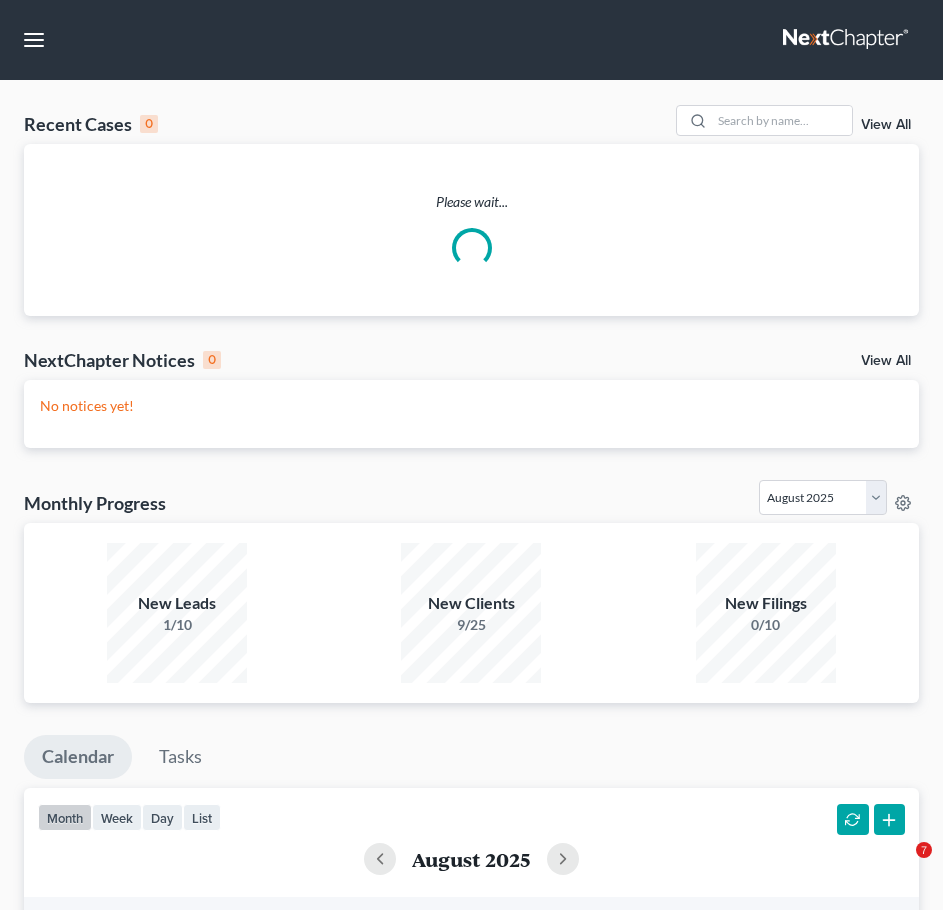 scroll, scrollTop: 0, scrollLeft: 0, axis: both 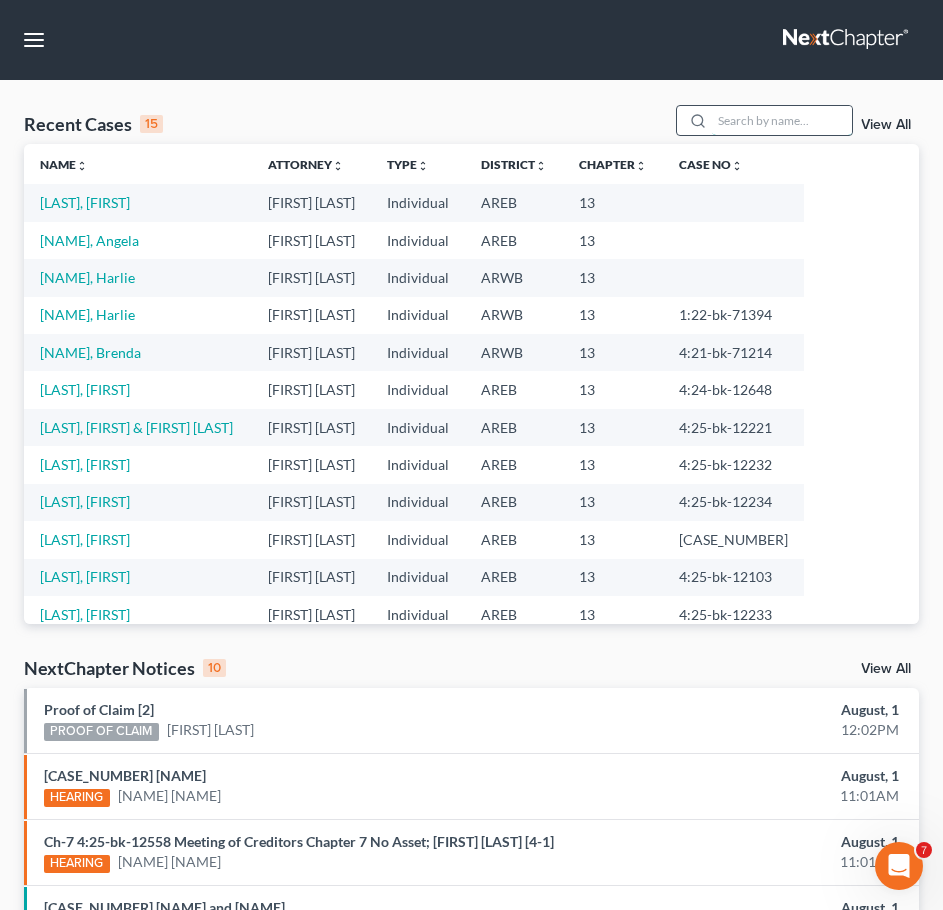 click at bounding box center [782, 120] 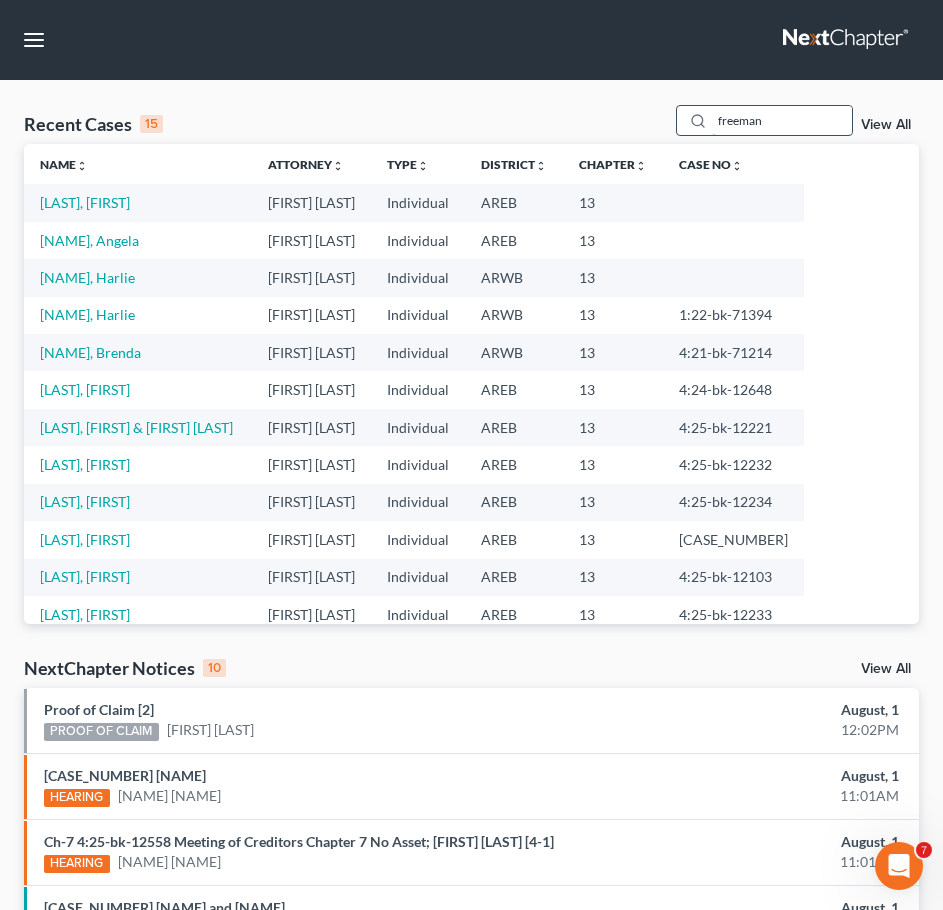 type on "freeman" 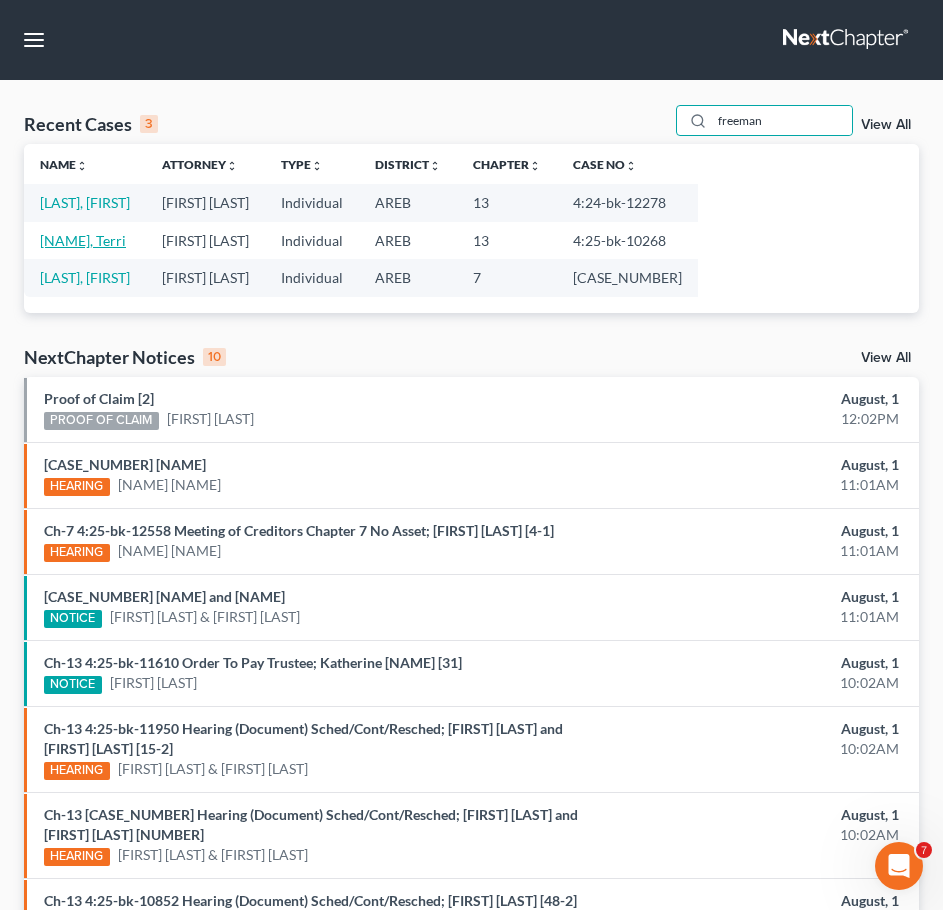 click on "[NAME], Terri" at bounding box center (83, 240) 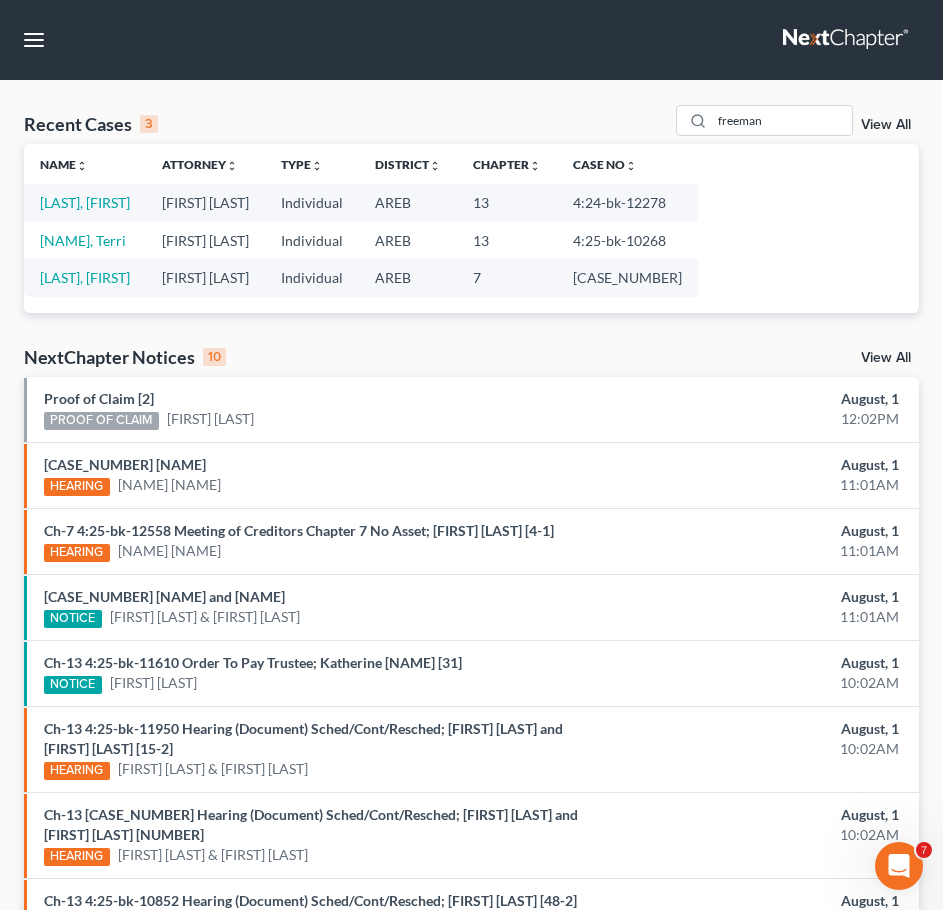 select on "6" 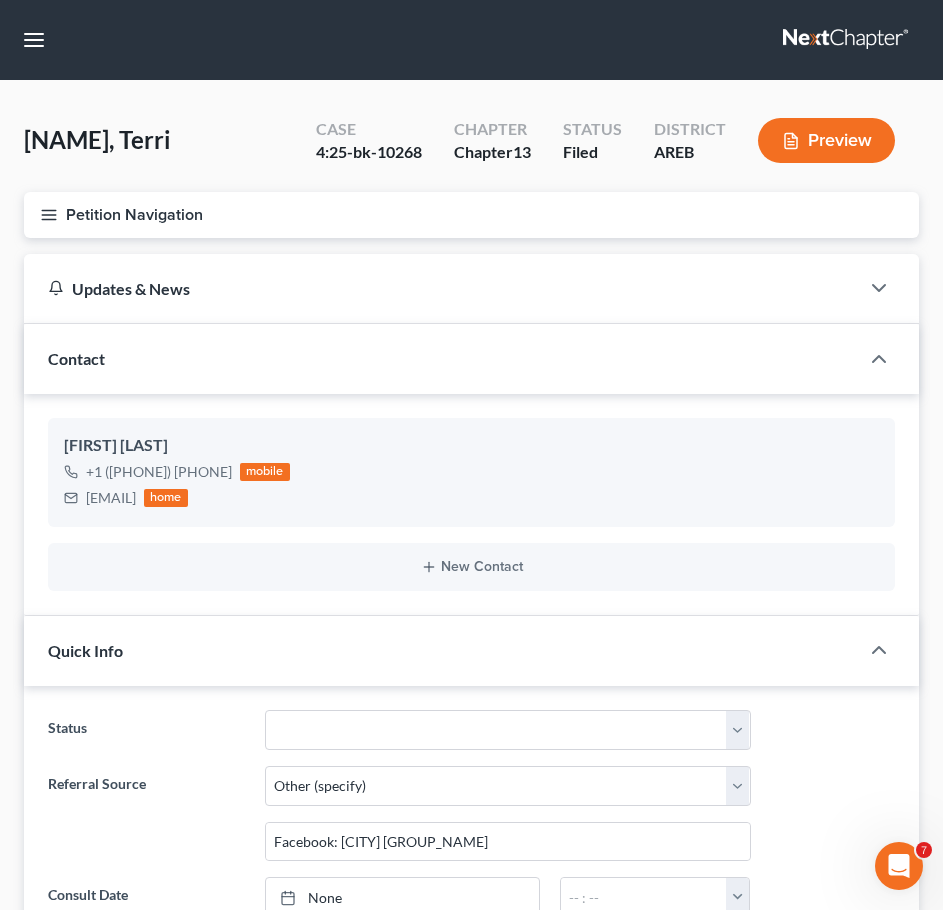 click 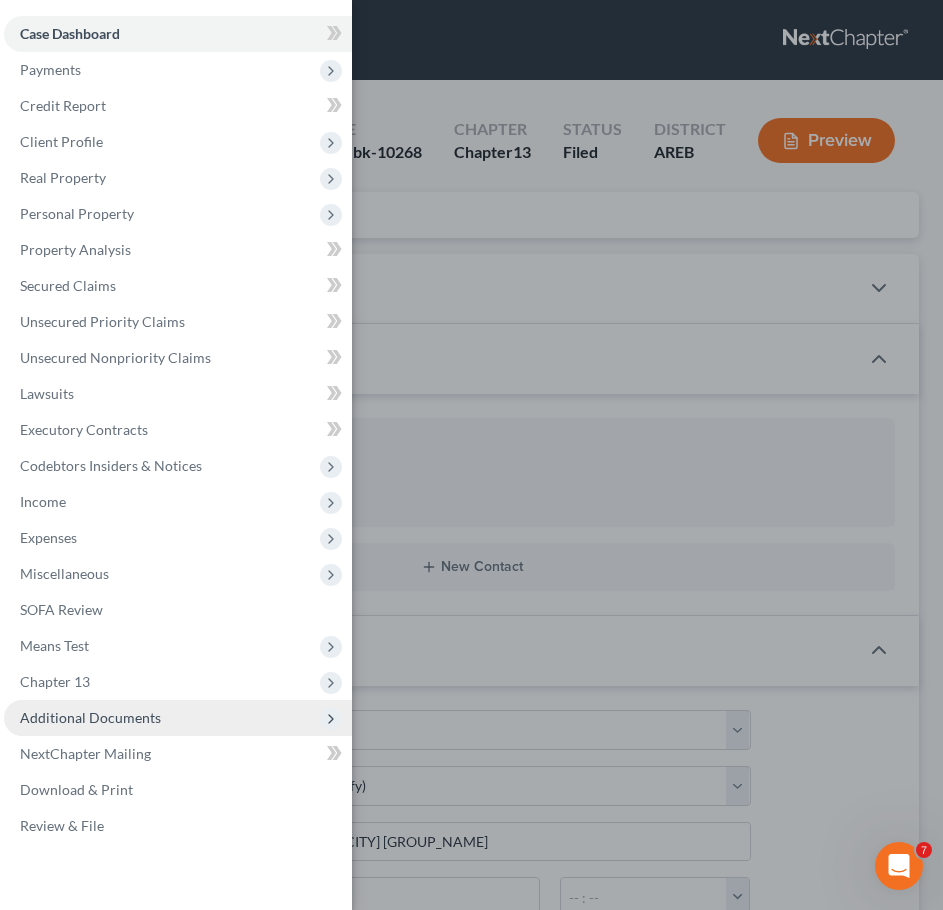 click on "Additional Documents" at bounding box center (178, 718) 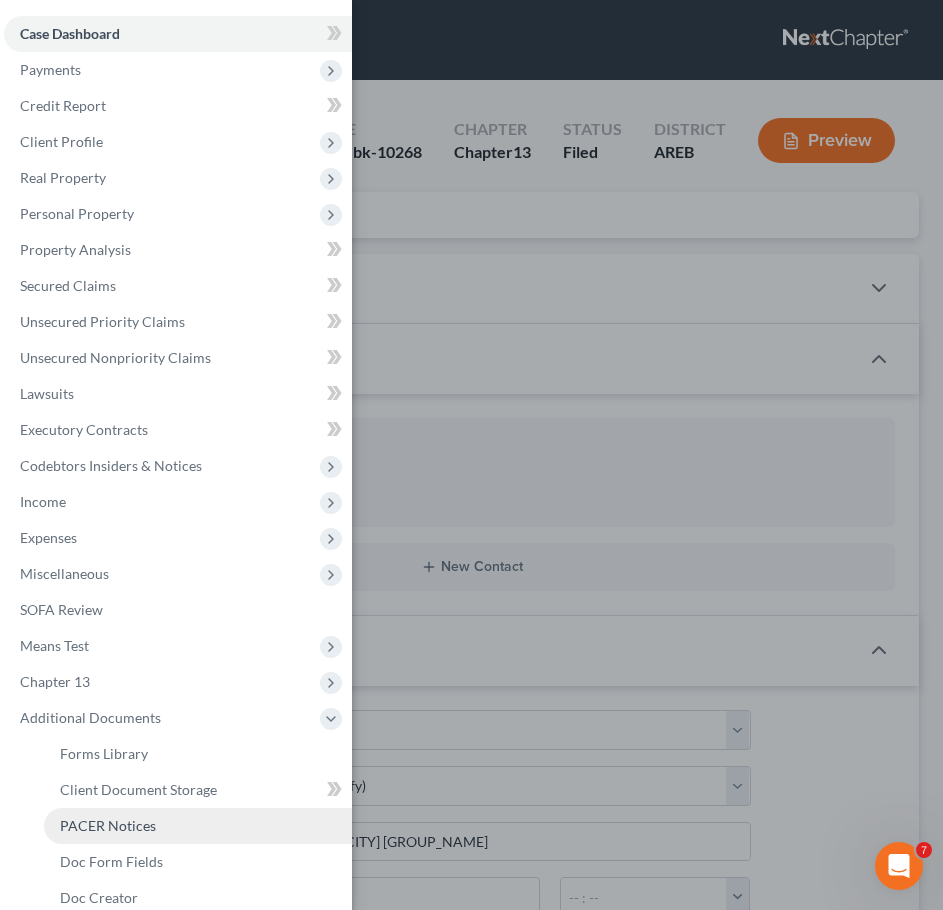 click on "PACER Notices" at bounding box center (108, 825) 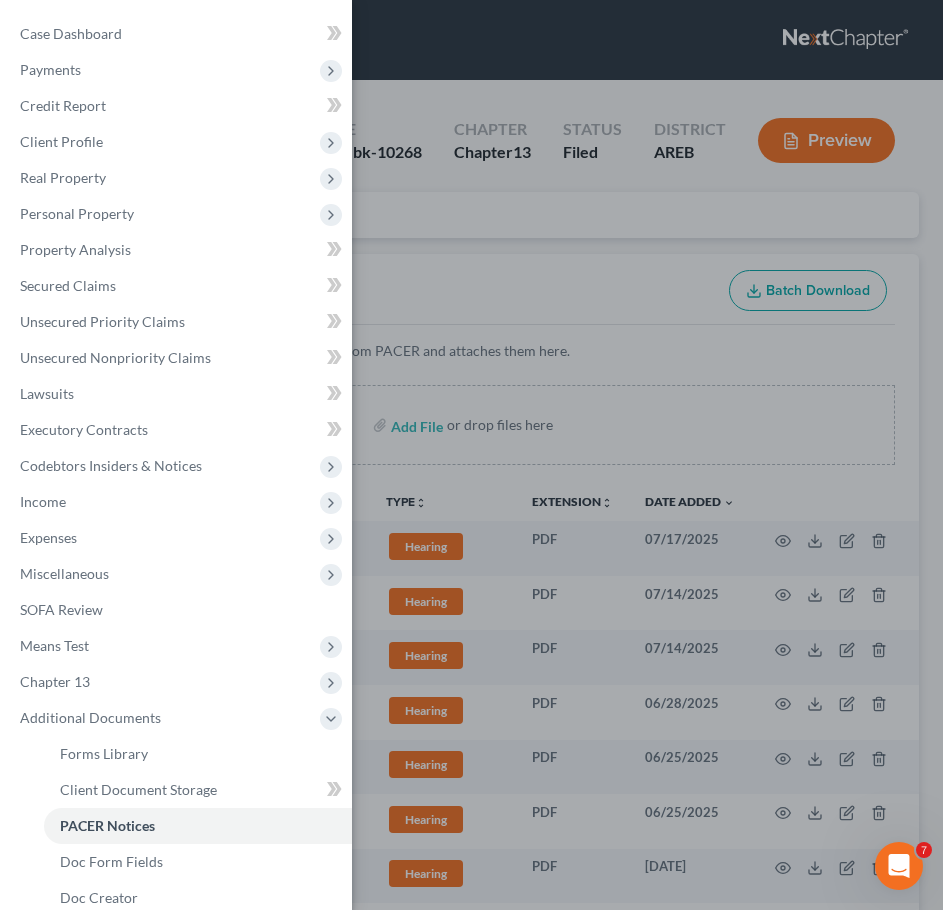 click on "Case Dashboard
Payments
Invoices
Payments
Payments
Credit Report
Client Profile" at bounding box center [471, 455] 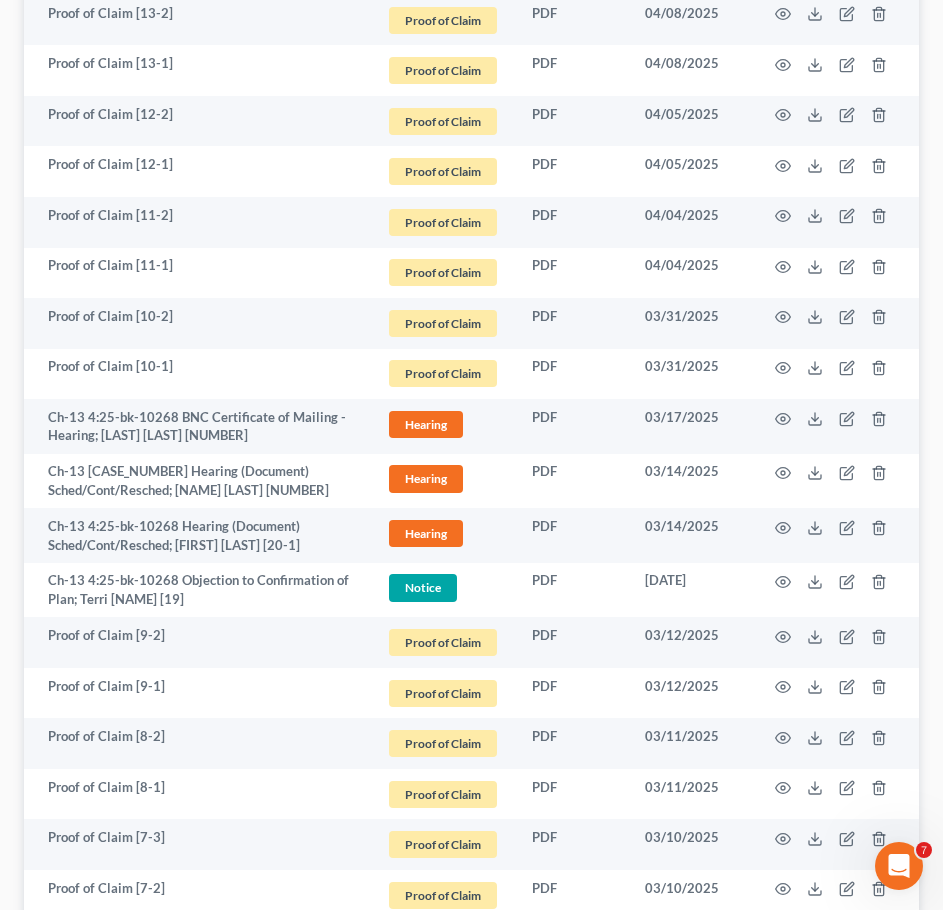 scroll, scrollTop: 1827, scrollLeft: 0, axis: vertical 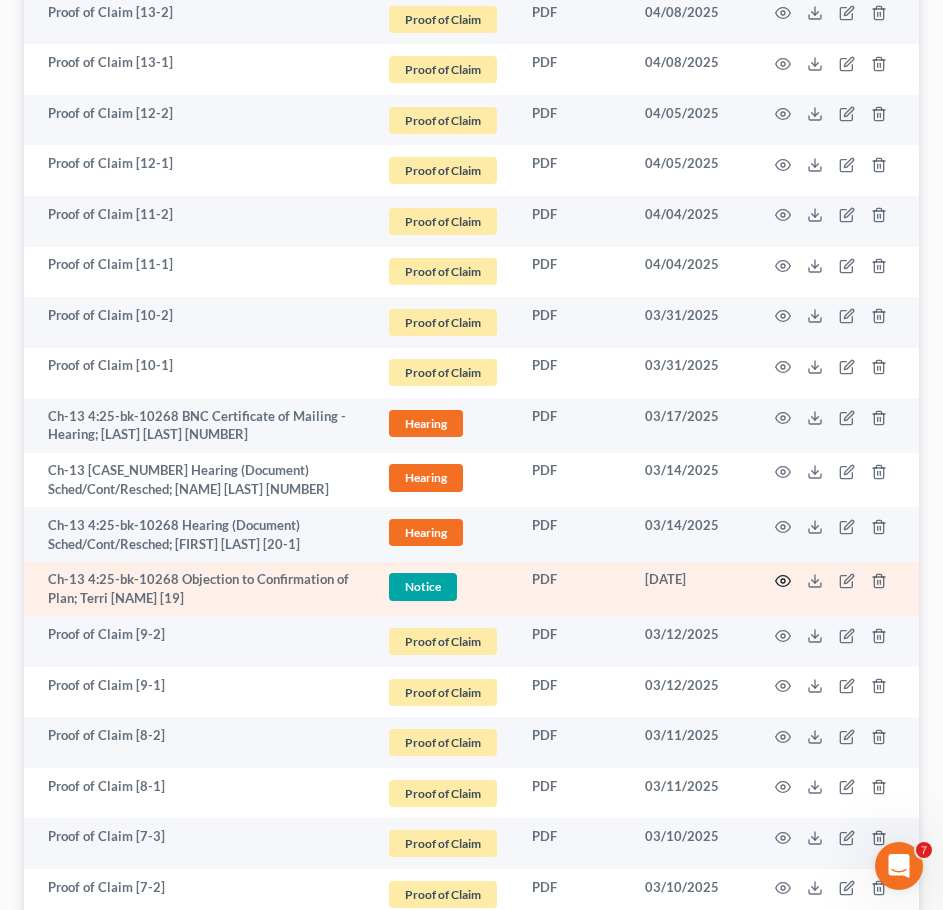 click 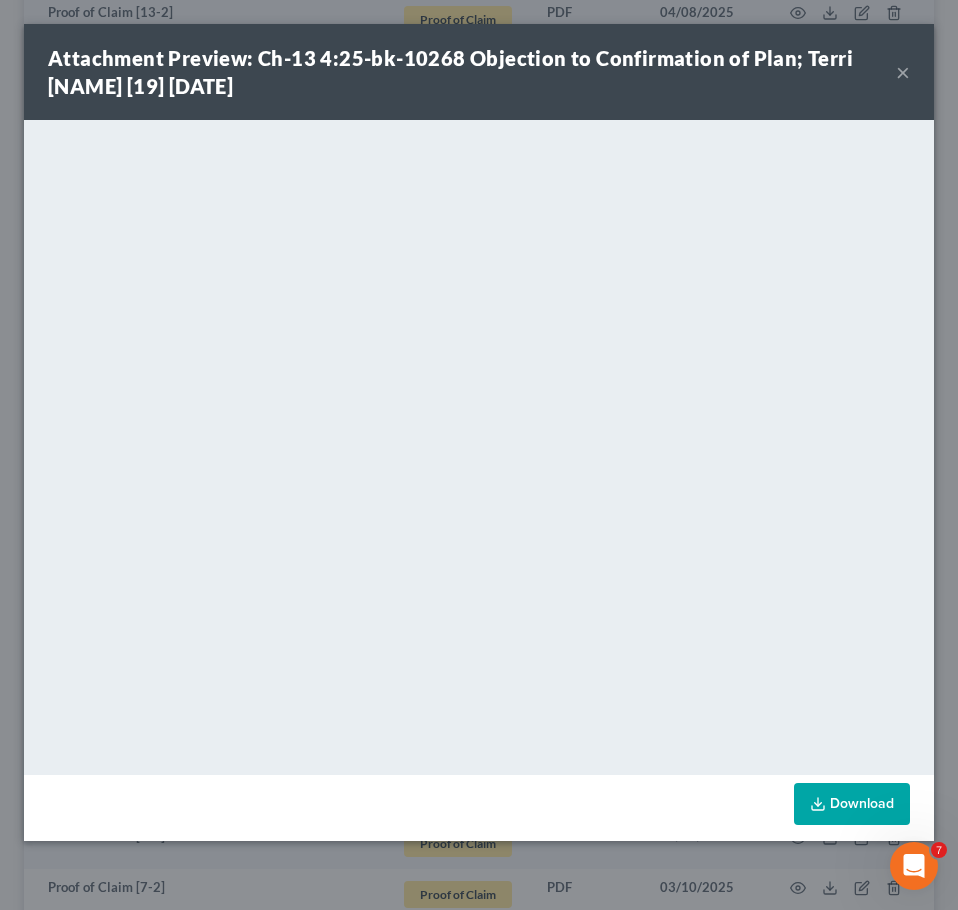click on "Attachment Preview: Ch-13 4:25-bk-10268 Objection to Confirmation of Plan; [FIRST] [LAST] [19] [DATE]" at bounding box center (479, 72) 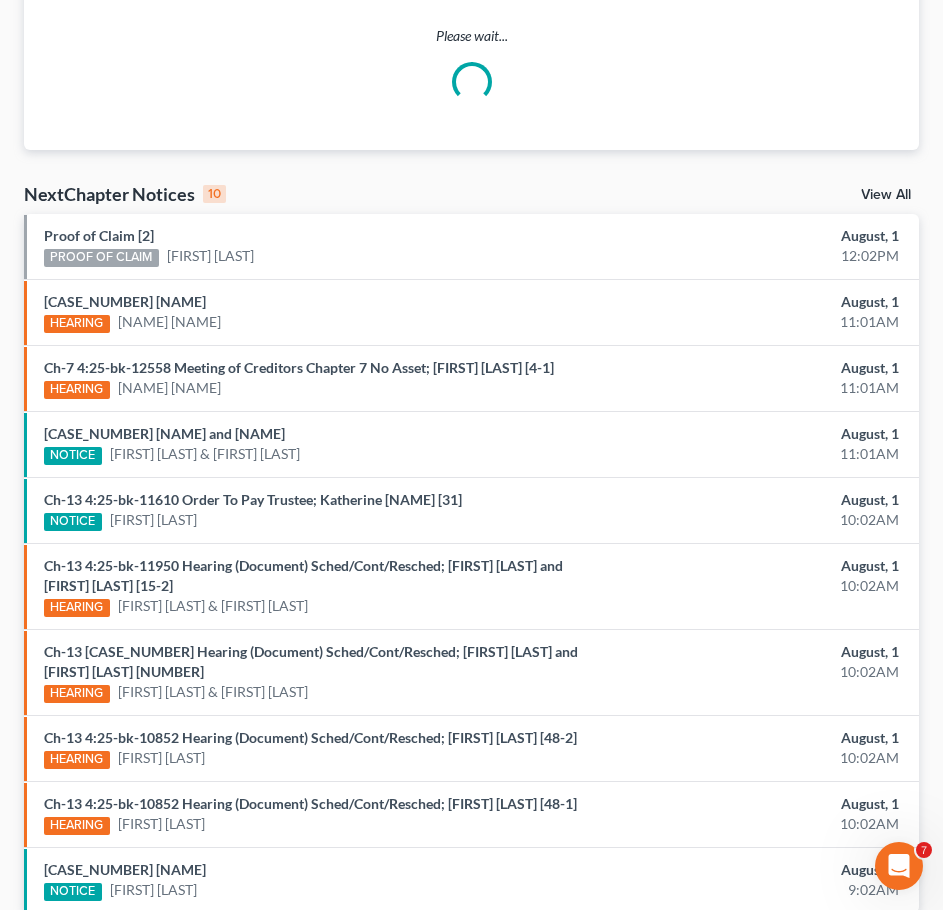 scroll, scrollTop: 0, scrollLeft: 0, axis: both 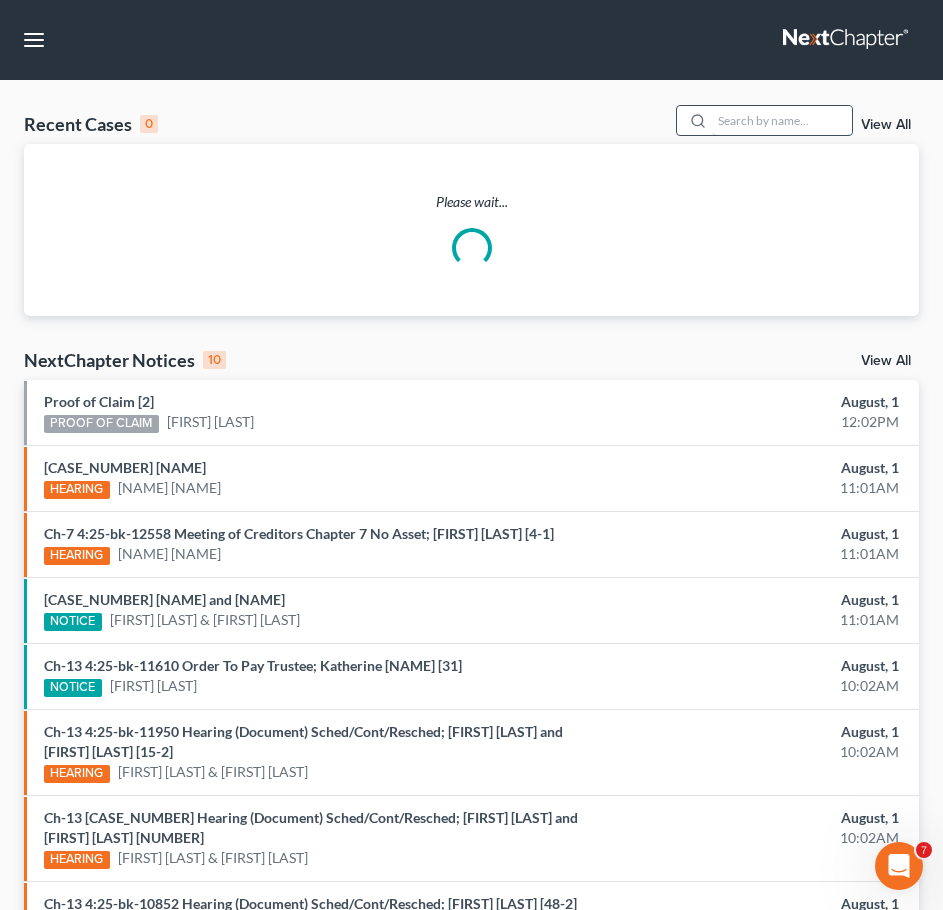 click at bounding box center [782, 120] 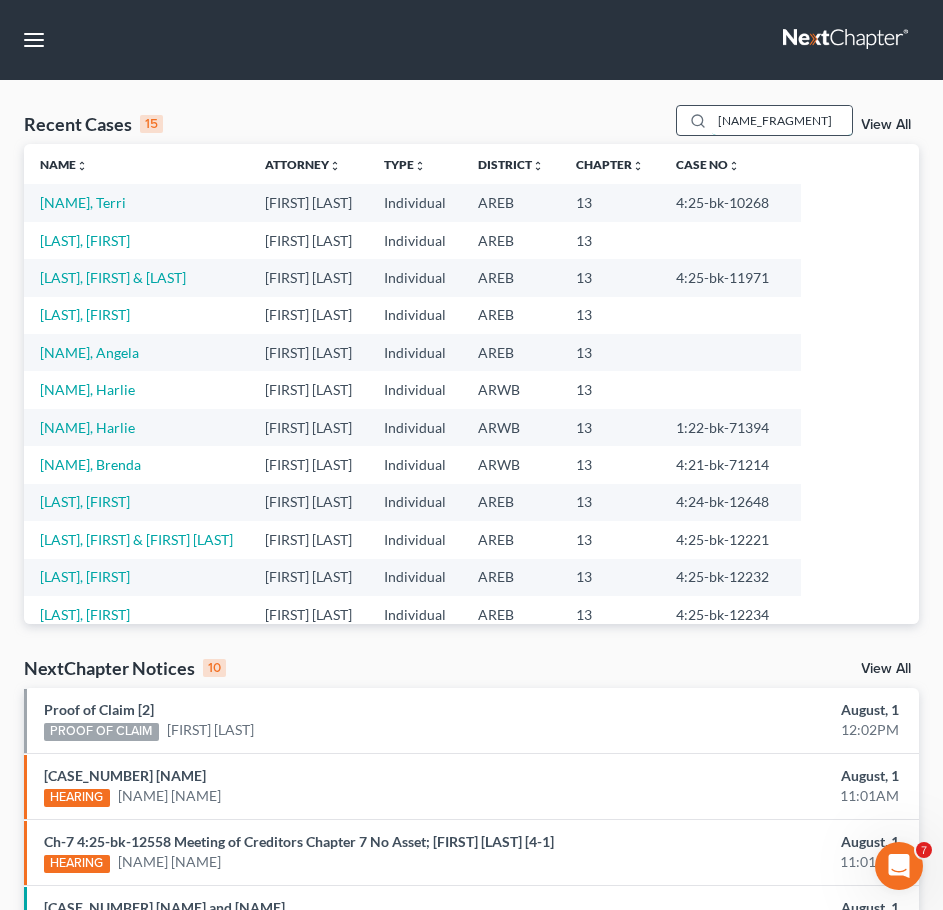 type on "[NAME_FRAGMENT]" 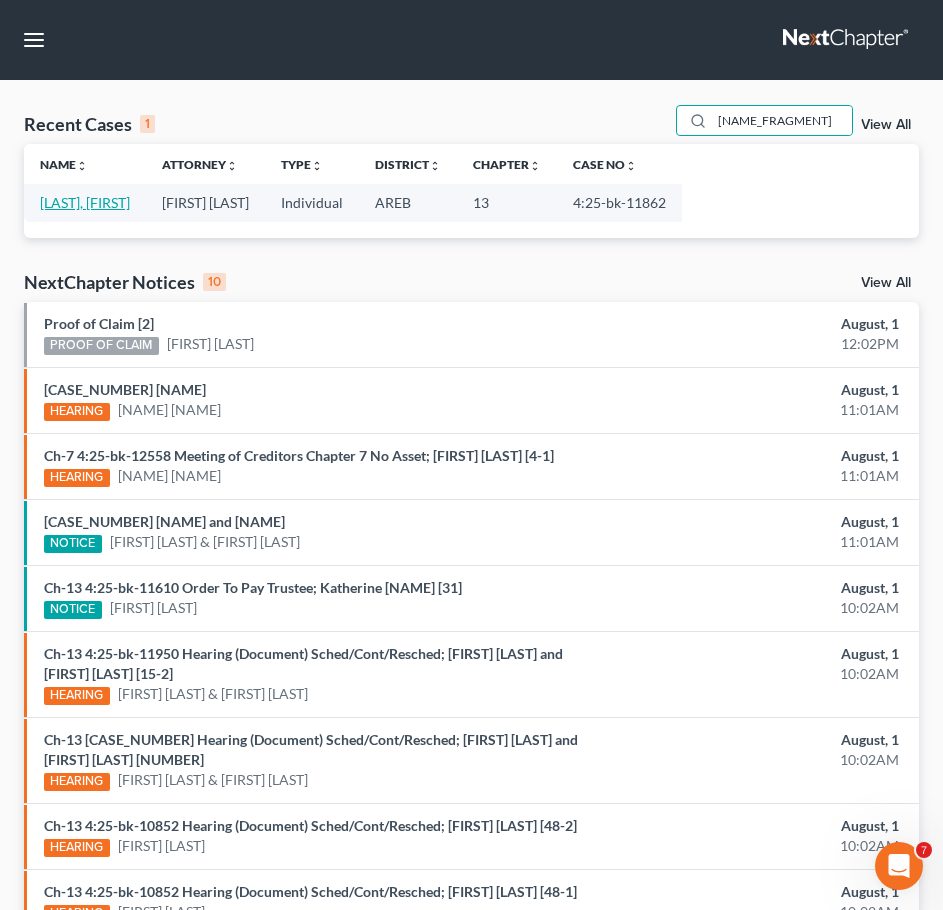 click on "[LAST], [FIRST]" at bounding box center (85, 202) 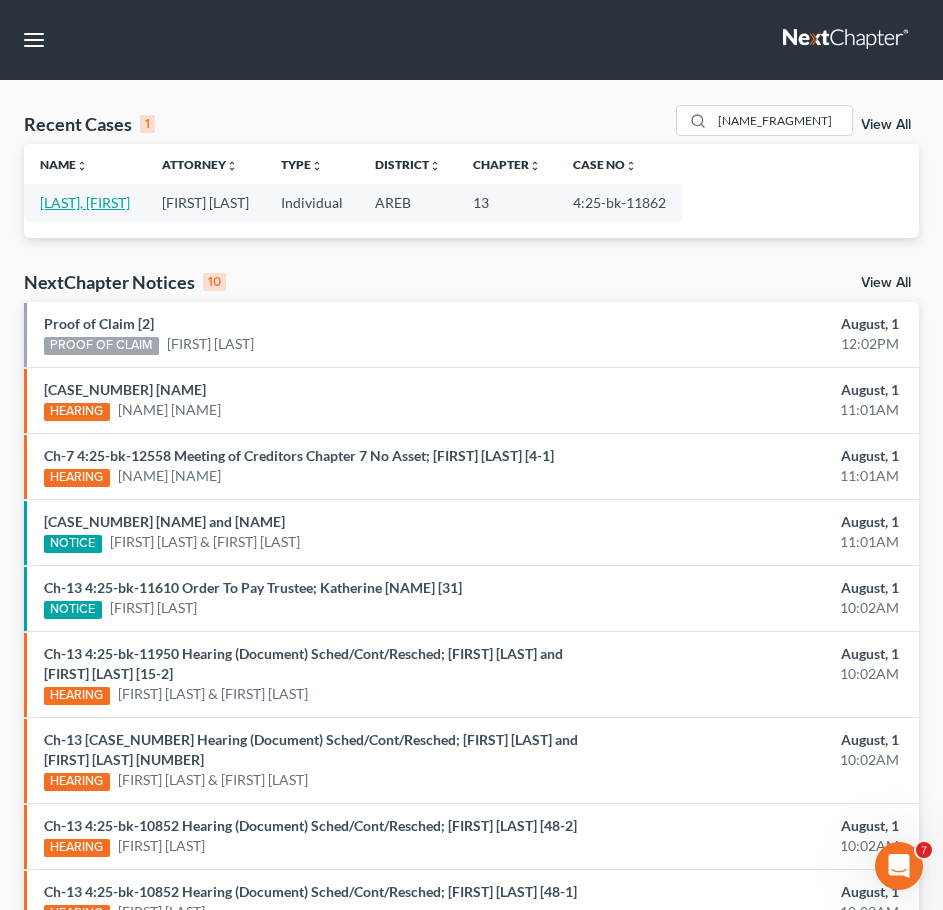 select on "6" 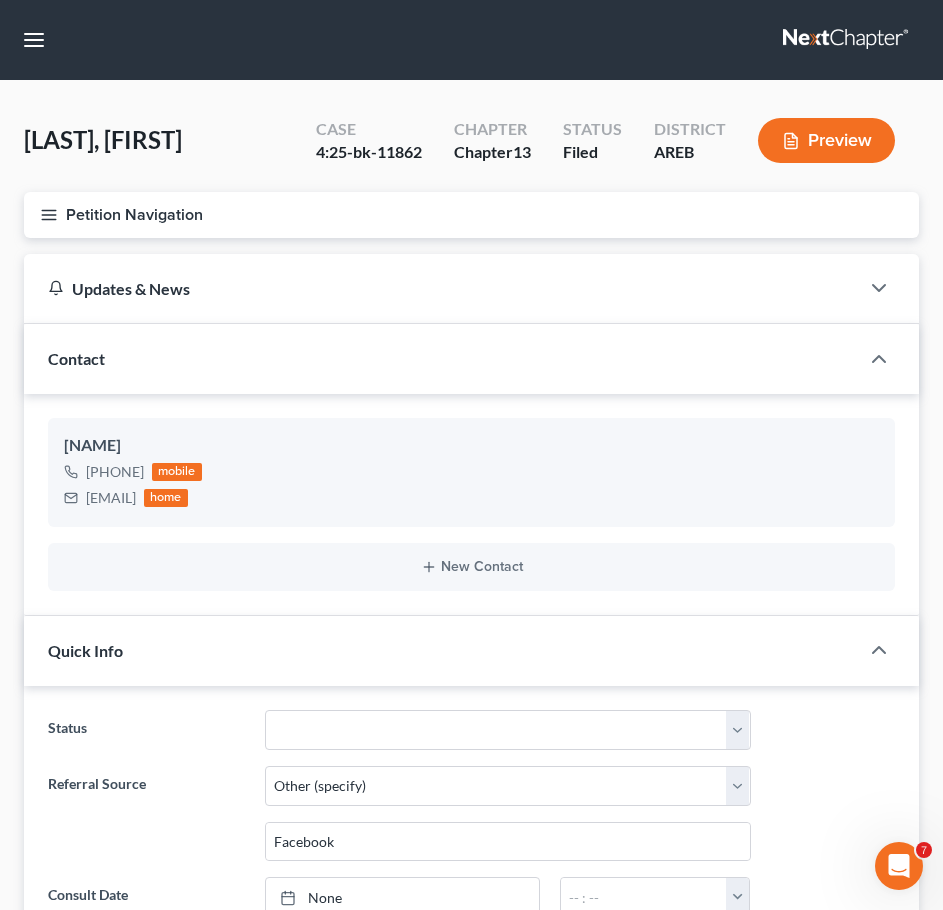 click 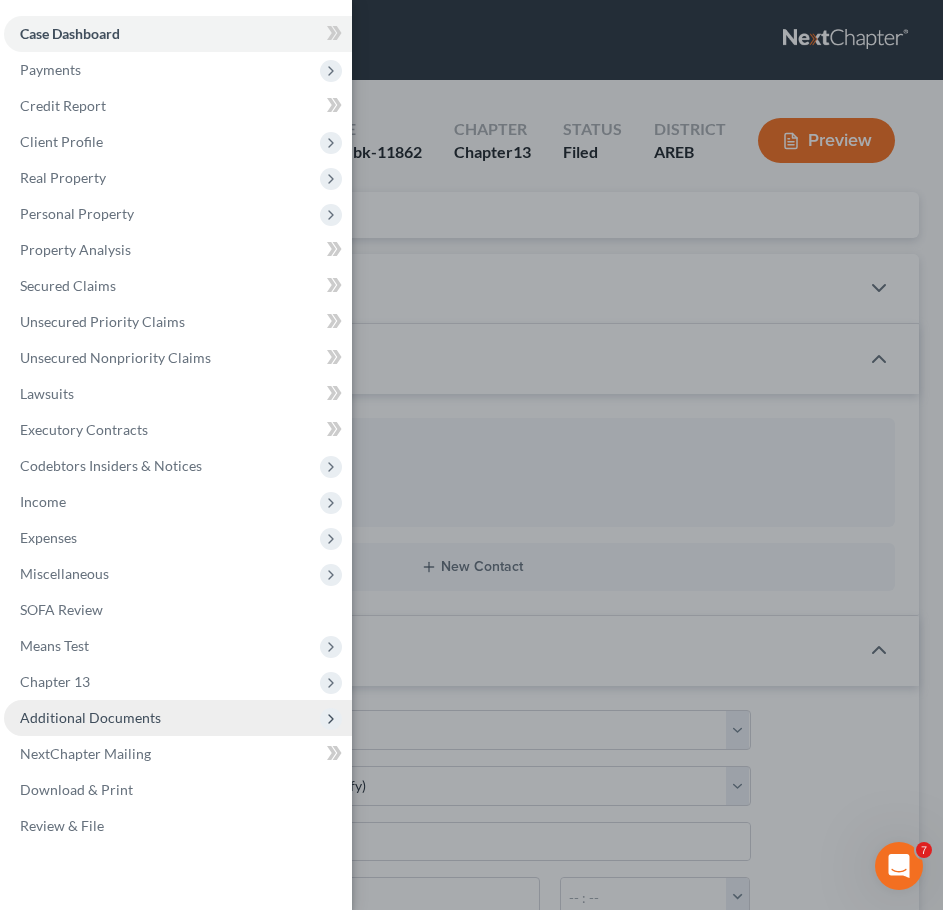 click on "Additional Documents" at bounding box center (90, 717) 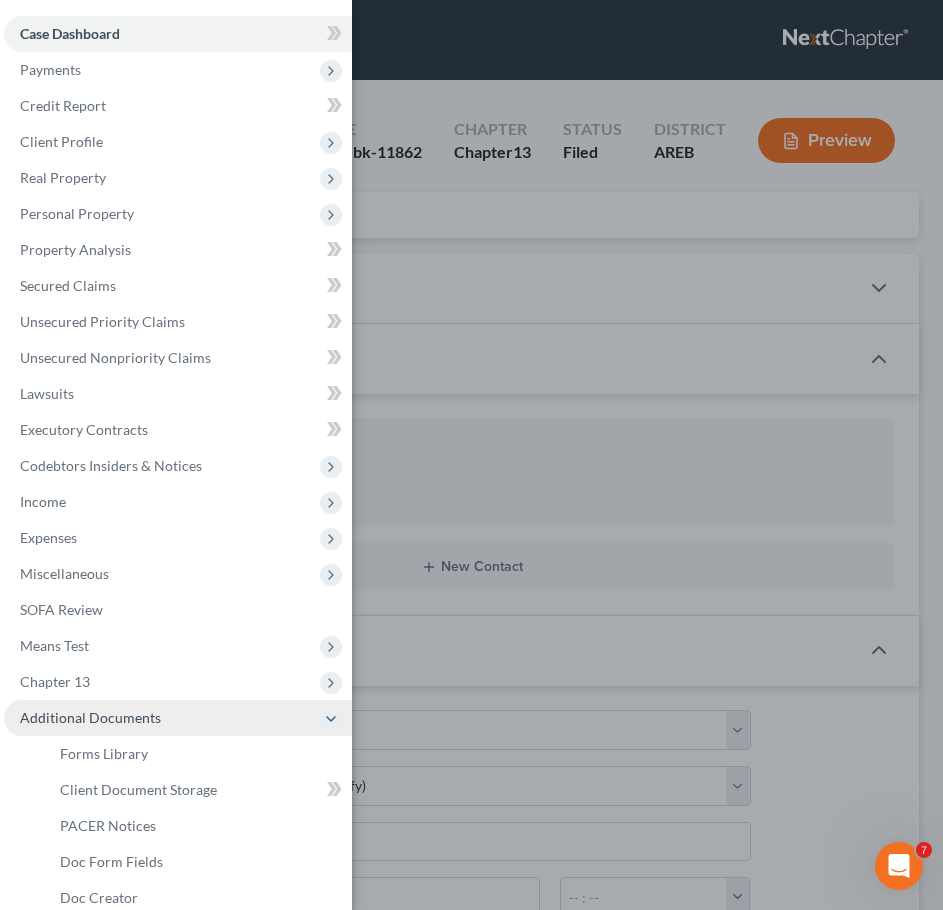 scroll, scrollTop: 176, scrollLeft: 0, axis: vertical 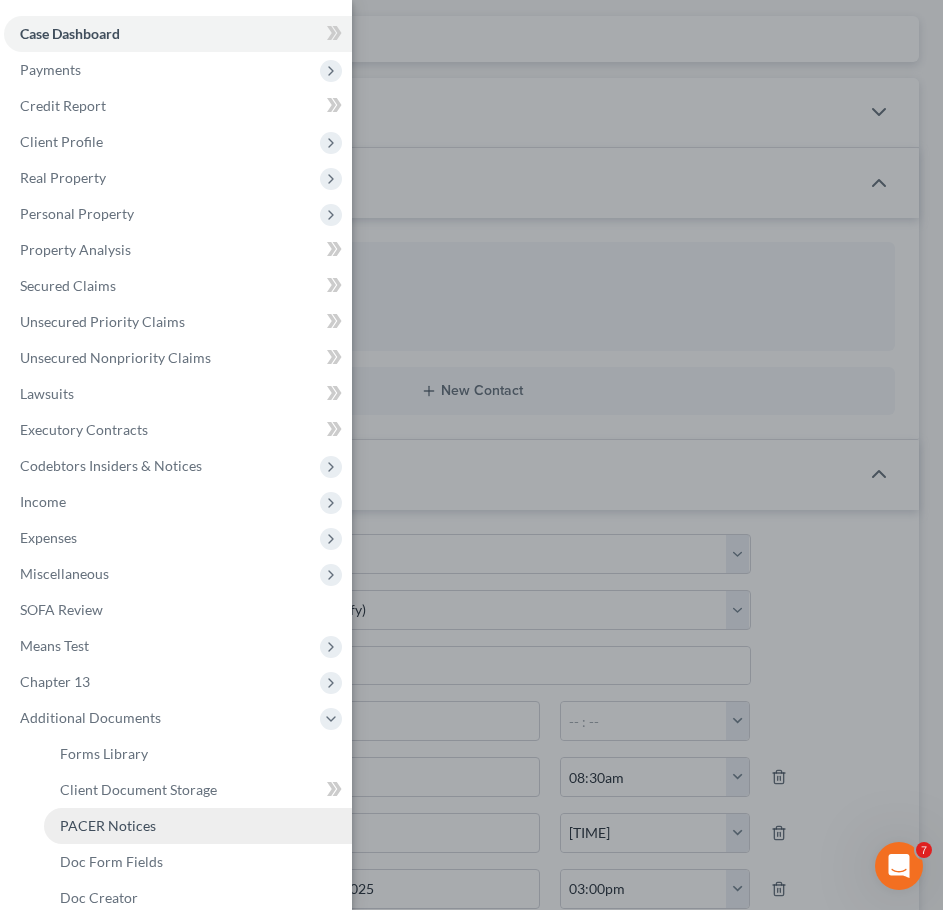 click on "PACER Notices" at bounding box center [108, 825] 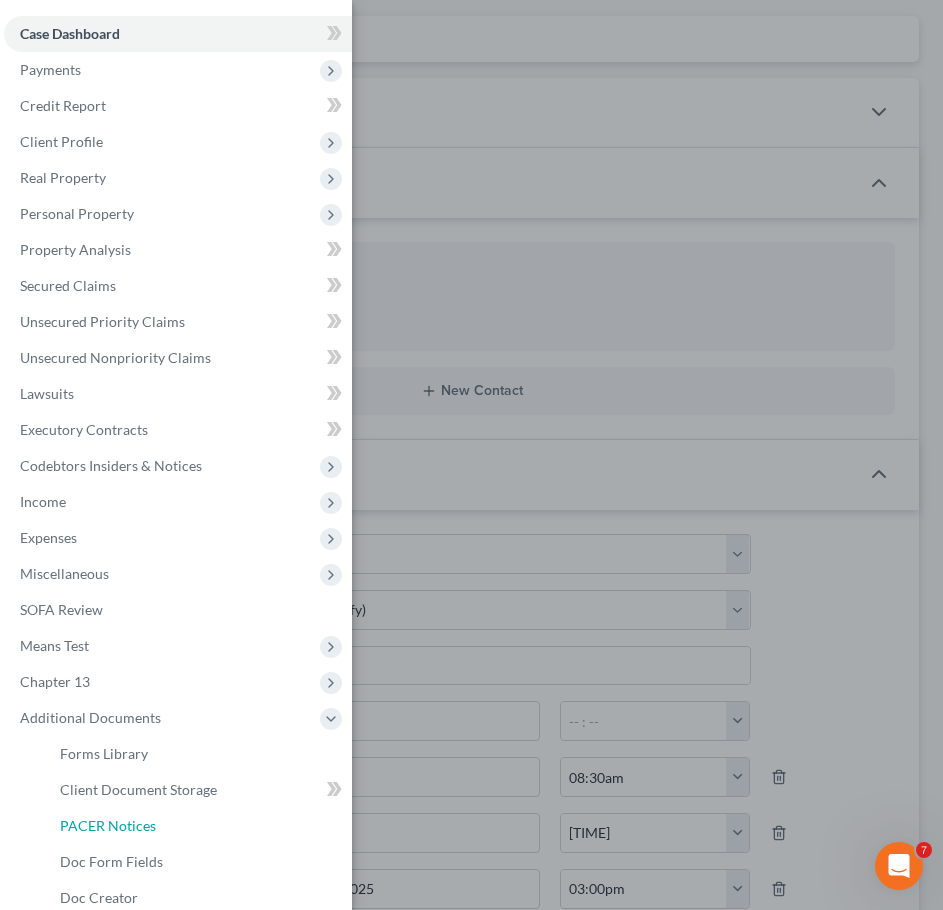 scroll, scrollTop: 0, scrollLeft: 0, axis: both 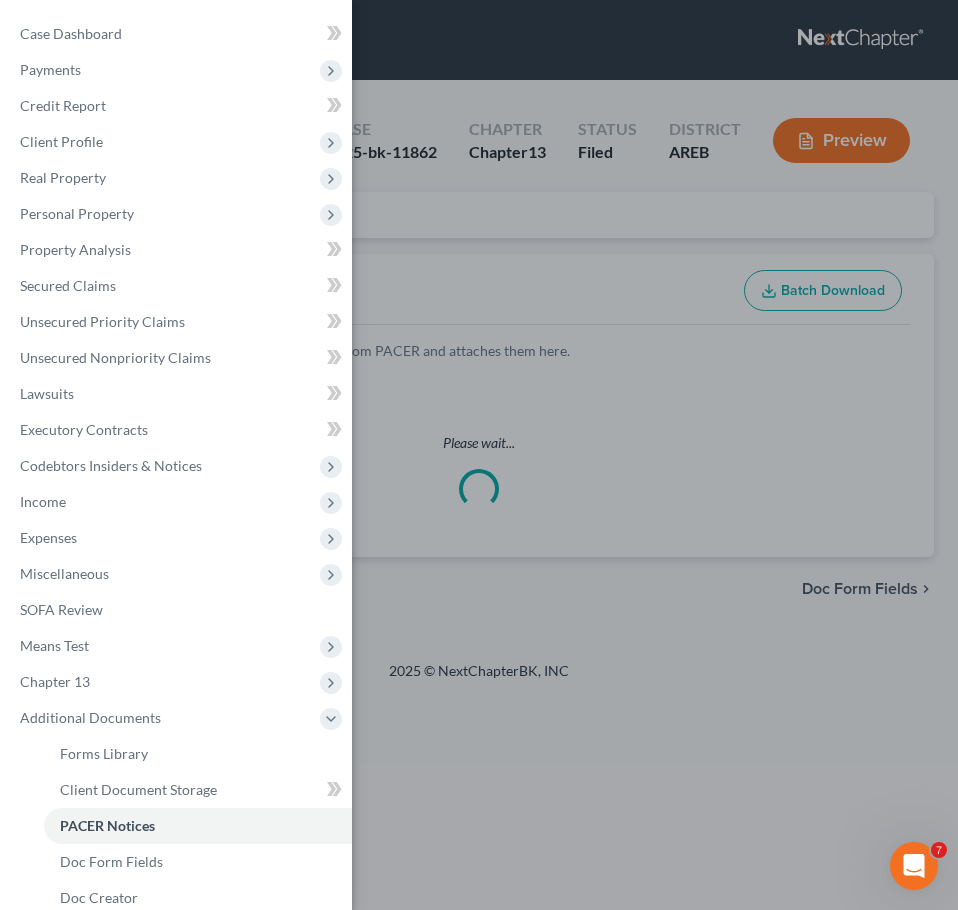 click on "Case Dashboard
Payments
Invoices
Payments
Payments
Credit Report
Client Profile" at bounding box center [479, 455] 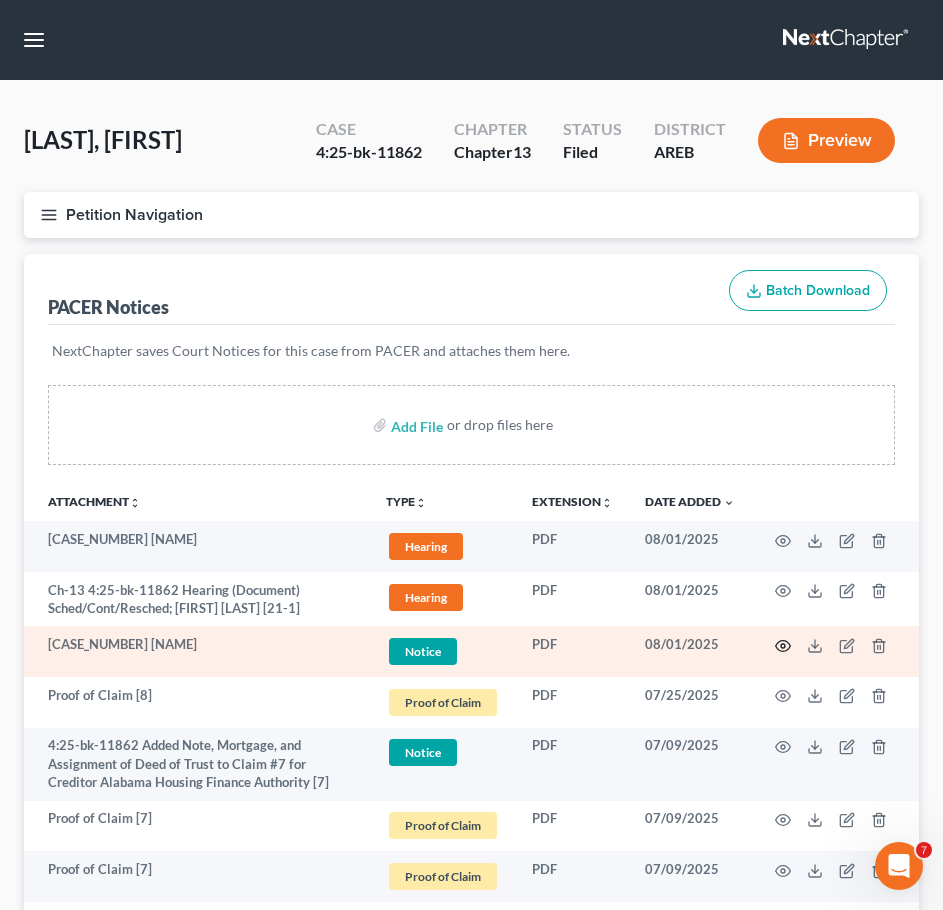 click 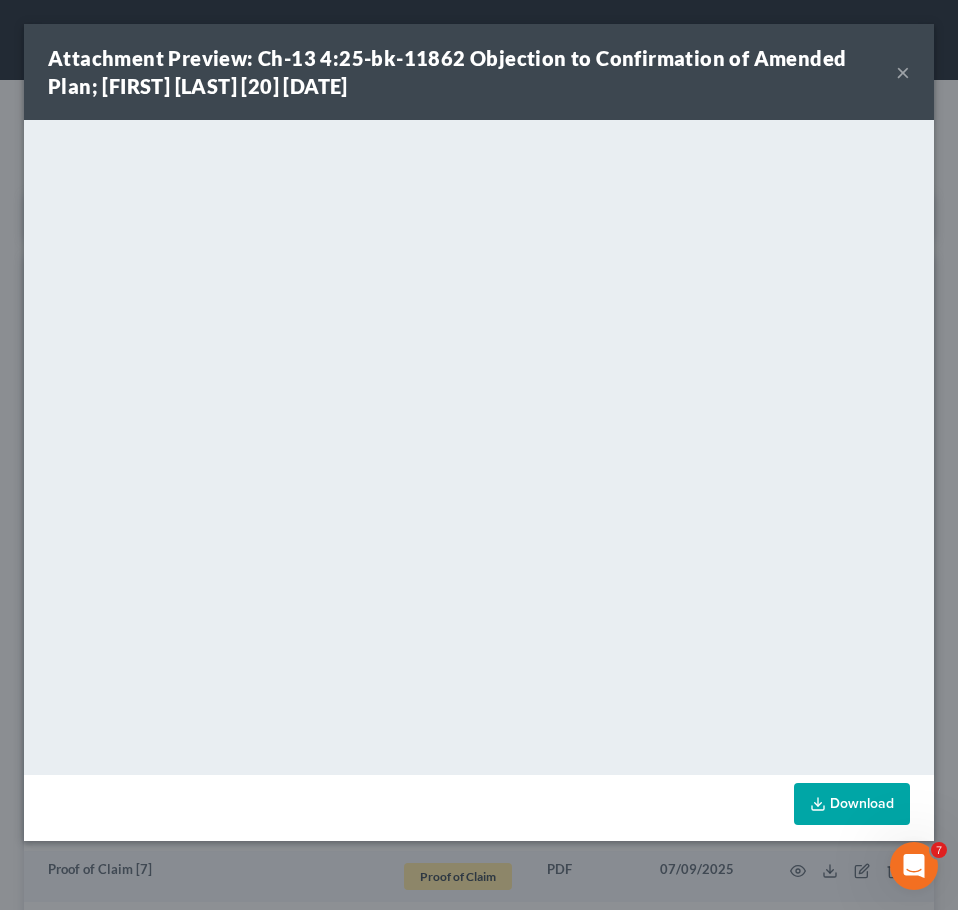 click on "×" at bounding box center [903, 72] 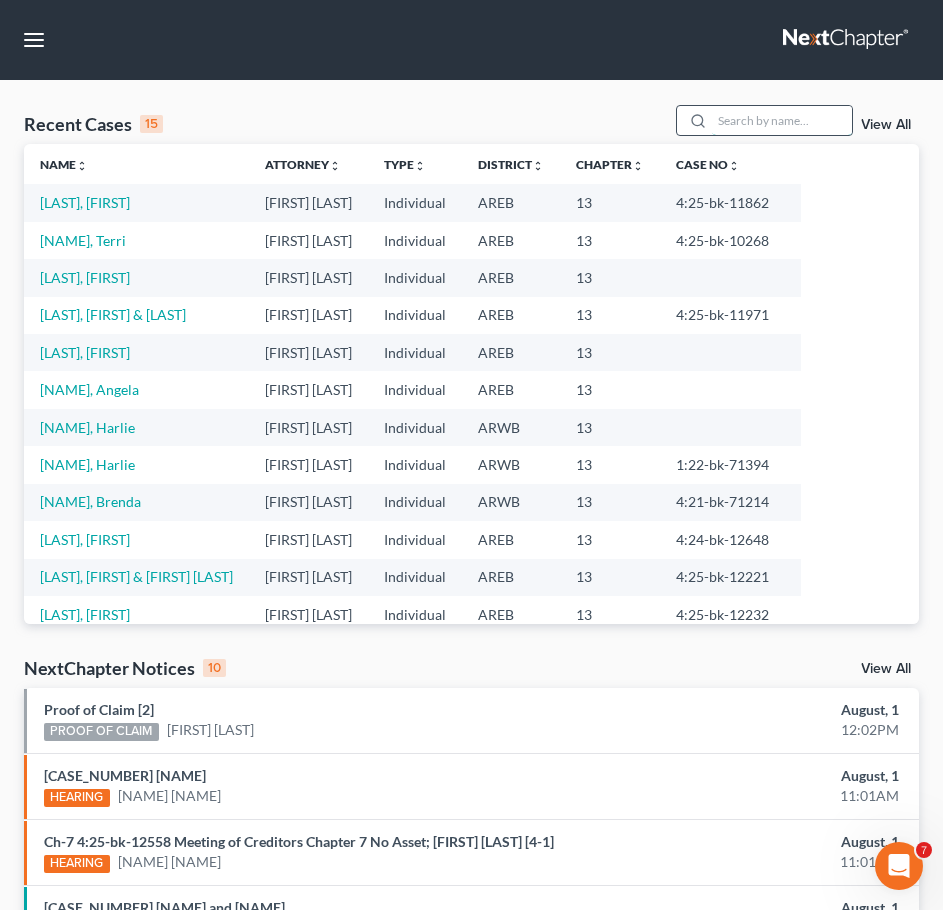 click at bounding box center [782, 120] 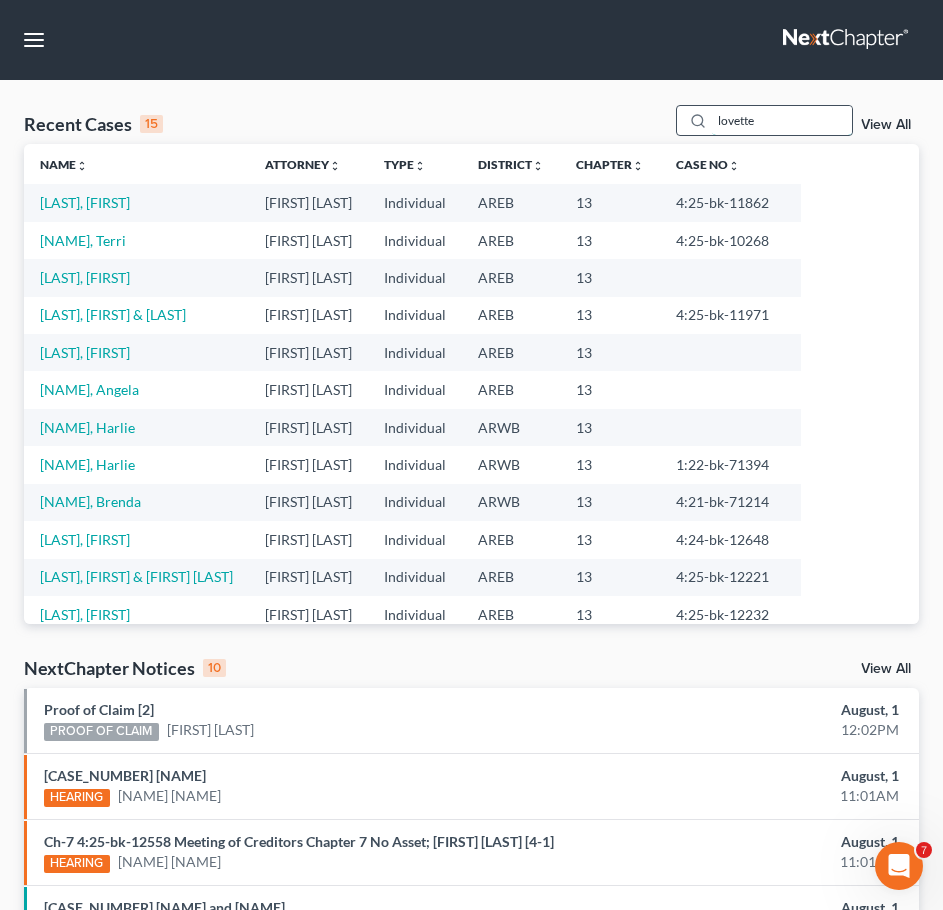 type on "lovette" 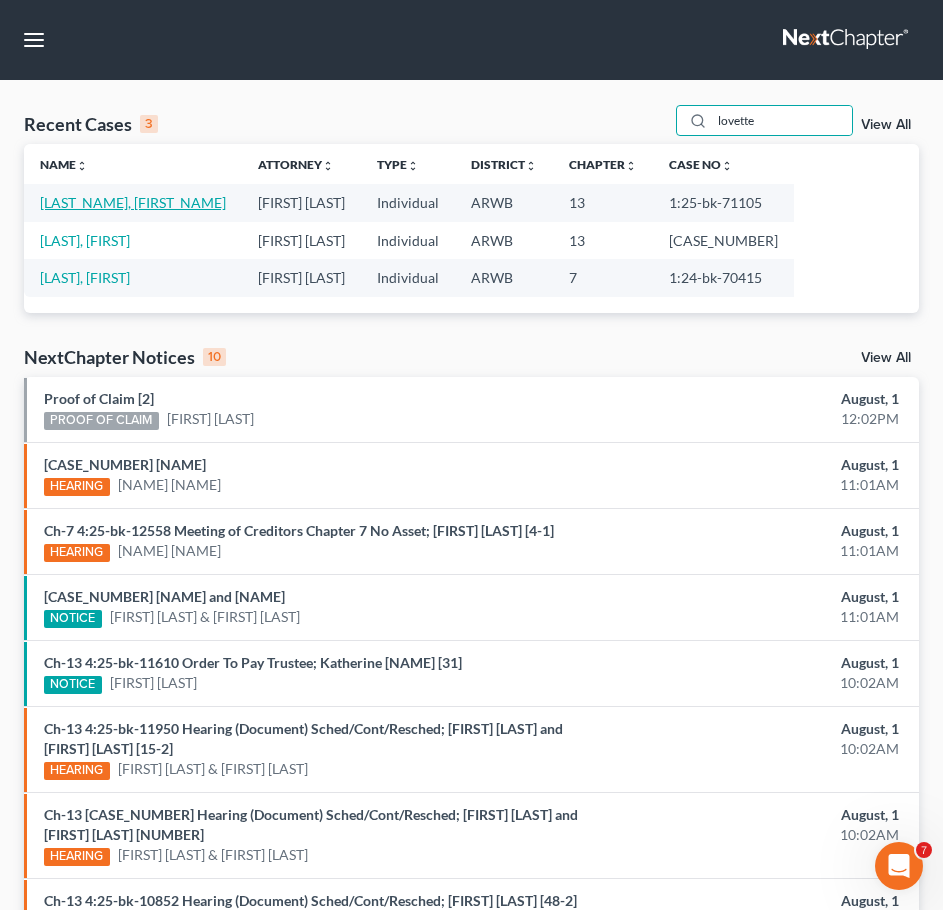 click on "[LAST_NAME], [FIRST_NAME]" at bounding box center (133, 202) 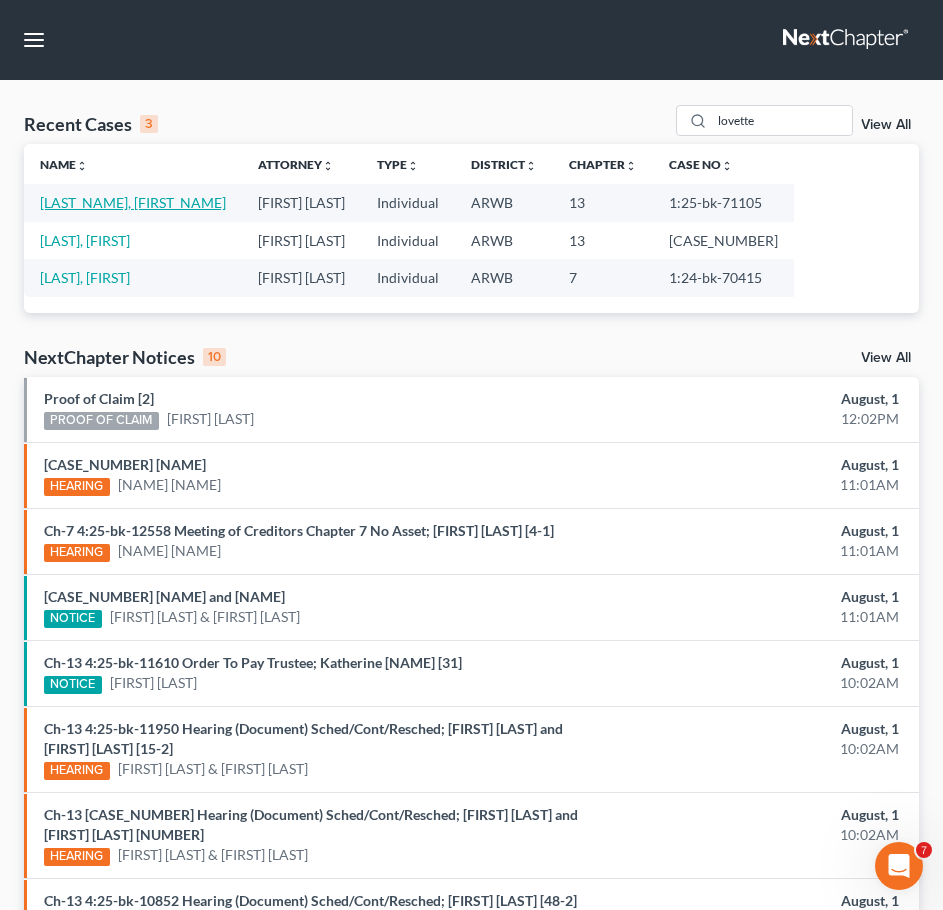 select on "6" 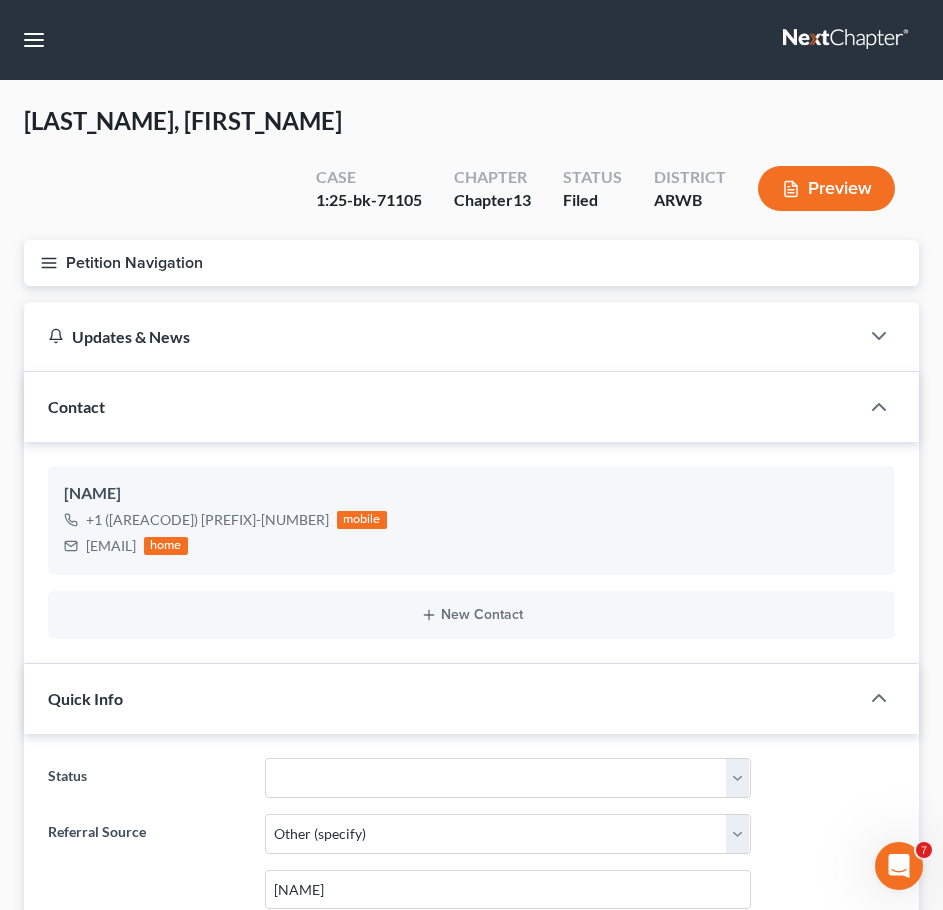 click 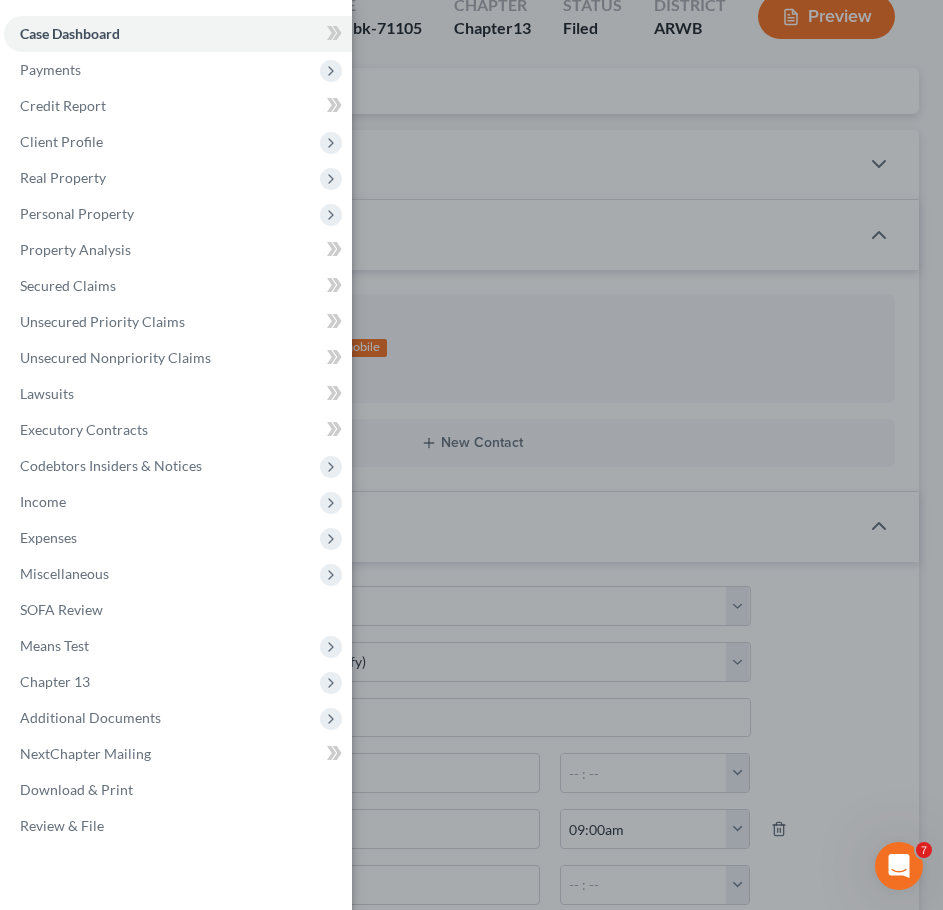 scroll, scrollTop: 216, scrollLeft: 0, axis: vertical 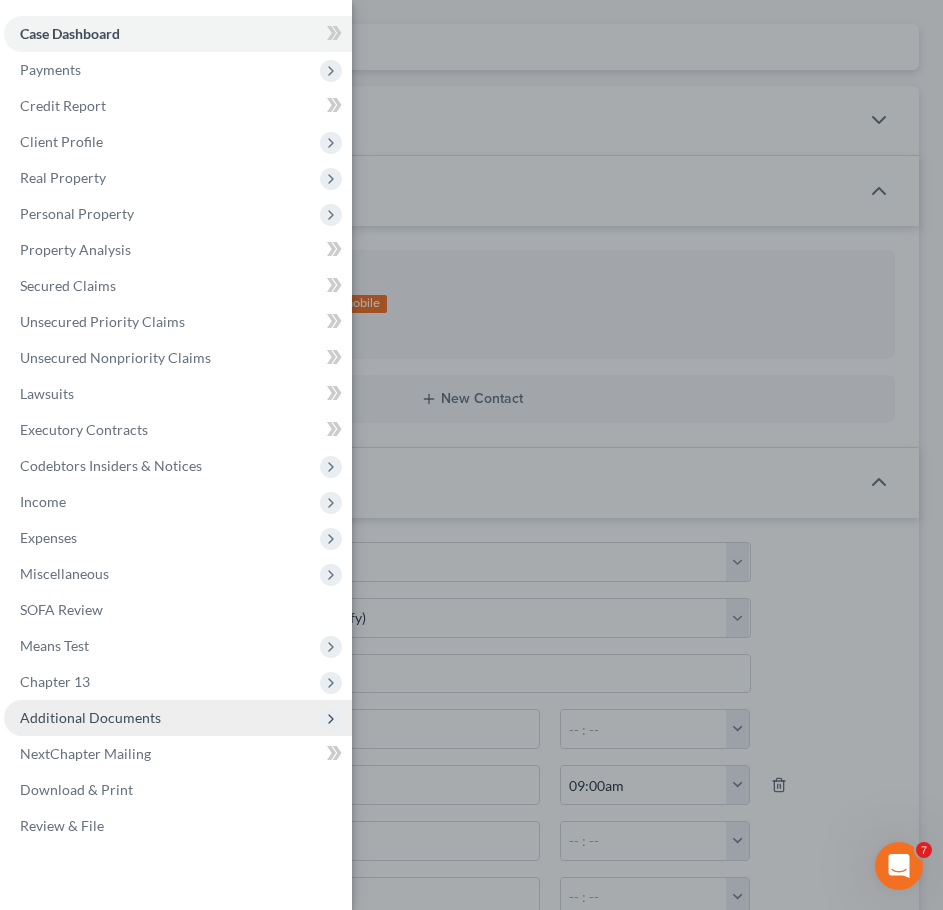 click on "Additional Documents" at bounding box center (90, 717) 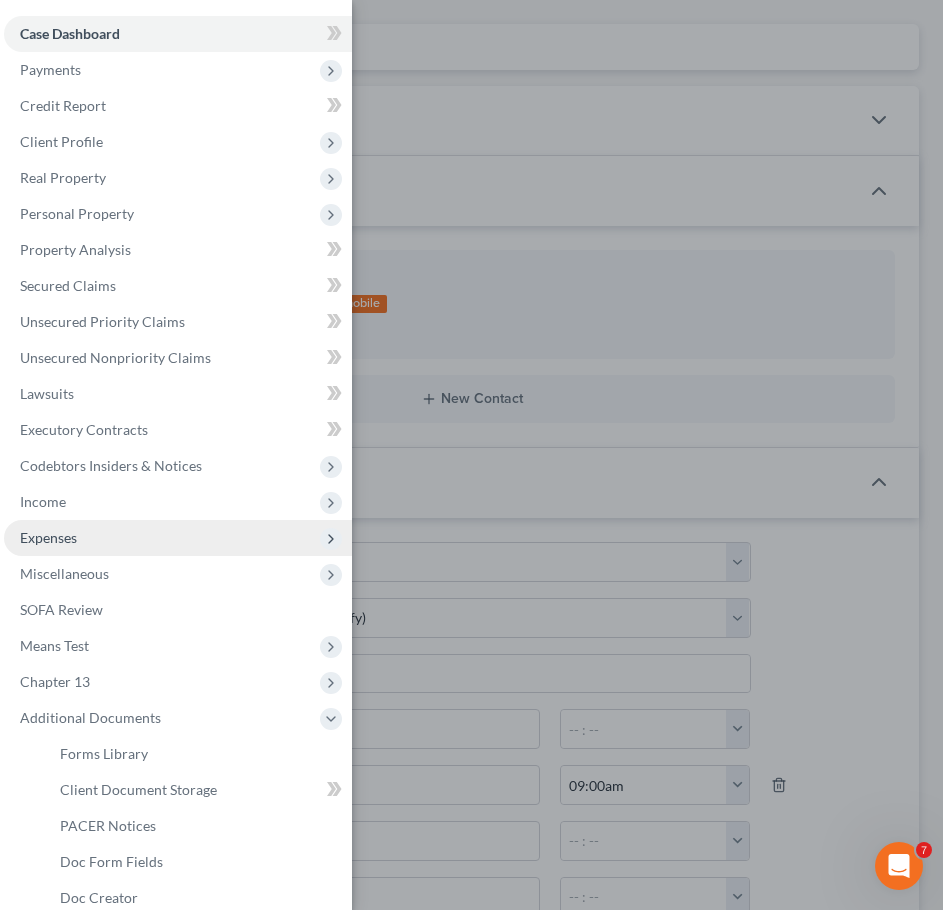 scroll, scrollTop: 436, scrollLeft: 0, axis: vertical 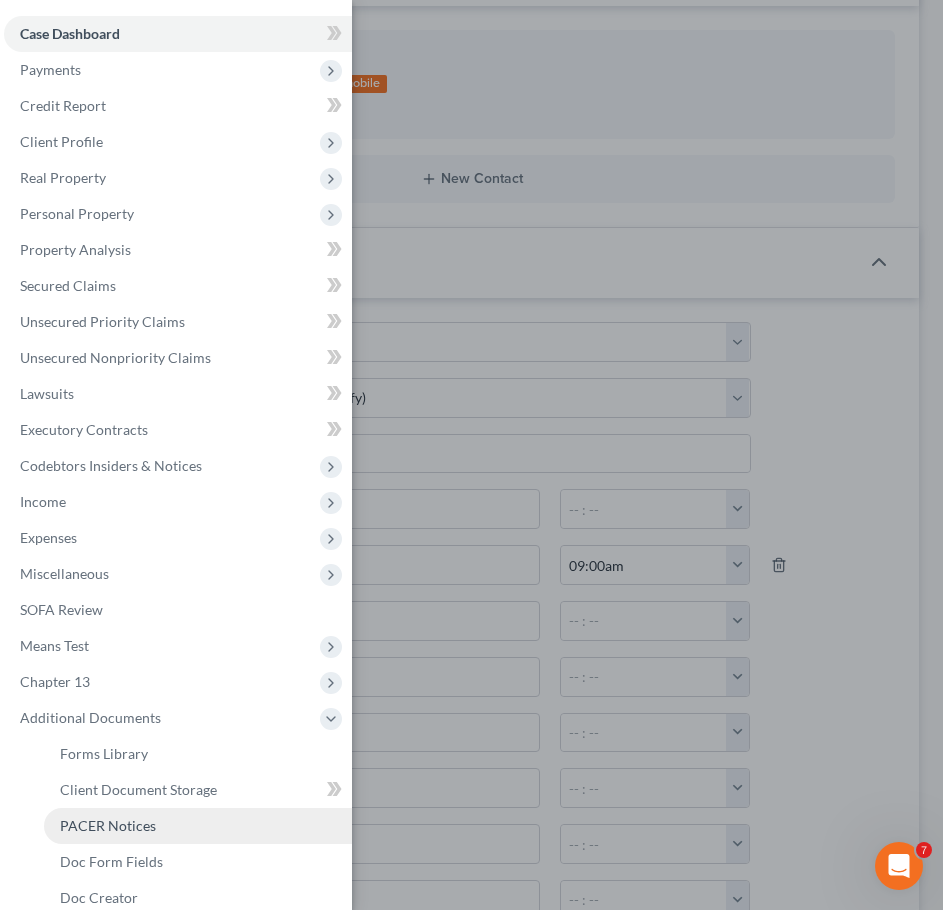 click on "PACER Notices" at bounding box center (108, 825) 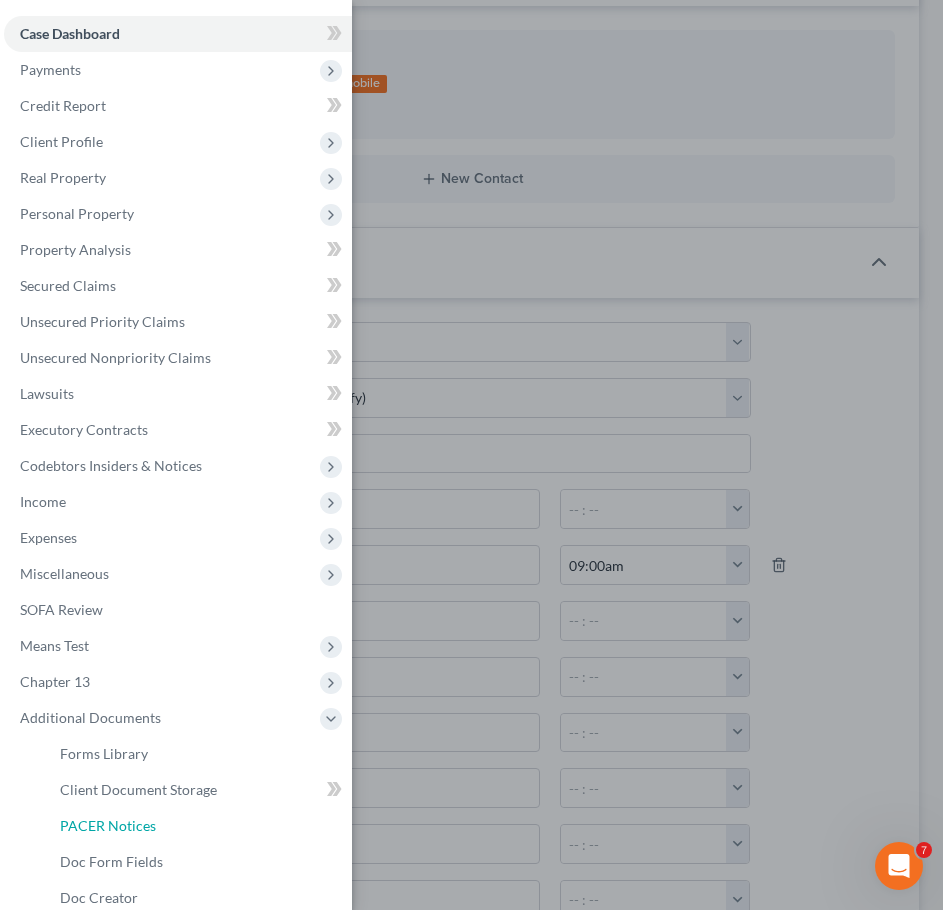scroll, scrollTop: 0, scrollLeft: 0, axis: both 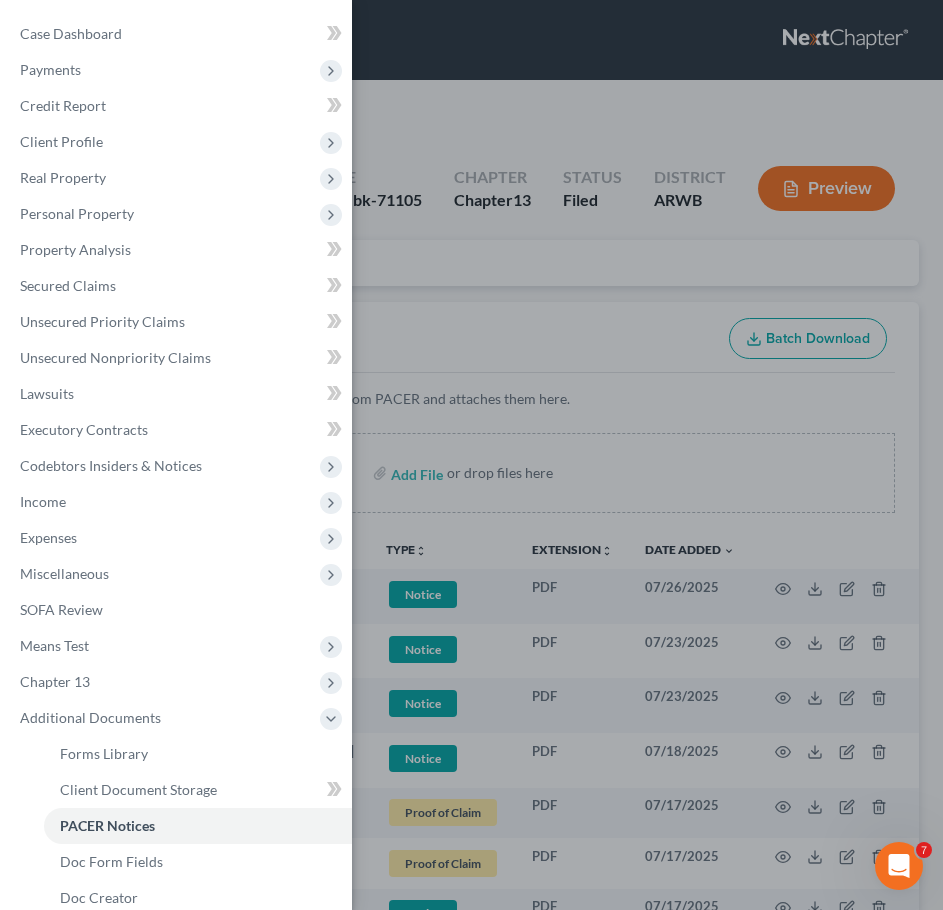 click on "Case Dashboard
Payments
Invoices
Payments
Payments
Credit Report
Client Profile" at bounding box center [471, 455] 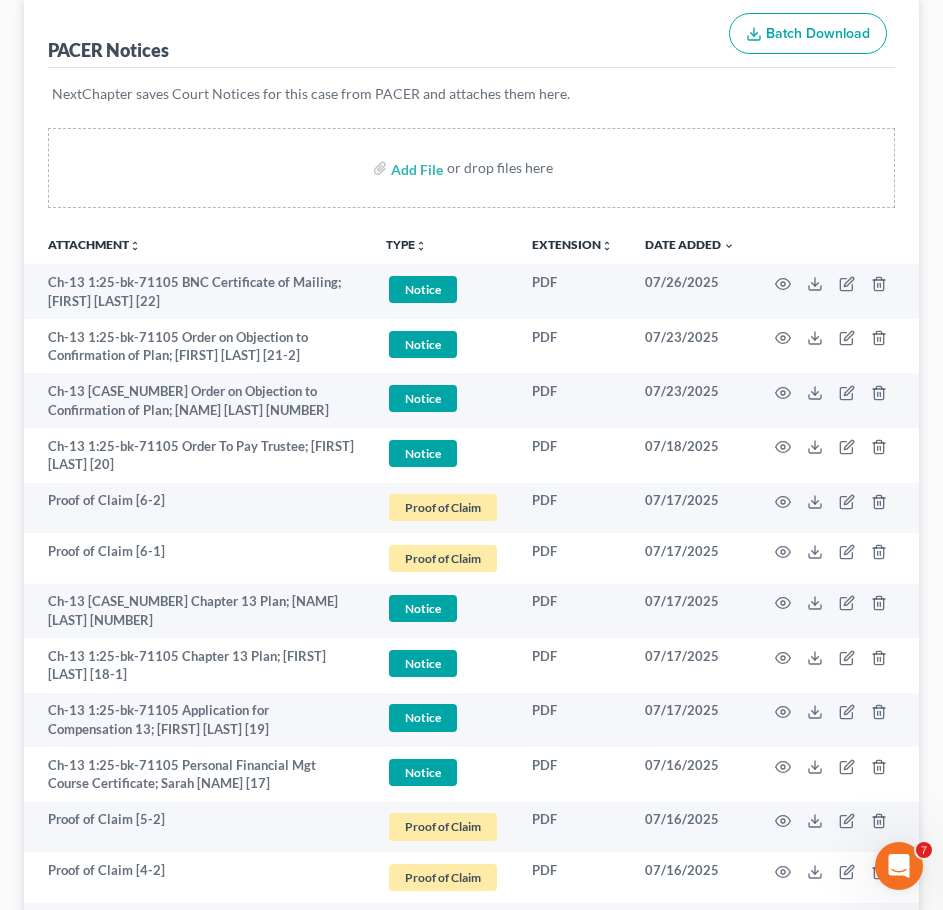 scroll, scrollTop: 0, scrollLeft: 0, axis: both 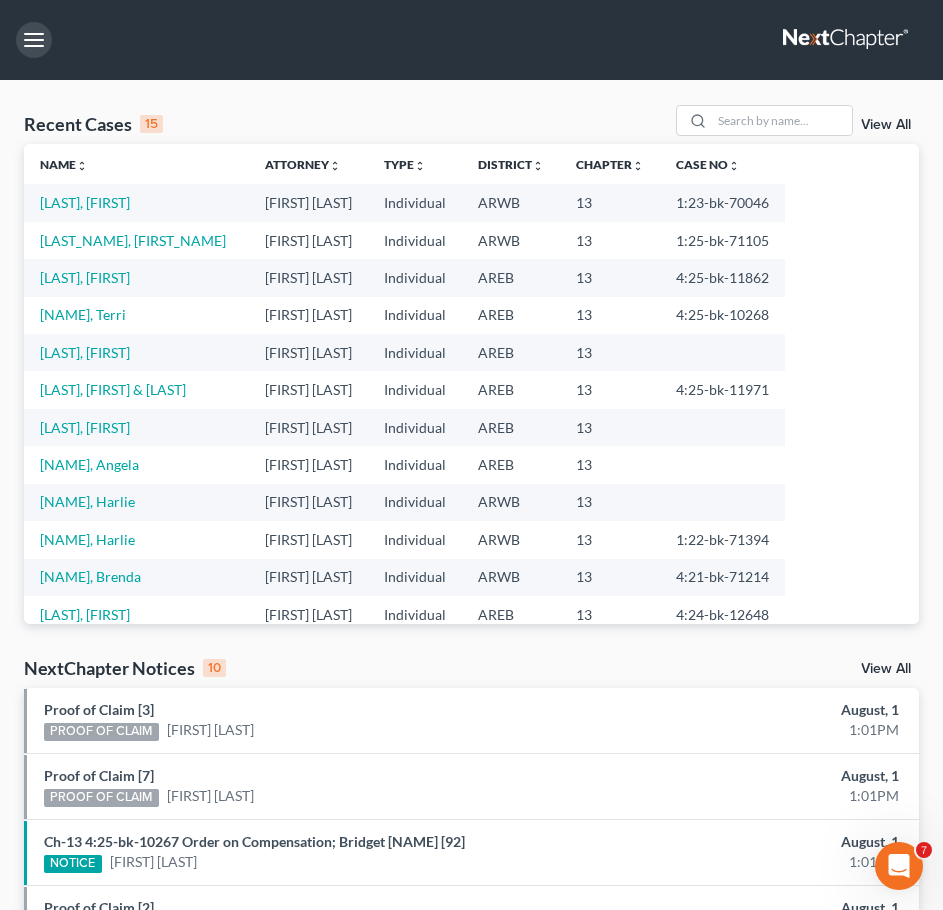 click at bounding box center (34, 40) 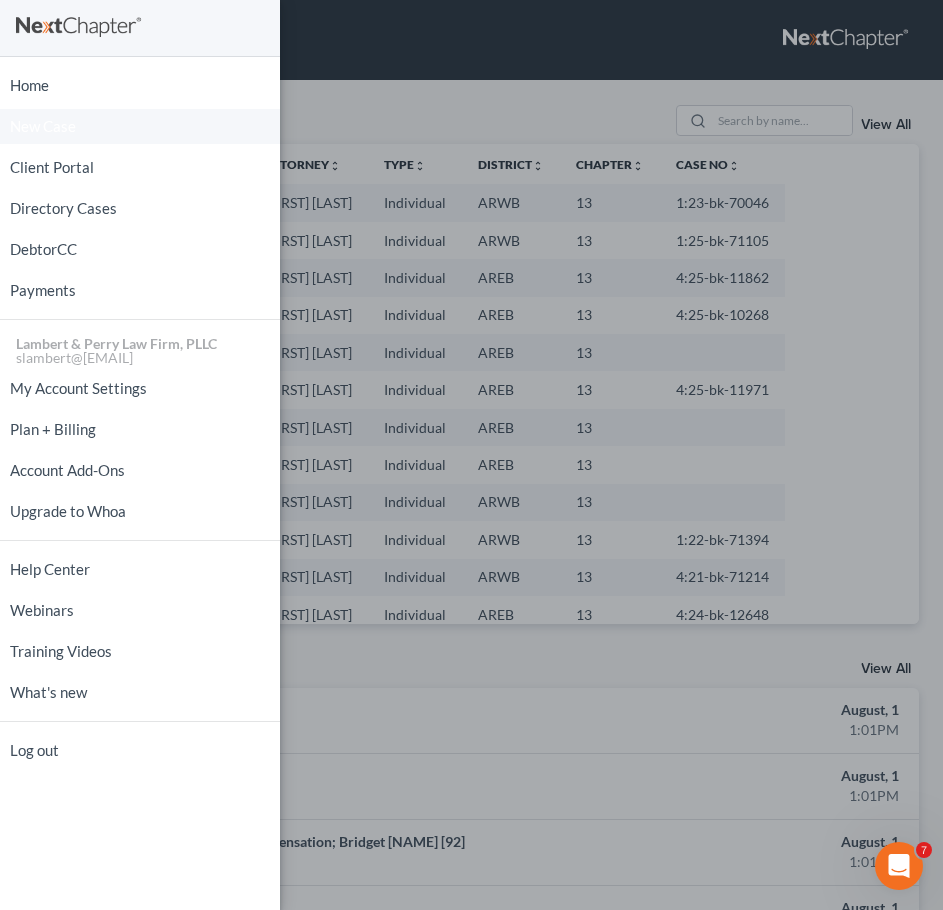 click on "New Case" at bounding box center [140, 126] 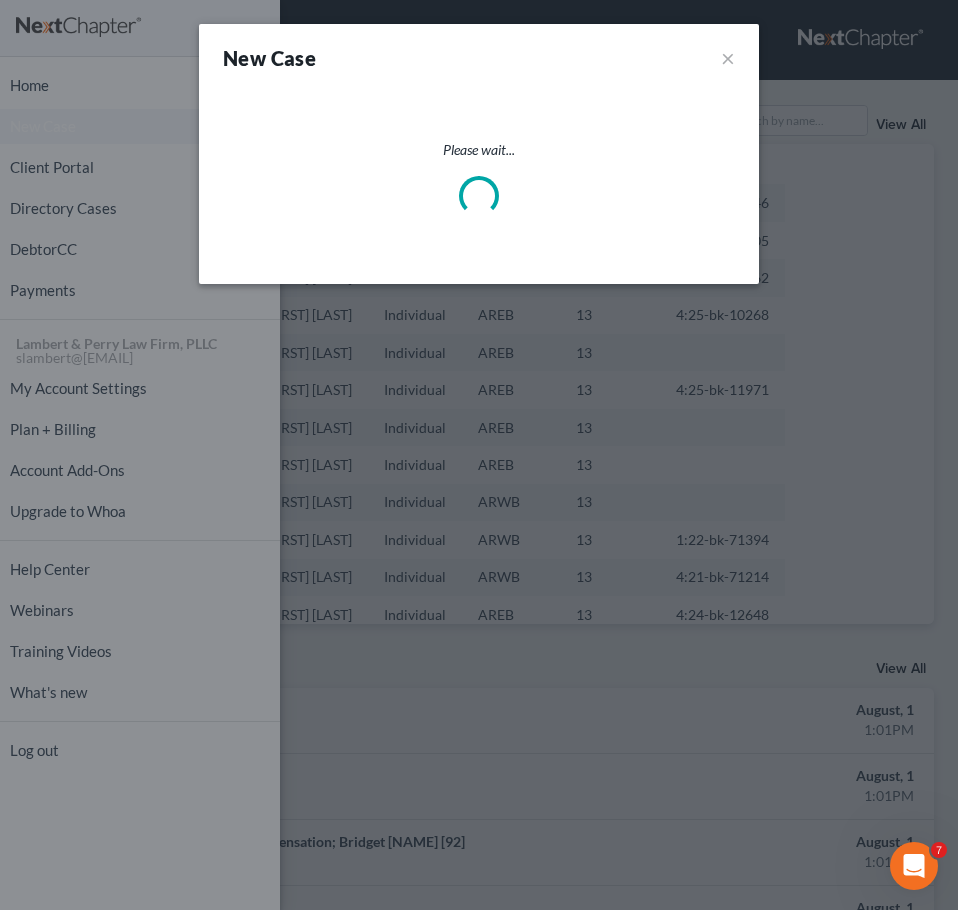 select on "5" 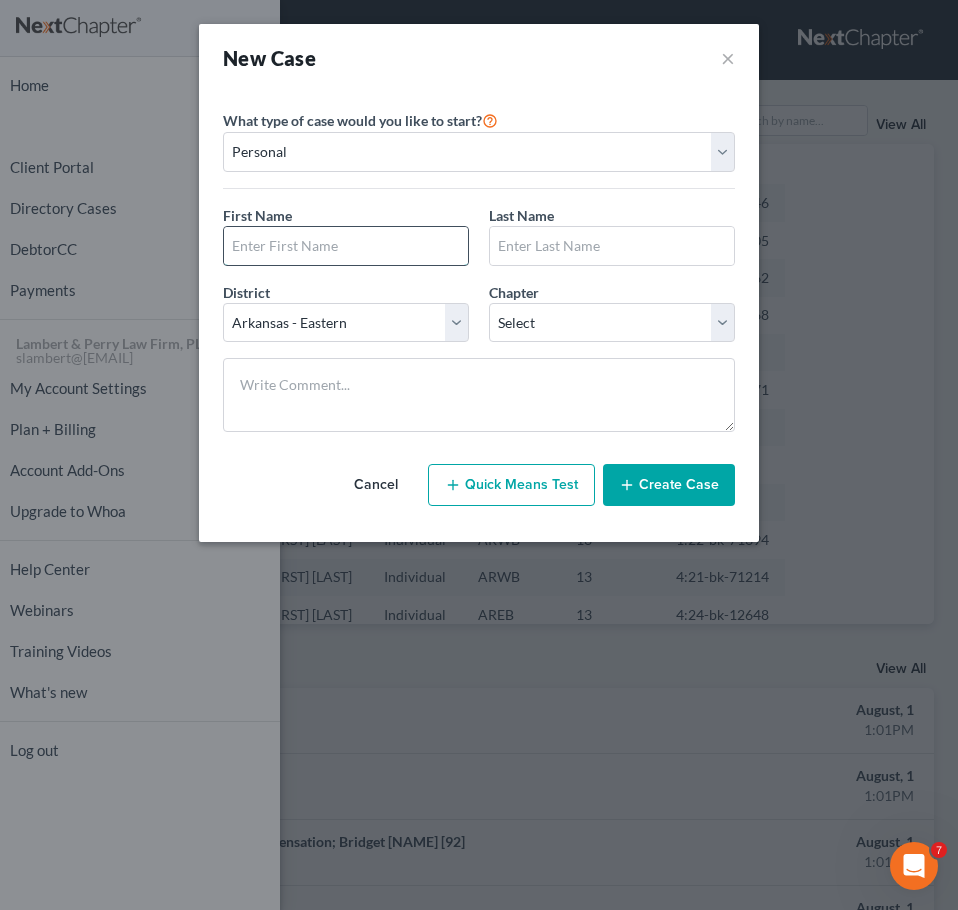 click at bounding box center [346, 246] 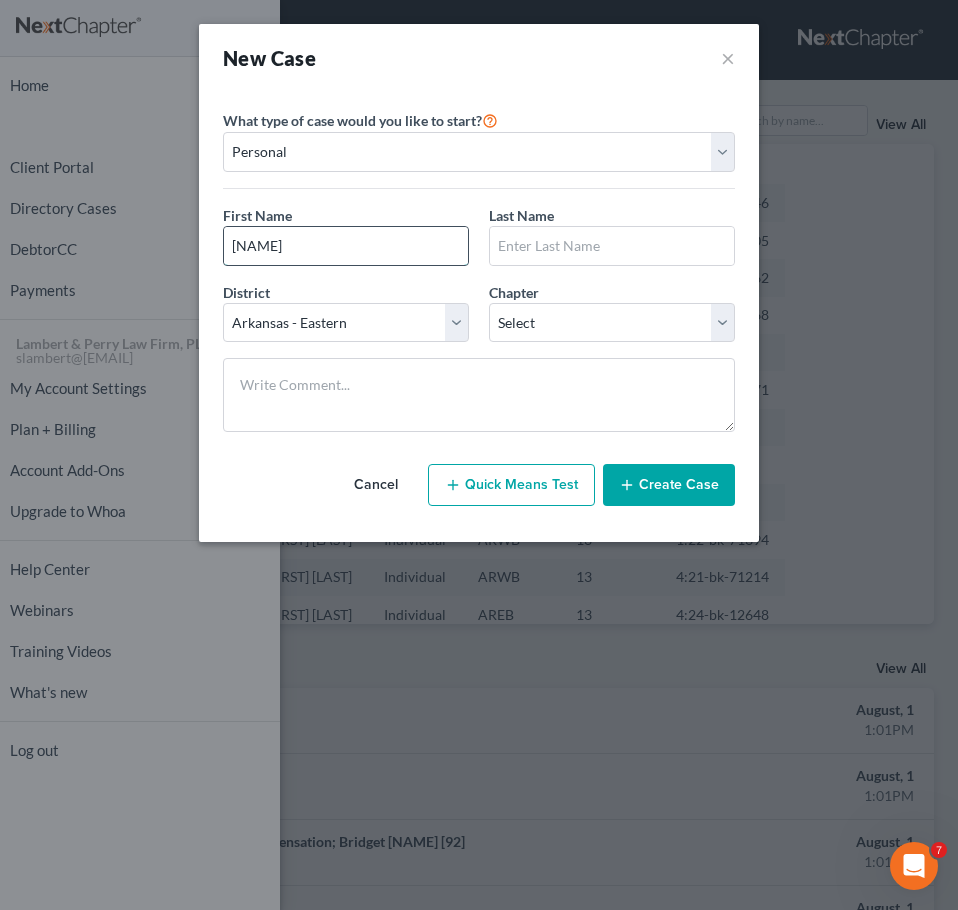type on "[NAME]" 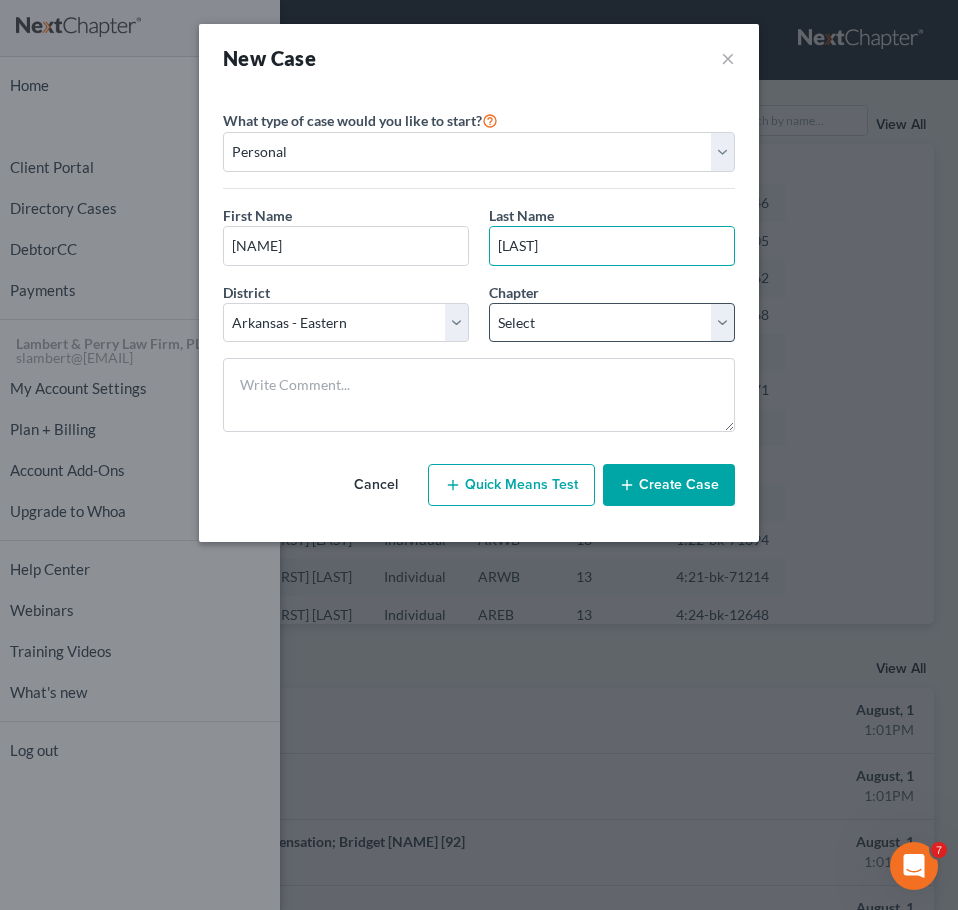 type on "[LAST]" 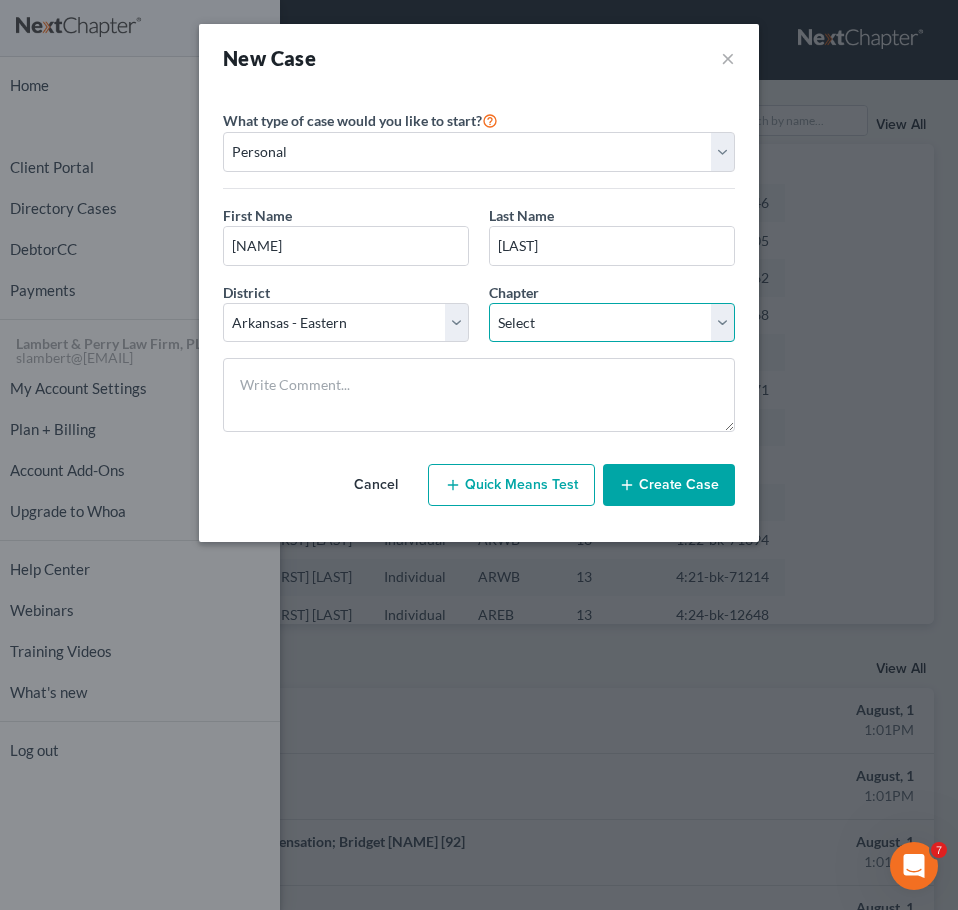 click on "Select 7 11 12 13" at bounding box center [612, 323] 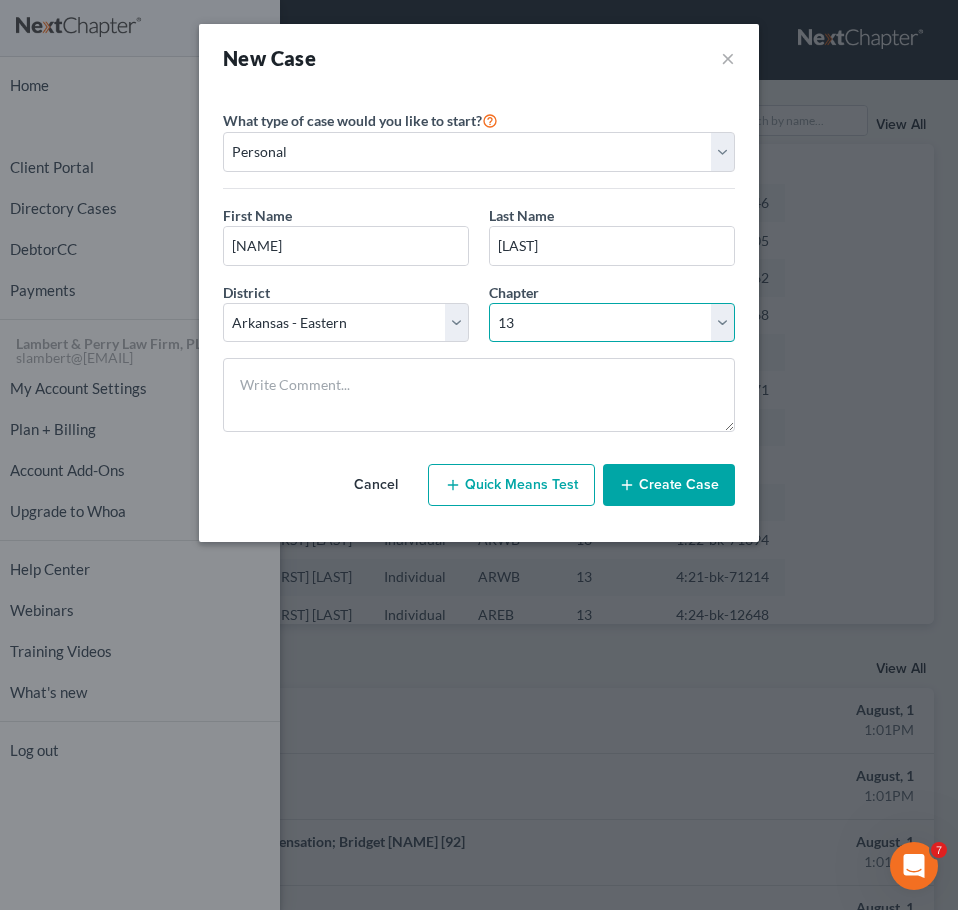click on "Select 7 11 12 13" at bounding box center [612, 323] 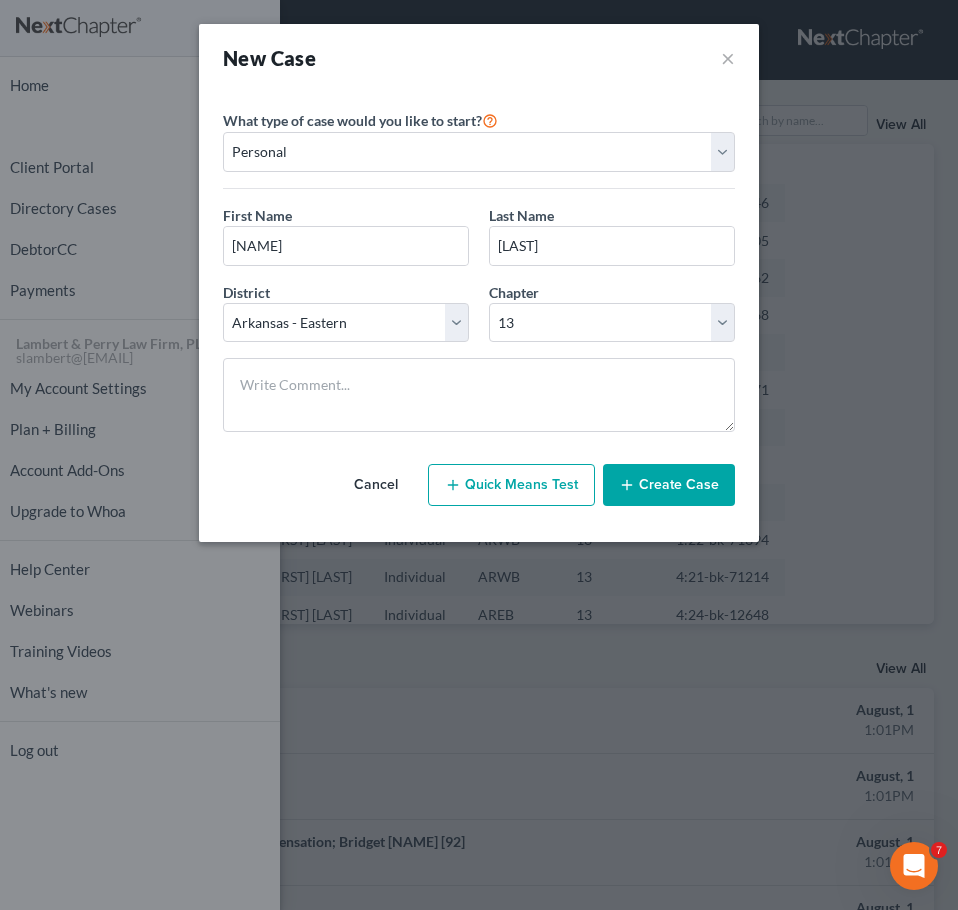click on "Create Case" at bounding box center [669, 485] 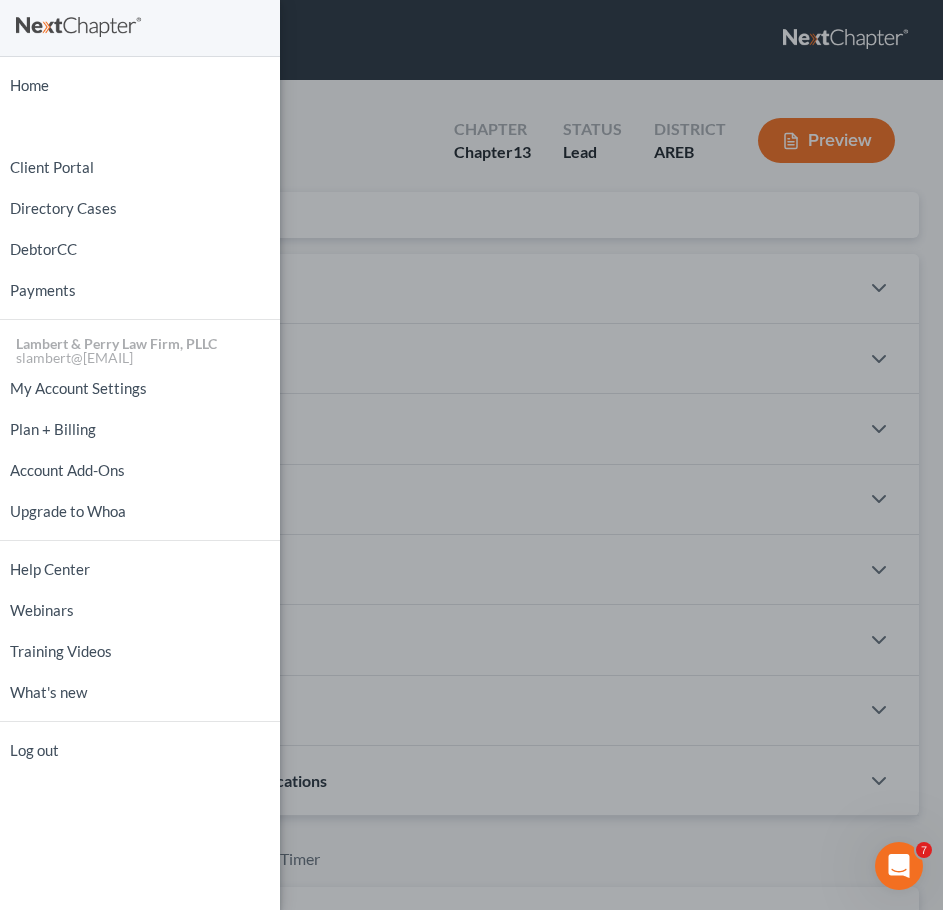 drag, startPoint x: 673, startPoint y: 300, endPoint x: 617, endPoint y: 332, distance: 64.49806 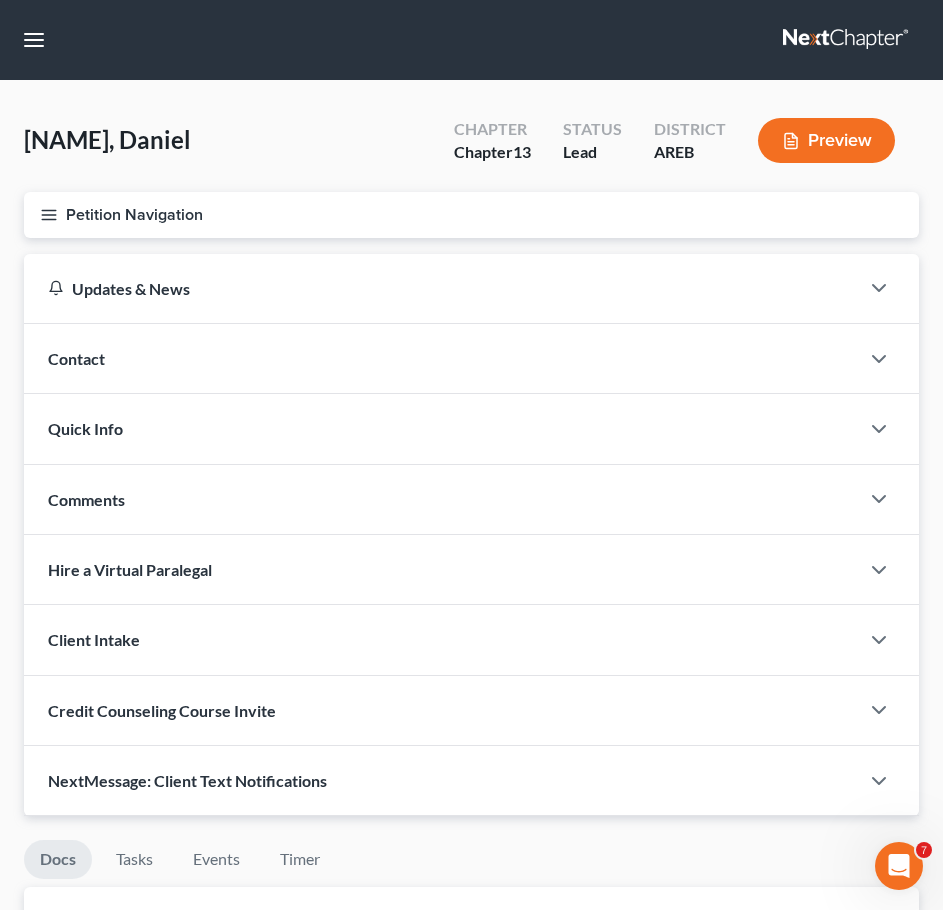 click on "Contact" at bounding box center (441, 358) 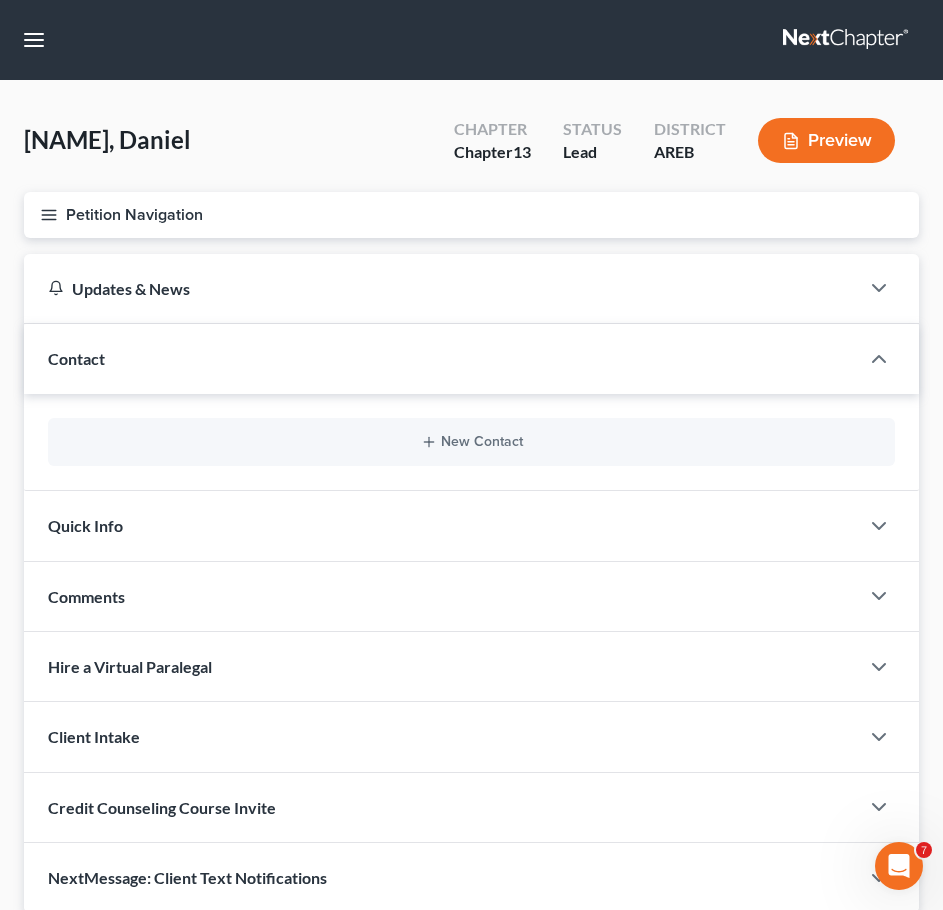 click on "New Contact" at bounding box center [471, 442] 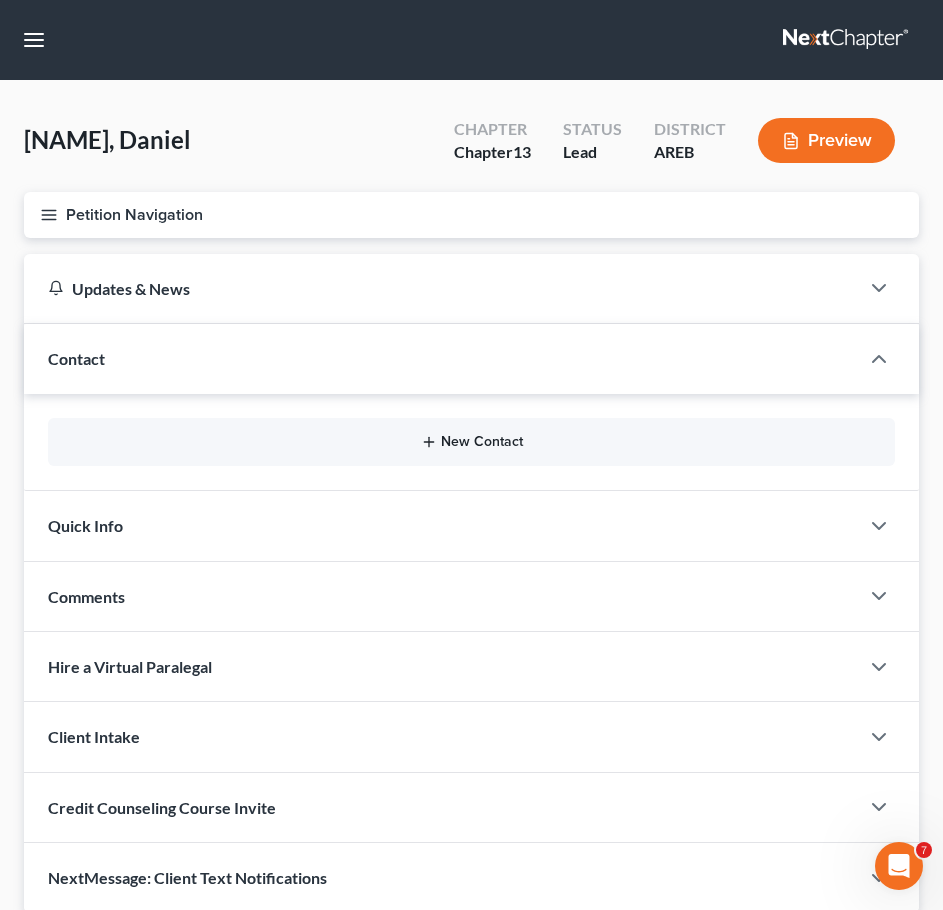 click on "New Contact" at bounding box center (471, 442) 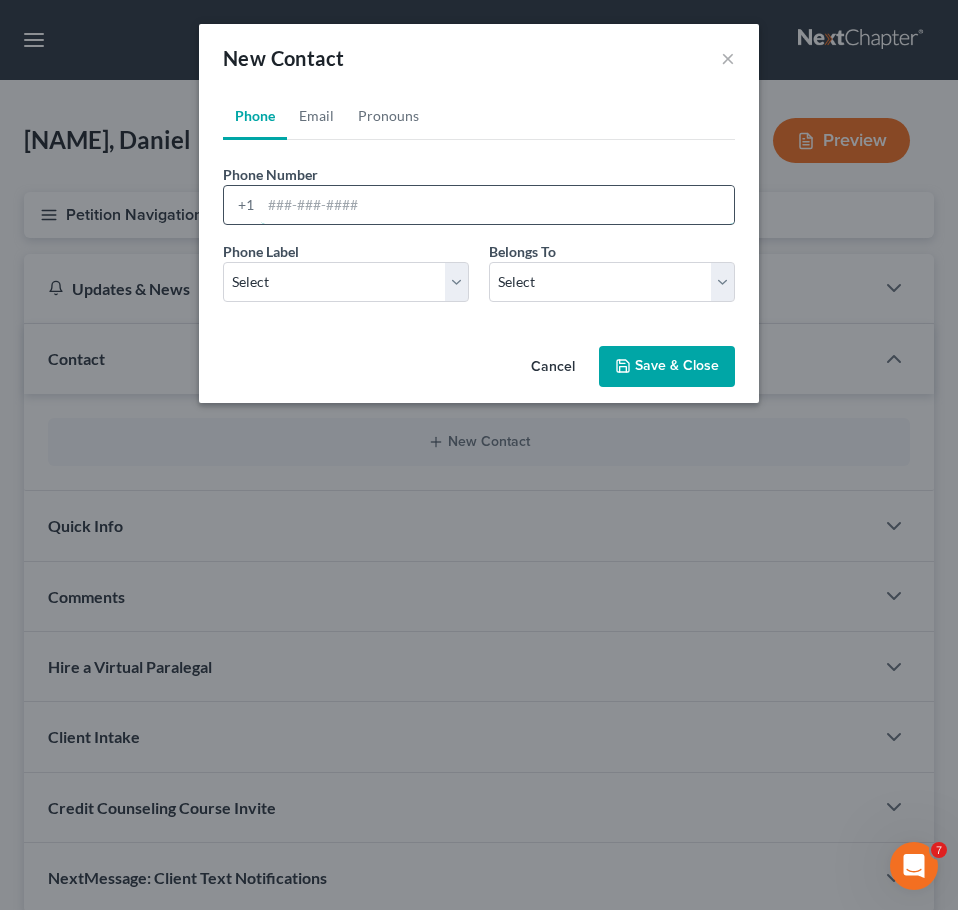 click at bounding box center (497, 205) 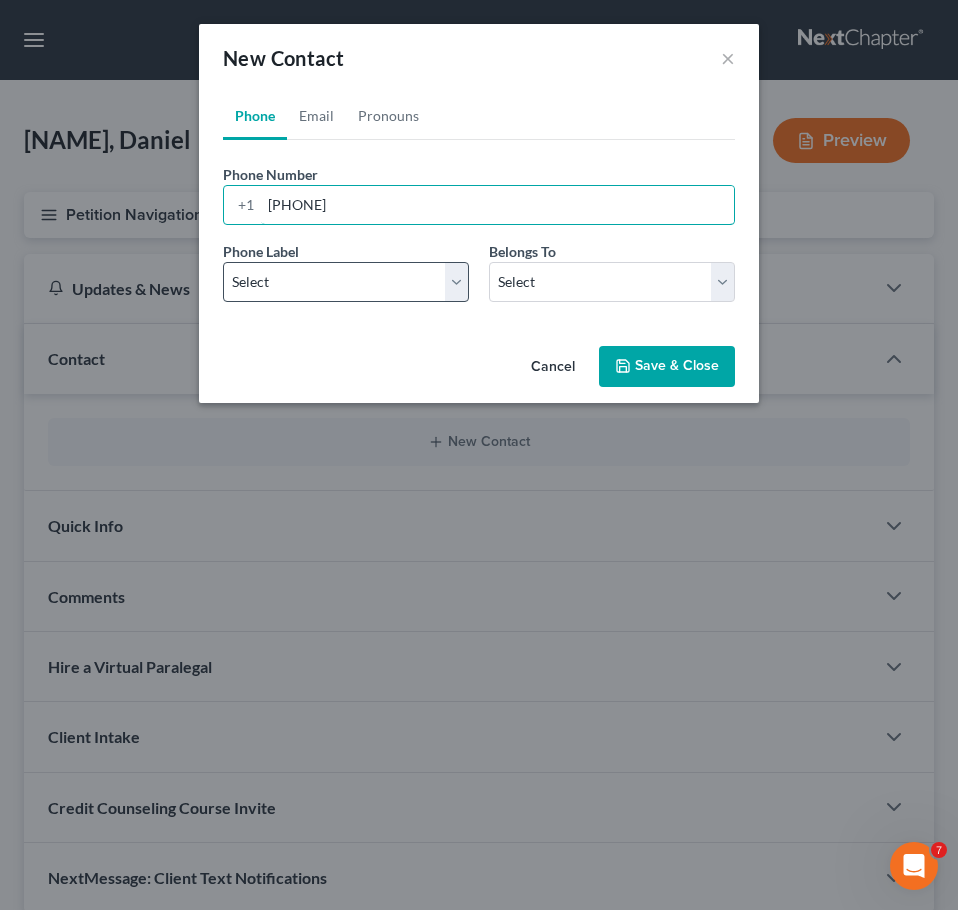 type on "[PHONE]" 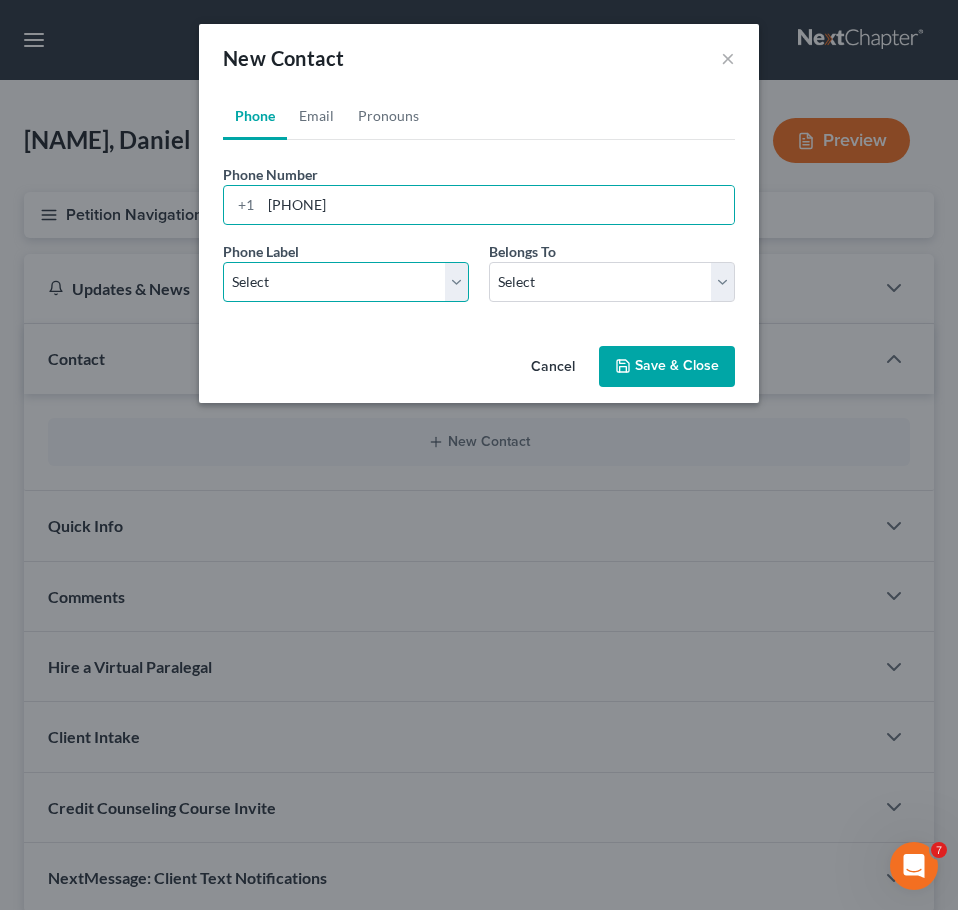 click on "Select Mobile Home Work Other" at bounding box center [346, 282] 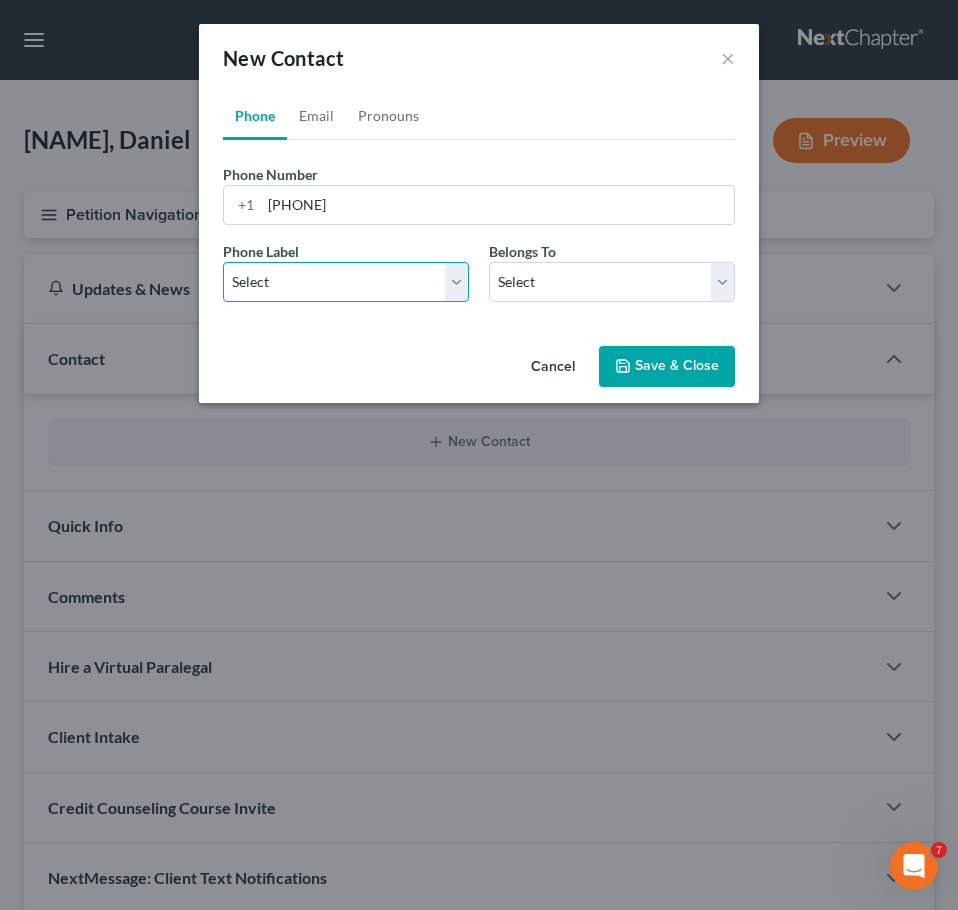 click on "Select Mobile Home Work Other" at bounding box center [346, 282] 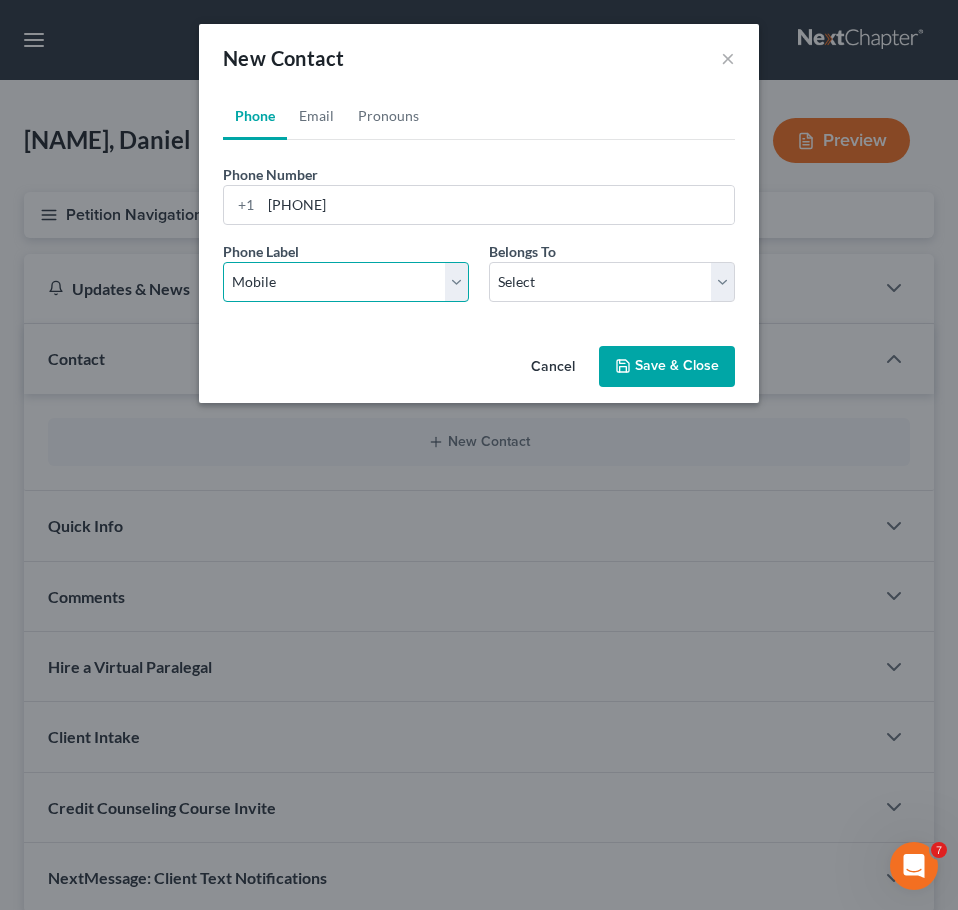 click on "Select Mobile Home Work Other" at bounding box center (346, 282) 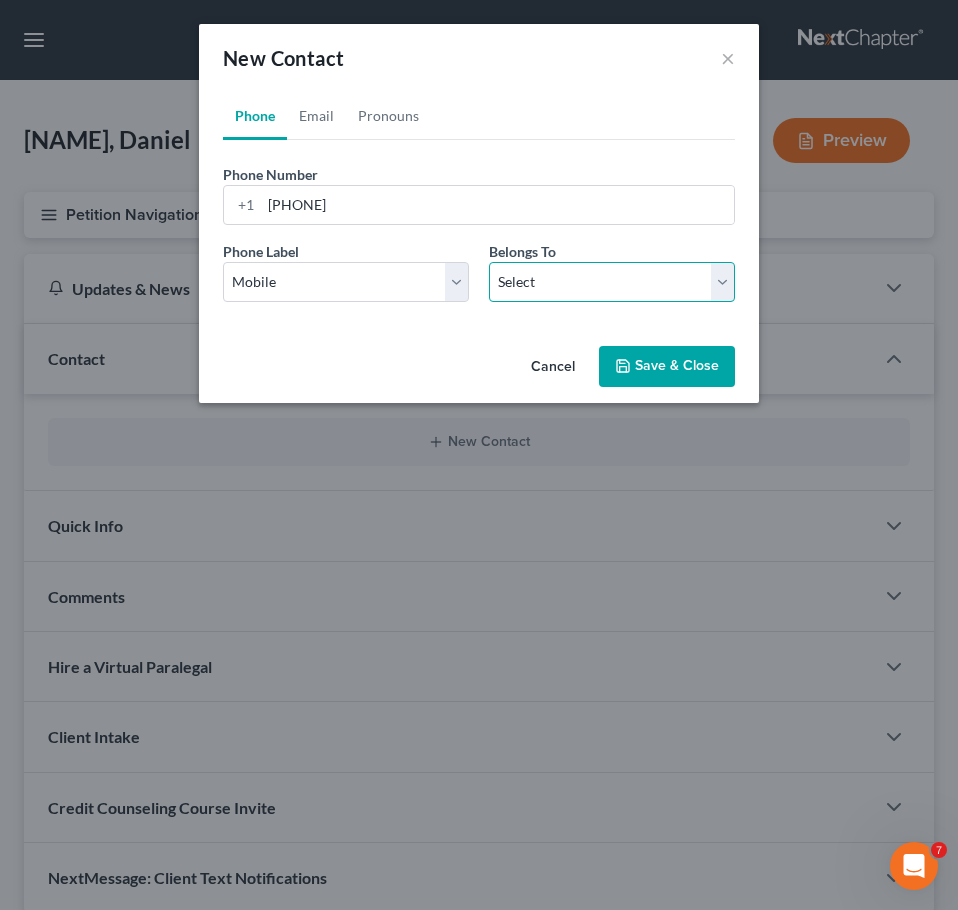 drag, startPoint x: 501, startPoint y: 276, endPoint x: 504, endPoint y: 296, distance: 20.22375 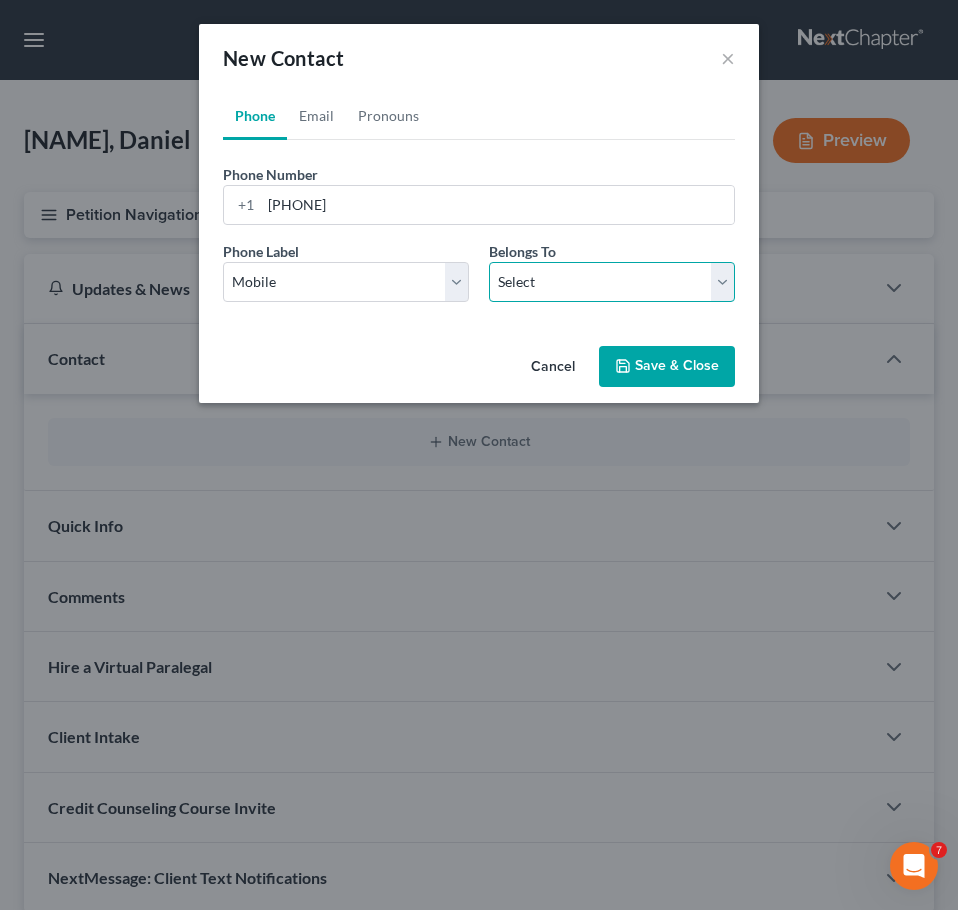 select on "0" 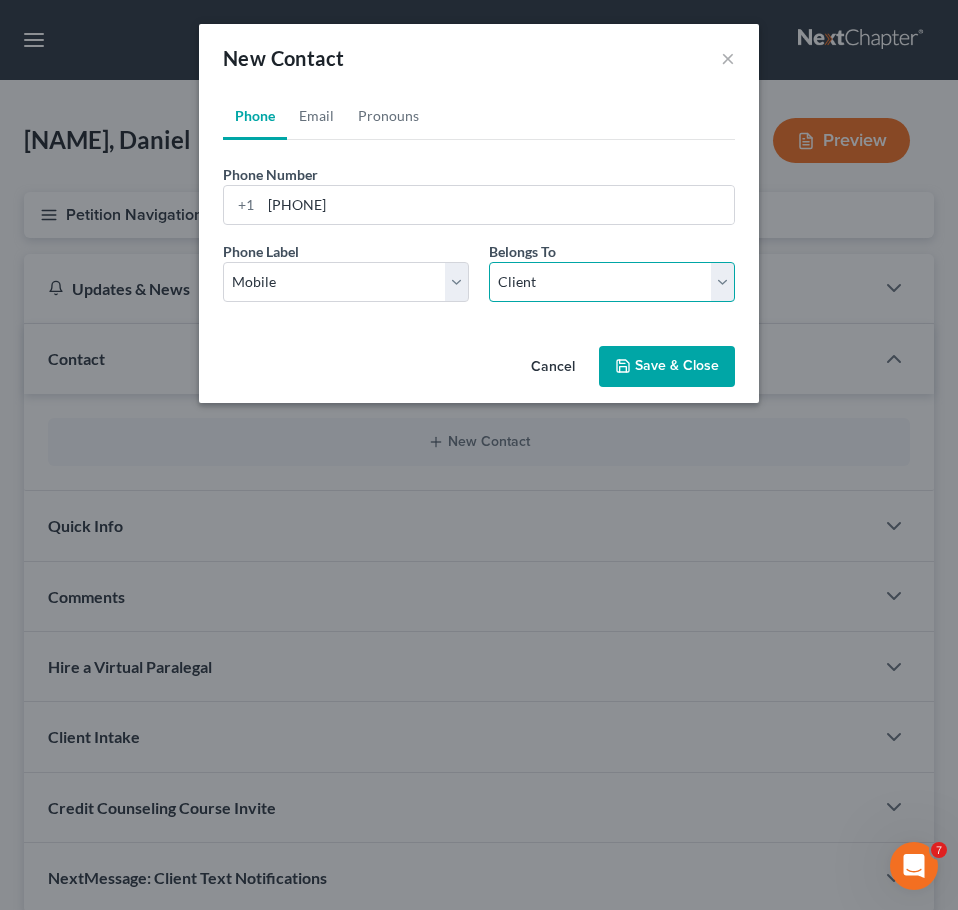 click on "Select Client Other" at bounding box center [612, 282] 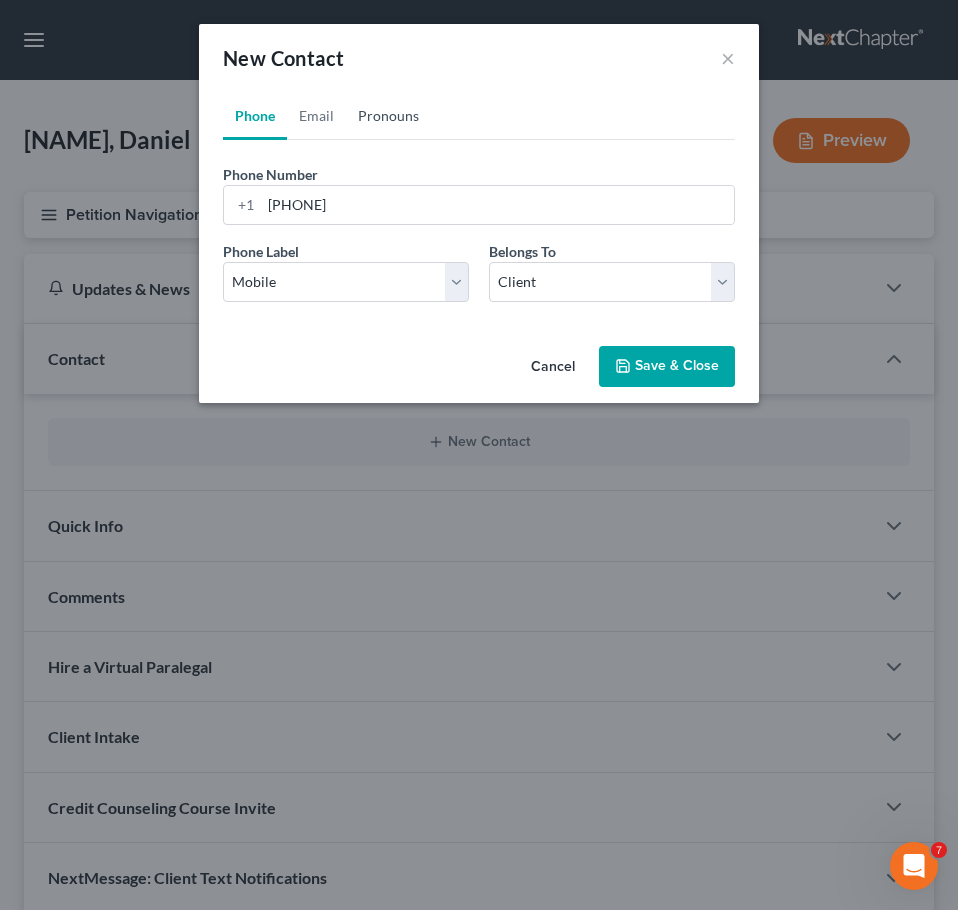 click on "Pronouns" at bounding box center [388, 116] 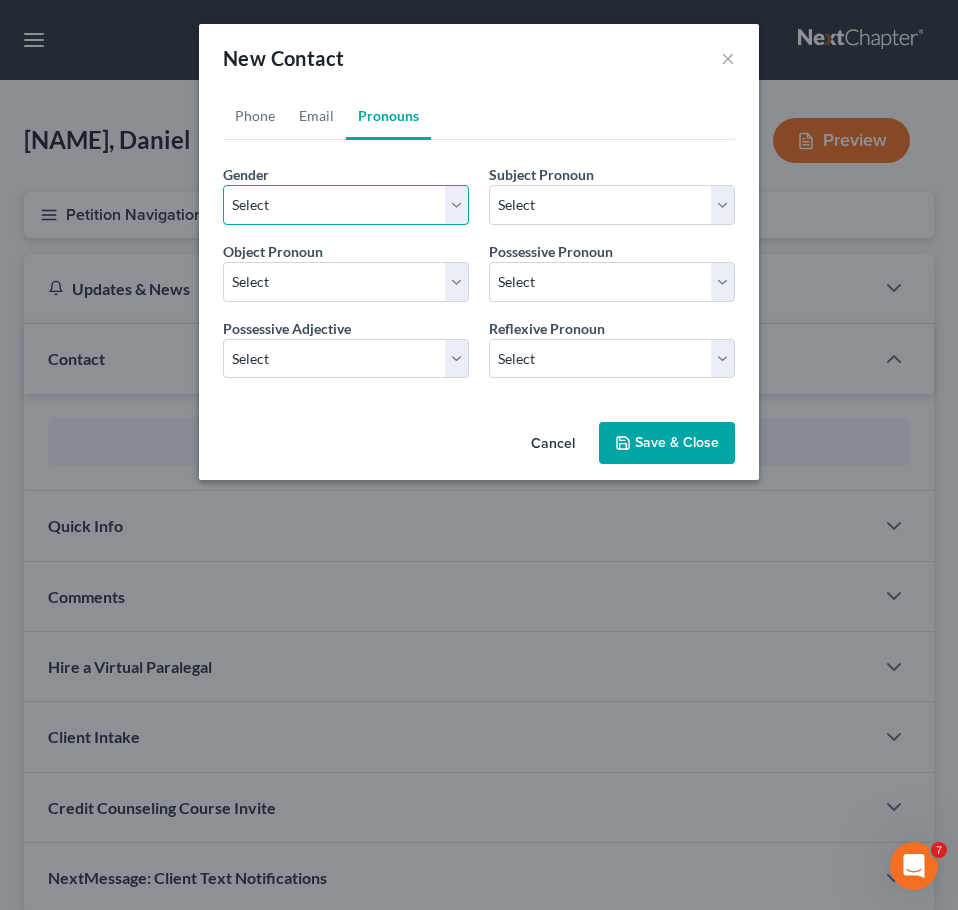 click on "Select Male Female Non Binary More Than One Person" at bounding box center [346, 205] 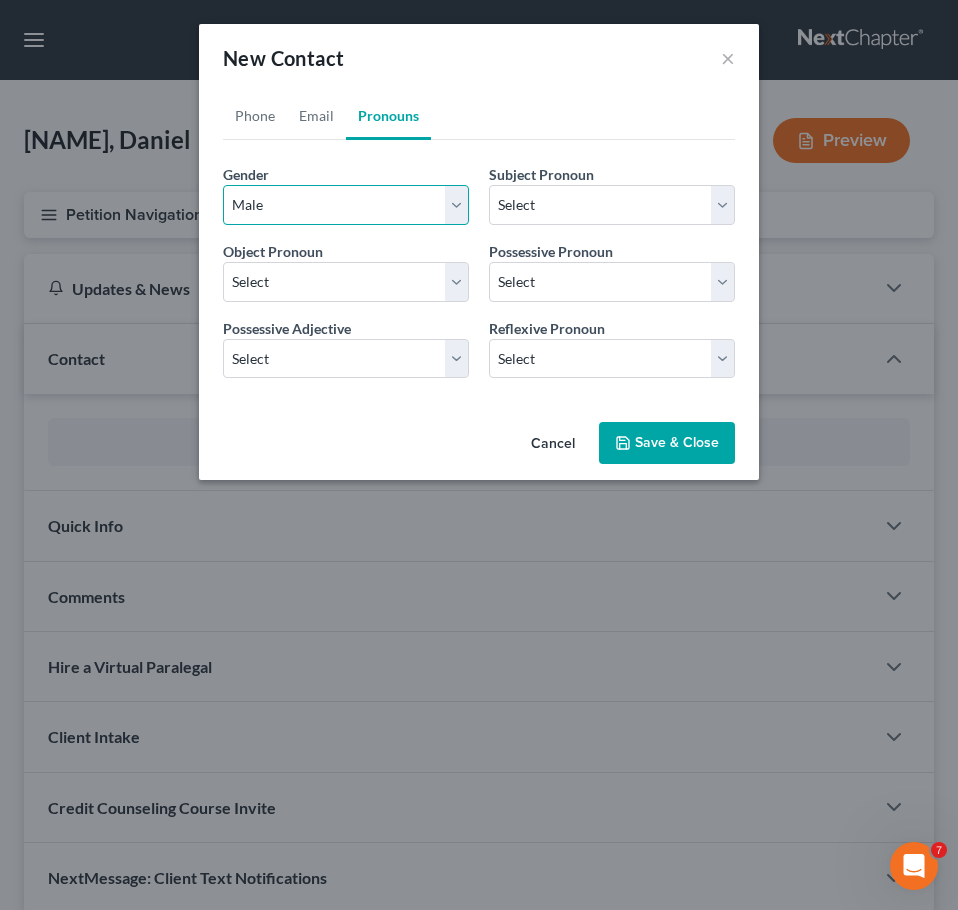 click on "Select Male Female Non Binary More Than One Person" at bounding box center [346, 205] 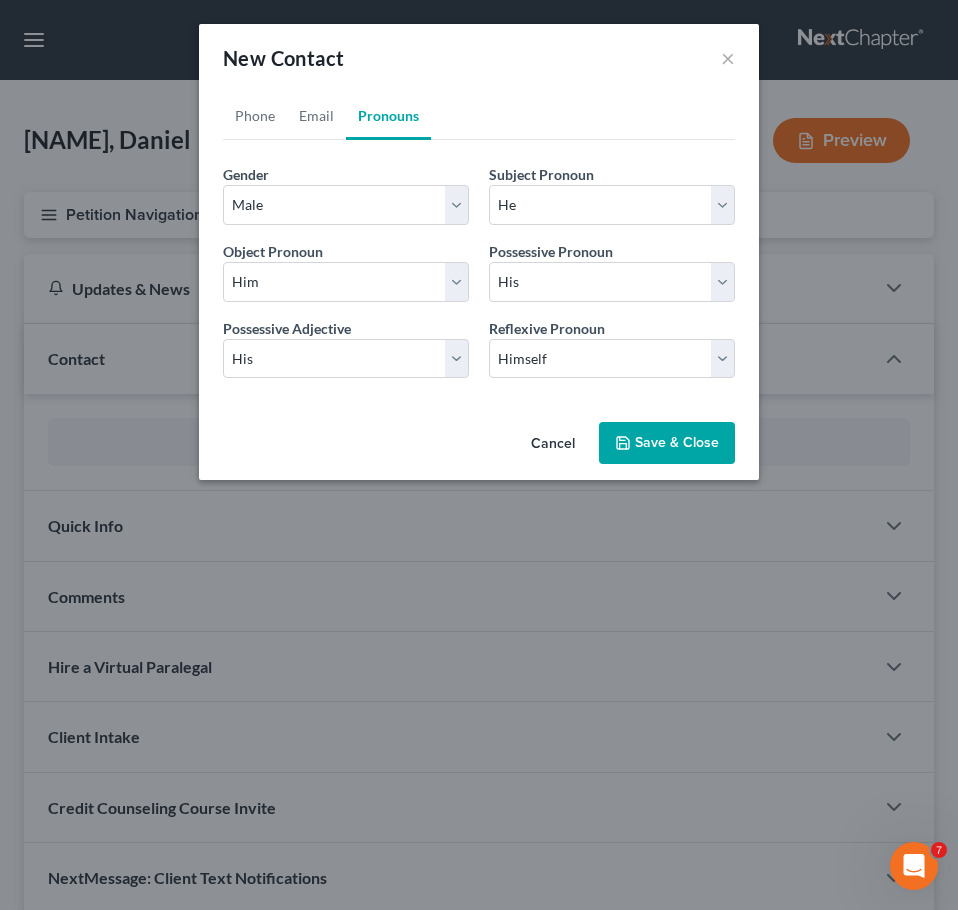 click on "Save & Close" at bounding box center [667, 443] 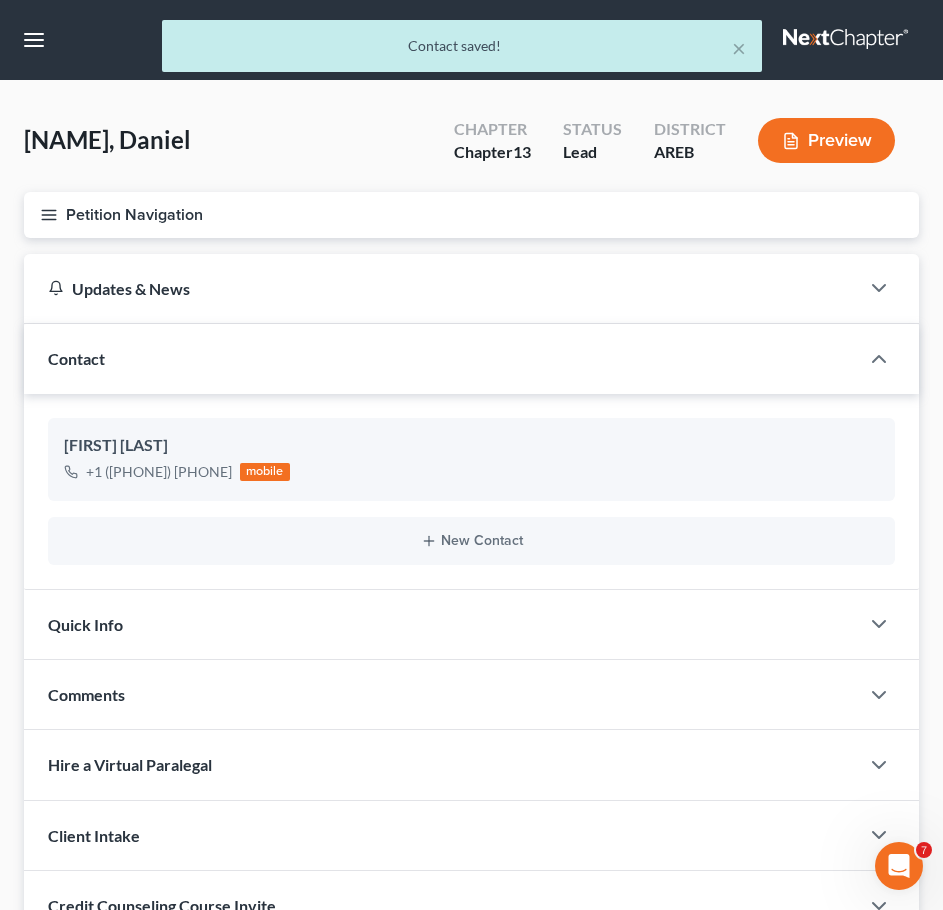 click 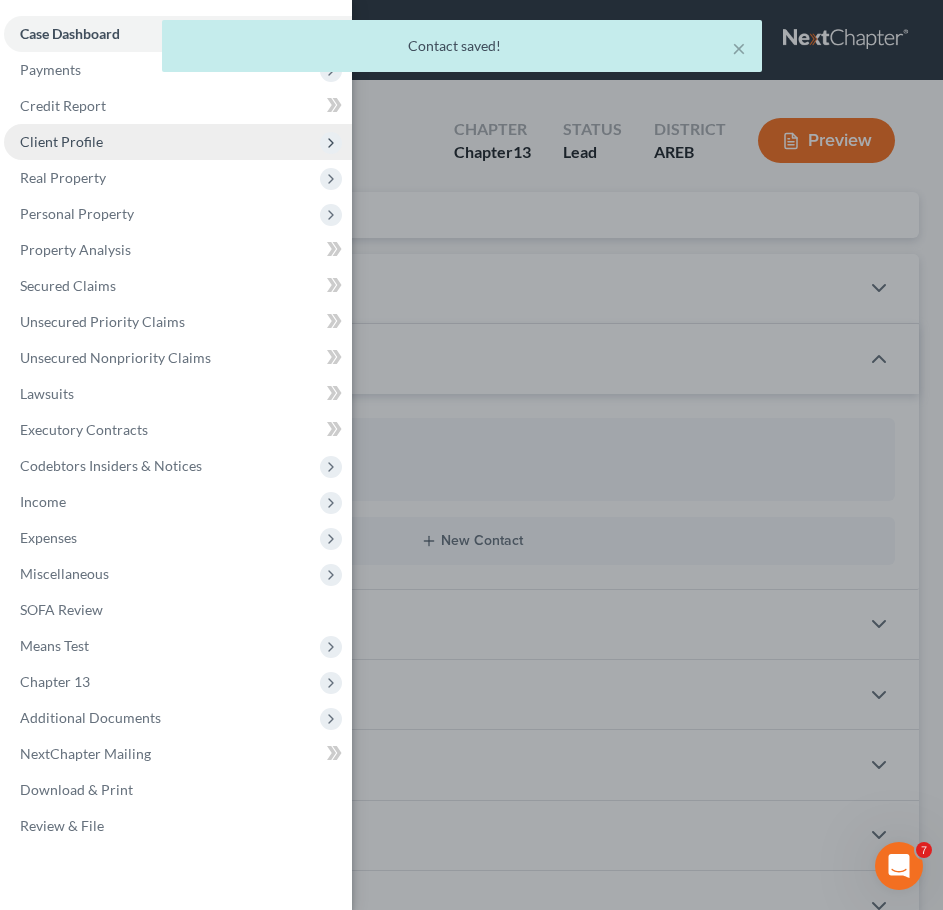 click on "Client Profile" at bounding box center (178, 142) 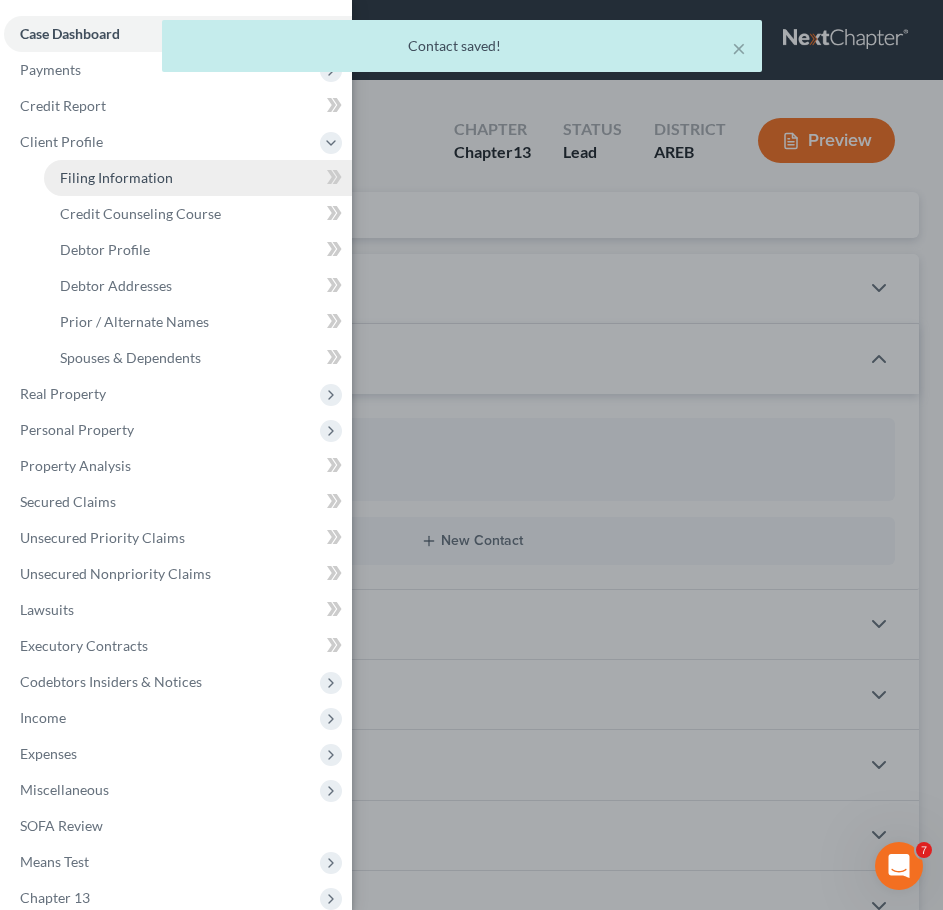 click on "Filing Information" at bounding box center [198, 178] 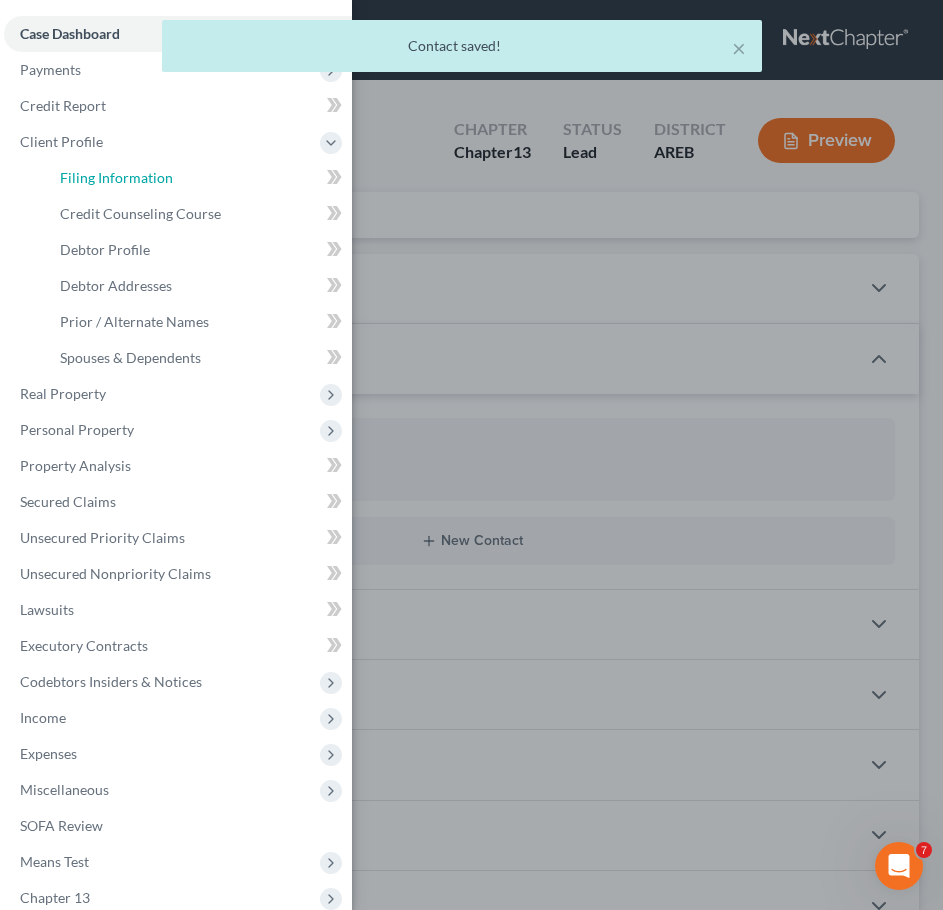 select on "1" 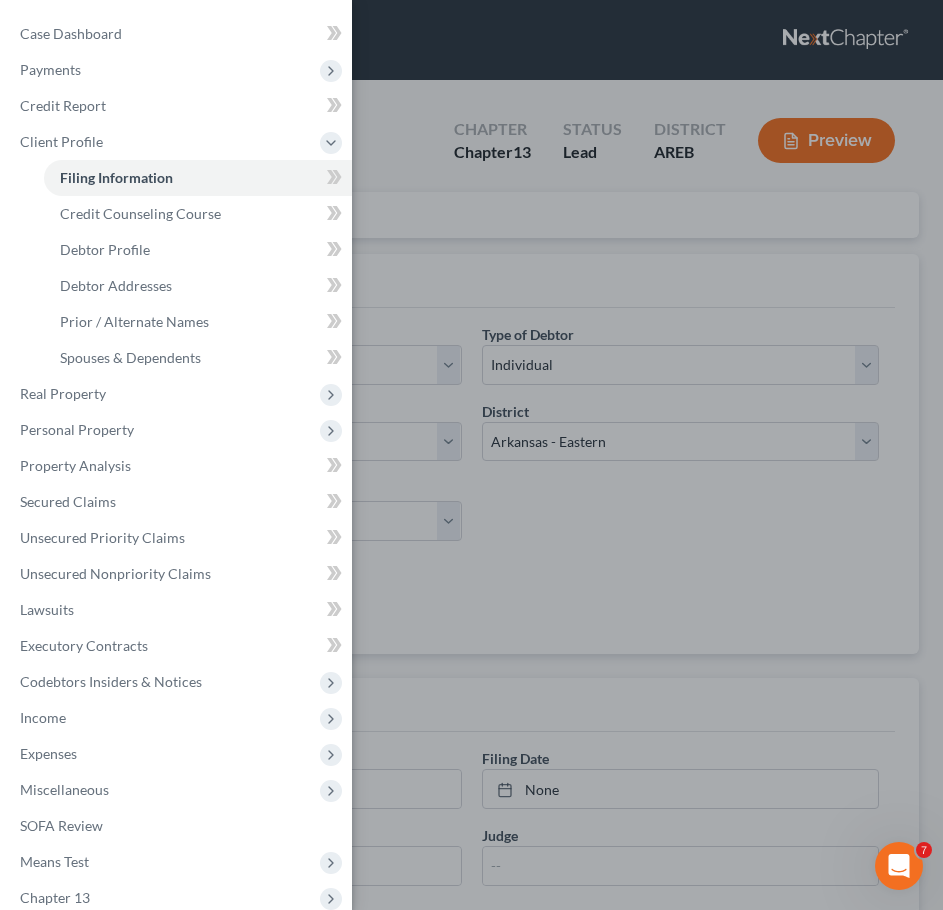click on "Case Dashboard
Payments
Invoices
Payments
Payments
Credit Report
Client Profile" at bounding box center (471, 455) 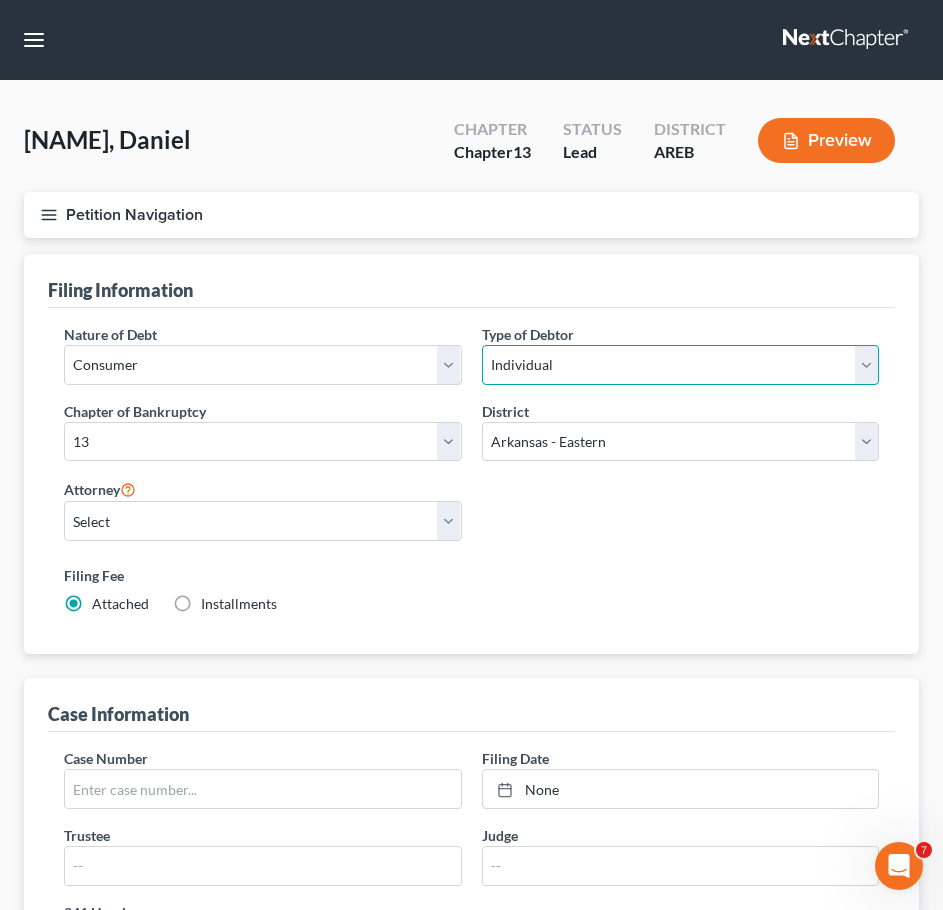click on "Select Individual Joint" at bounding box center (681, 365) 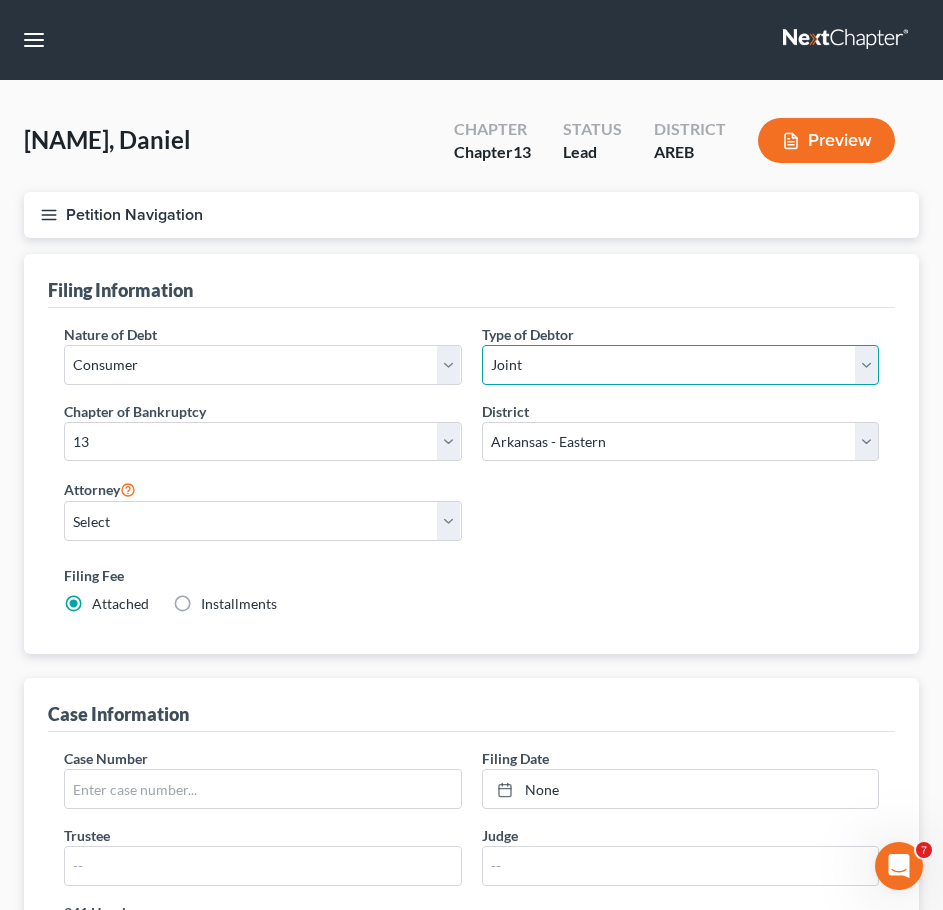 click on "Select Individual Joint" at bounding box center [681, 365] 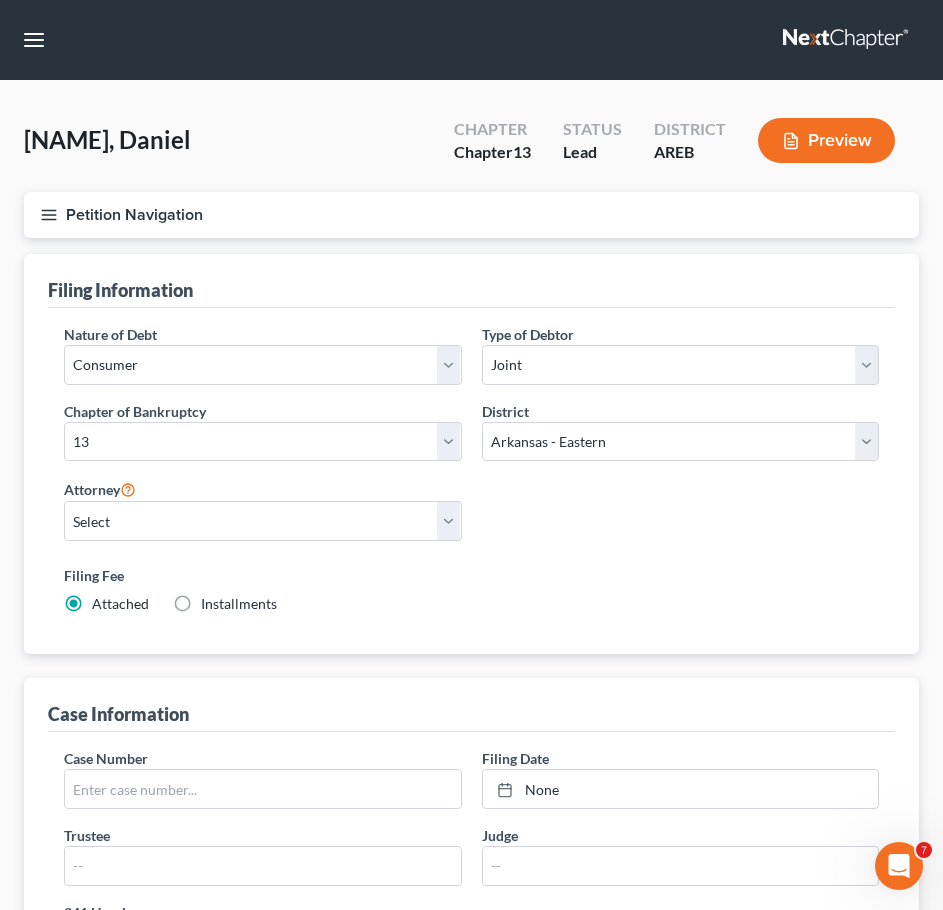 click on "Attorney  Select [FIRST] [LAST] - AREB [FIRST] [LAST] - ARWB [FIRST] [LAST] - AREB [FIRST] [LAST] - ARWB" at bounding box center [263, 517] 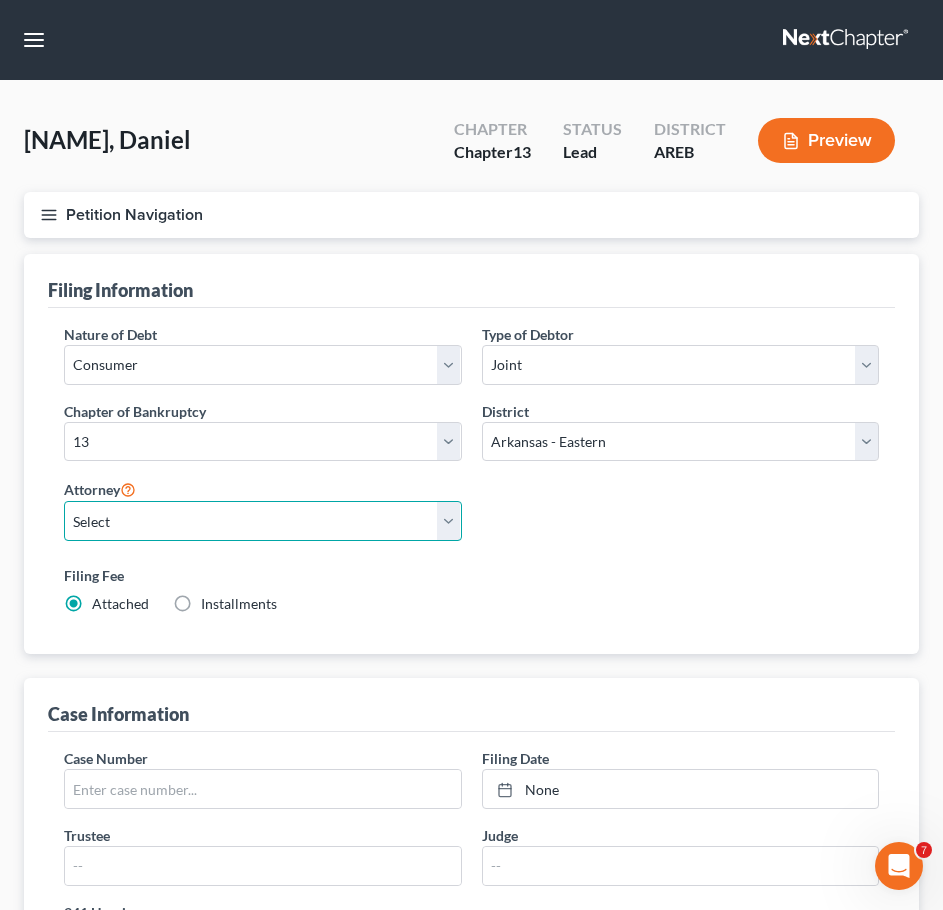 click on "Select [LAST], [FIRST] - AREB [LAST], [FIRST] - ARWB [LAST], [FIRST] - AREB [LAST], [FIRST] - ARWB" at bounding box center (263, 521) 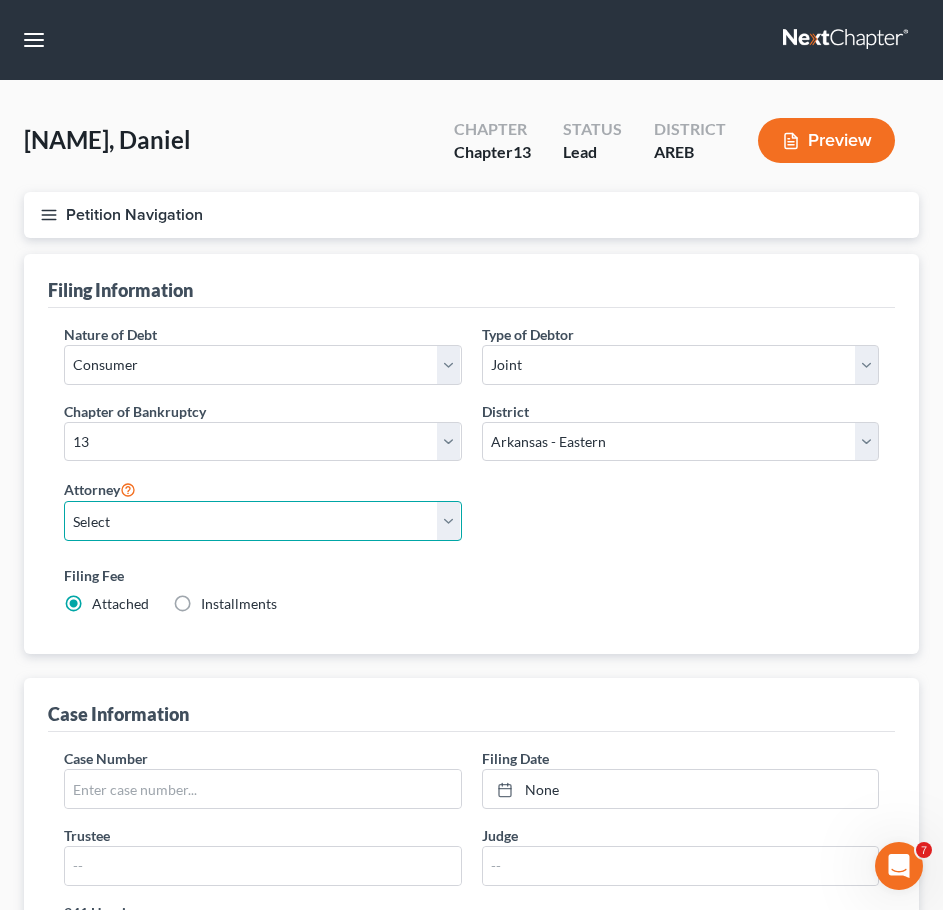select on "0" 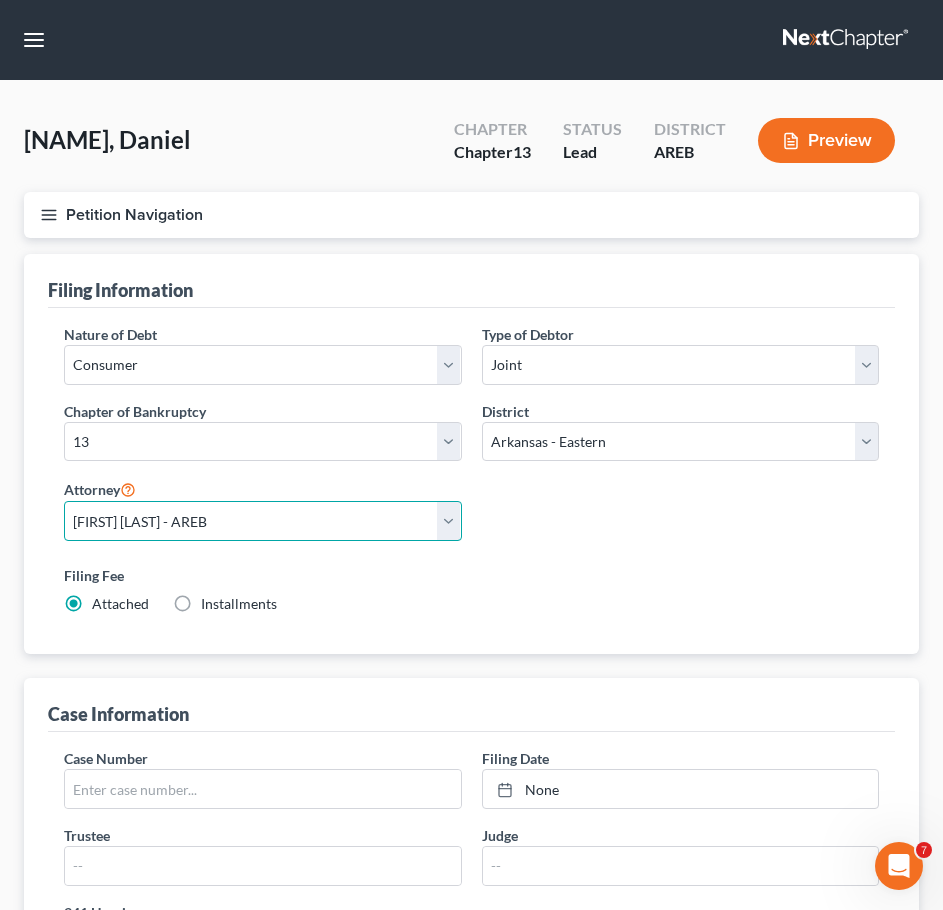 click on "Select [LAST], [FIRST] - AREB [LAST], [FIRST] - ARWB [LAST], [FIRST] - AREB [LAST], [FIRST] - ARWB" at bounding box center [263, 521] 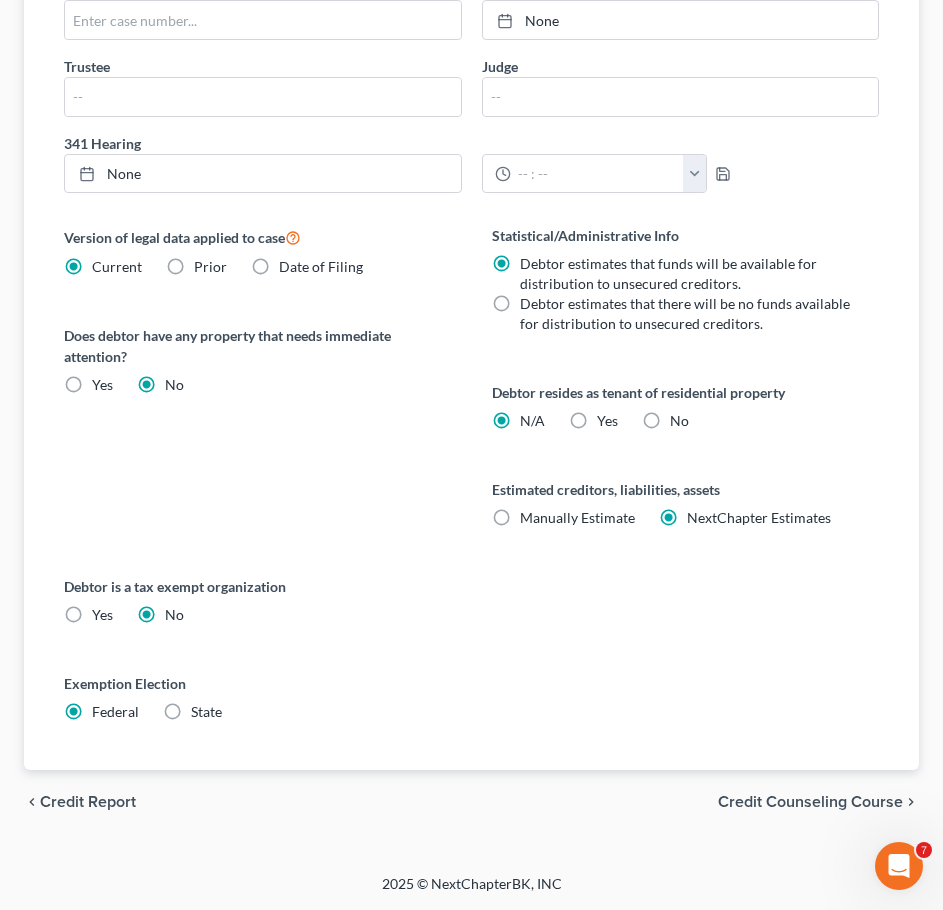 click on "Credit Counseling Course" at bounding box center [810, 802] 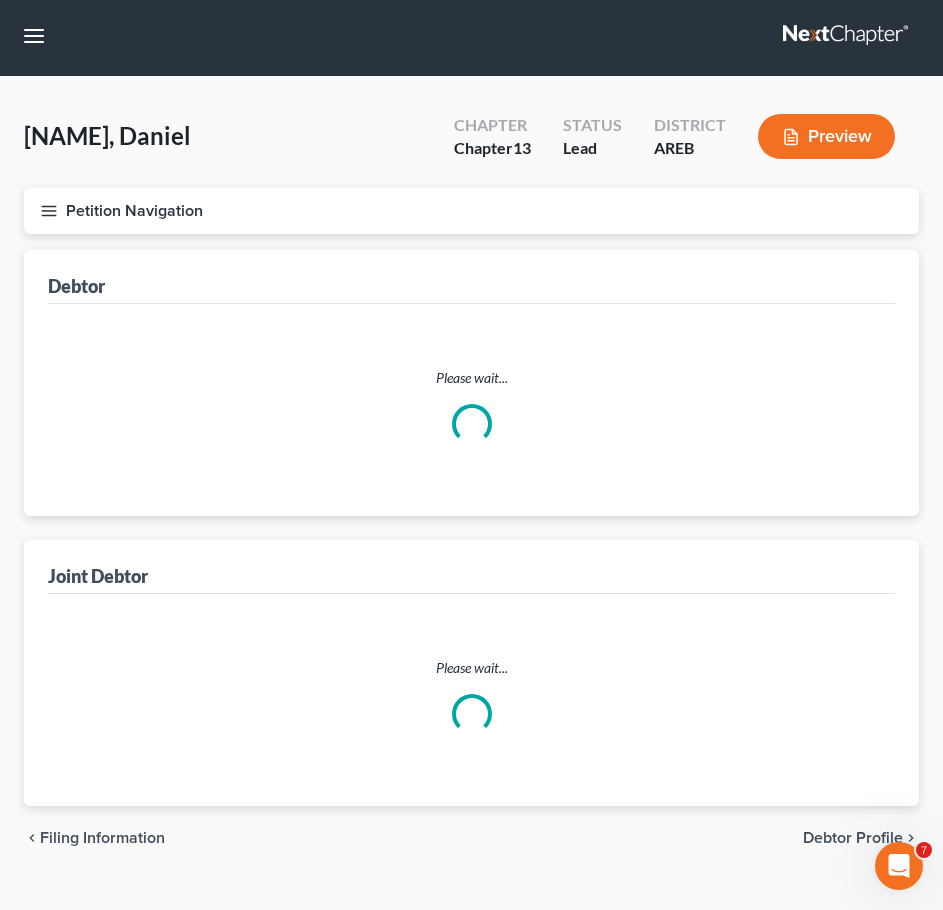 scroll, scrollTop: 0, scrollLeft: 0, axis: both 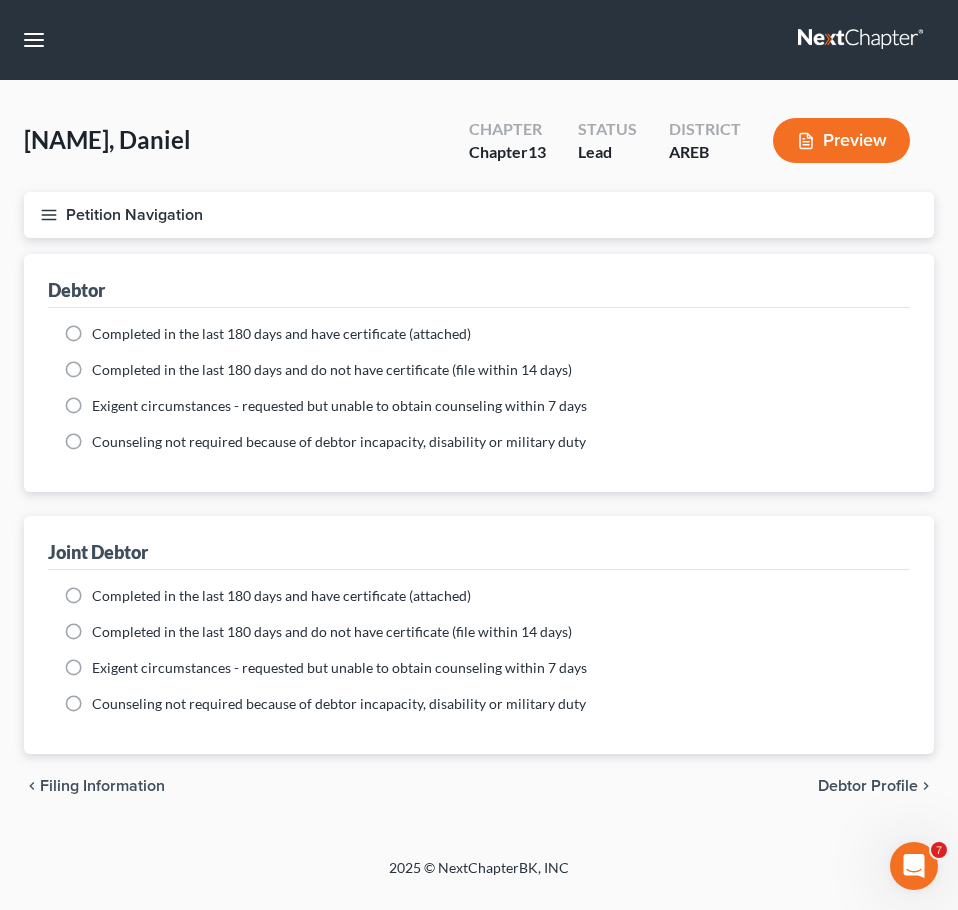click on "Debtor Profile" at bounding box center (868, 786) 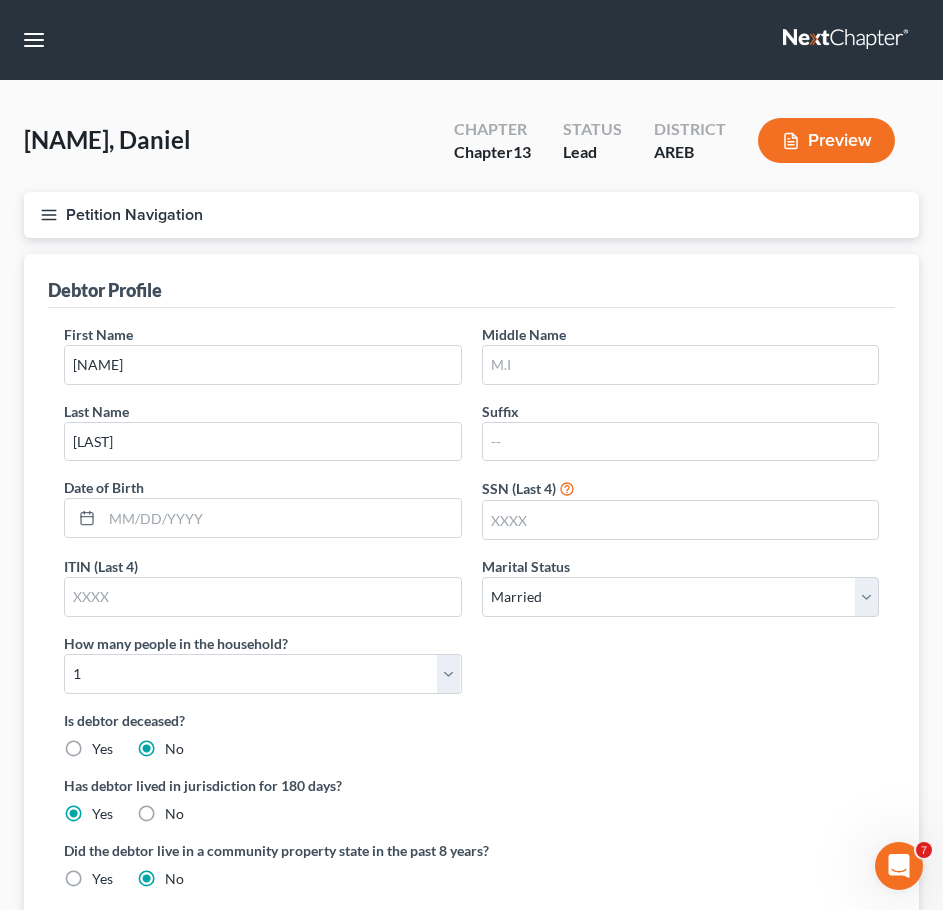 scroll, scrollTop: 391, scrollLeft: 0, axis: vertical 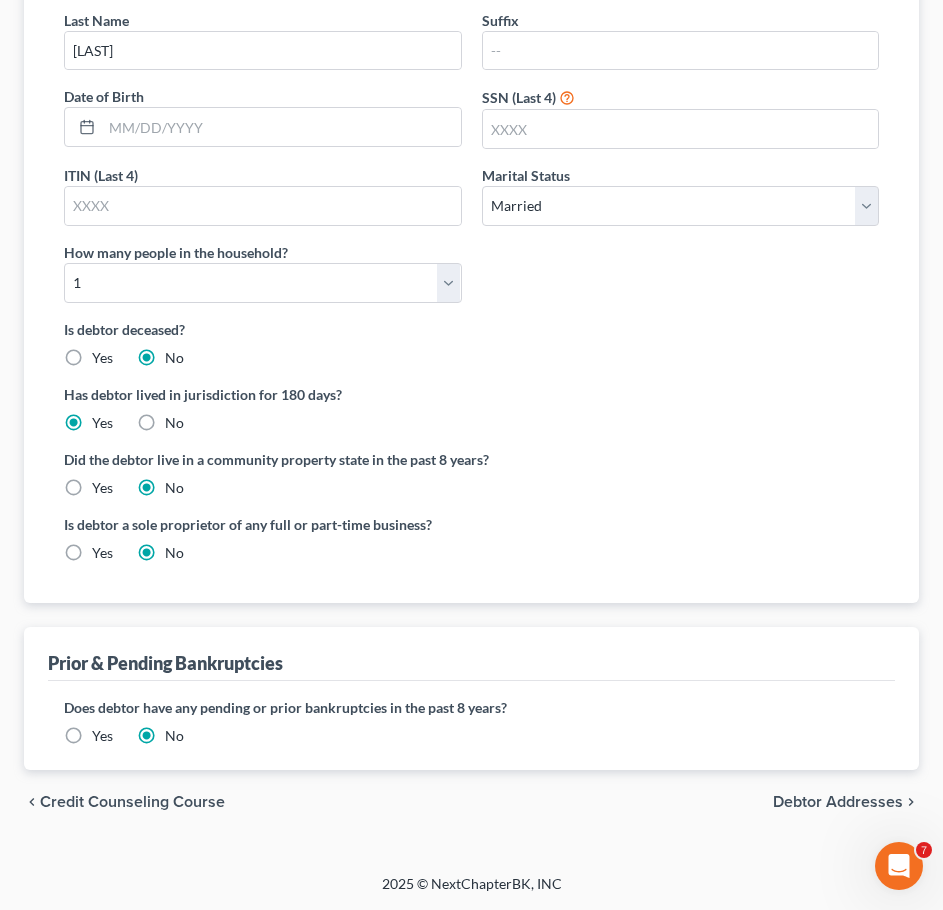click on "Debtor Addresses" at bounding box center [838, 802] 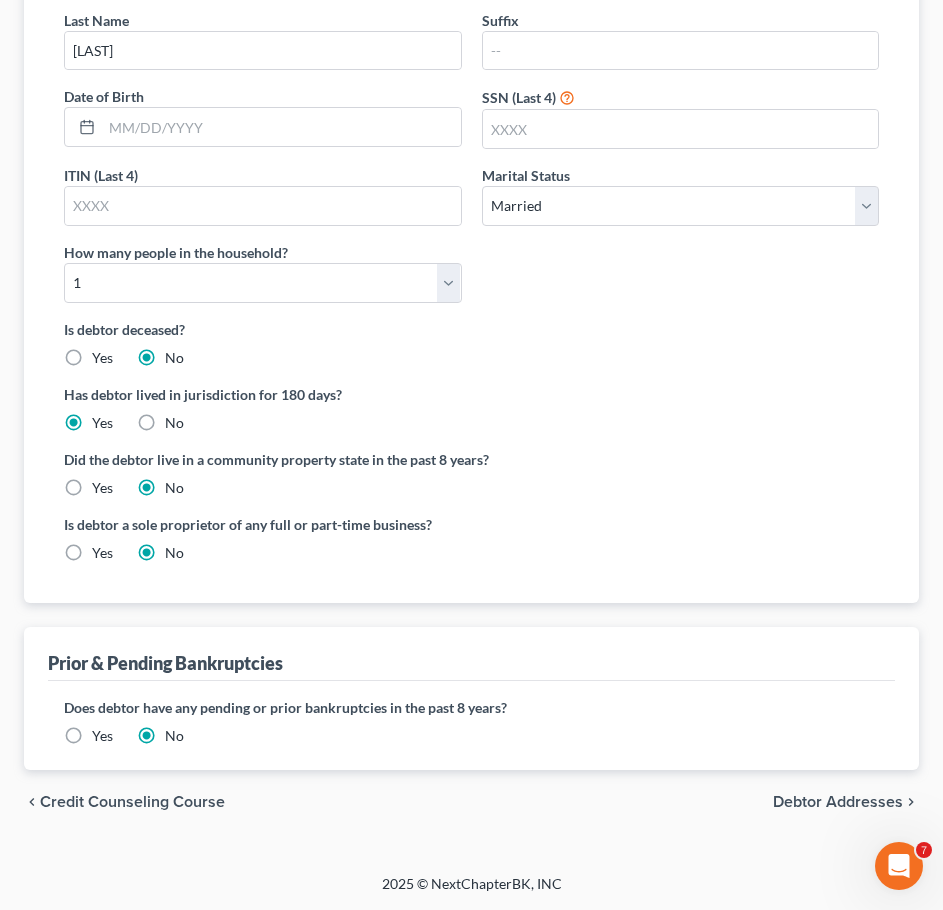 select on "0" 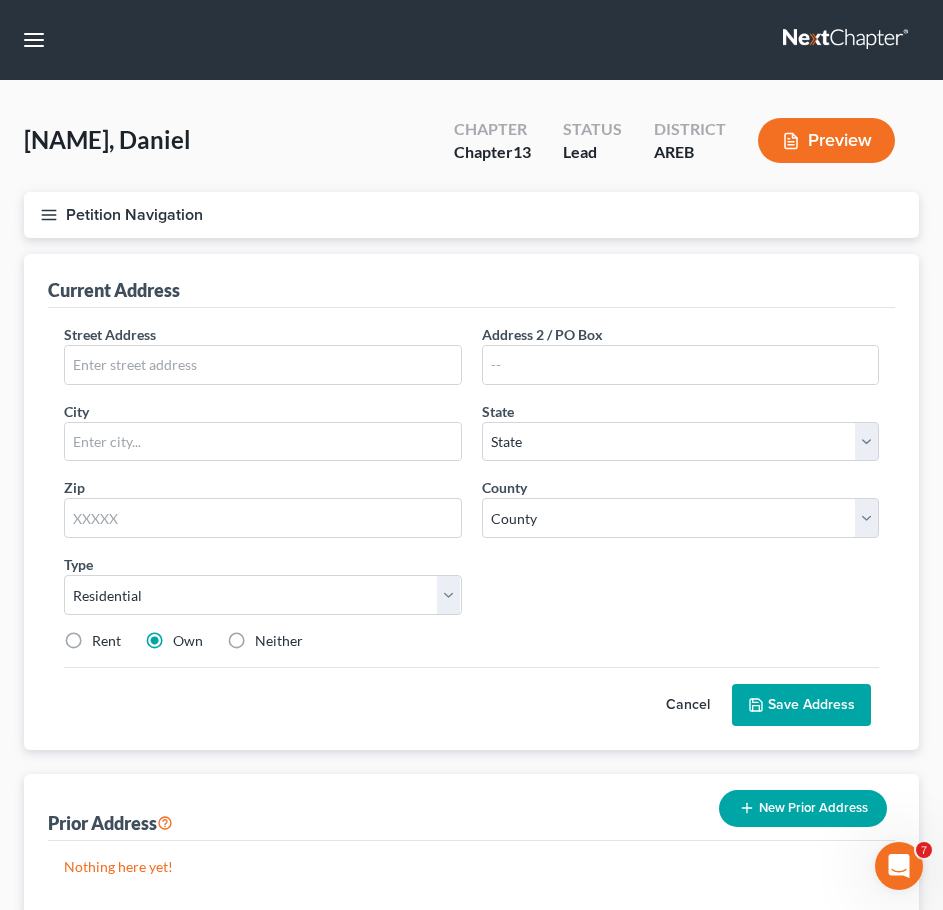 scroll, scrollTop: 147, scrollLeft: 0, axis: vertical 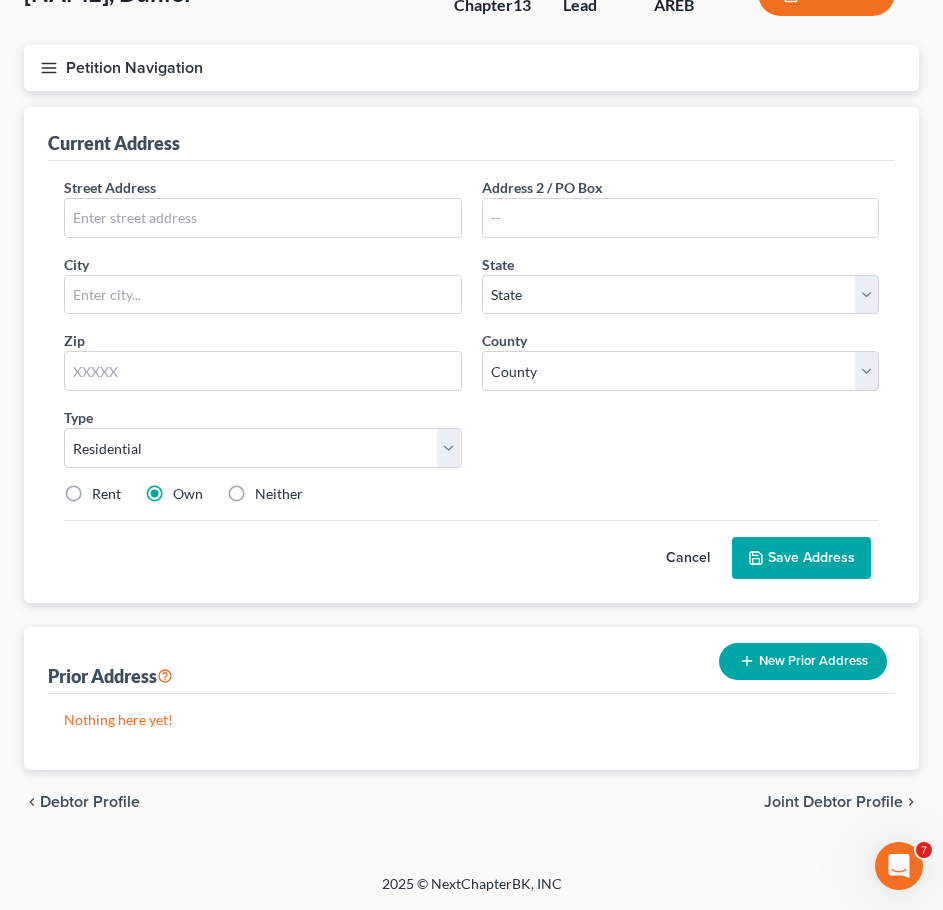 click on "Joint Debtor Profile" at bounding box center [833, 802] 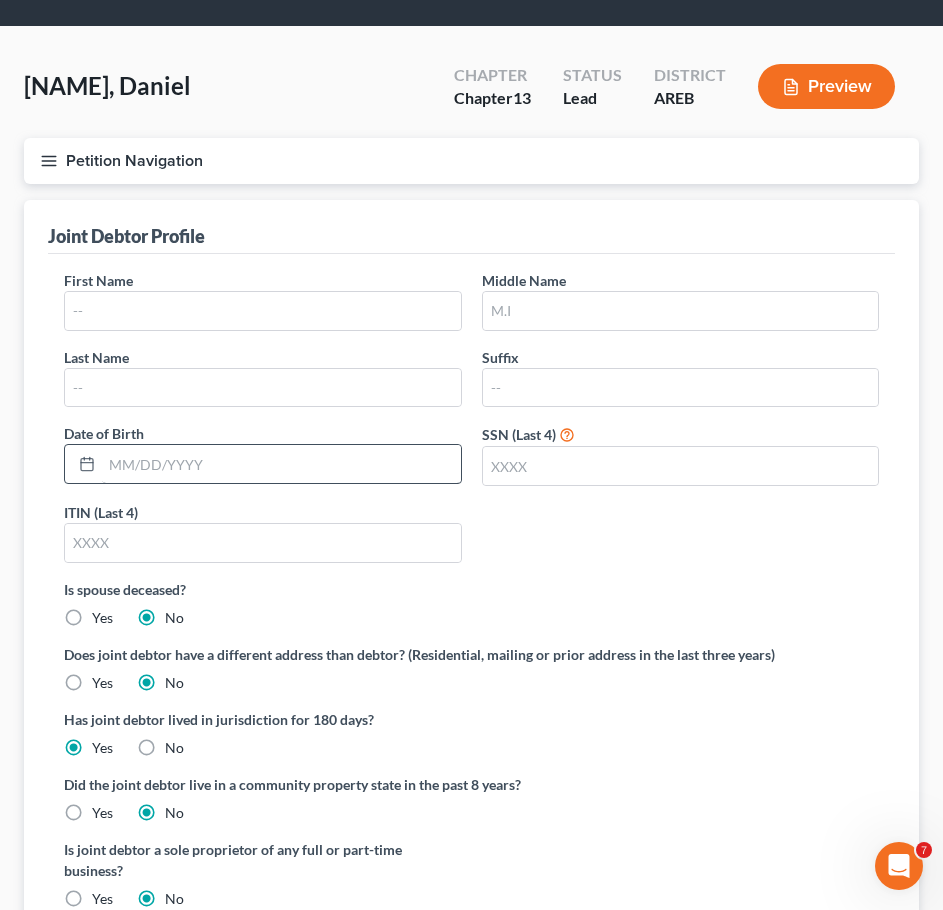 scroll, scrollTop: 0, scrollLeft: 0, axis: both 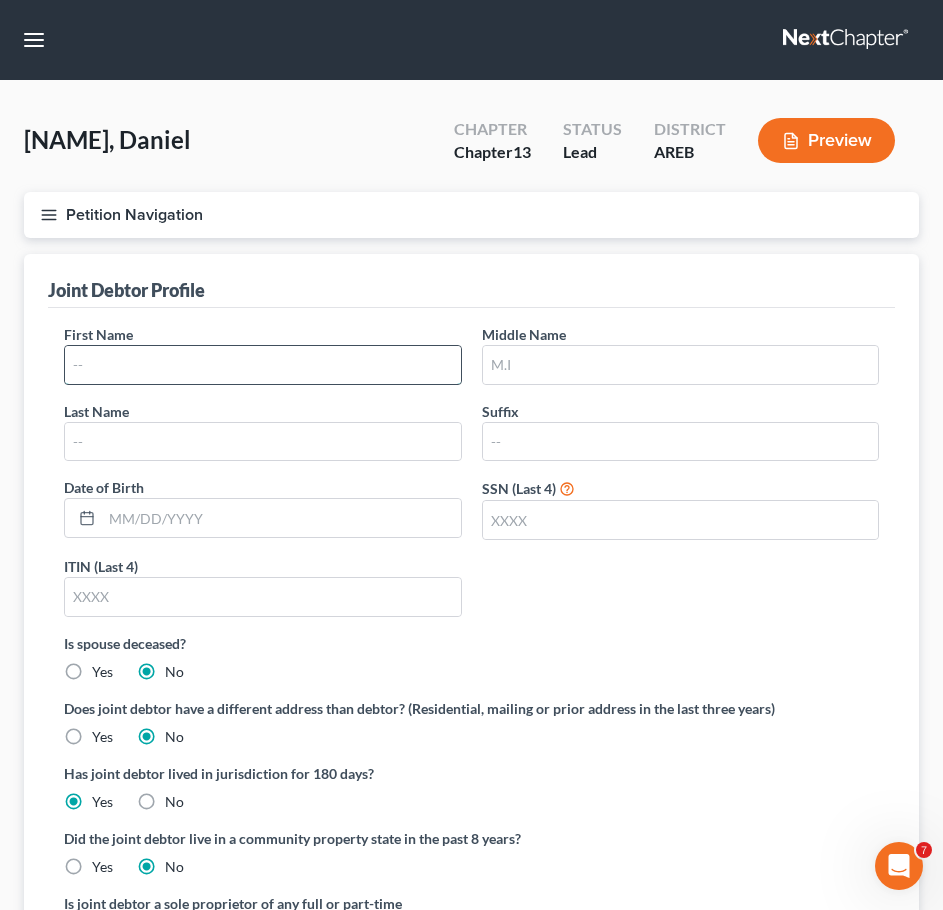 click at bounding box center [263, 365] 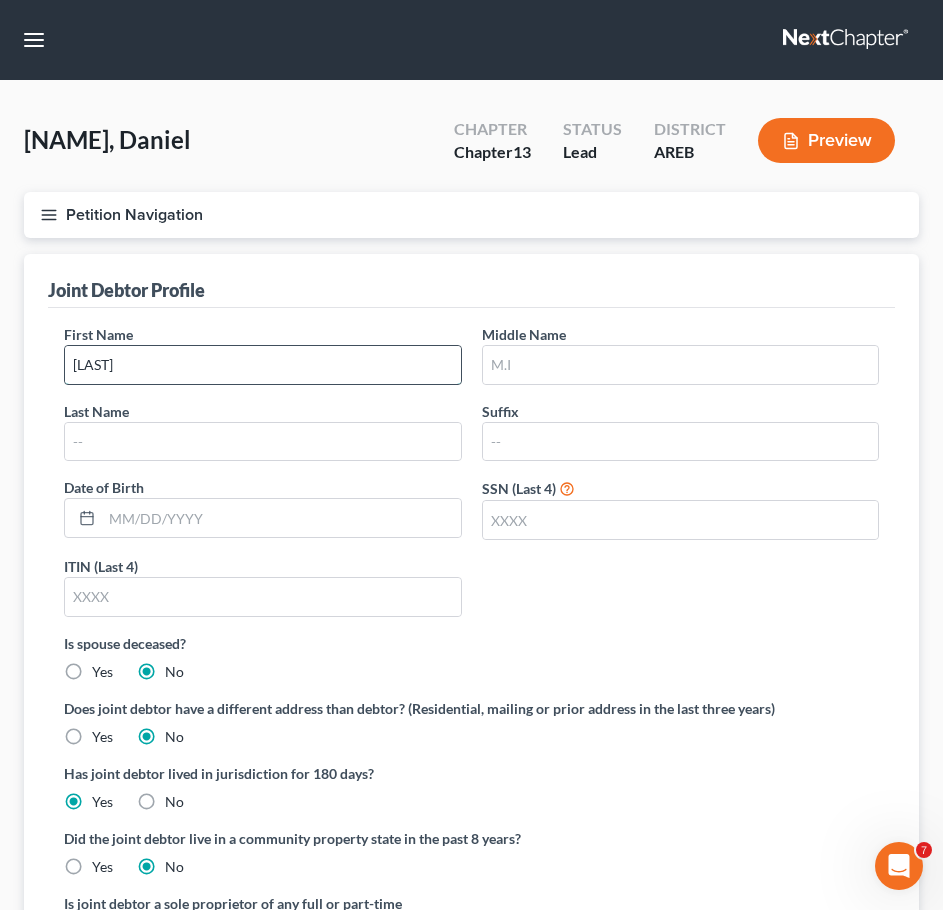 type on "[LAST]" 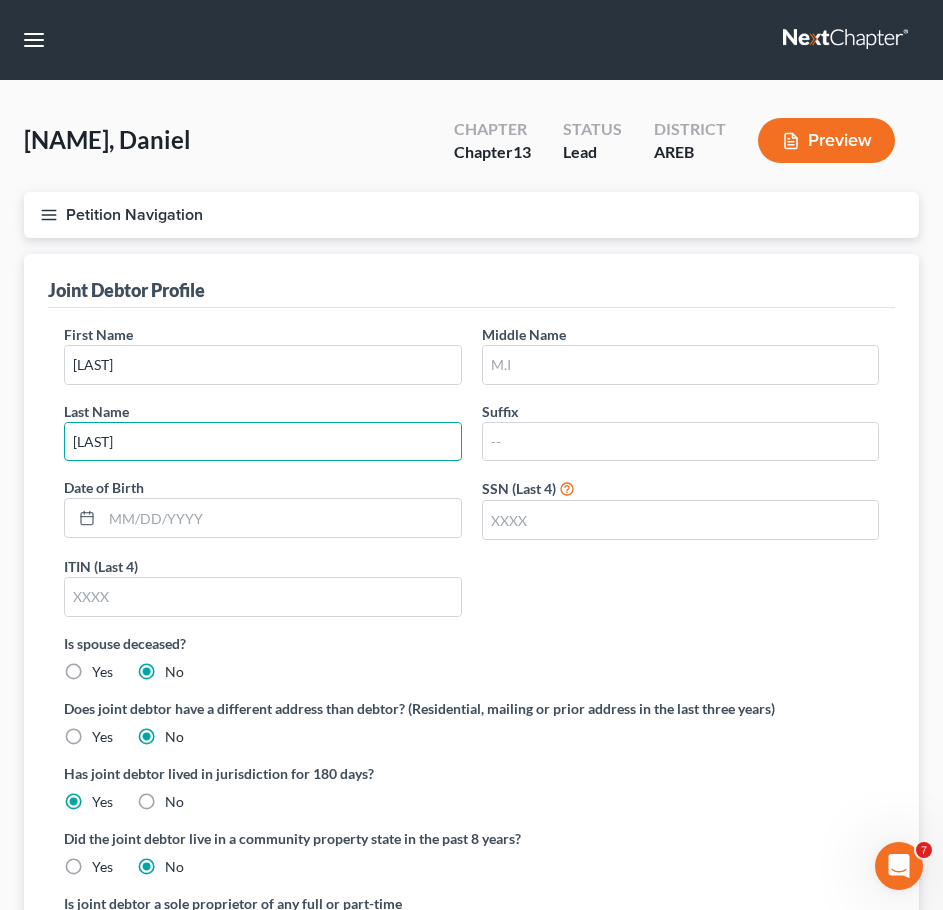 type on "[LAST]" 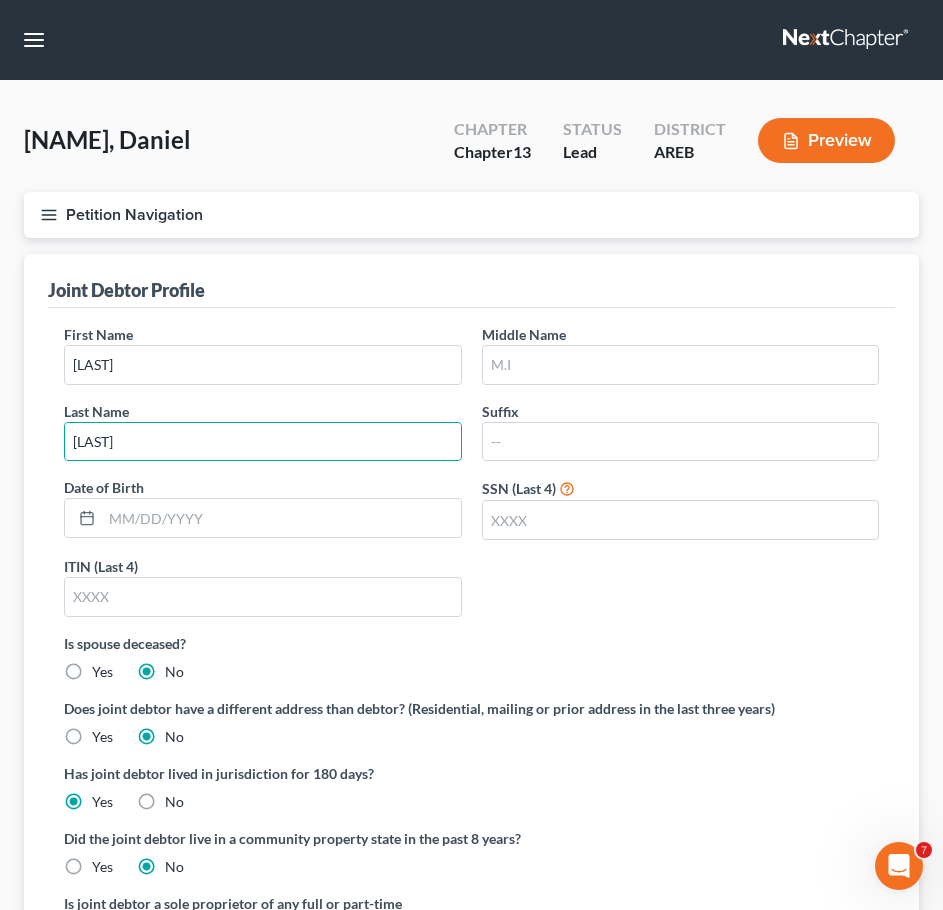 click 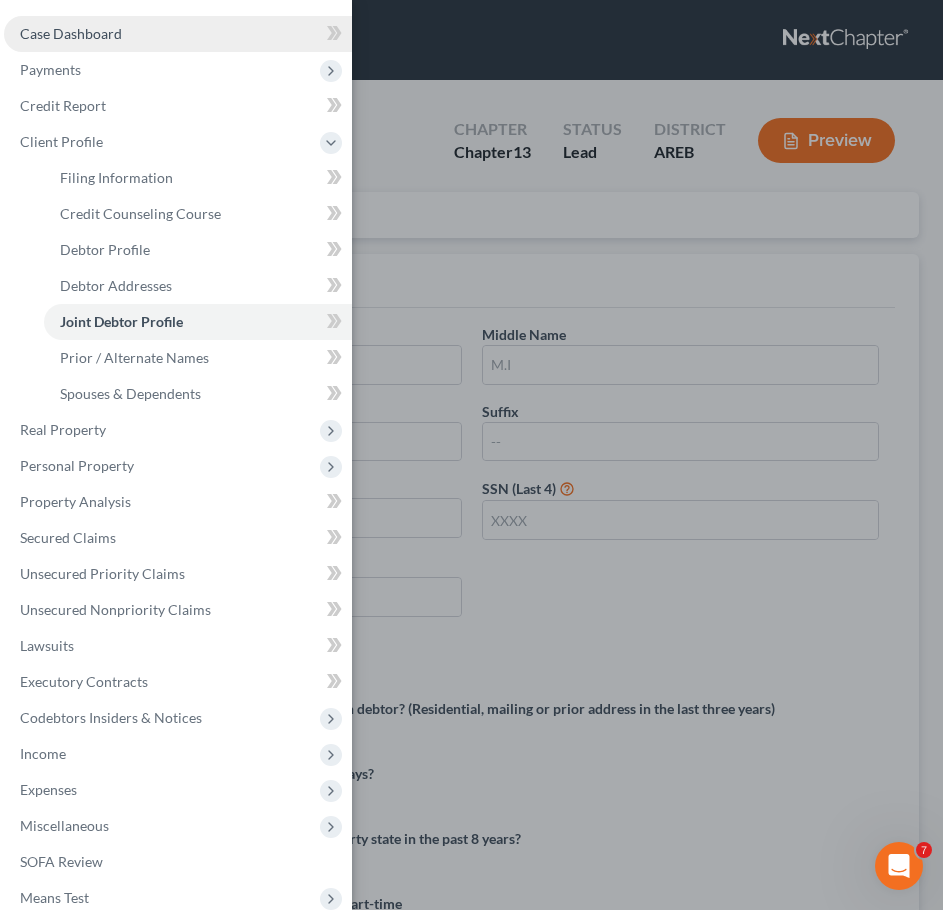 click on "Case Dashboard" at bounding box center (178, 34) 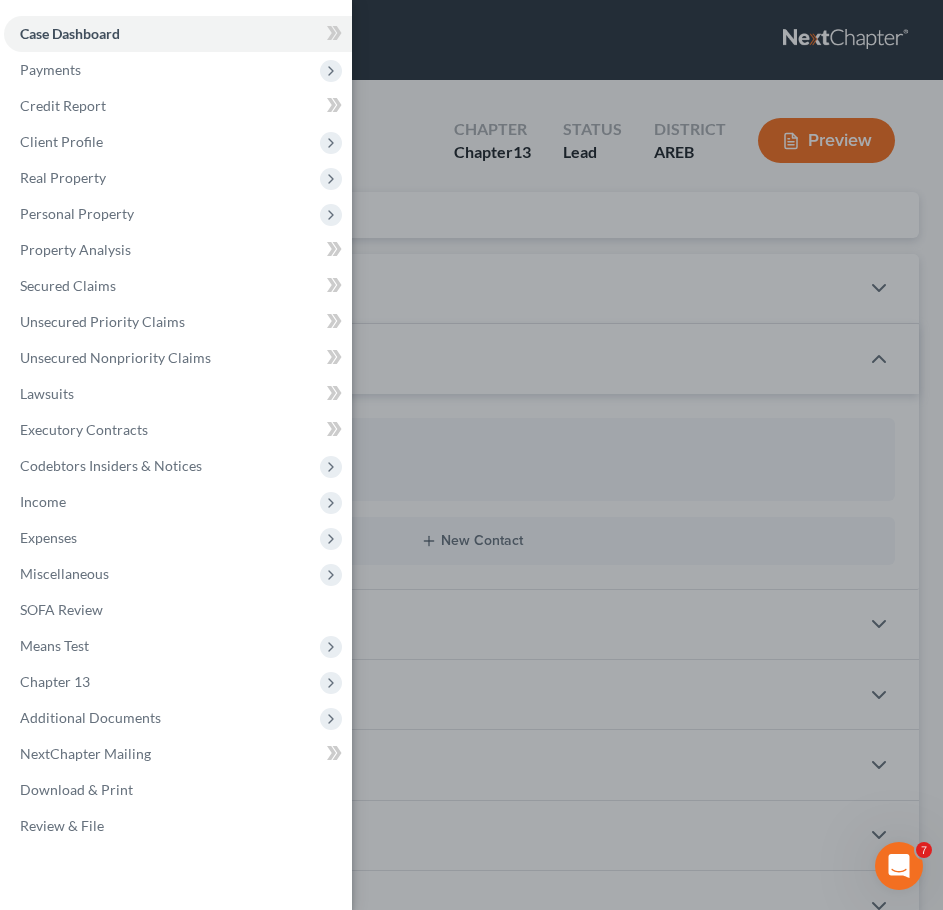click on "Case Dashboard
Payments
Invoices
Payments
Payments
Credit Report
Client Profile" at bounding box center [471, 455] 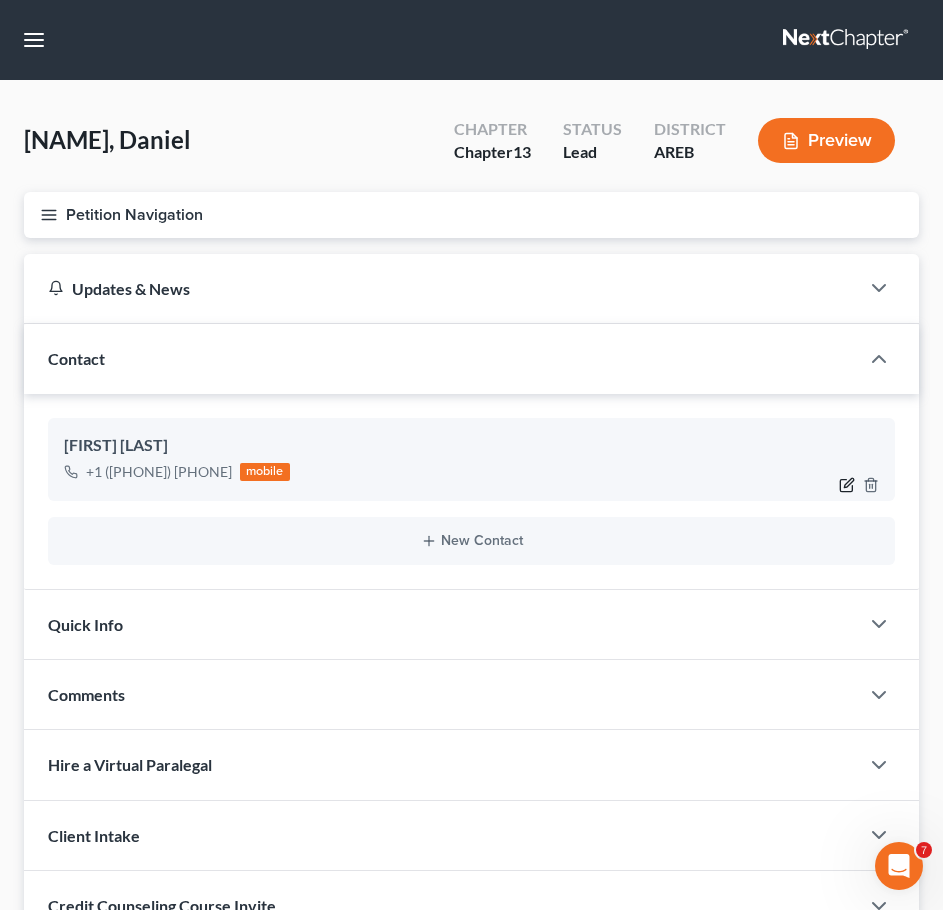 click 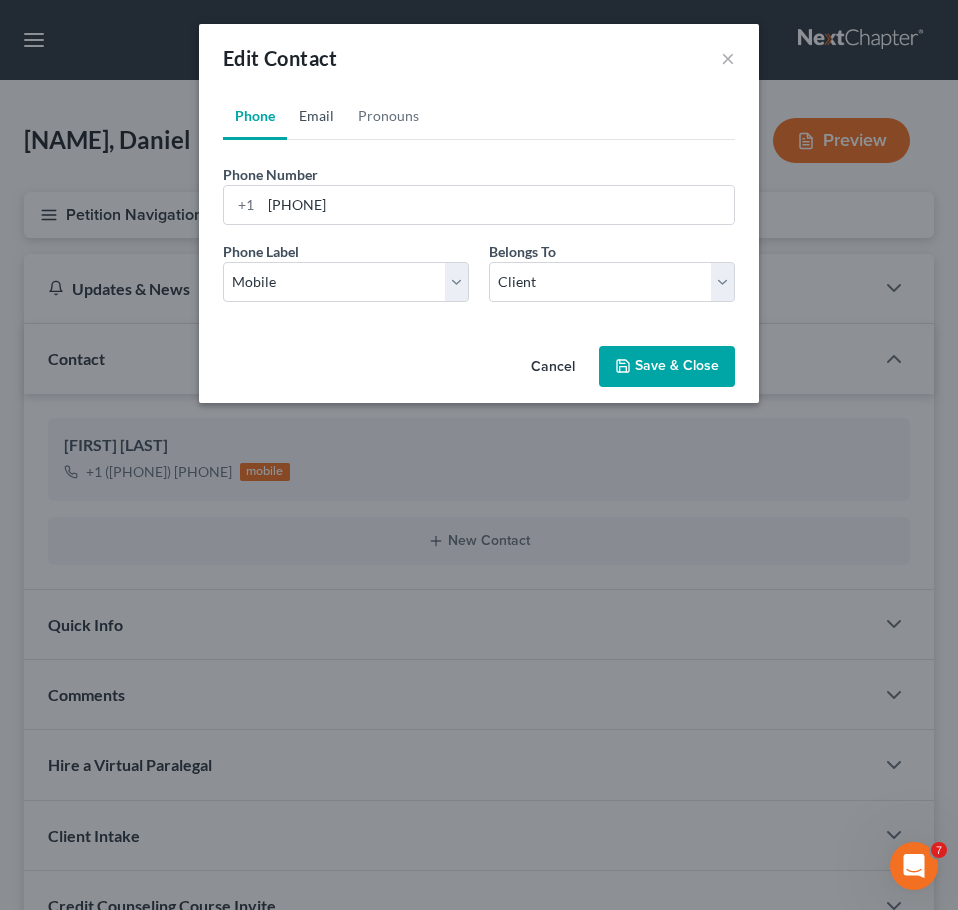click on "Email" at bounding box center (316, 116) 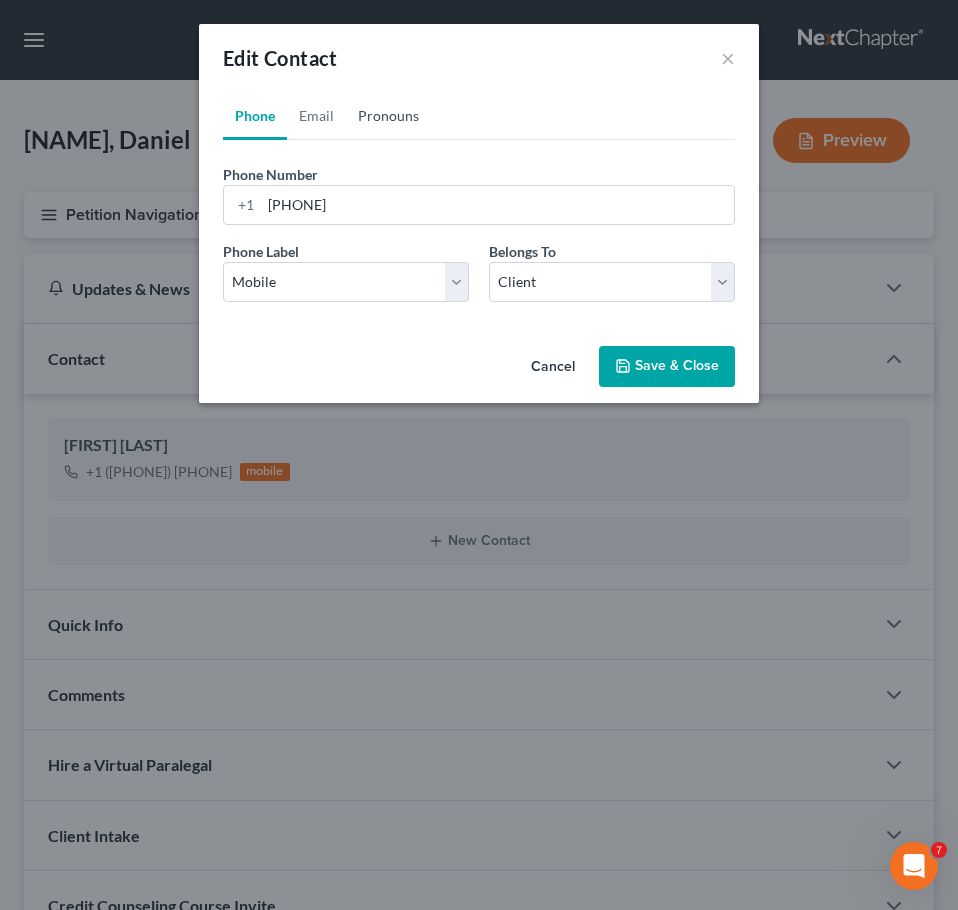 click on "Pronouns" at bounding box center [388, 116] 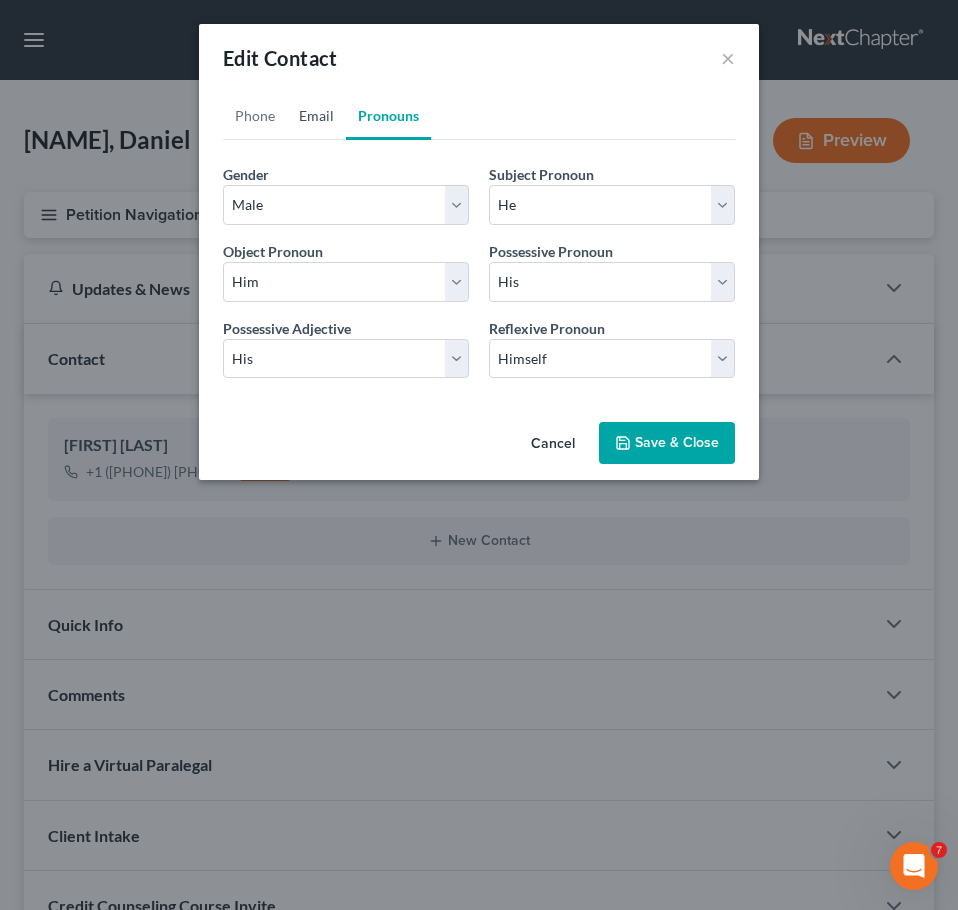 click on "Email" at bounding box center (316, 116) 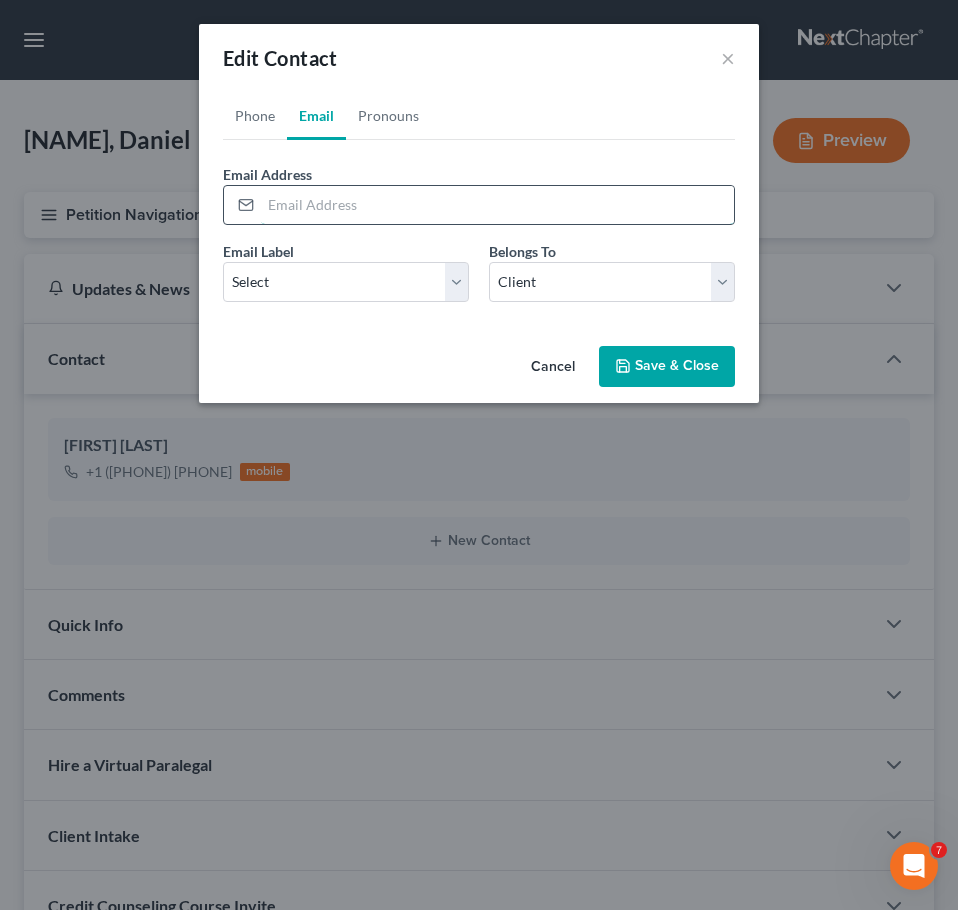 click at bounding box center (497, 205) 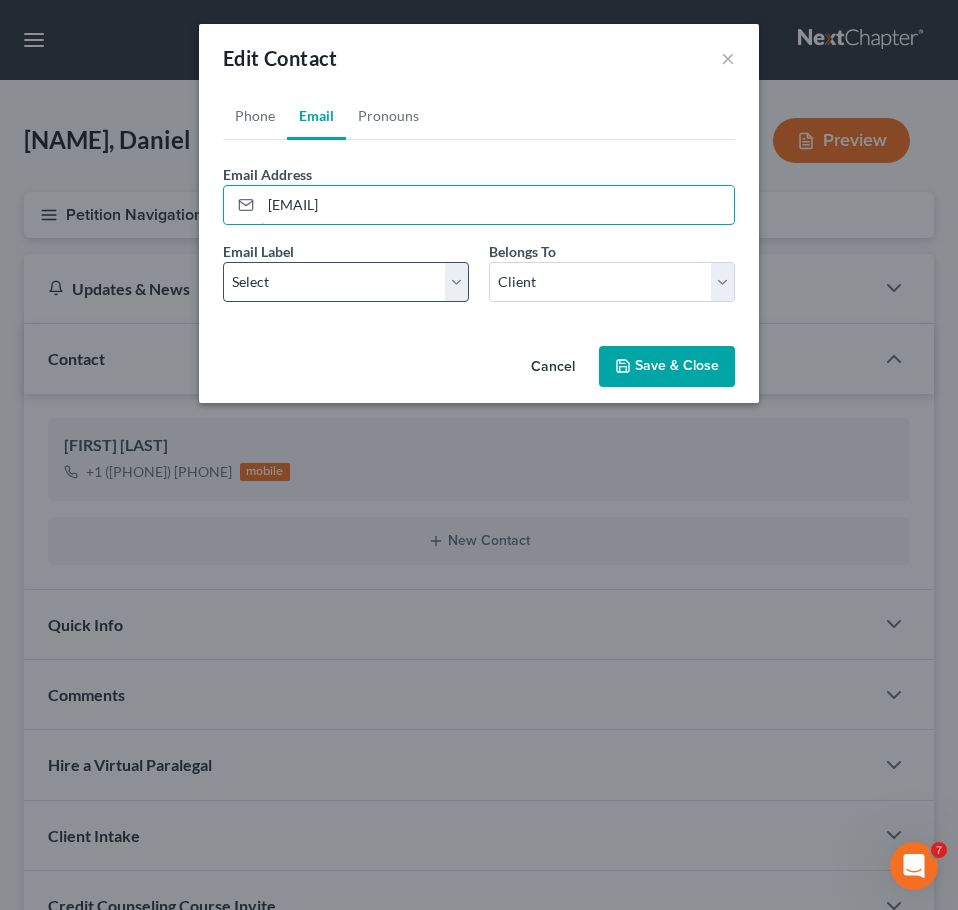 type on "[EMAIL]" 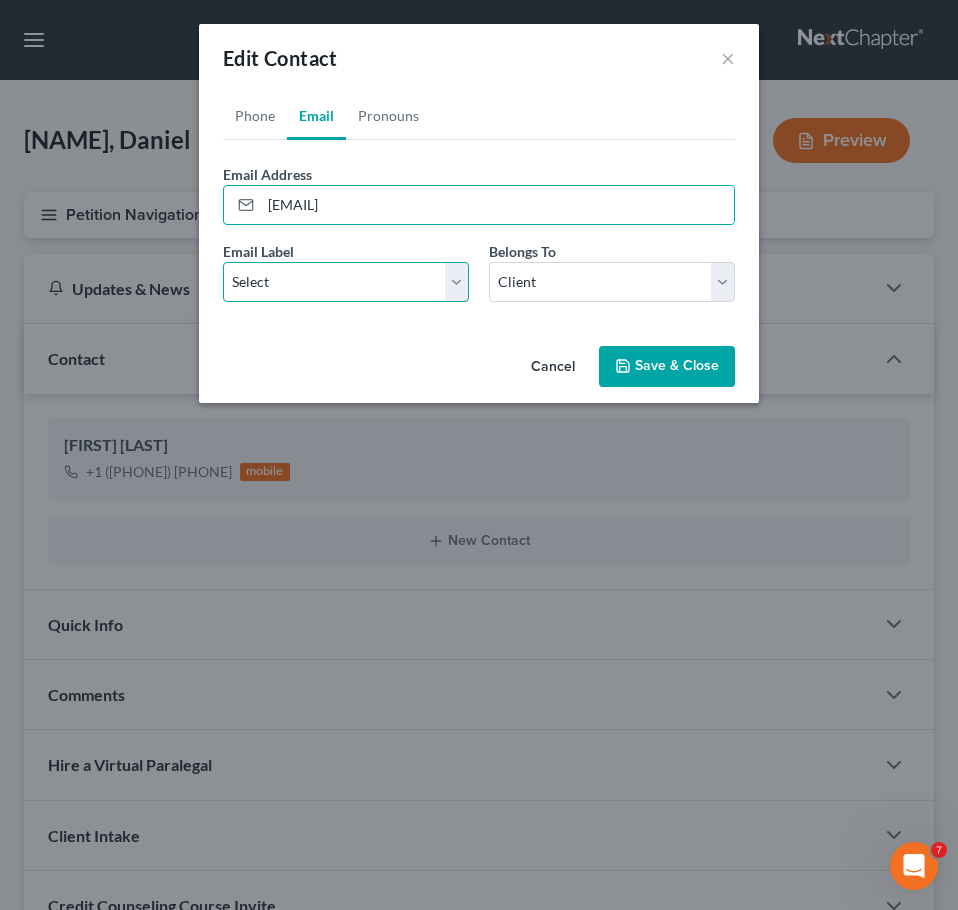 click on "Select Home Work Other" at bounding box center [346, 282] 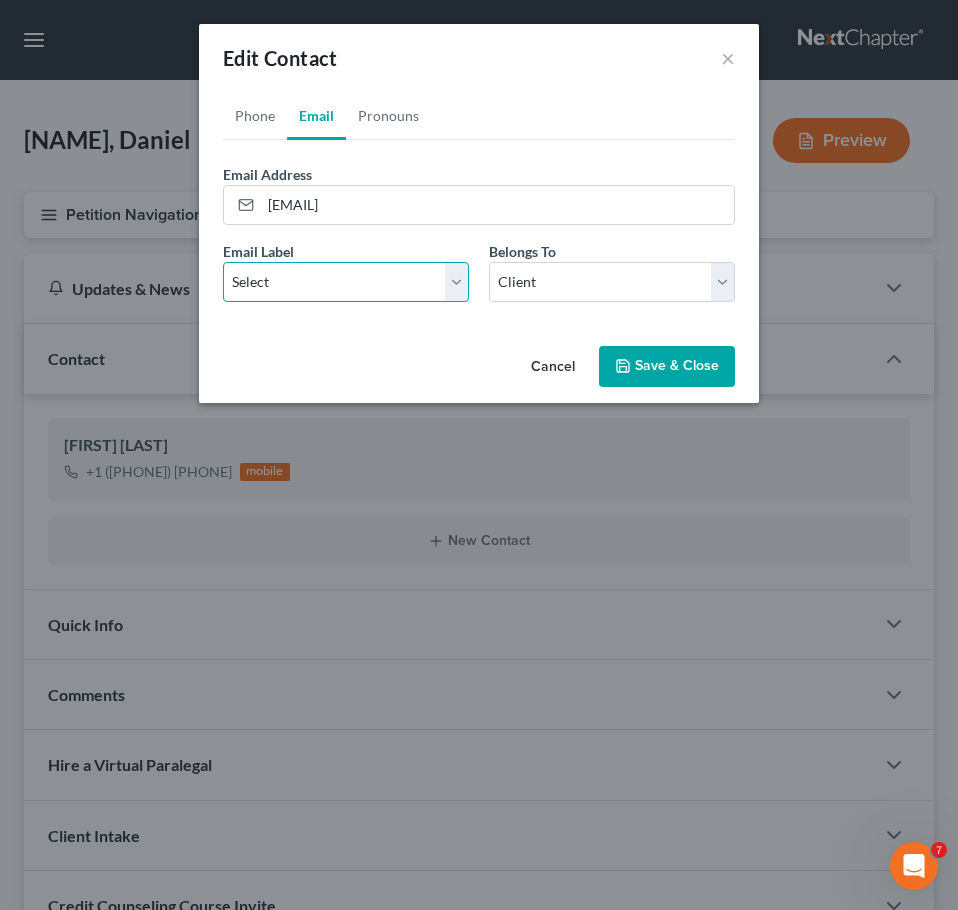 select on "0" 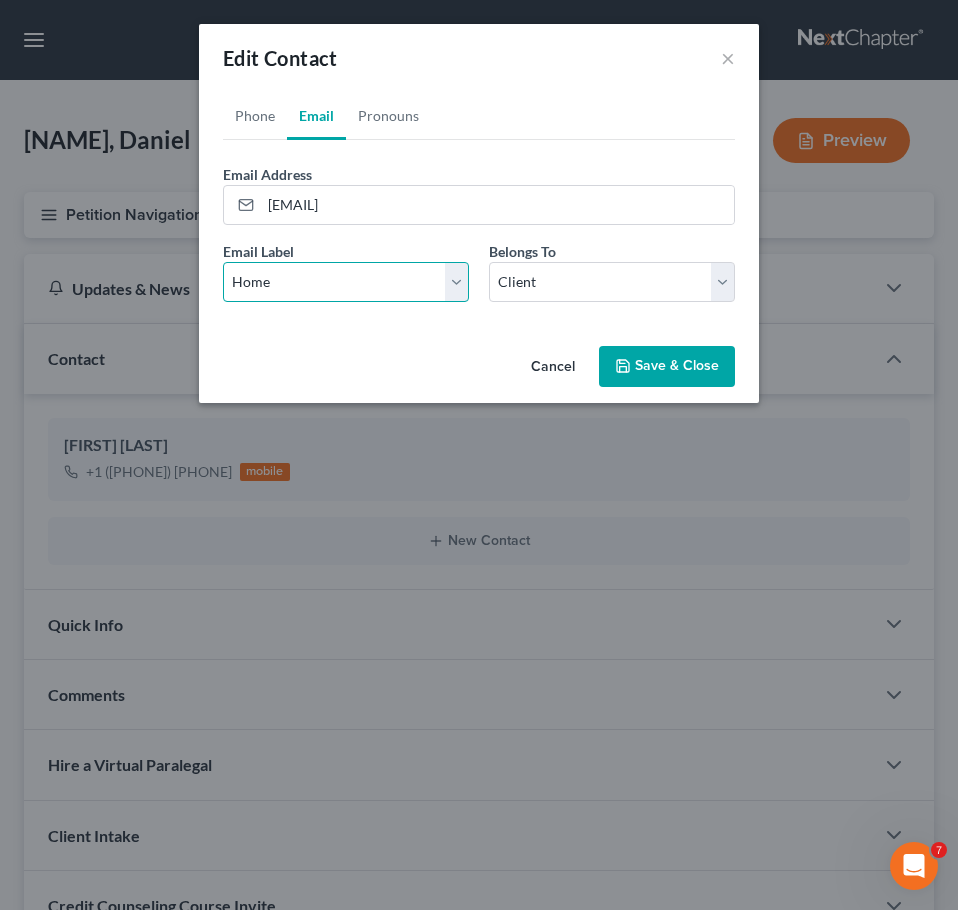 click on "Select Home Work Other" at bounding box center [346, 282] 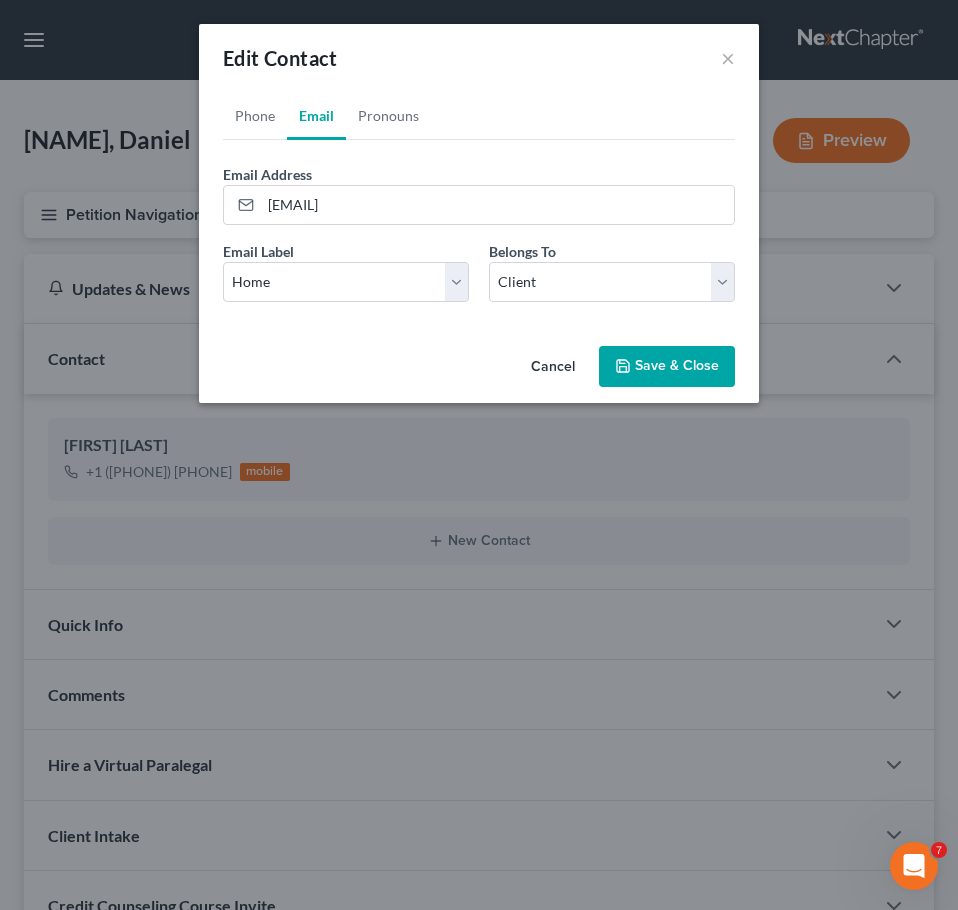 click on "Save & Close" at bounding box center [667, 367] 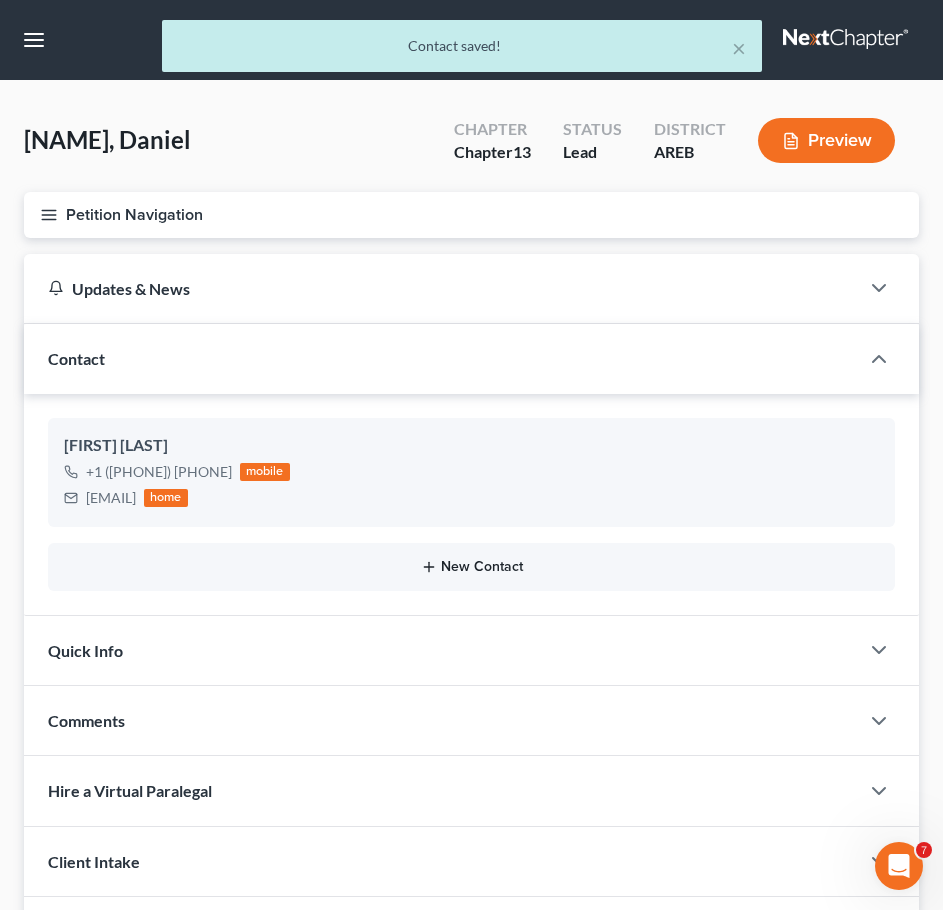 click on "New Contact" at bounding box center [471, 567] 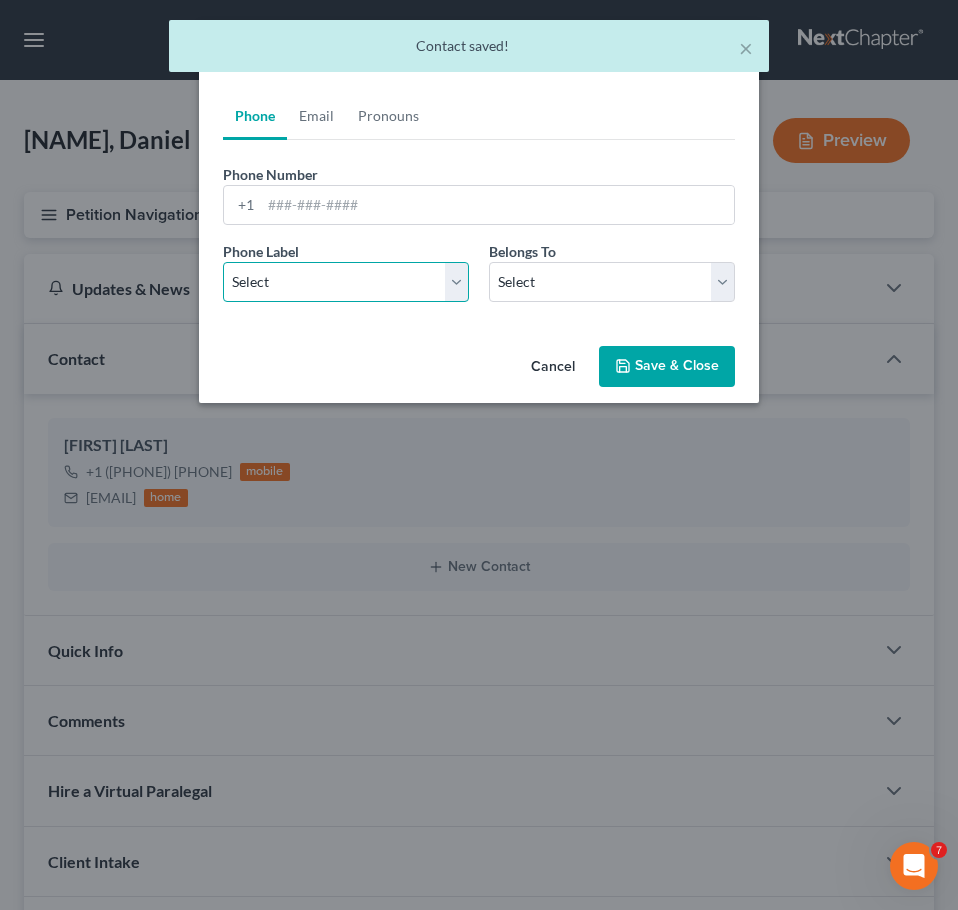 click on "Select Mobile Home Work Other" at bounding box center [346, 282] 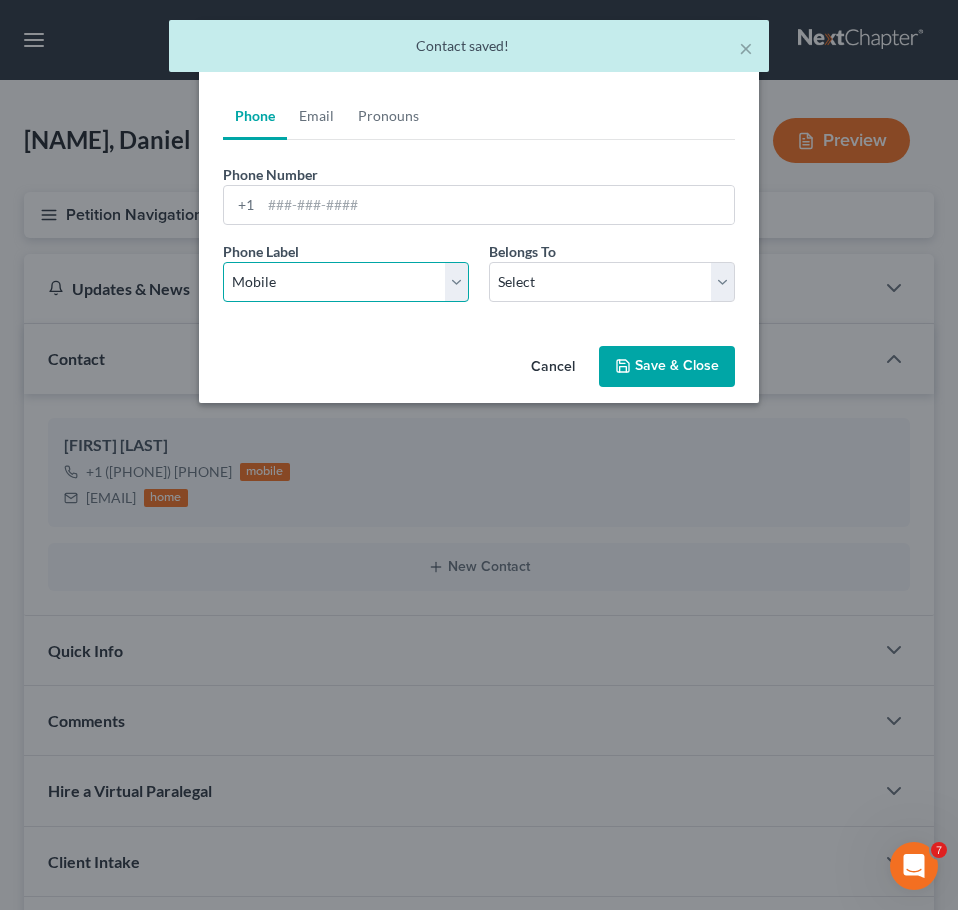 click on "Select Mobile Home Work Other" at bounding box center [346, 282] 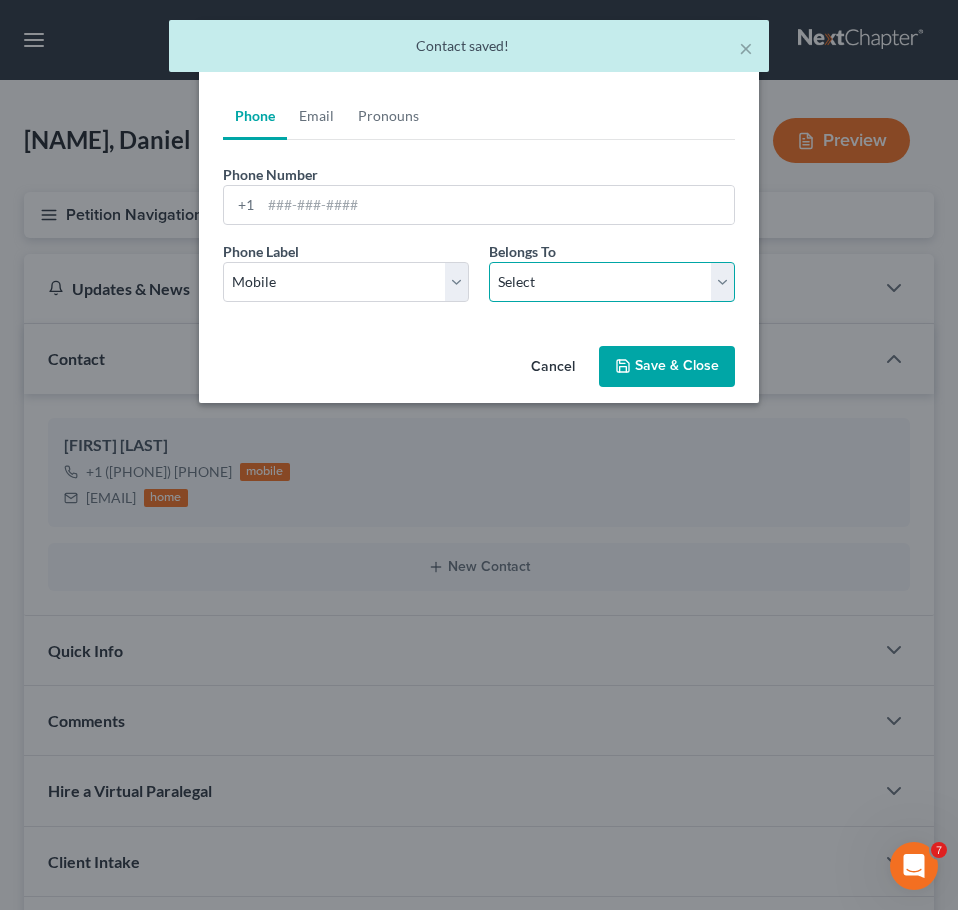 drag, startPoint x: 540, startPoint y: 276, endPoint x: 541, endPoint y: 298, distance: 22.022715 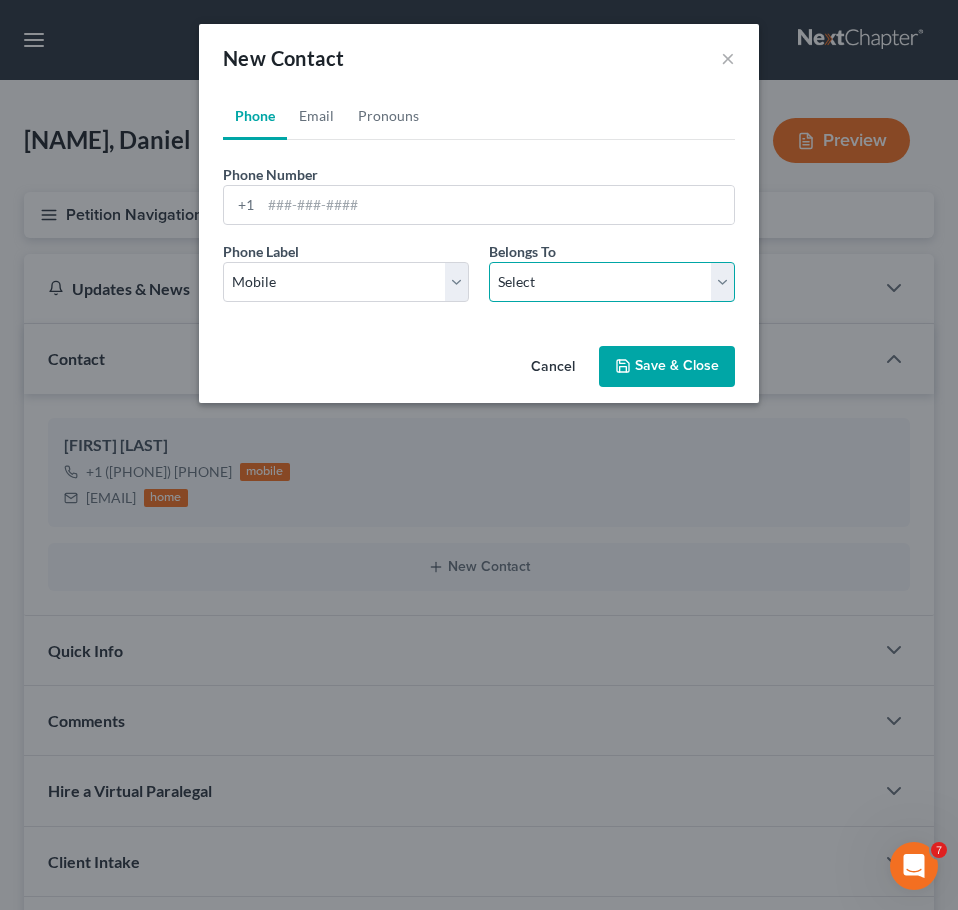 select on "1" 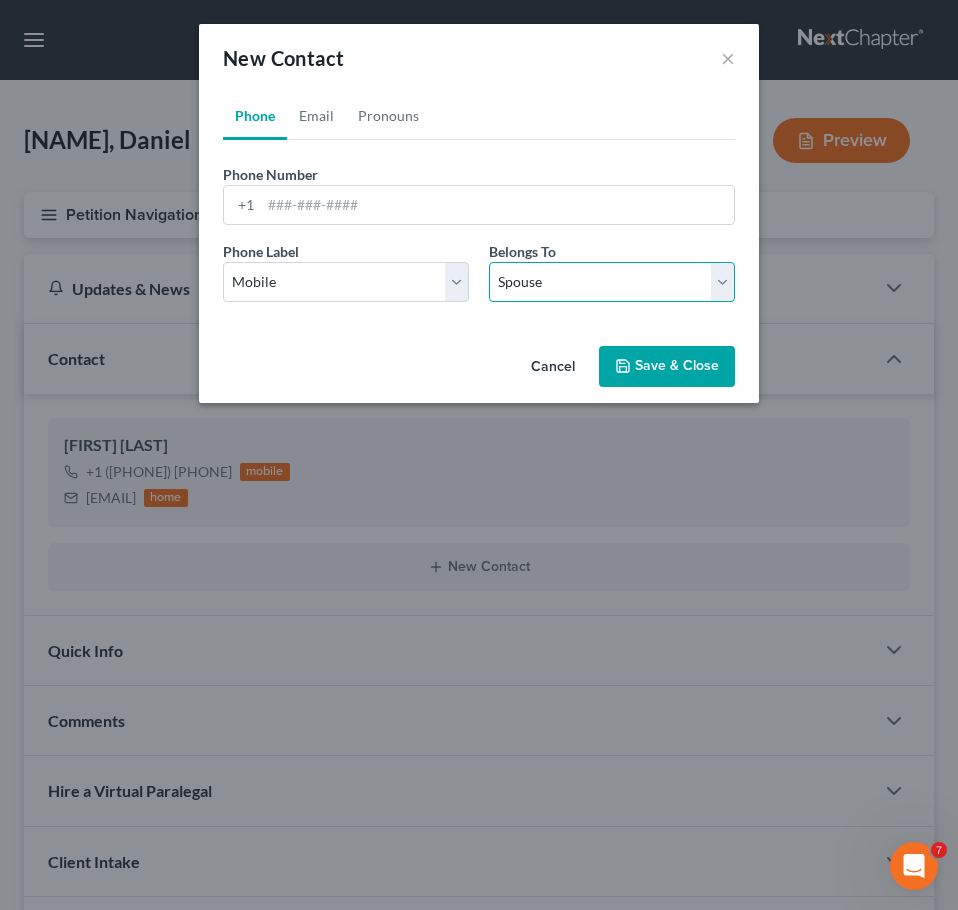 click on "Select Client Spouse Other" at bounding box center (612, 282) 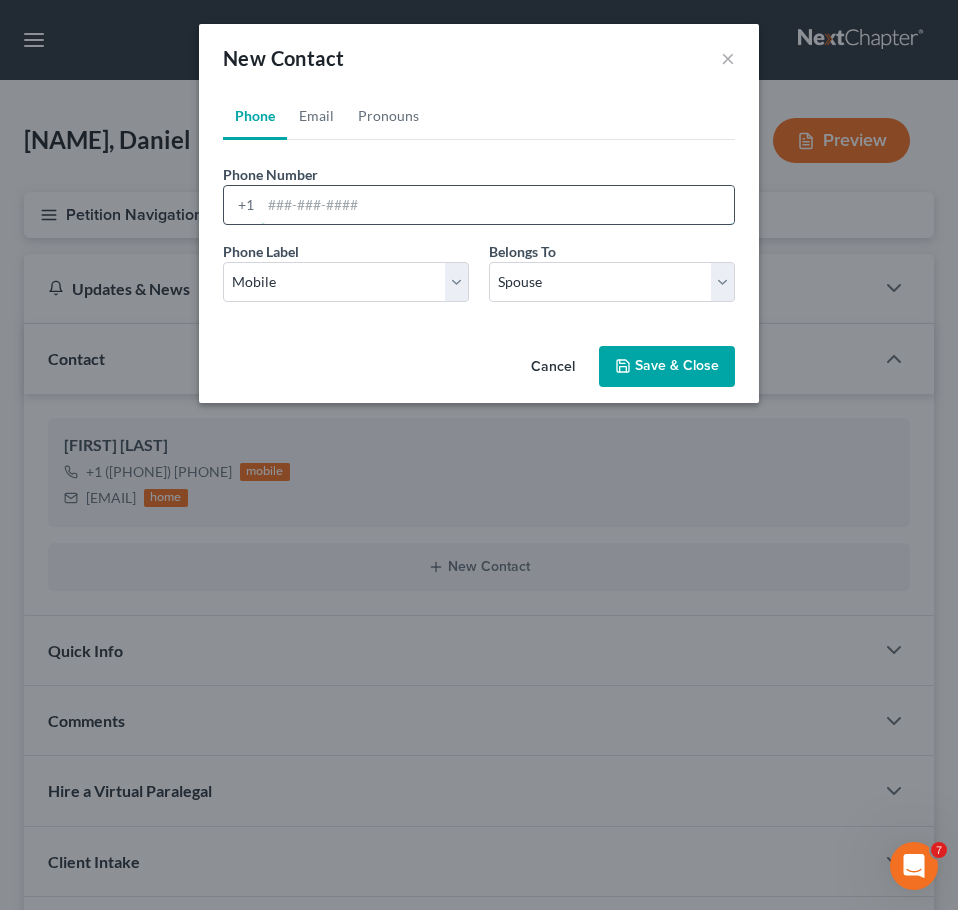 click at bounding box center (497, 205) 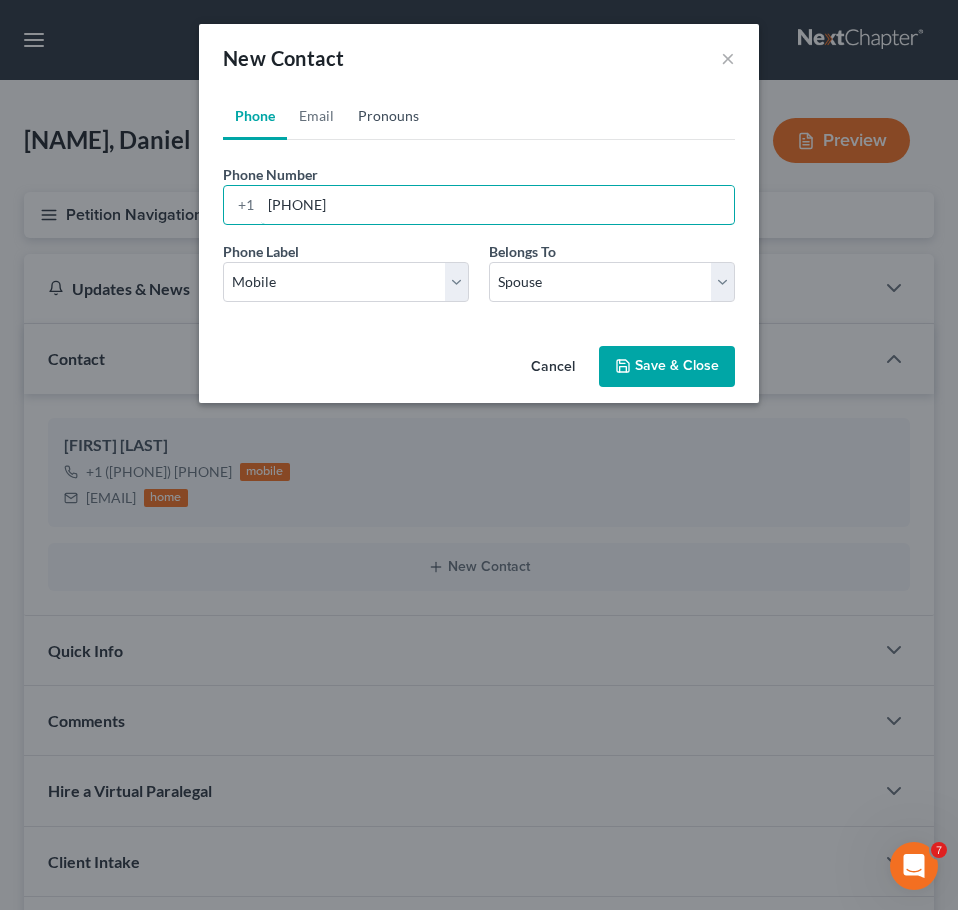type on "[PHONE]" 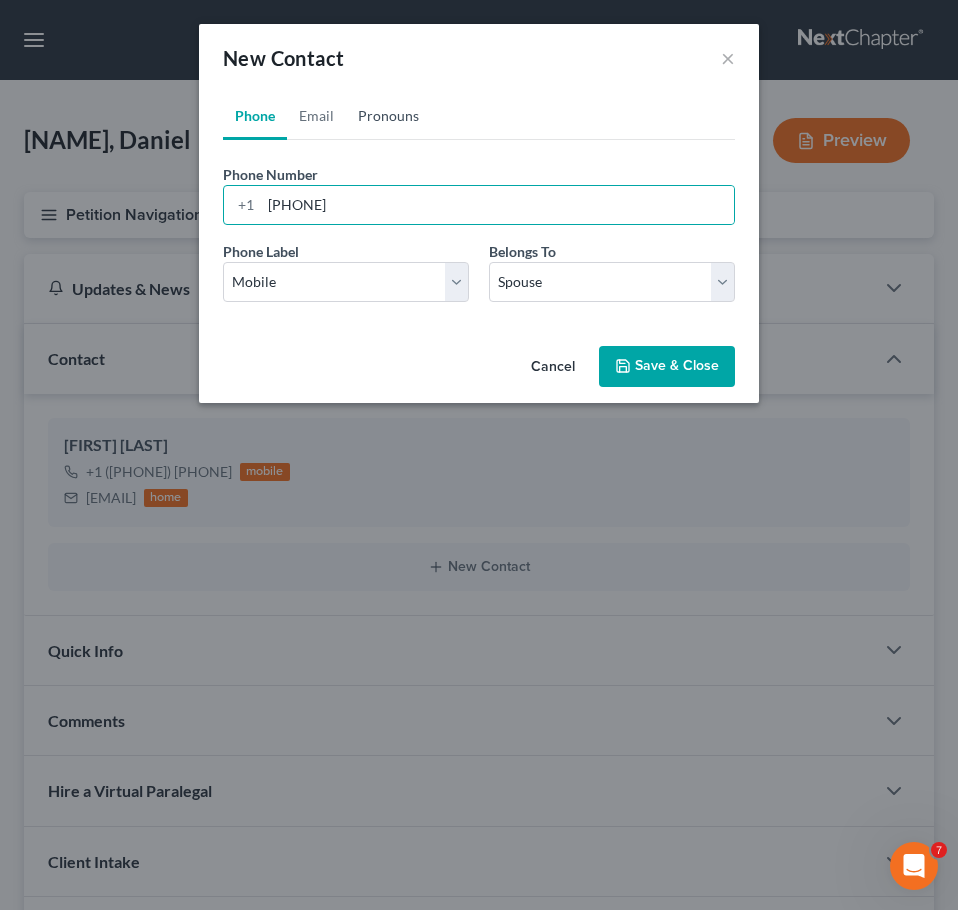 click on "Pronouns" at bounding box center [388, 116] 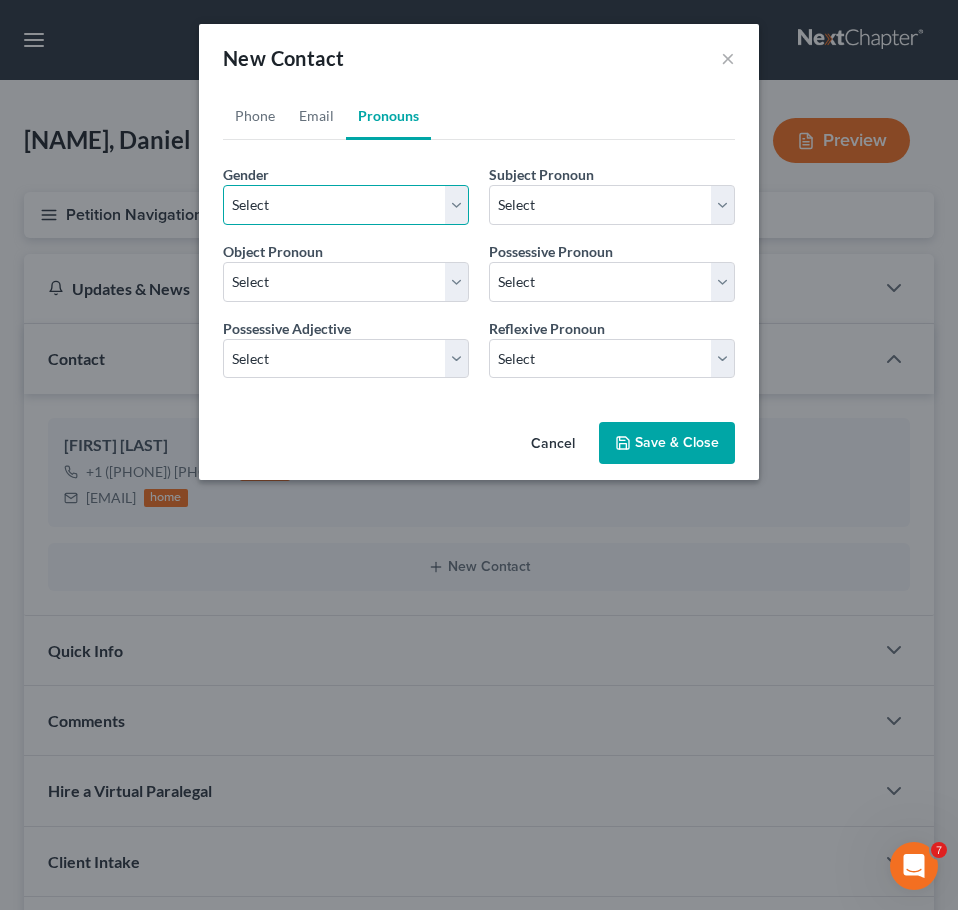 drag, startPoint x: 339, startPoint y: 211, endPoint x: 335, endPoint y: 222, distance: 11.7046995 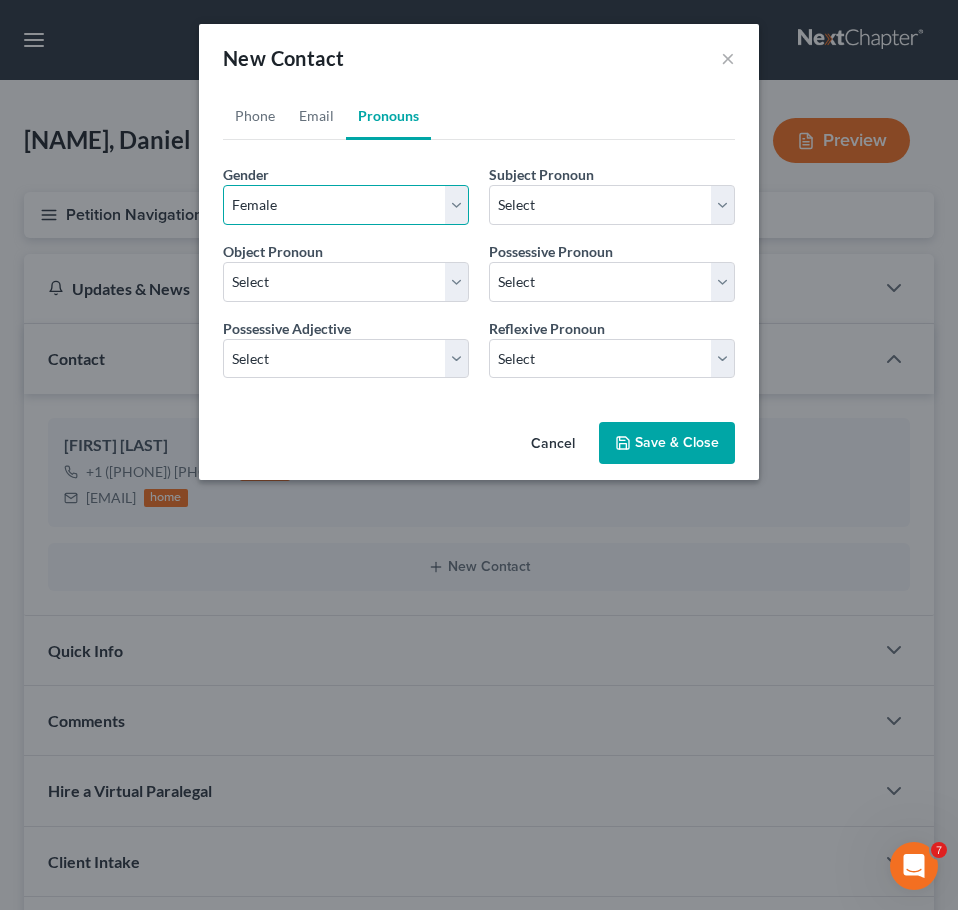 click on "Select Male Female Non Binary More Than One Person" at bounding box center (346, 205) 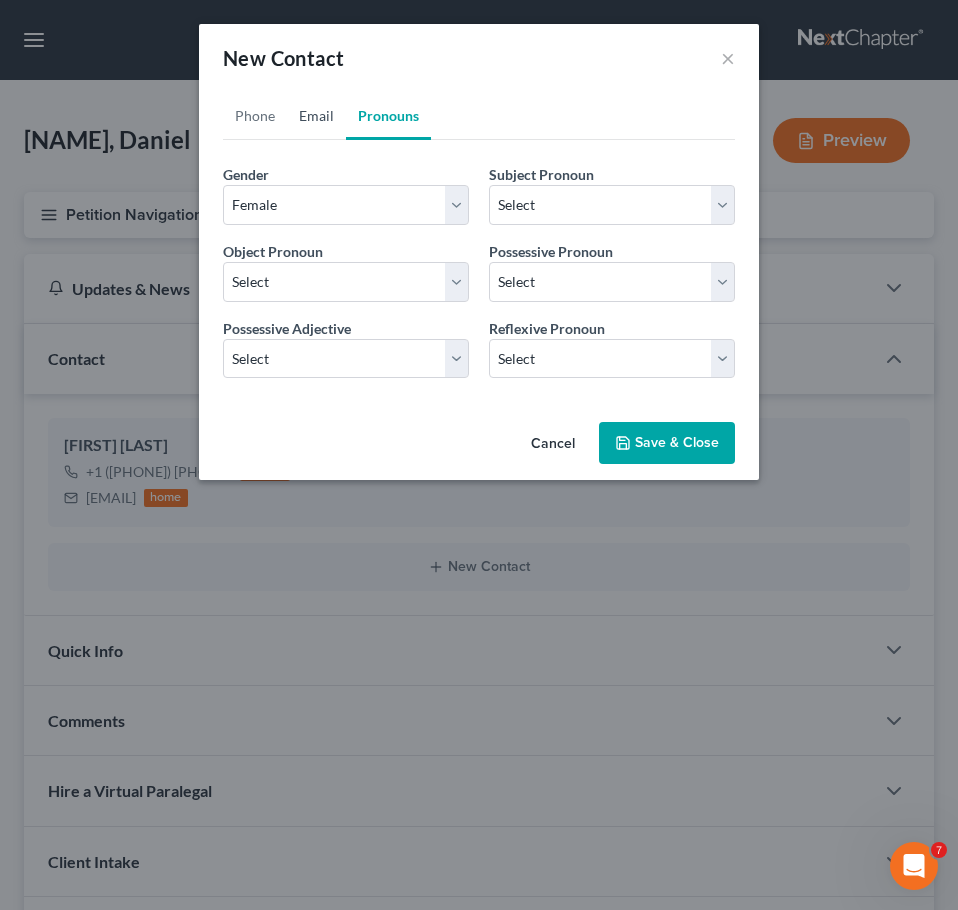 click on "Email" at bounding box center (316, 116) 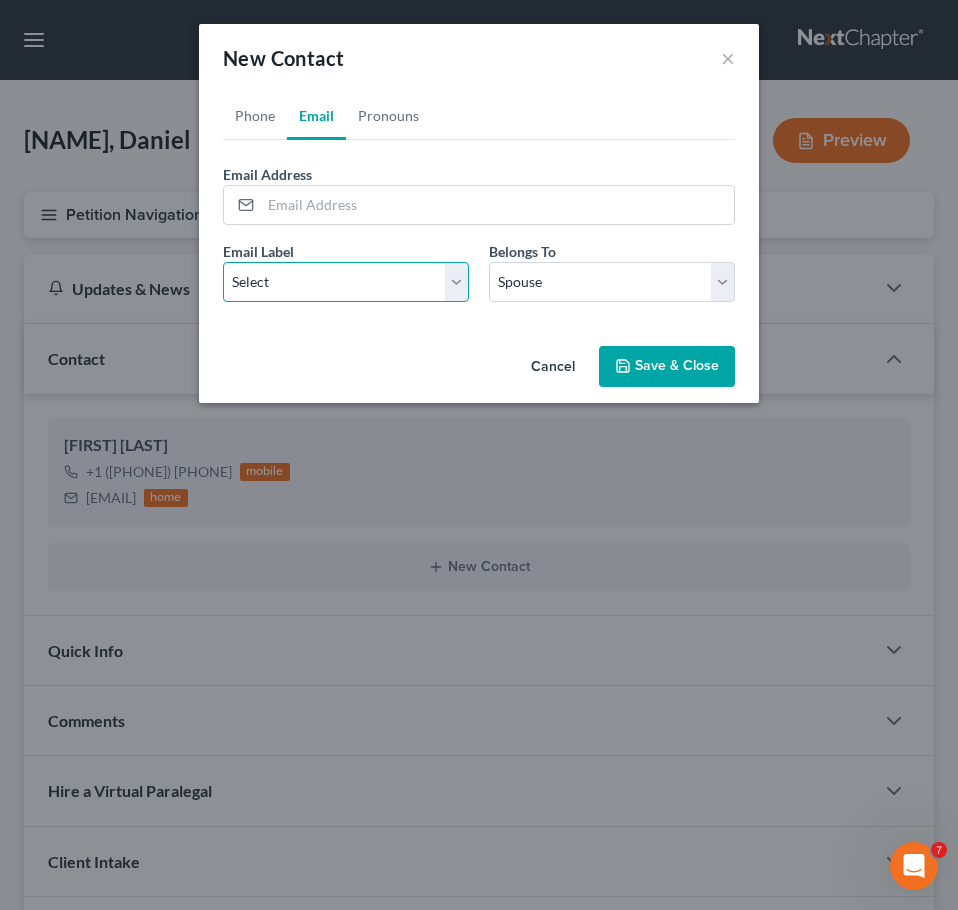 click on "Select Home Work Other" at bounding box center (346, 282) 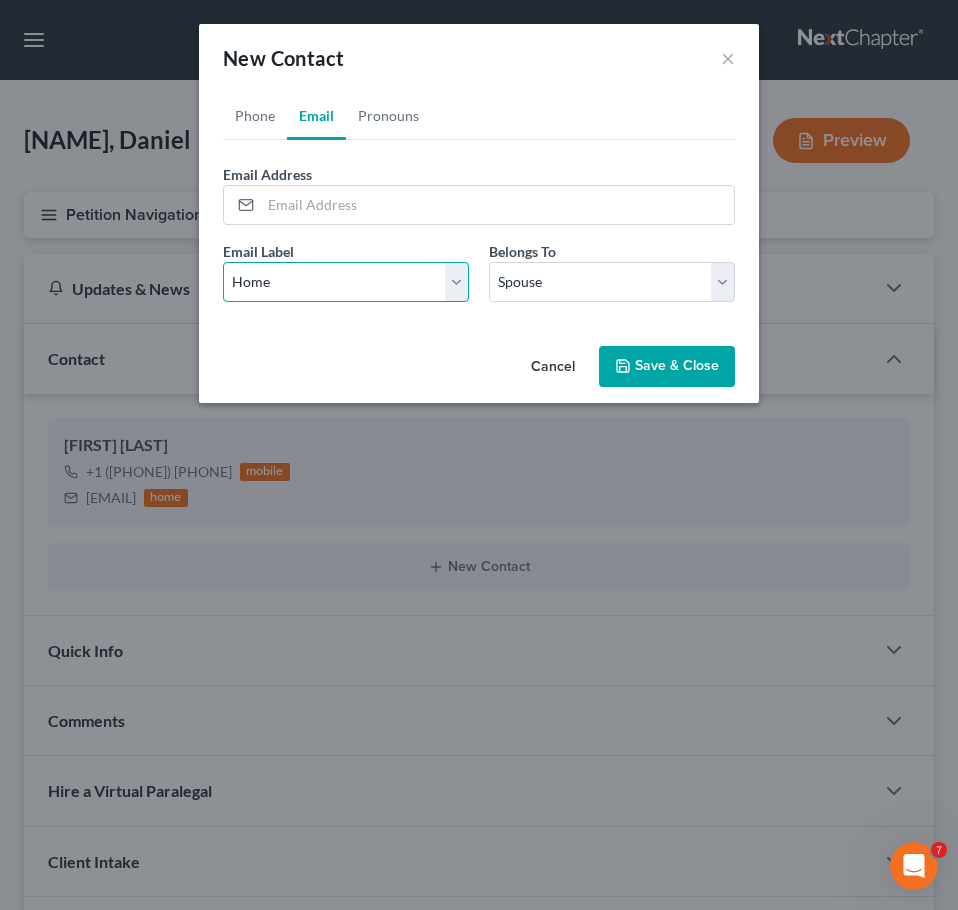 click on "Select Home Work Other" at bounding box center (346, 282) 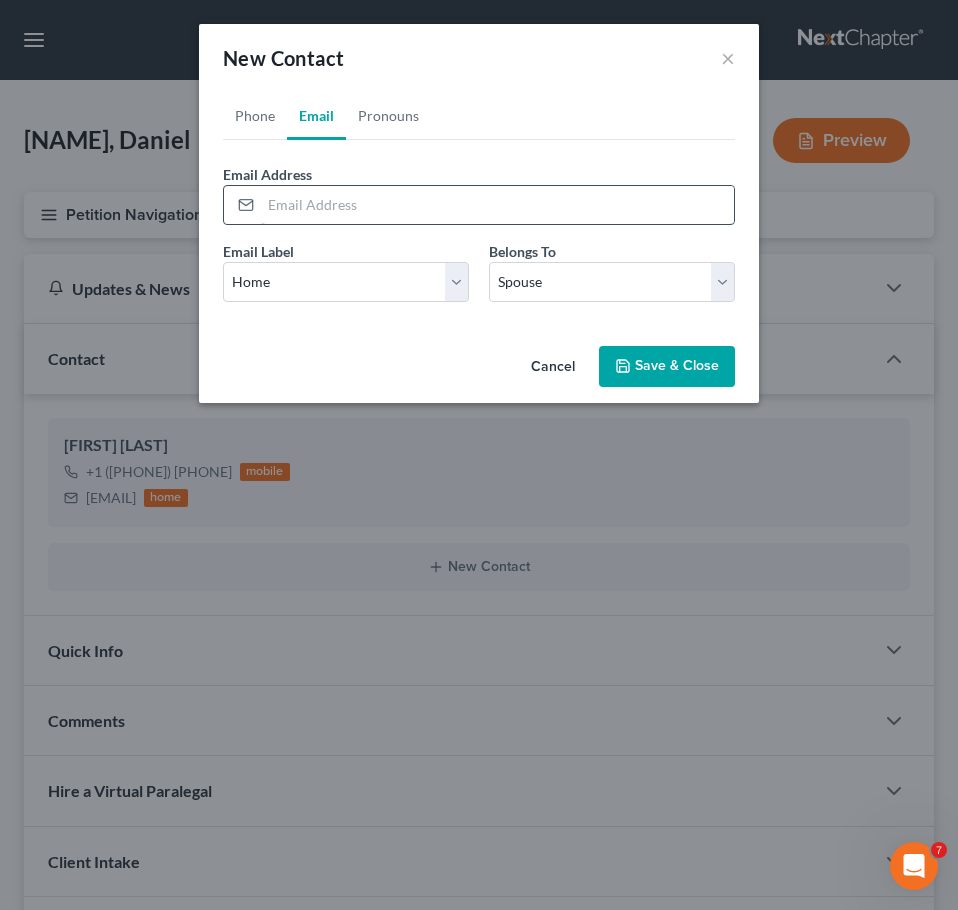 click at bounding box center (497, 205) 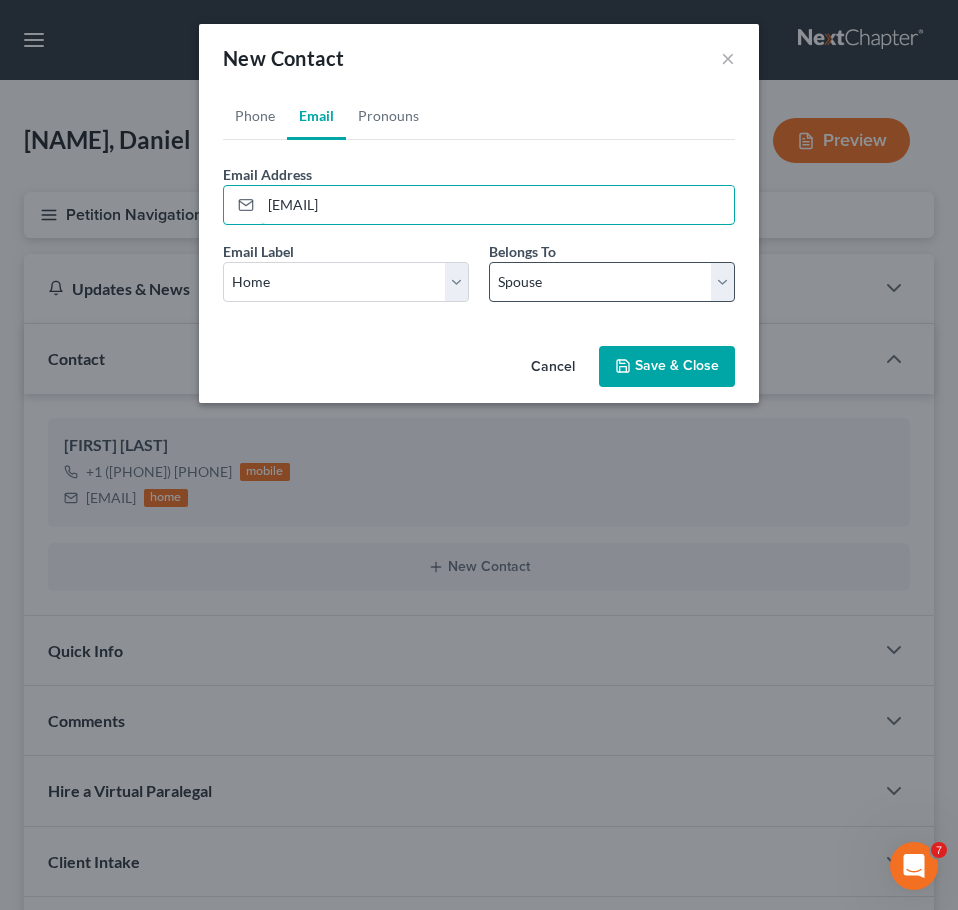 type on "[EMAIL]" 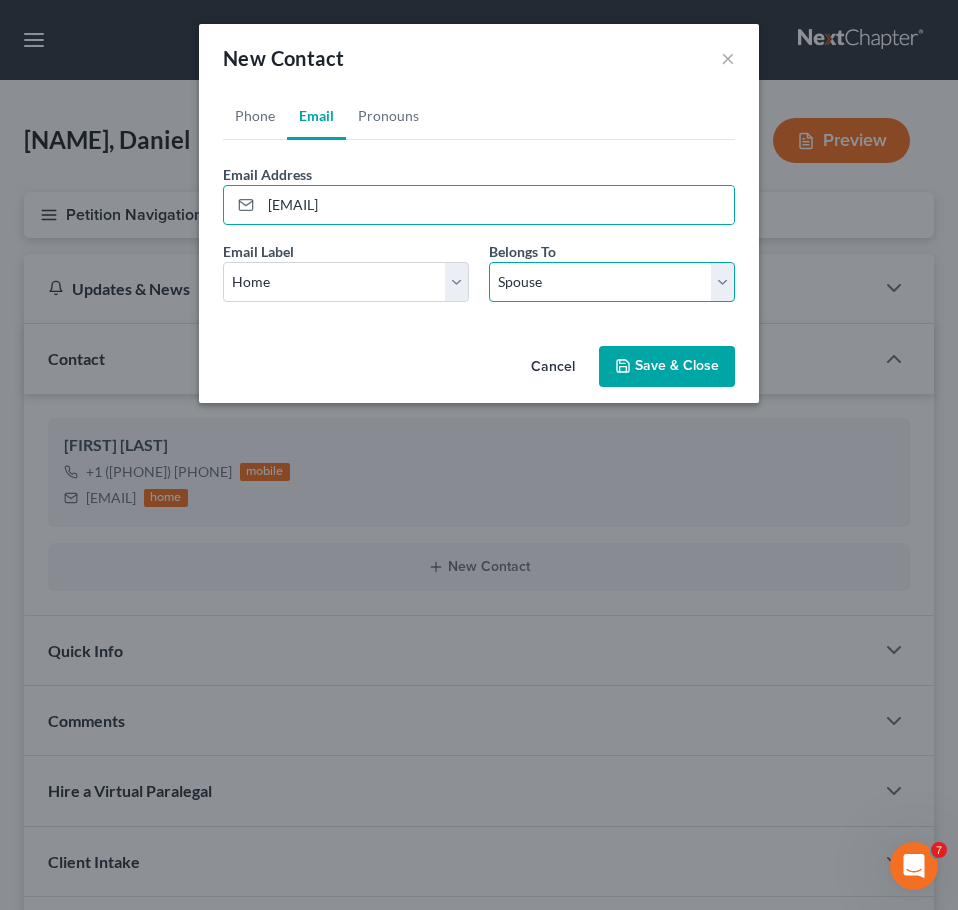 drag, startPoint x: 604, startPoint y: 287, endPoint x: 603, endPoint y: 301, distance: 14.035668 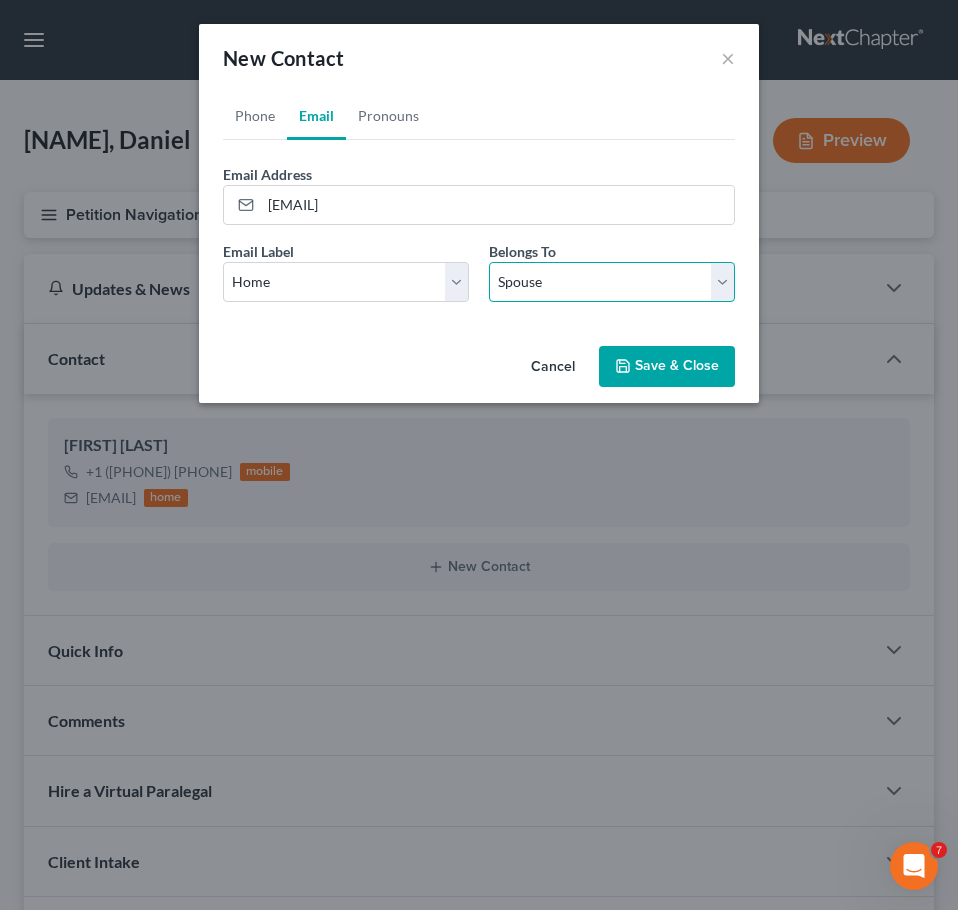 click on "Select Client Spouse Other" at bounding box center (612, 282) 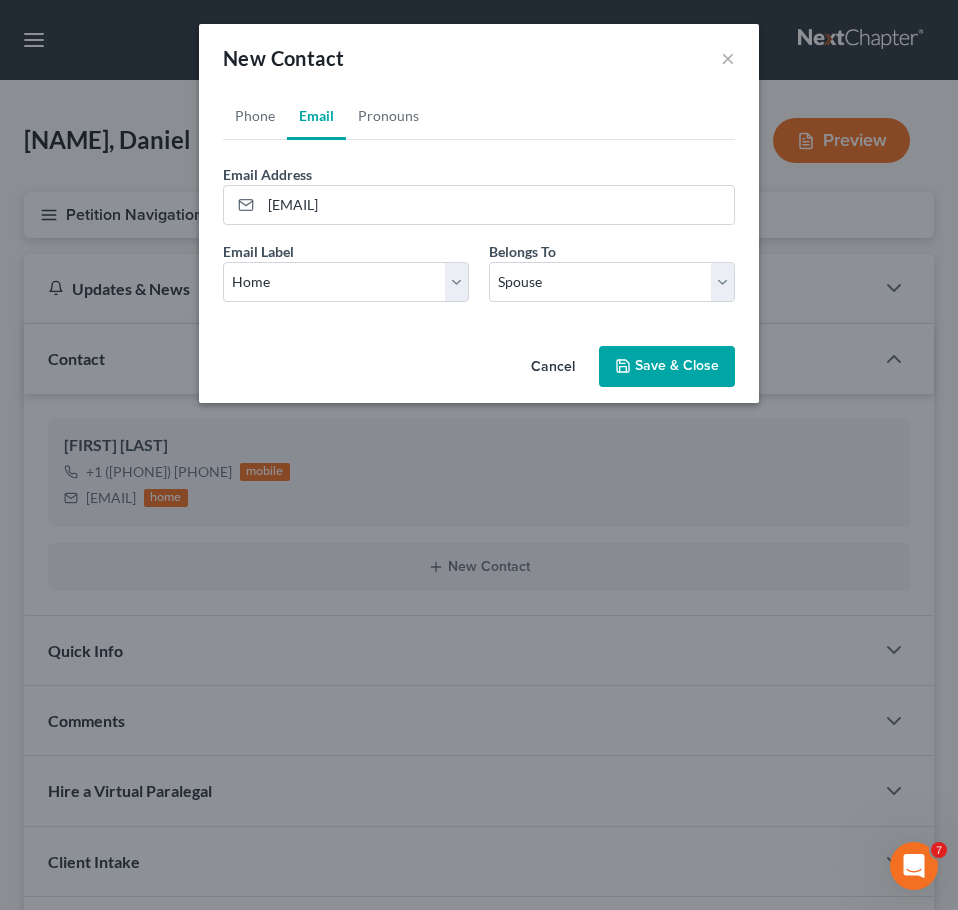 click on "Save & Close" at bounding box center (667, 367) 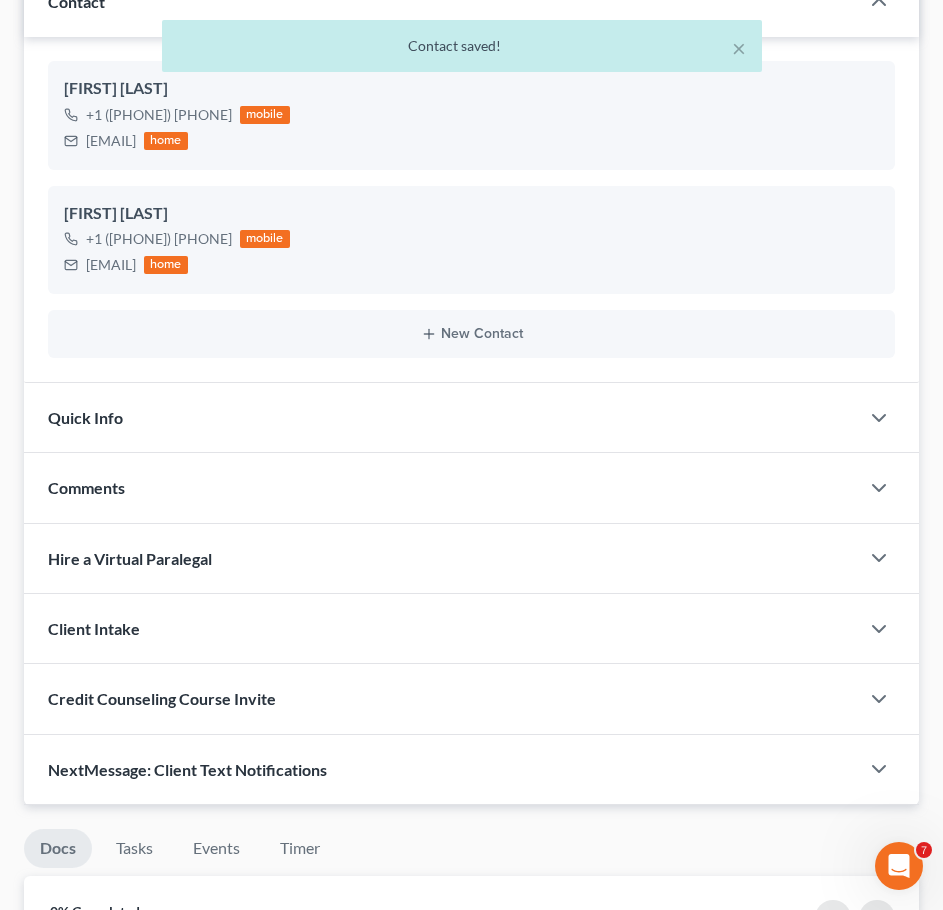 scroll, scrollTop: 359, scrollLeft: 0, axis: vertical 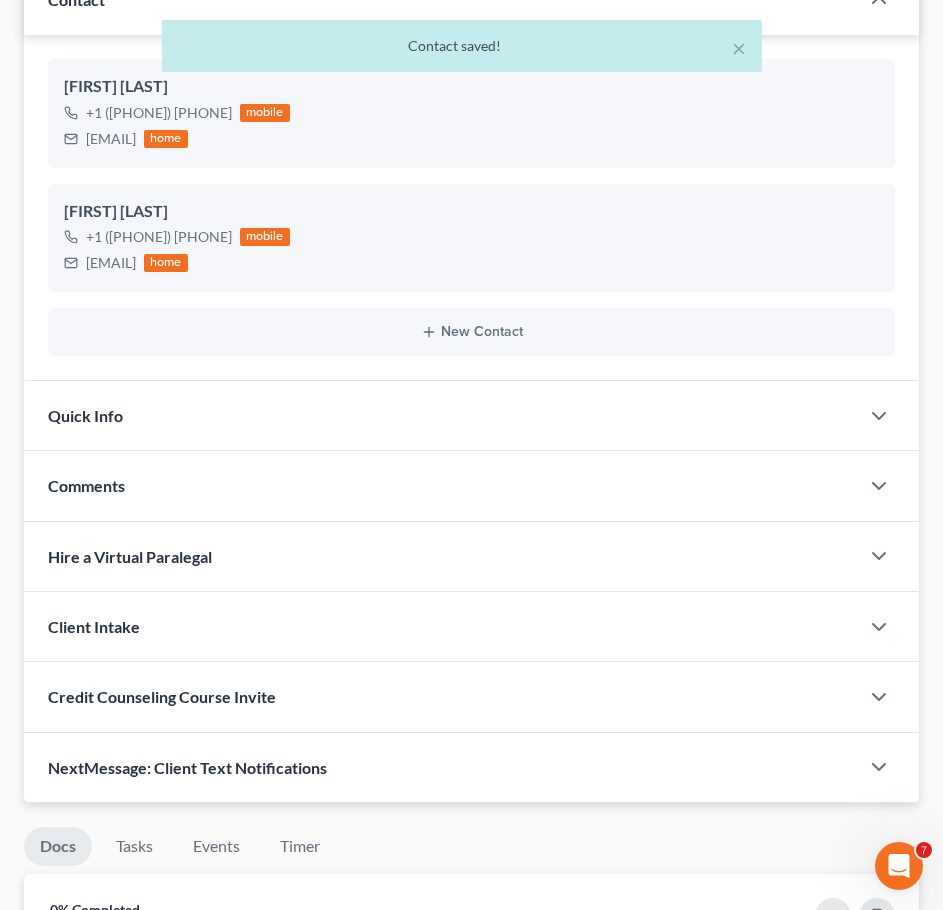 click on "Quick Info" at bounding box center [441, 415] 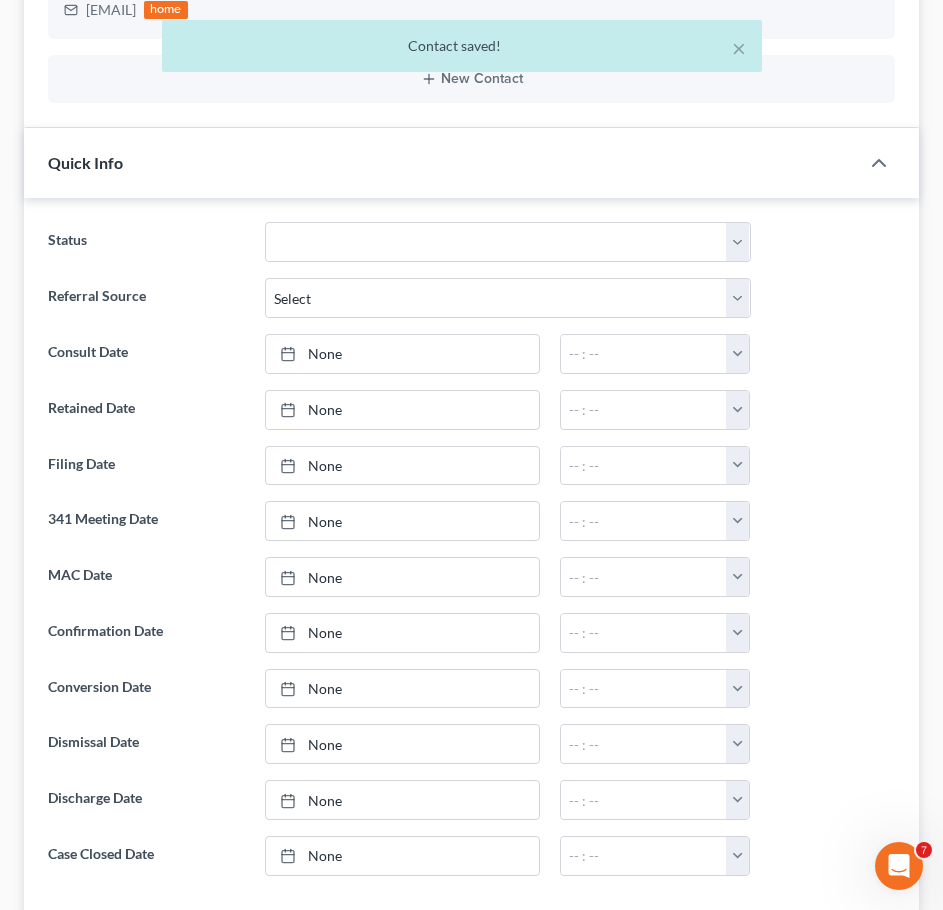 scroll, scrollTop: 611, scrollLeft: 0, axis: vertical 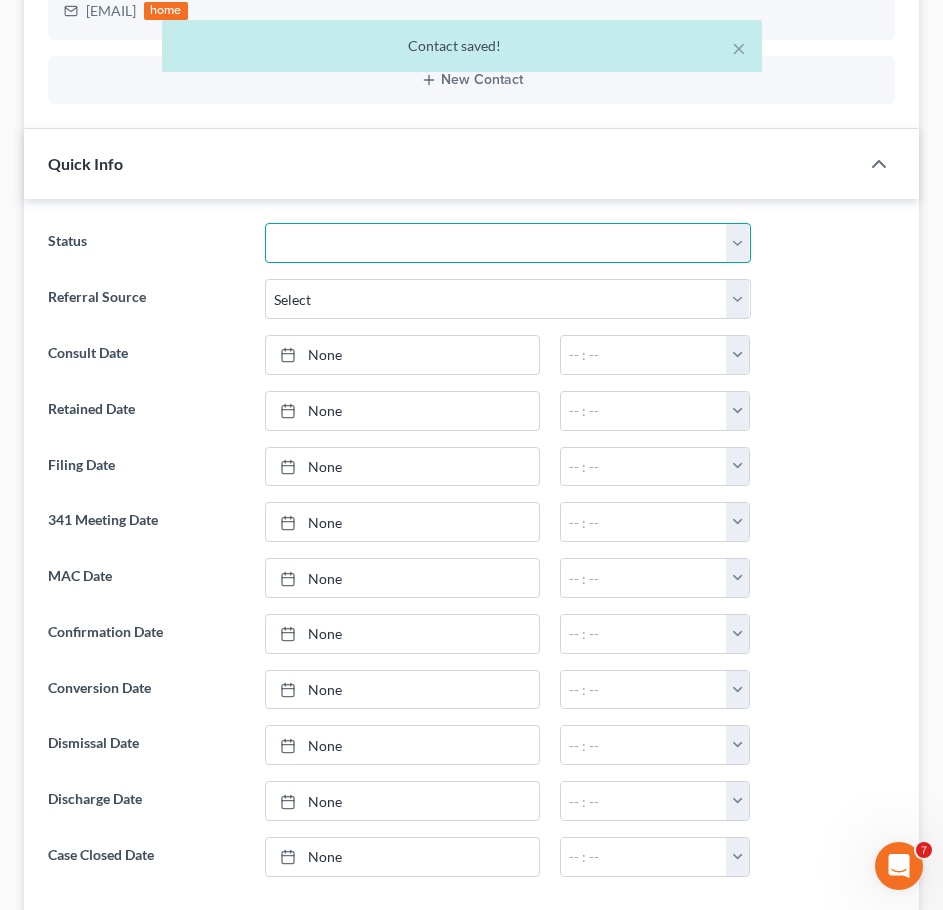 click on "Awaiting 341 Chapter 7 - Attended Meeting Confirmed Discharged Dismissed New Consult Not Retained Rejected Retained Unconfirmed Withdrawn as Counsel" at bounding box center (508, 243) 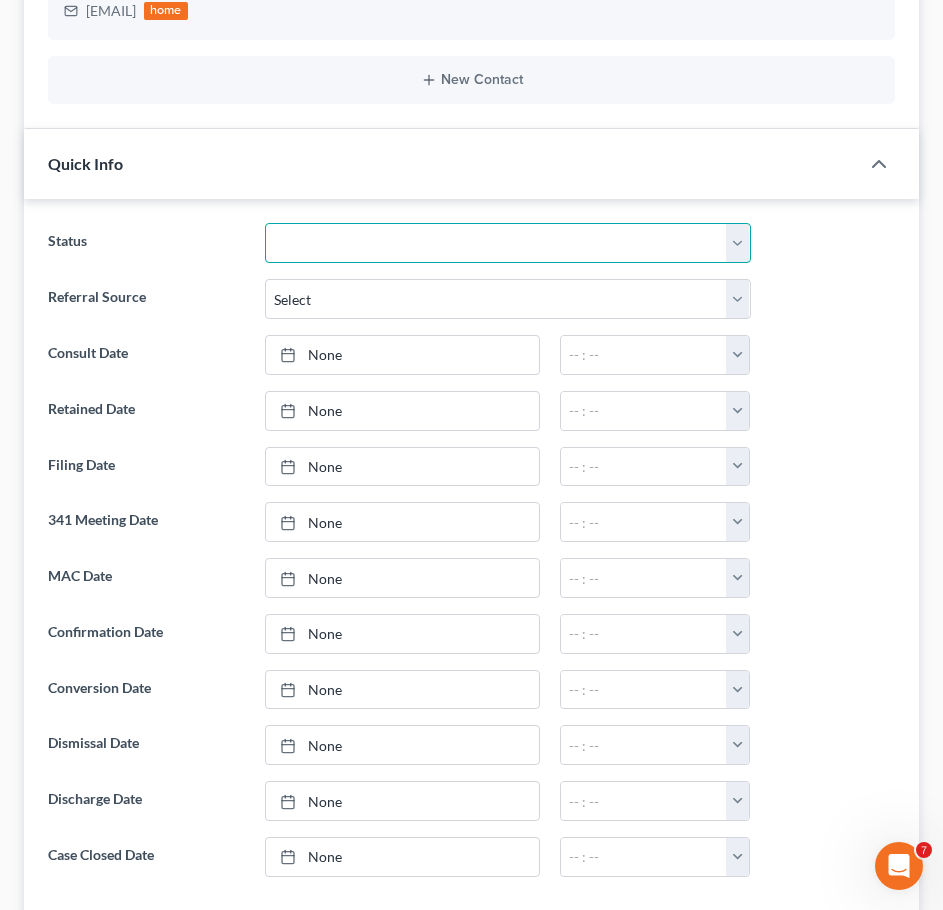 select on "5" 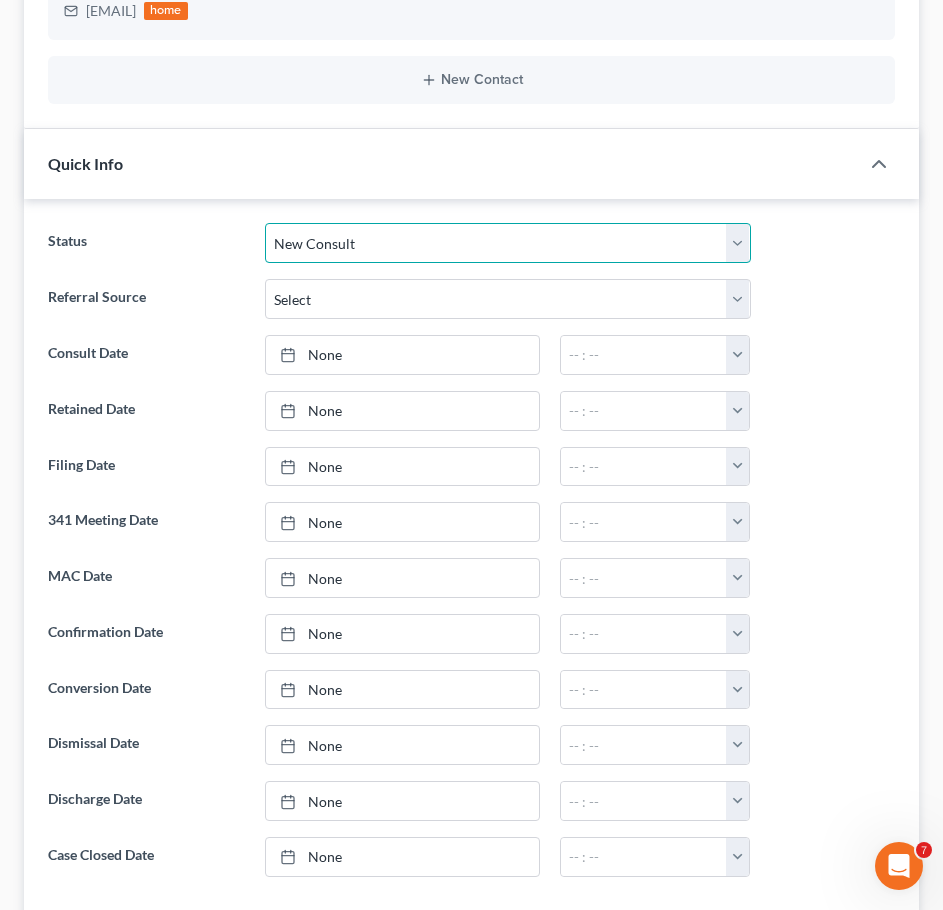 click on "Awaiting 341 Chapter 7 - Attended Meeting Confirmed Discharged Dismissed New Consult Not Retained Rejected Retained Unconfirmed Withdrawn as Counsel" at bounding box center (508, 243) 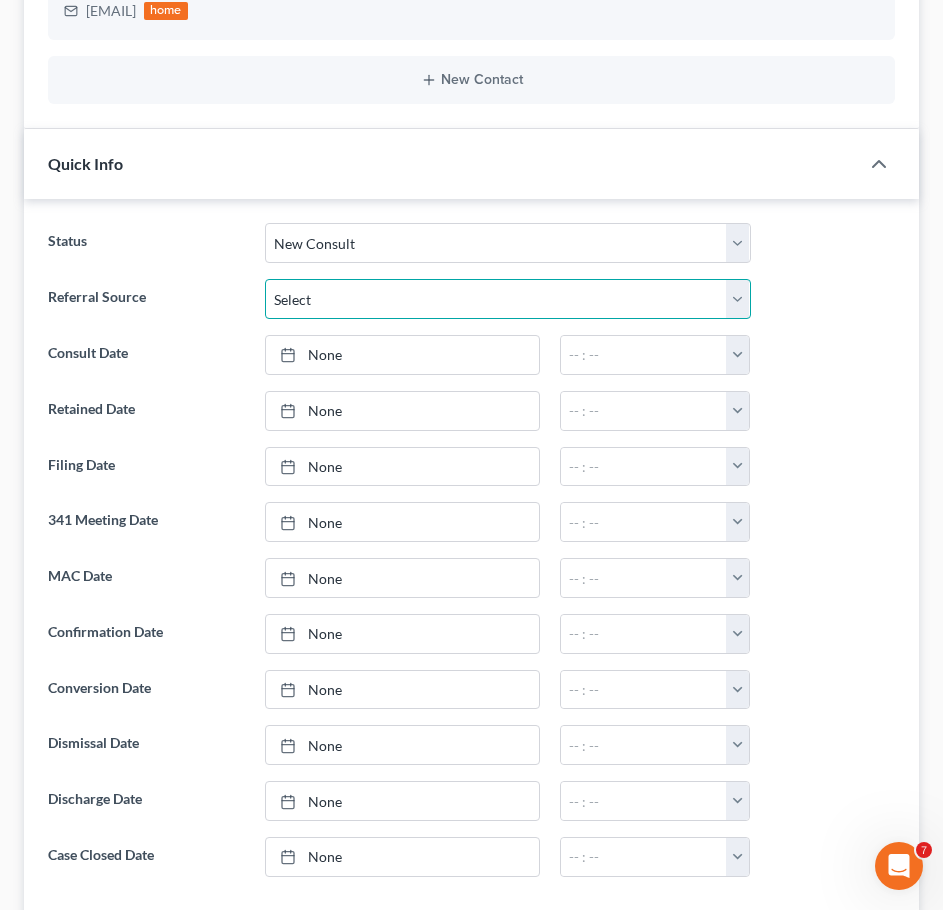 click on "Select Word Of Mouth Previous Clients Direct Mail Website Google Search Modern Attorney Other (specify)" at bounding box center (508, 299) 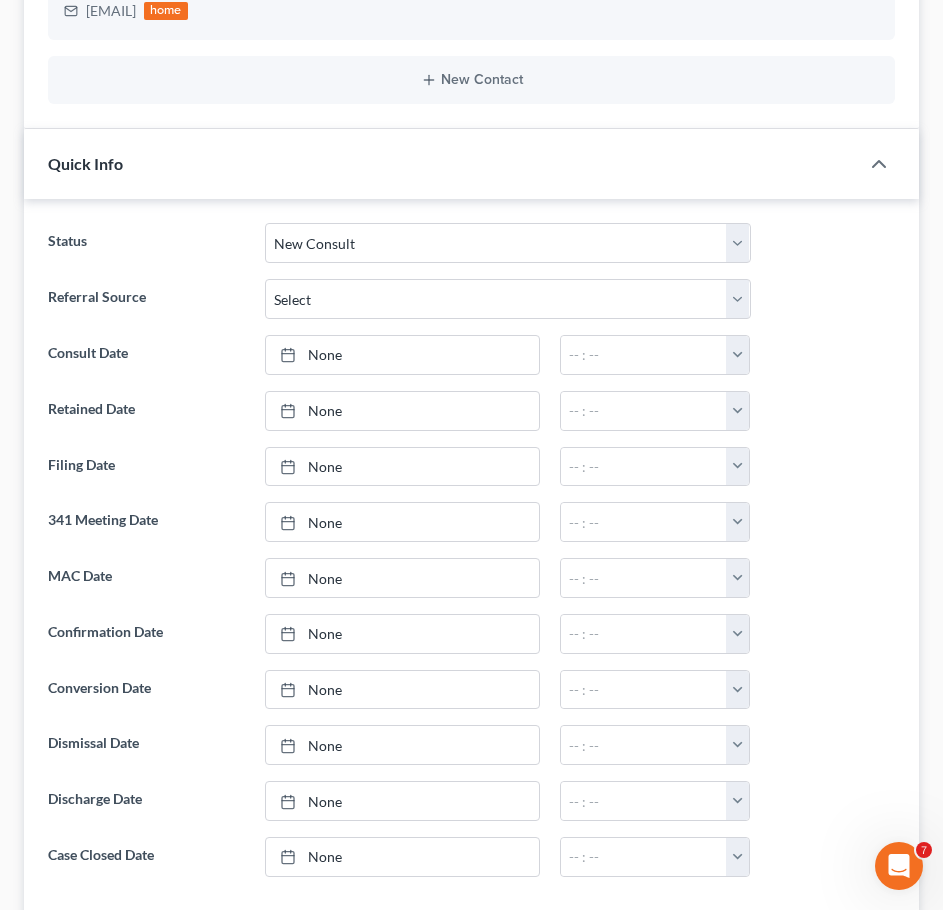click on "Consult Date" at bounding box center [146, 355] 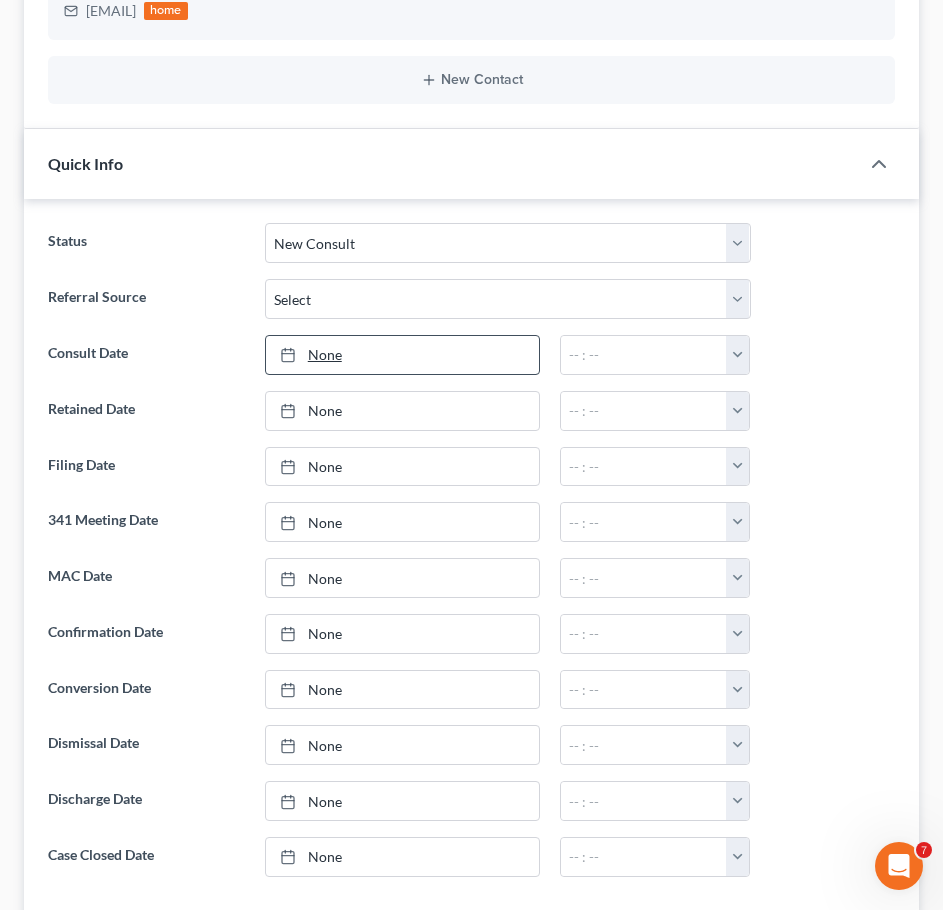 click on "None" at bounding box center (402, 355) 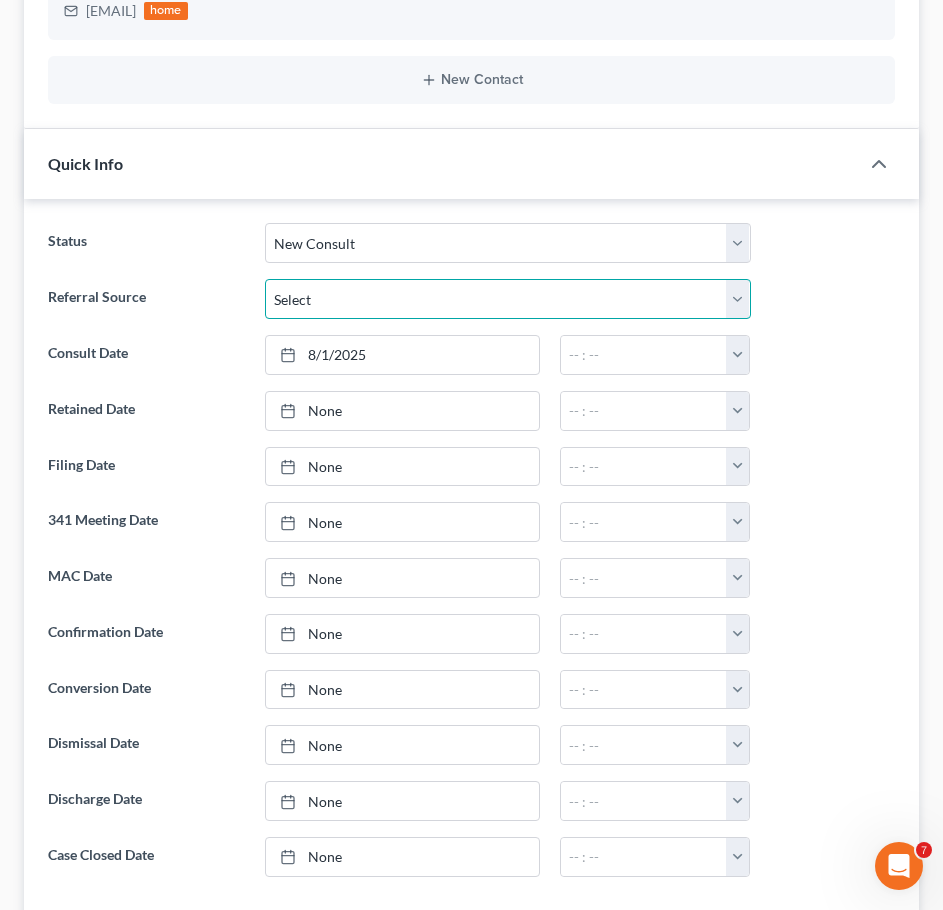 click on "Select Word Of Mouth Previous Clients Direct Mail Website Google Search Modern Attorney Other (specify)" at bounding box center [508, 299] 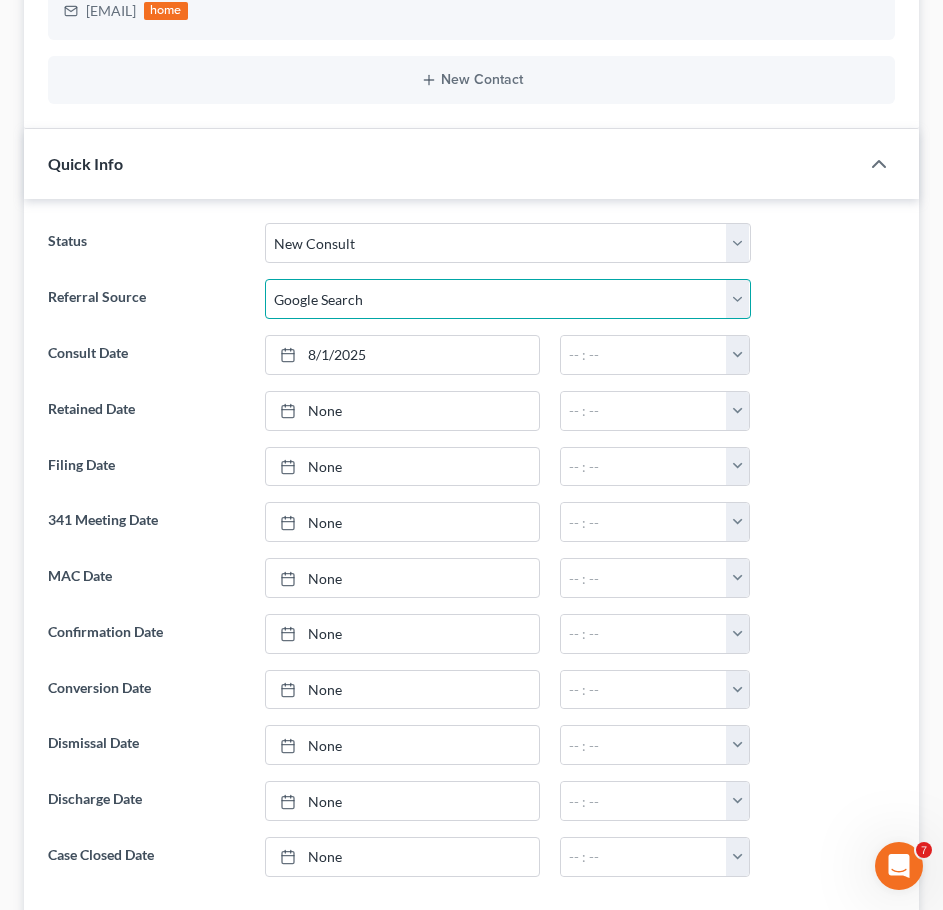 click on "Select Word Of Mouth Previous Clients Direct Mail Website Google Search Modern Attorney Other (specify)" at bounding box center (508, 299) 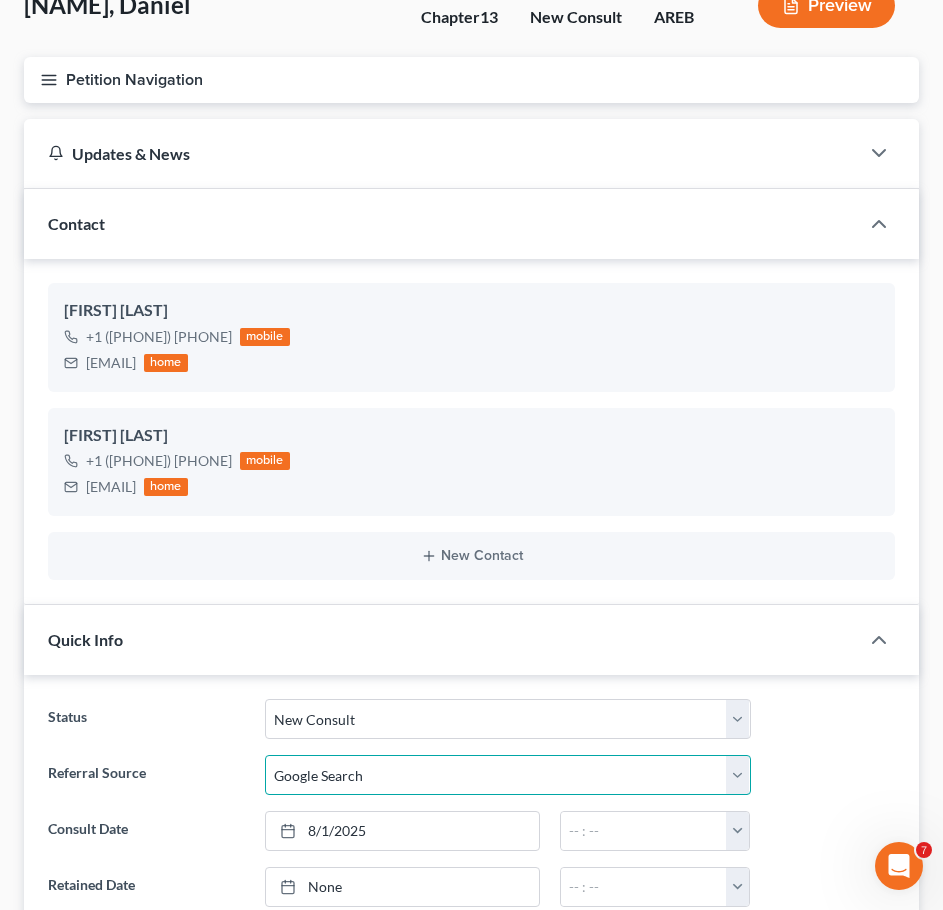scroll, scrollTop: 0, scrollLeft: 0, axis: both 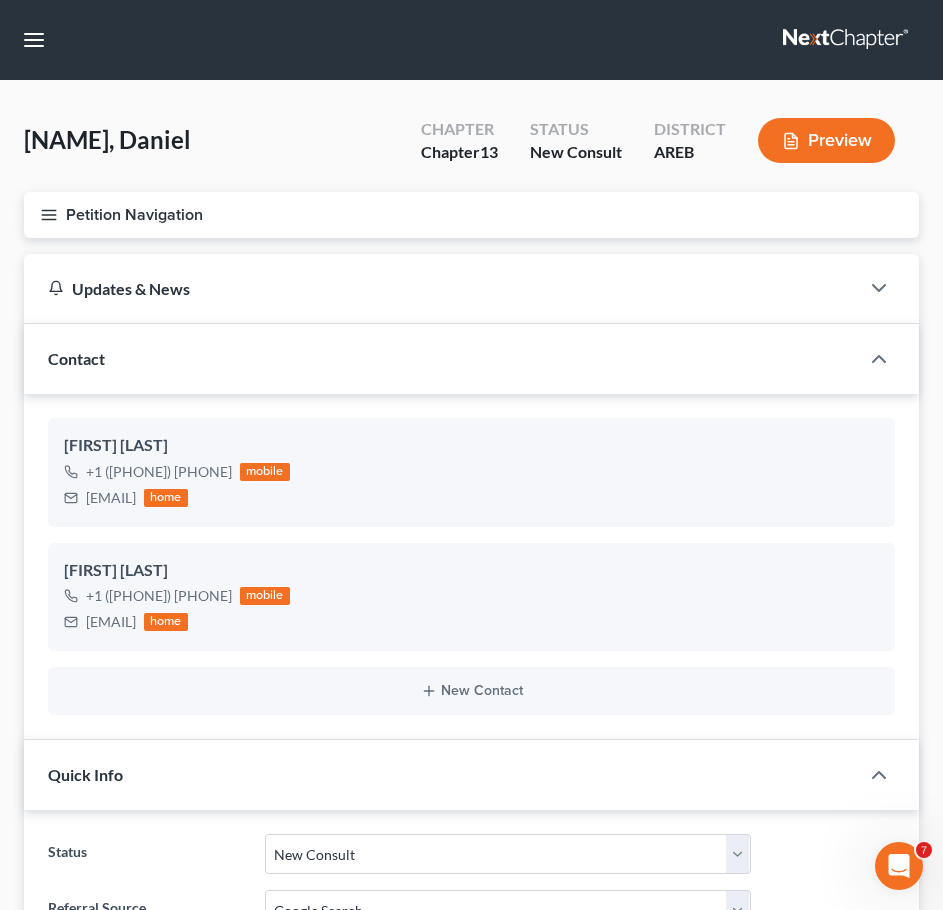 click 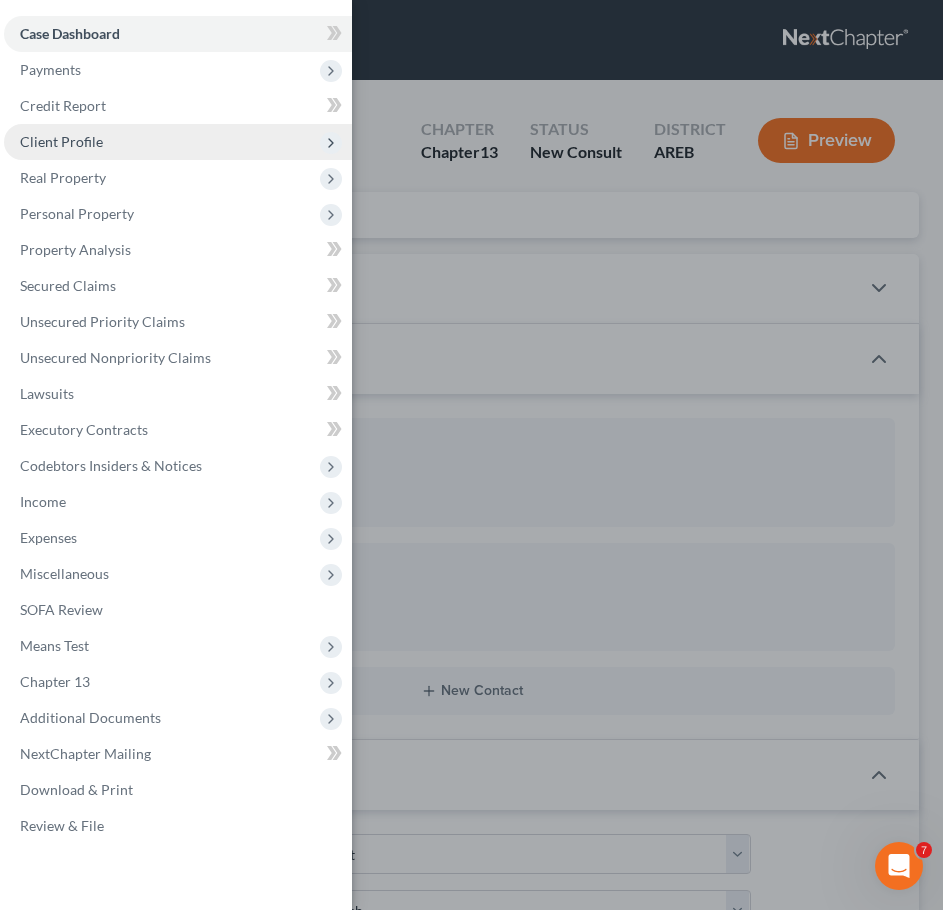 click on "Client Profile" at bounding box center (178, 142) 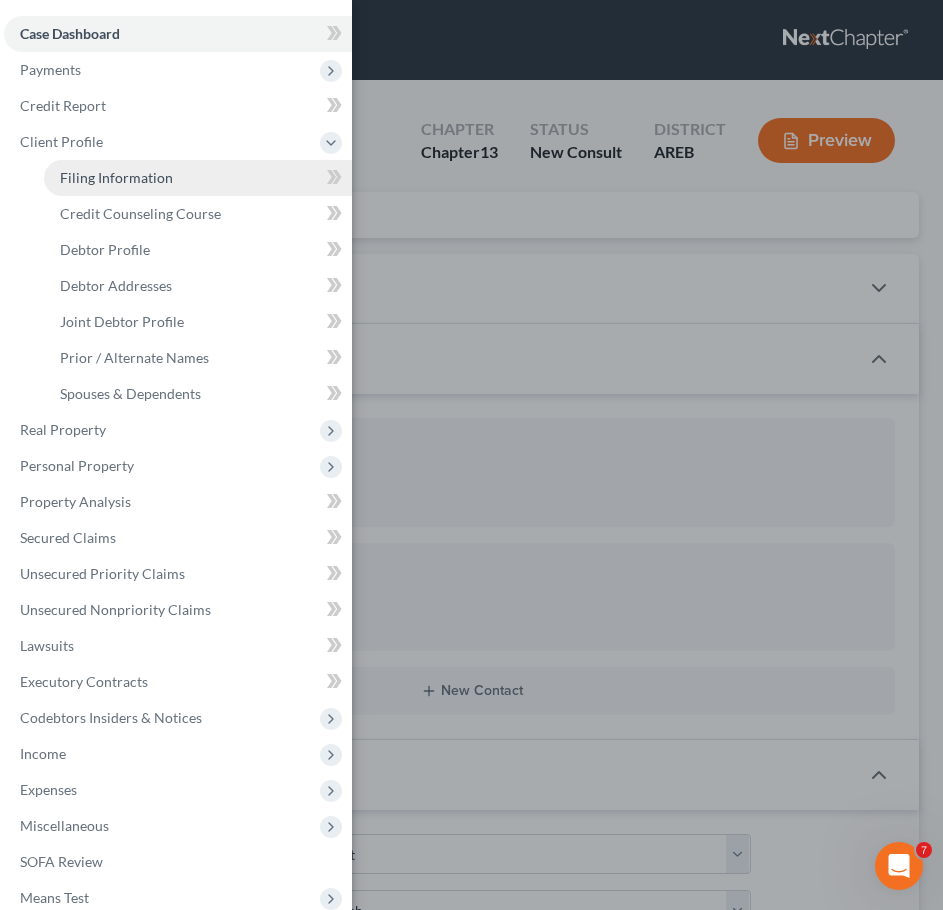 click on "Filing Information" at bounding box center (116, 177) 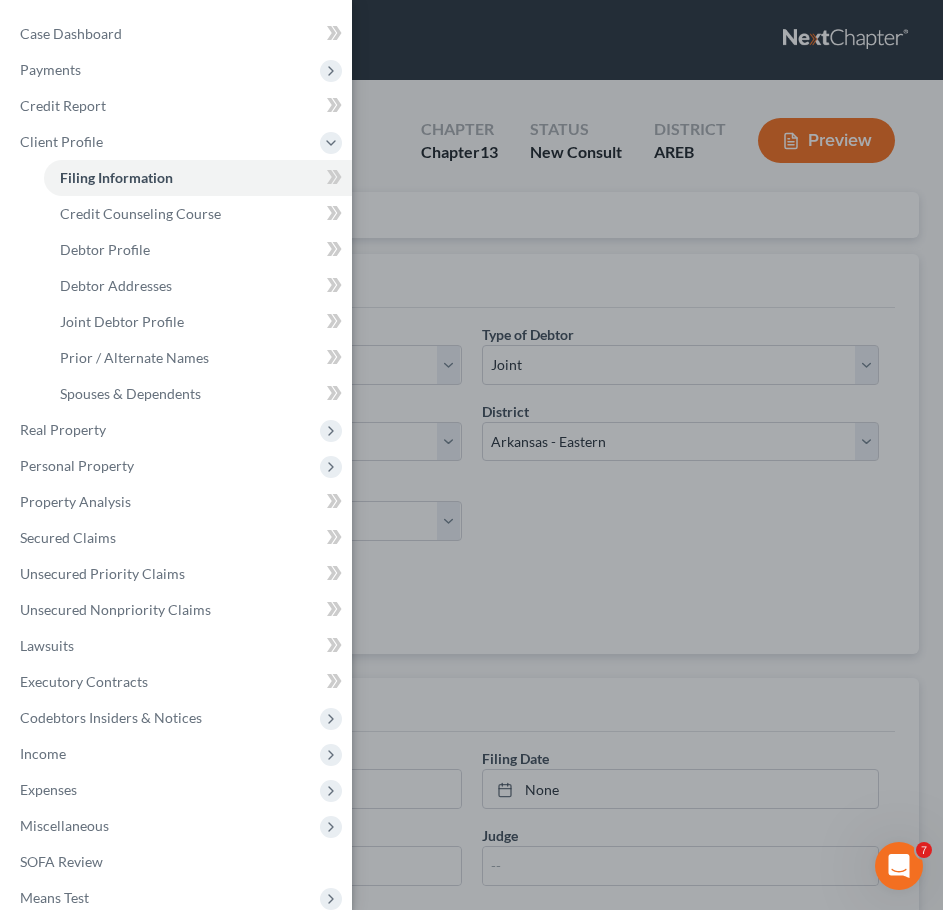 click on "Case Dashboard
Payments
Invoices
Payments
Payments
Credit Report
Client Profile" at bounding box center (471, 455) 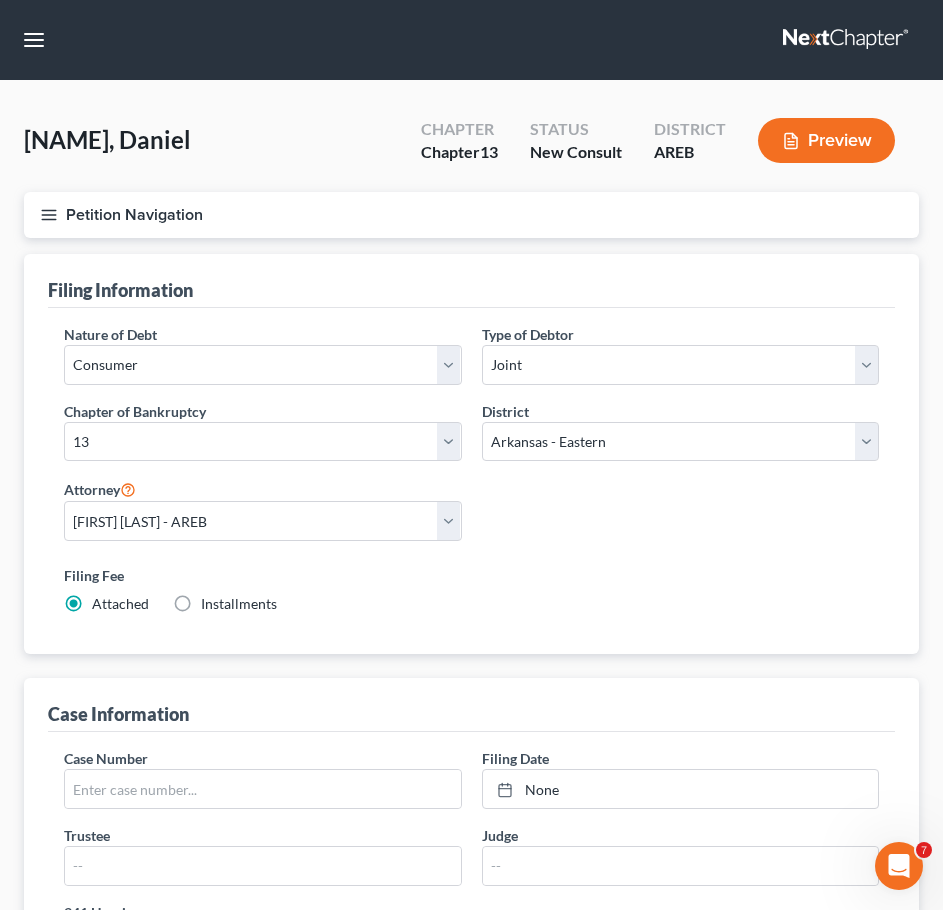 click on "Installments" at bounding box center (239, 603) 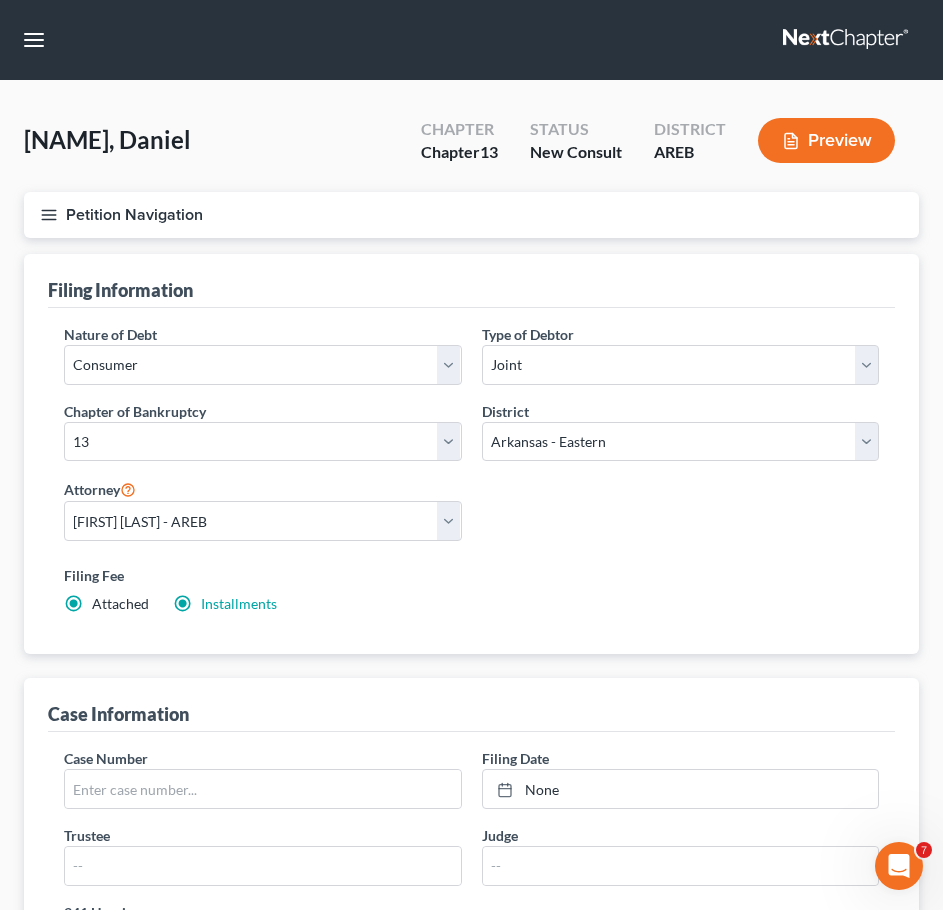 radio on "false" 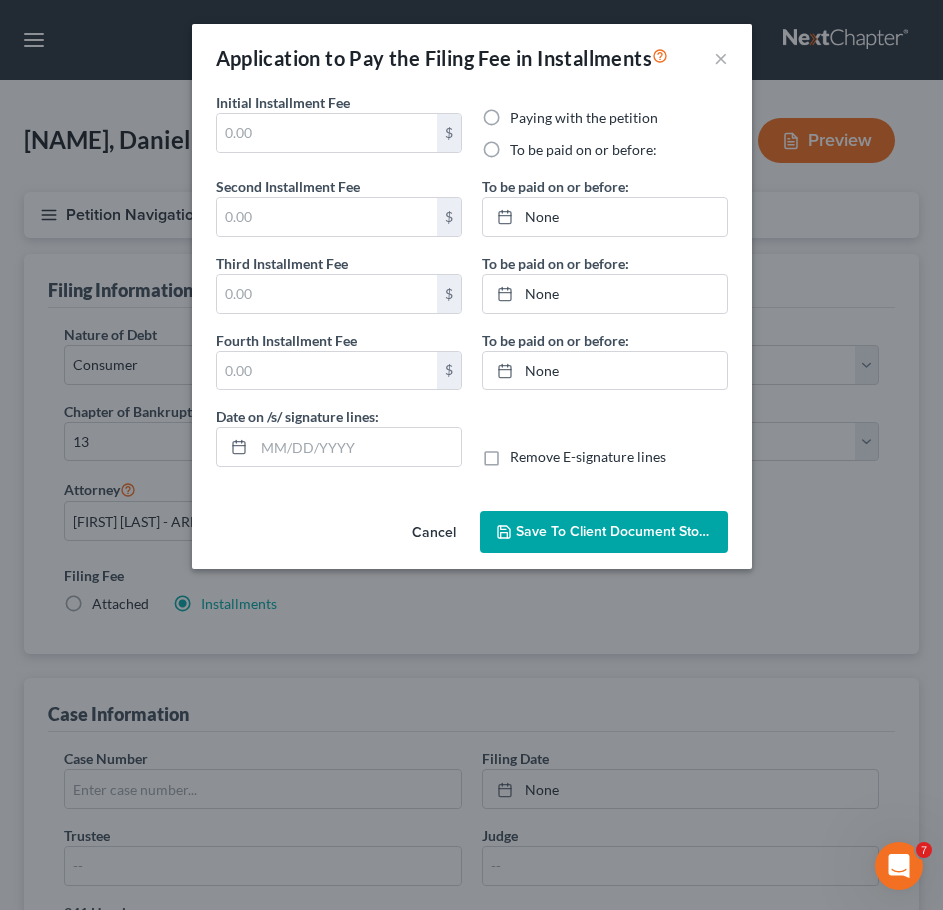 type on "0.00" 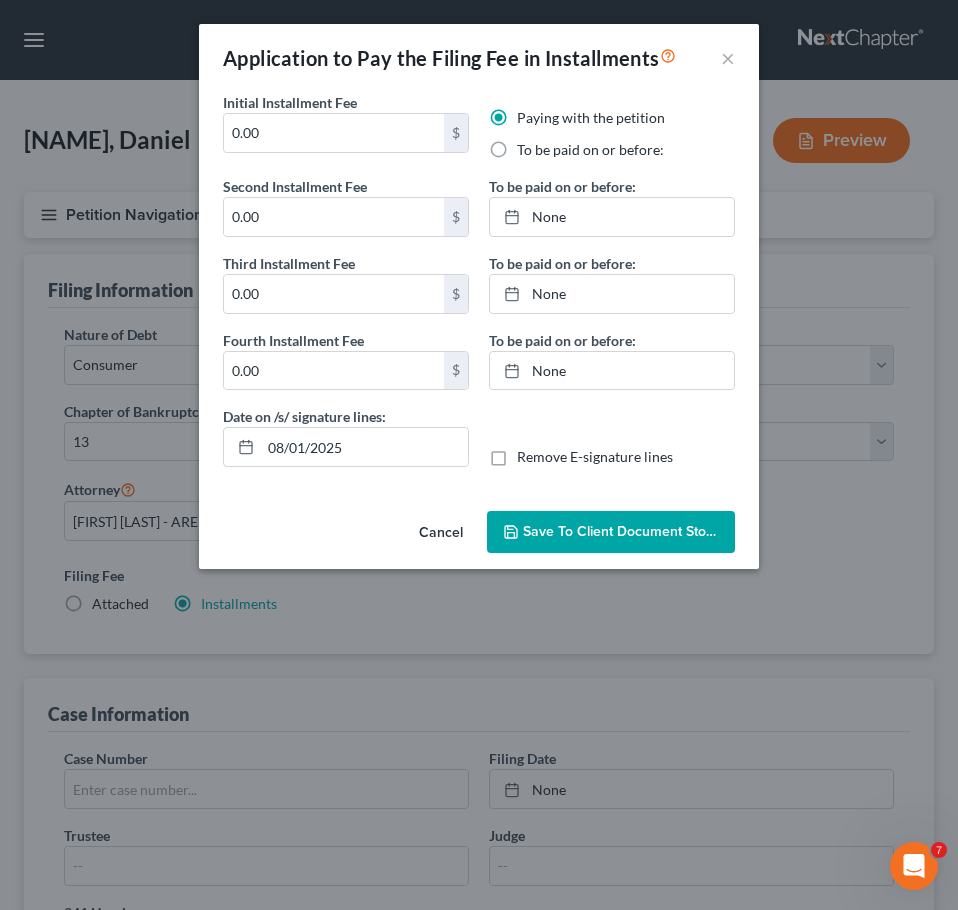 click on "Cancel" at bounding box center [441, 533] 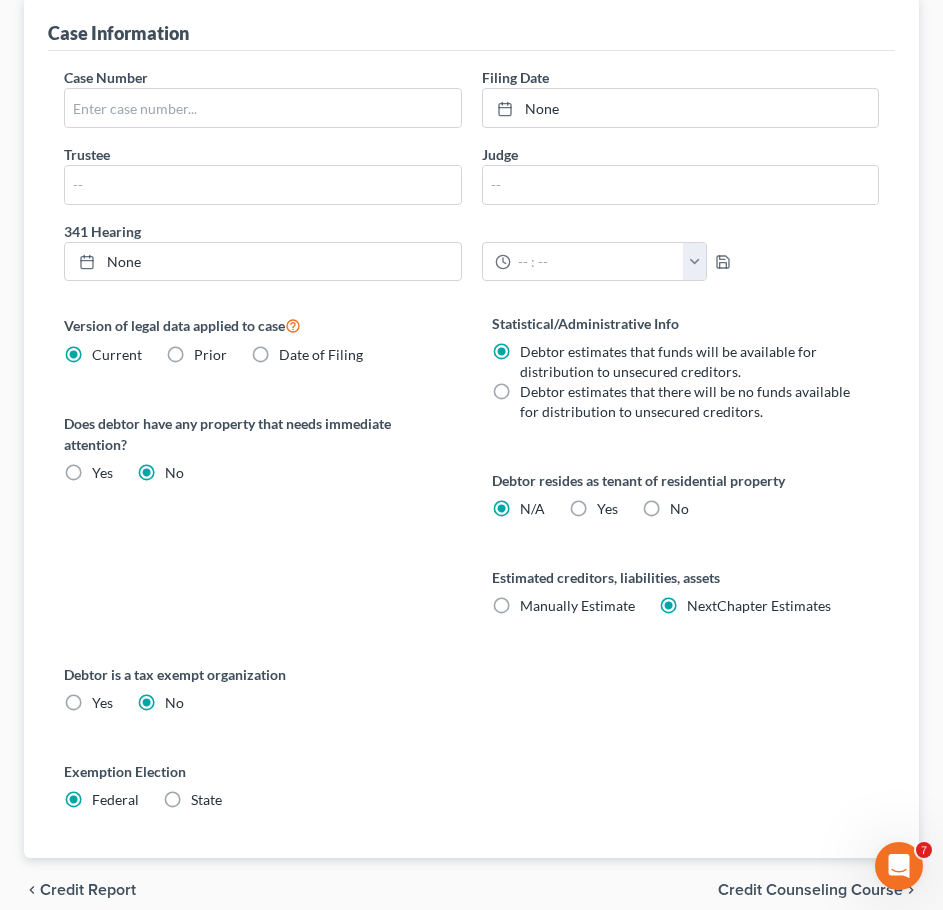 scroll, scrollTop: 769, scrollLeft: 0, axis: vertical 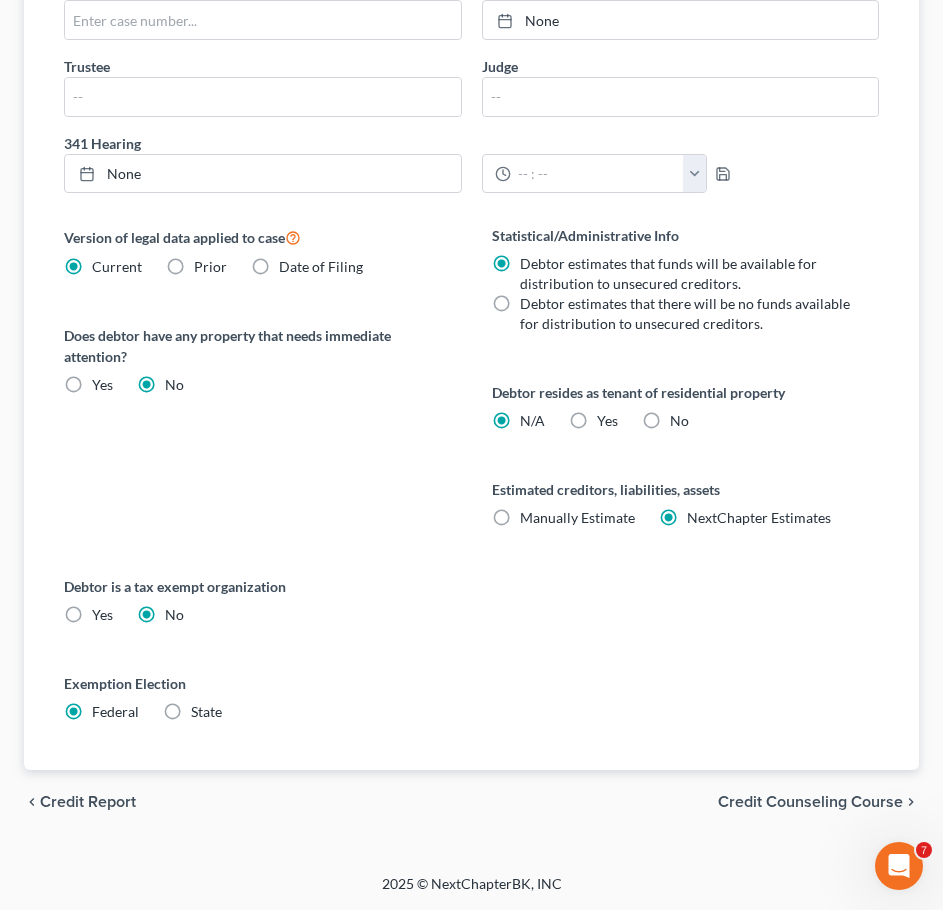 click on "Credit Counseling Course" at bounding box center (810, 802) 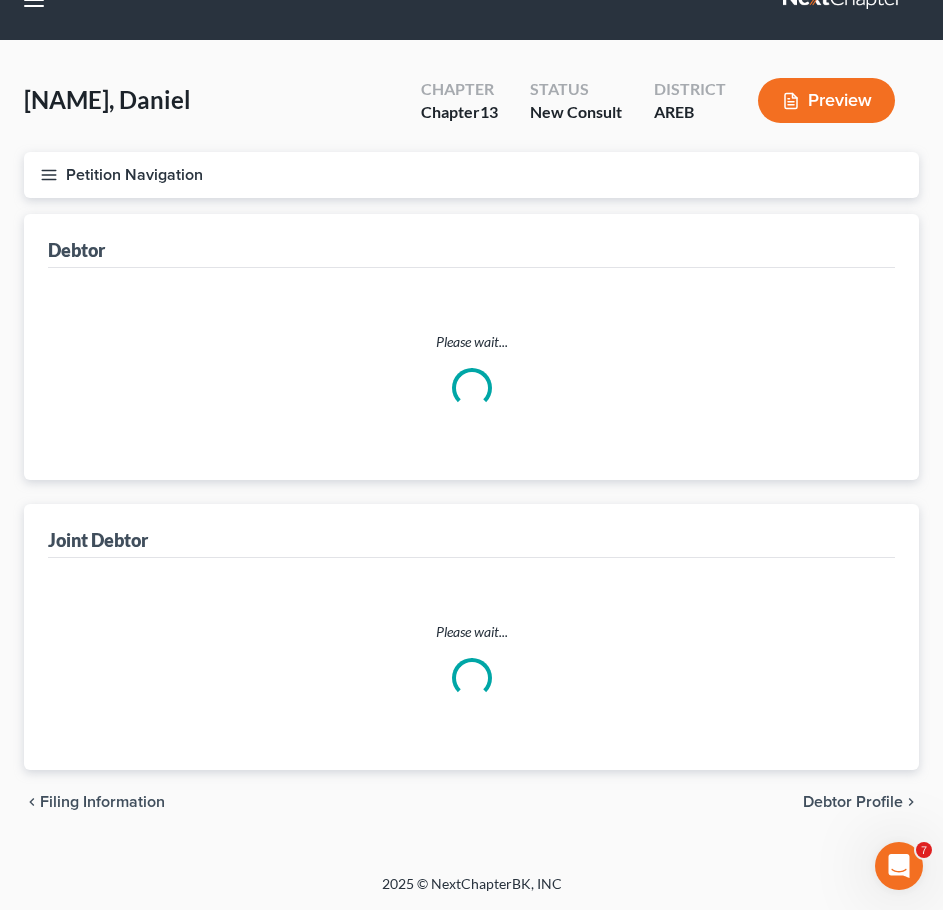 scroll, scrollTop: 0, scrollLeft: 0, axis: both 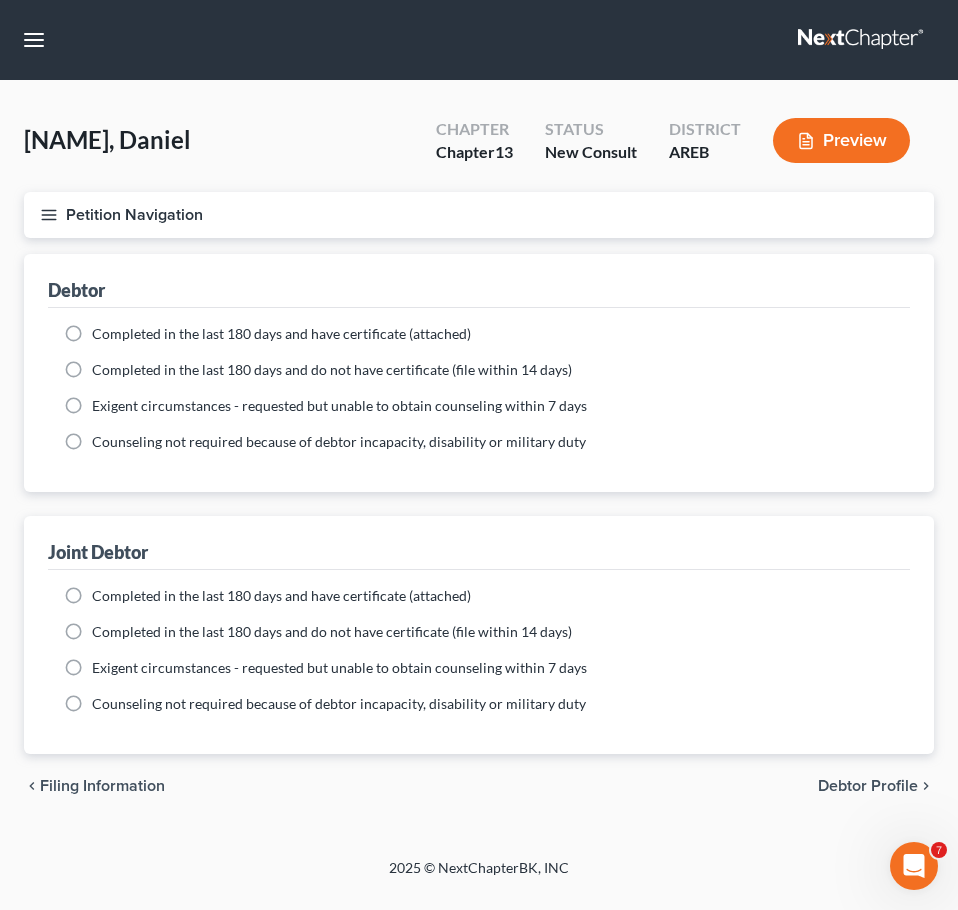 click on "Debtor Profile" at bounding box center (868, 786) 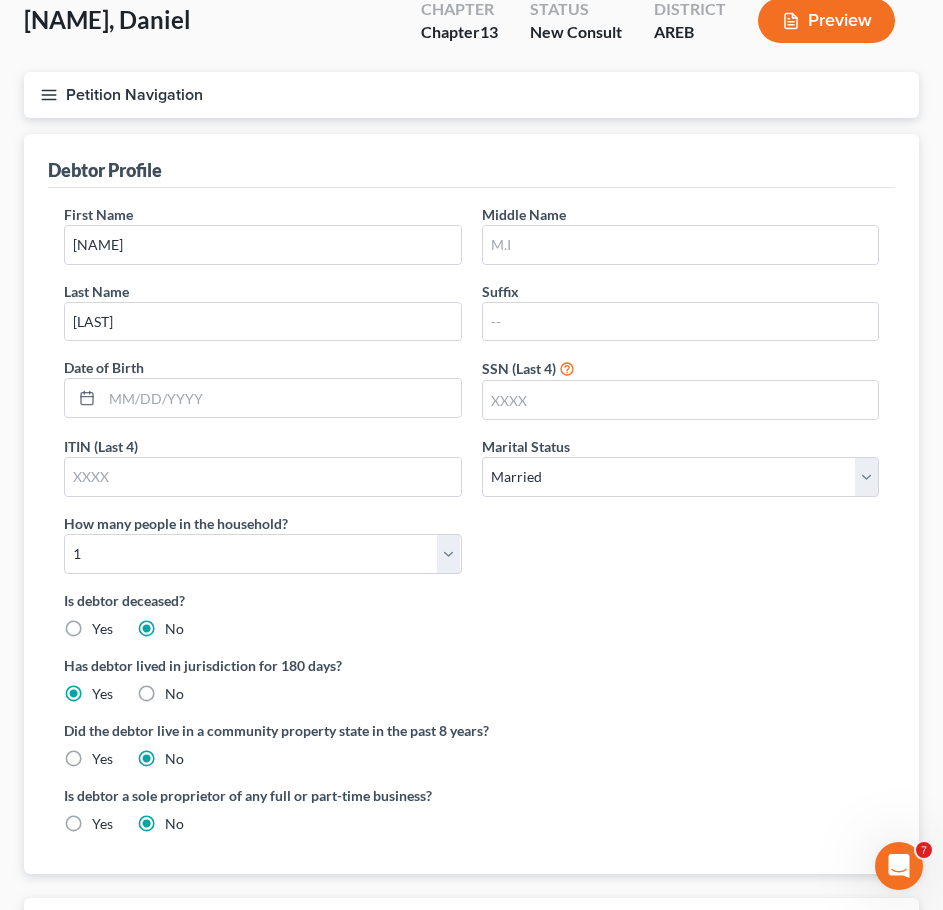 scroll, scrollTop: 121, scrollLeft: 0, axis: vertical 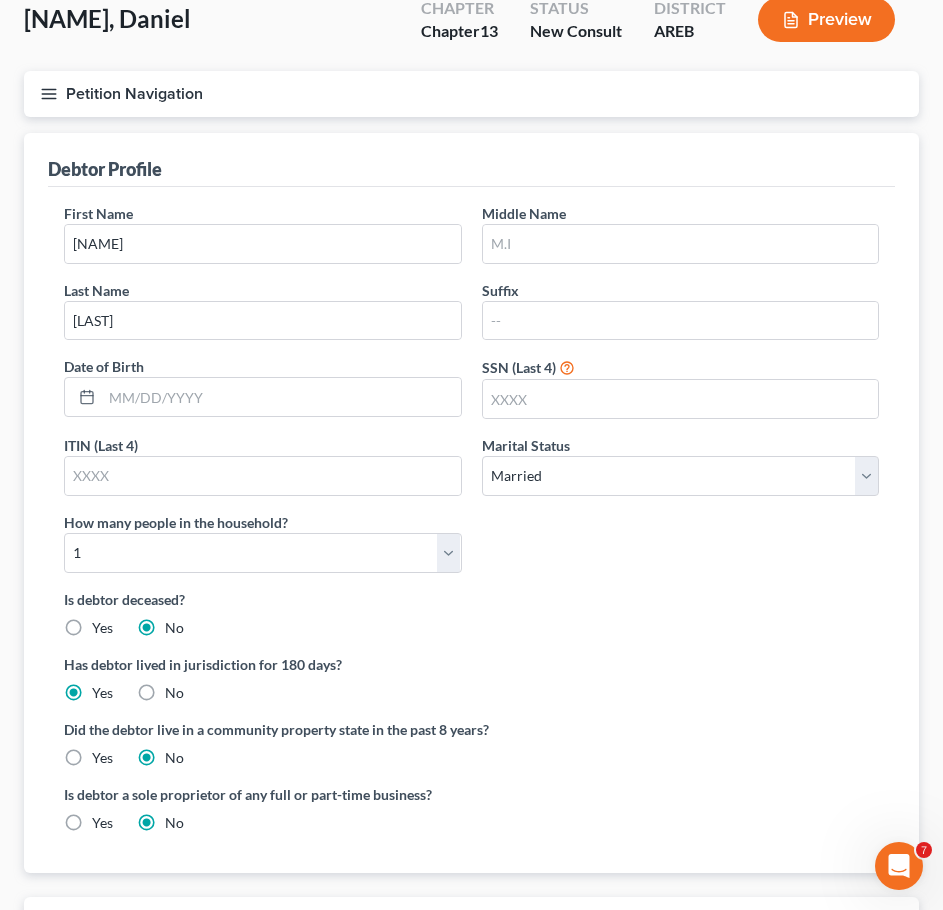 drag, startPoint x: 680, startPoint y: 612, endPoint x: 891, endPoint y: 476, distance: 251.03188 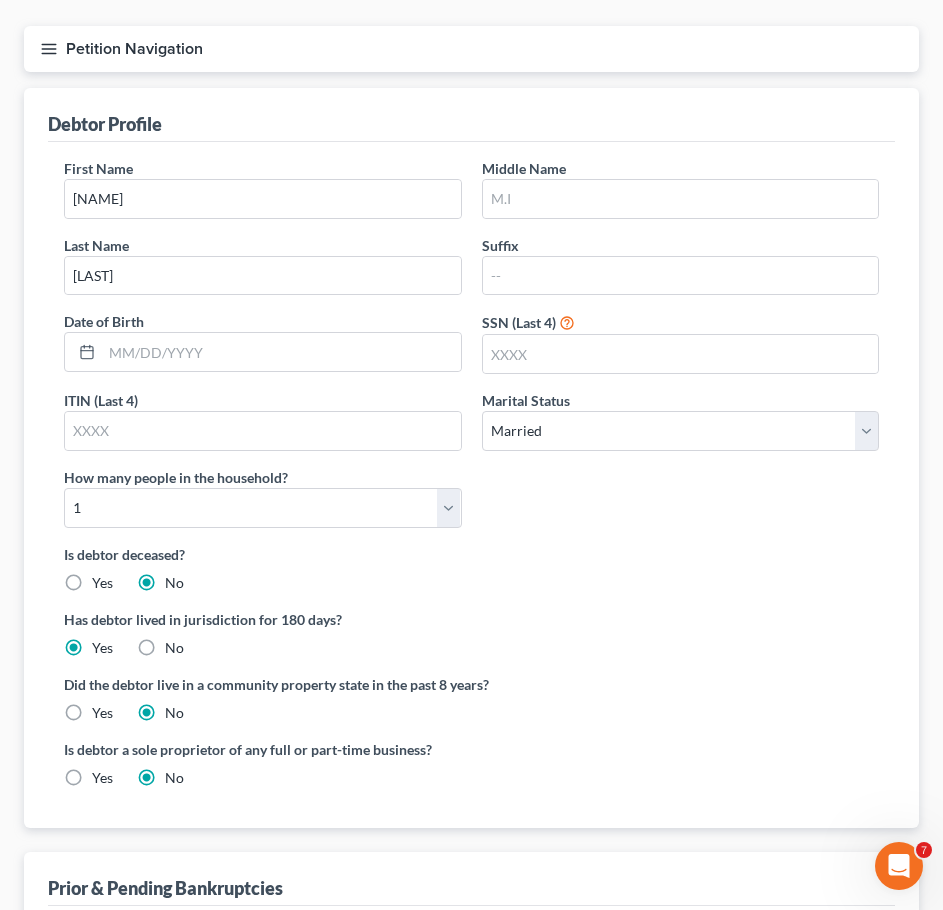 scroll, scrollTop: 167, scrollLeft: 0, axis: vertical 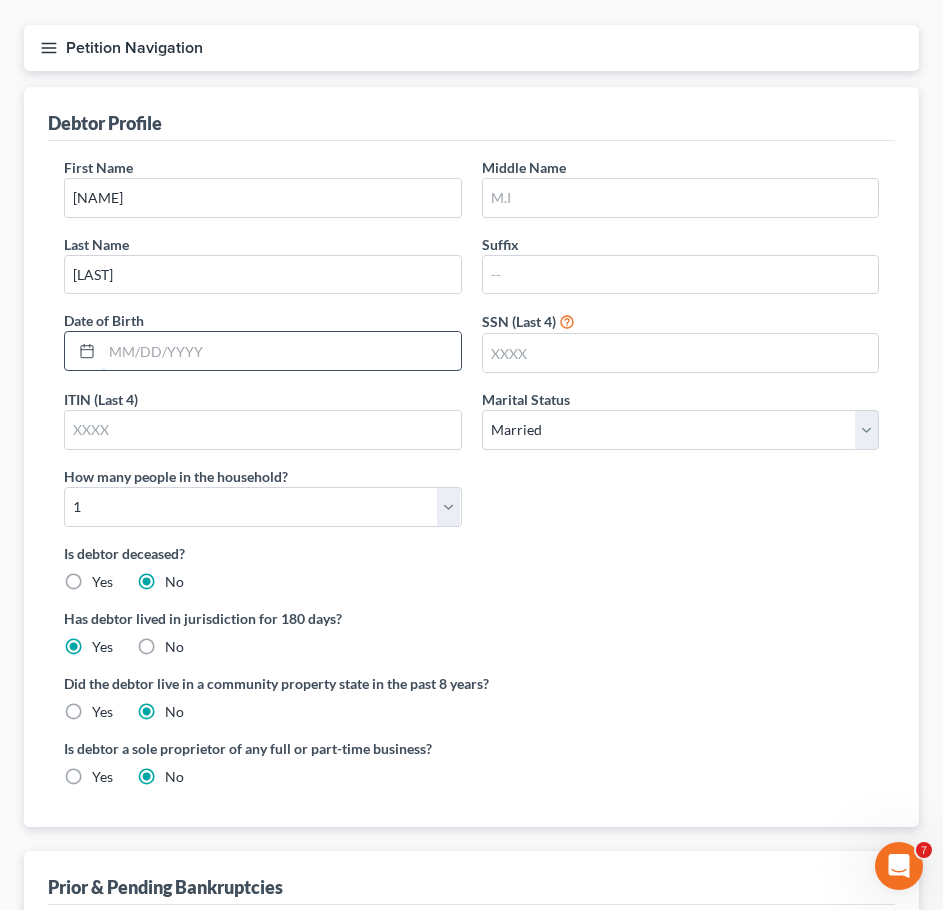 click at bounding box center [281, 351] 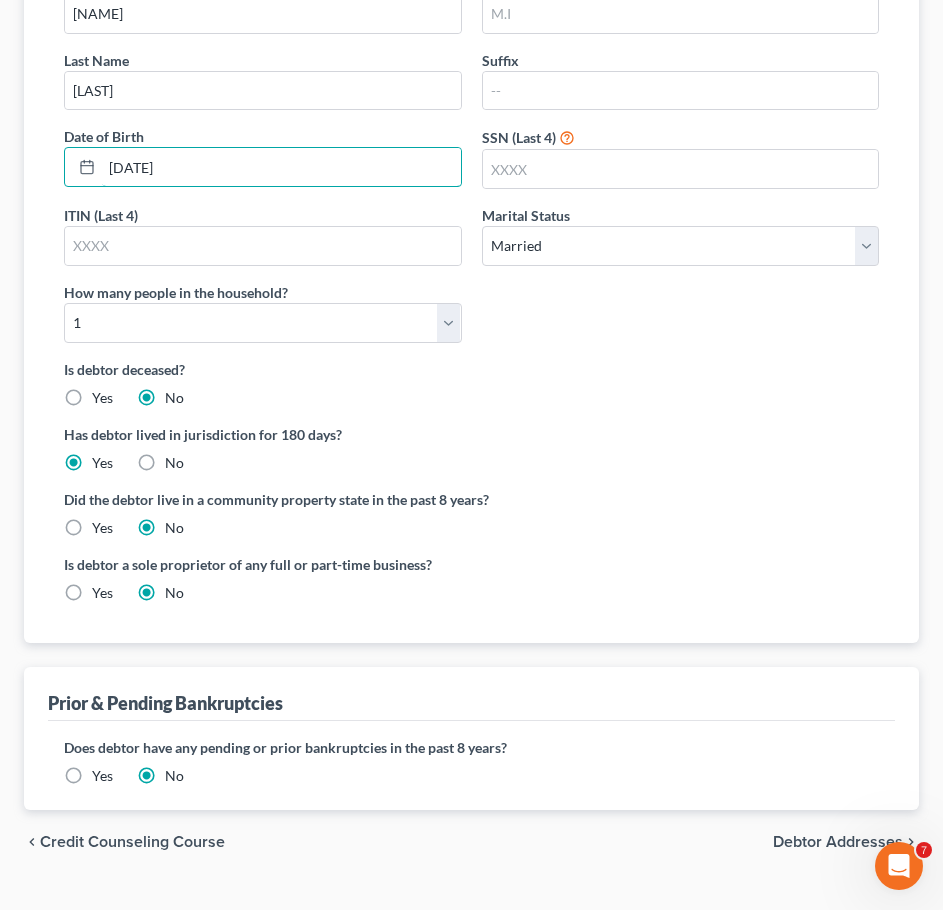 scroll, scrollTop: 376, scrollLeft: 0, axis: vertical 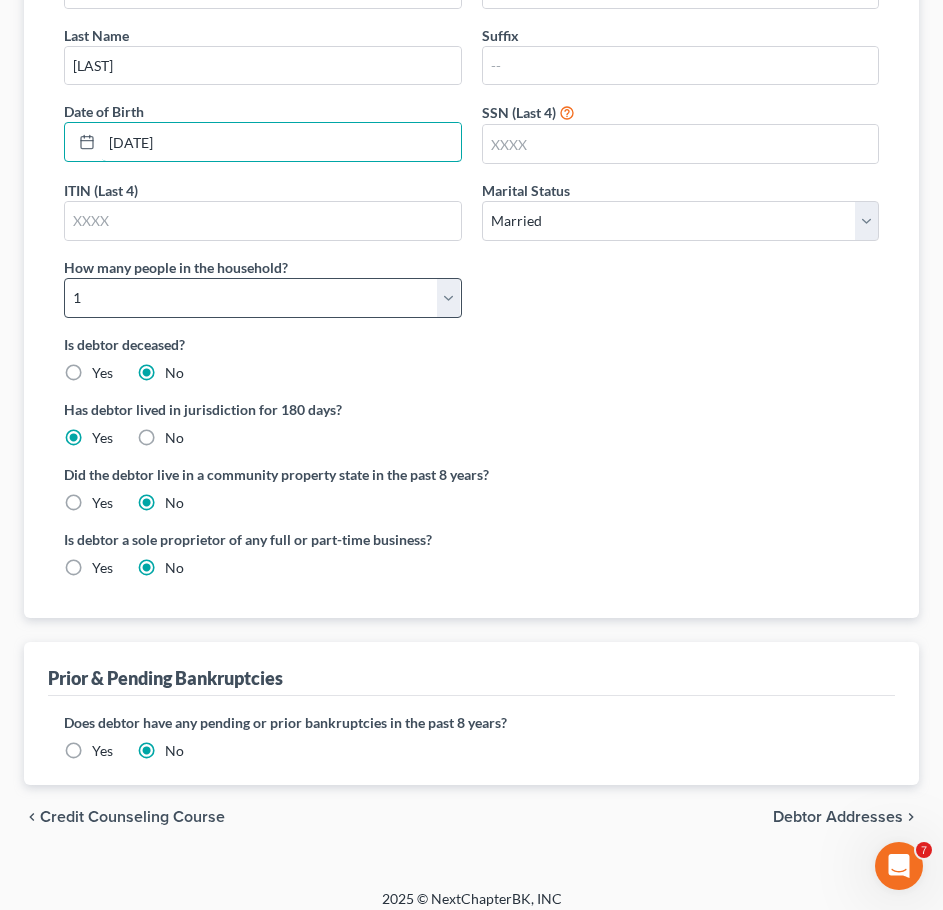 type on "[DATE]" 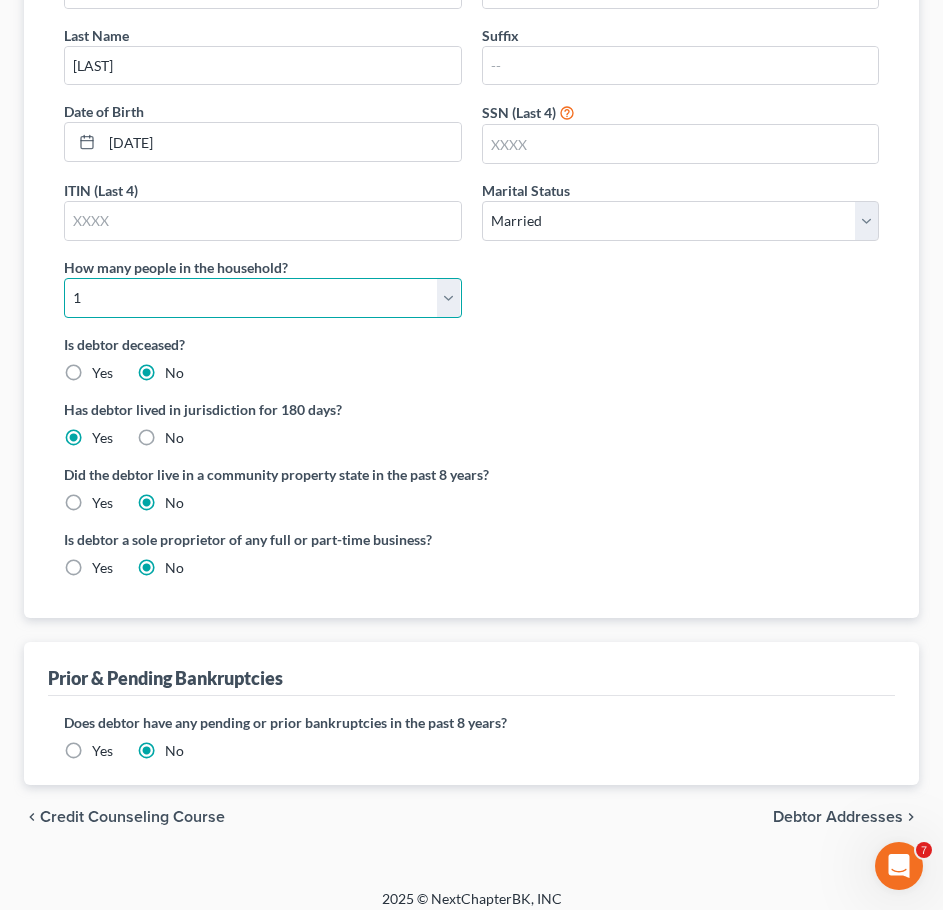click on "Select 1 2 3 4 5 6 7 8 9 10 11 12 13 14 15 16 17 18 19 20" at bounding box center (263, 298) 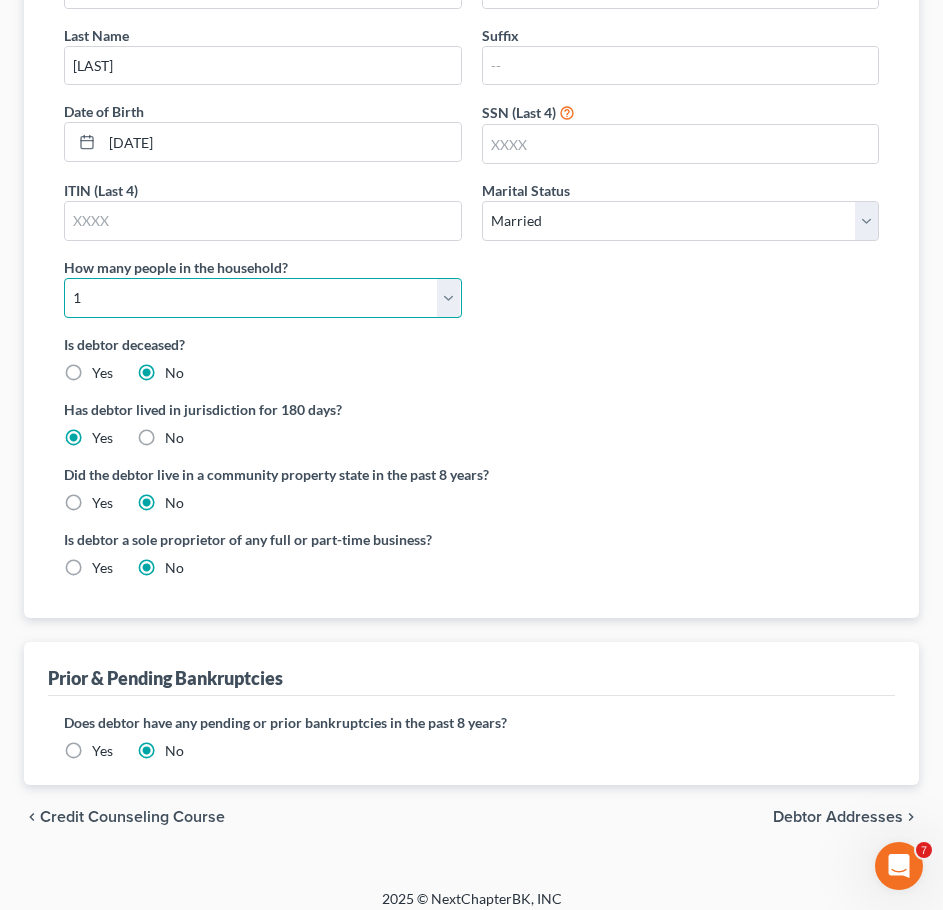 select on "4" 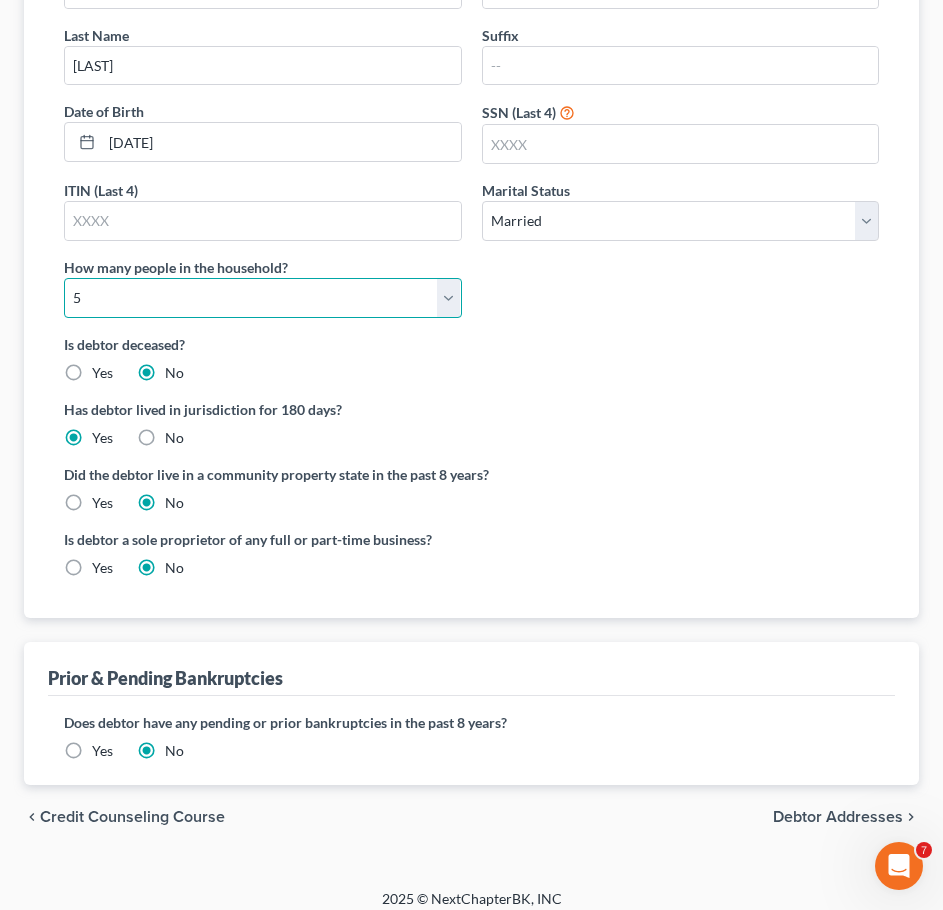 click on "Select 1 2 3 4 5 6 7 8 9 10 11 12 13 14 15 16 17 18 19 20" at bounding box center [263, 298] 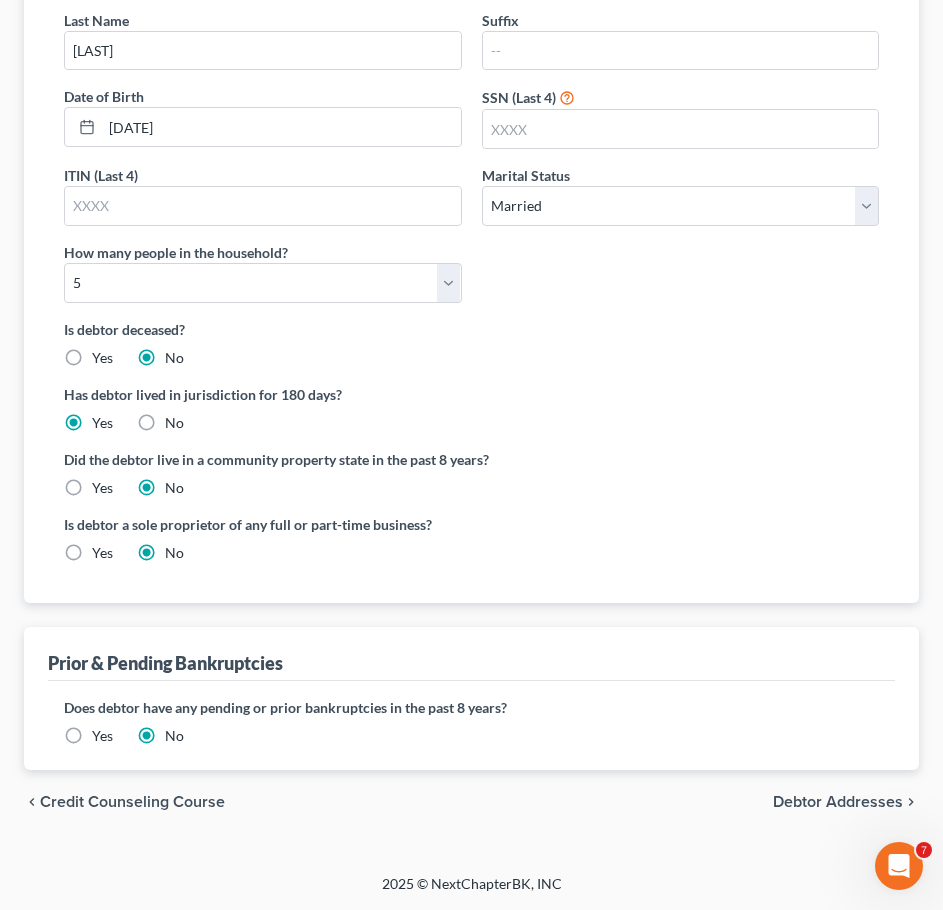 click on "Debtor Addresses" at bounding box center (838, 802) 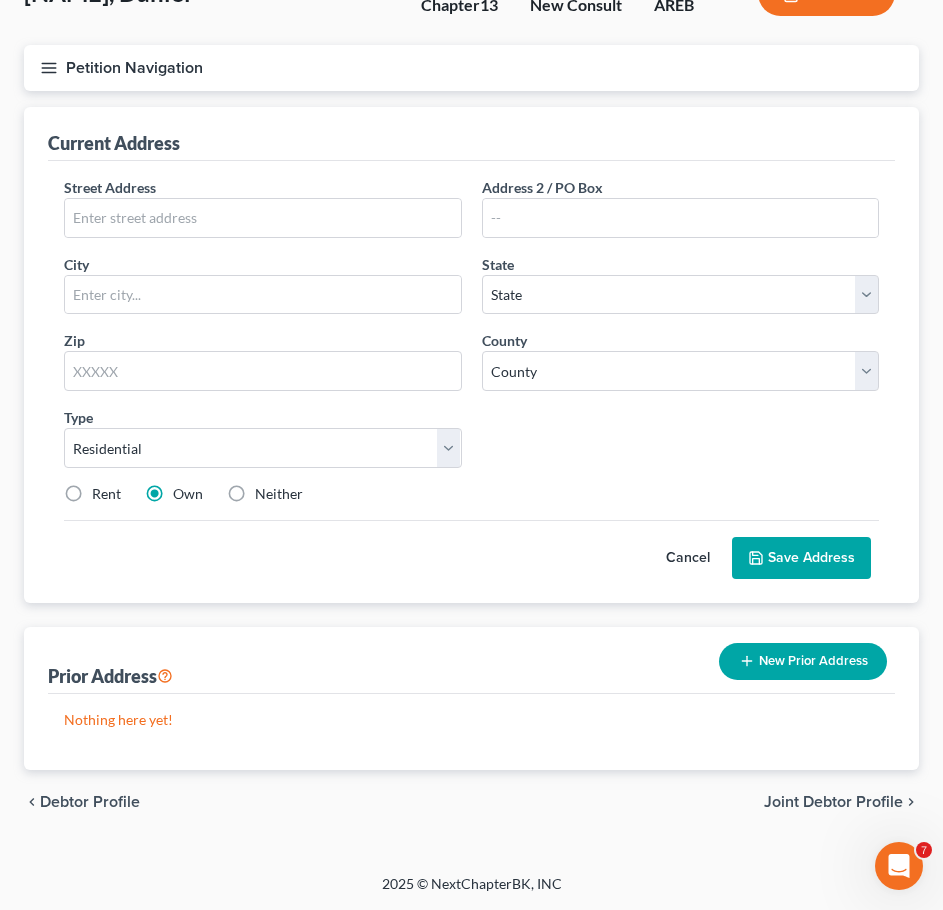 scroll, scrollTop: 0, scrollLeft: 0, axis: both 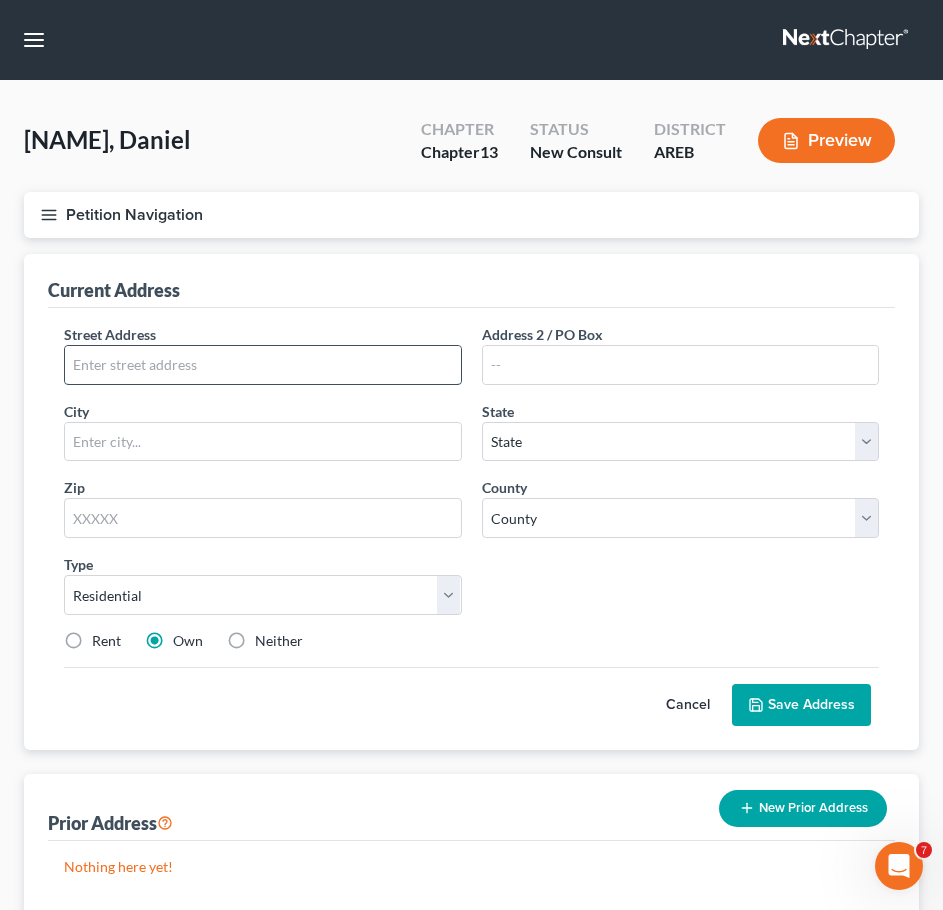 click at bounding box center [263, 365] 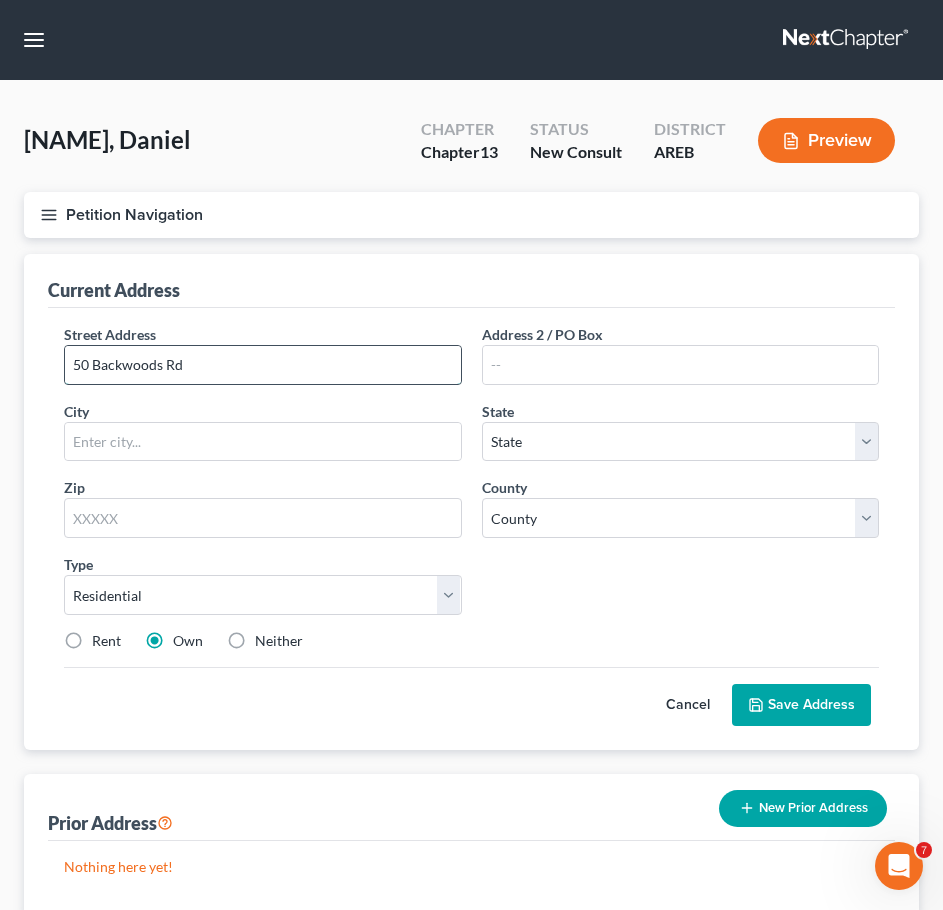type on "50 Backwoods Rd" 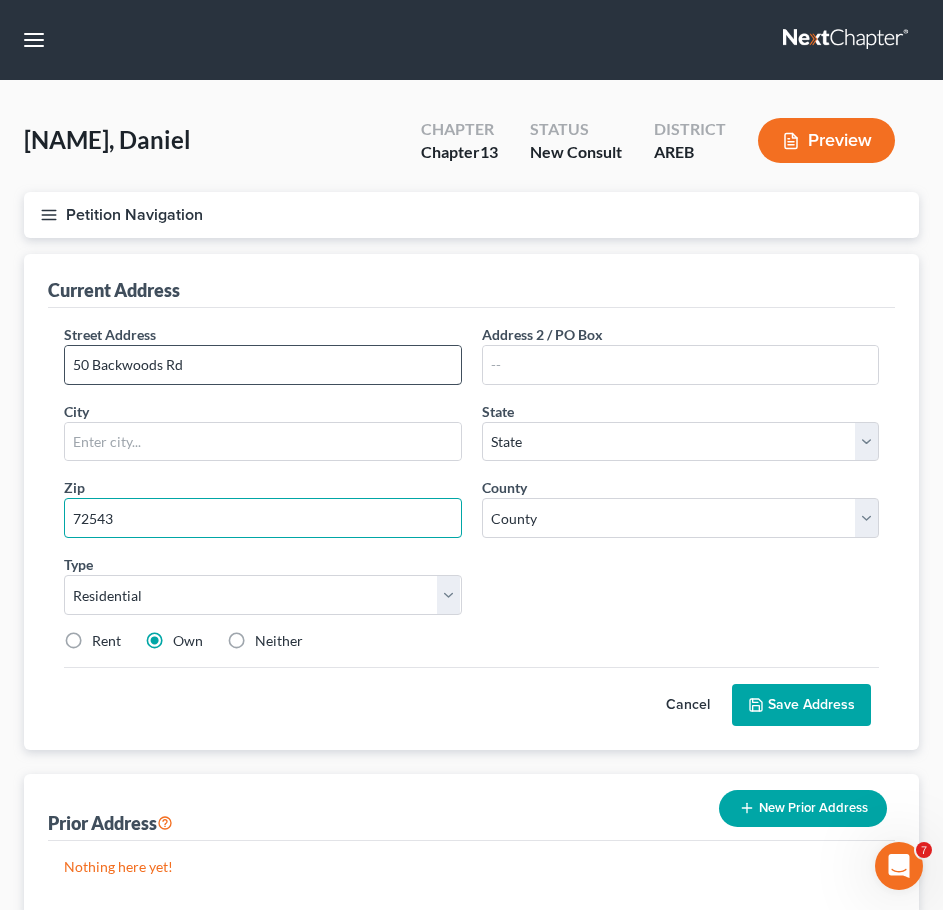 type on "72543" 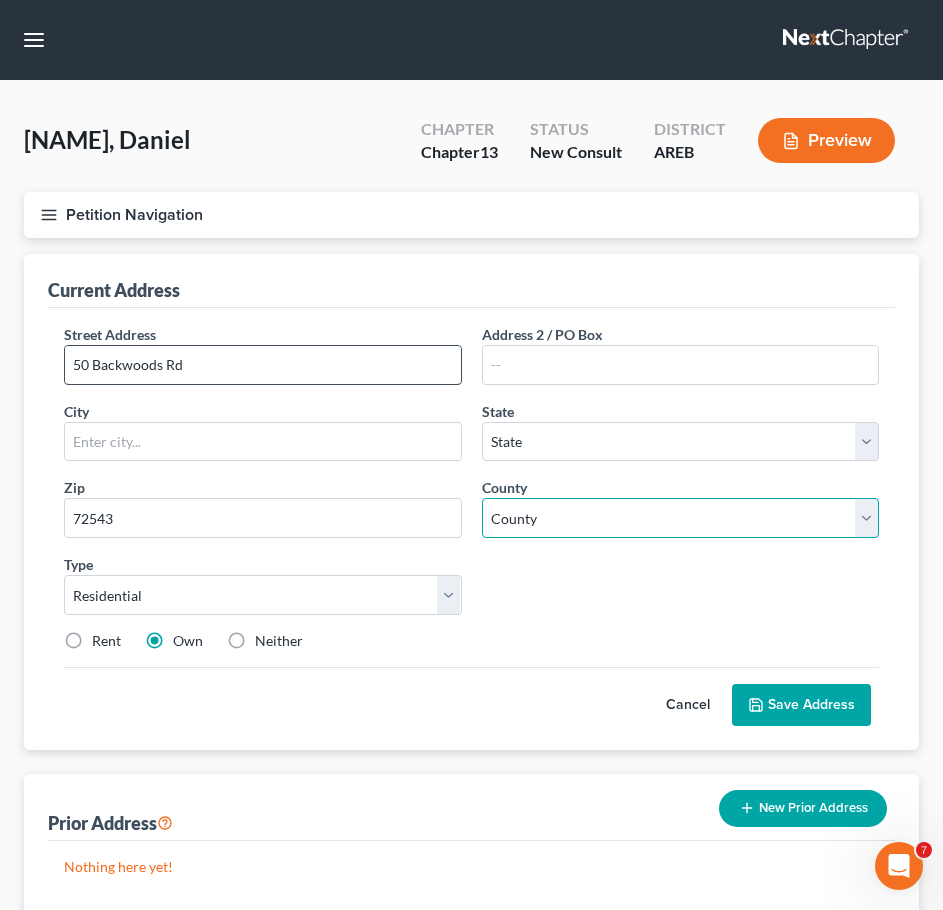 type on "Heber Springs" 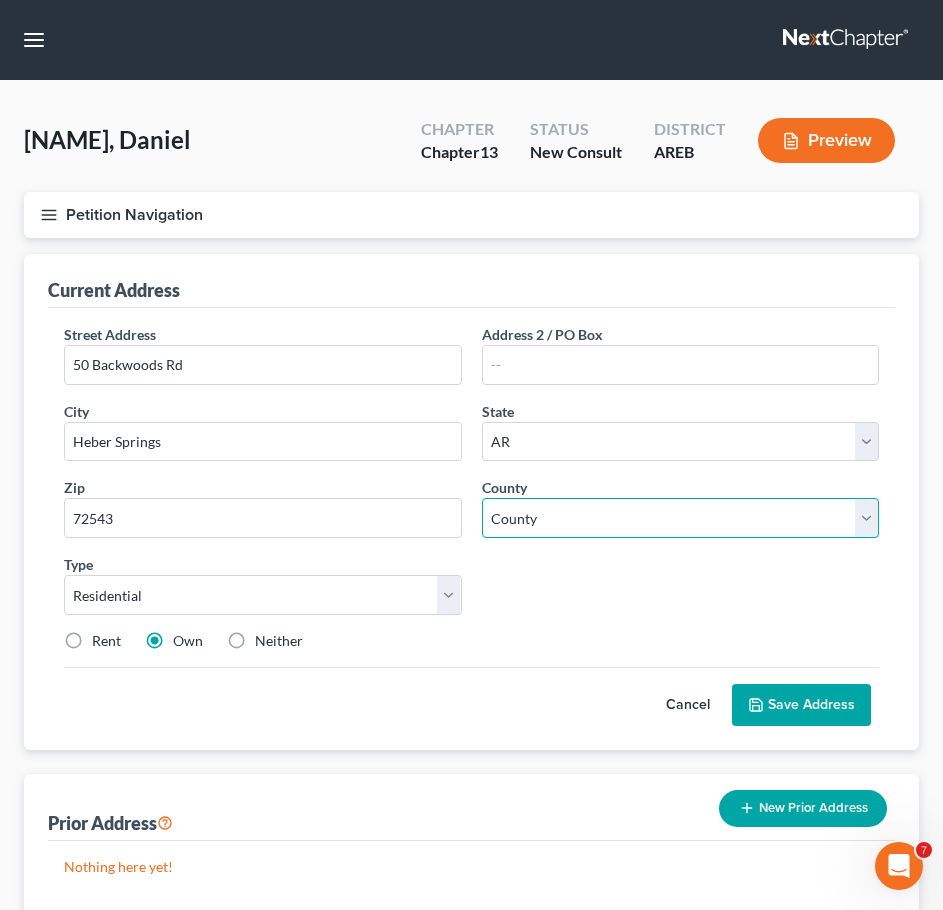 click on "County" at bounding box center [681, 518] 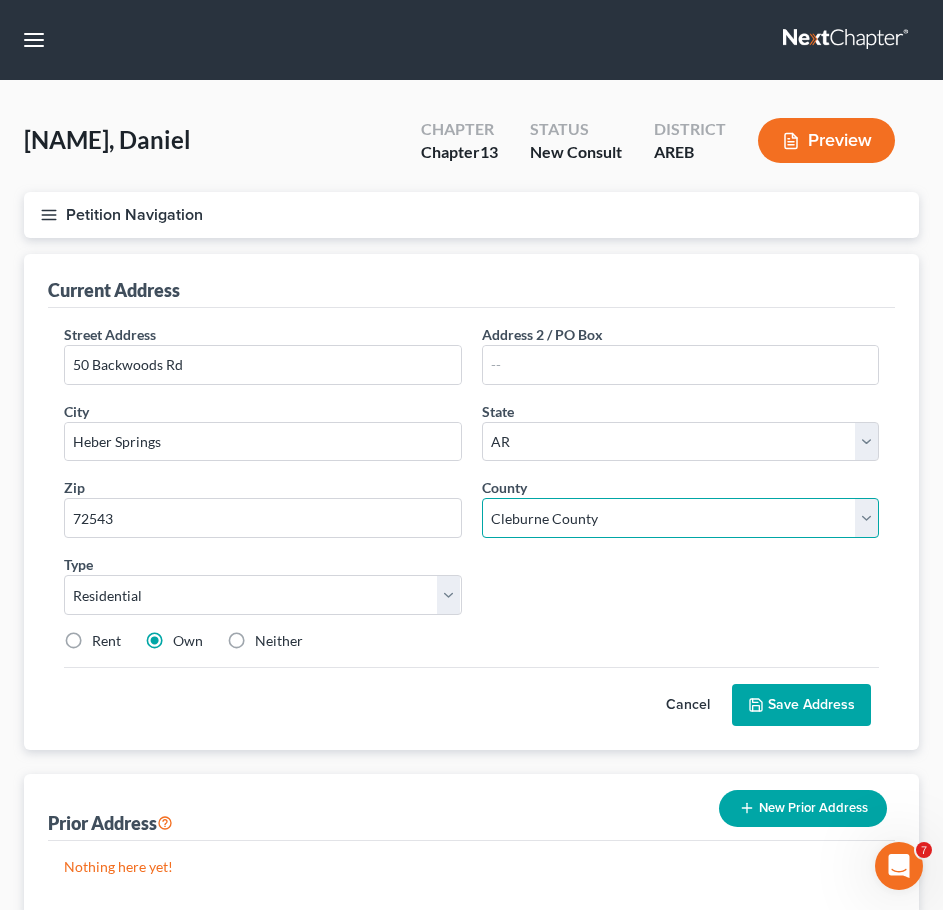 click on "County Arkansas County Ashley County Baxter County Boone County Bradley County Calhoun County Carroll County Chicot County Clark County Clay County Cleburne County Cleveland County Columbia County Conway County Craighead County Crawford County Crittenden County Cross County Dallas County Desha County Drew County Faulkner County Franklin County Fulton County Garland County Grant County Greene County Hempstead County Hot Spring County Howard County Independence County Izard County Jackson County Jefferson County Johnson County Lafayette County Lawrence County Lee County Lincoln County Little River County Logan County Lonoke County Madison County Marion County Miller County Mississippi County Monroe County Montgomery County Nevada County Newton County Ouachita County Perry County Phillips County Pike County Poinsett County Polk County Pope County Prairie County Pulaski County Randolph County Saline County Scott County Searcy County Sebastian County Sevier County Sharp County St. Francis County" at bounding box center (681, 518) 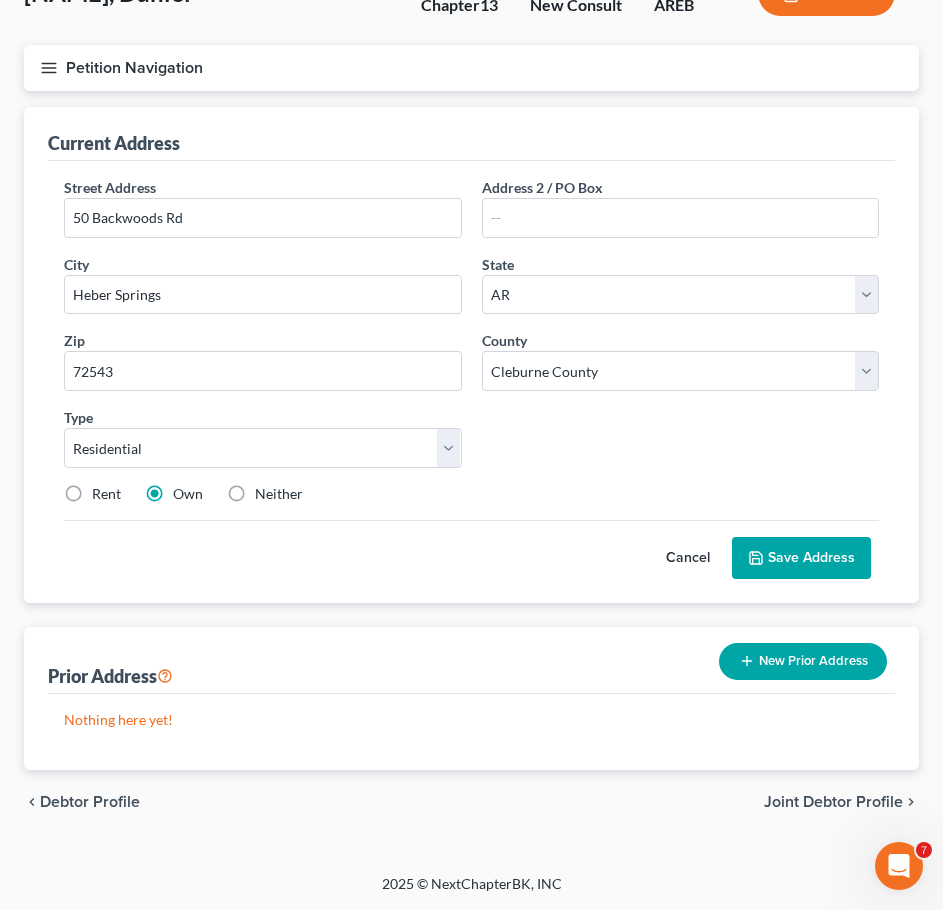 click on "Neither" at bounding box center [279, 494] 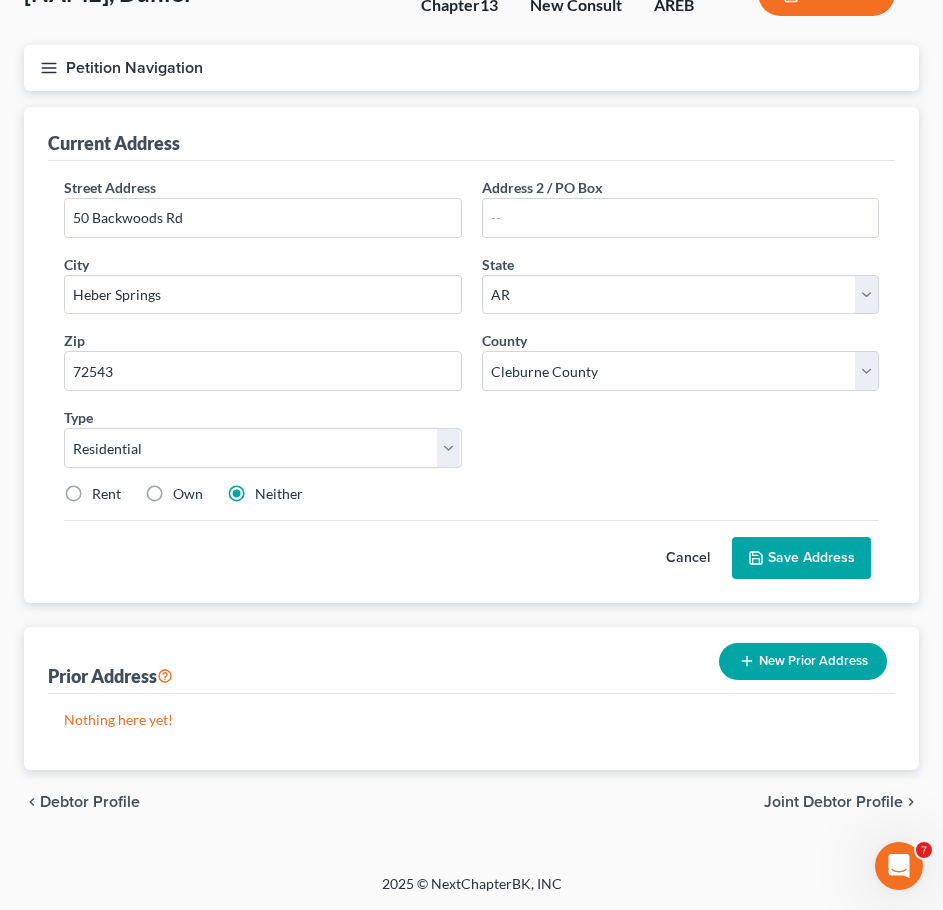 click on "Save Address" at bounding box center [801, 558] 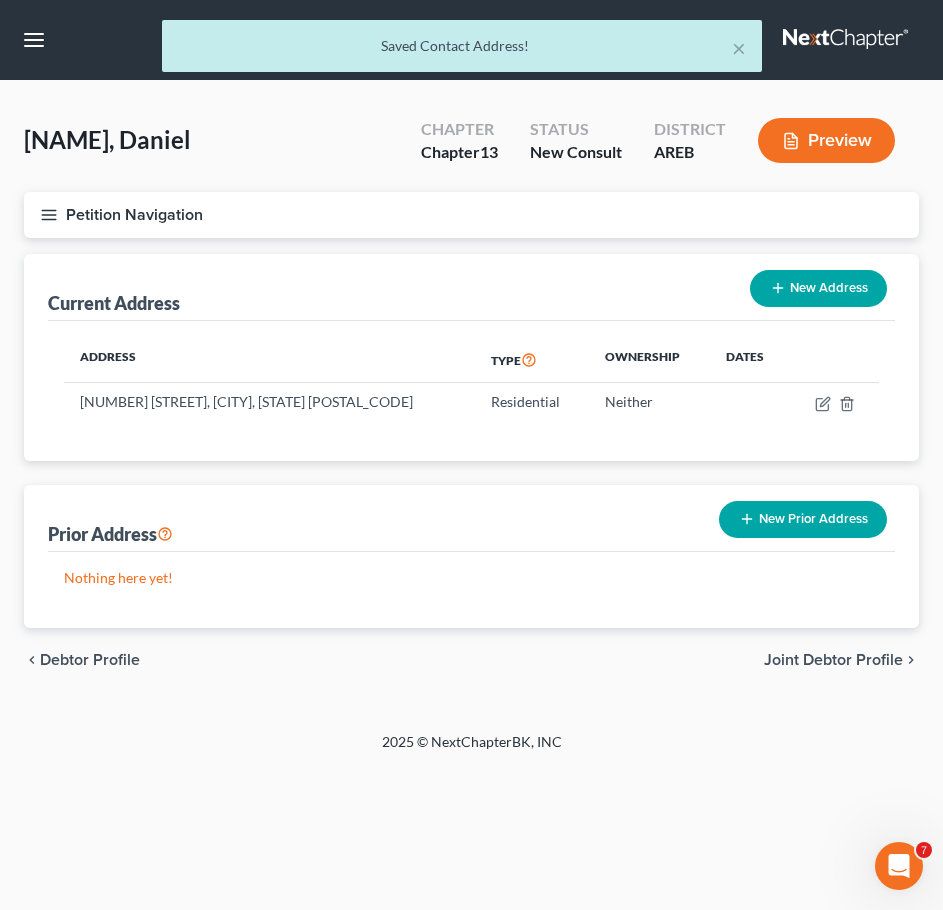 scroll, scrollTop: 0, scrollLeft: 0, axis: both 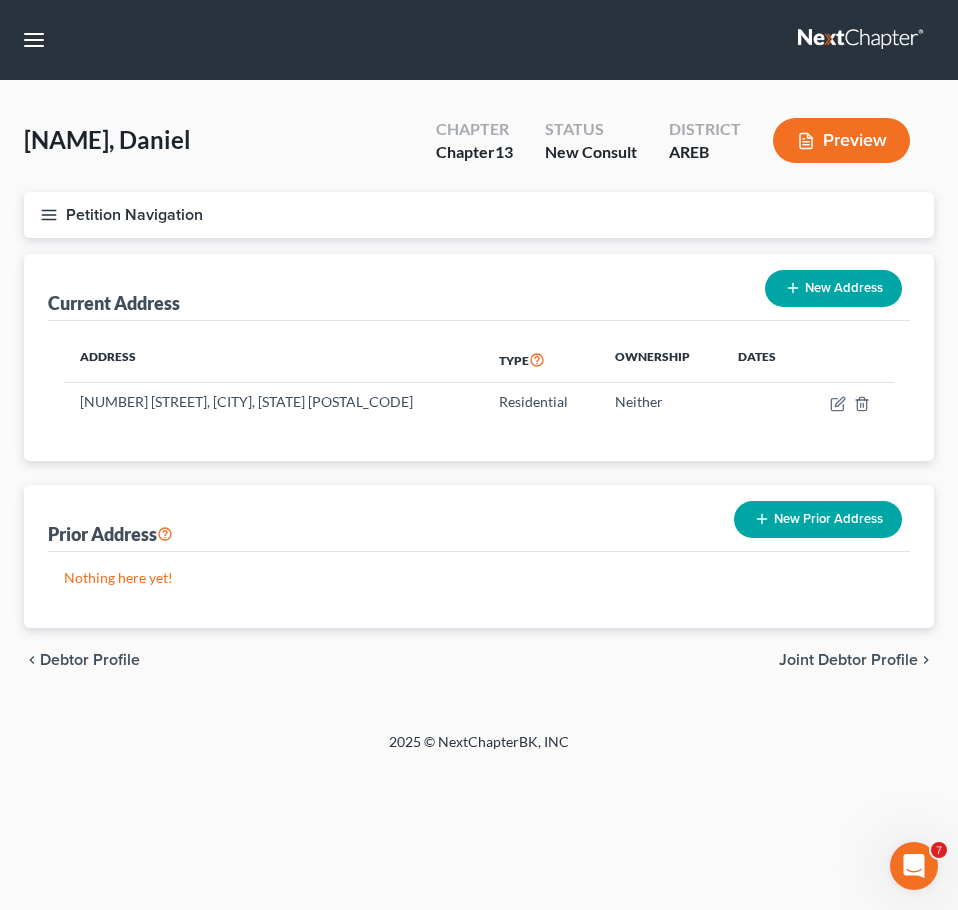 click on "Joint Debtor Profile" at bounding box center (848, 660) 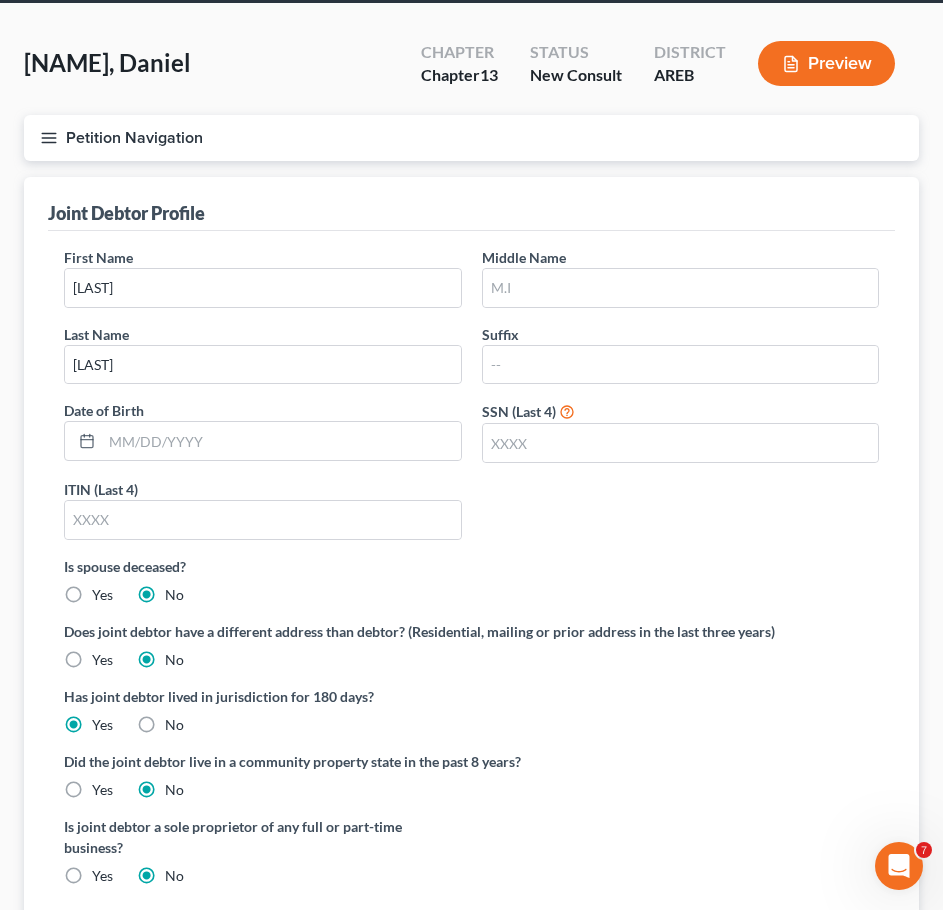 scroll, scrollTop: 80, scrollLeft: 0, axis: vertical 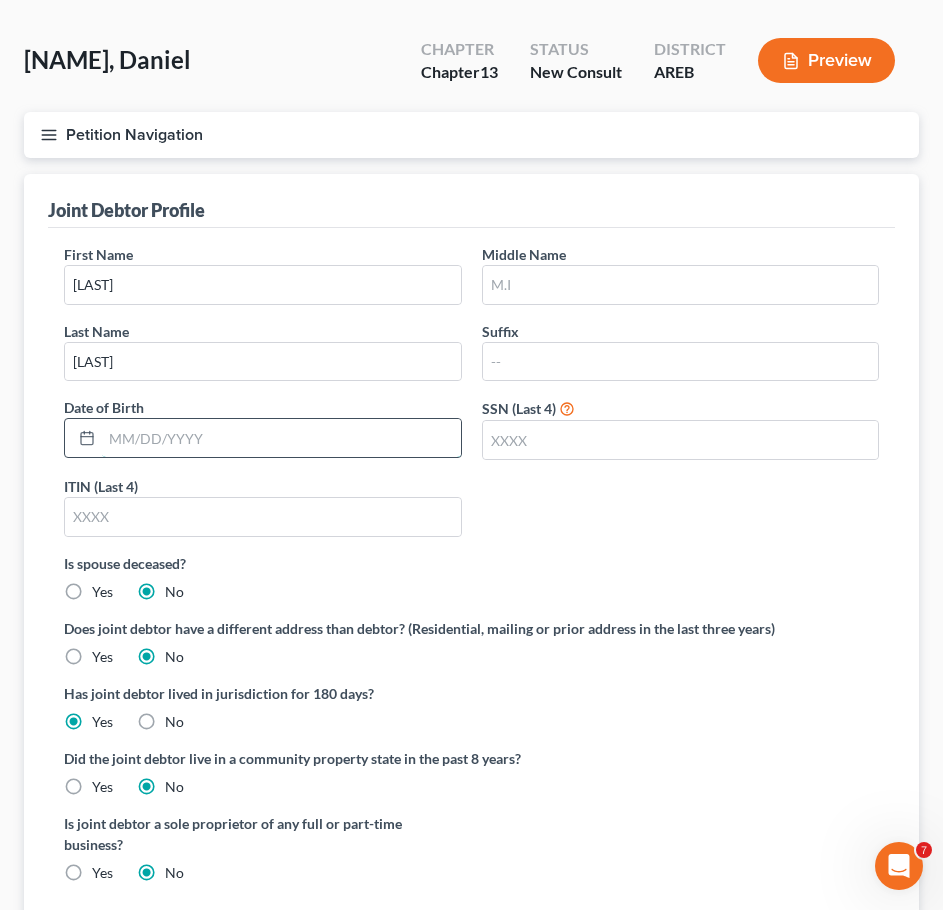 click at bounding box center [281, 438] 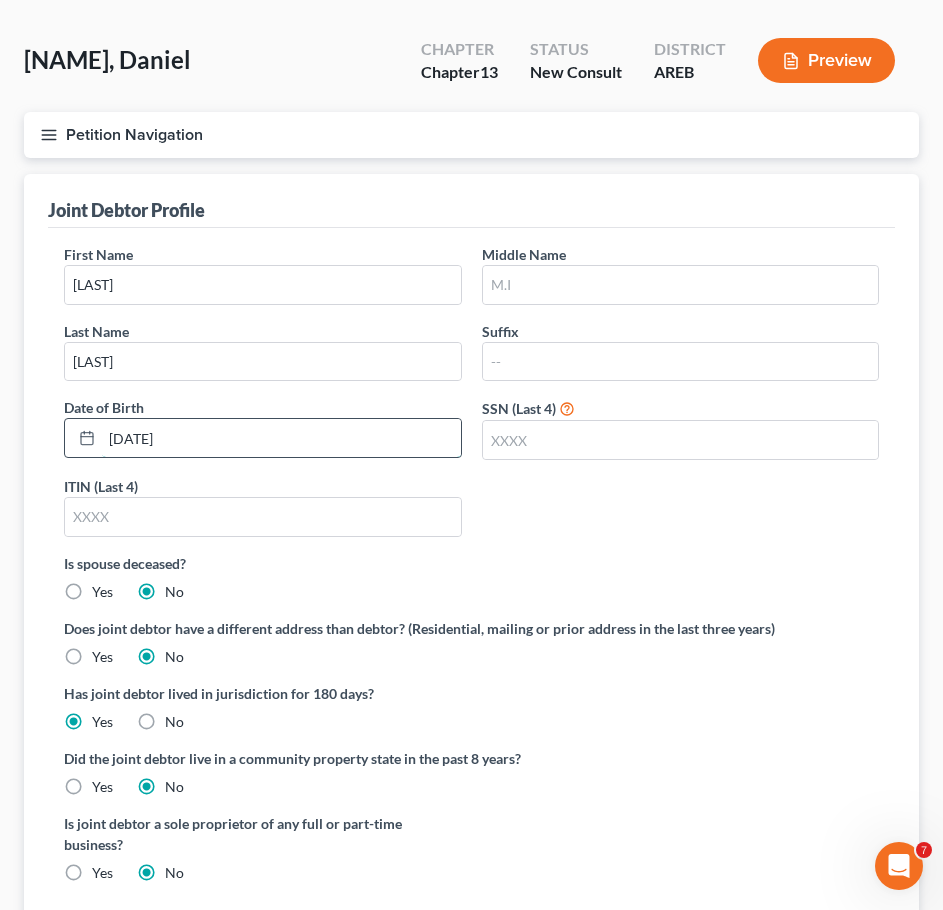 scroll, scrollTop: 233, scrollLeft: 0, axis: vertical 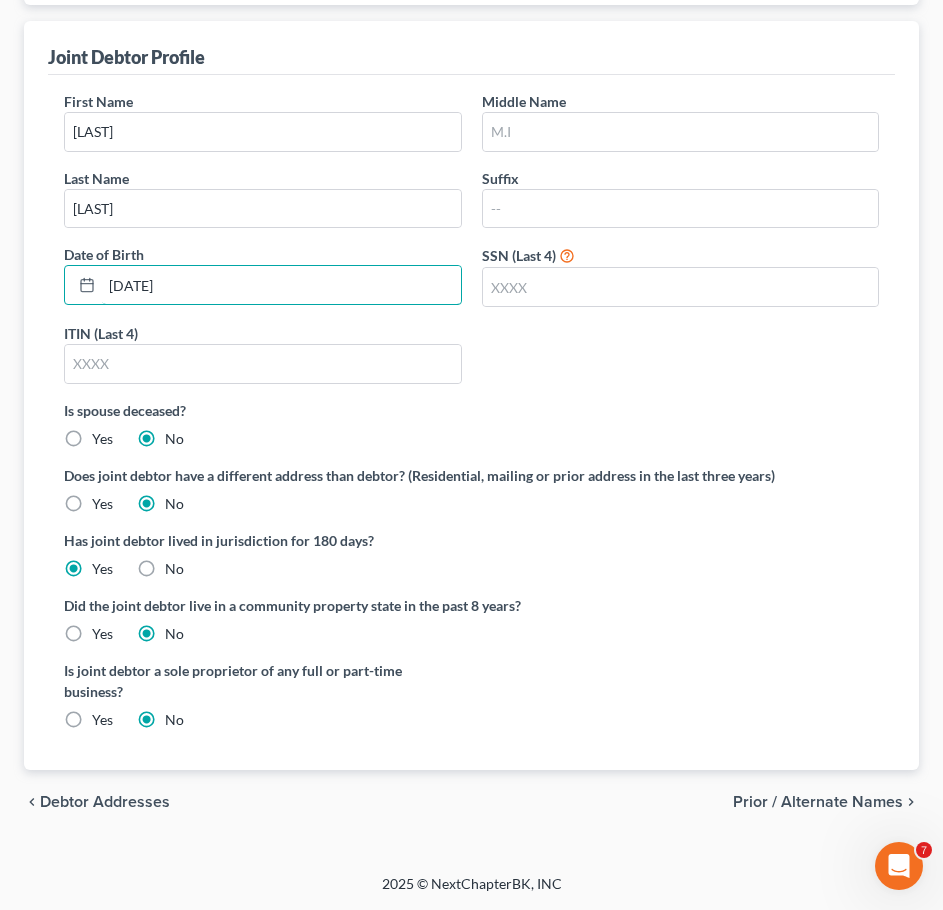 type on "[DATE]" 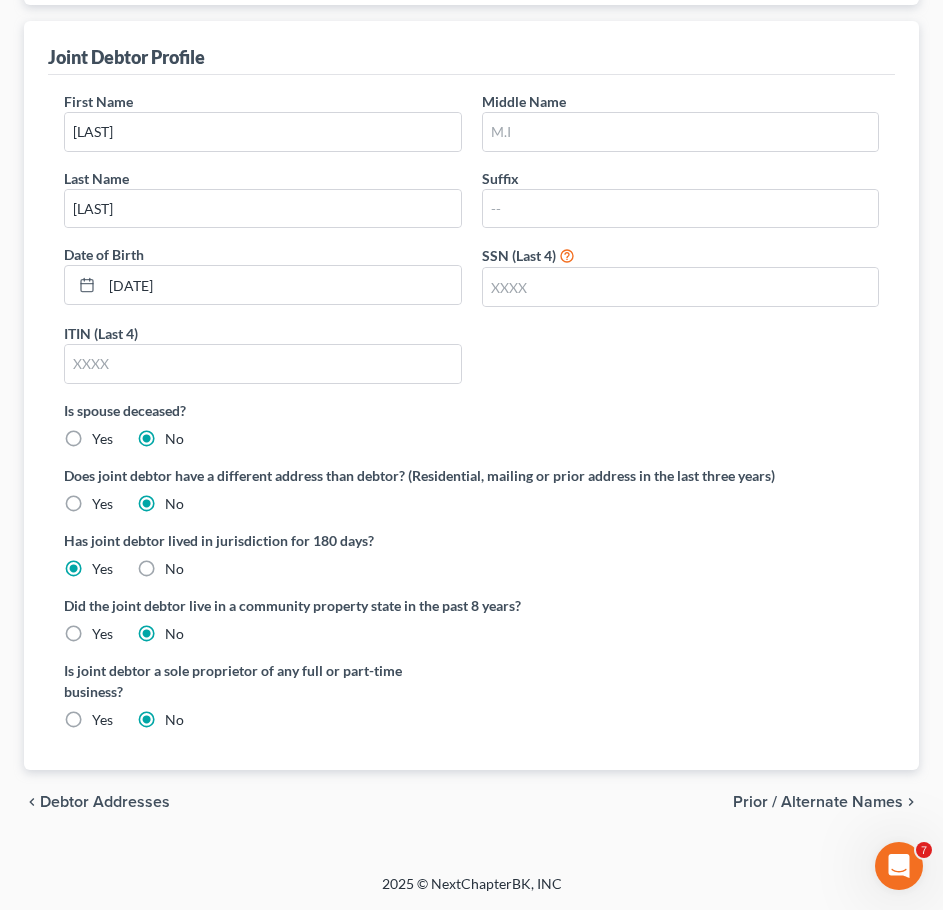 click on "Prior / Alternate Names" at bounding box center [818, 802] 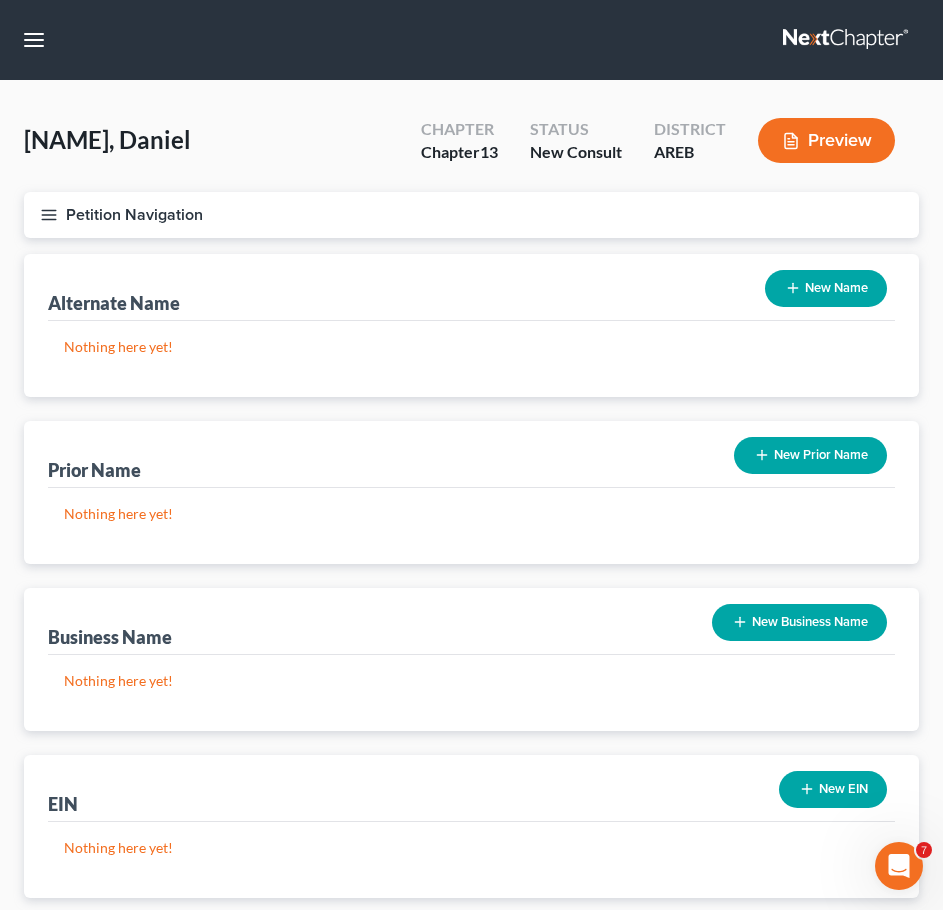 scroll, scrollTop: 128, scrollLeft: 0, axis: vertical 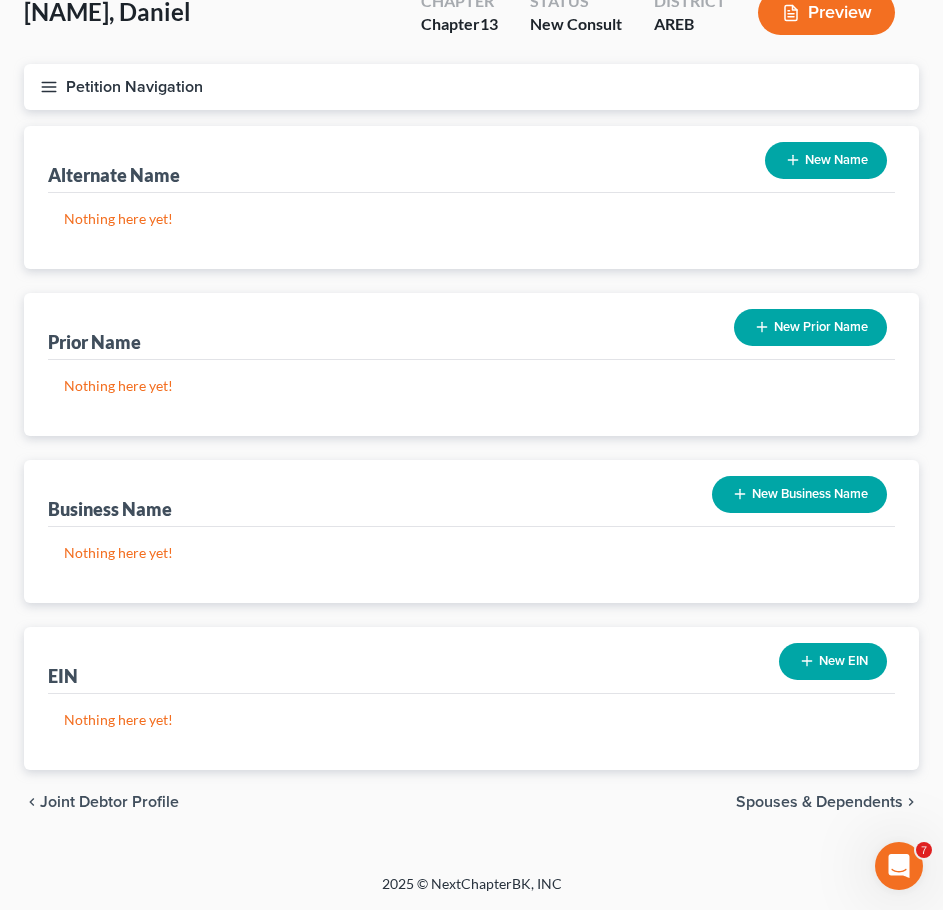click on "Joint Debtor Profilechevron_right" at bounding box center [471, 802] 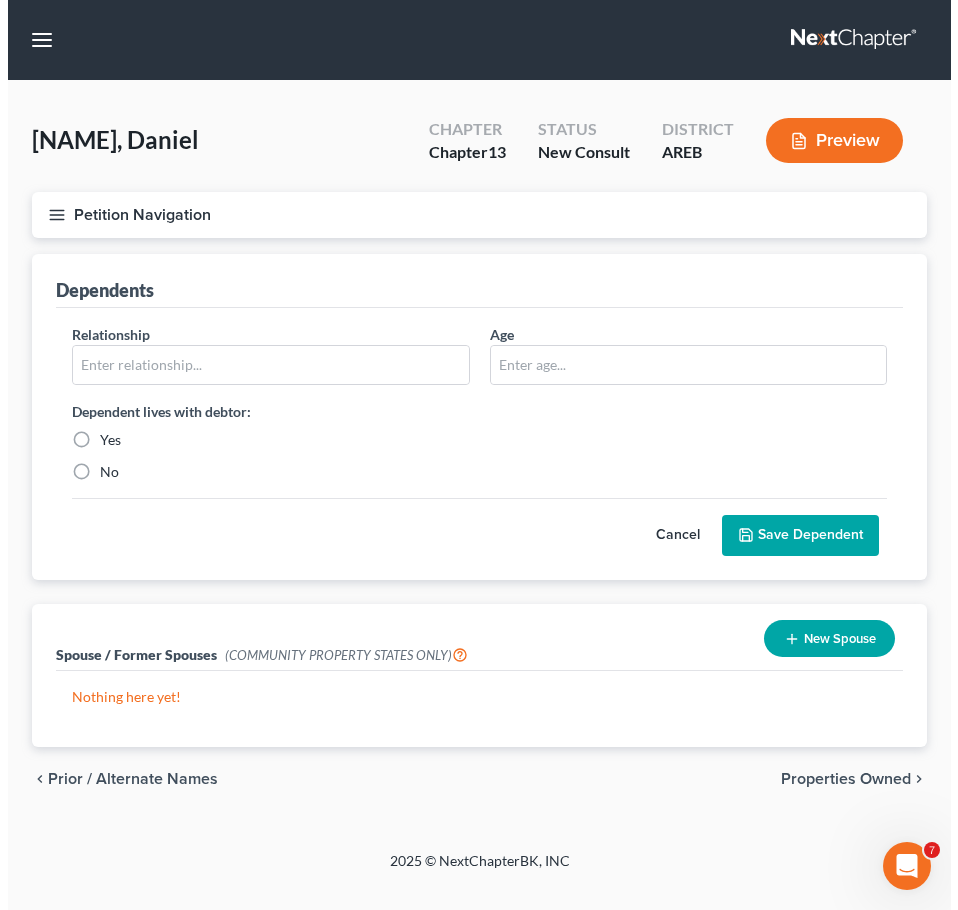 scroll, scrollTop: 0, scrollLeft: 0, axis: both 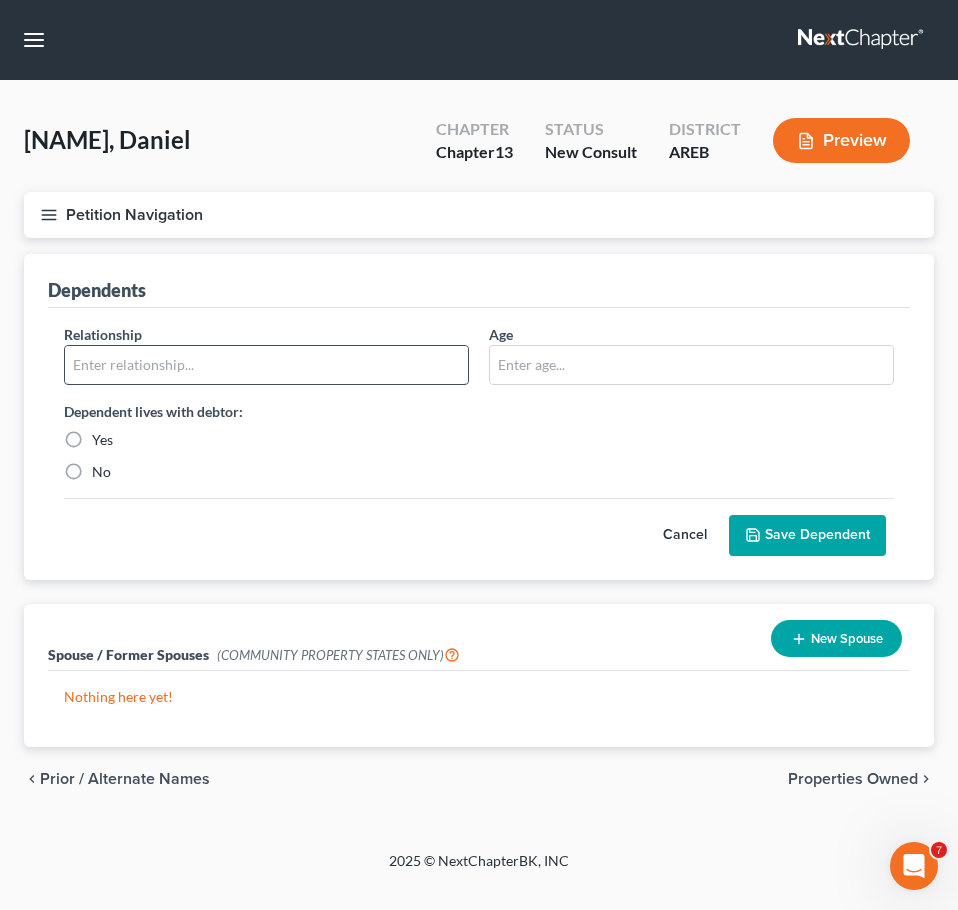 click at bounding box center [266, 365] 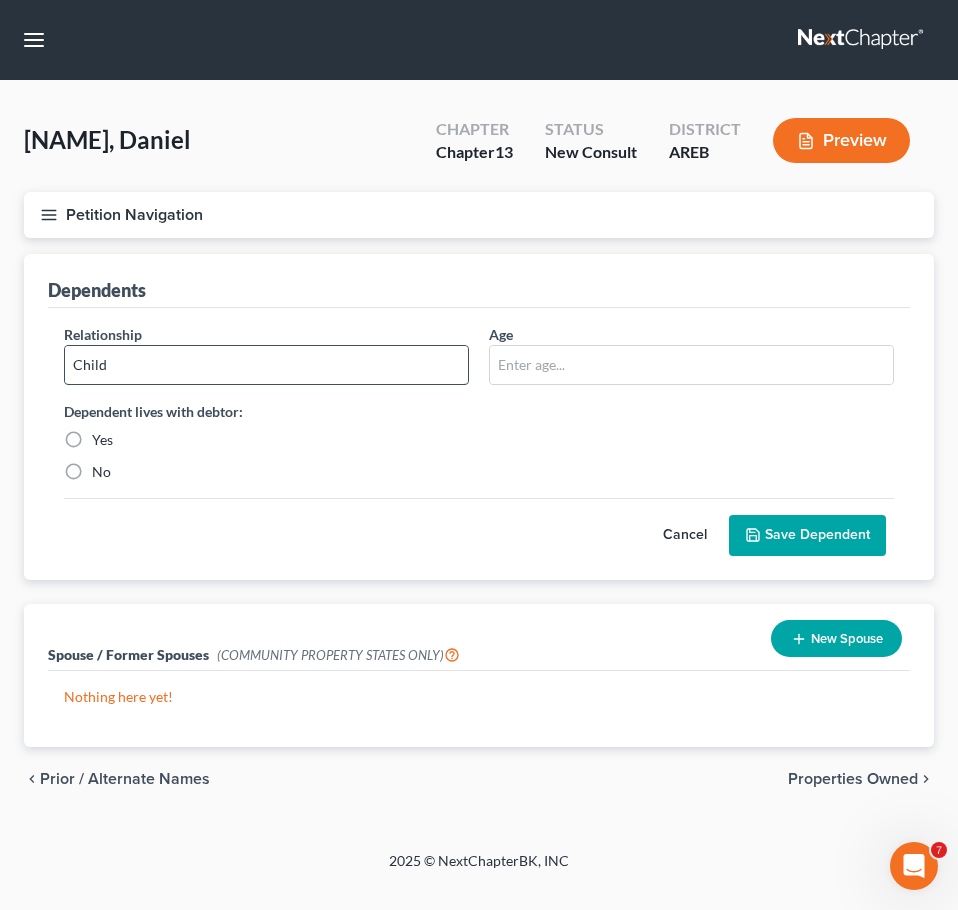type on "Child" 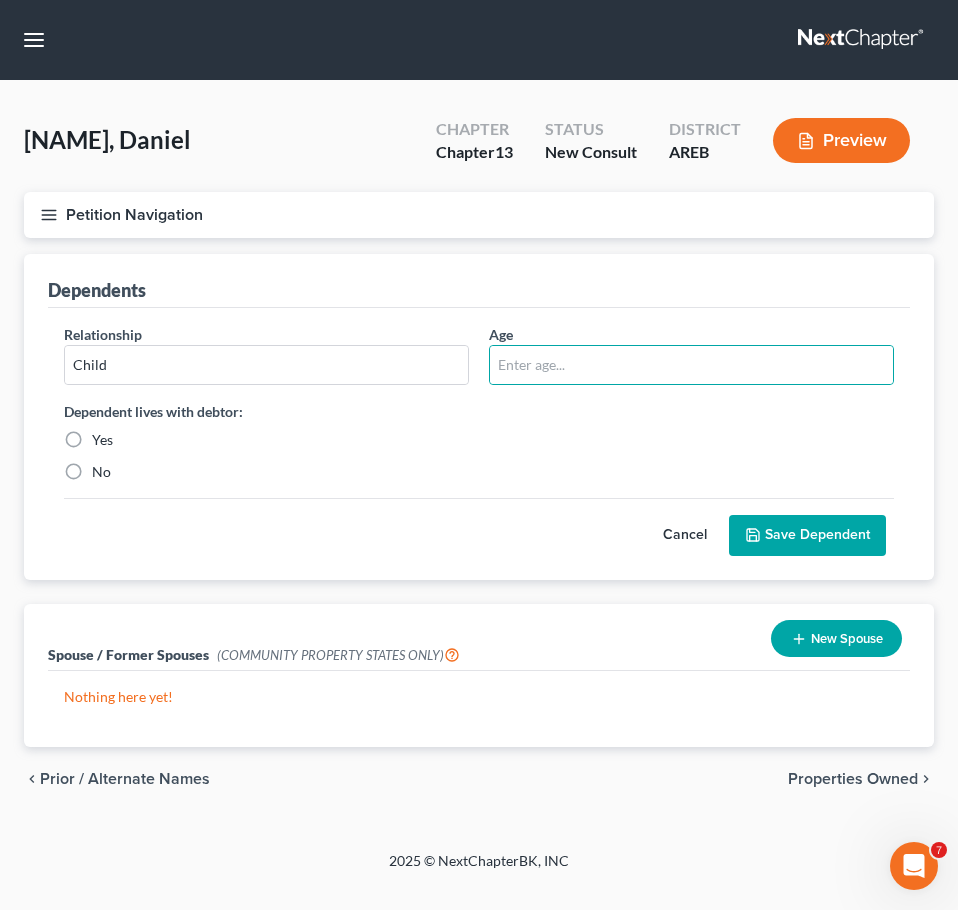 click on "Yes" at bounding box center (102, 440) 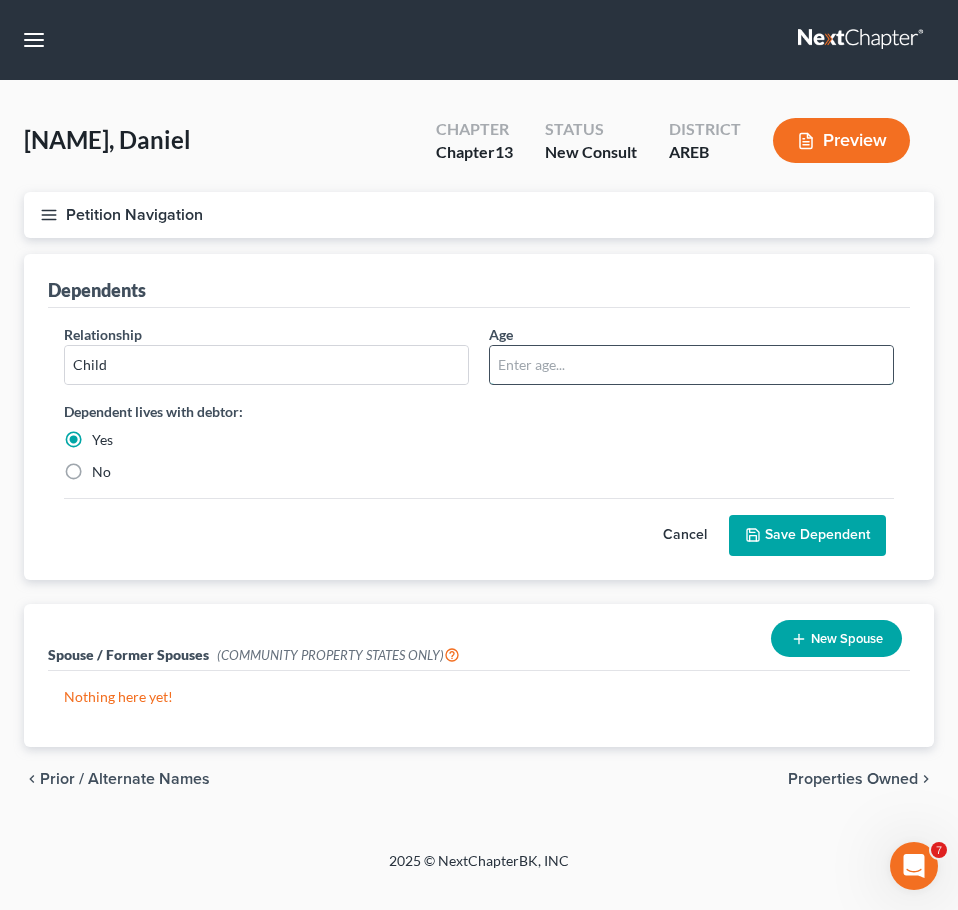 click at bounding box center [691, 365] 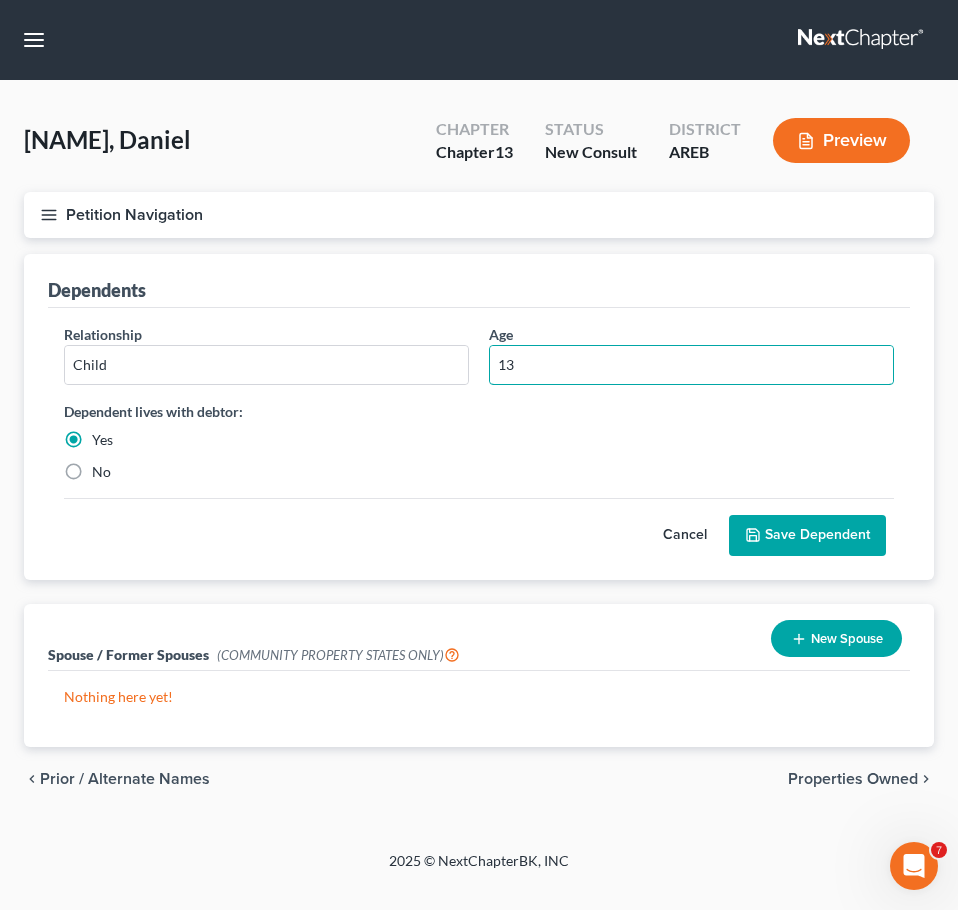 type on "13" 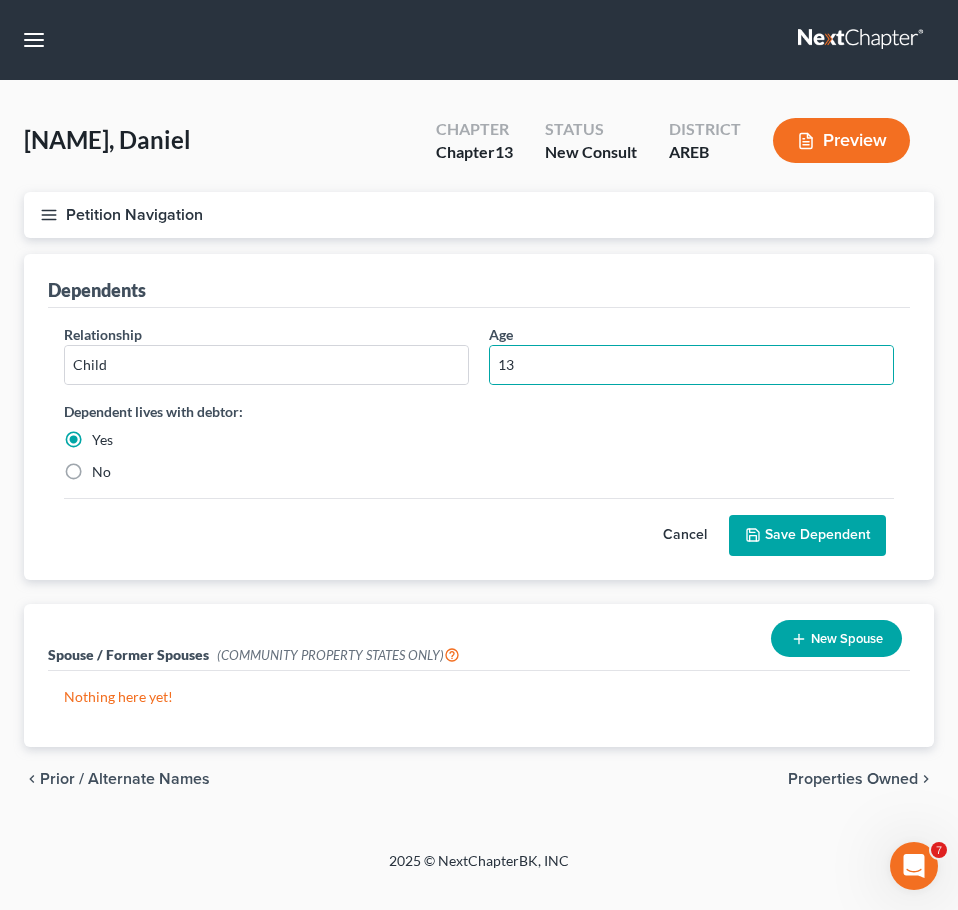 click on "Save Dependent" at bounding box center [807, 536] 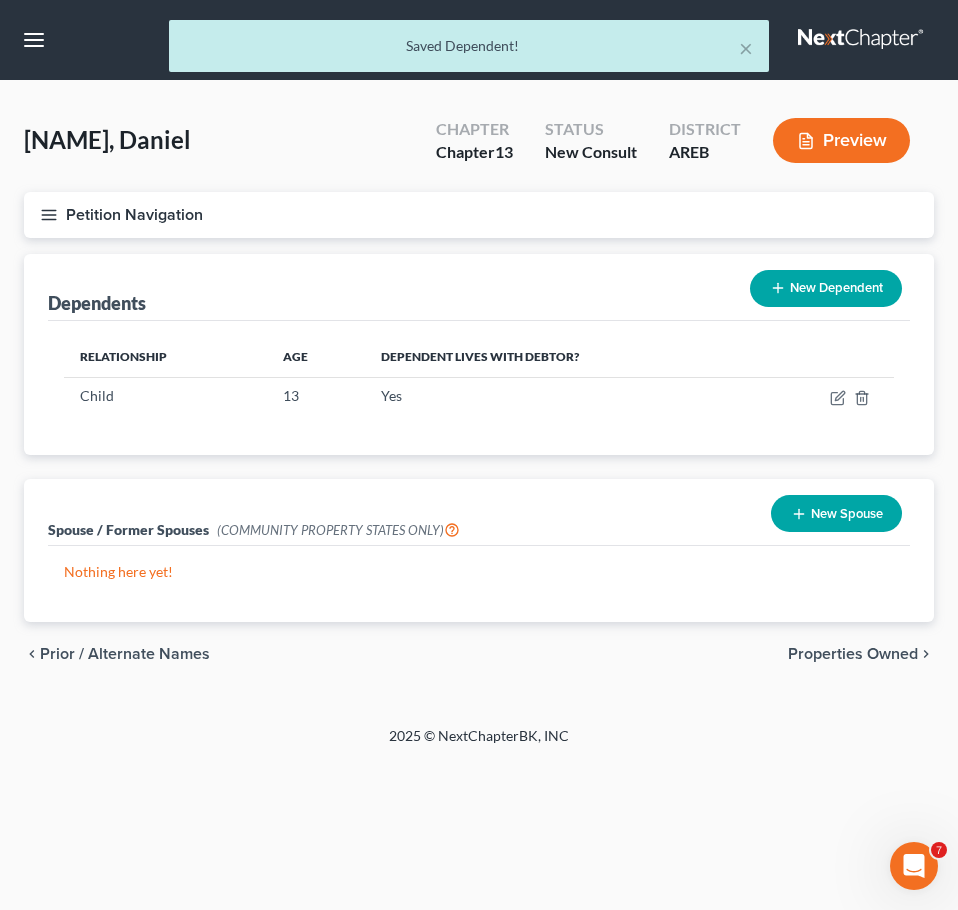 click on "New Dependent" at bounding box center [826, 288] 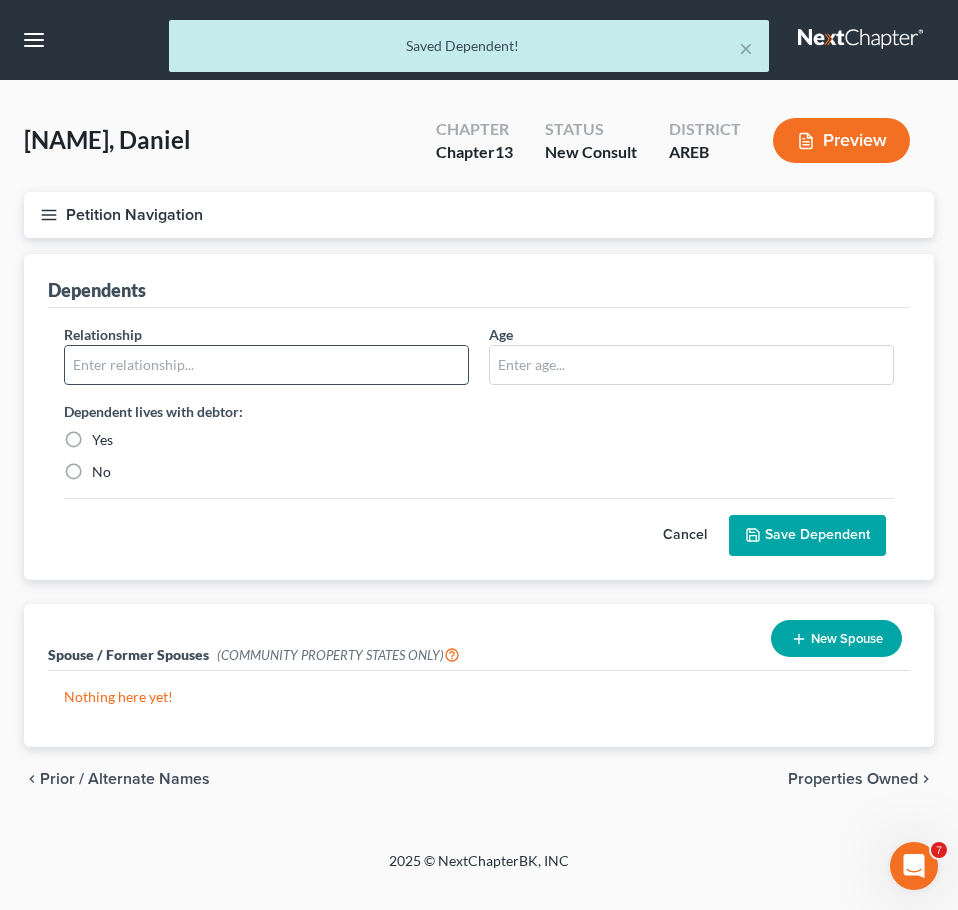 click at bounding box center (266, 365) 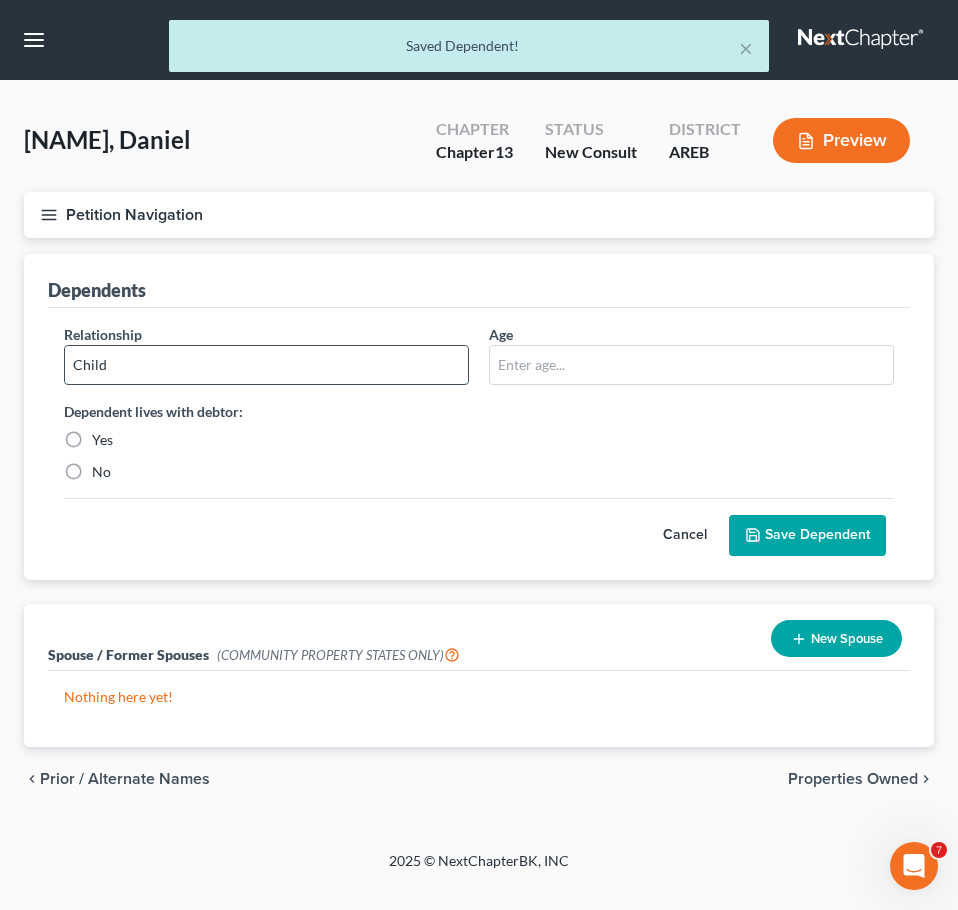 type on "Child" 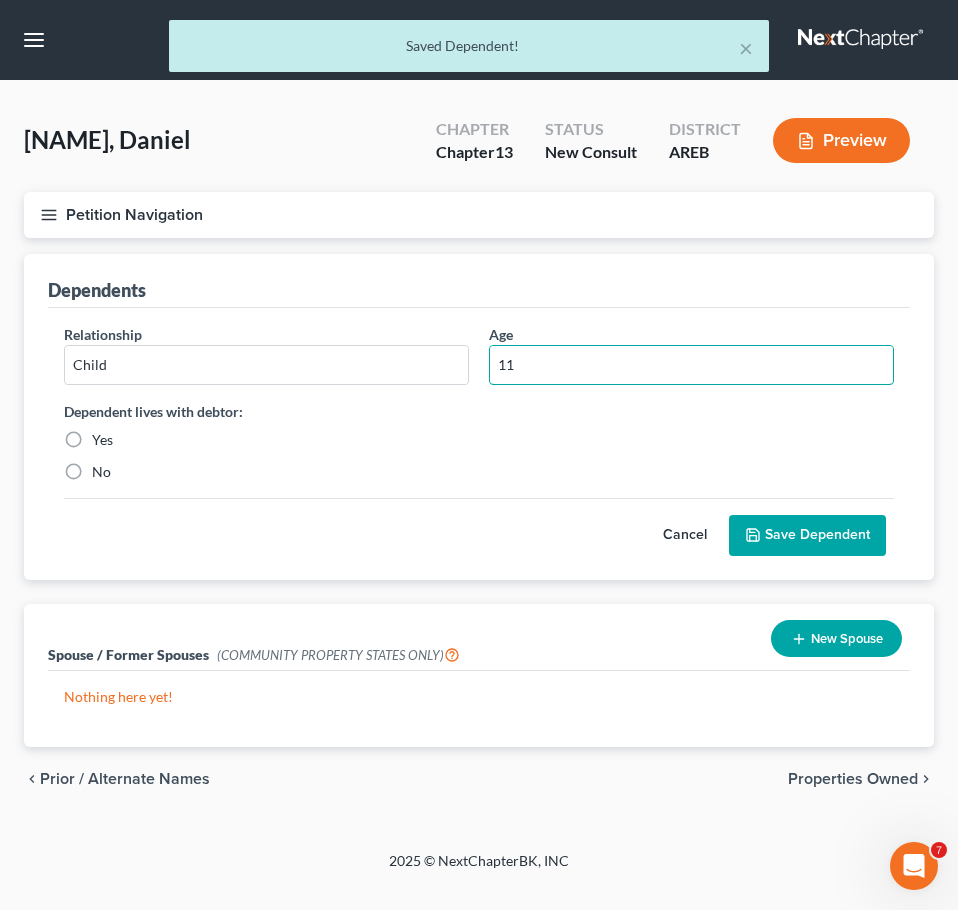 type on "11" 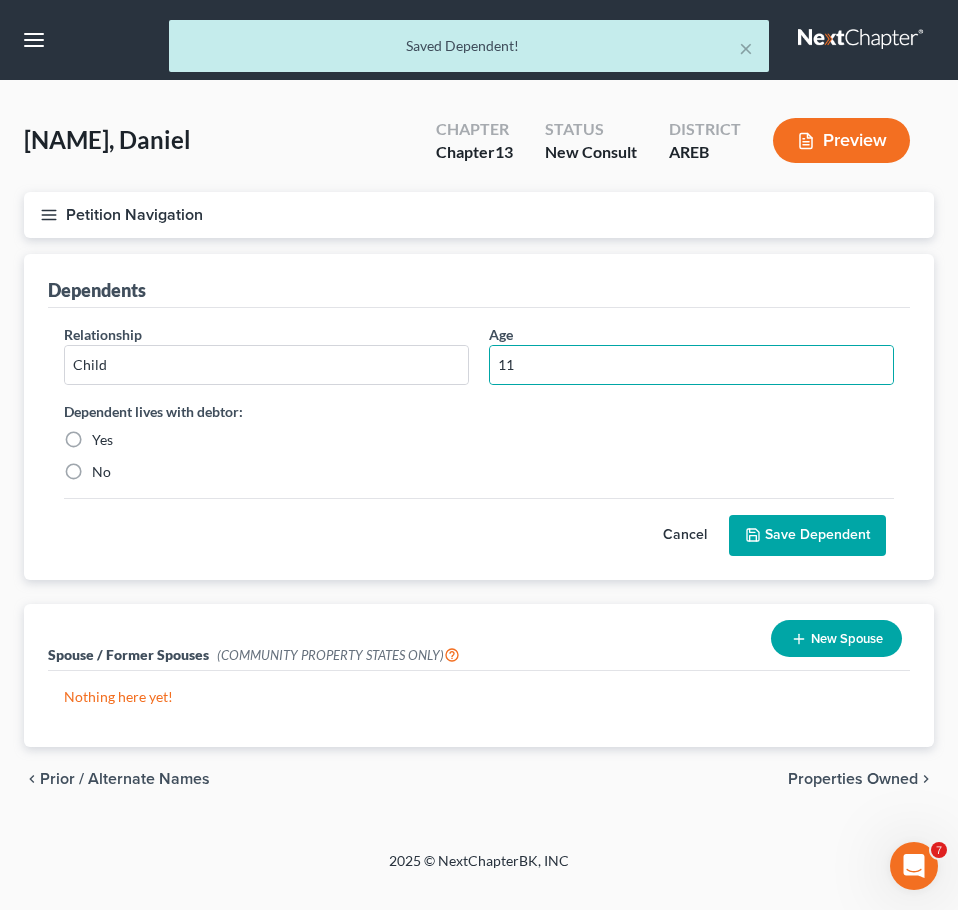 click on "Yes" at bounding box center (102, 440) 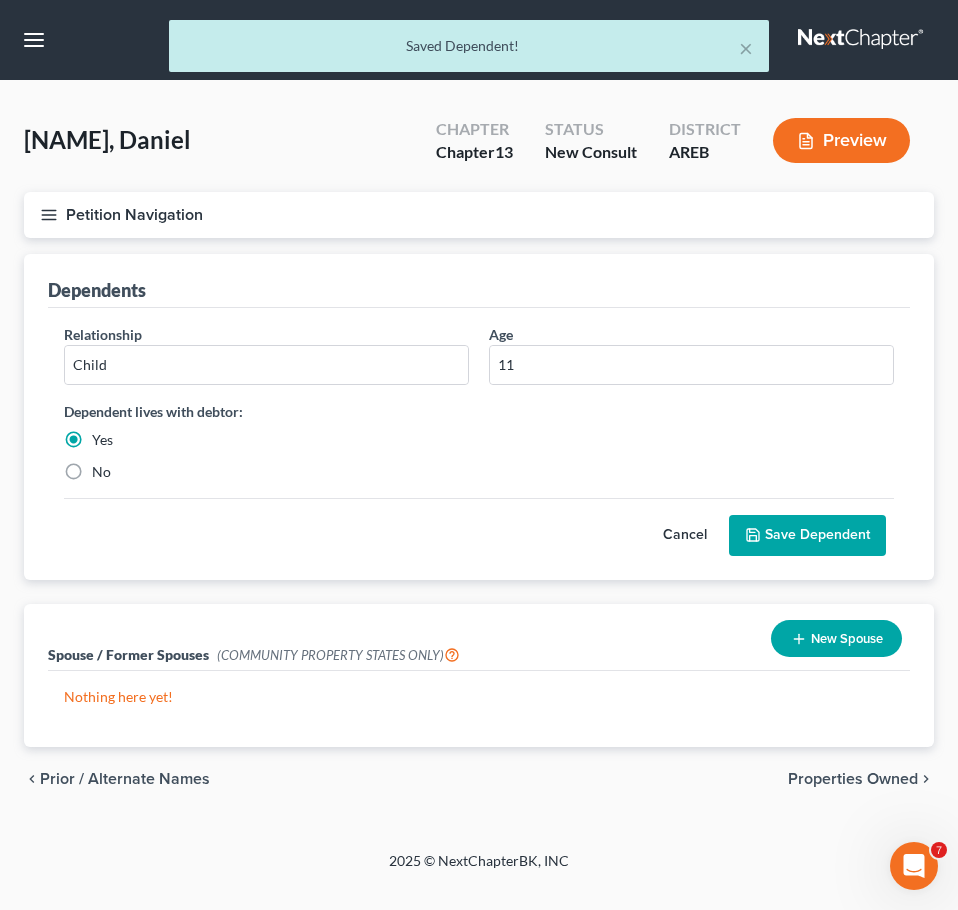 click on "Save Dependent" at bounding box center (807, 536) 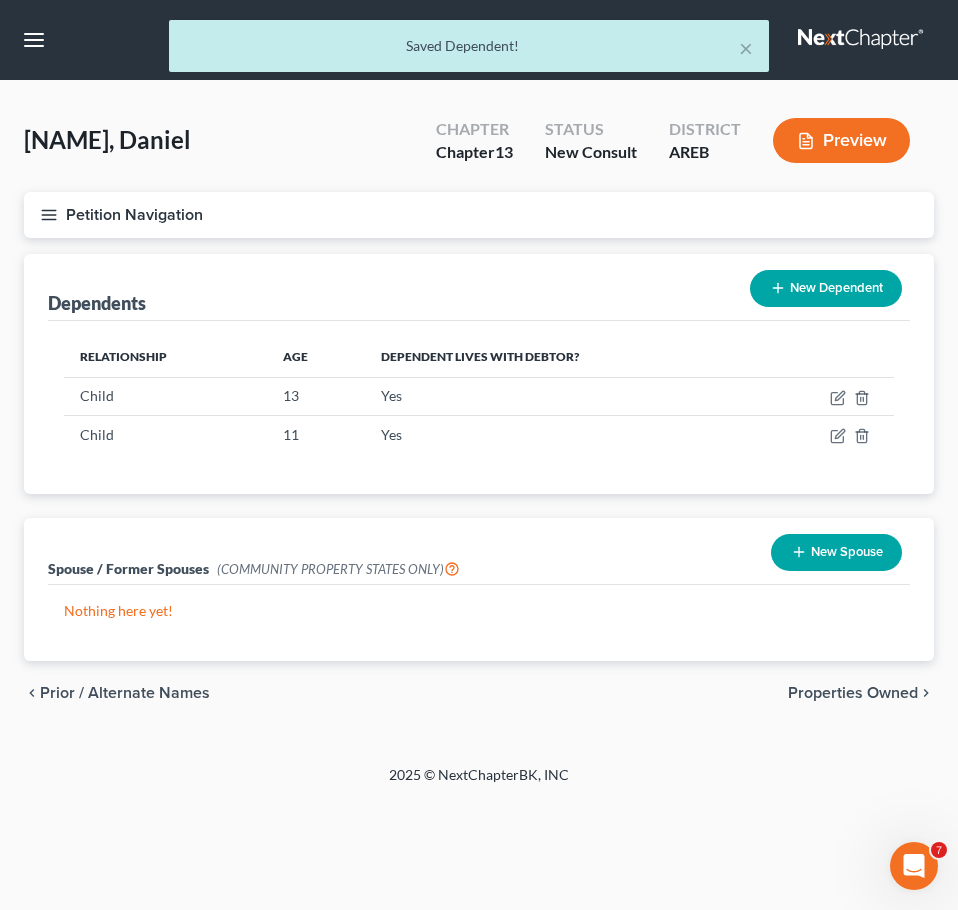 click on "New Dependent" at bounding box center (826, 288) 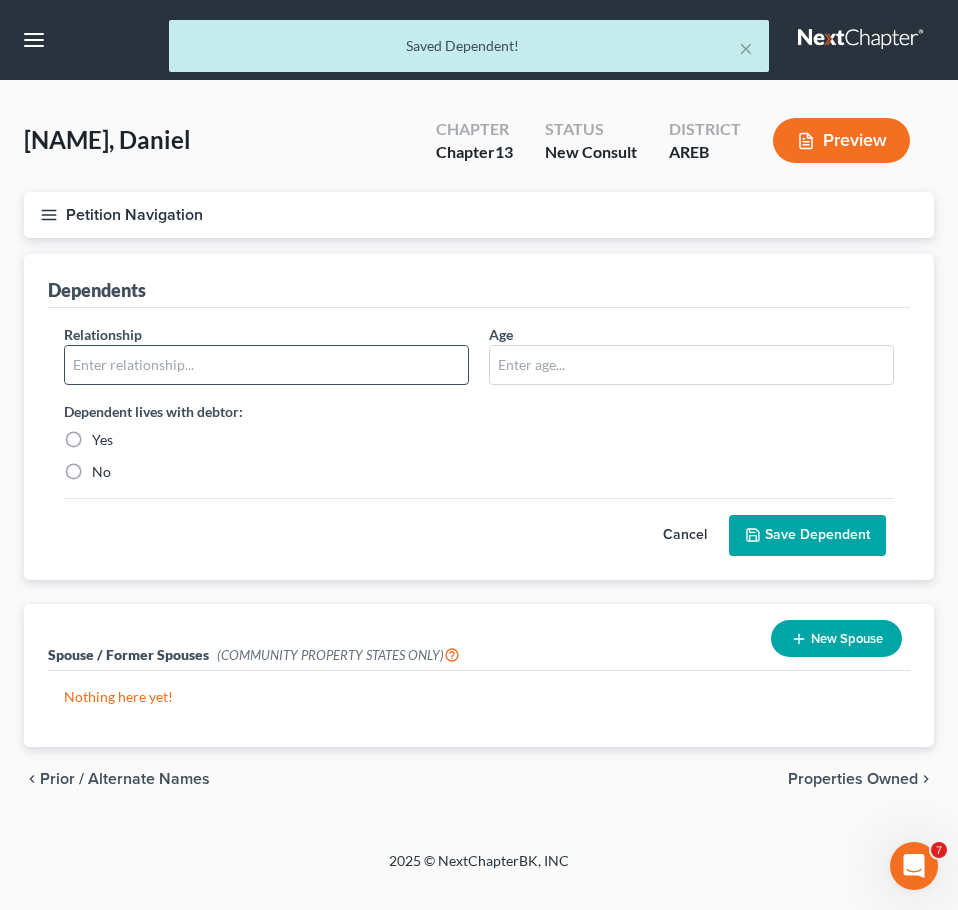 click at bounding box center (266, 365) 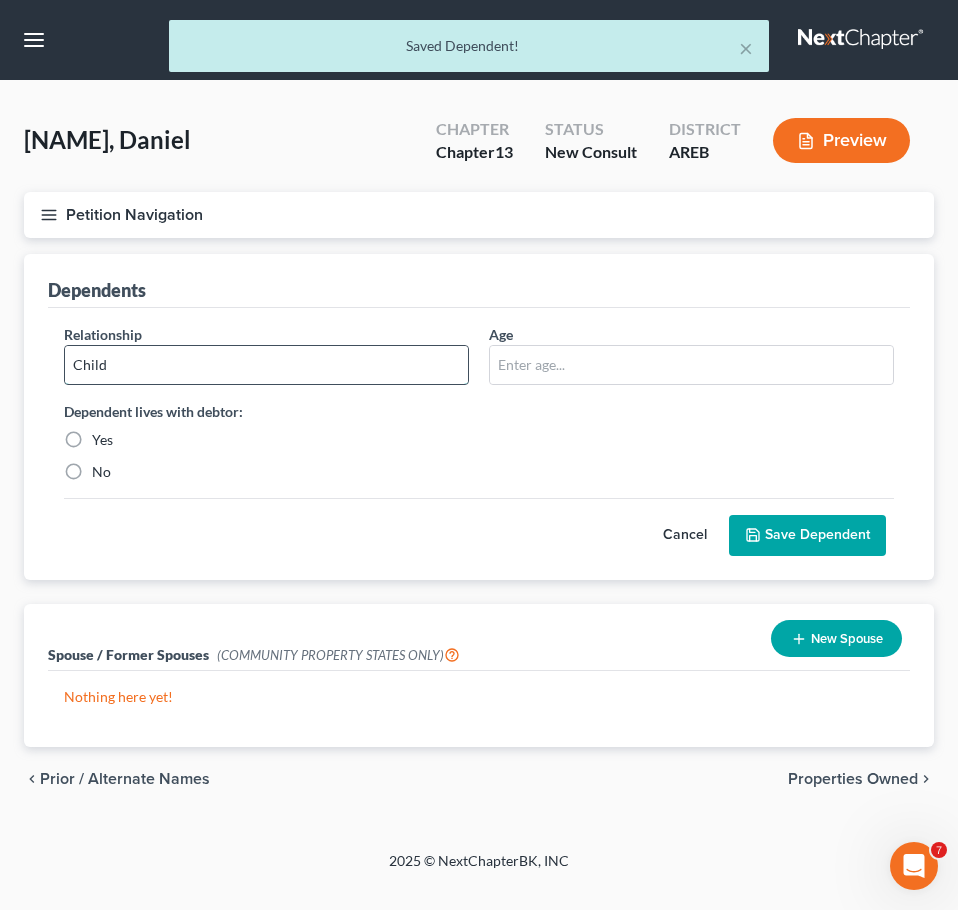 type on "Child" 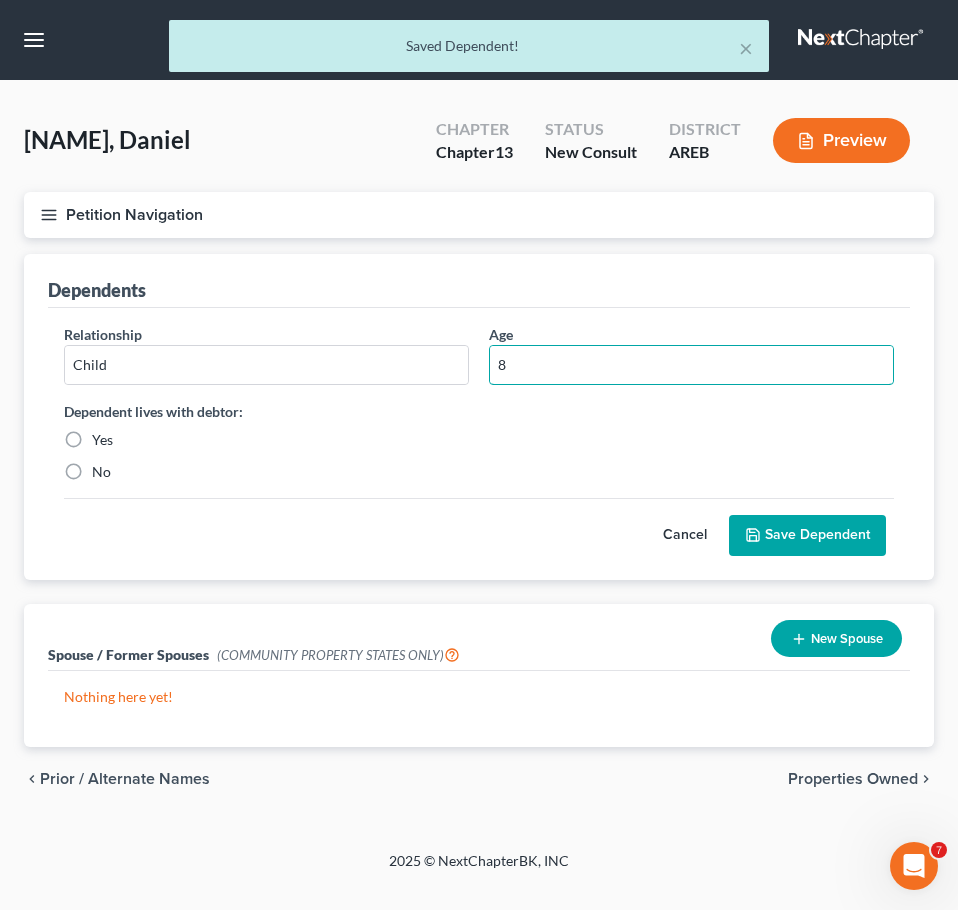 type on "8" 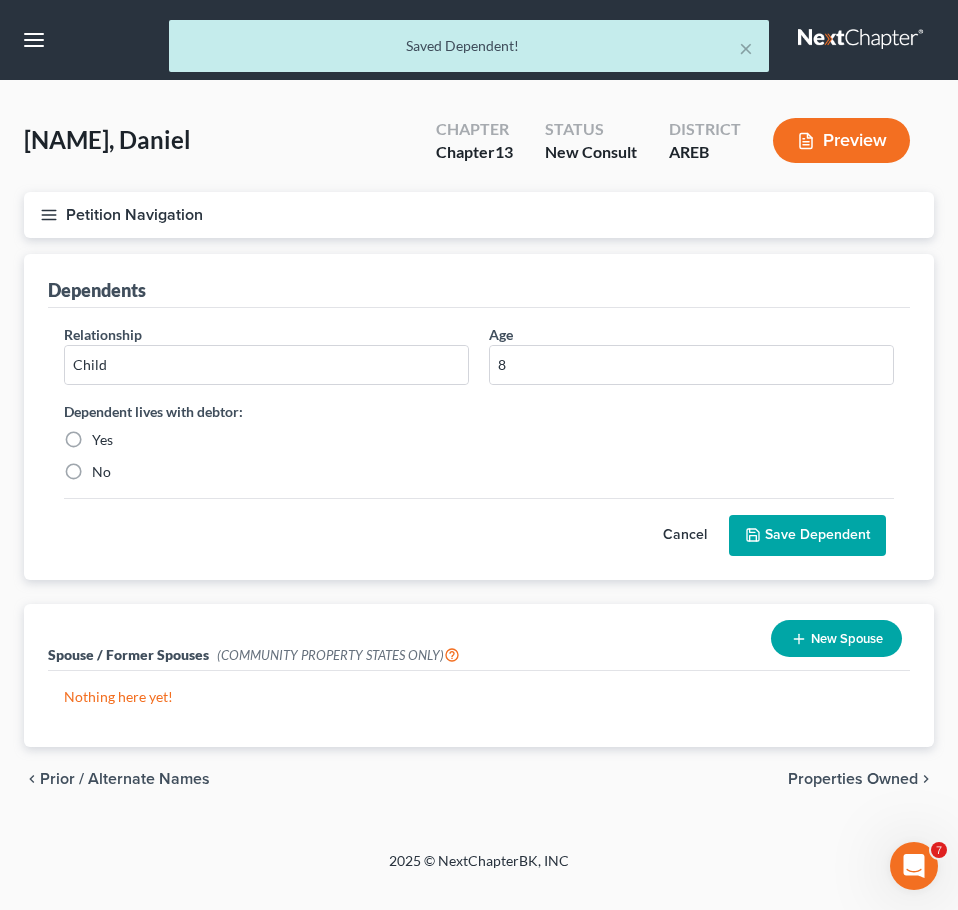click on "Yes" at bounding box center [102, 440] 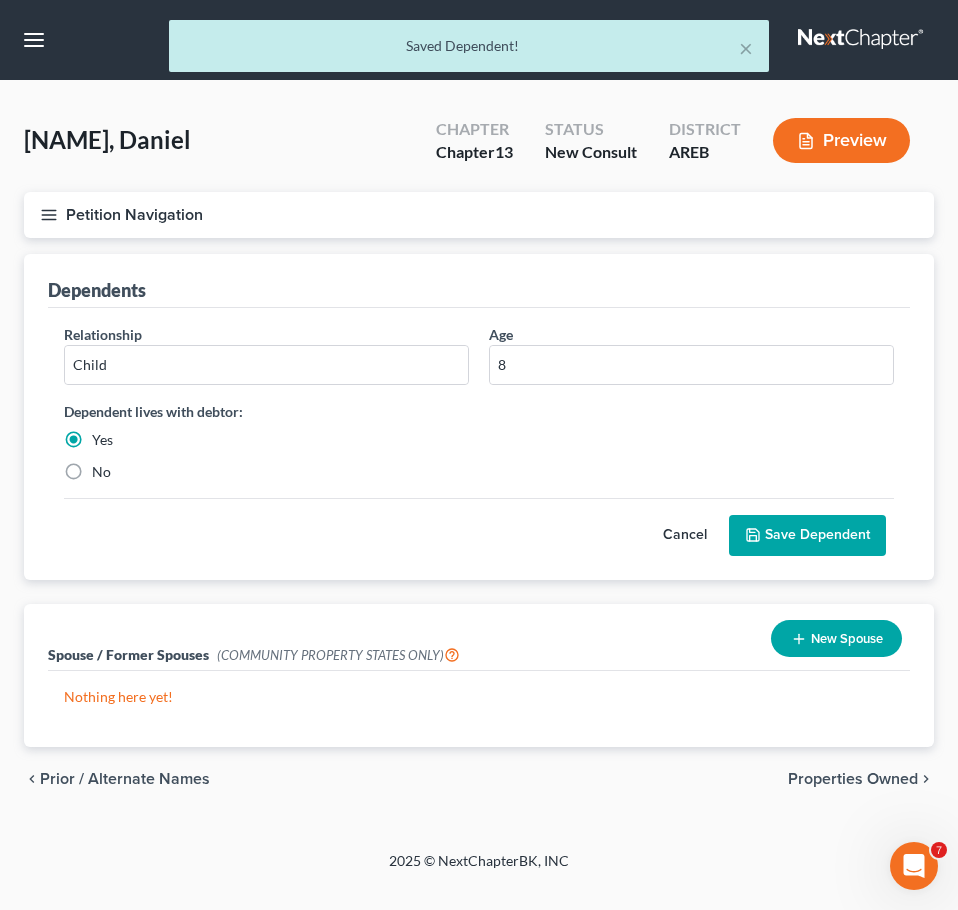 click on "Save Dependent" at bounding box center (807, 536) 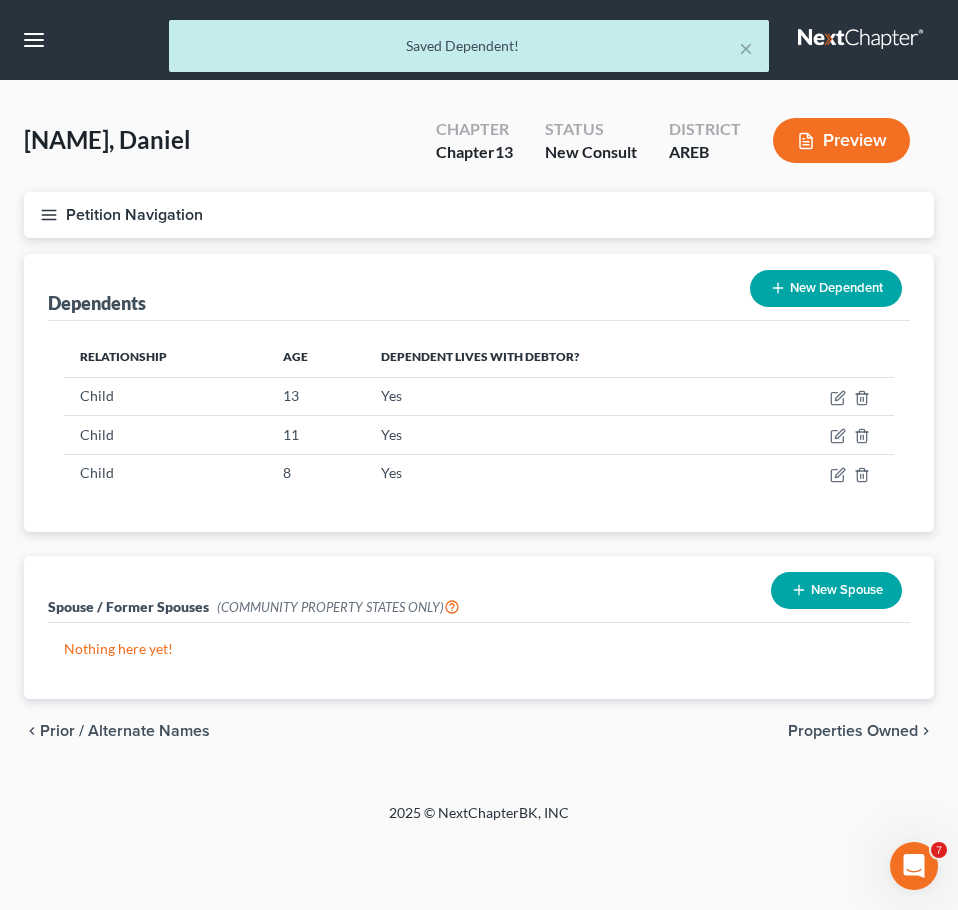 click on "chevron_left
Prior / Alternate Names
Properties Owned
chevron_right" at bounding box center (479, 731) 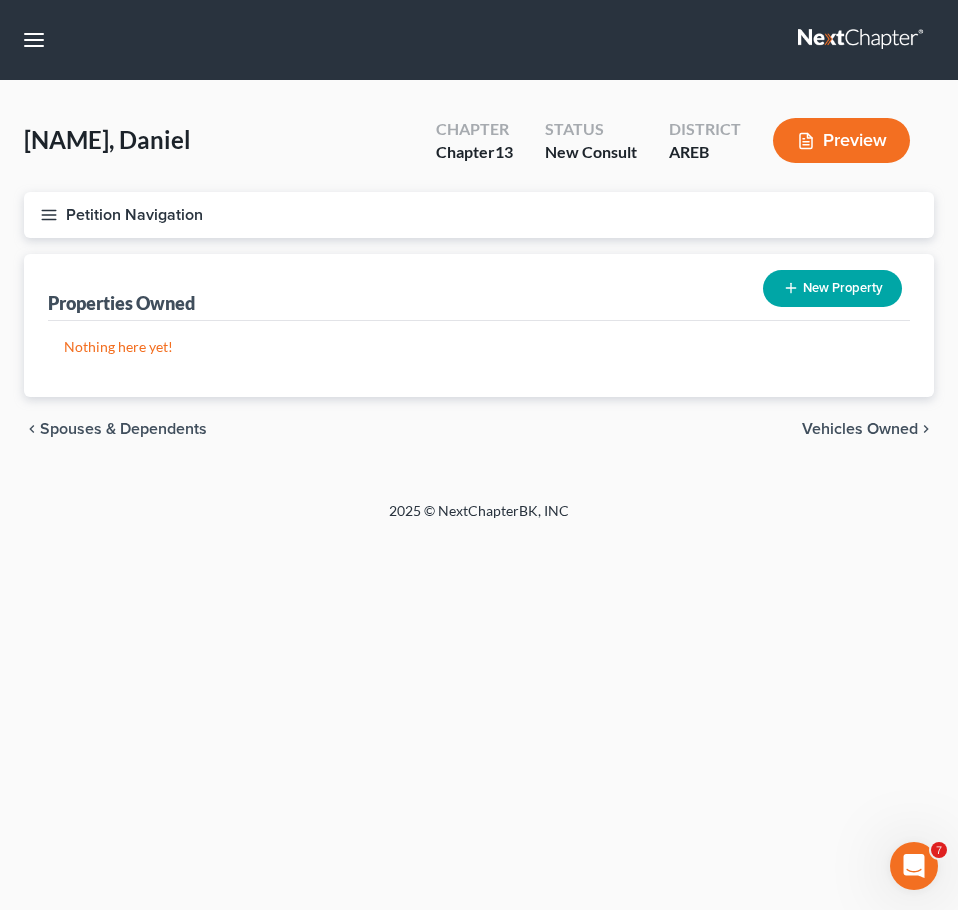 click on "Vehicles Owned" at bounding box center (860, 429) 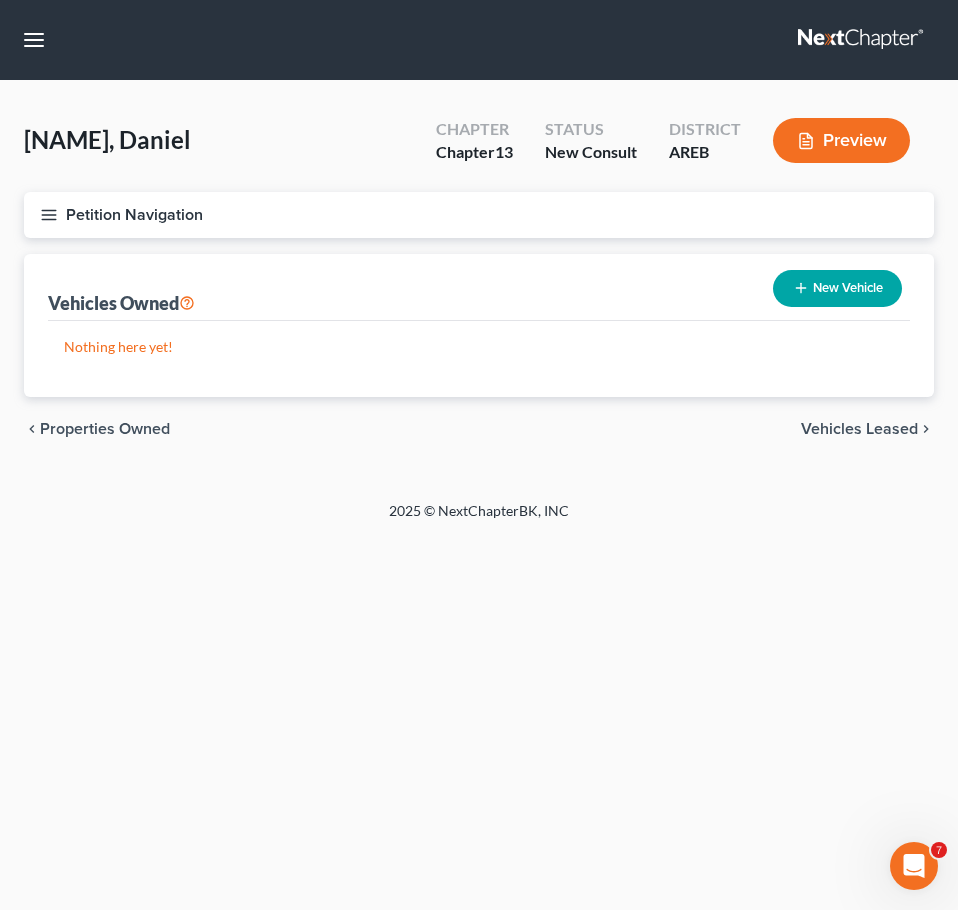 click on "New Vehicle" at bounding box center [837, 288] 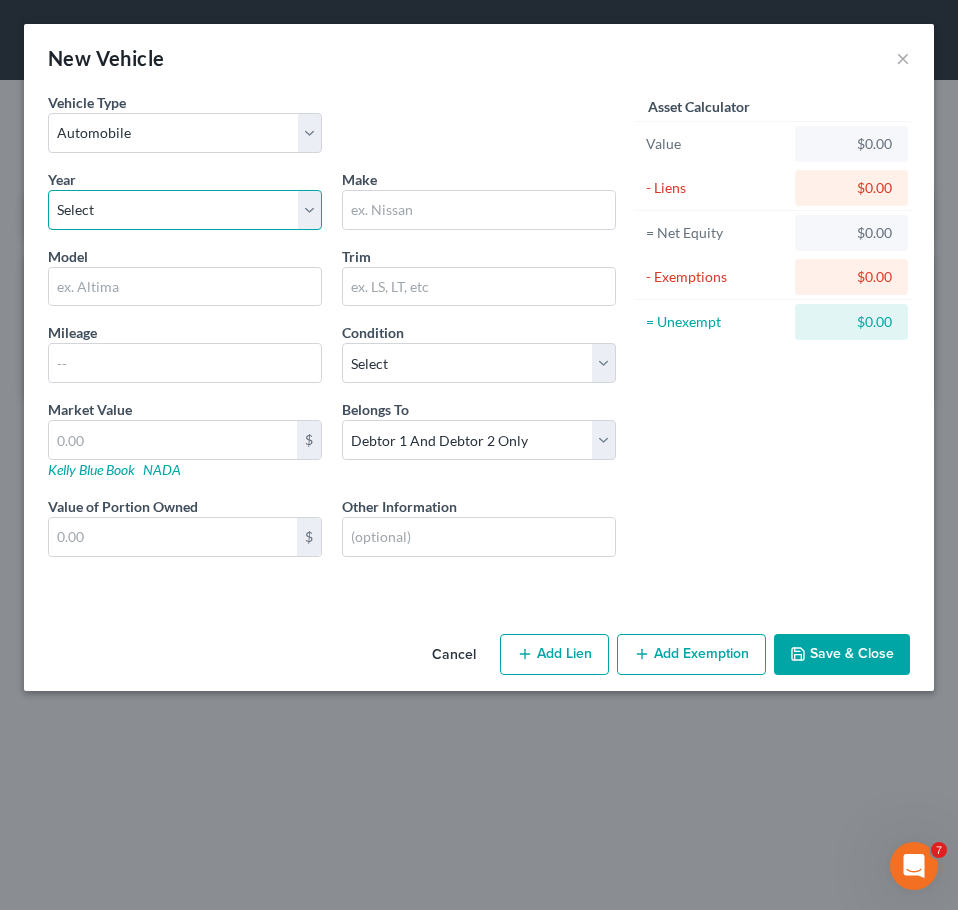 click on "Select 2026 2025 2024 2023 2022 2021 2020 2019 2018 2017 2016 2015 2014 2013 2012 2011 2010 2009 2008 2007 2006 2005 2004 2003 2002 2001 2000 1999 1998 1997 1996 1995 1994 1993 1992 1991 1990 1989 1988 1987 1986 1985 1984 1983 1982 1981 1980 1979 1978 1977 1976 1975 1974 1973 1972 1971 1970 1969 1968 1967 1966 1965 1964 1963 1962 1961 1960 1959 1958 1957 1956 1955 1954 1953 1952 1951 1950 1949 1948 1947 1946 1945 1944 1943 1942 1941 1940 1939 1938 1937 1936 1935 1934 1933 1932 1931 1930 1929 1928 1927 1926 1925 1924 1923 1922 1921 1920 1919 1918 1917 1916 1915 1914 1913 1912 1911 1910 1909 1908 1907 1906 1905 1904 1903 1902 1901" at bounding box center (185, 210) 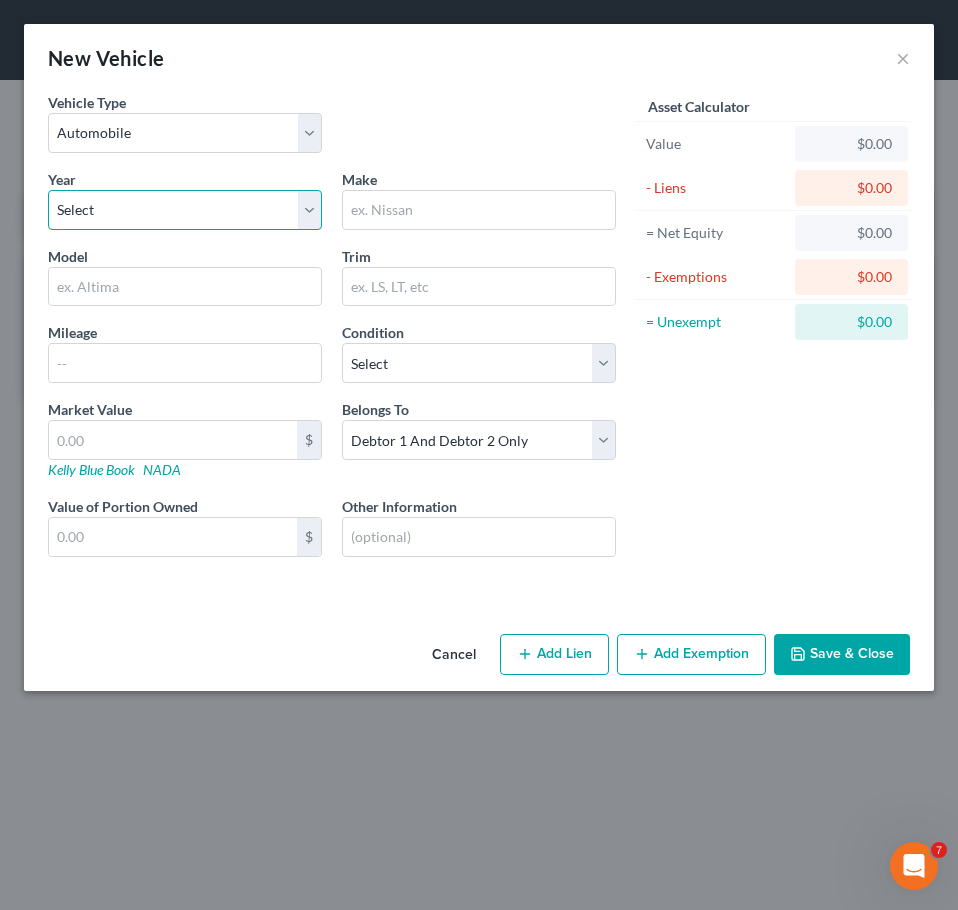 select on "7" 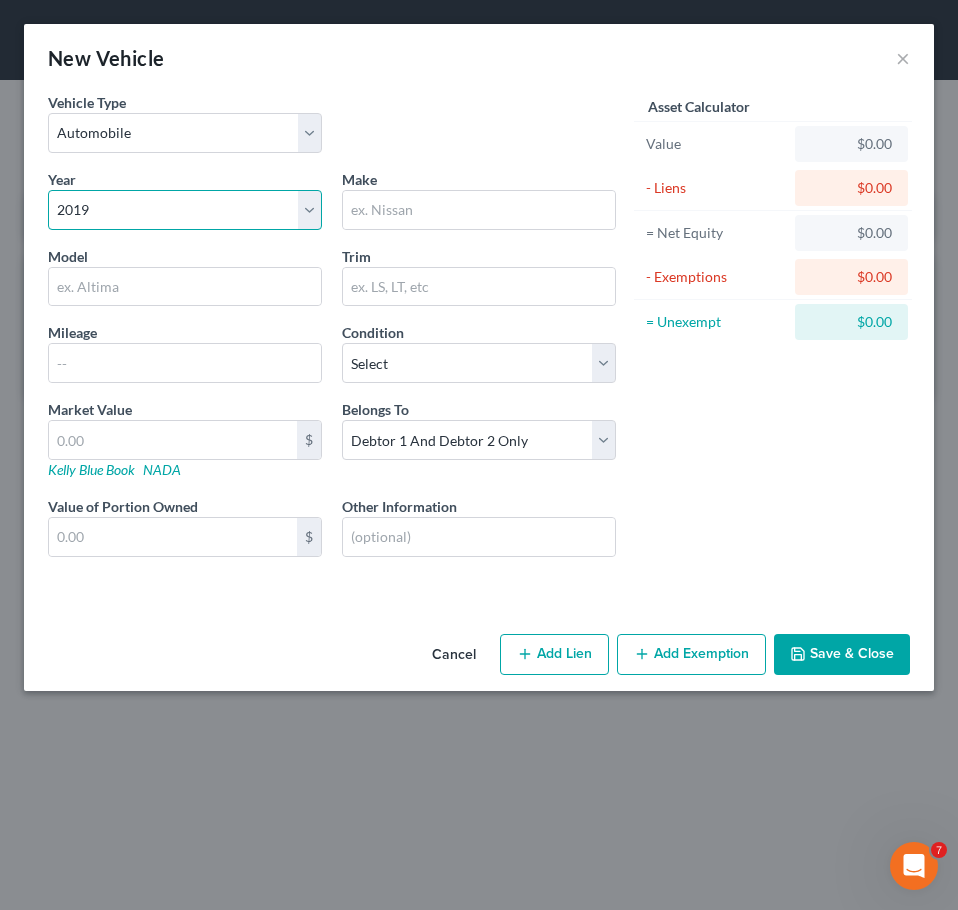 click on "Select 2026 2025 2024 2023 2022 2021 2020 2019 2018 2017 2016 2015 2014 2013 2012 2011 2010 2009 2008 2007 2006 2005 2004 2003 2002 2001 2000 1999 1998 1997 1996 1995 1994 1993 1992 1991 1990 1989 1988 1987 1986 1985 1984 1983 1982 1981 1980 1979 1978 1977 1976 1975 1974 1973 1972 1971 1970 1969 1968 1967 1966 1965 1964 1963 1962 1961 1960 1959 1958 1957 1956 1955 1954 1953 1952 1951 1950 1949 1948 1947 1946 1945 1944 1943 1942 1941 1940 1939 1938 1937 1936 1935 1934 1933 1932 1931 1930 1929 1928 1927 1926 1925 1924 1923 1922 1921 1920 1919 1918 1917 1916 1915 1914 1913 1912 1911 1910 1909 1908 1907 1906 1905 1904 1903 1902 1901" at bounding box center [185, 210] 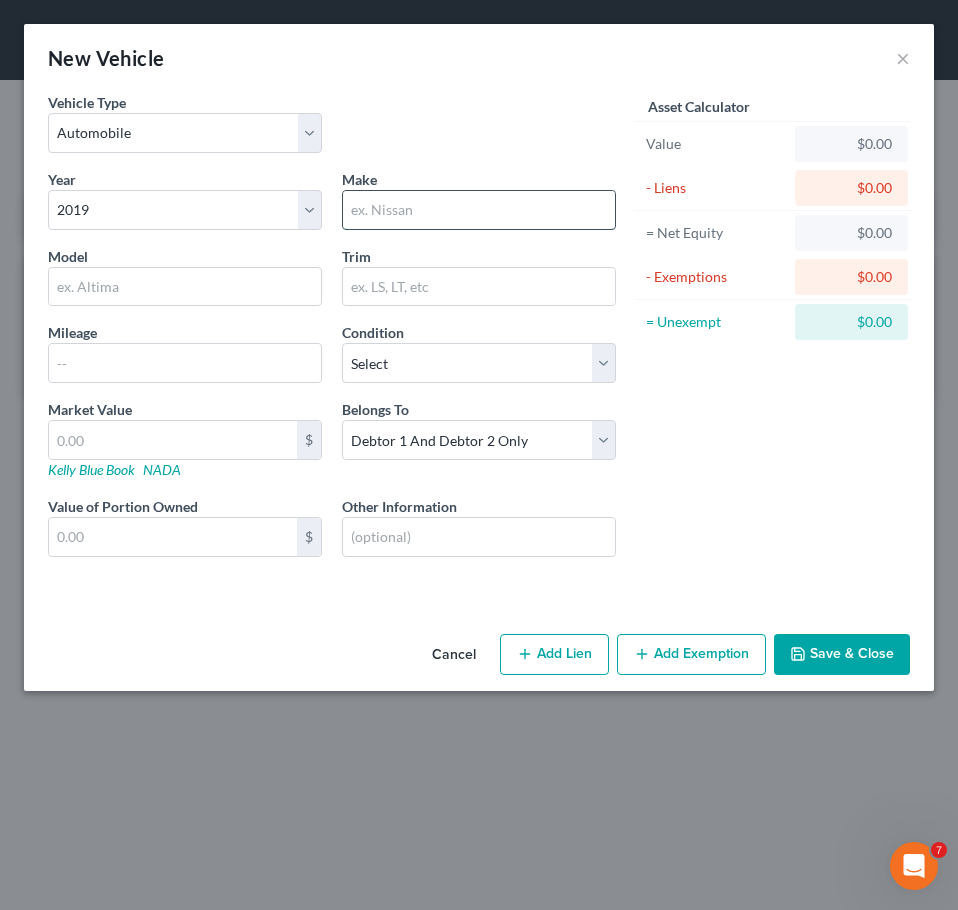 click at bounding box center [479, 210] 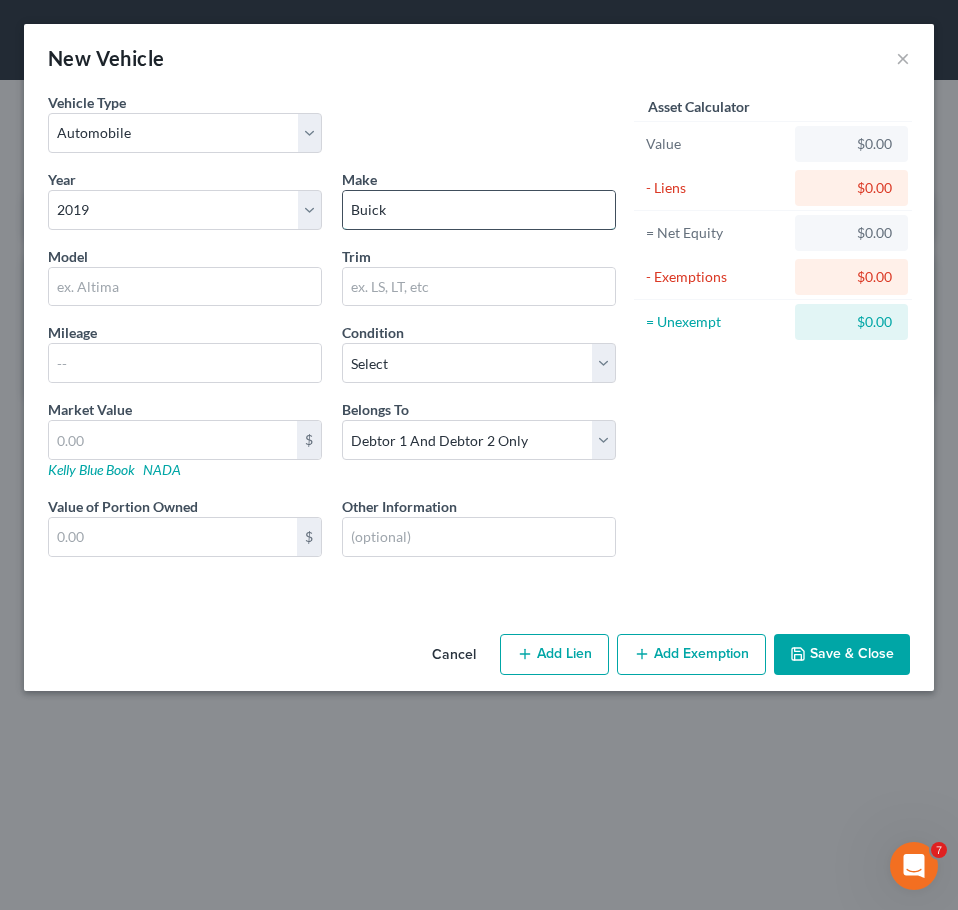 type on "Buick" 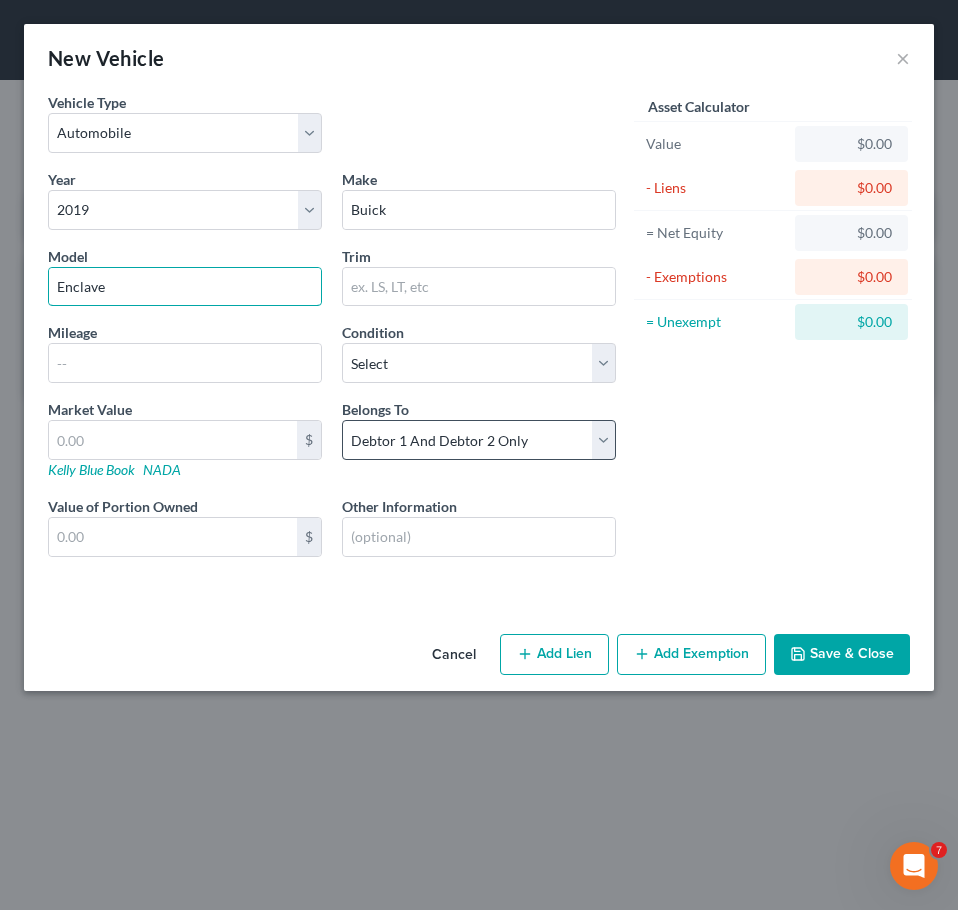 type on "Enclave" 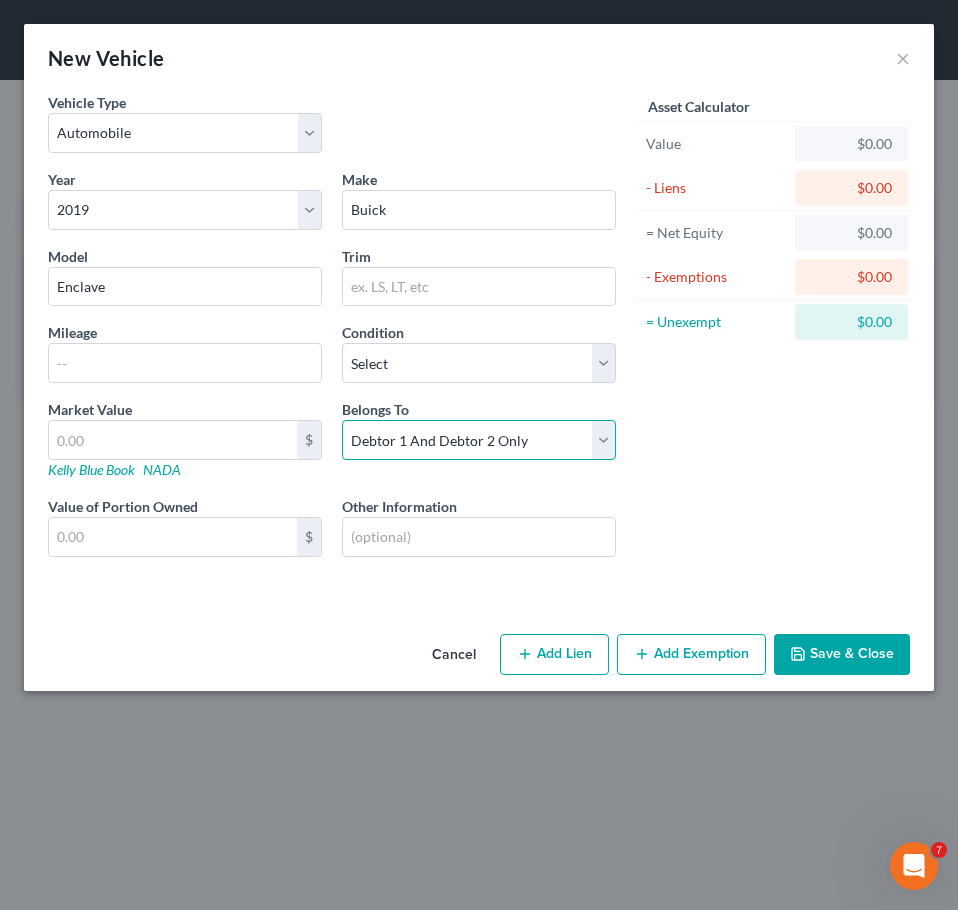 drag, startPoint x: 600, startPoint y: 449, endPoint x: 584, endPoint y: 456, distance: 17.464249 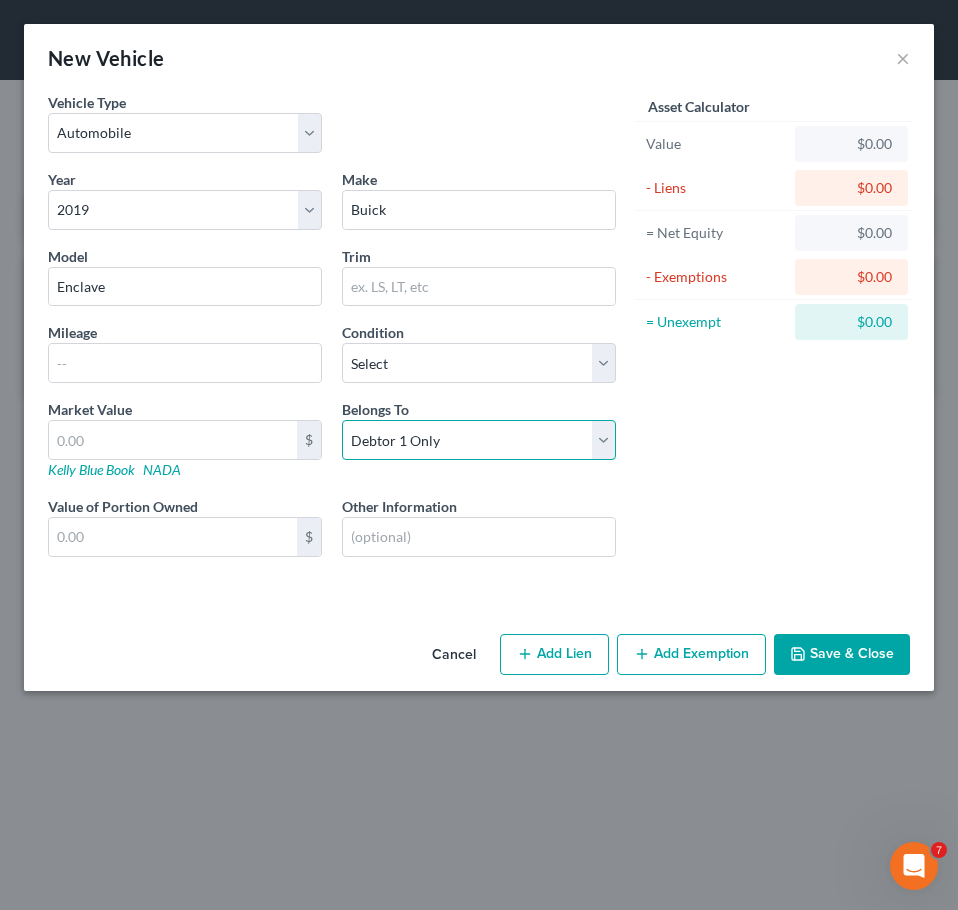 click on "Select Debtor 1 Only Debtor 2 Only Debtor 1 And Debtor 2 Only At Least One Of The Debtors And Another Community Property" at bounding box center (479, 440) 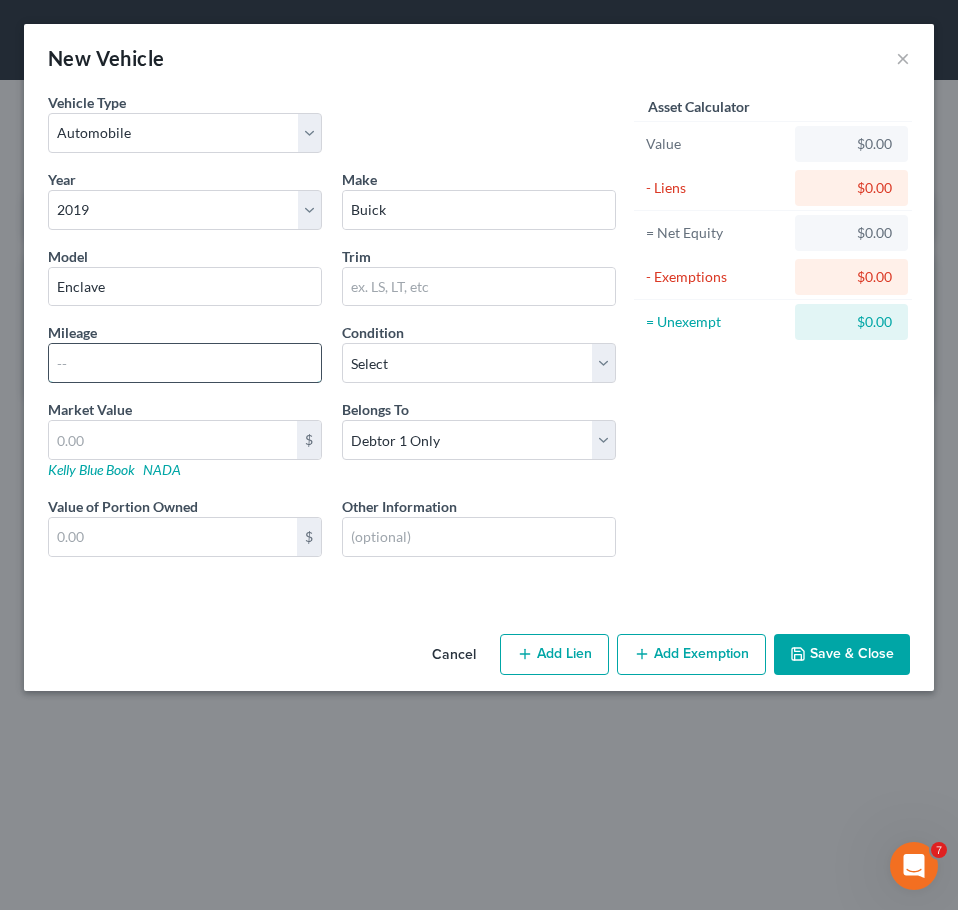 click at bounding box center [185, 363] 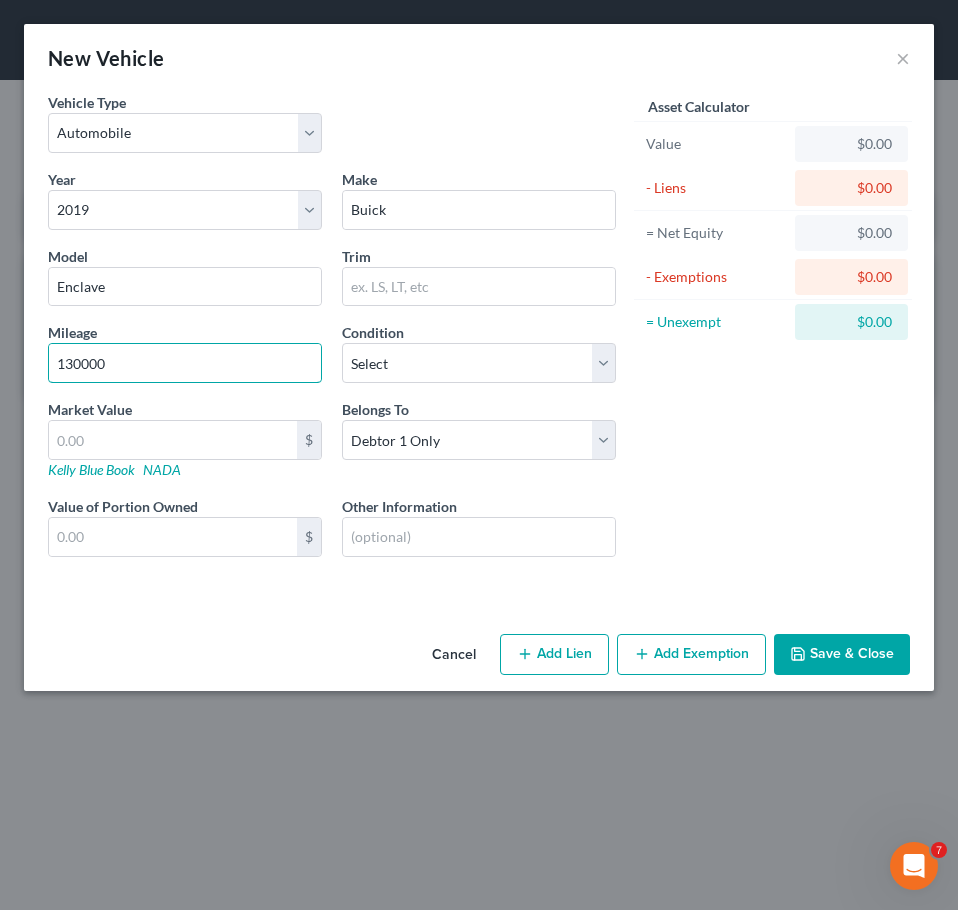 type on "130000" 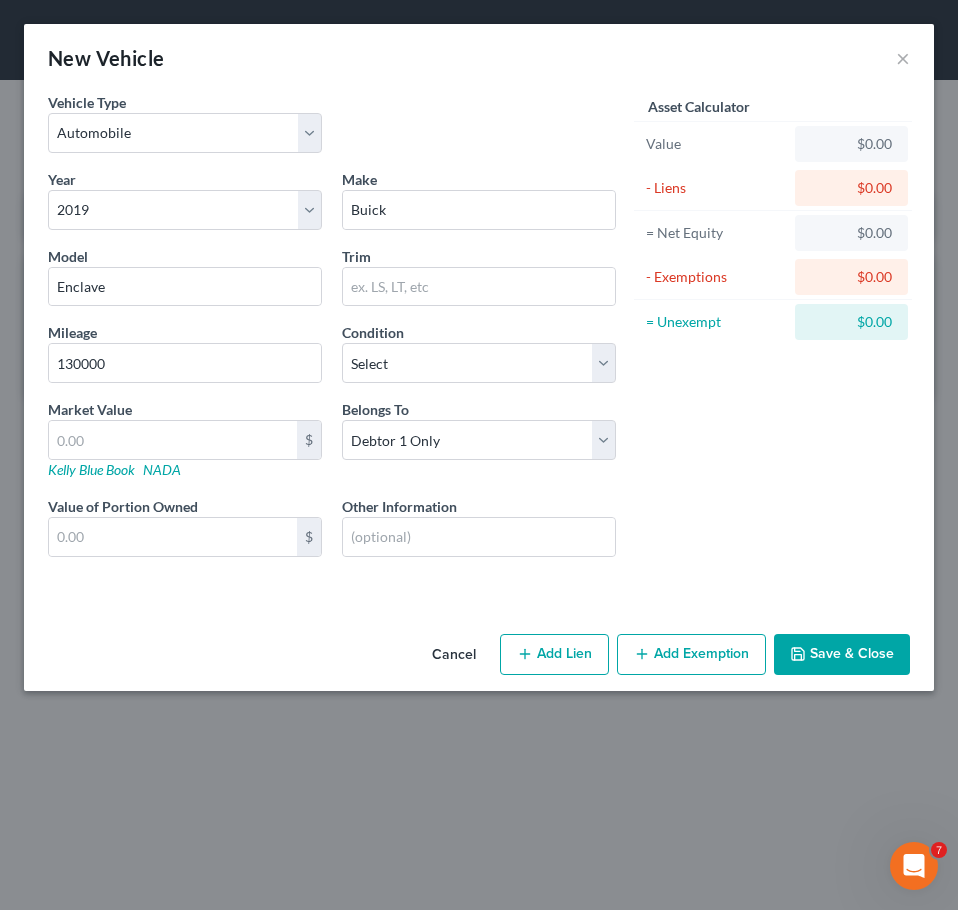 drag, startPoint x: 567, startPoint y: 648, endPoint x: 734, endPoint y: 486, distance: 232.665 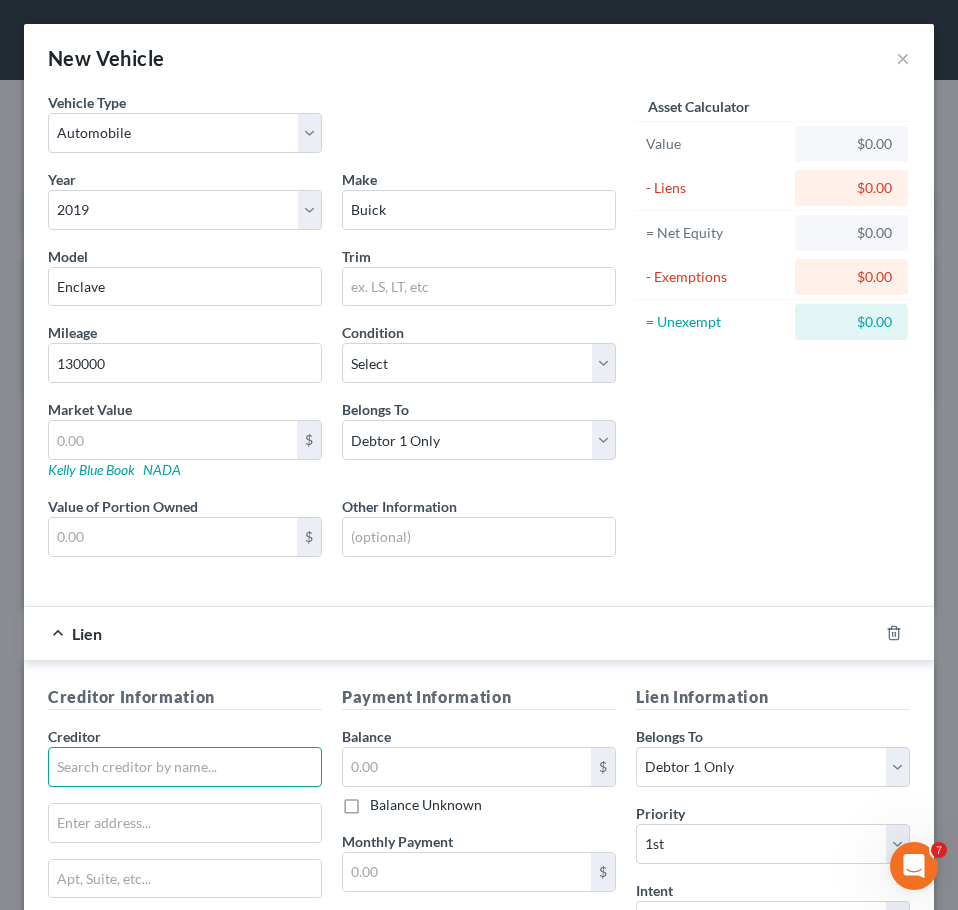 click at bounding box center (185, 767) 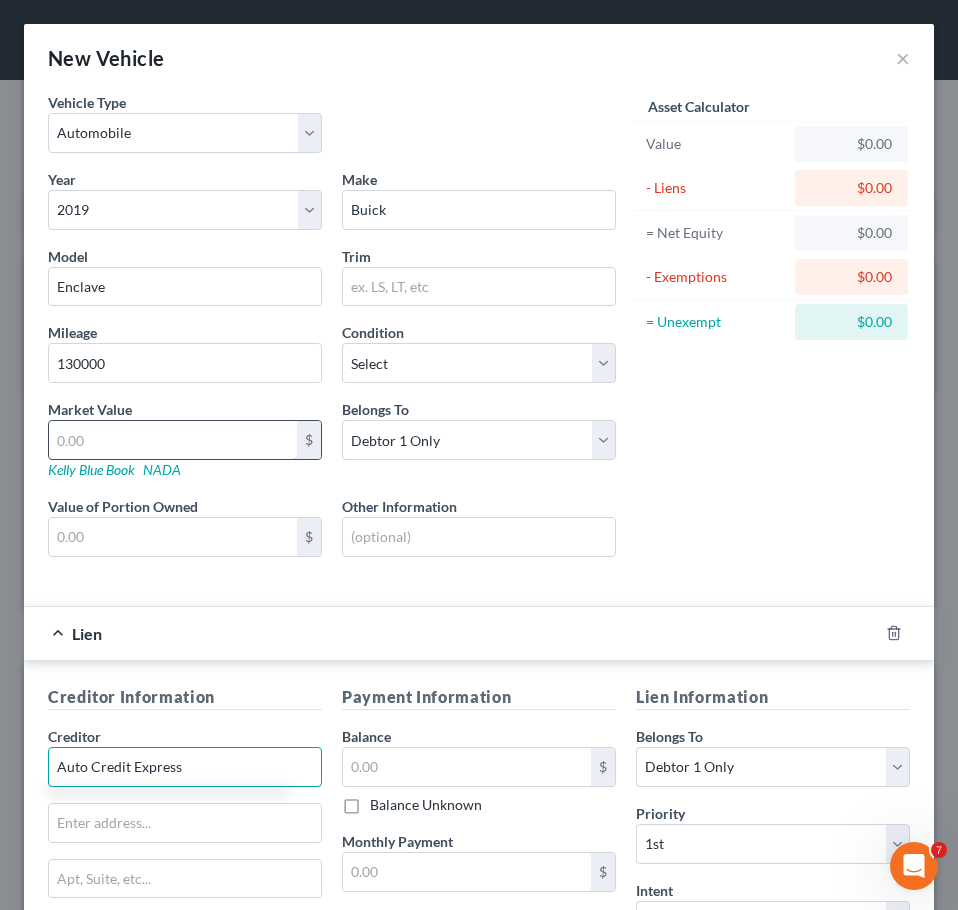 type on "Auto Credit Express" 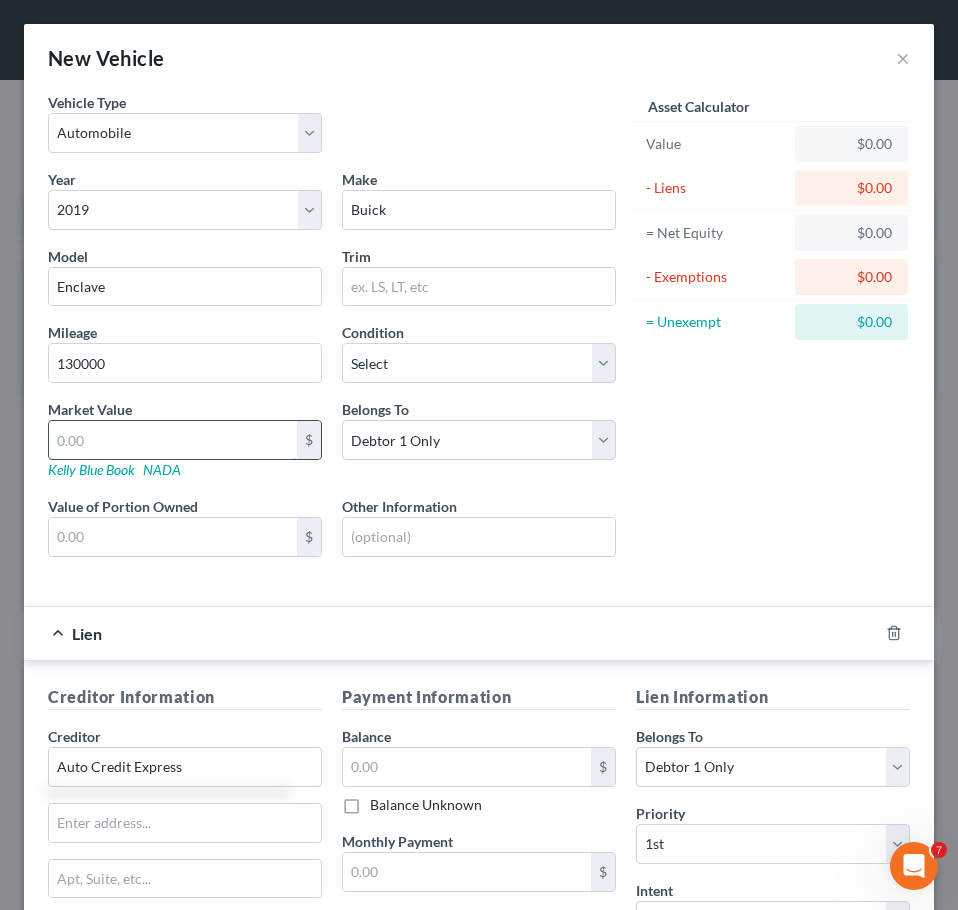 click at bounding box center (173, 440) 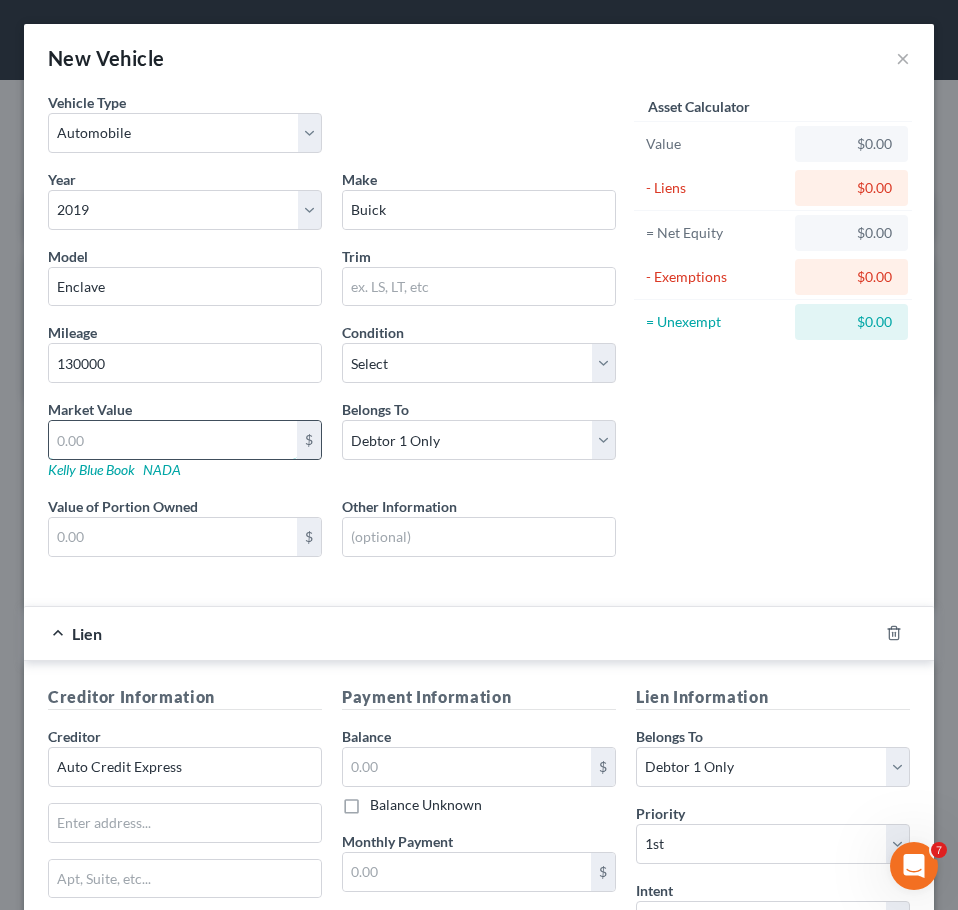 type on "1" 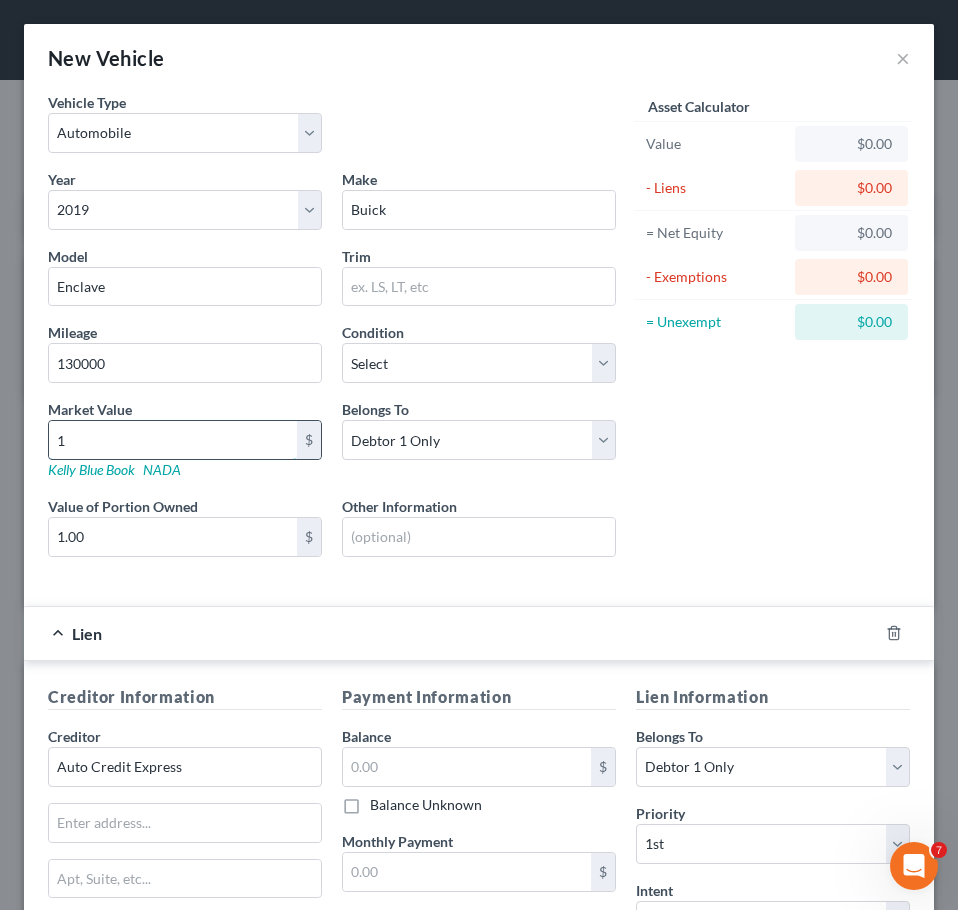 type on "11" 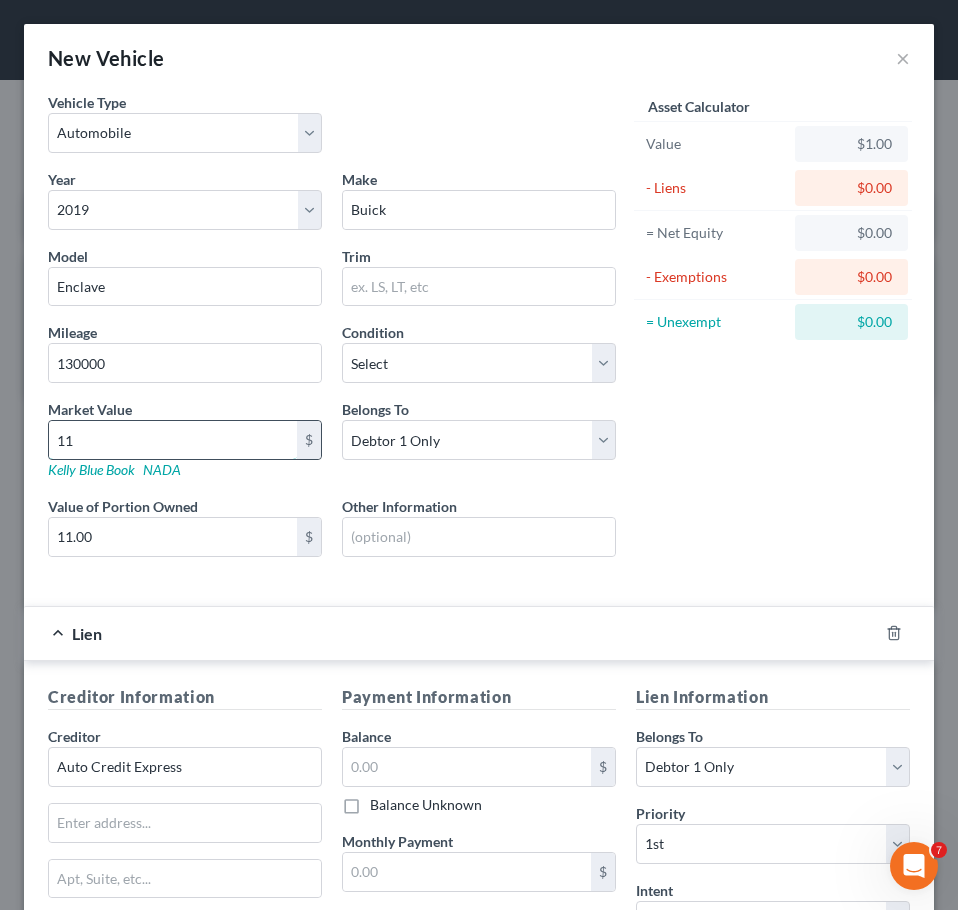 type on "110" 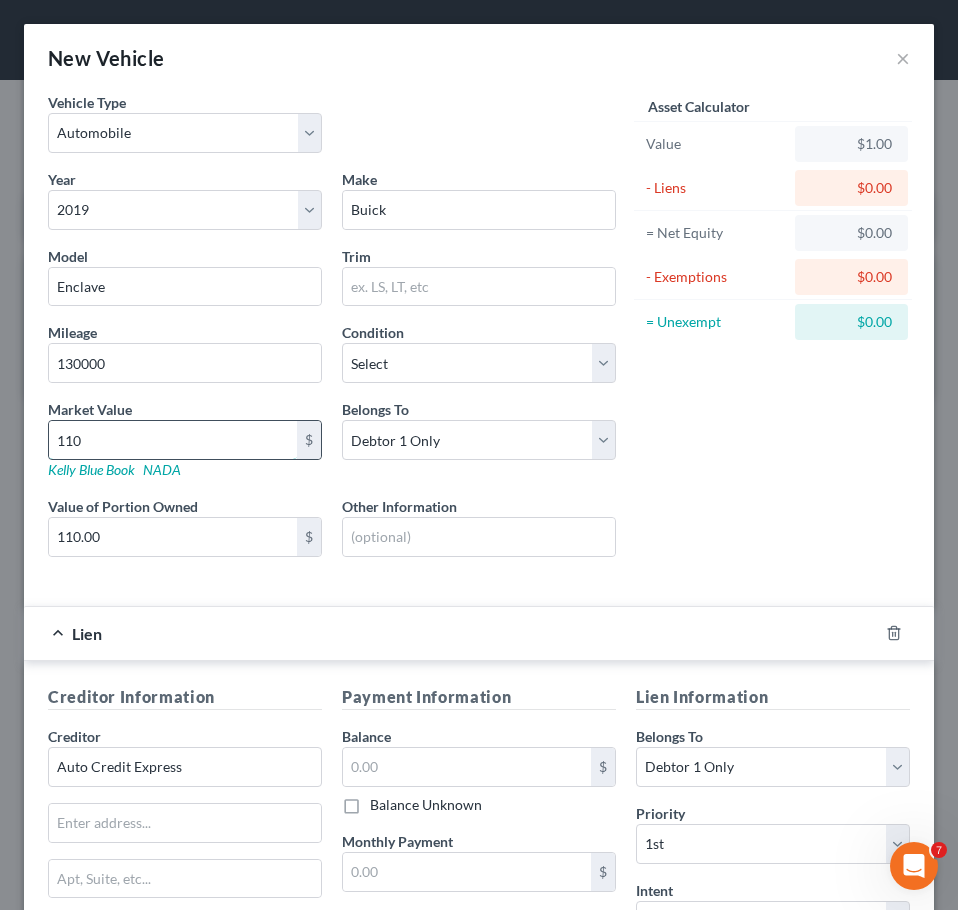 type on "1100" 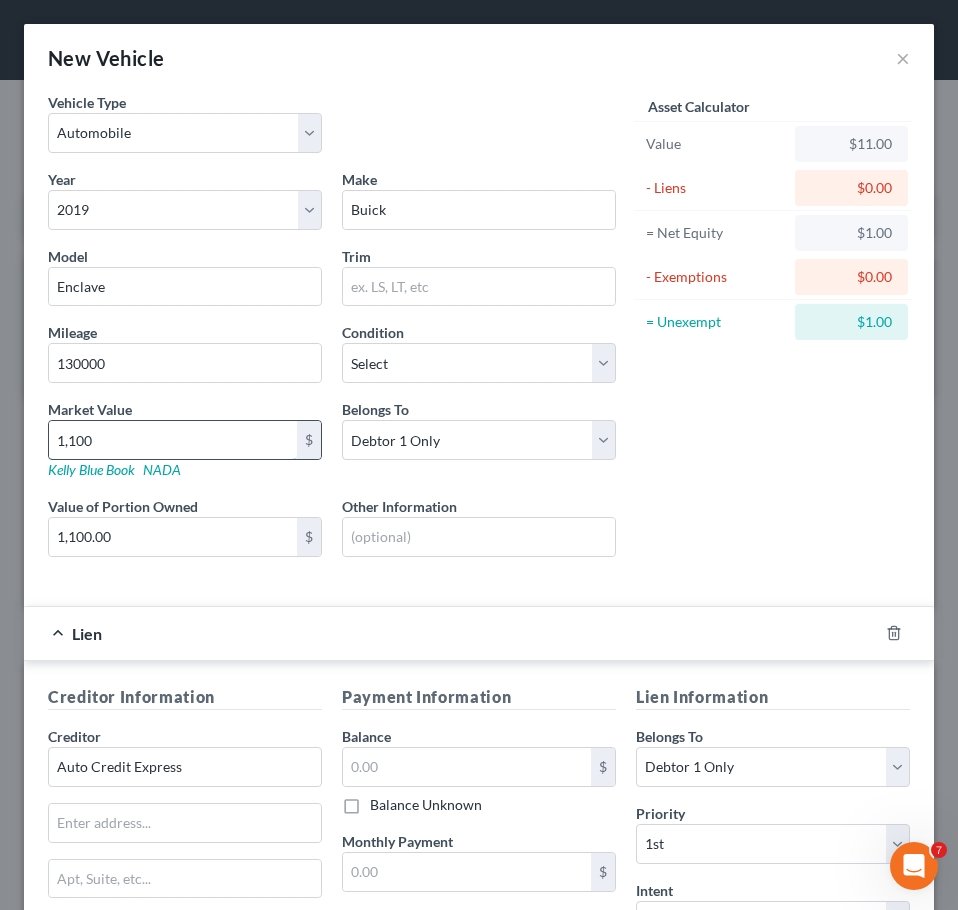 type on "1,1000" 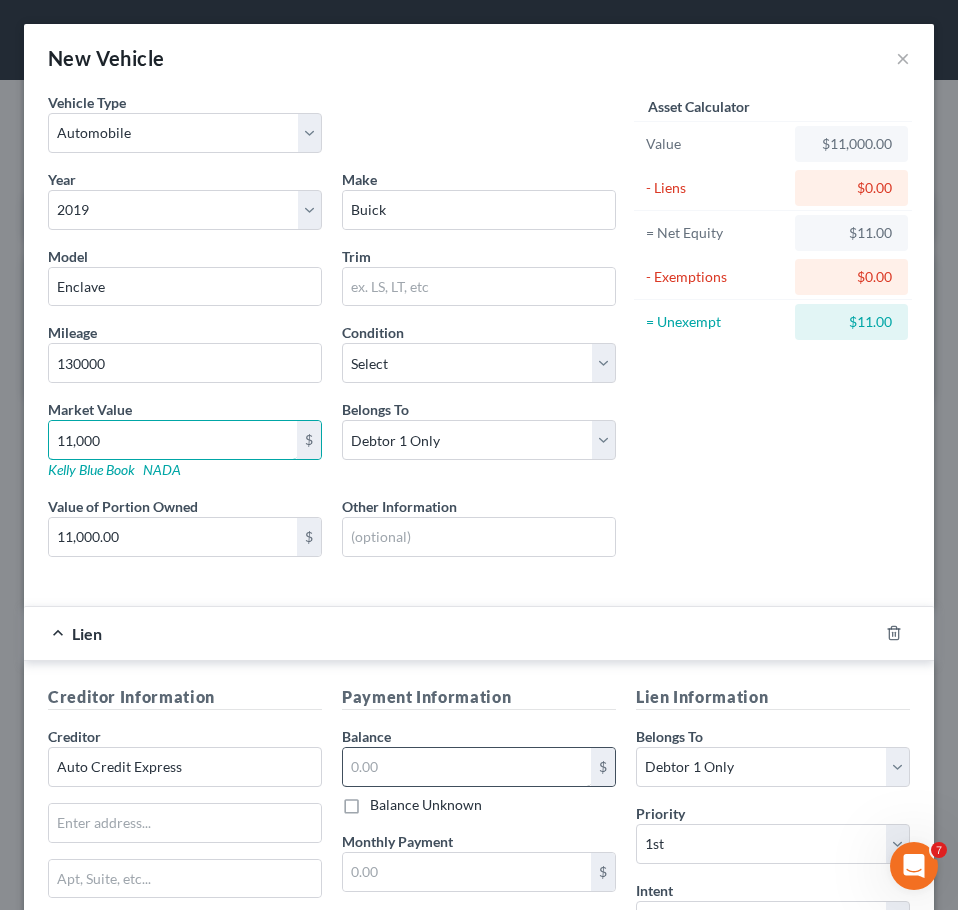 type on "11,000" 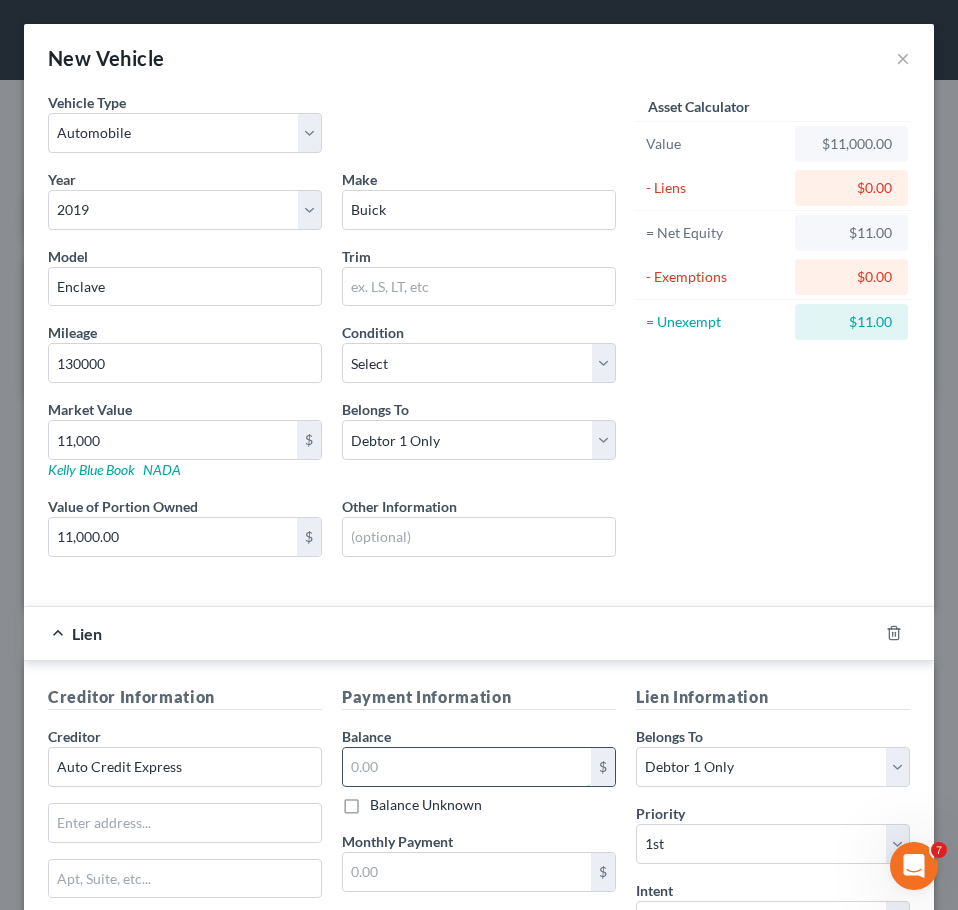 click at bounding box center (467, 767) 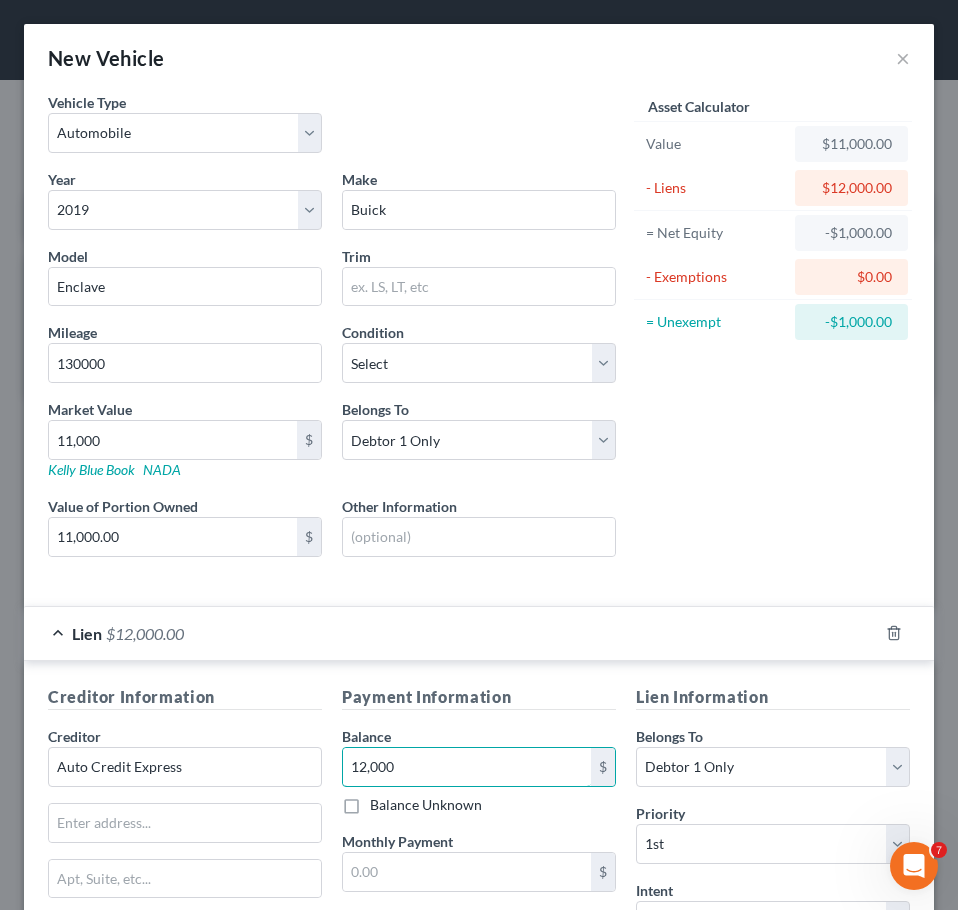 type on "12,000" 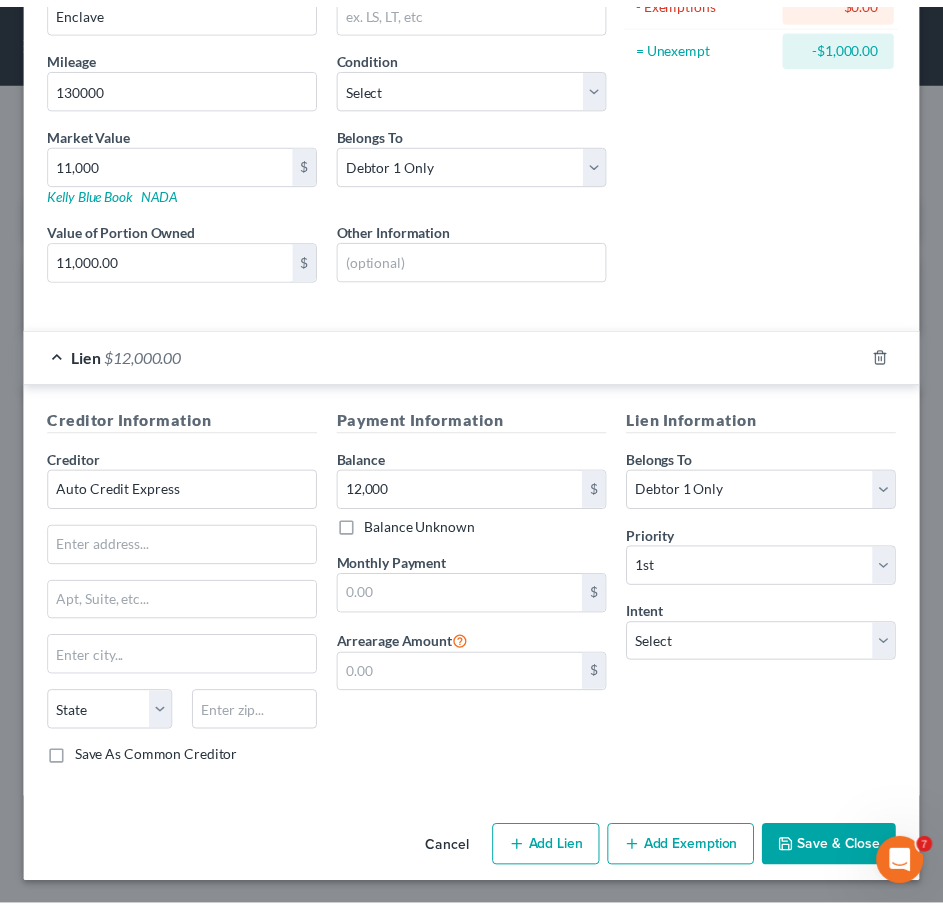 scroll, scrollTop: 278, scrollLeft: 0, axis: vertical 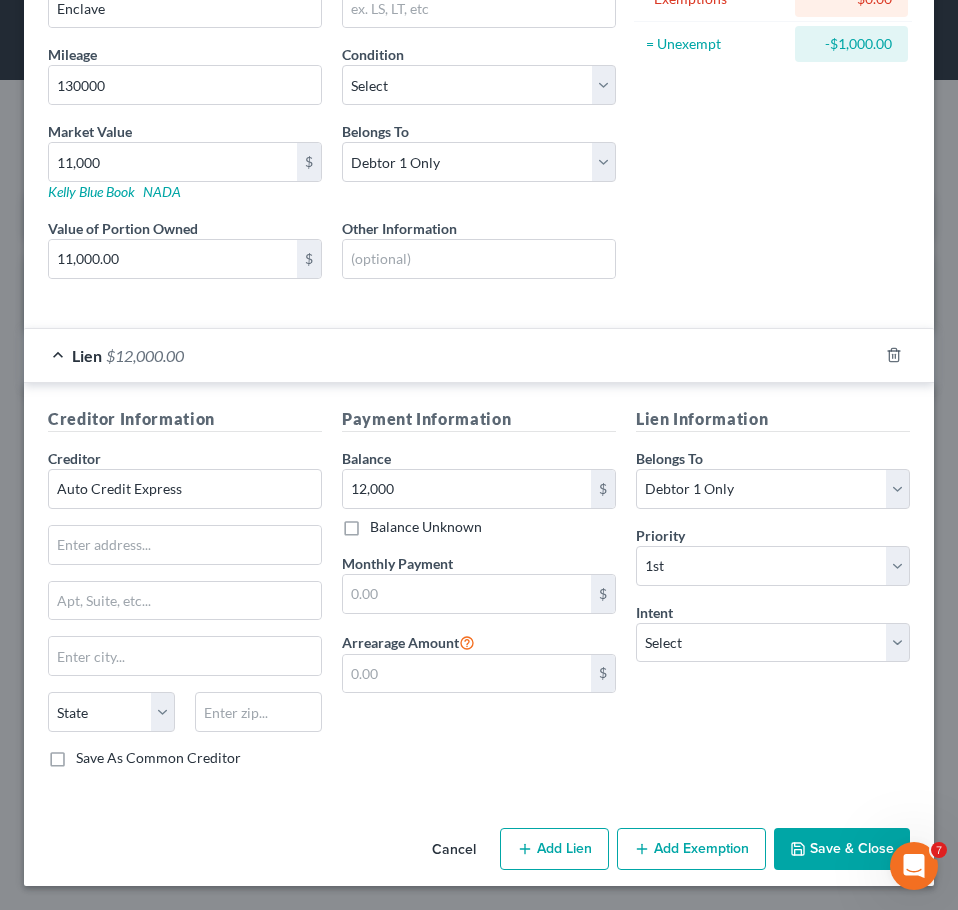 click on "Save & Close" at bounding box center (842, 849) 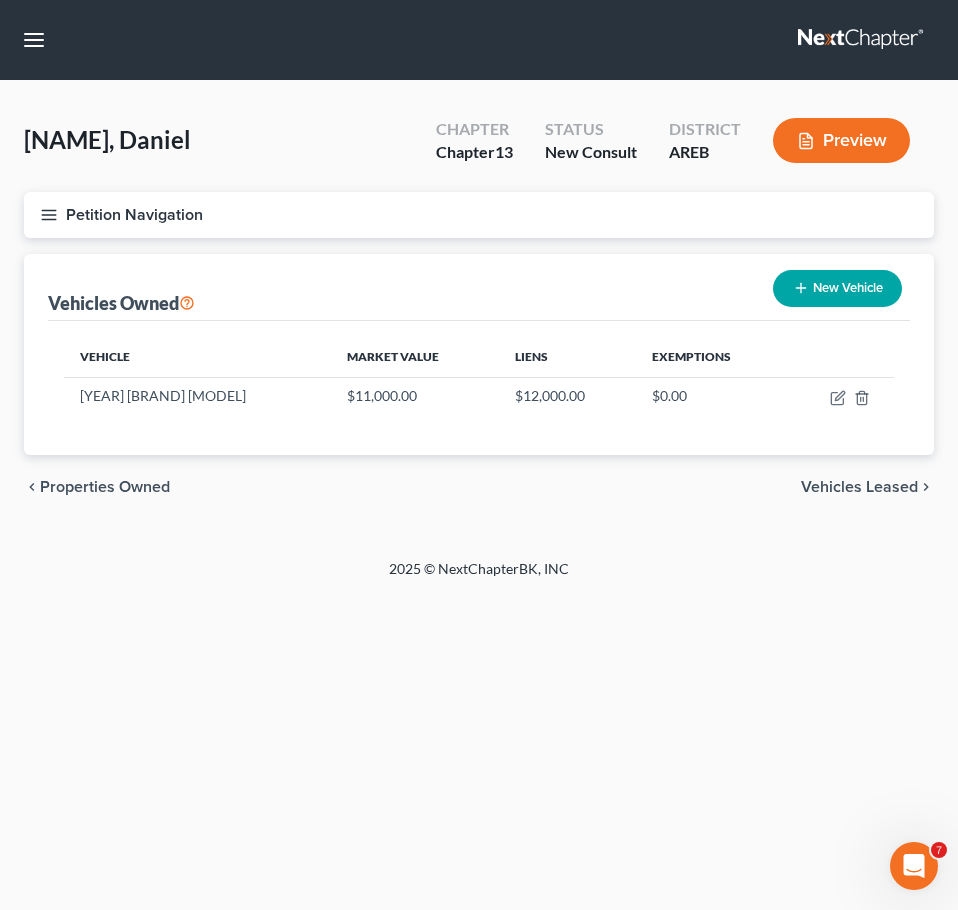 click on "chevron_left
Properties Owned
Vehicles Leased
chevron_right" at bounding box center [479, 487] 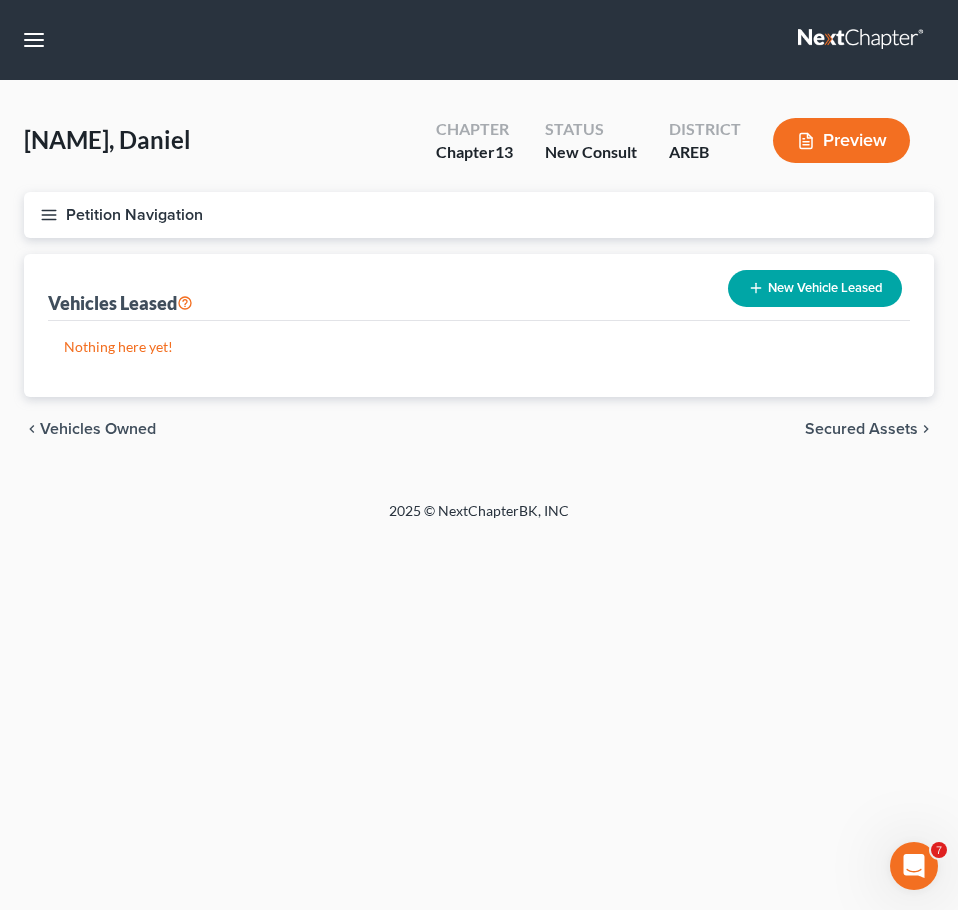 click on "Secured Assets" at bounding box center [861, 429] 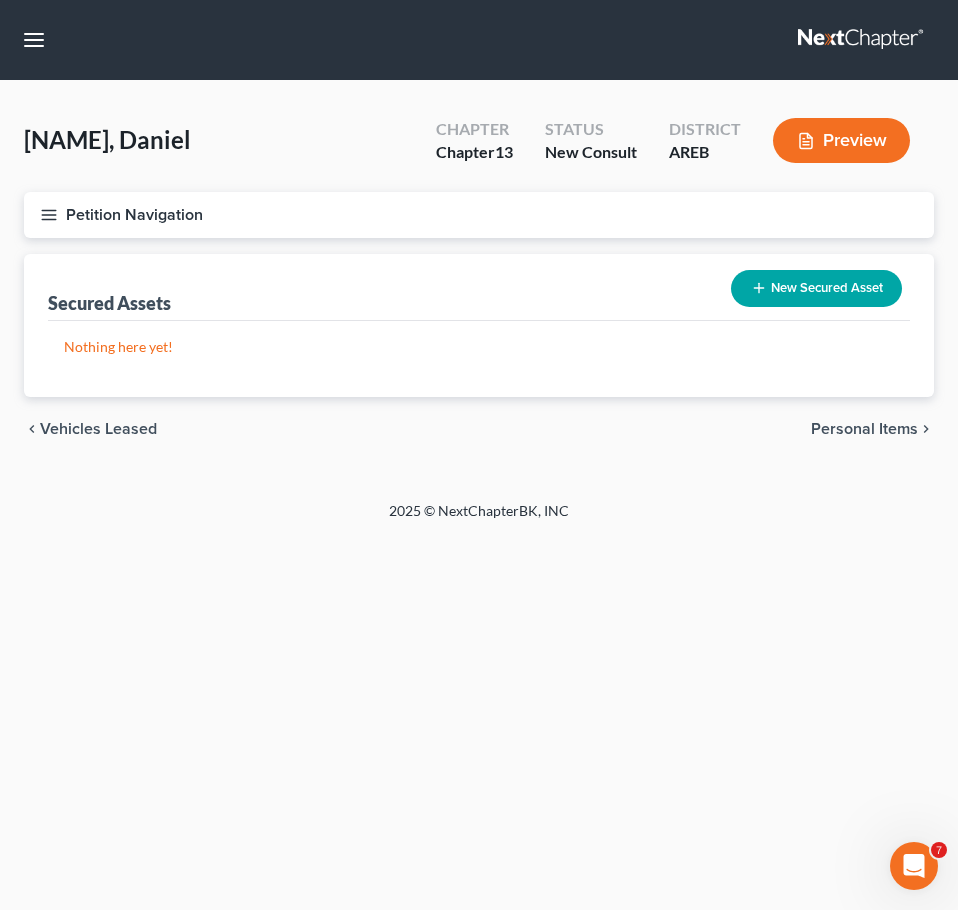 click on "Personal Items" at bounding box center (864, 429) 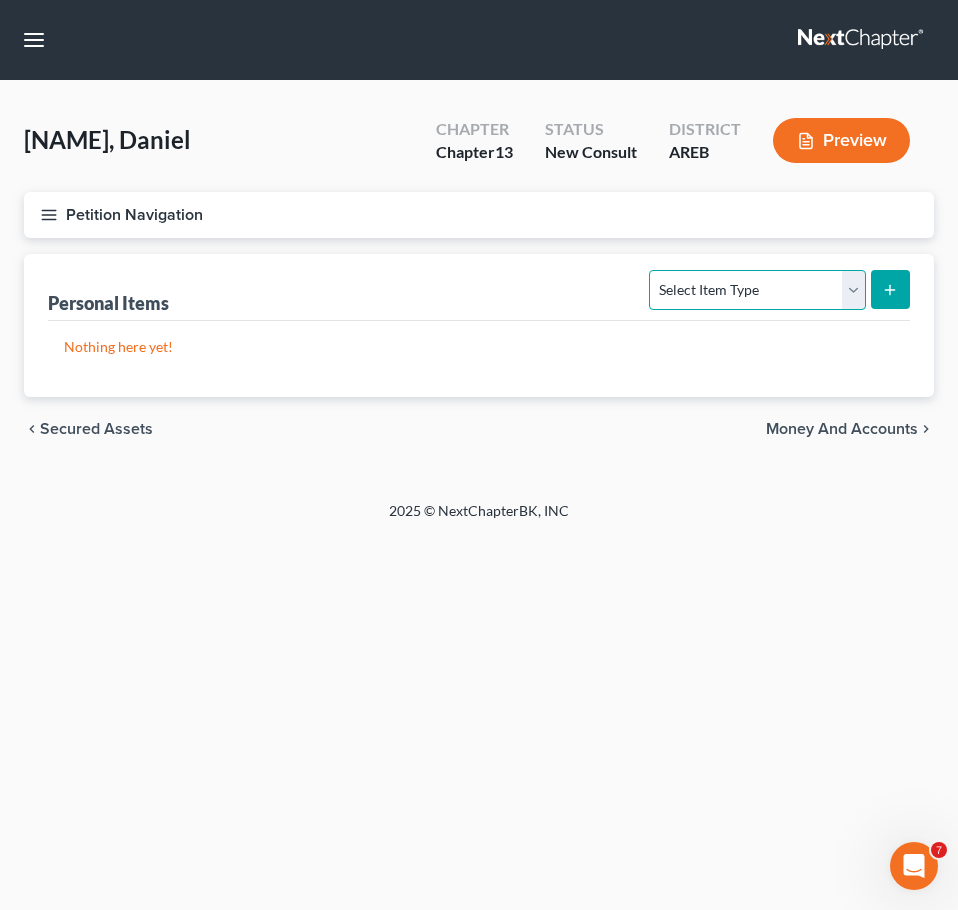 click on "Select Item Type Clothing Collectibles Of Value Electronics Firearms Household Goods Jewelry Other Pet(s) Sports & Hobby Equipment" at bounding box center (757, 290) 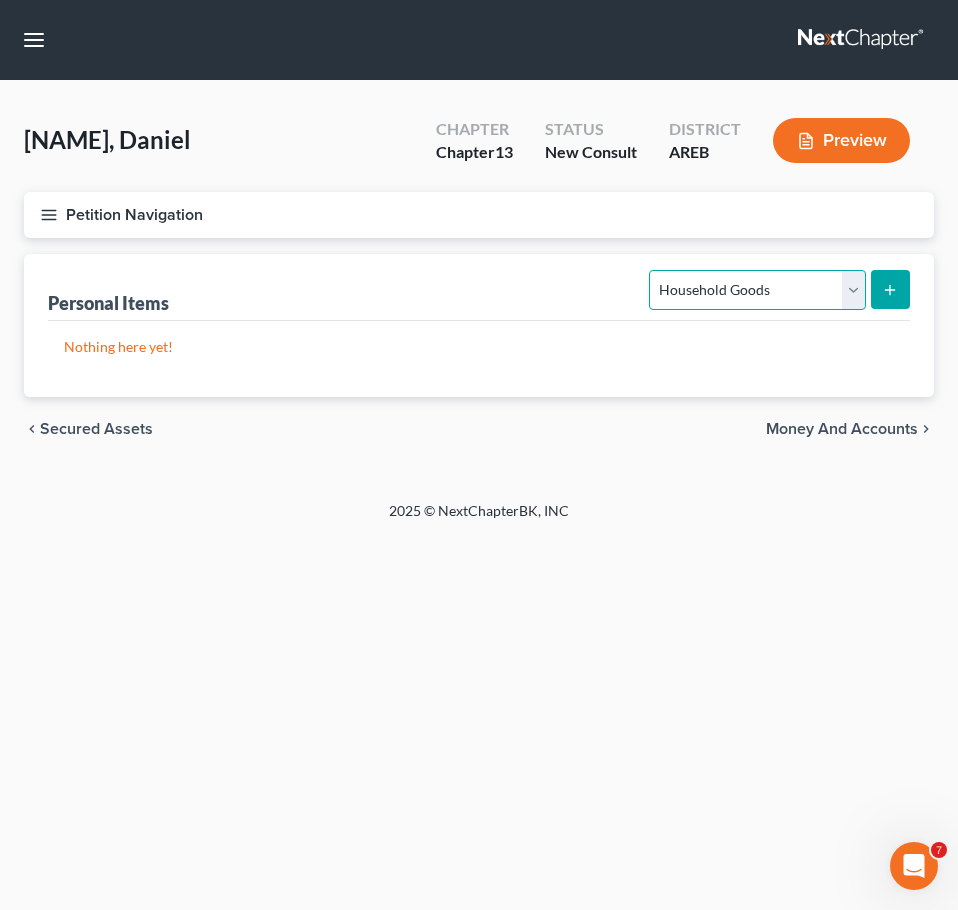 click on "Select Item Type Clothing Collectibles Of Value Electronics Firearms Household Goods Jewelry Other Pet(s) Sports & Hobby Equipment" at bounding box center [757, 290] 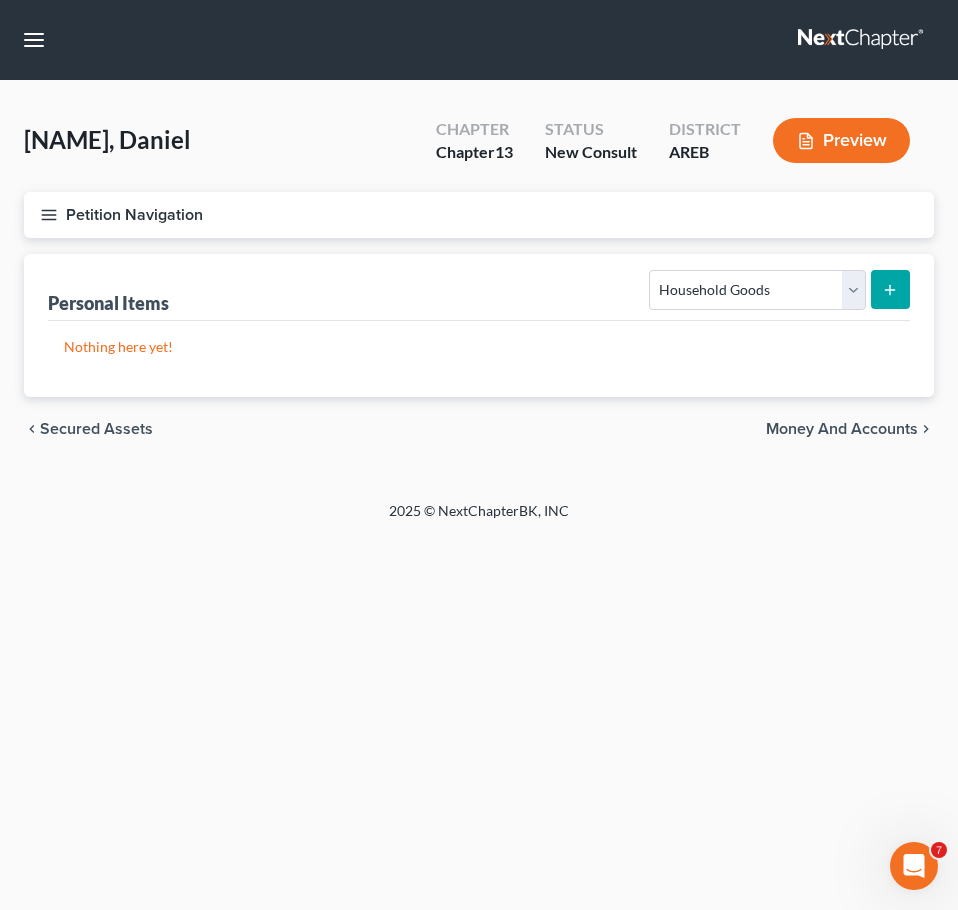 click at bounding box center [890, 289] 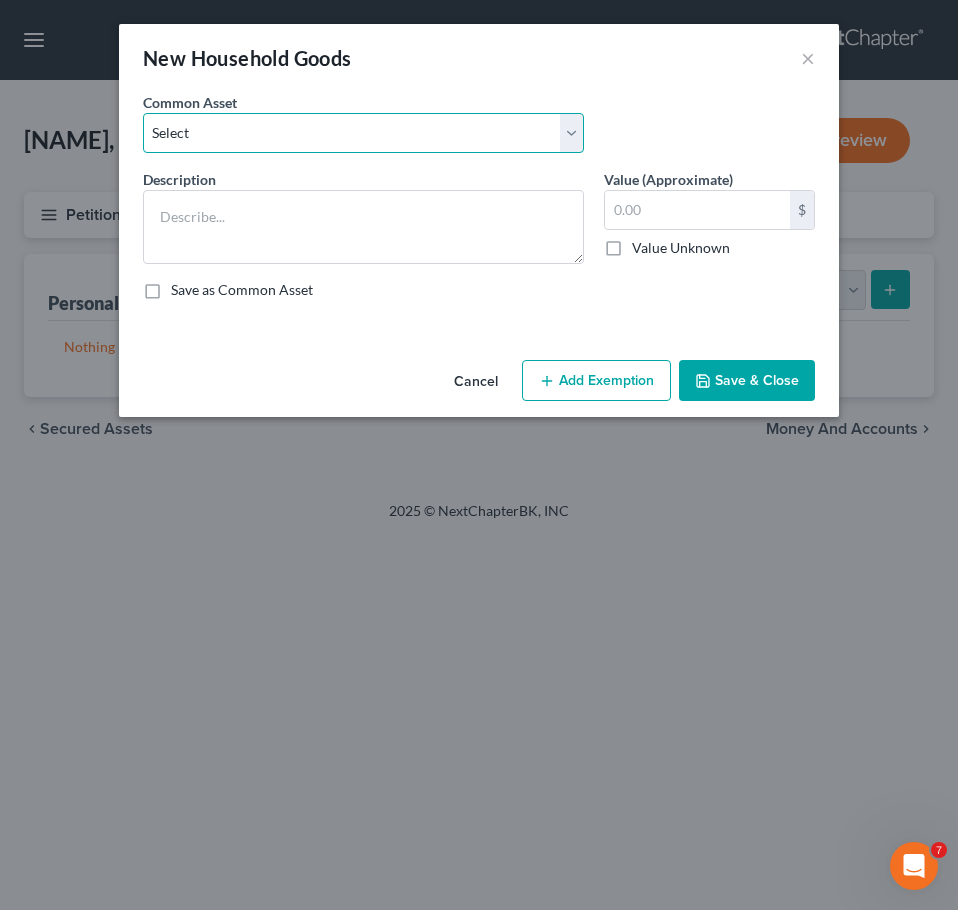 click on "Select Household goods and furnishings" at bounding box center (363, 133) 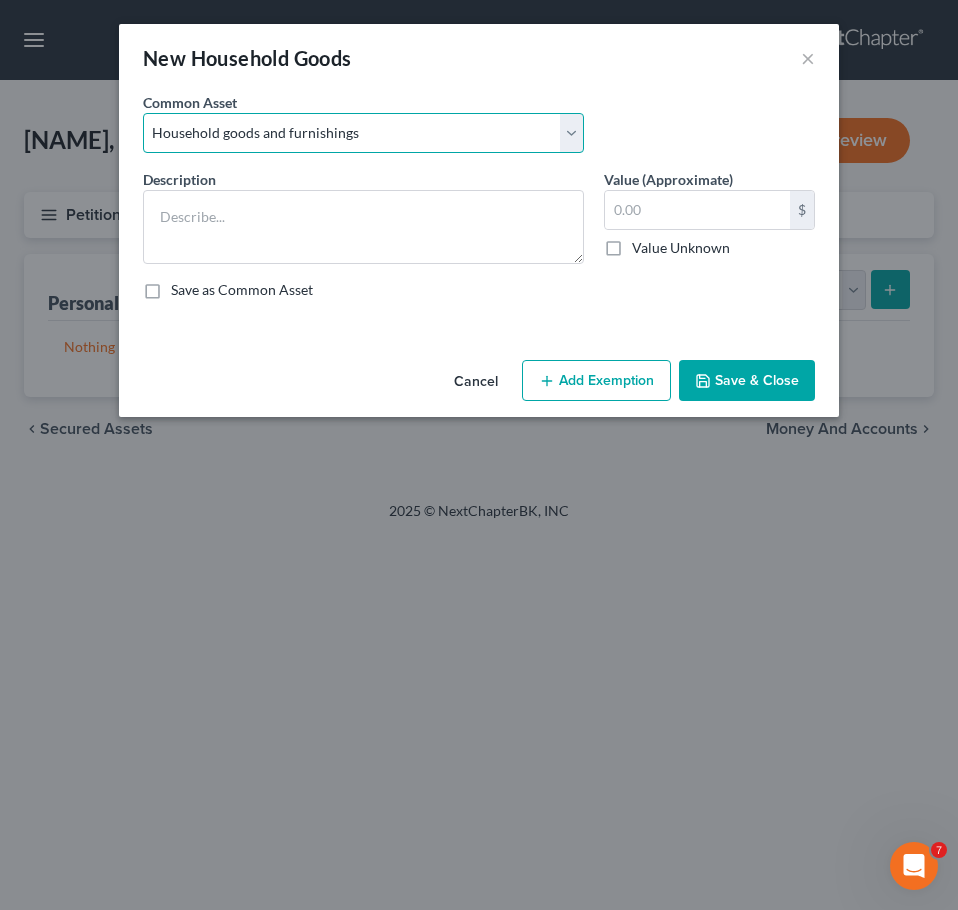 click on "Select Household goods and furnishings" at bounding box center (363, 133) 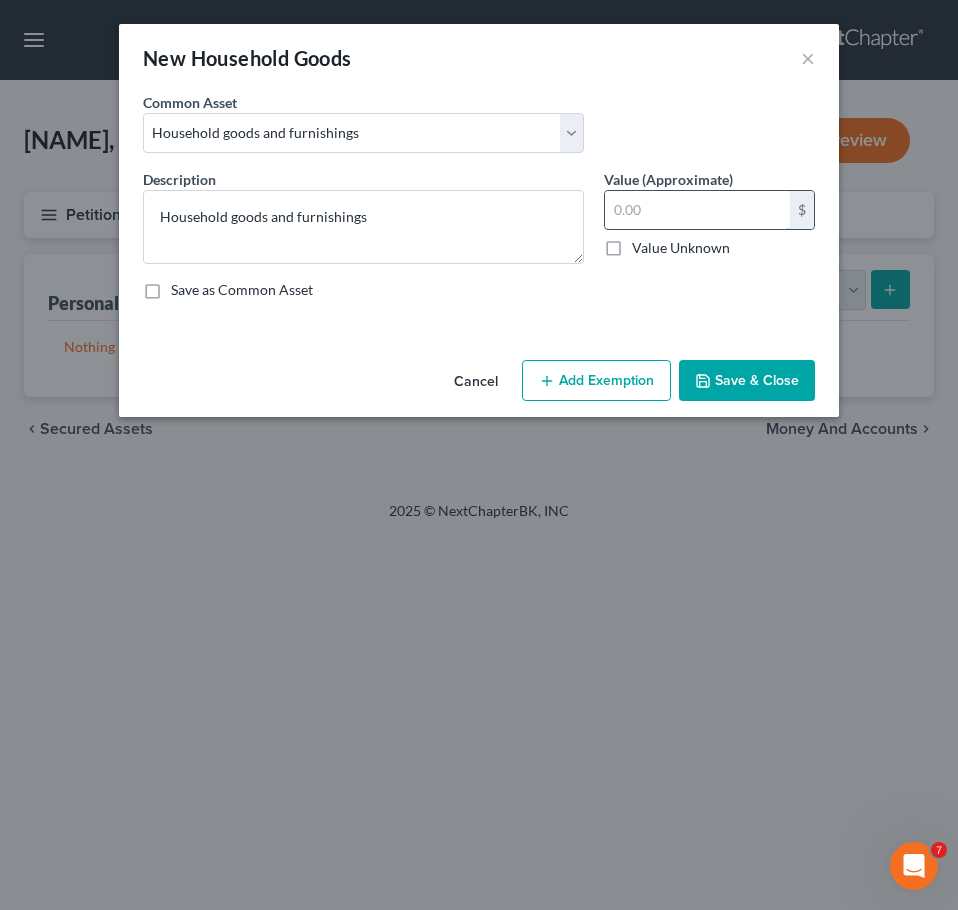 click at bounding box center (697, 210) 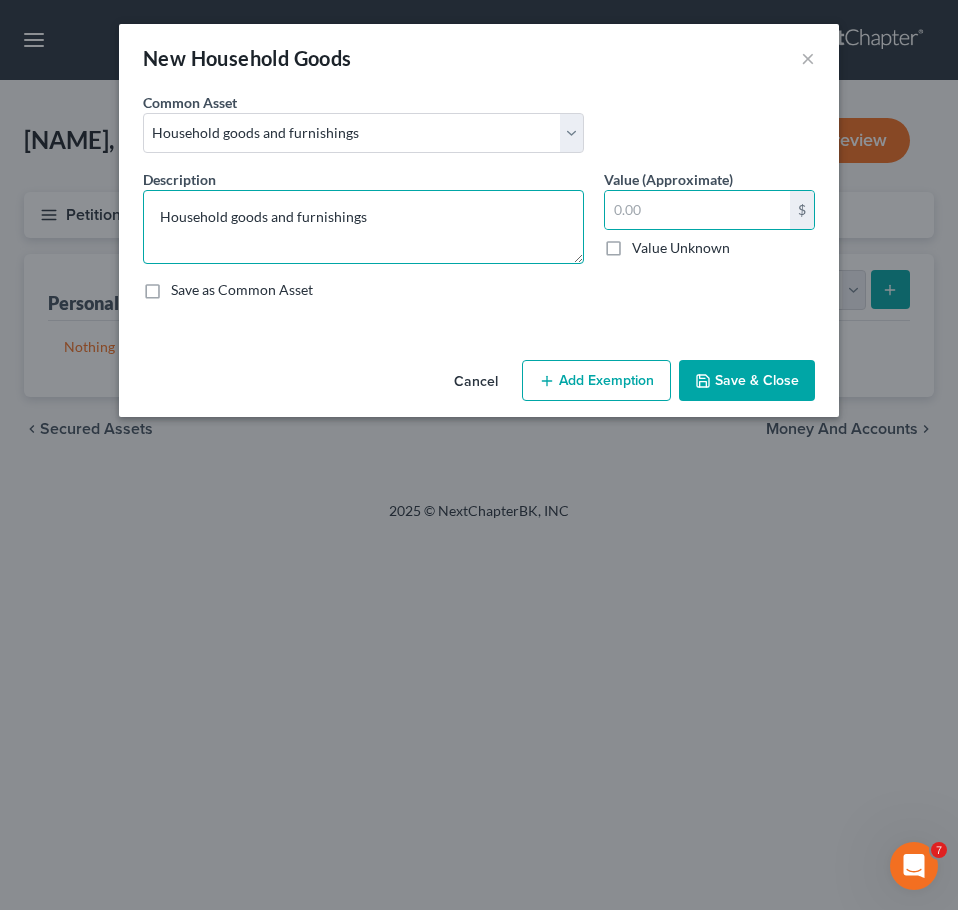 click on "Household goods and furnishings" at bounding box center [363, 227] 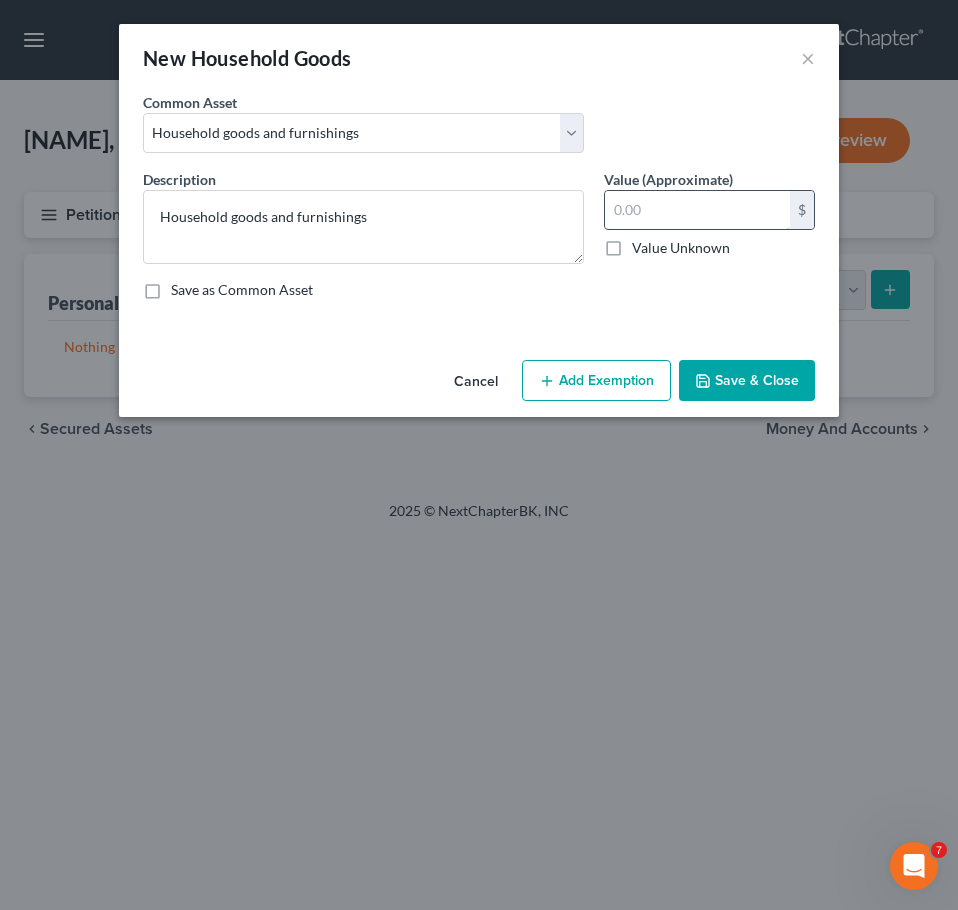 click at bounding box center (697, 210) 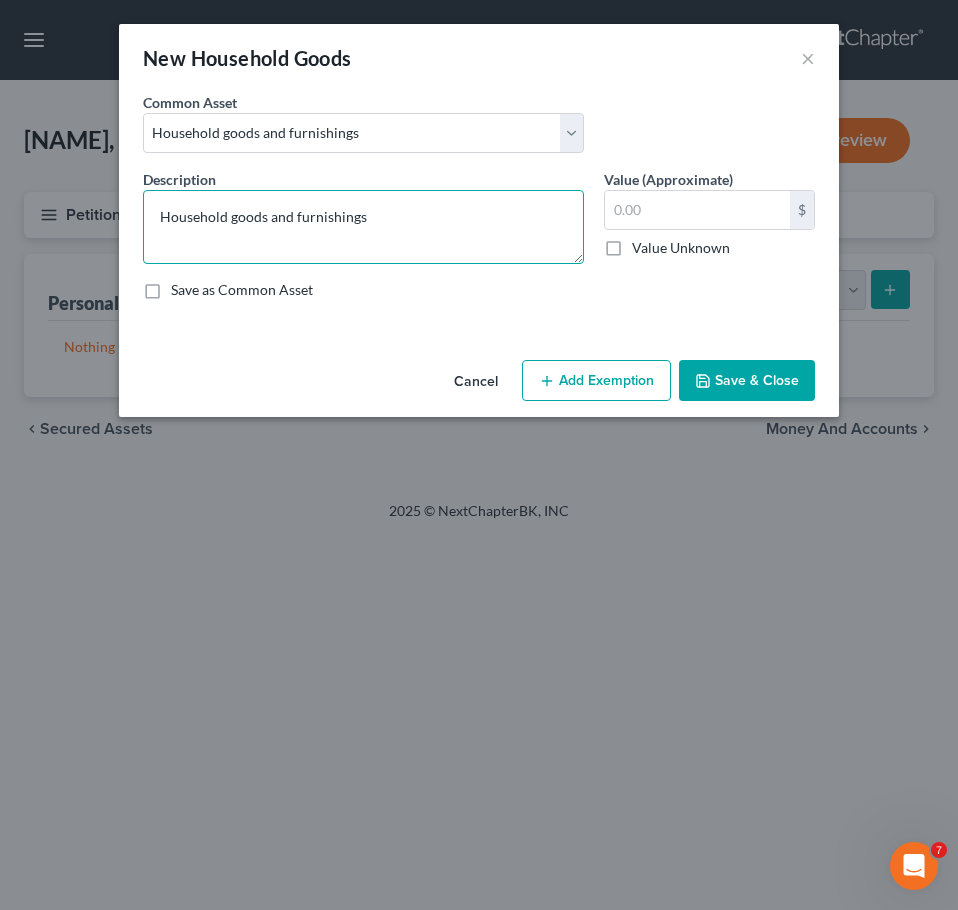 click on "Household goods and furnishings" at bounding box center [363, 227] 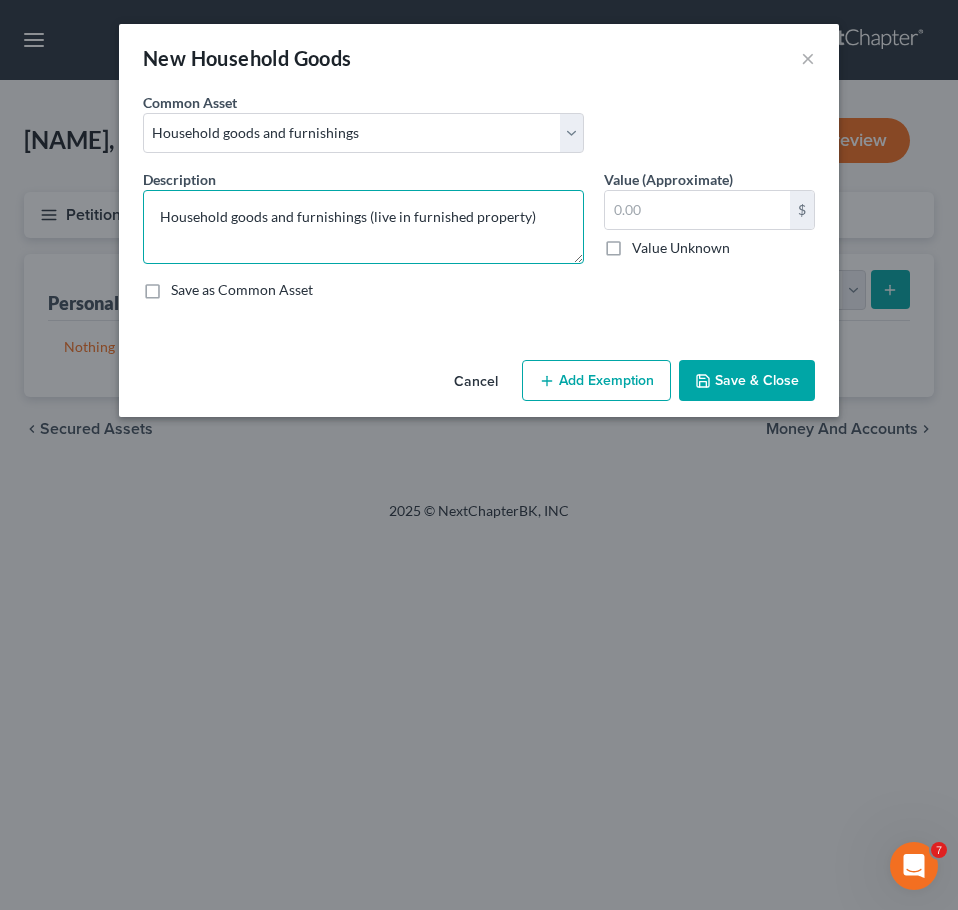 type on "Household goods and furnishings (live in furnished property)" 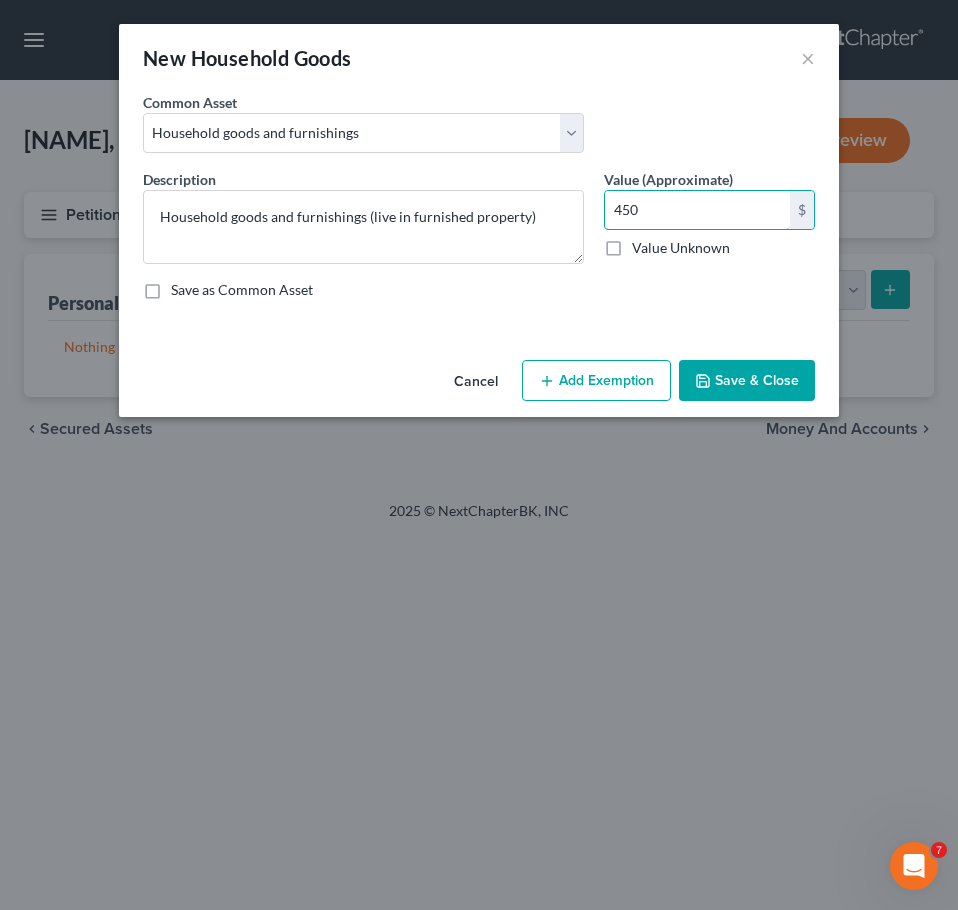 type on "450" 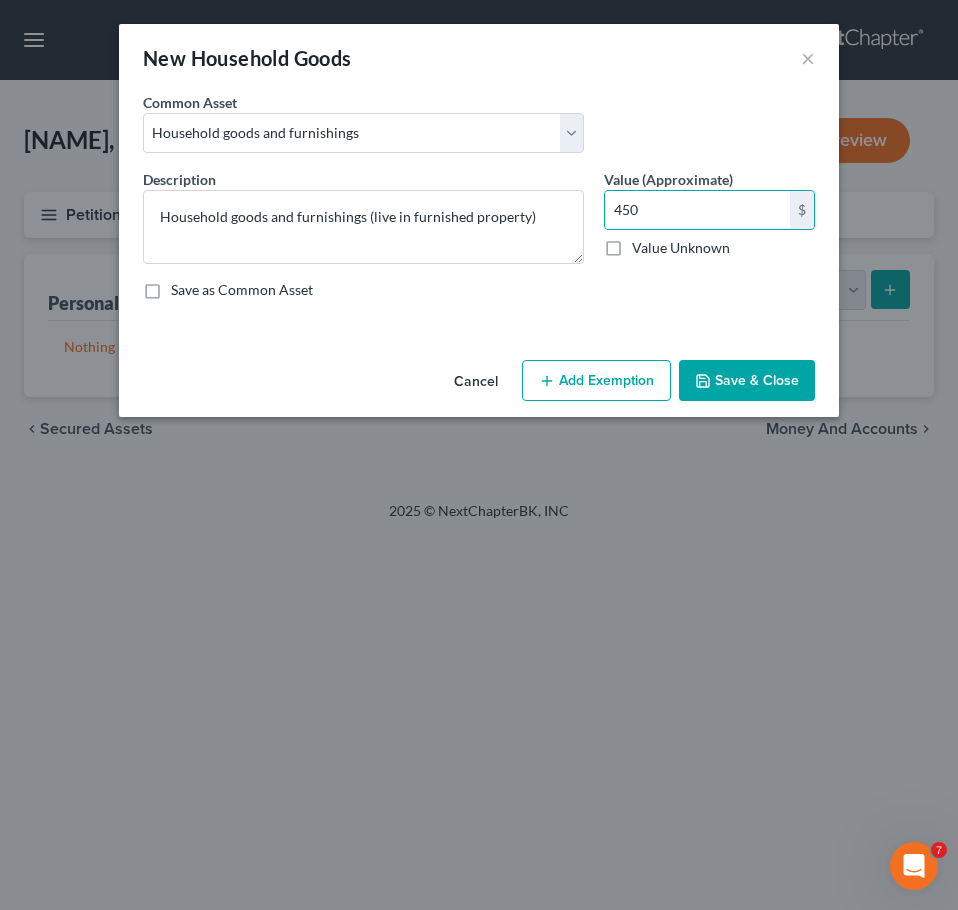 click on "Save & Close" at bounding box center (747, 381) 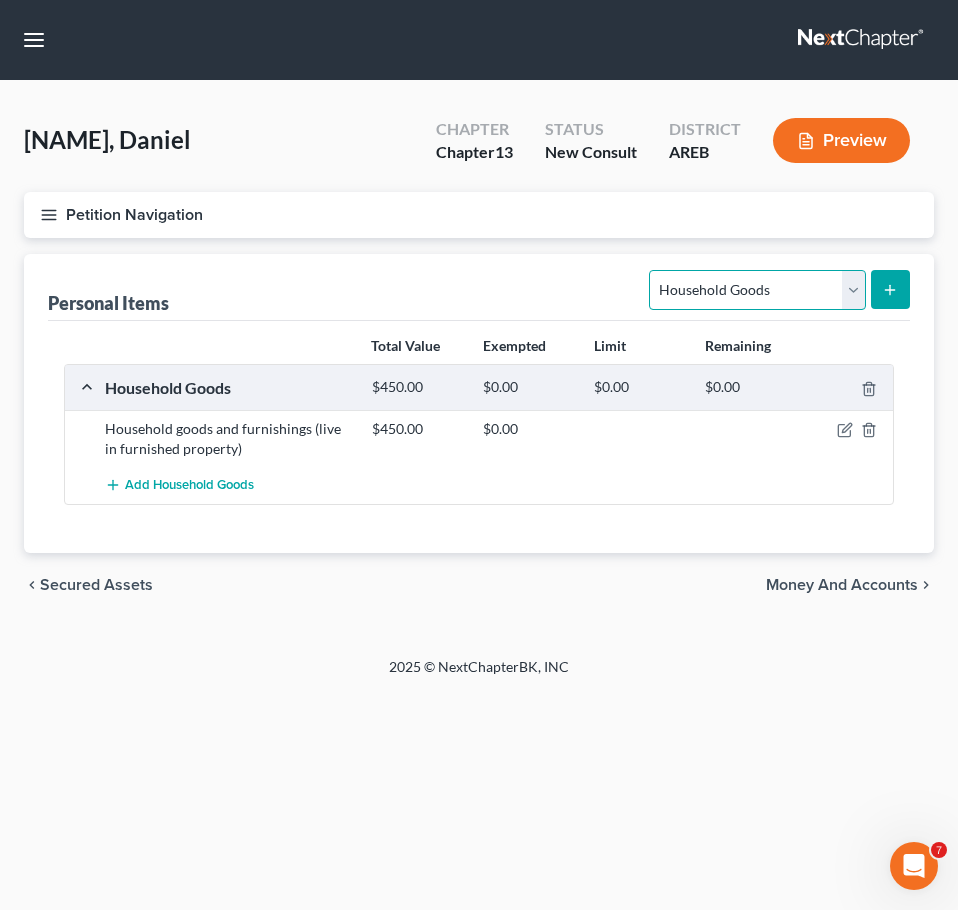 click on "Select Item Type Clothing Collectibles Of Value Electronics Firearms Household Goods Jewelry Other Pet(s) Sports & Hobby Equipment" at bounding box center [757, 290] 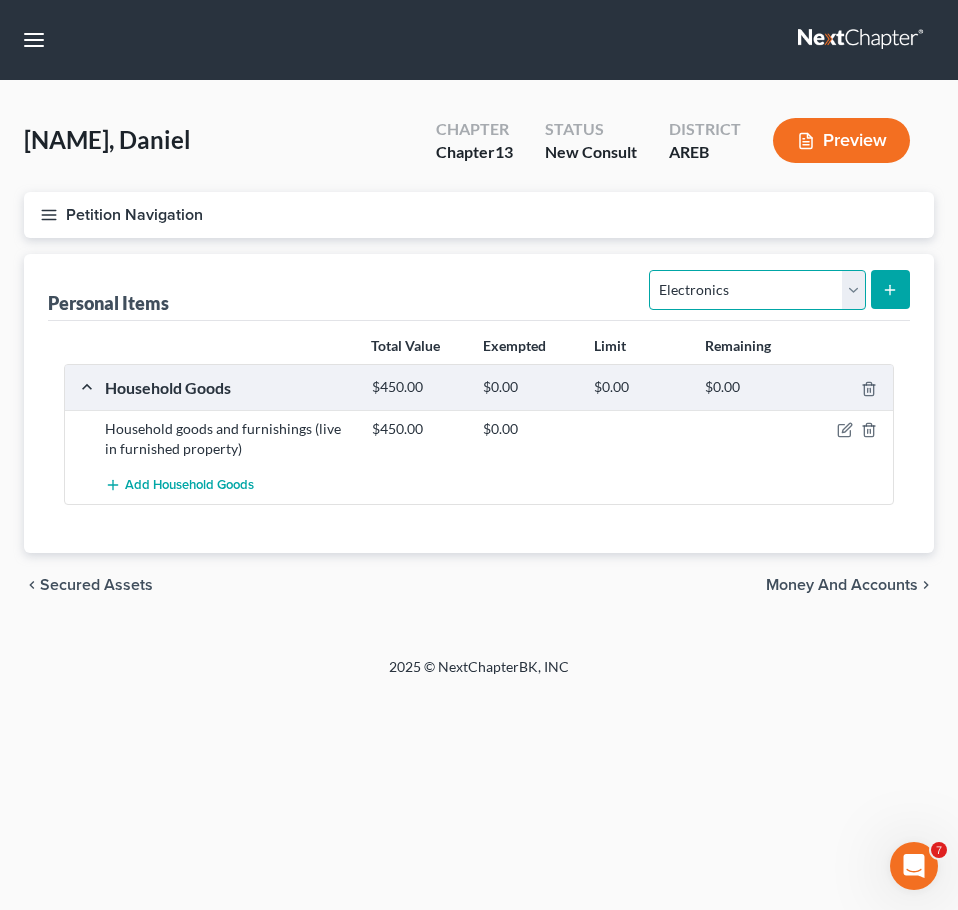 click on "Select Item Type Clothing Collectibles Of Value Electronics Firearms Household Goods Jewelry Other Pet(s) Sports & Hobby Equipment" at bounding box center (757, 290) 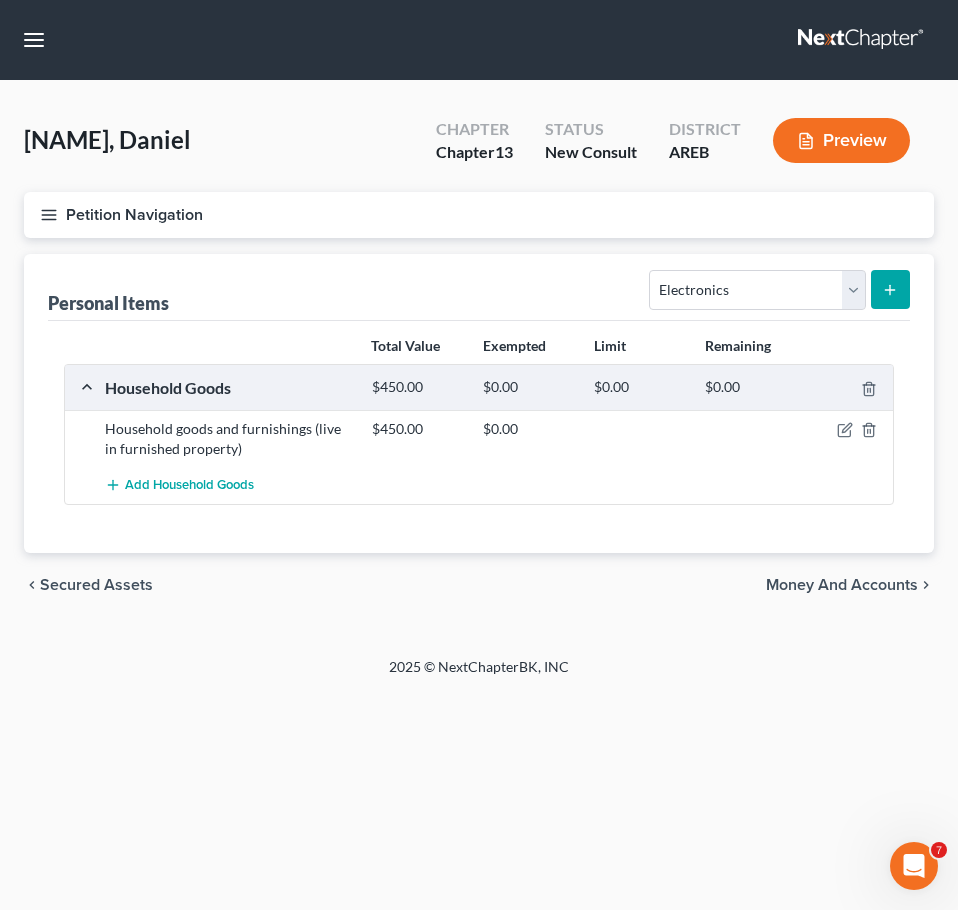 click 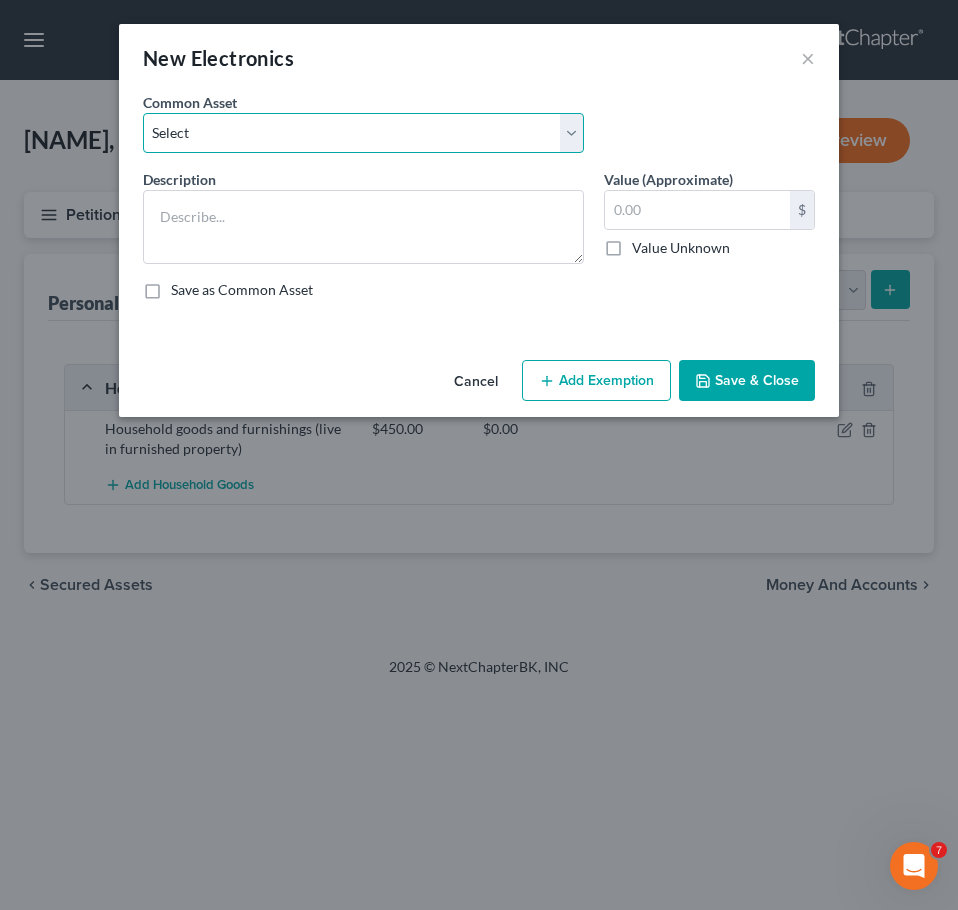 click on "Select Household electronics" at bounding box center [363, 133] 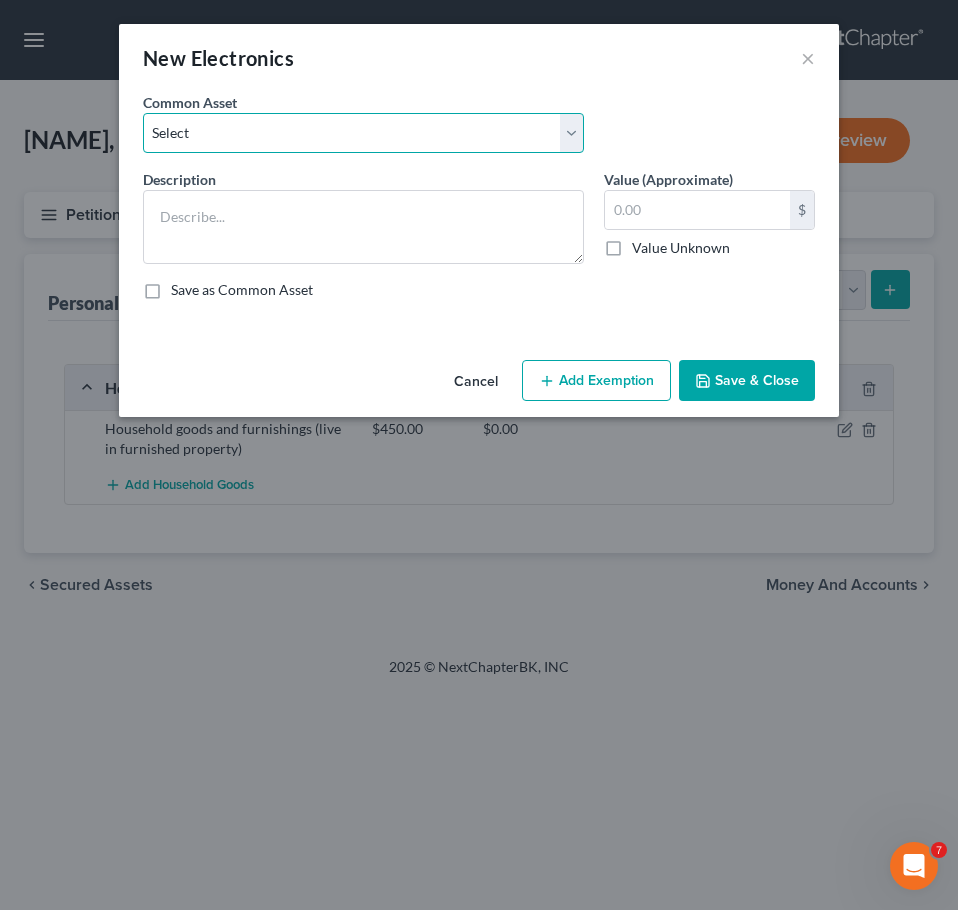 select on "0" 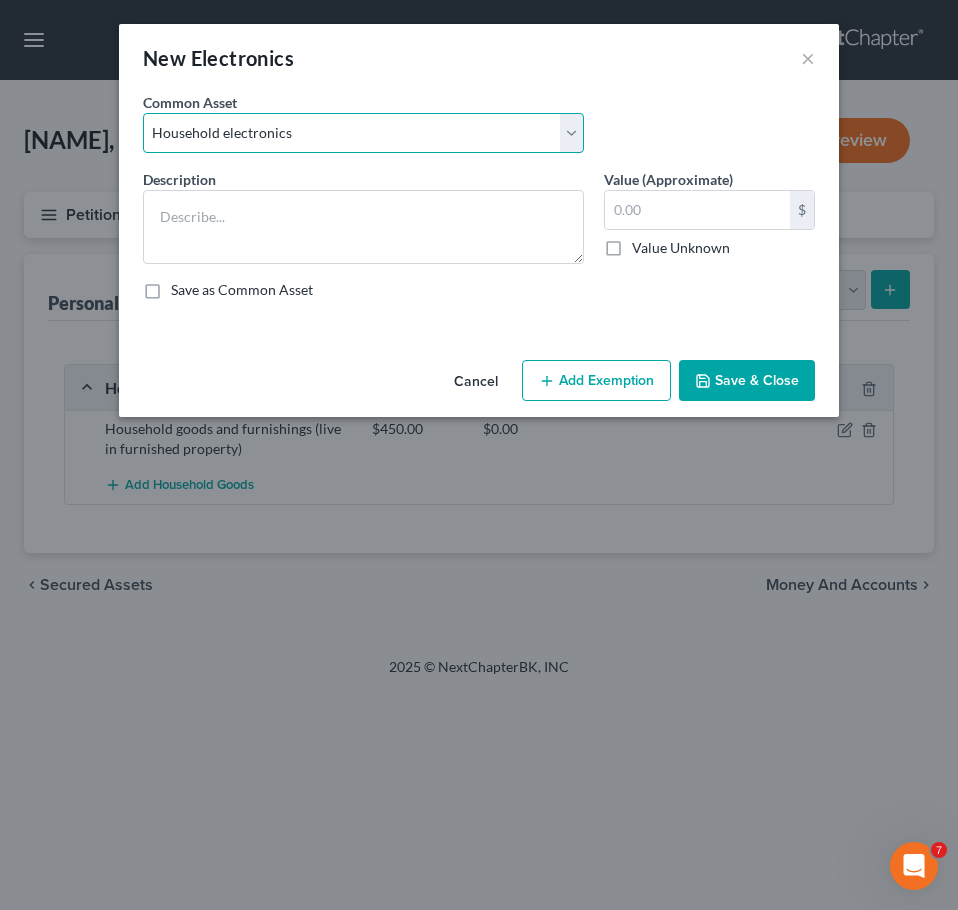 click on "Select Household electronics" at bounding box center [363, 133] 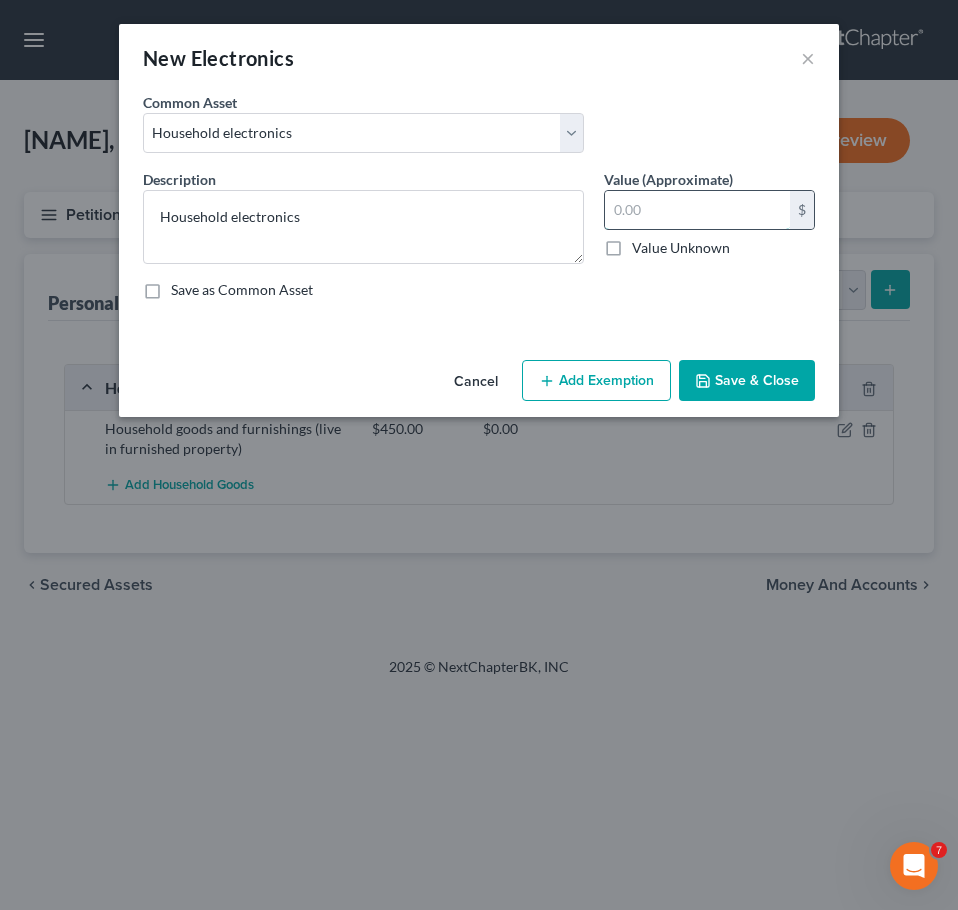 click at bounding box center (697, 210) 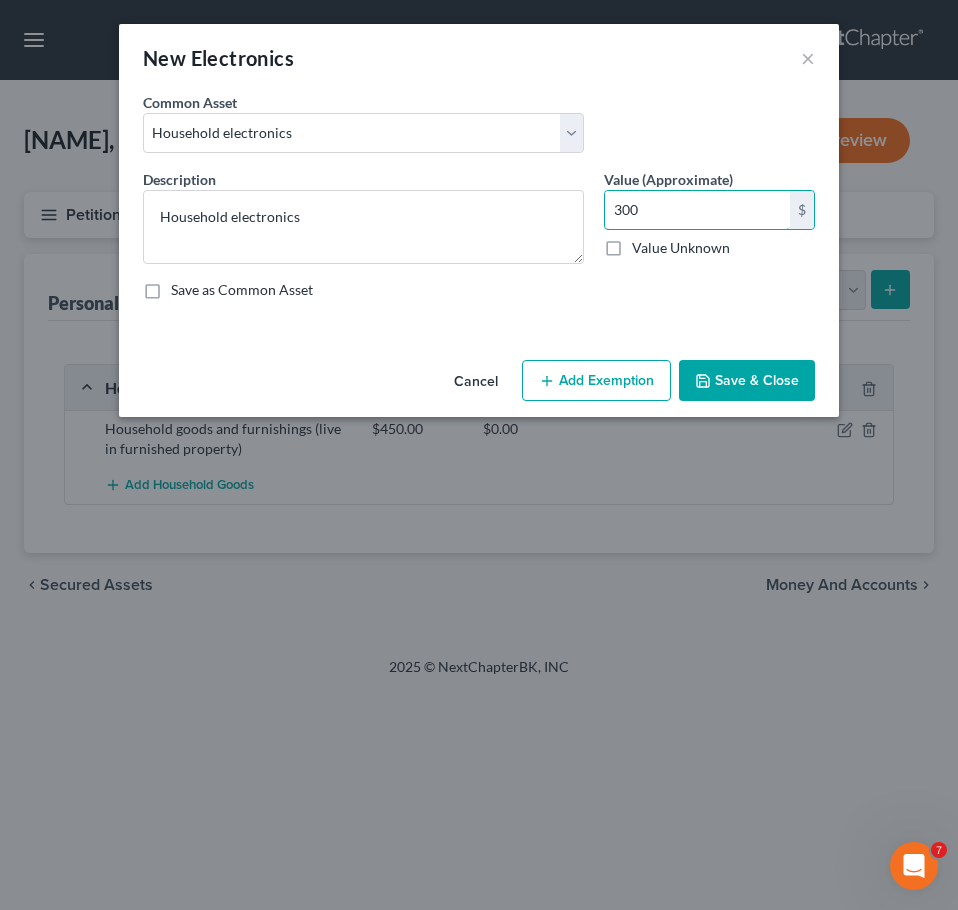 type on "300" 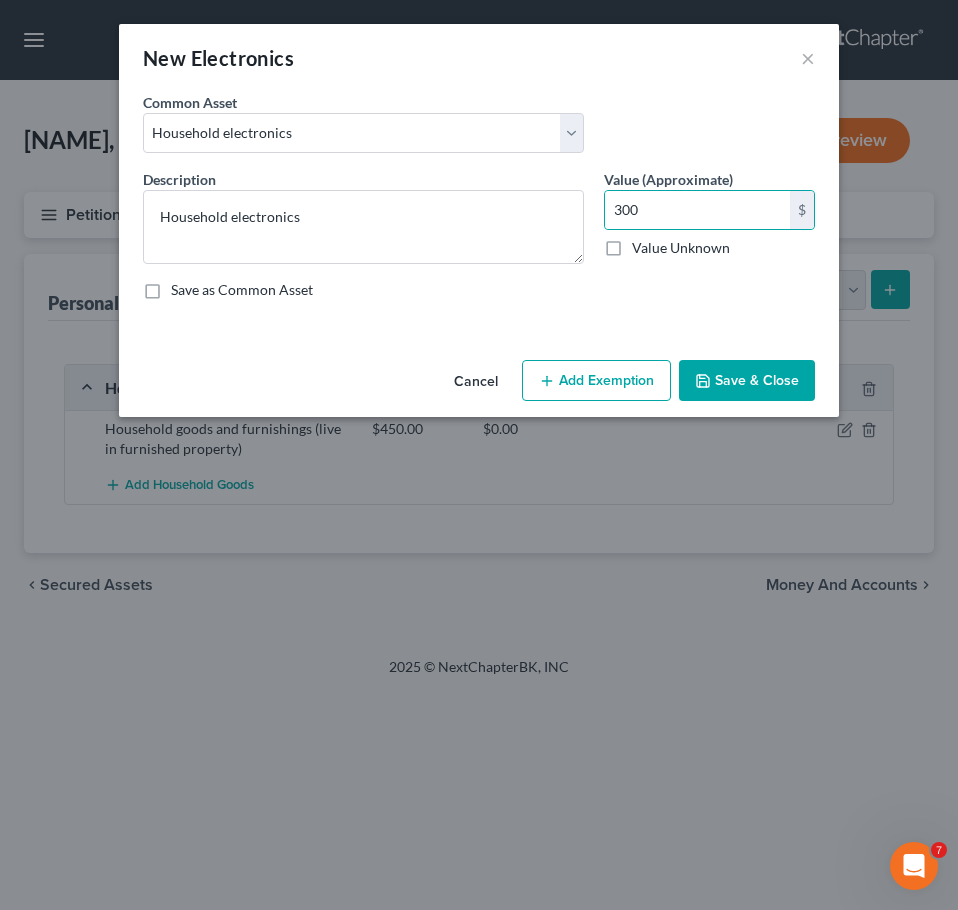 click on "Save & Close" at bounding box center (747, 381) 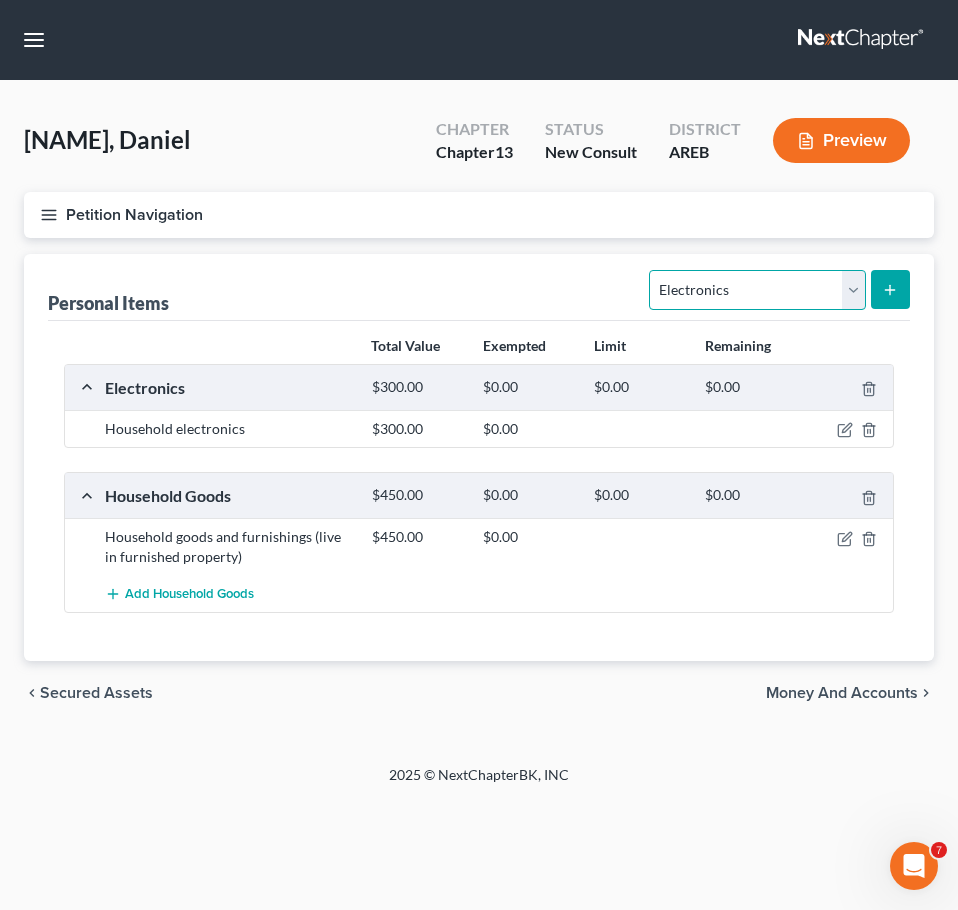click on "Select Item Type Clothing Collectibles Of Value Electronics Firearms Household Goods Jewelry Other Pet(s) Sports & Hobby Equipment" at bounding box center (757, 290) 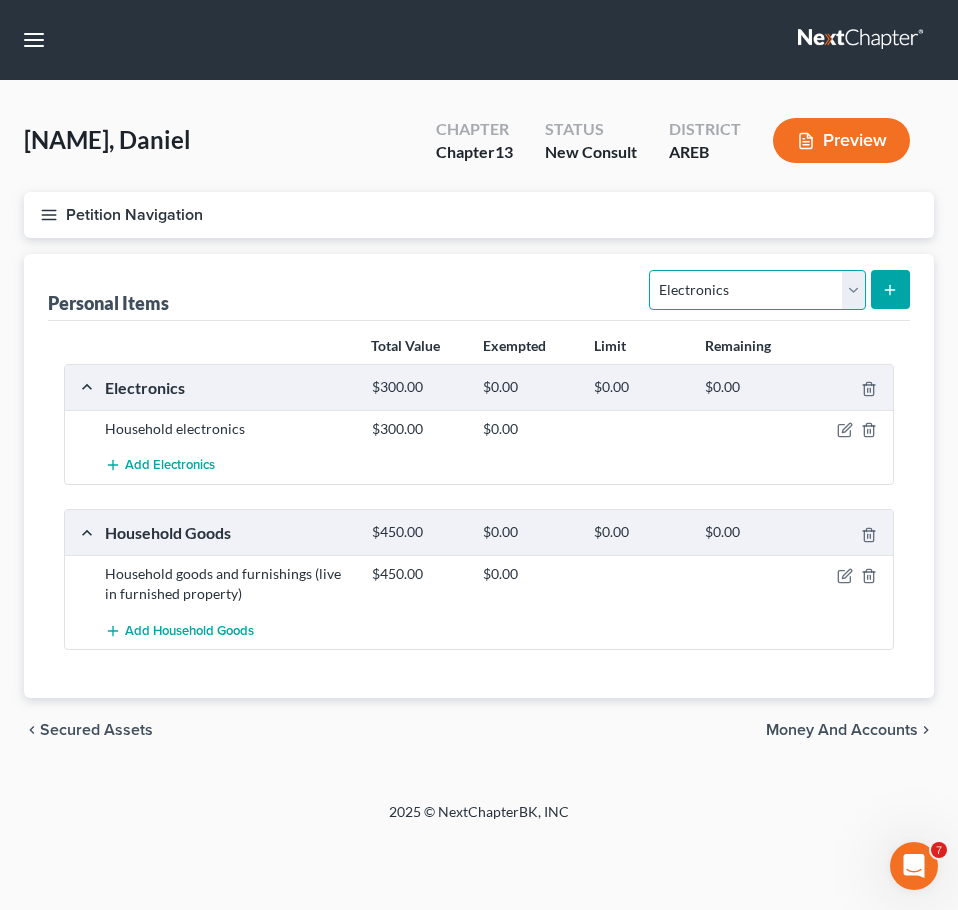 select on "clothing" 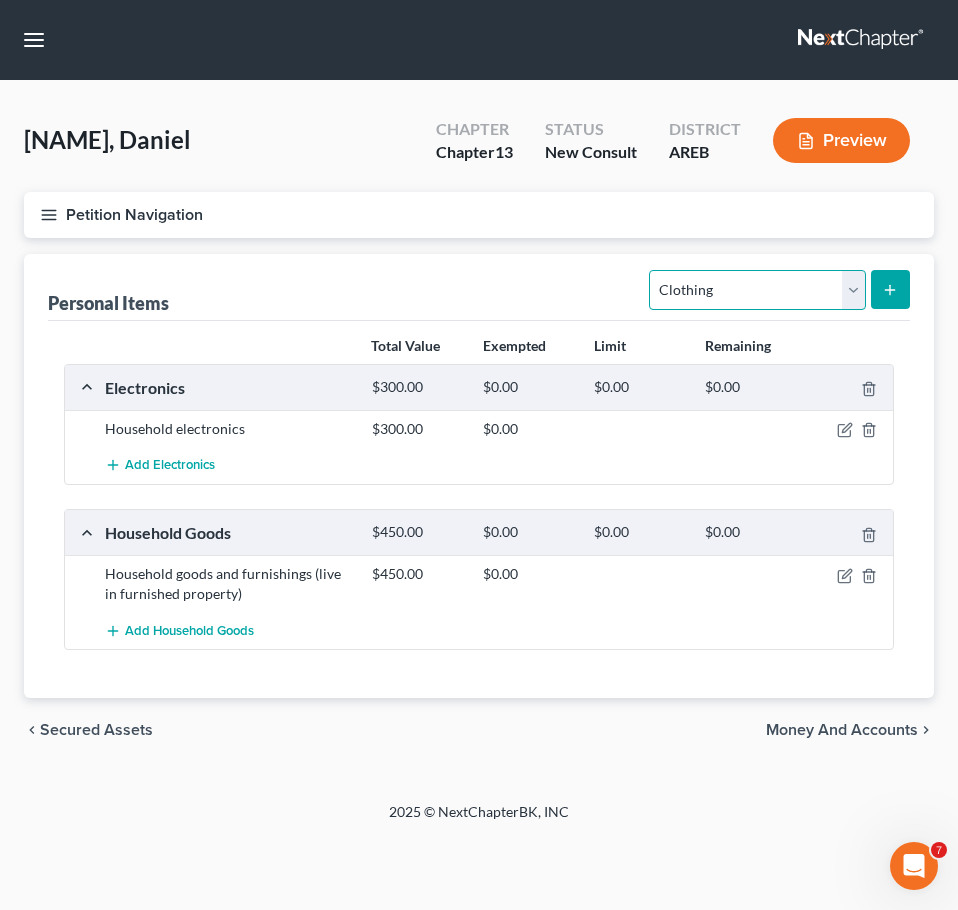 click on "Select Item Type Clothing Collectibles Of Value Electronics Firearms Household Goods Jewelry Other Pet(s) Sports & Hobby Equipment" at bounding box center [757, 290] 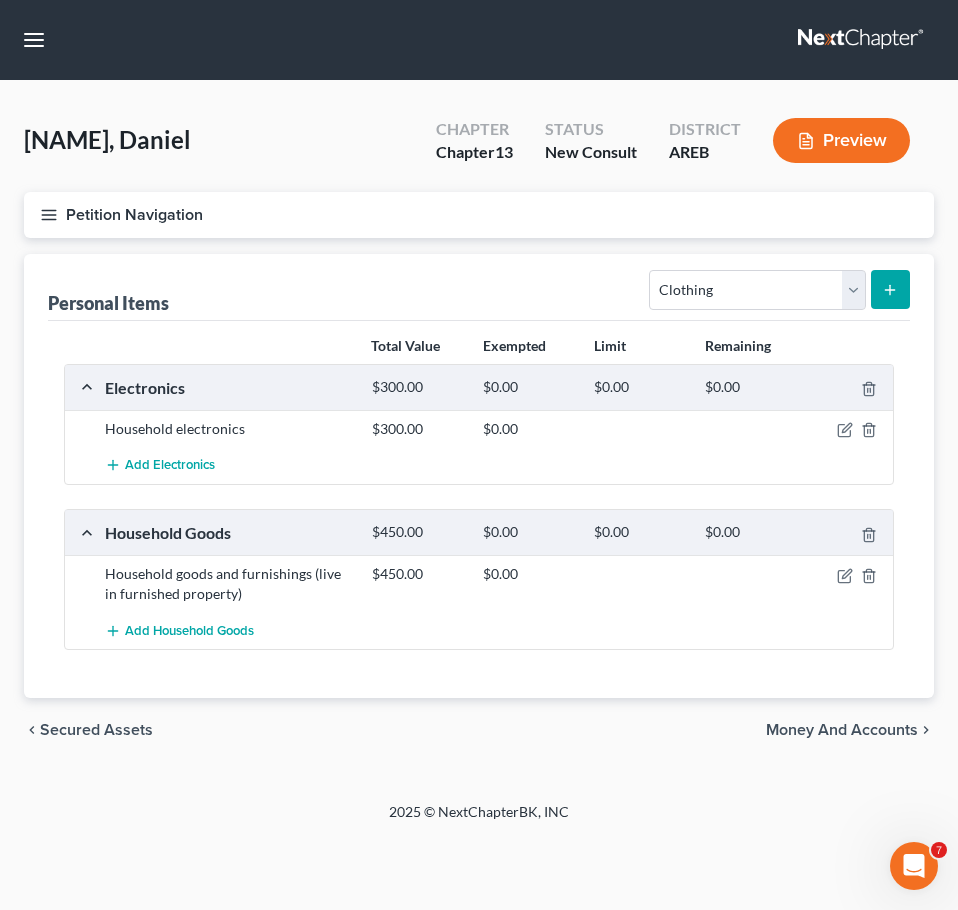 click at bounding box center [890, 289] 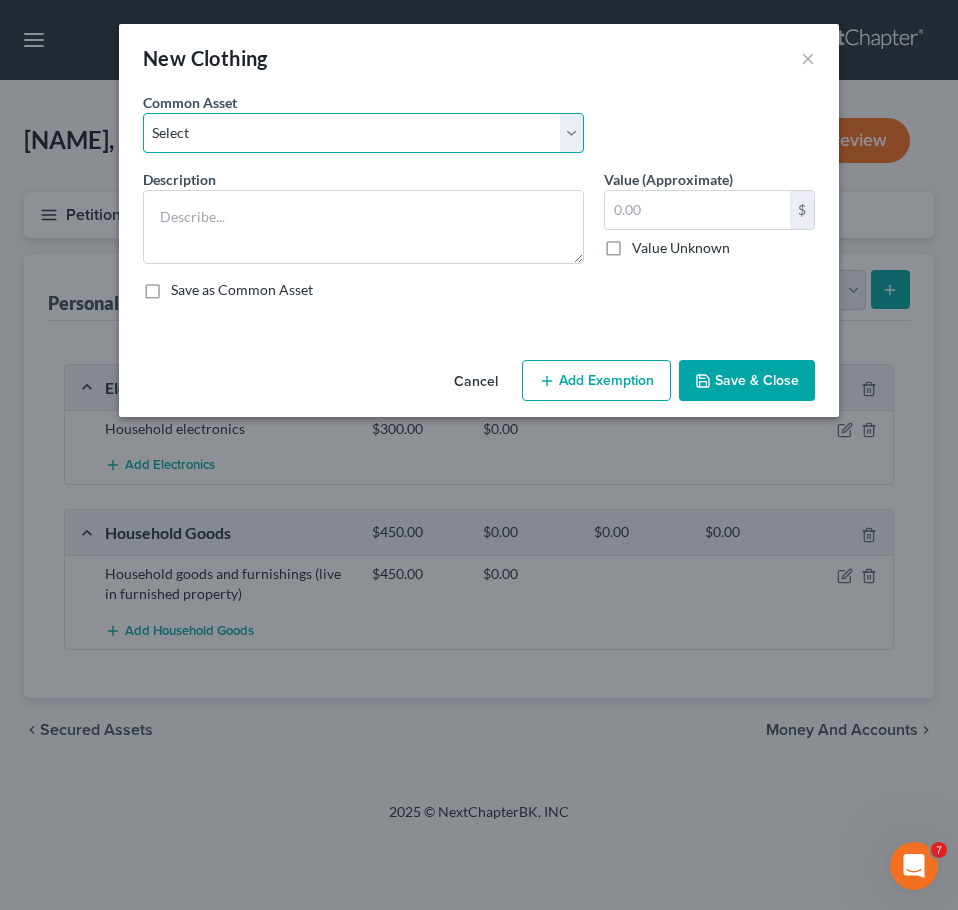 click on "Select Clothing" at bounding box center (363, 133) 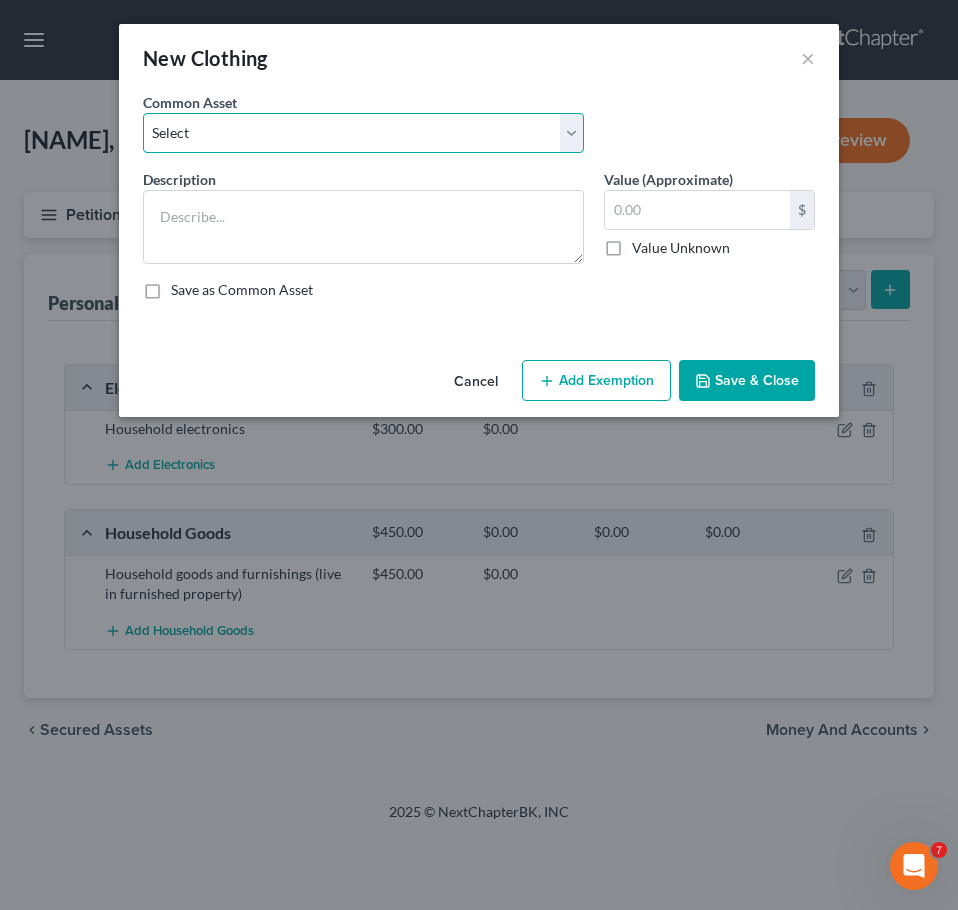 select on "0" 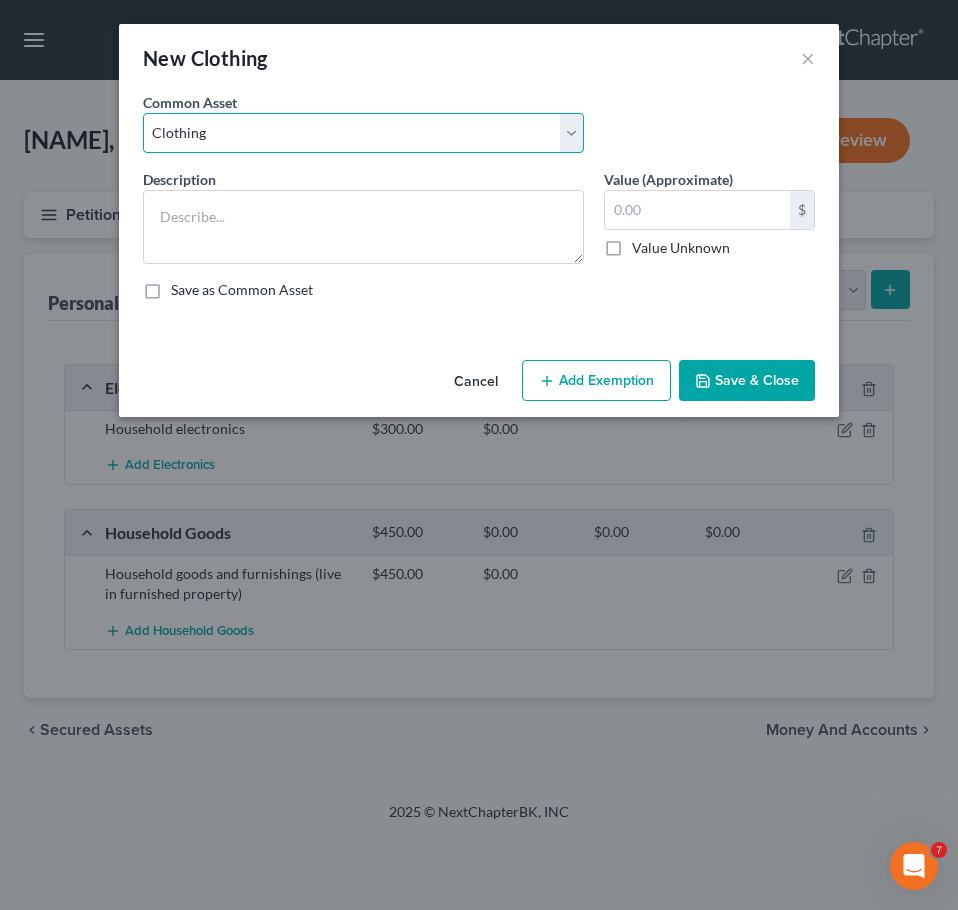 click on "Select Clothing" at bounding box center [363, 133] 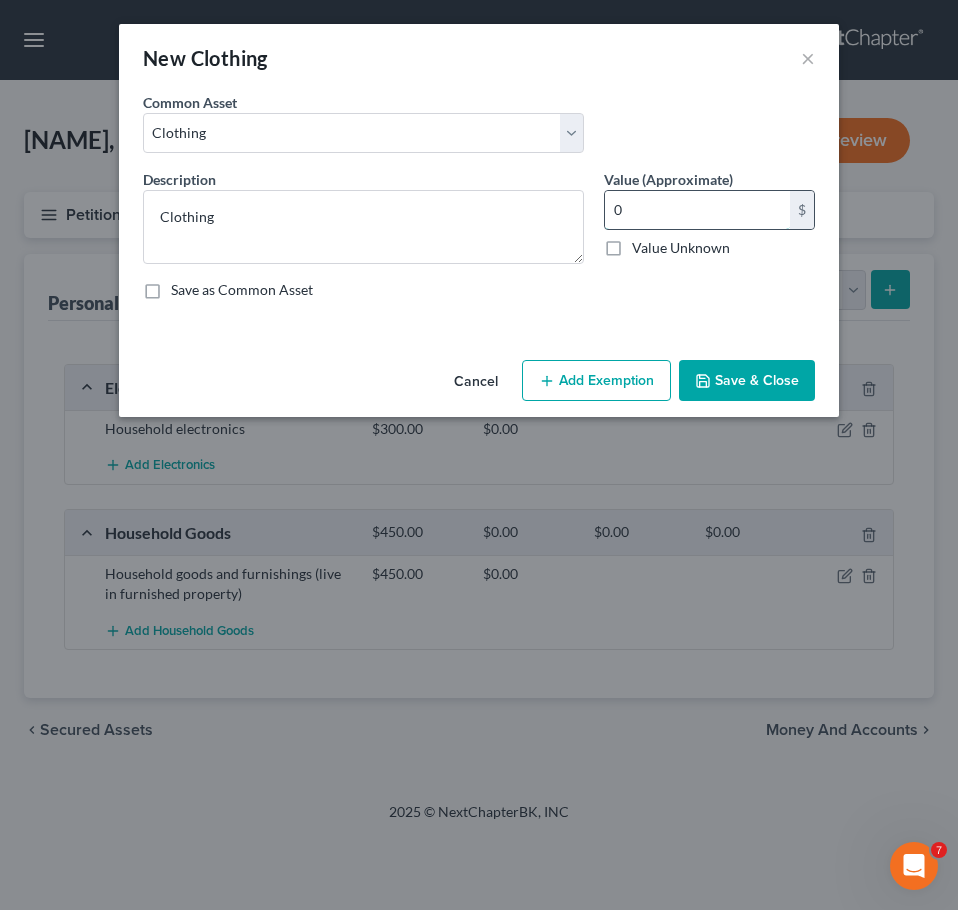 click on "0" at bounding box center (697, 210) 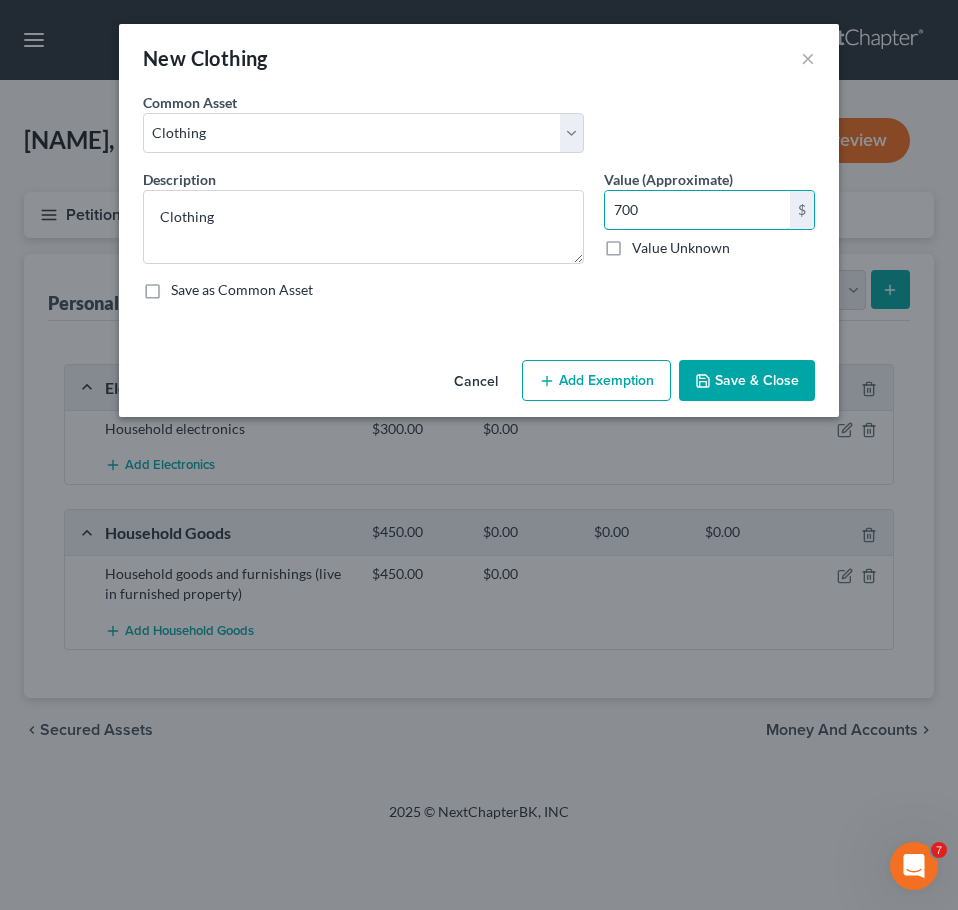 type on "700" 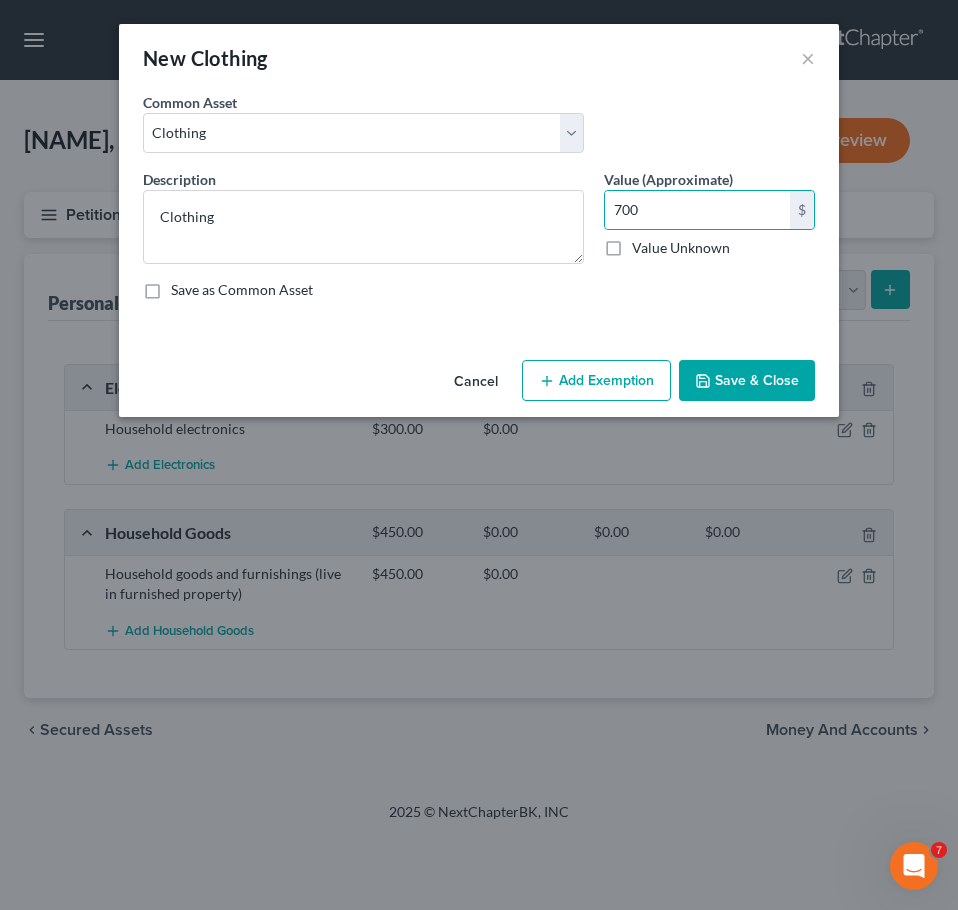 click on "Save & Close" at bounding box center [747, 381] 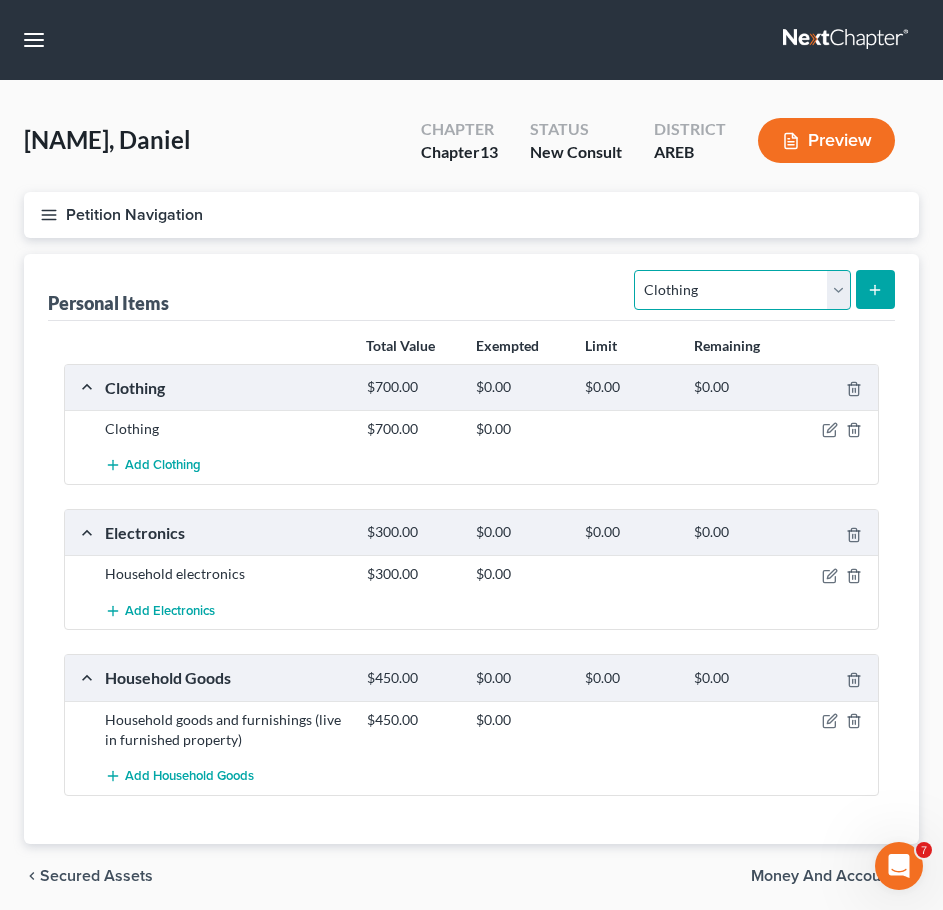 click on "Select Item Type Clothing Collectibles Of Value Electronics Firearms Household Goods Jewelry Other Pet(s) Sports & Hobby Equipment" at bounding box center [742, 290] 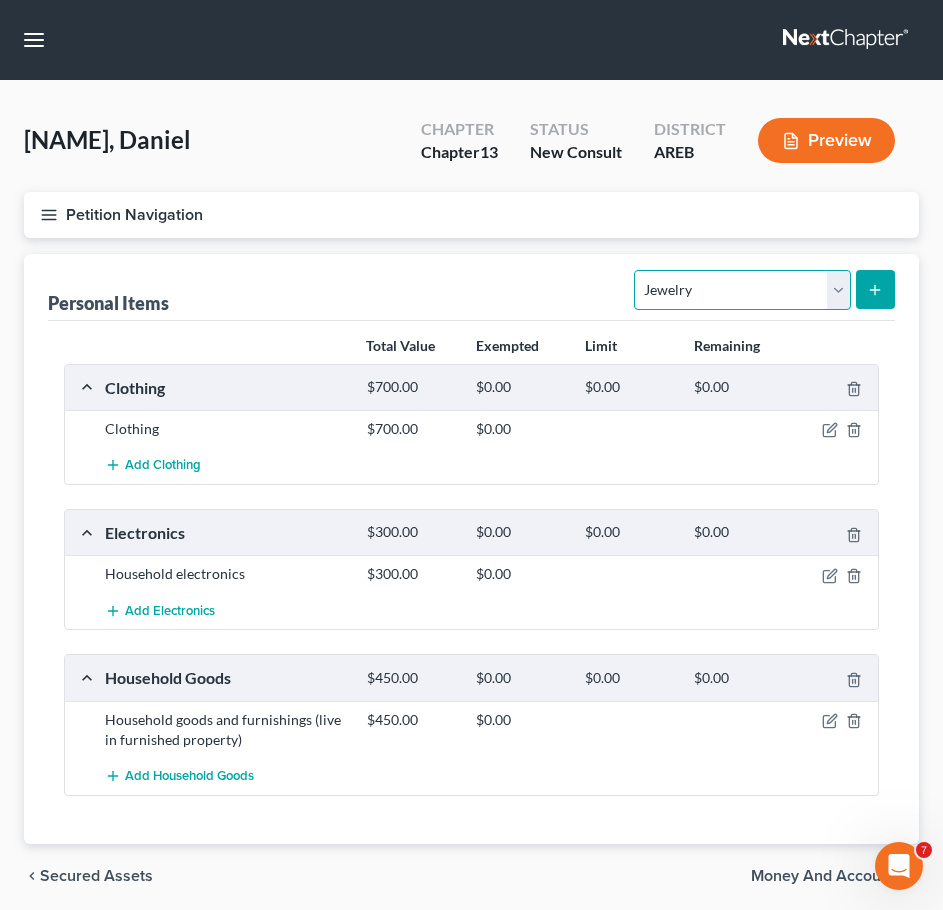 click on "Select Item Type Clothing Collectibles Of Value Electronics Firearms Household Goods Jewelry Other Pet(s) Sports & Hobby Equipment" at bounding box center [742, 290] 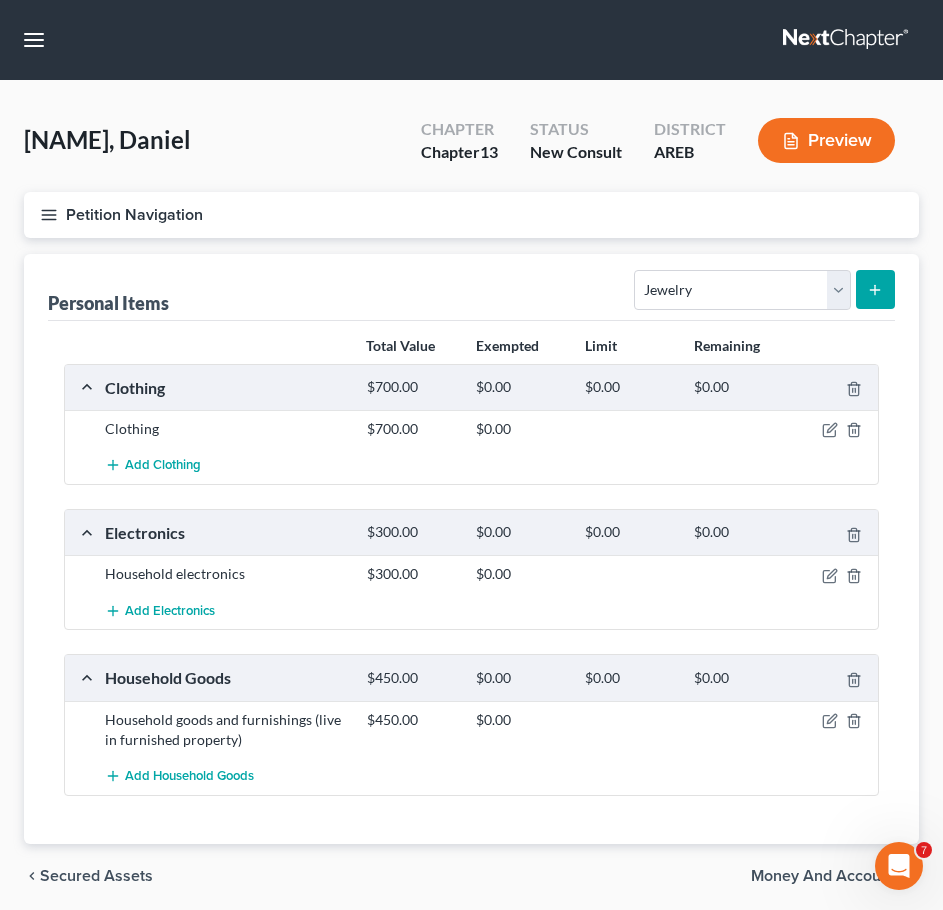 click at bounding box center (875, 289) 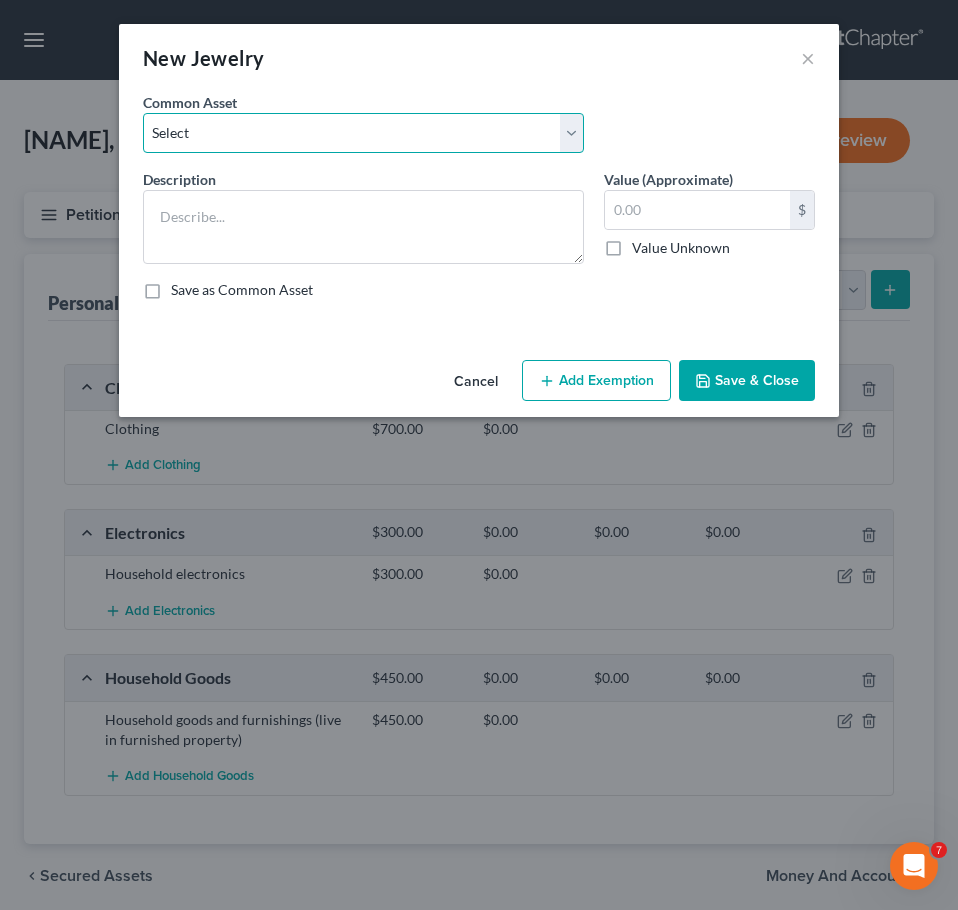 drag, startPoint x: 370, startPoint y: 127, endPoint x: 372, endPoint y: 151, distance: 24.083189 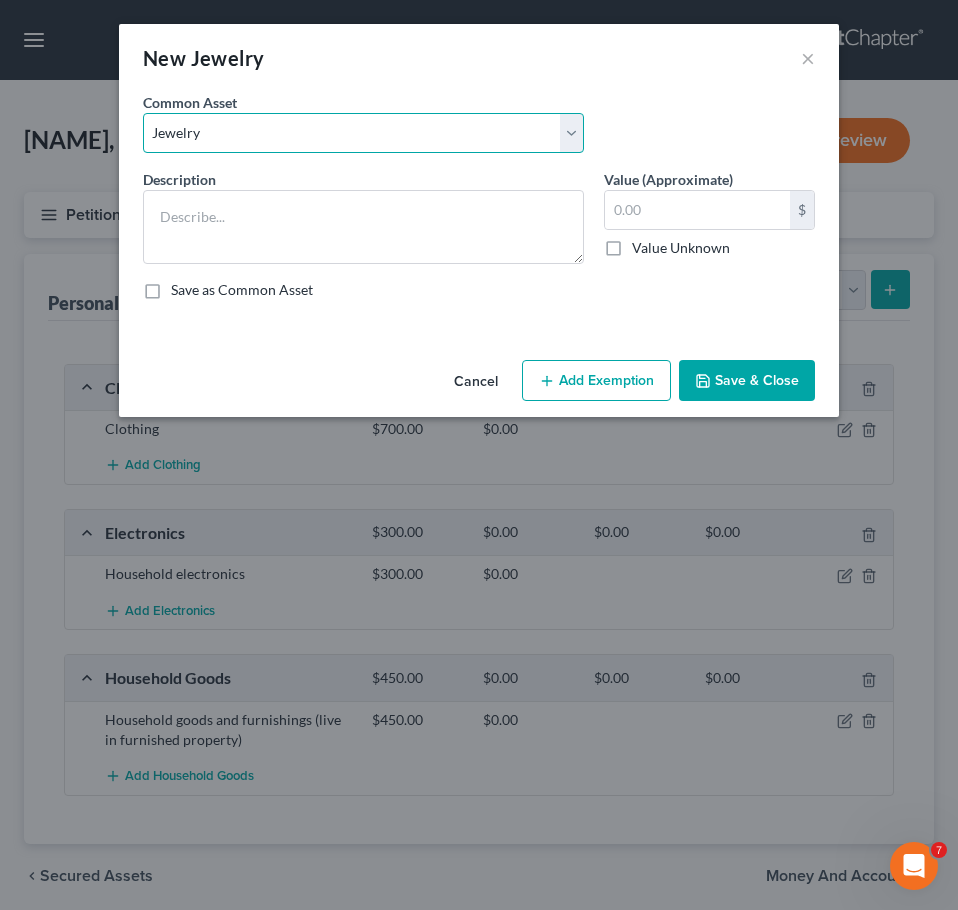 click on "Select Jewelry" at bounding box center (363, 133) 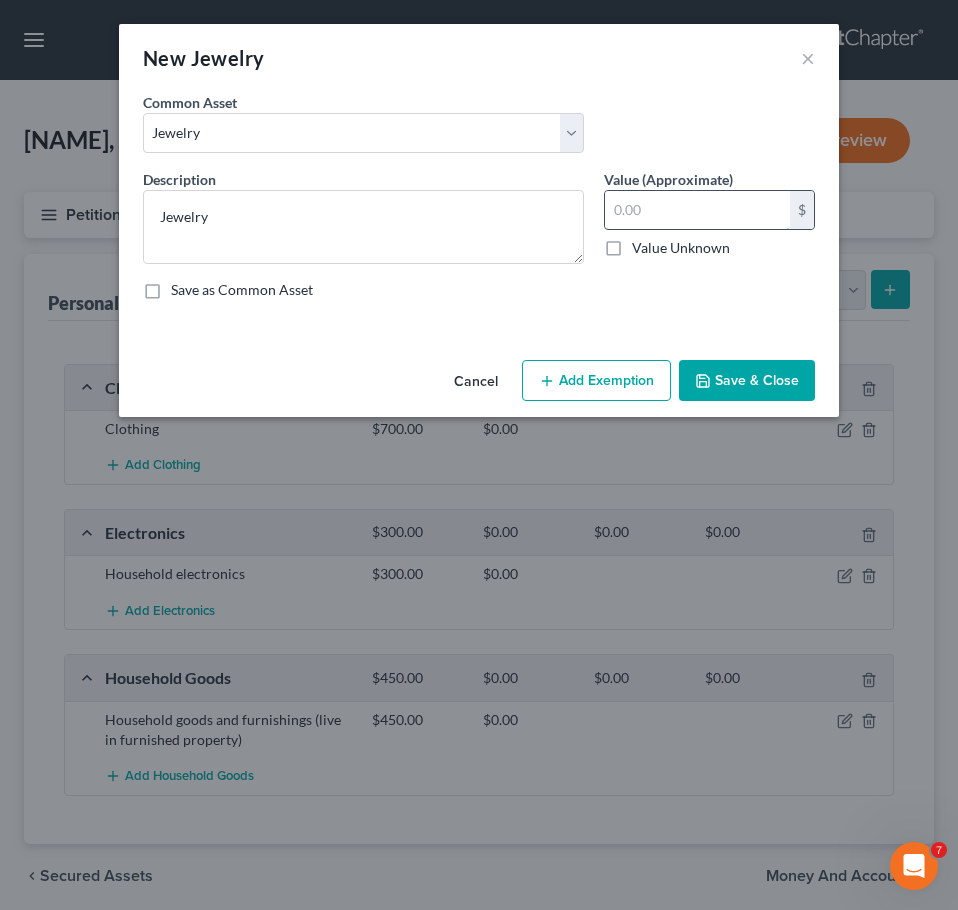 click at bounding box center [697, 210] 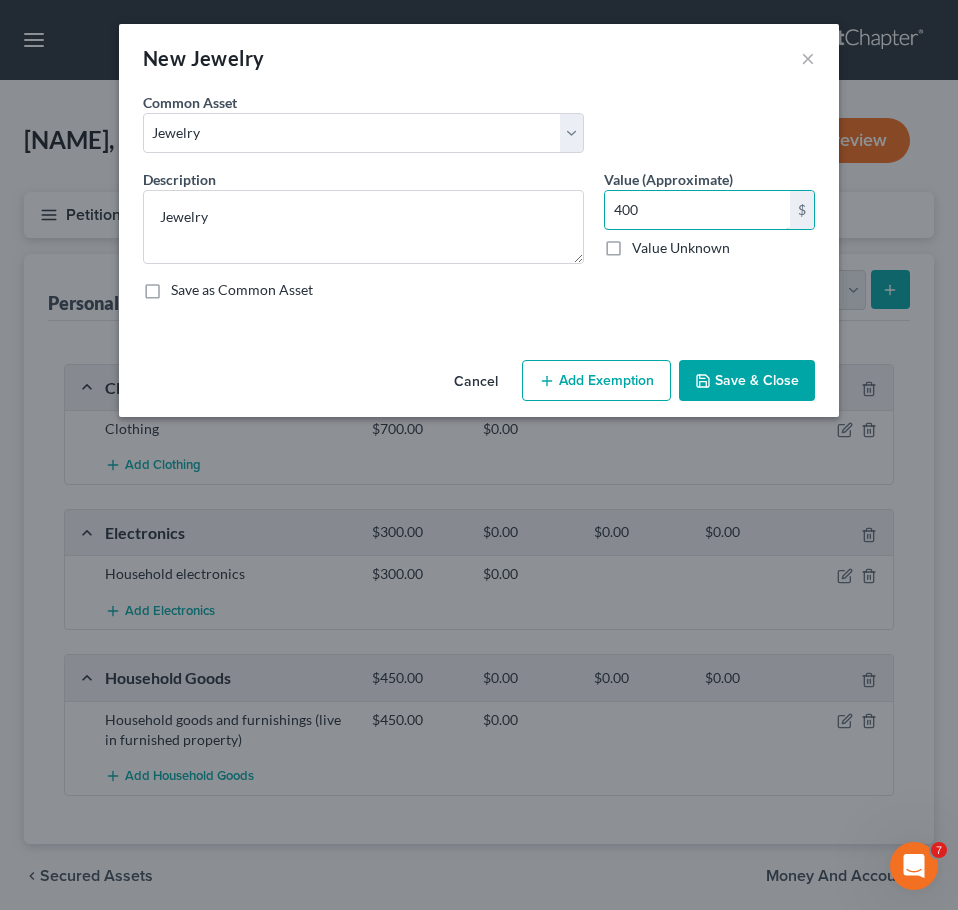 type on "400" 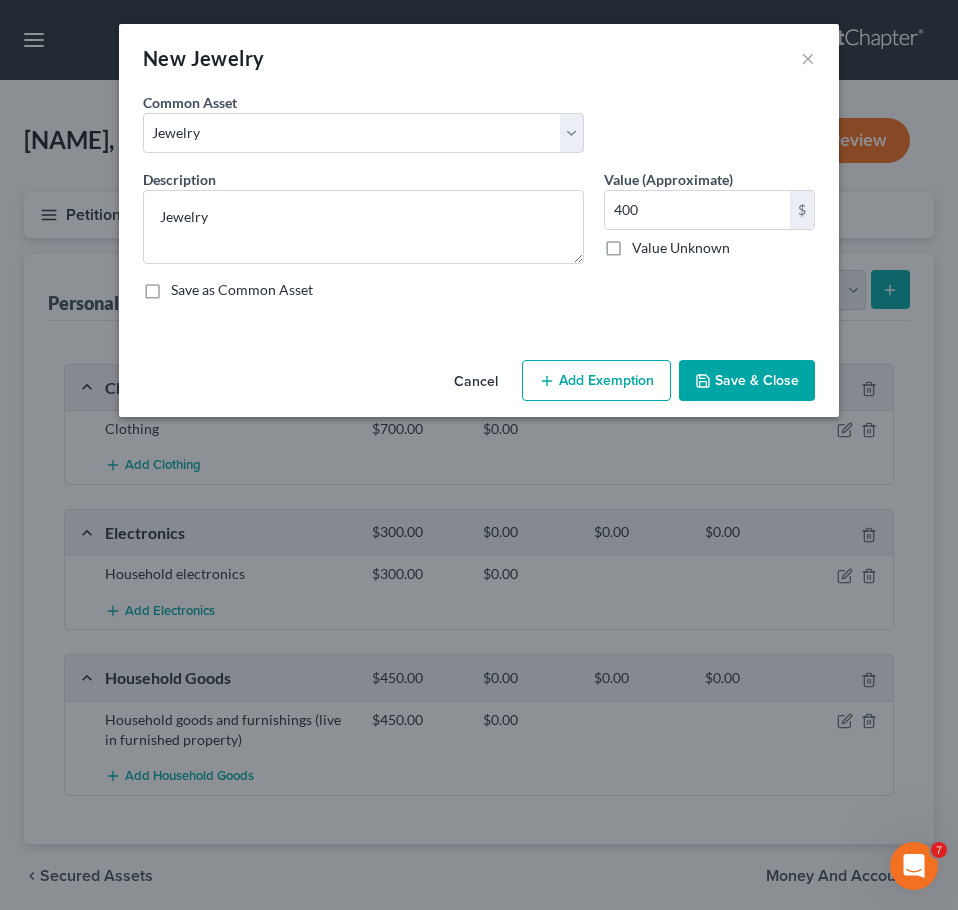 click on "Save & Close" at bounding box center (747, 381) 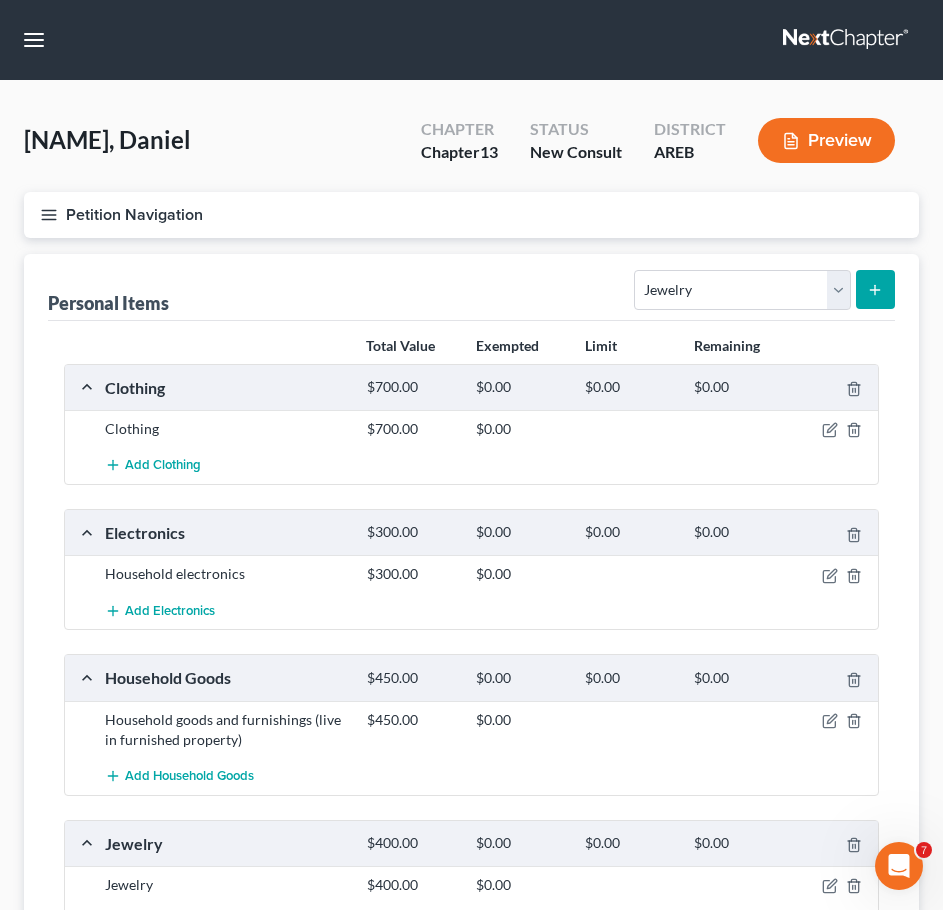 scroll, scrollTop: 219, scrollLeft: 0, axis: vertical 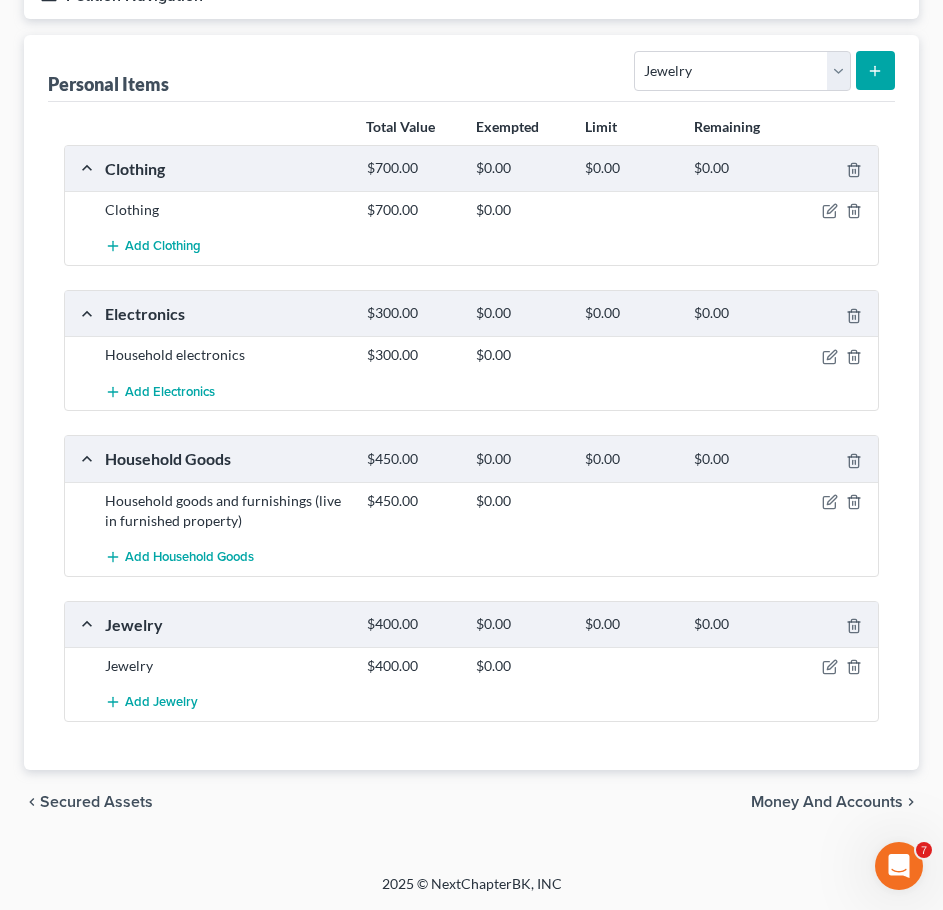 click on "Money and Accounts" at bounding box center (827, 802) 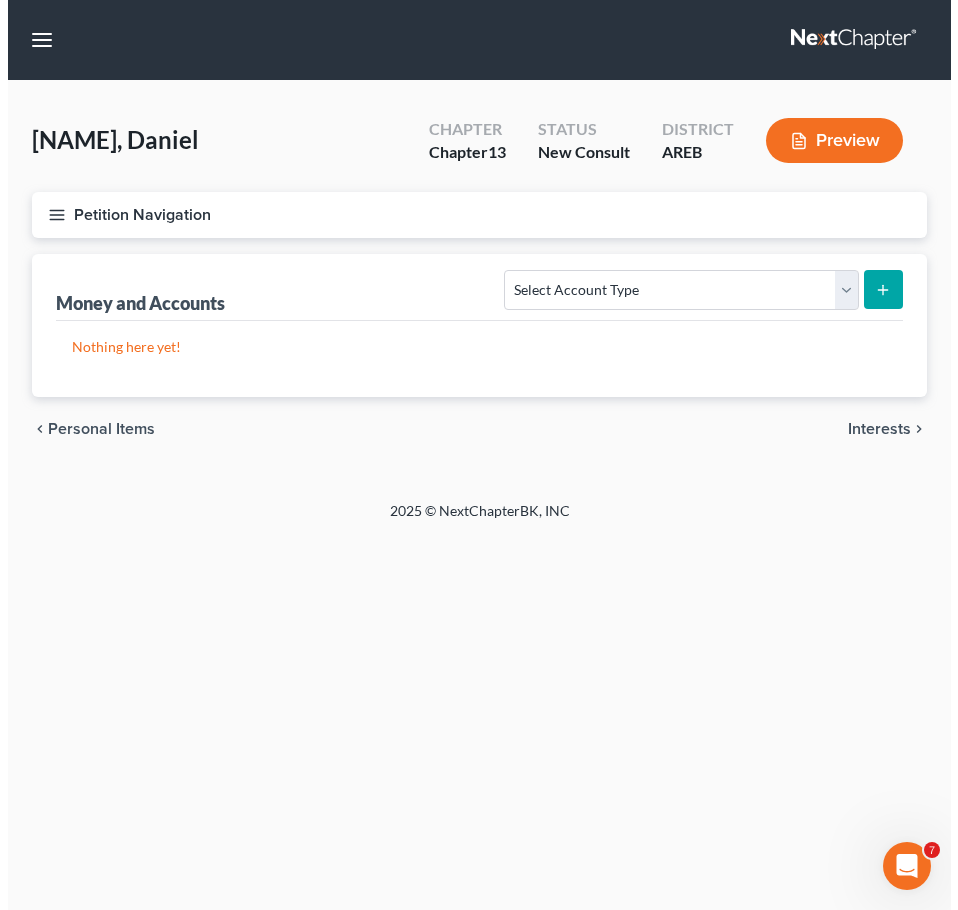 scroll, scrollTop: 0, scrollLeft: 0, axis: both 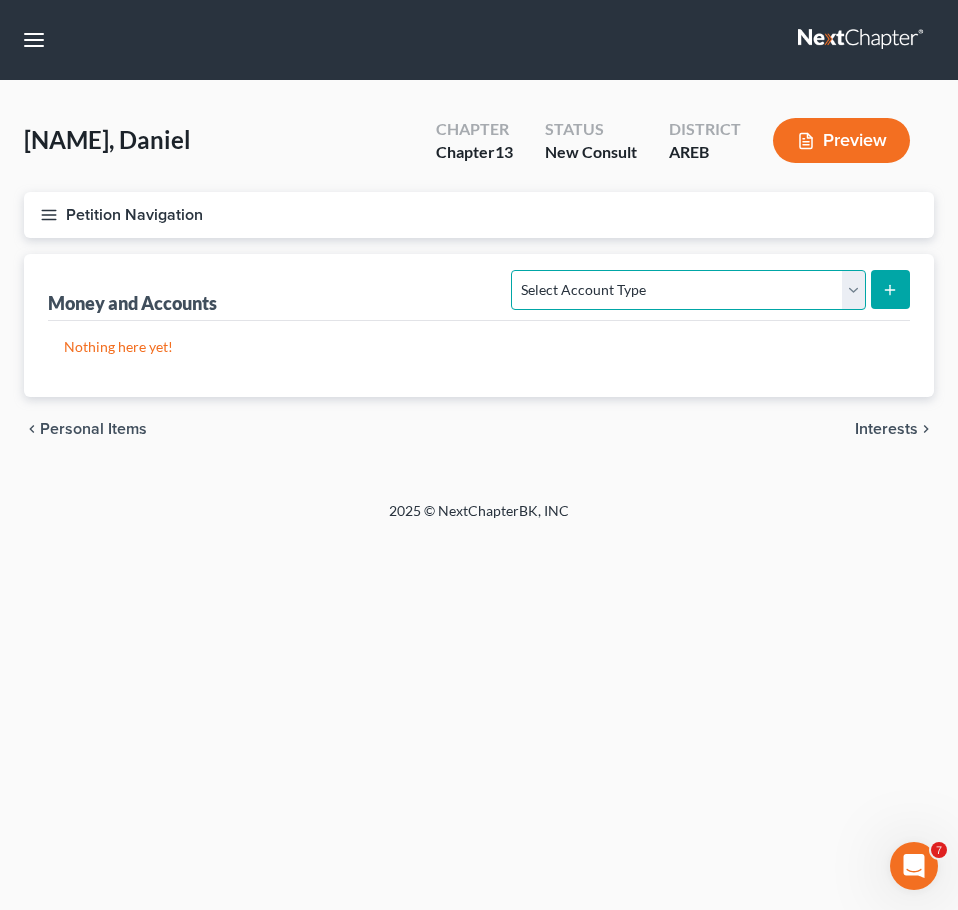 click on "Select Account Type Brokerage Cash on Hand Certificates of Deposit Checking Account Money Market Other (Credit Union, Health Savings Account, etc) Safe Deposit Box Savings Account Security Deposits or Prepayments" at bounding box center [688, 290] 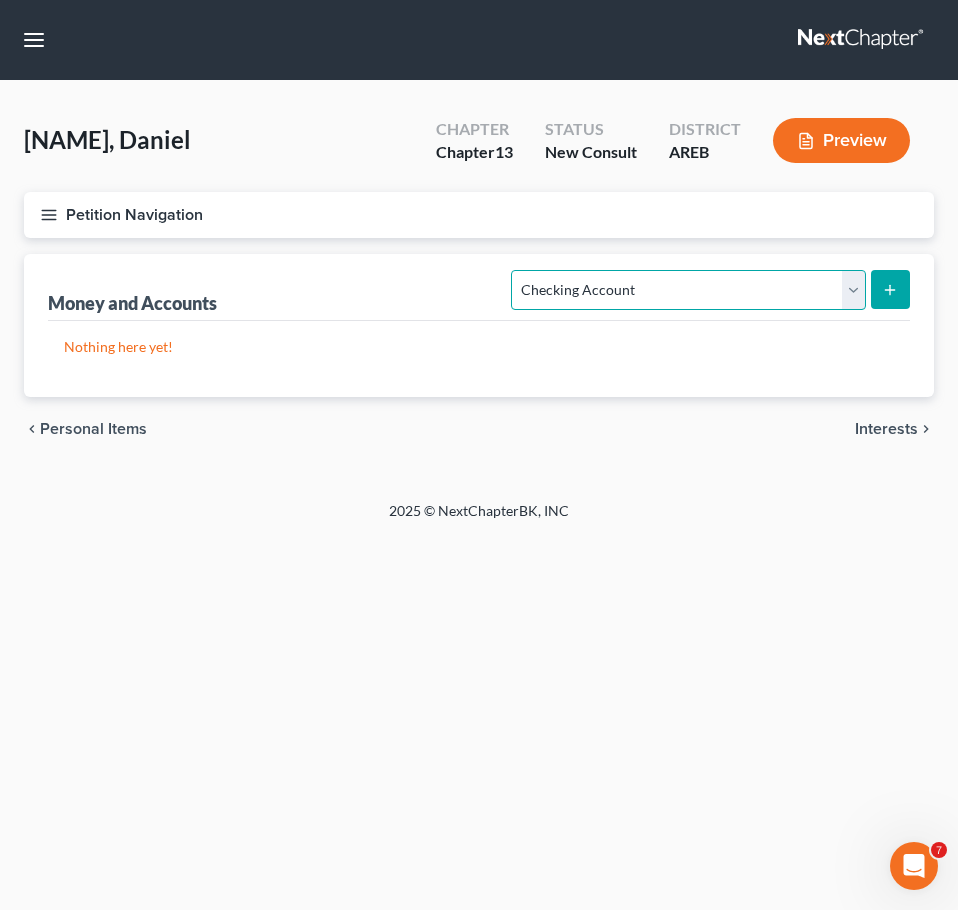 click on "Select Account Type Brokerage Cash on Hand Certificates of Deposit Checking Account Money Market Other (Credit Union, Health Savings Account, etc) Safe Deposit Box Savings Account Security Deposits or Prepayments" at bounding box center [688, 290] 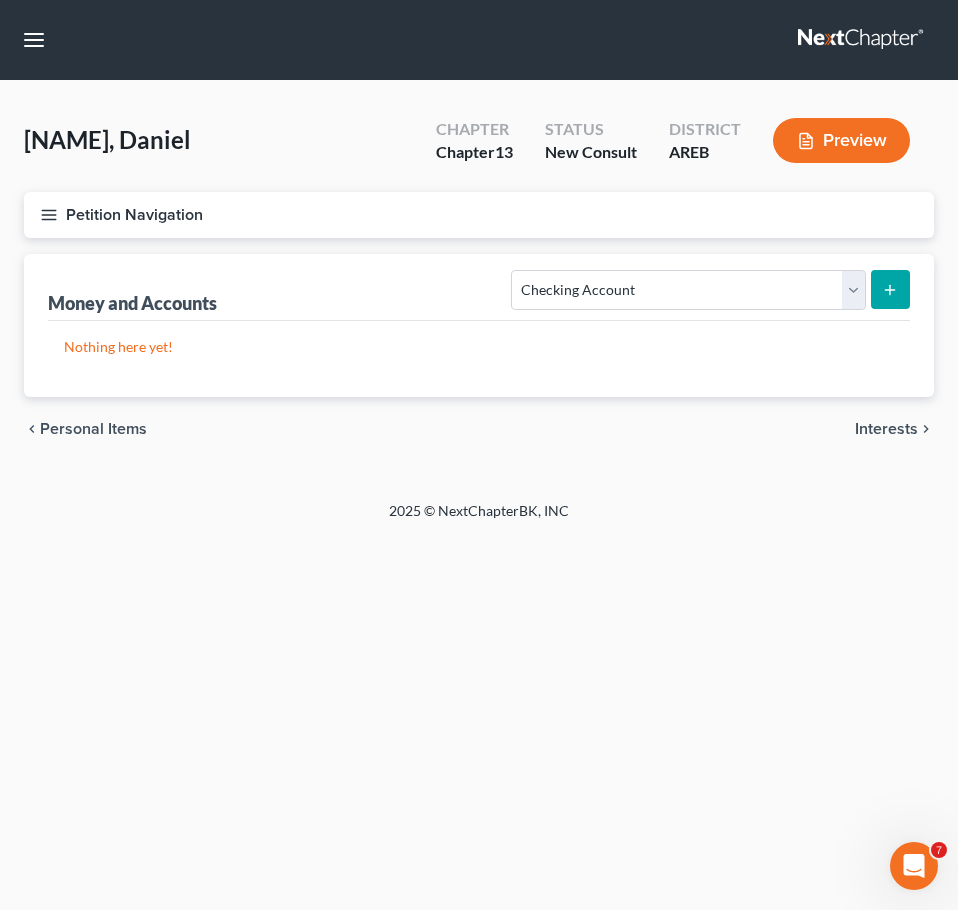 click 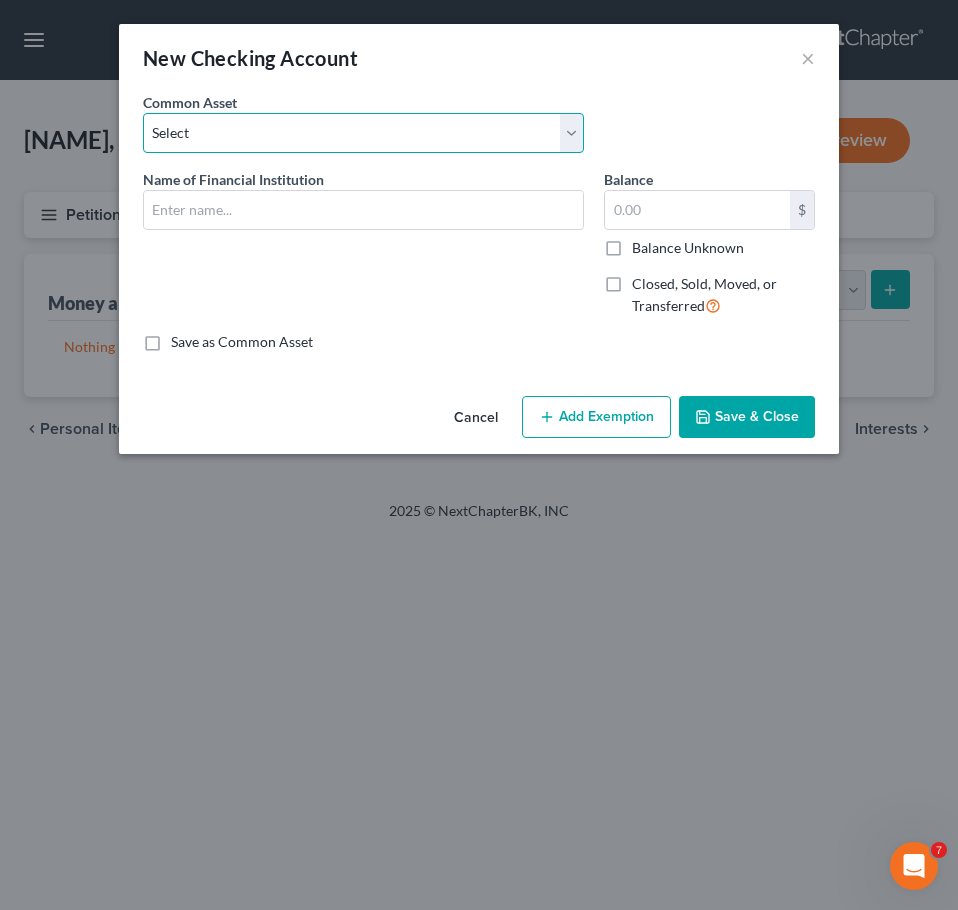 click on "Select Checking account" at bounding box center (363, 133) 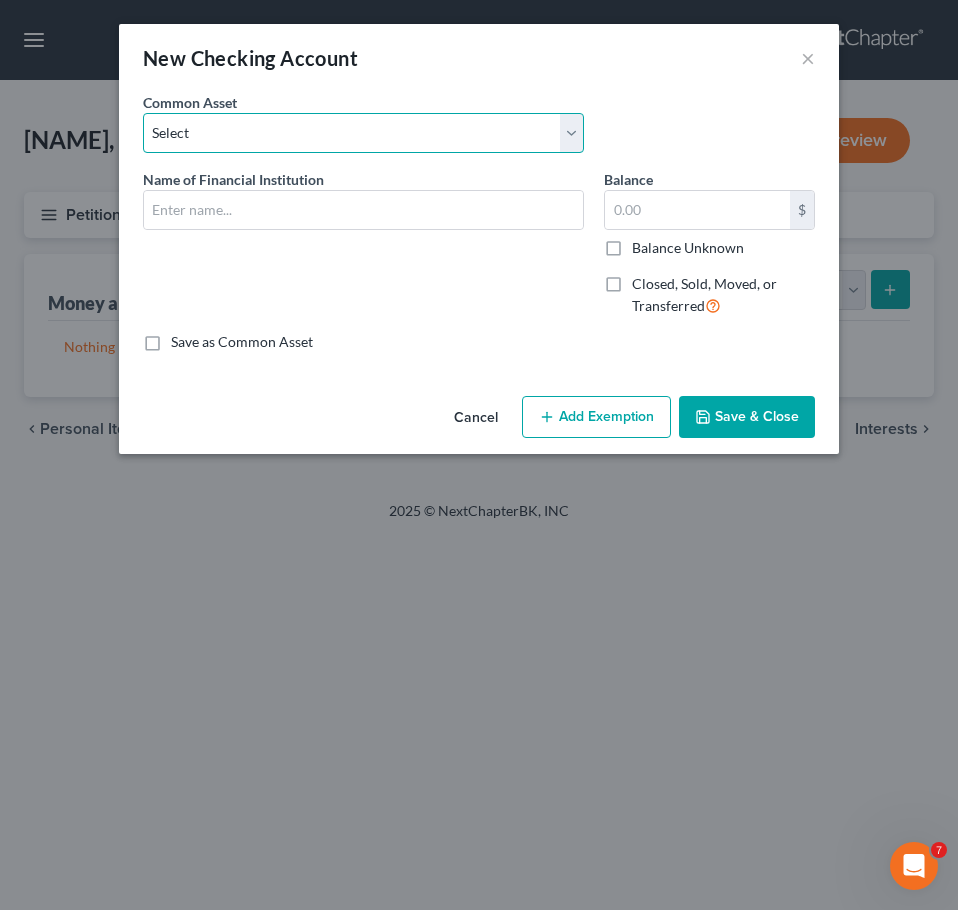 select on "0" 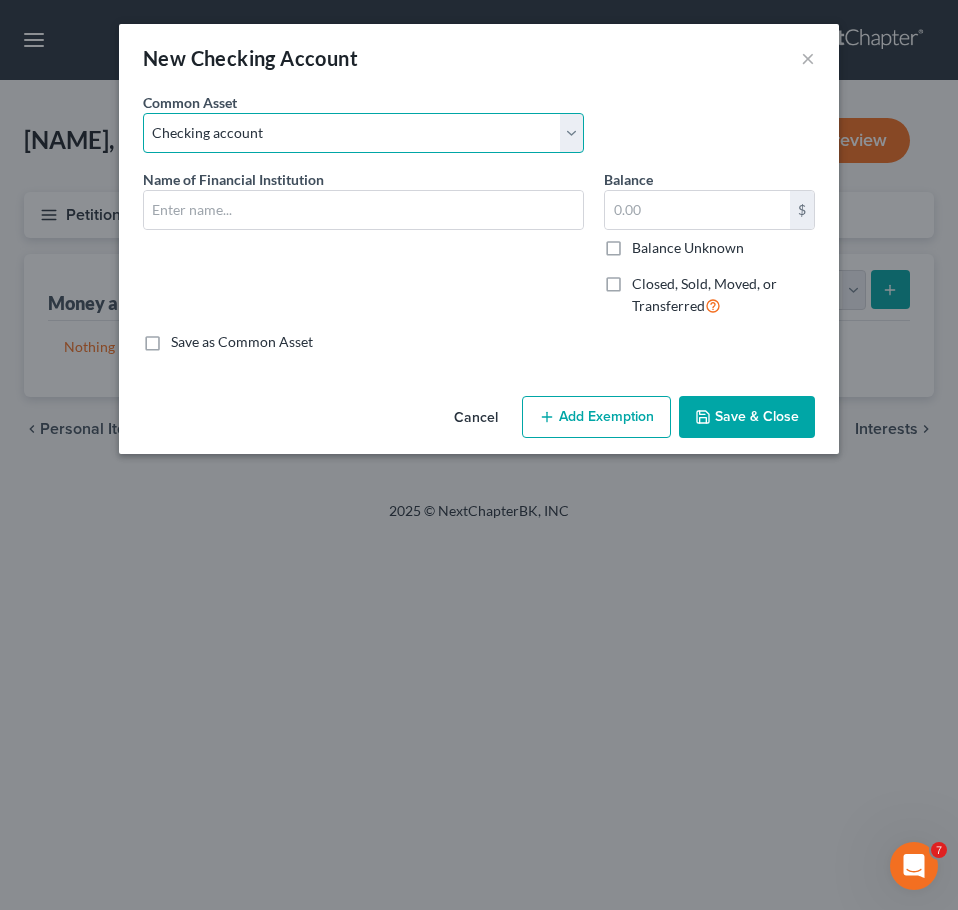 click on "Select Checking account" at bounding box center [363, 133] 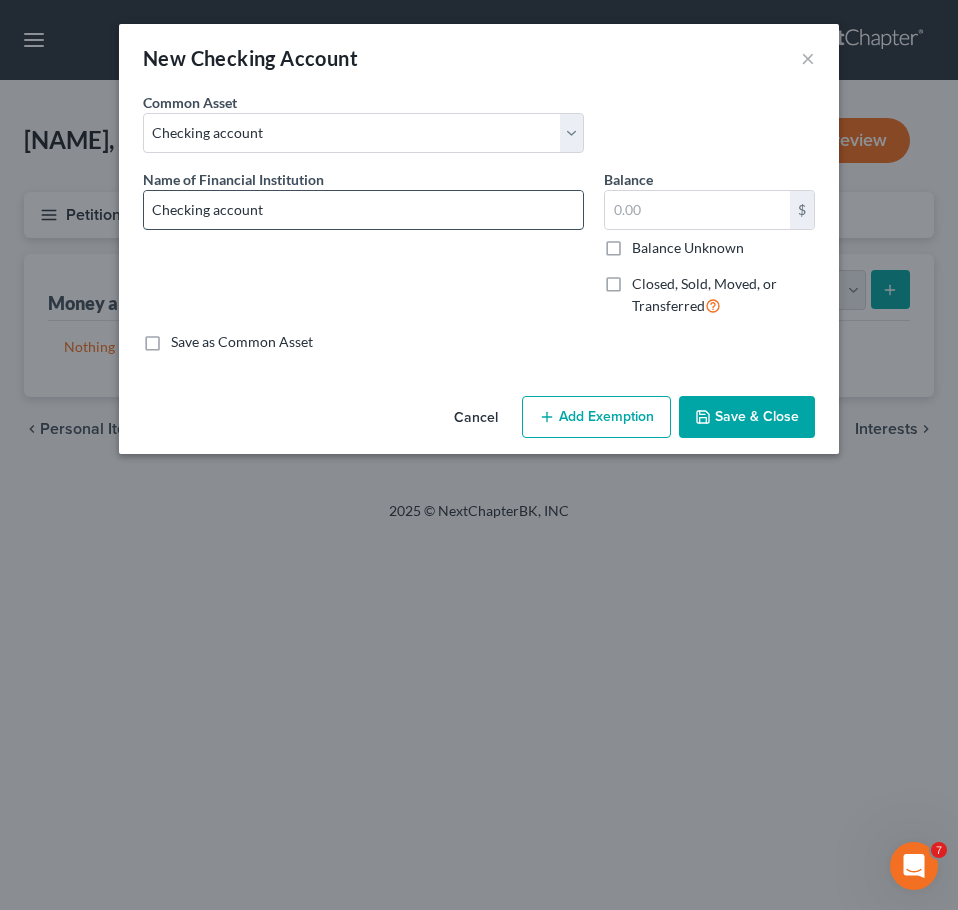 click on "Checking account" at bounding box center (363, 210) 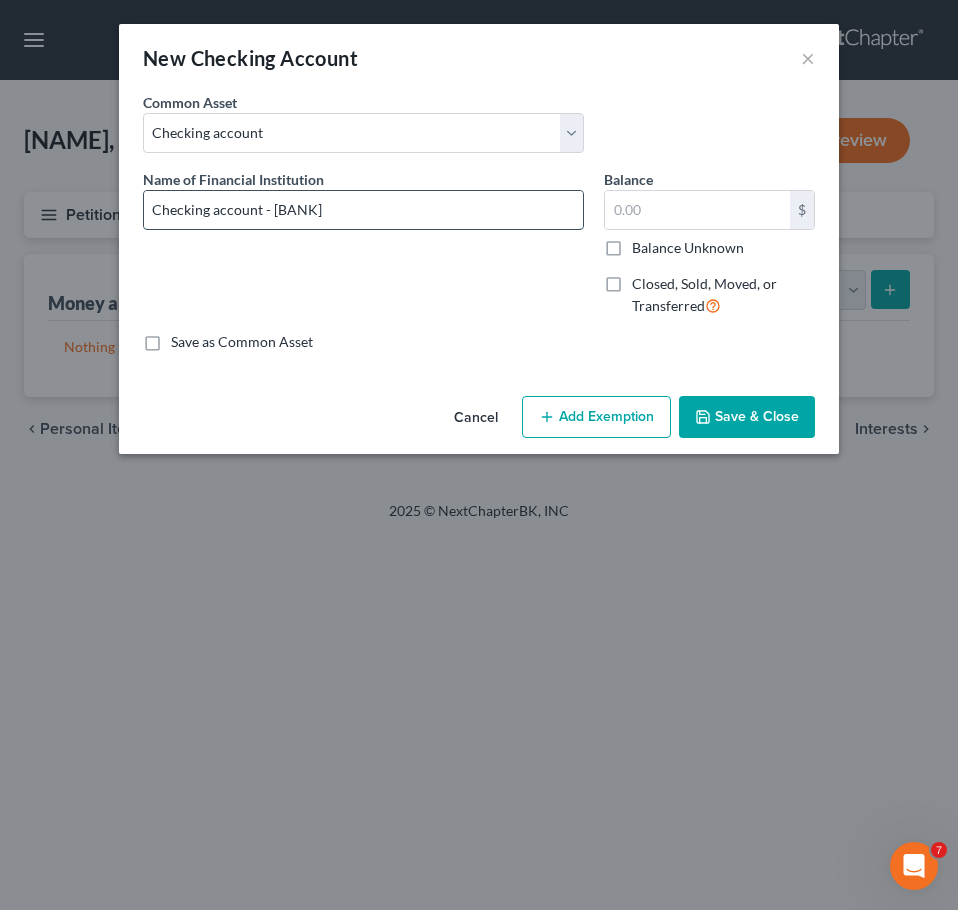 type on "Checking account - [BANK]" 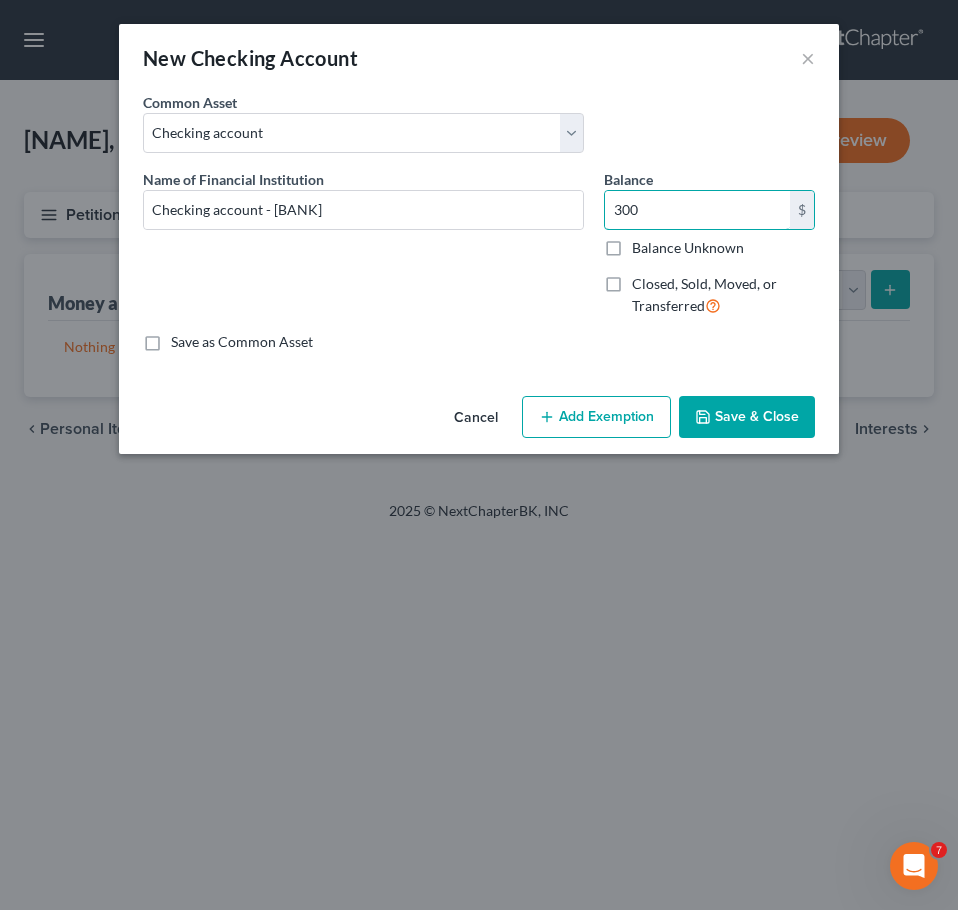 type on "300" 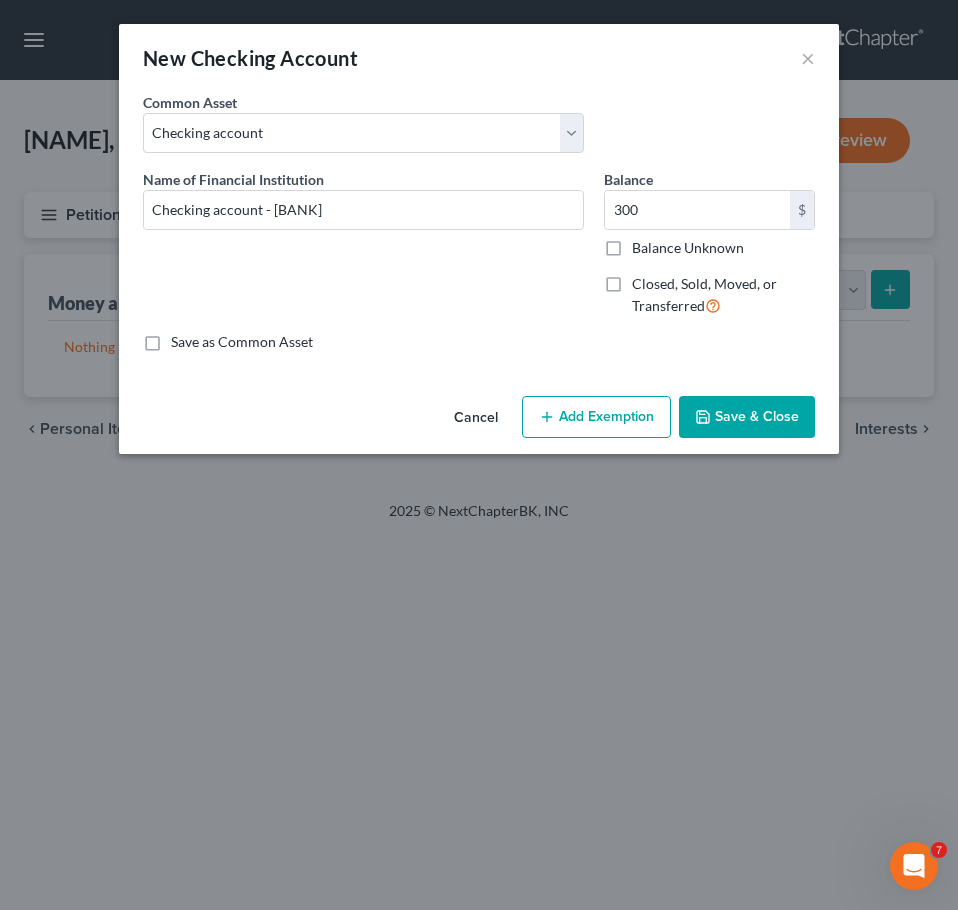 click on "Save & Close" at bounding box center [747, 417] 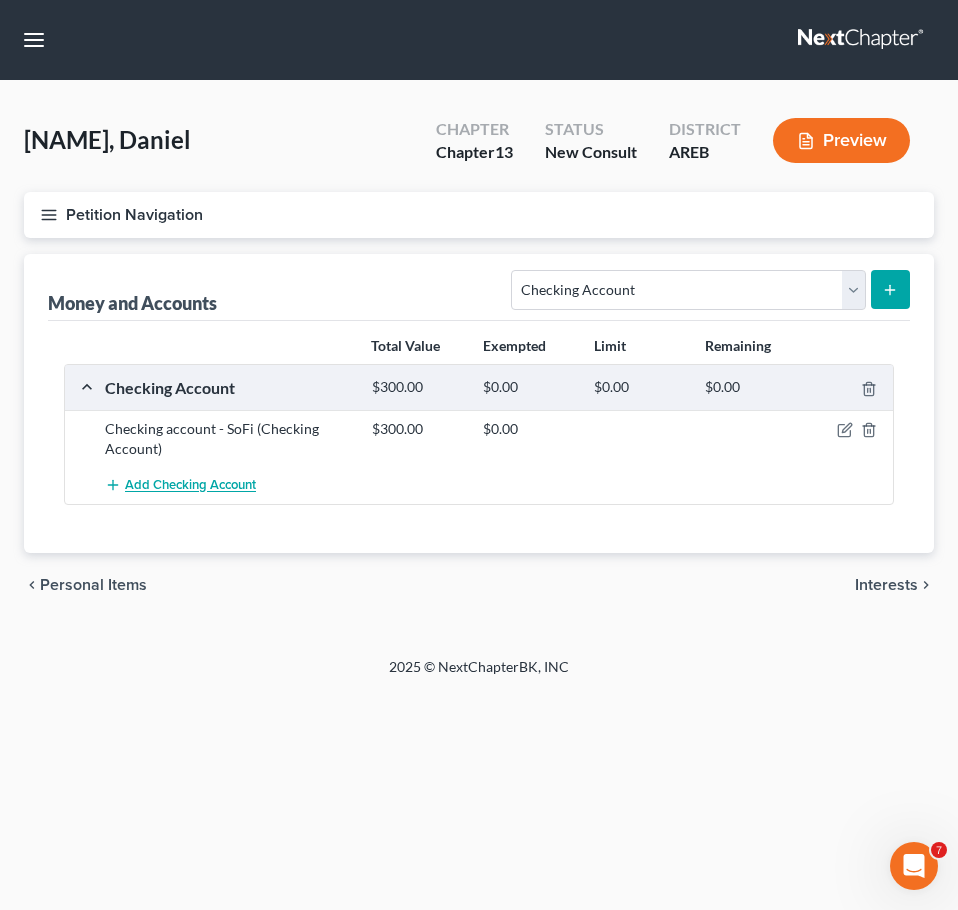 click on "Add Checking Account" at bounding box center [190, 486] 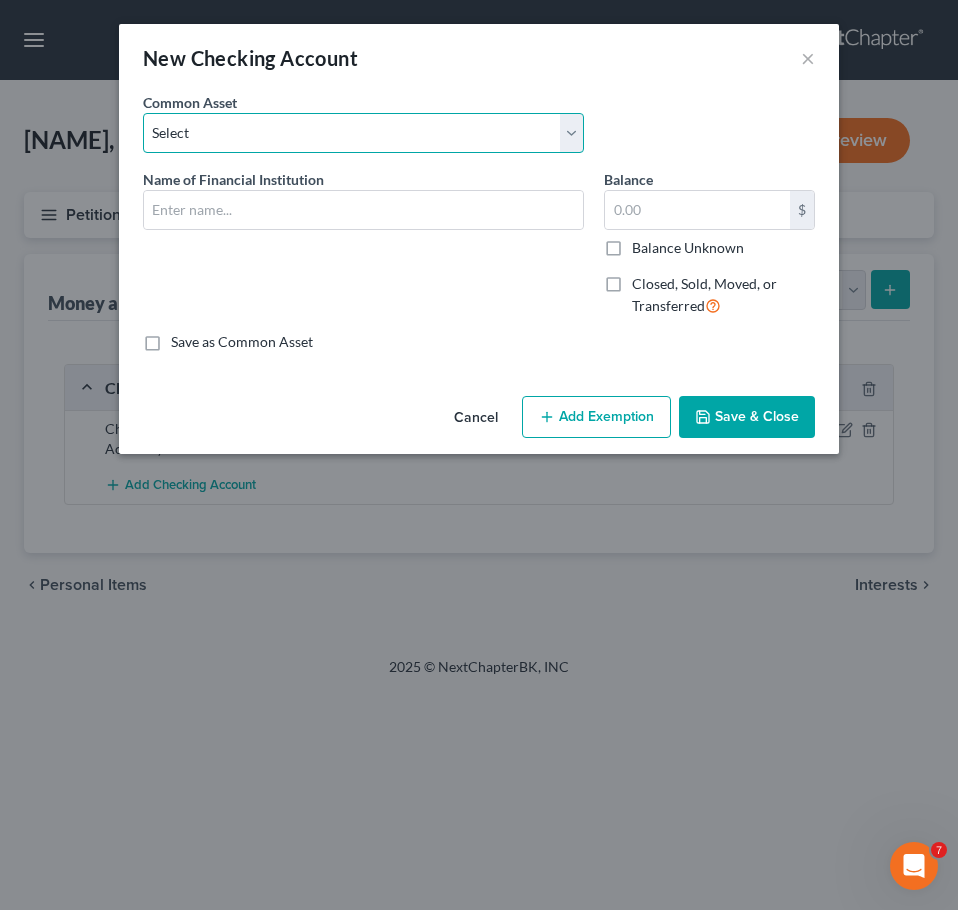 click on "Select Checking account" at bounding box center (363, 133) 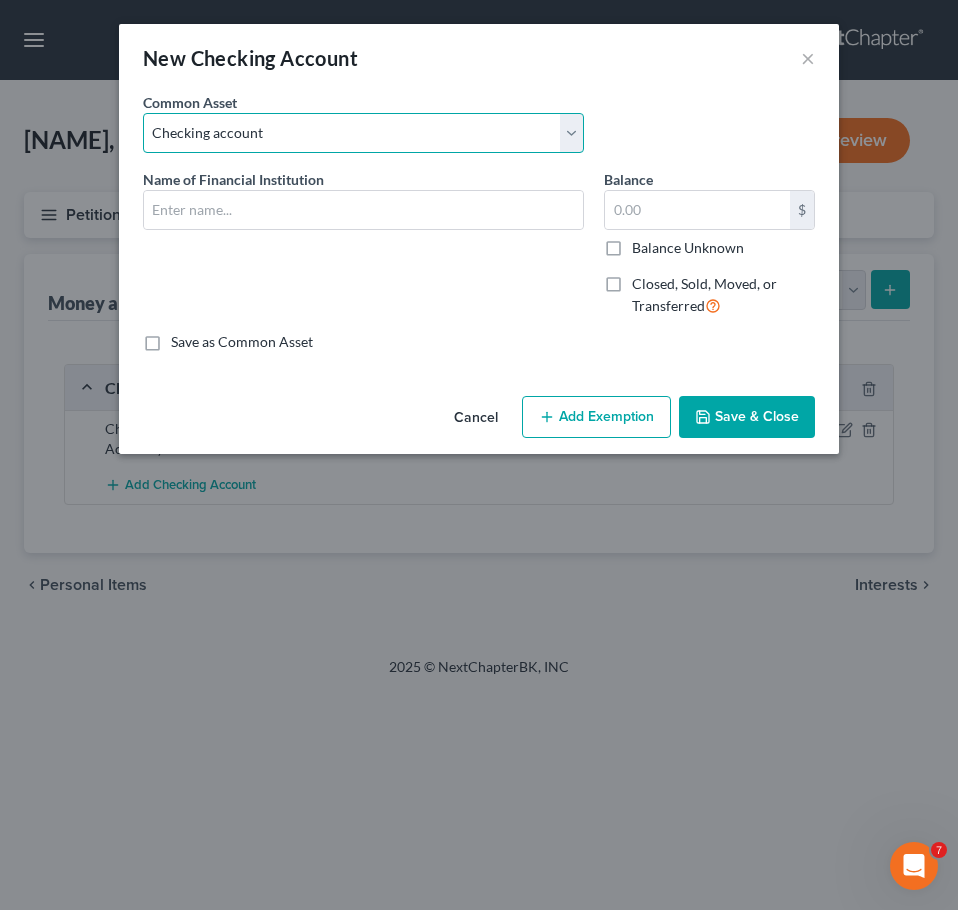 click on "Select Checking account" at bounding box center [363, 133] 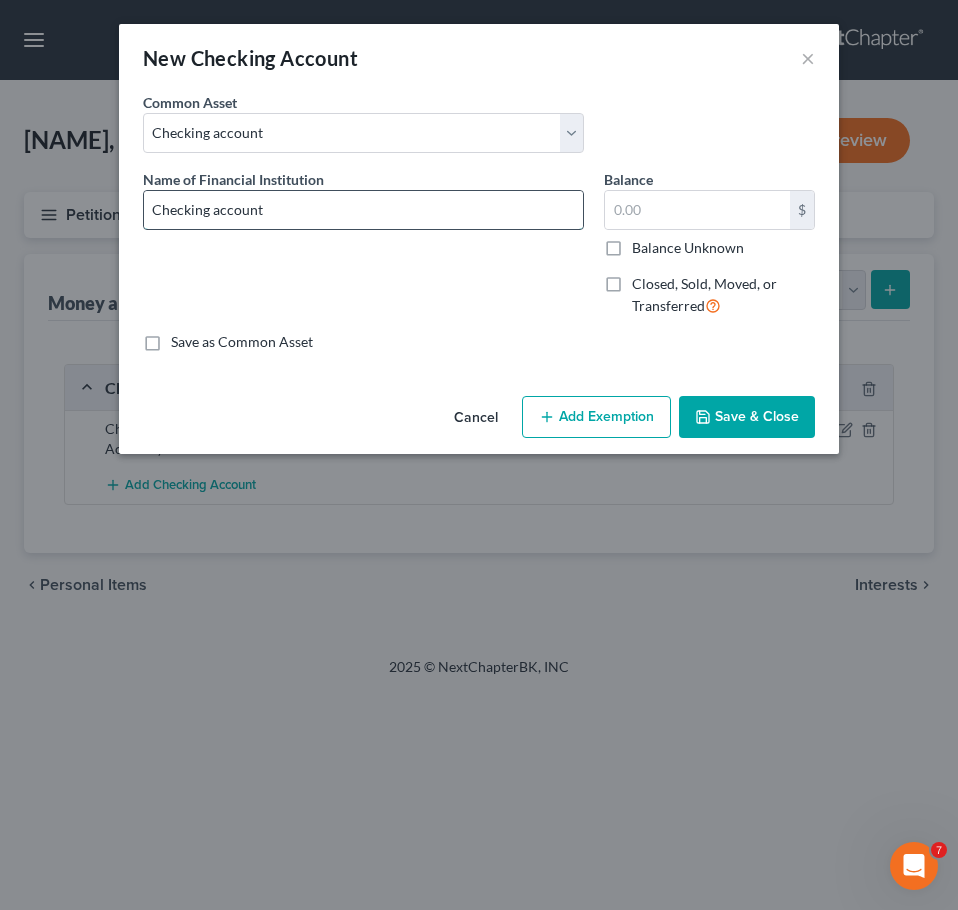 click on "Checking account" at bounding box center [363, 210] 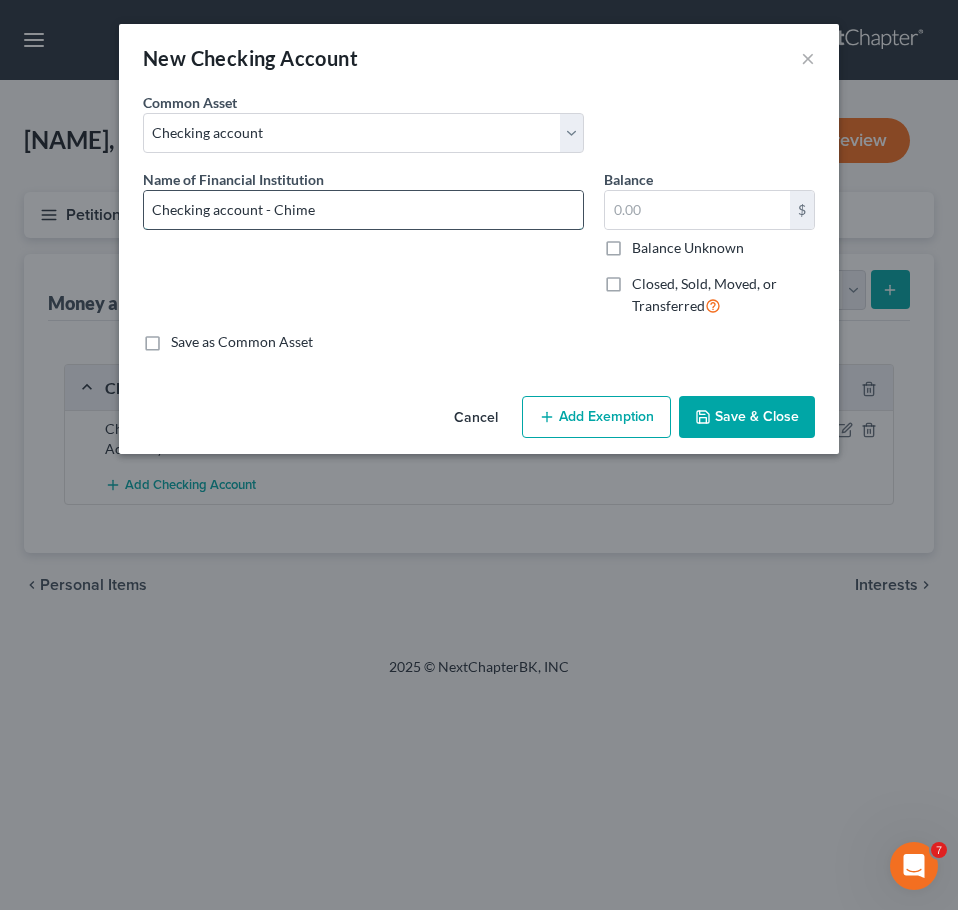 type on "Checking account - Chime" 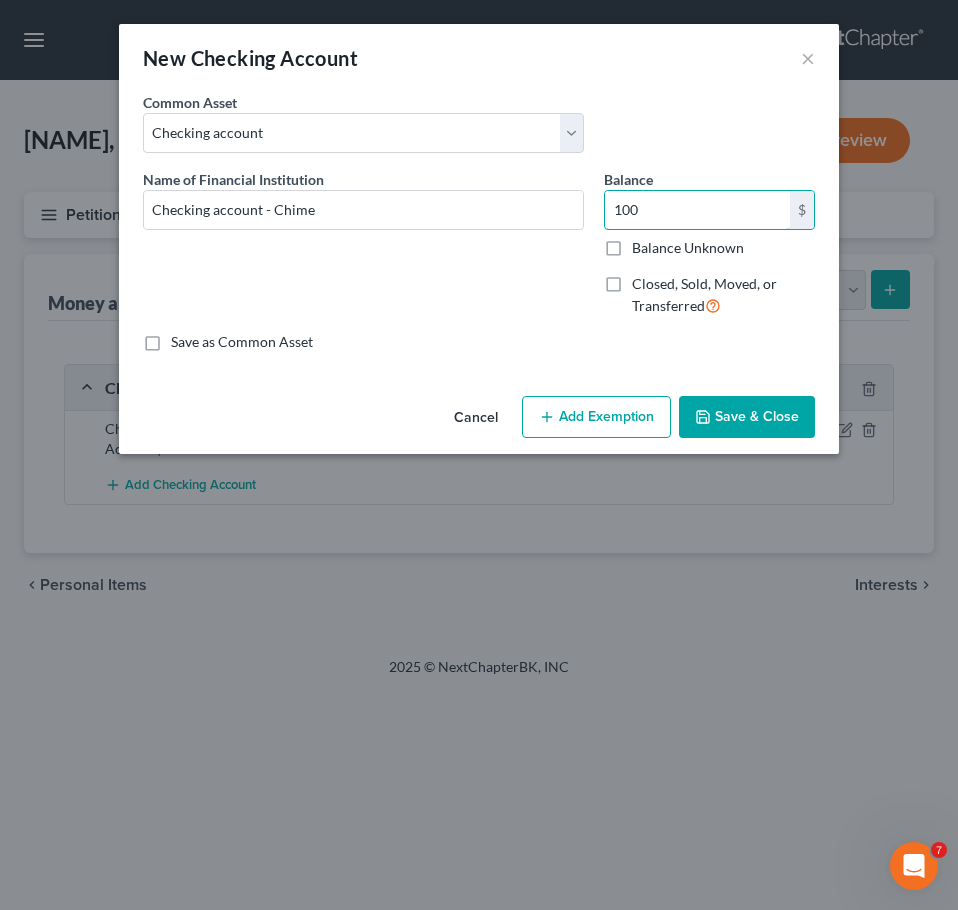 type on "100" 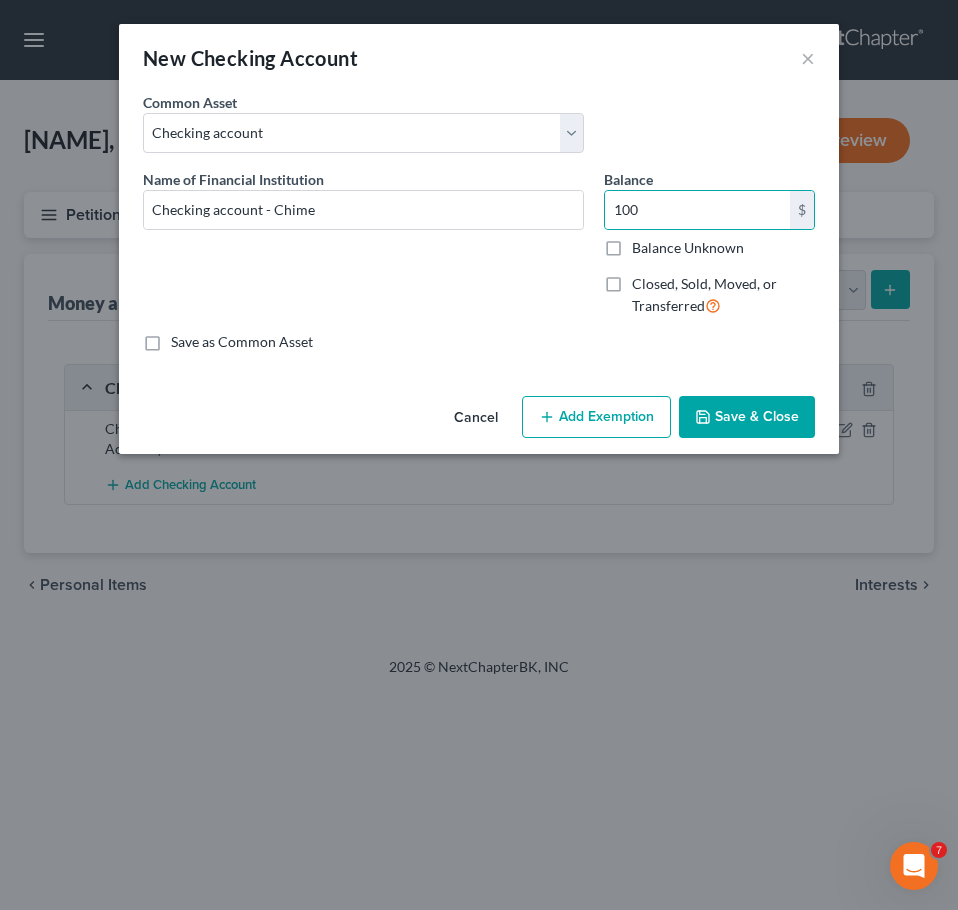 click on "Save & Close" at bounding box center [747, 417] 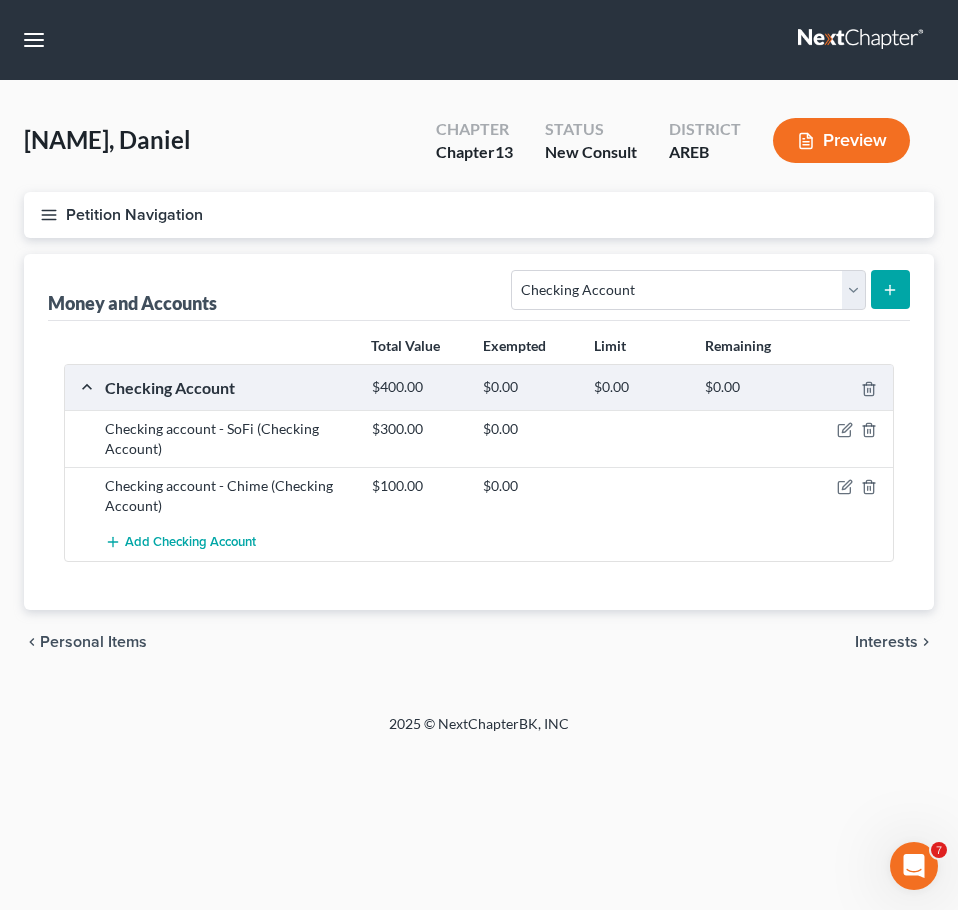 click on "Interests" at bounding box center [886, 642] 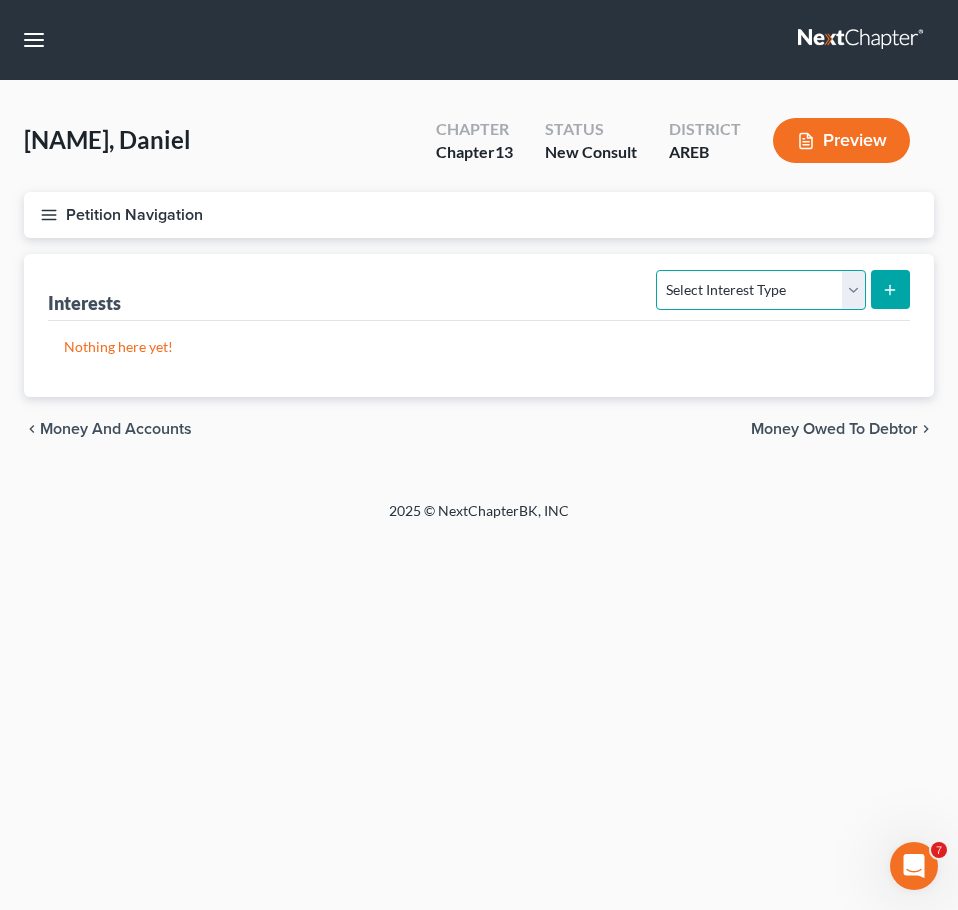 click on "Select Interest Type 401K Annuity Bond Education IRA Government Bond Government Pension Plan Incorporated Business IRA Joint Venture (Active) Joint Venture (Inactive) Keogh Mutual Fund Other Retirement Plan Partnership (Active) Partnership (Inactive) Pension Plan Stock Term Life Insurance Unincorporated Business Whole Life Insurance" at bounding box center [760, 290] 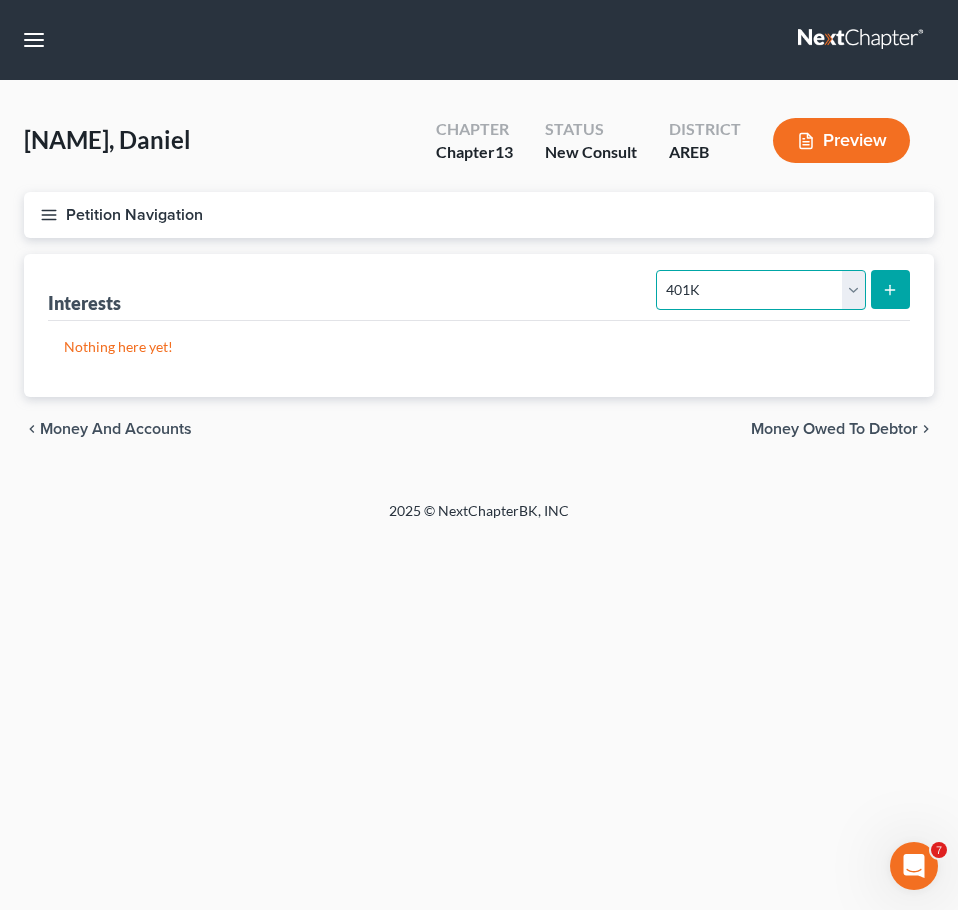click on "Select Interest Type 401K Annuity Bond Education IRA Government Bond Government Pension Plan Incorporated Business IRA Joint Venture (Active) Joint Venture (Inactive) Keogh Mutual Fund Other Retirement Plan Partnership (Active) Partnership (Inactive) Pension Plan Stock Term Life Insurance Unincorporated Business Whole Life Insurance" at bounding box center (760, 290) 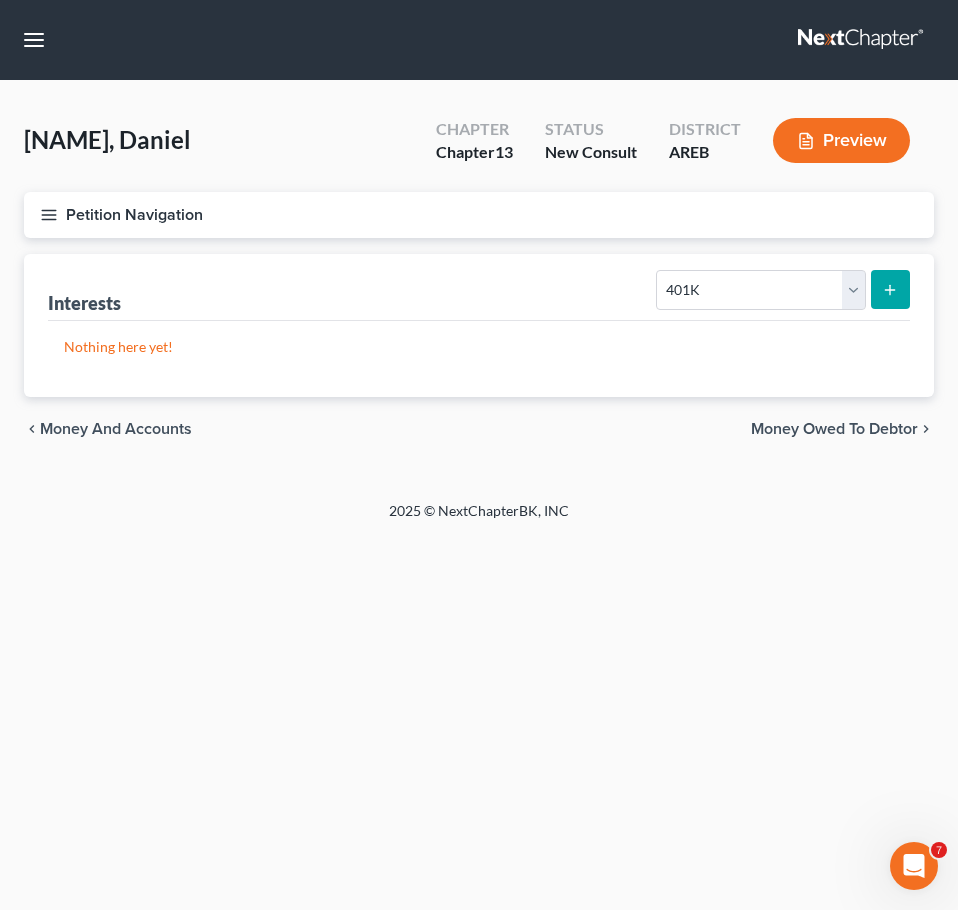 click 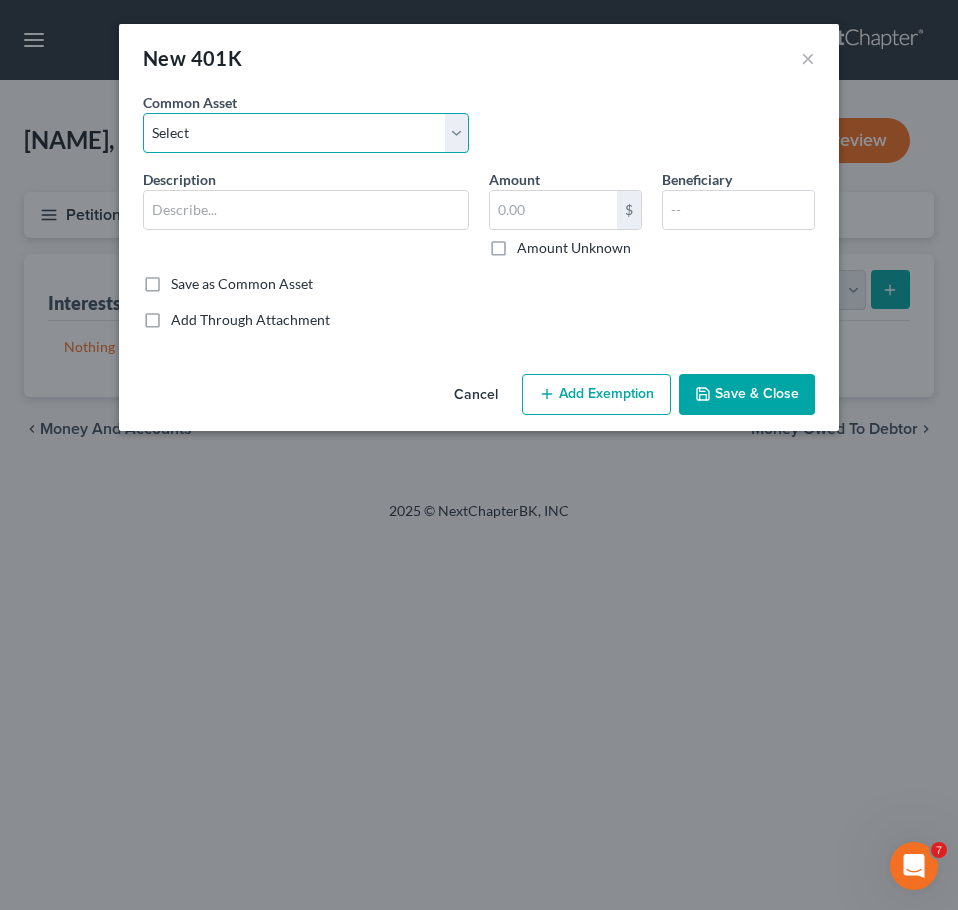 click on "Select 401k through work" at bounding box center [306, 133] 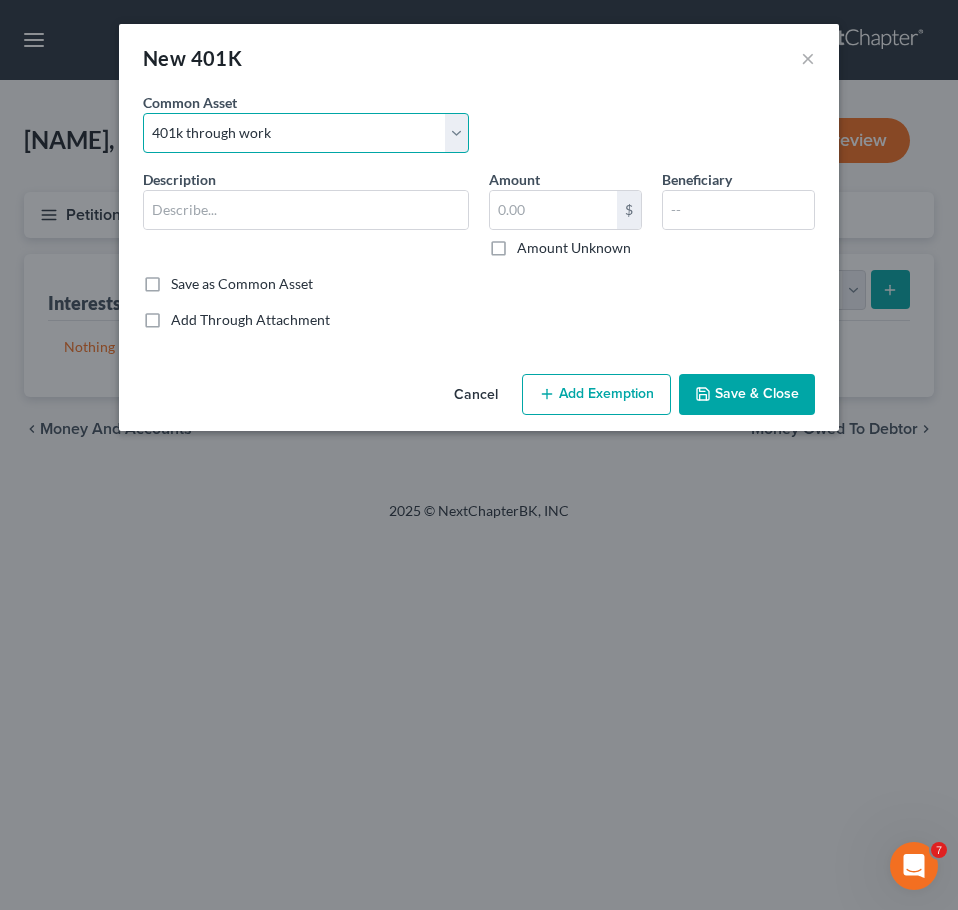 click on "Select 401k through work" at bounding box center (306, 133) 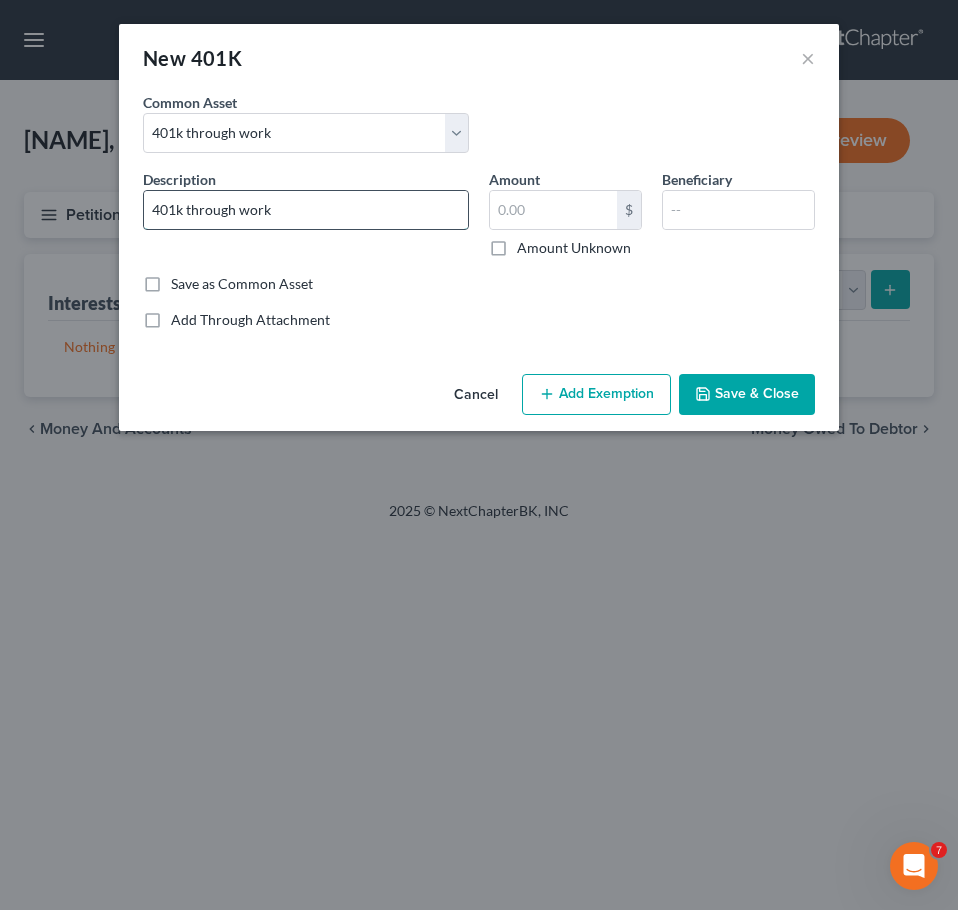 click on "401k through work" at bounding box center [306, 210] 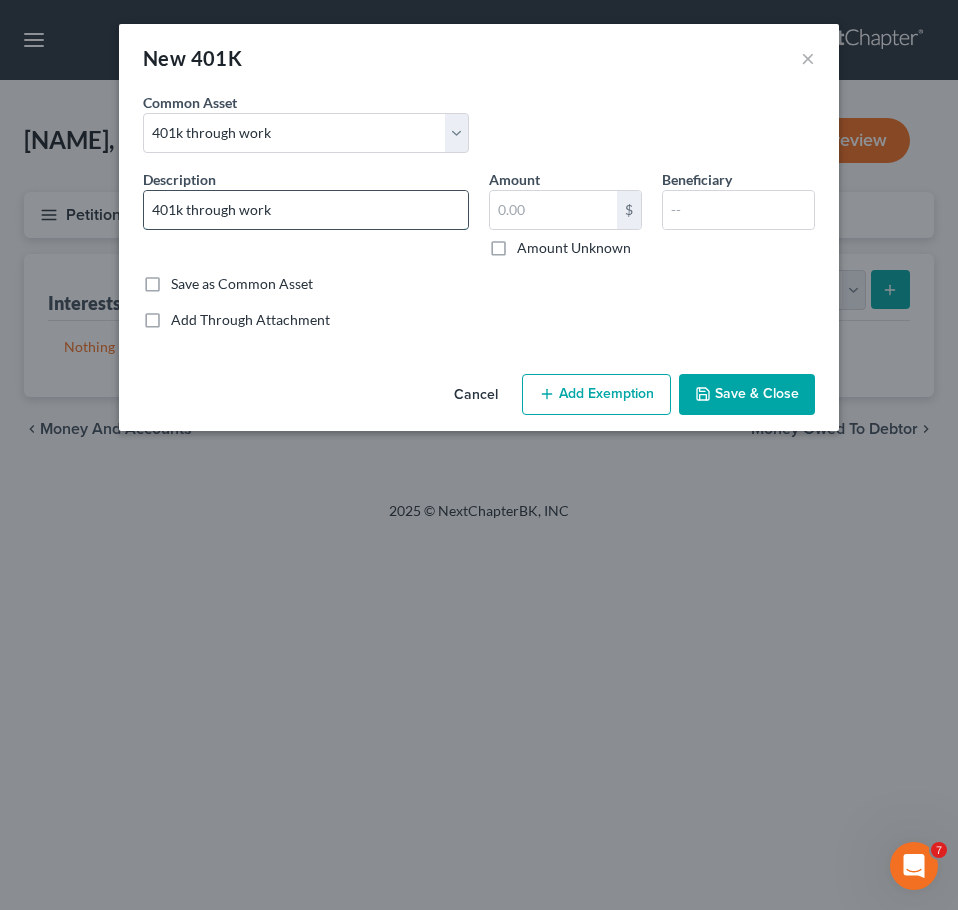 type on "401K through work ([GENDER])" 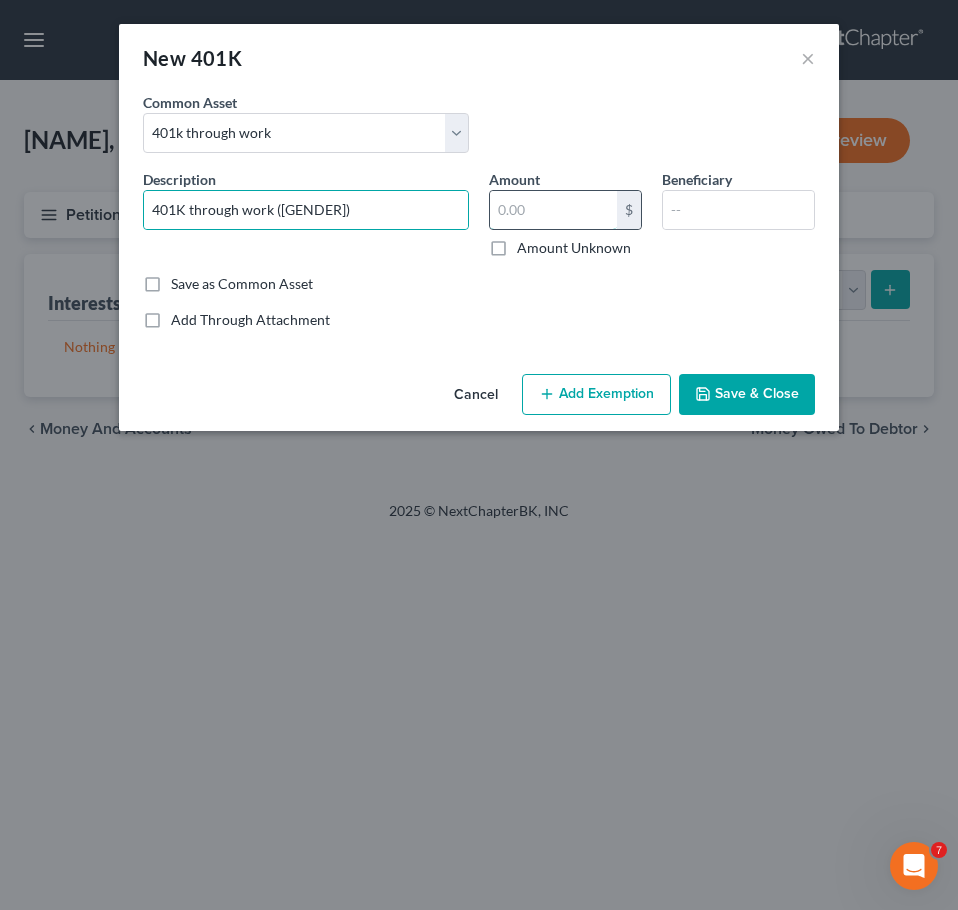 click at bounding box center [553, 210] 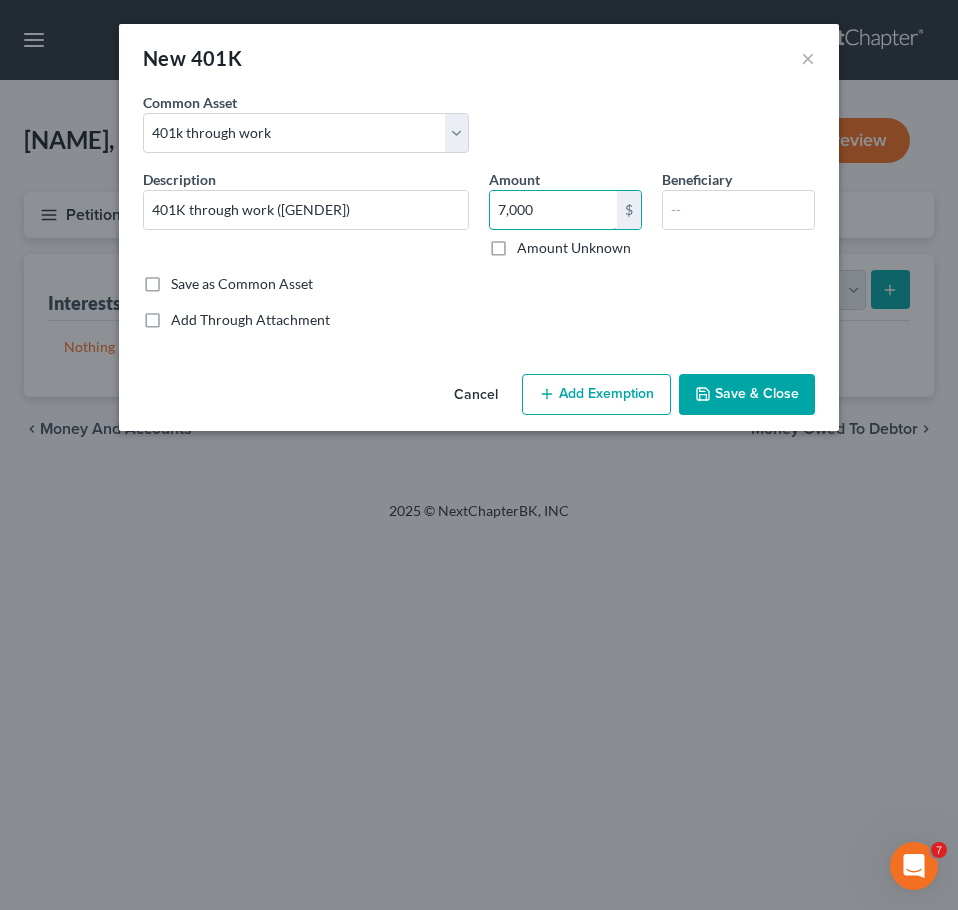 type on "7,000" 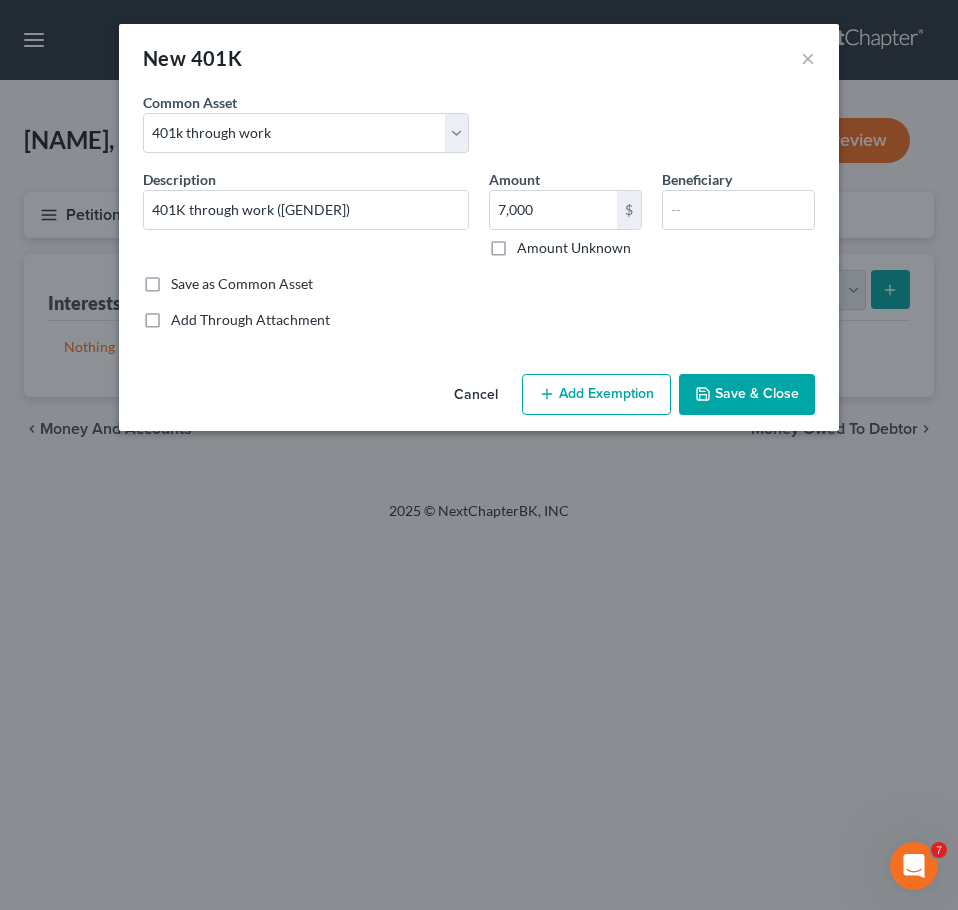 click on "Save & Close" at bounding box center (747, 395) 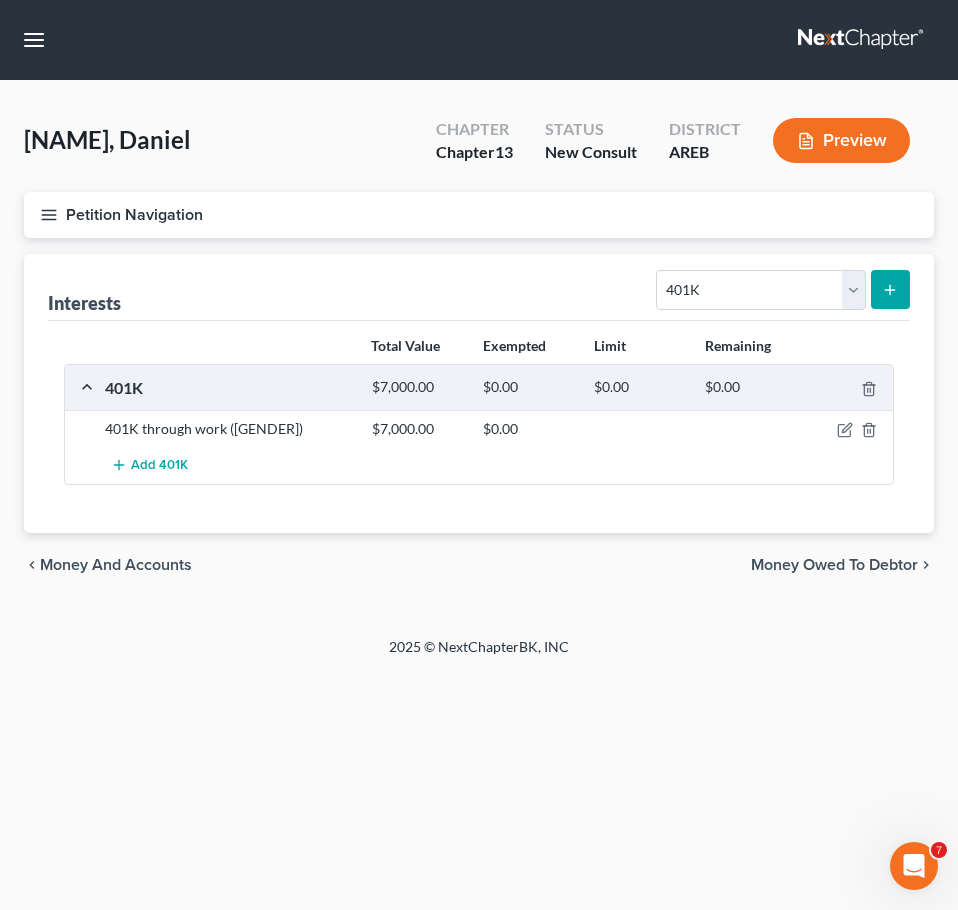 click at bounding box center [890, 289] 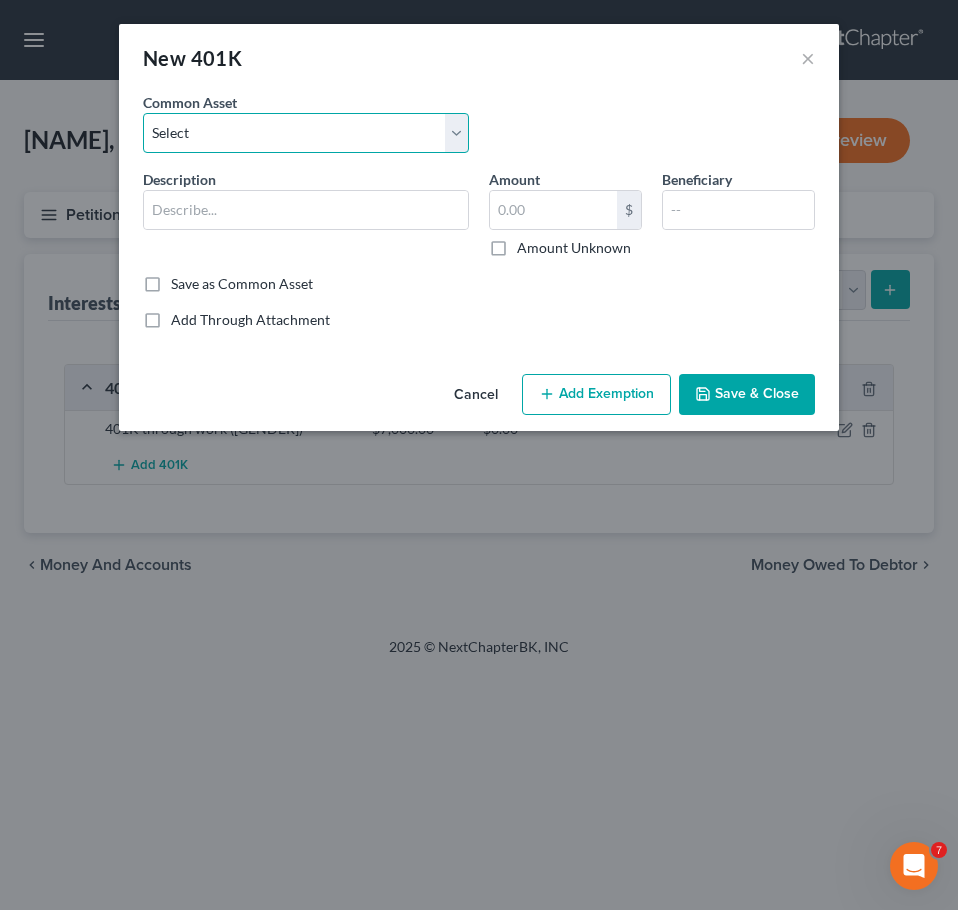 drag, startPoint x: 371, startPoint y: 129, endPoint x: 367, endPoint y: 142, distance: 13.601471 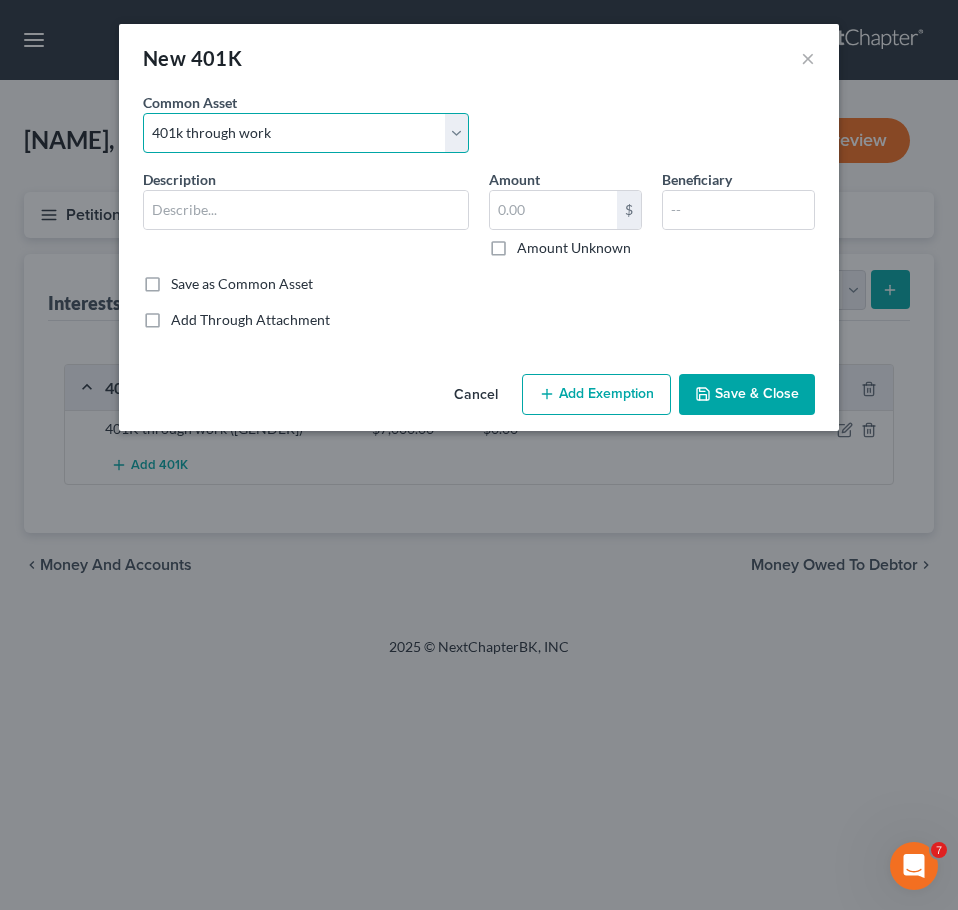 click on "Select 401k through work" at bounding box center (306, 133) 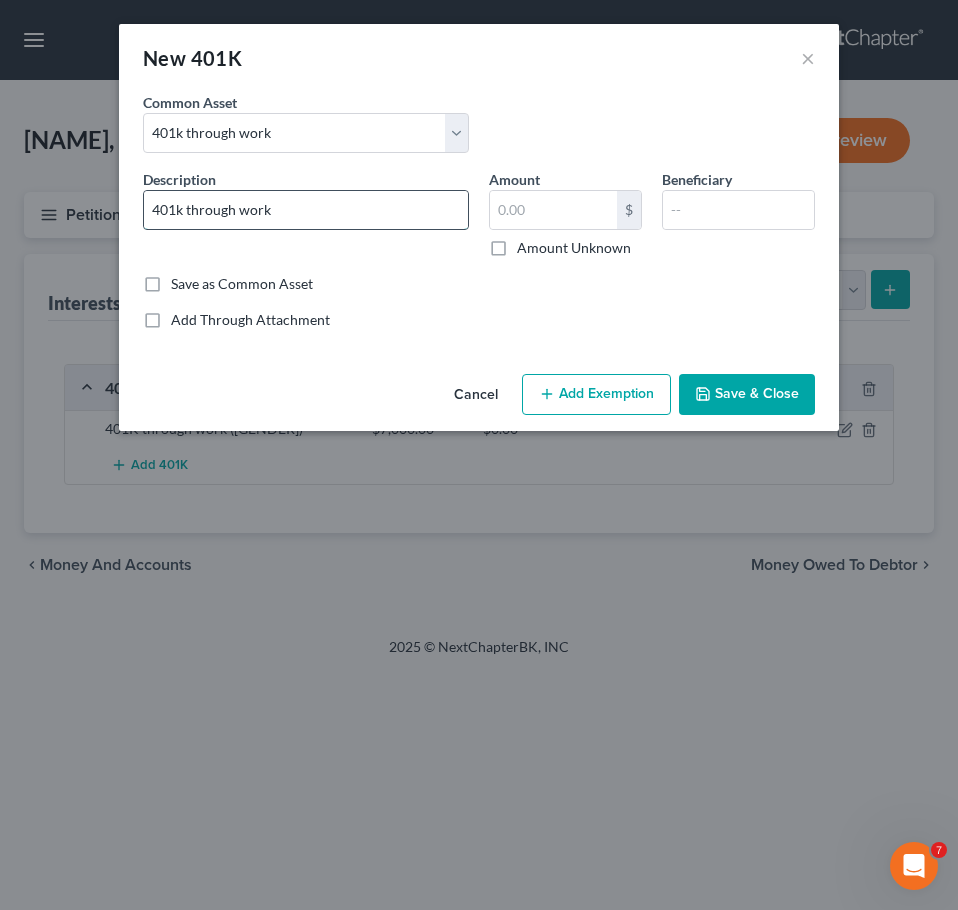 click on "401k through work" at bounding box center [306, 210] 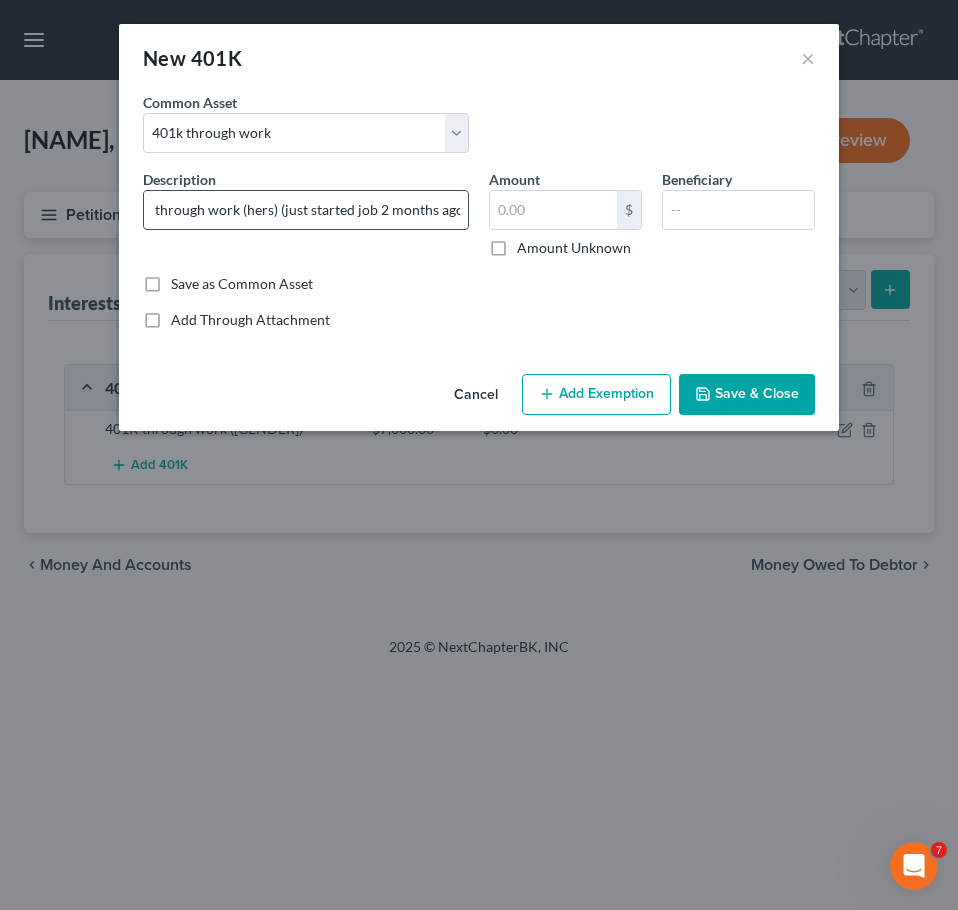 scroll, scrollTop: 0, scrollLeft: 35, axis: horizontal 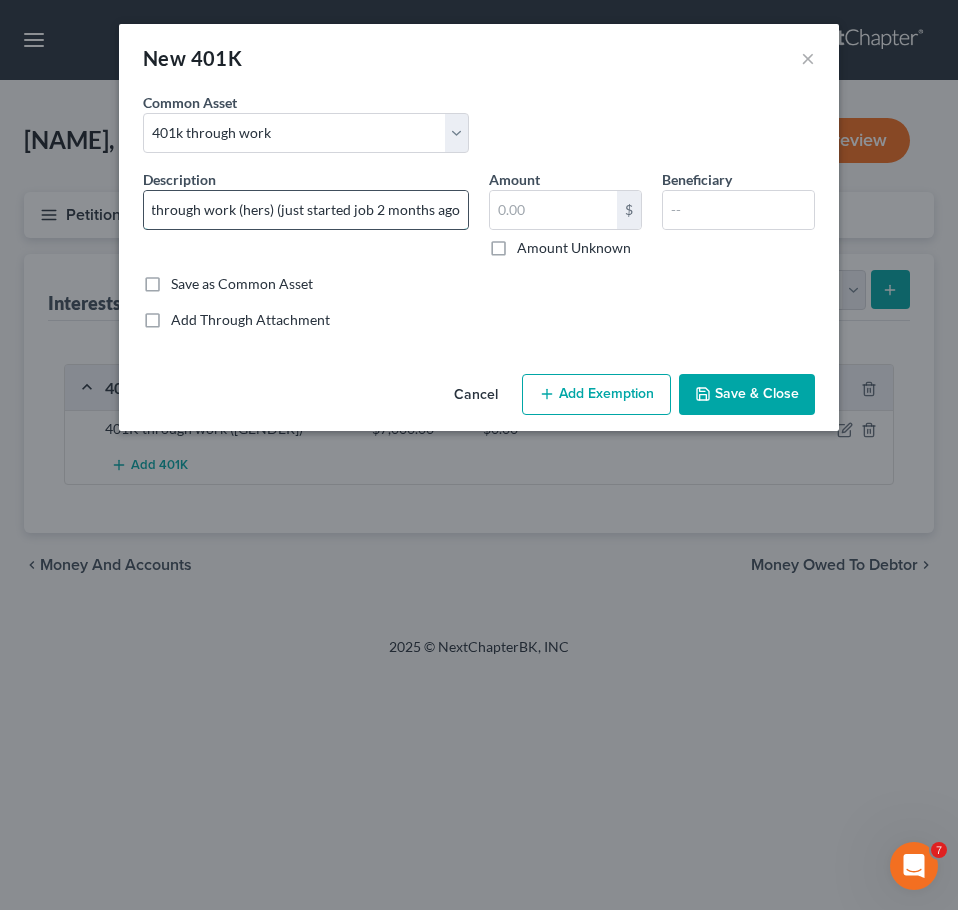 type on "401k through work (hers) (just started job 2 months ago)" 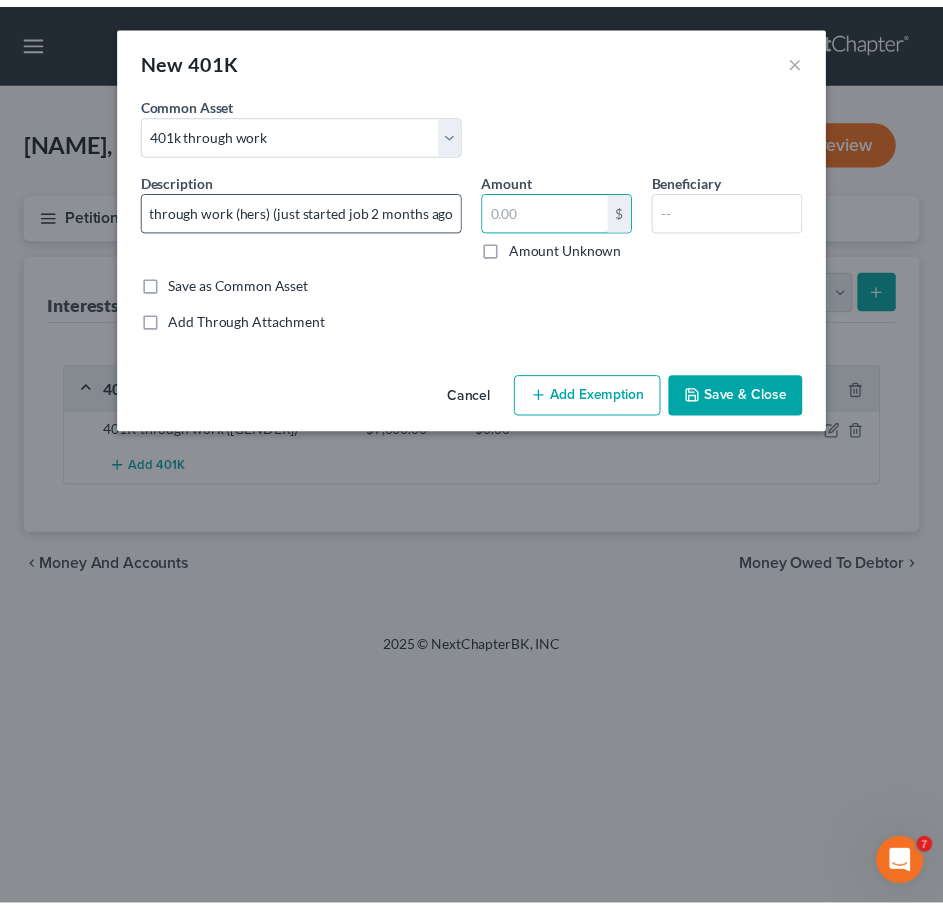 scroll, scrollTop: 0, scrollLeft: 0, axis: both 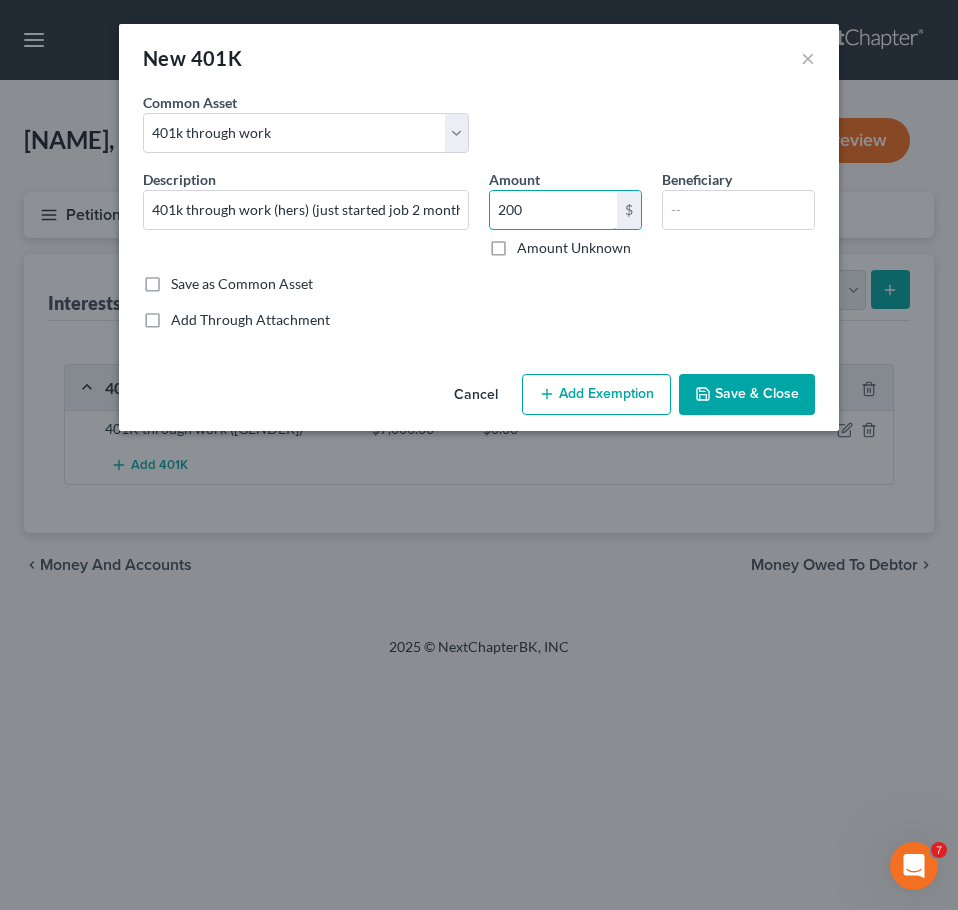 type on "200" 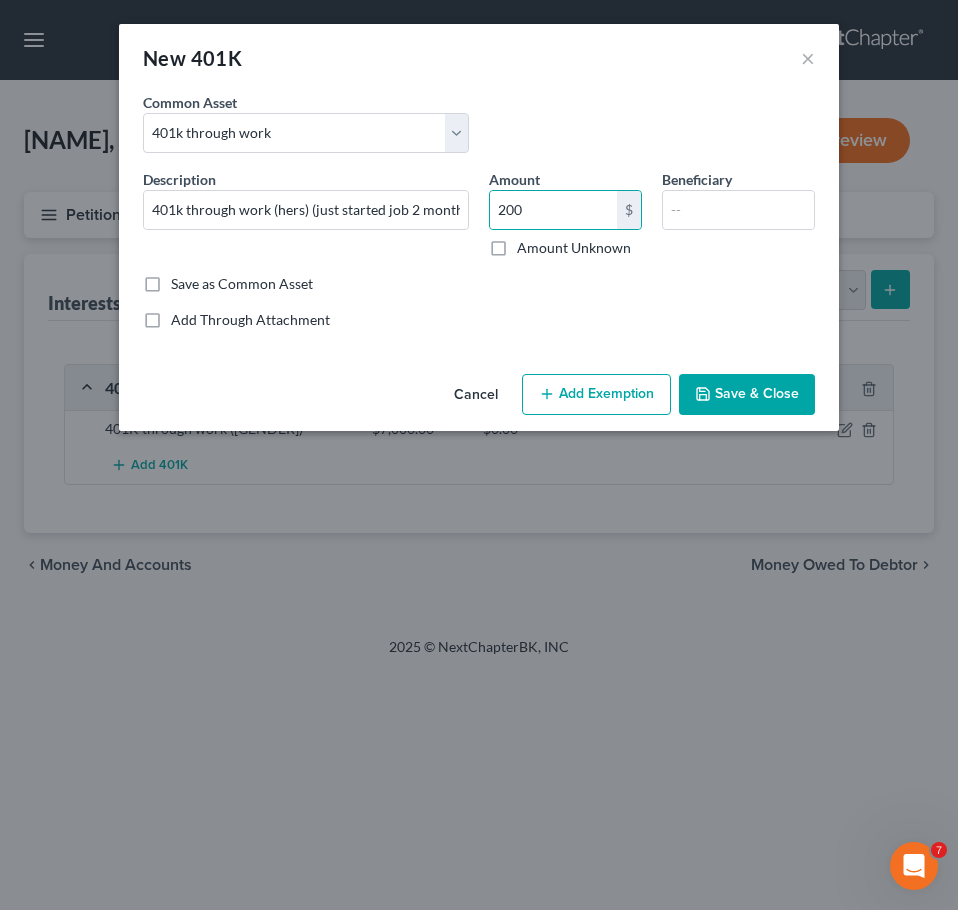 drag, startPoint x: 797, startPoint y: 436, endPoint x: 781, endPoint y: 416, distance: 25.612497 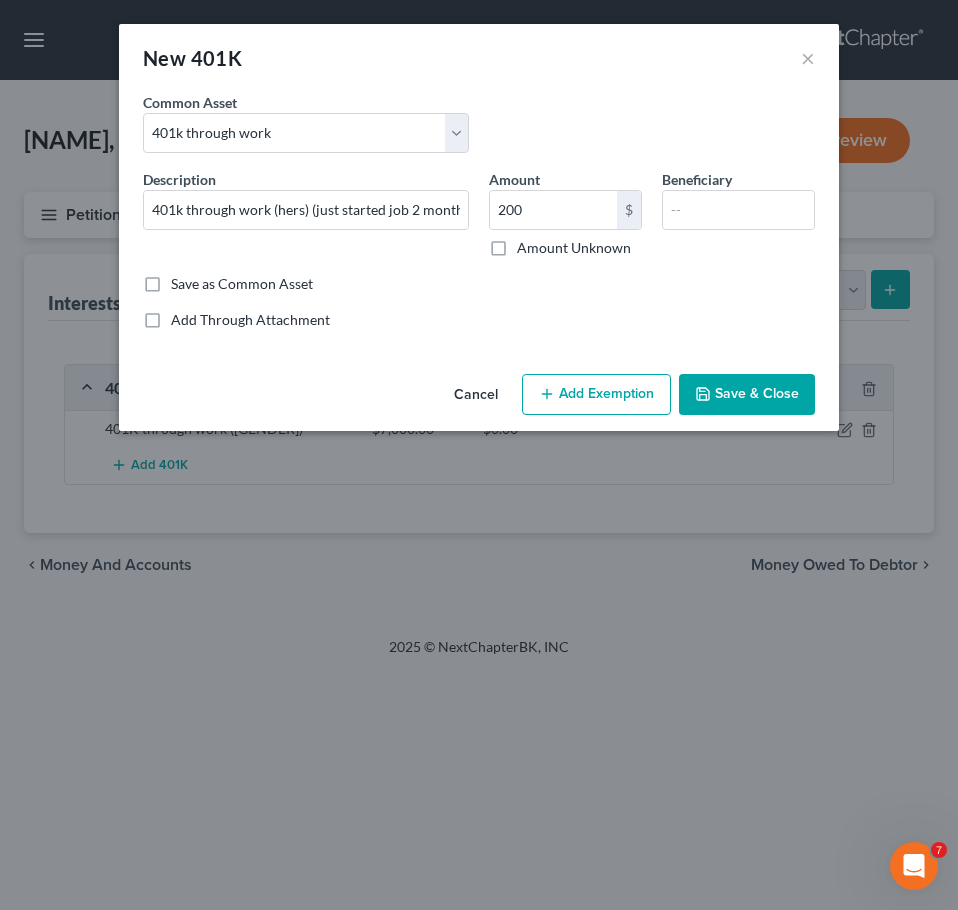 click on "Save & Close" at bounding box center [747, 395] 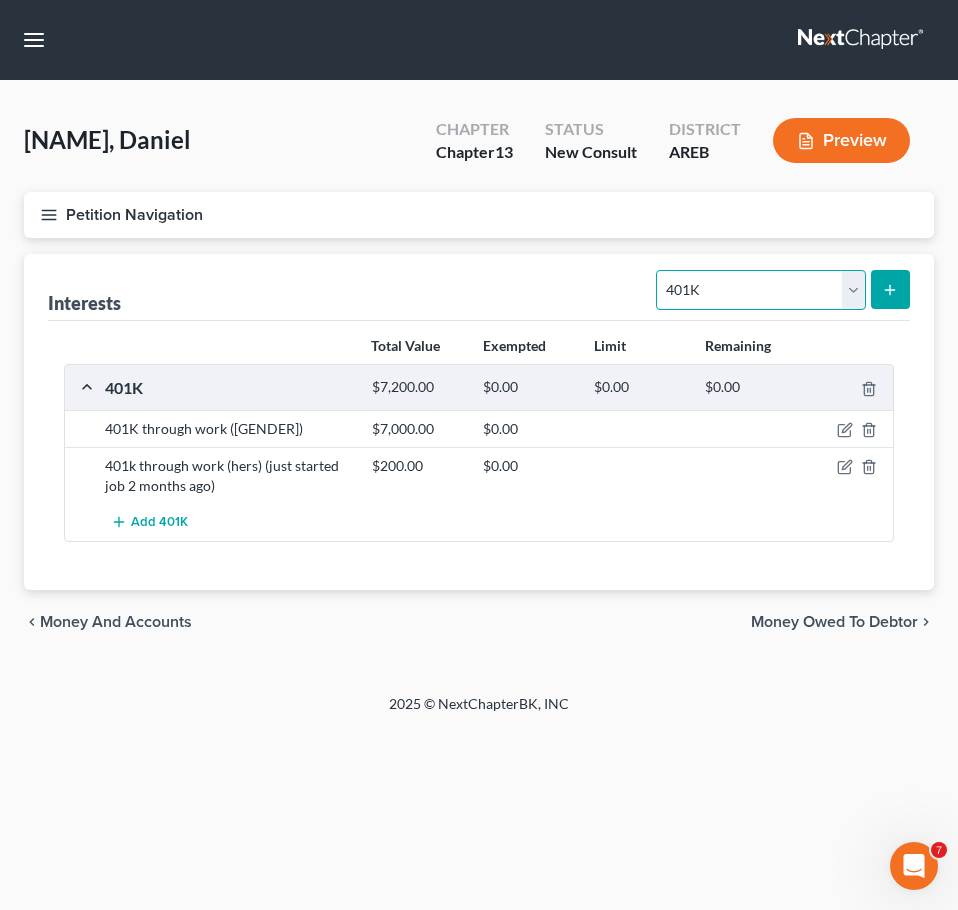 click on "Select Interest Type 401K Annuity Bond Education IRA Government Bond Government Pension Plan Incorporated Business IRA Joint Venture (Active) Joint Venture (Inactive) Keogh Mutual Fund Other Retirement Plan Partnership (Active) Partnership (Inactive) Pension Plan Stock Term Life Insurance Unincorporated Business Whole Life Insurance" at bounding box center [760, 290] 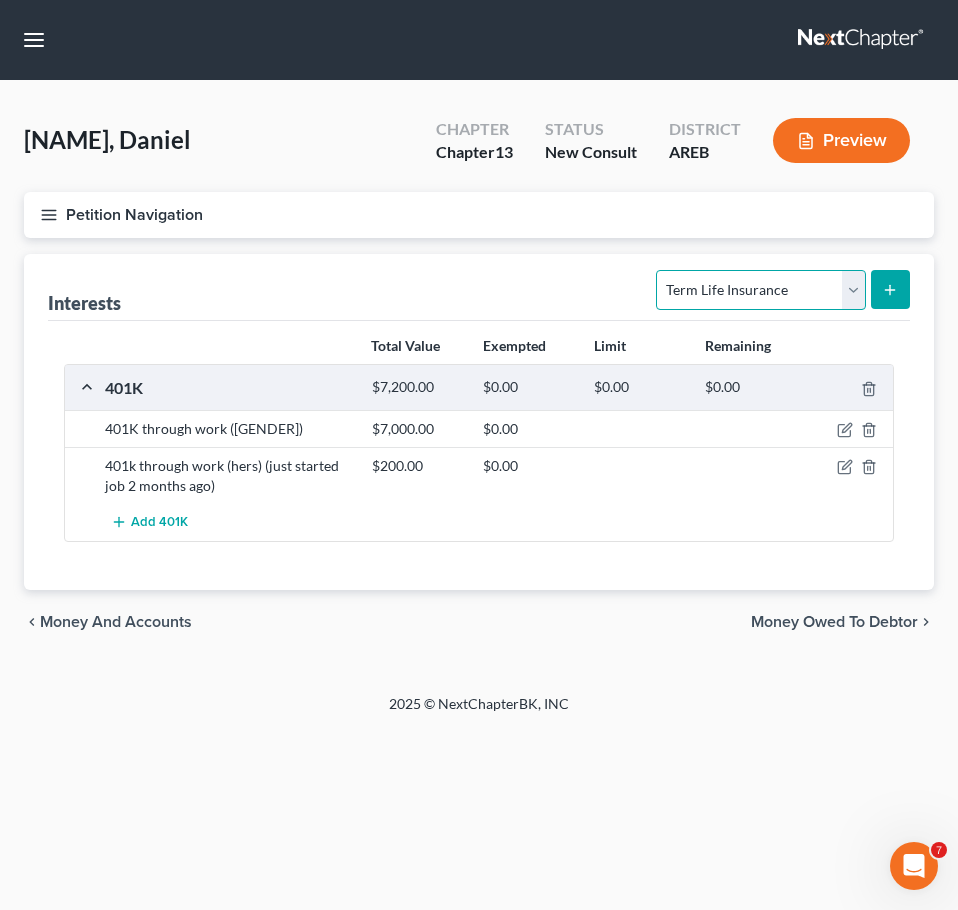 click on "Select Interest Type 401K Annuity Bond Education IRA Government Bond Government Pension Plan Incorporated Business IRA Joint Venture (Active) Joint Venture (Inactive) Keogh Mutual Fund Other Retirement Plan Partnership (Active) Partnership (Inactive) Pension Plan Stock Term Life Insurance Unincorporated Business Whole Life Insurance" at bounding box center (760, 290) 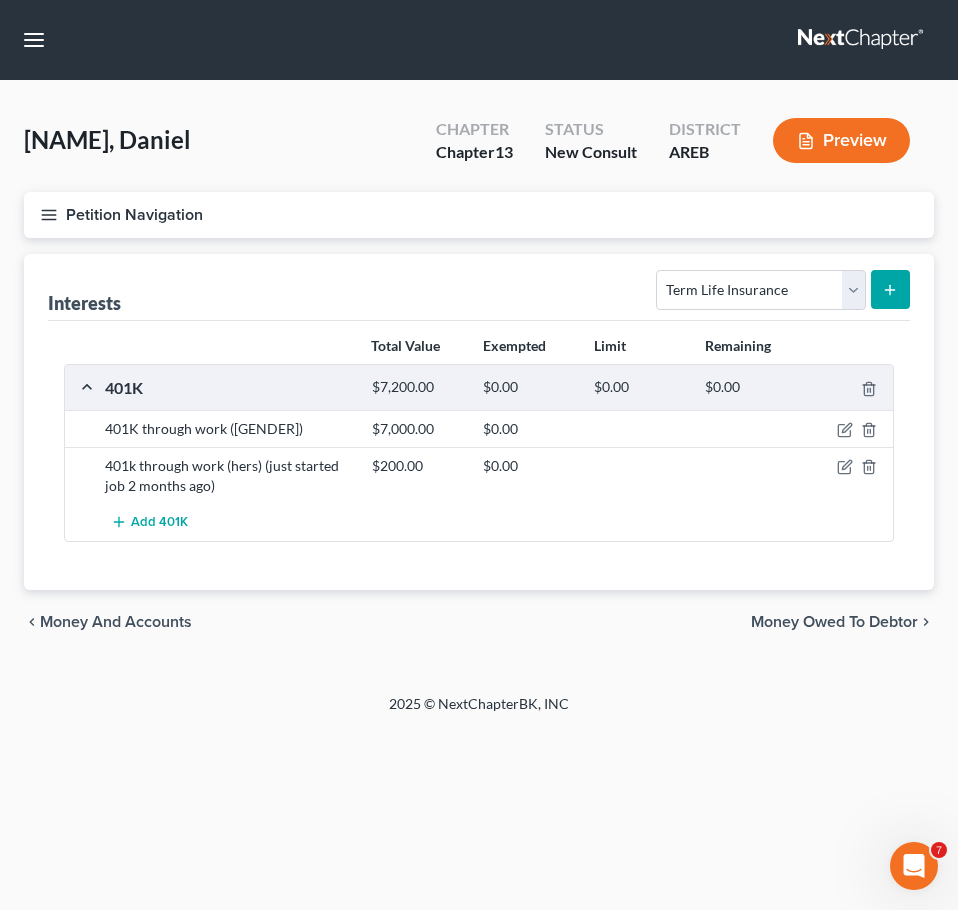 click at bounding box center (890, 289) 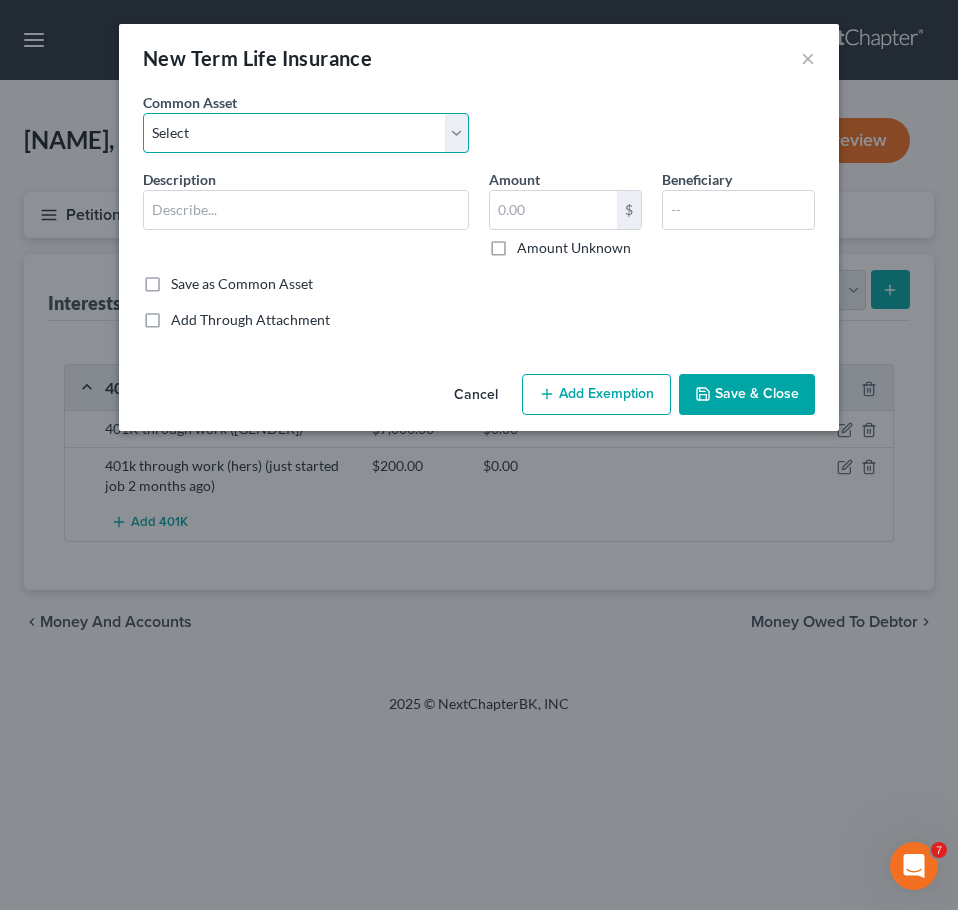 click on "Select Term life insurance" at bounding box center (306, 133) 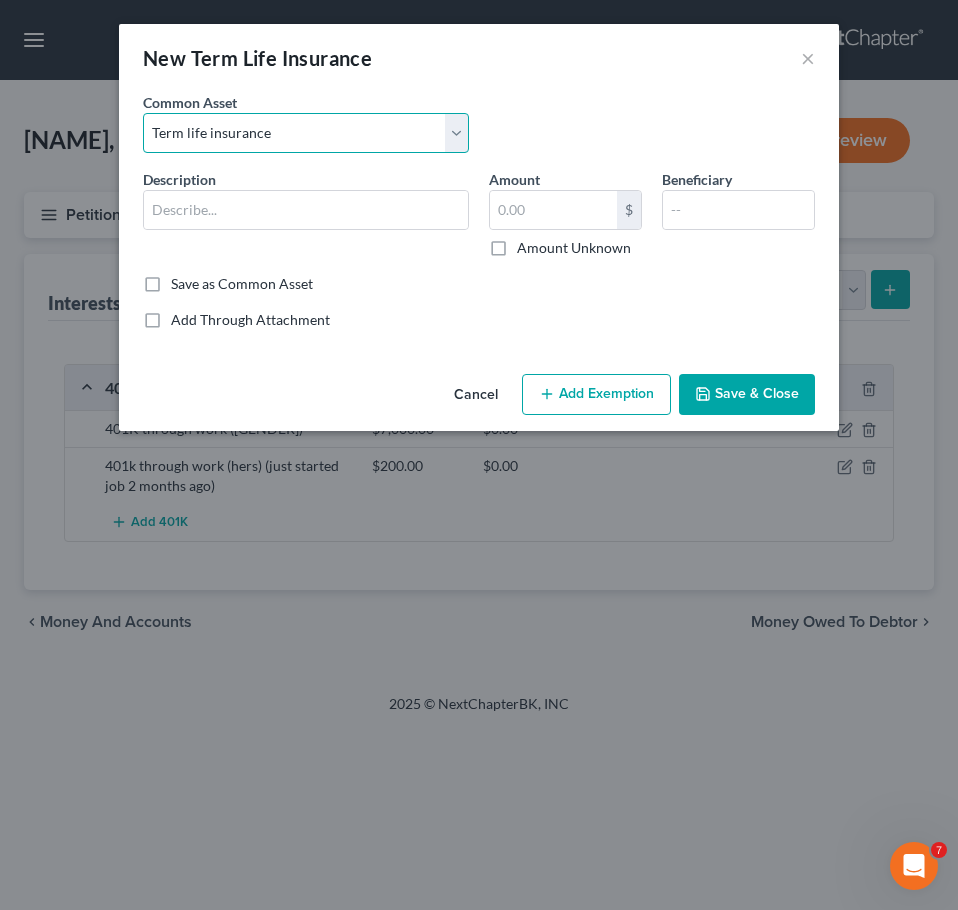 click on "Select Term life insurance" at bounding box center (306, 133) 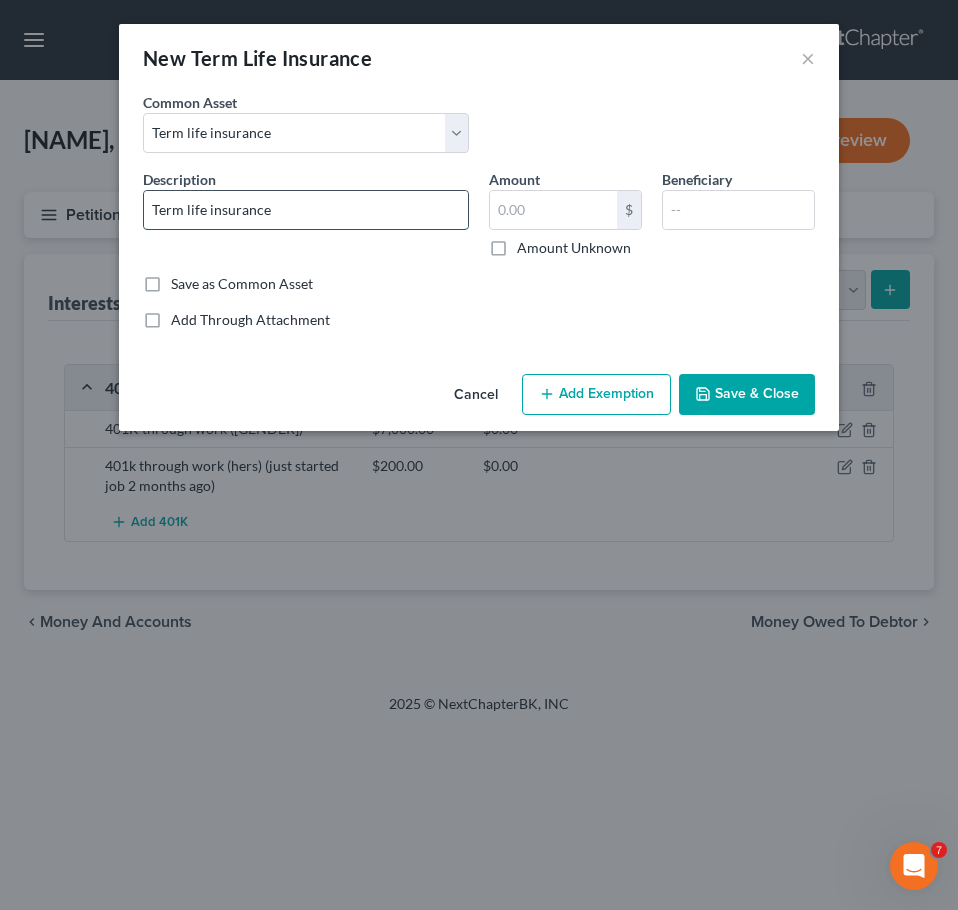 drag, startPoint x: 313, startPoint y: 214, endPoint x: 349, endPoint y: 214, distance: 36 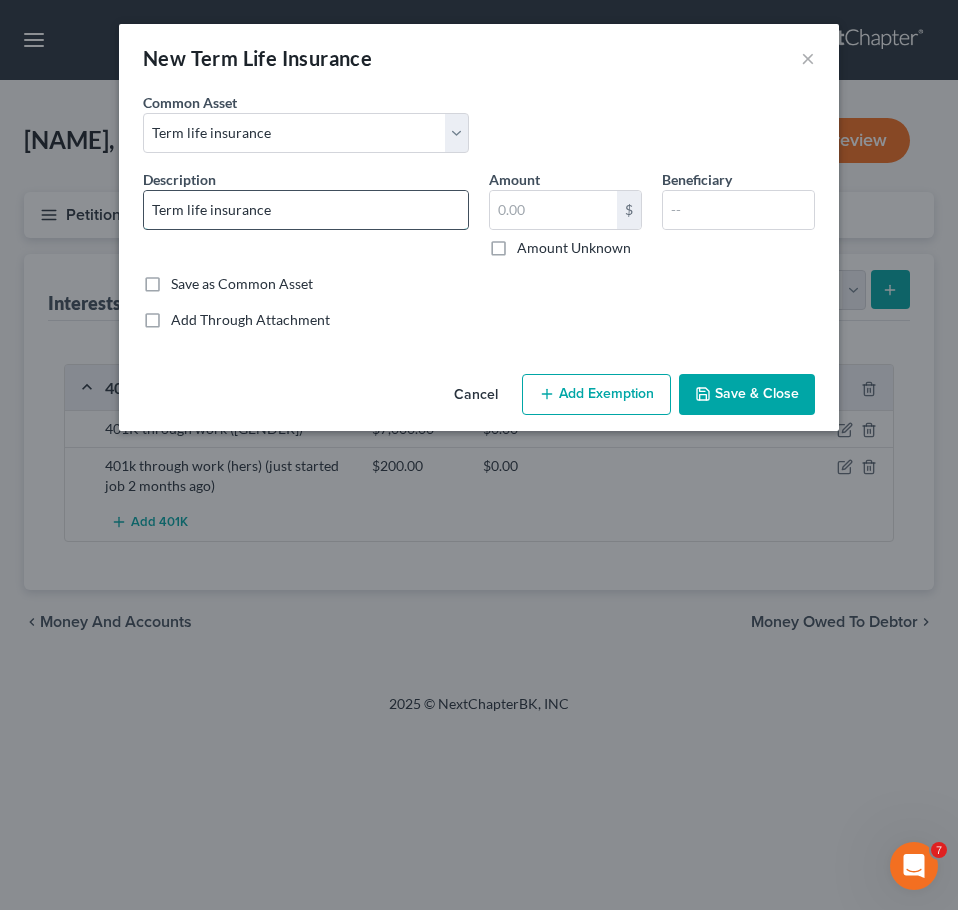 type on "Term Life Insurance - no cash value (his)" 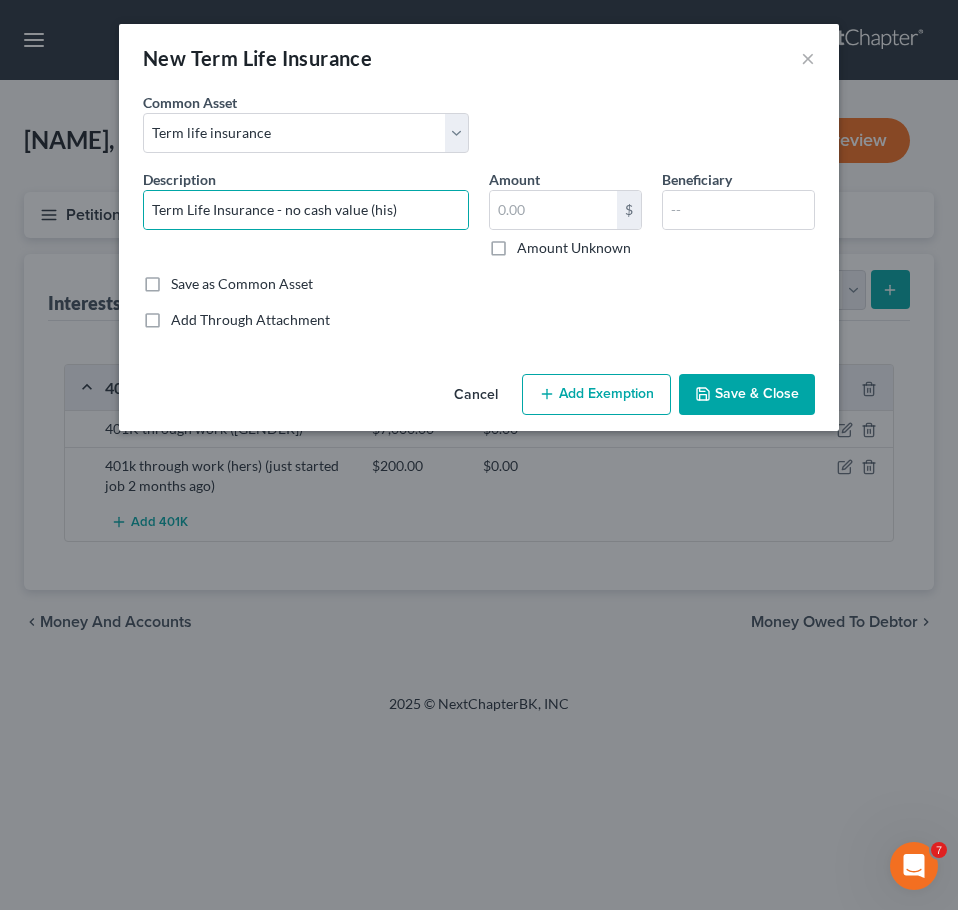 click on "Save & Close" at bounding box center [747, 395] 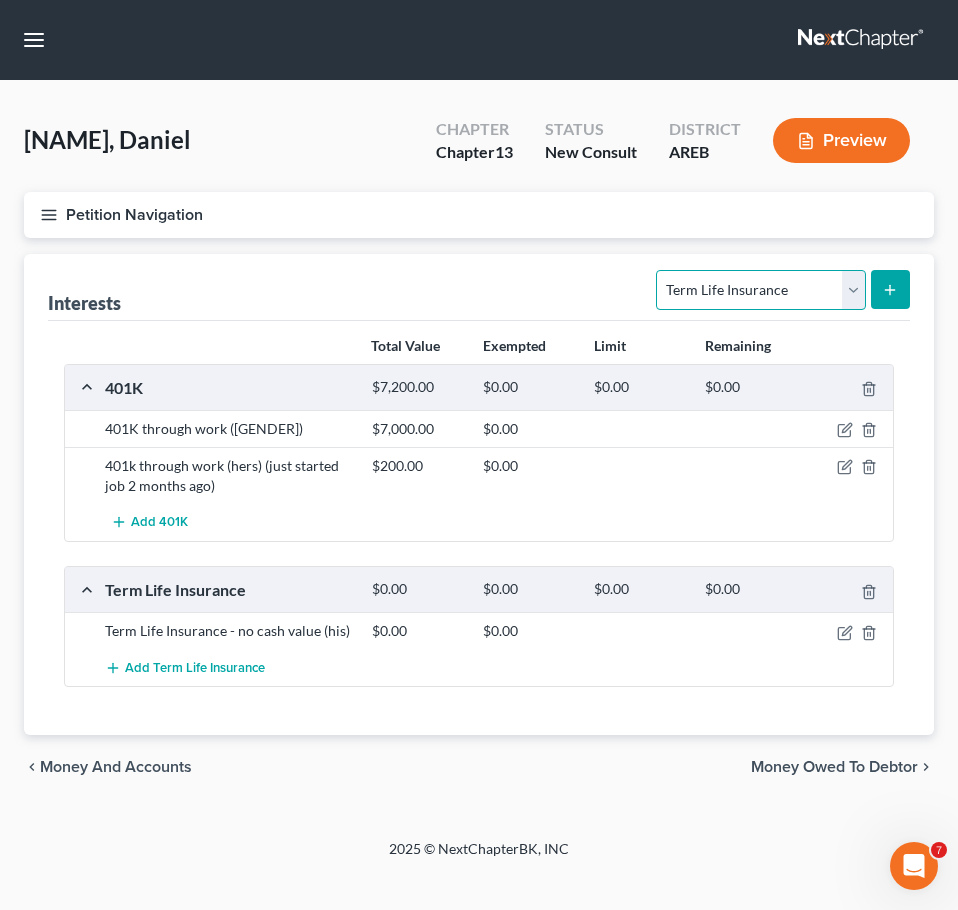 click on "Select Interest Type 401K Annuity Bond Education IRA Government Bond Government Pension Plan Incorporated Business IRA Joint Venture (Active) Joint Venture (Inactive) Keogh Mutual Fund Other Retirement Plan Partnership (Active) Partnership (Inactive) Pension Plan Stock Term Life Insurance Unincorporated Business Whole Life Insurance" at bounding box center (760, 290) 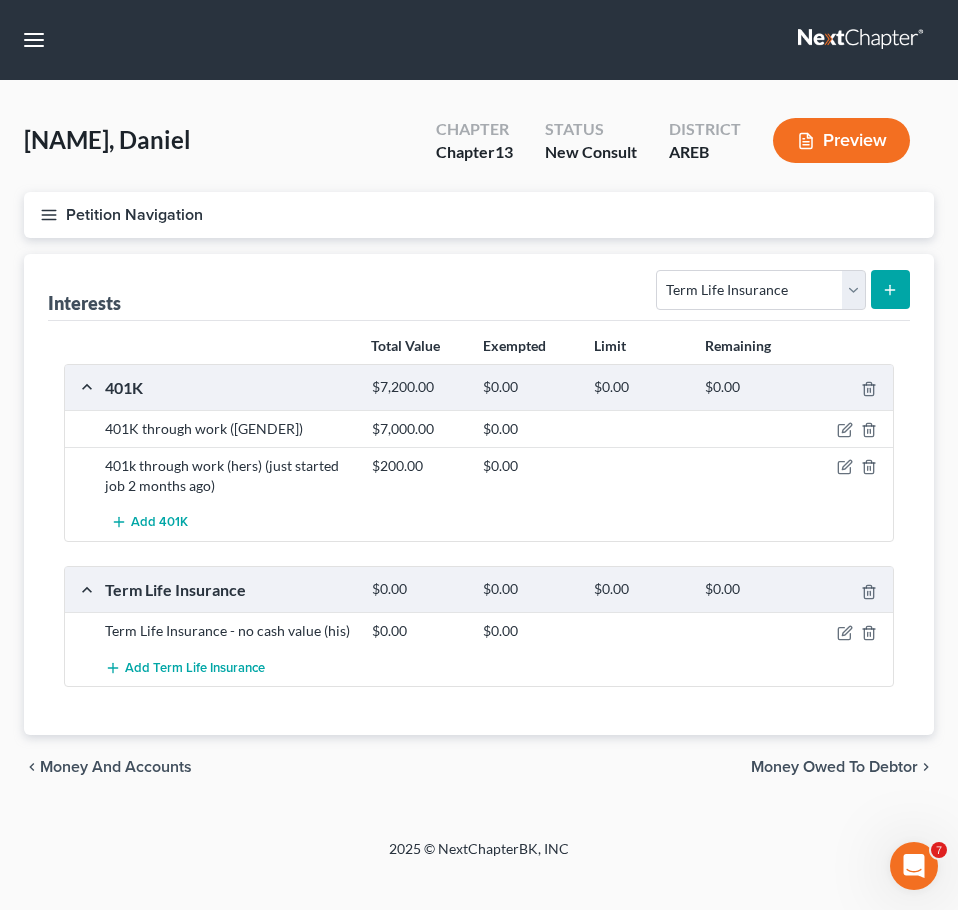 click at bounding box center (890, 289) 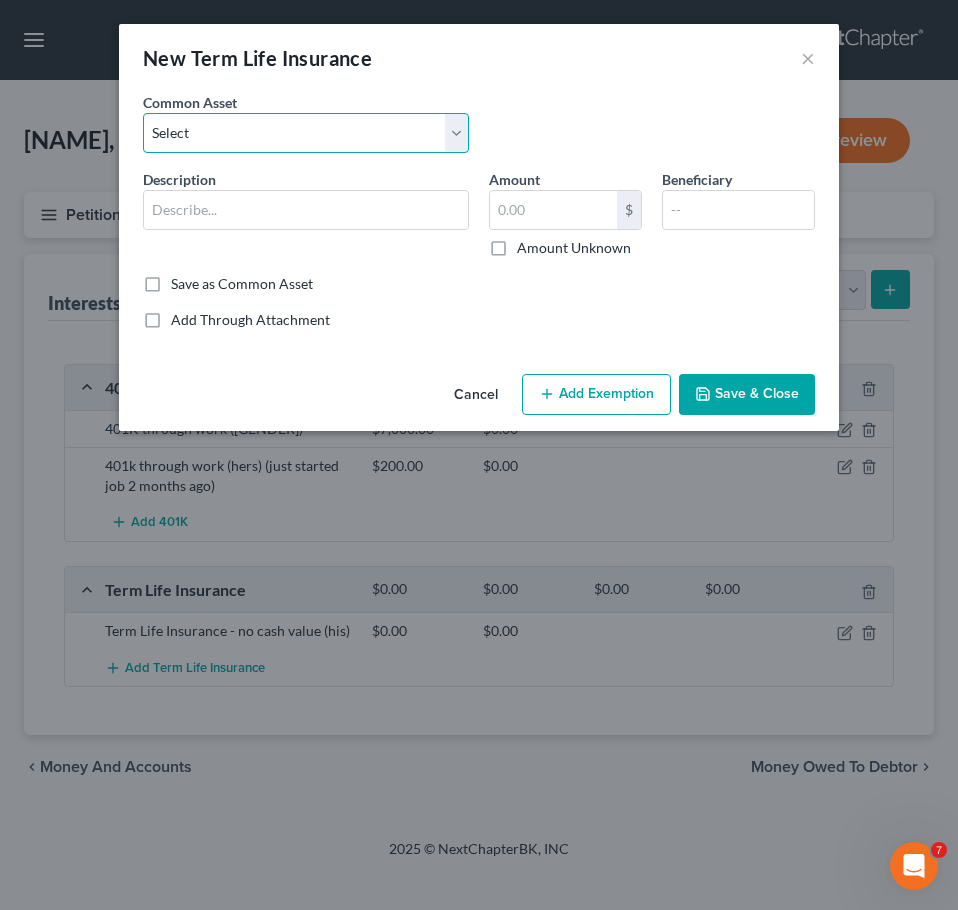 click on "Select Term life insurance" at bounding box center [306, 133] 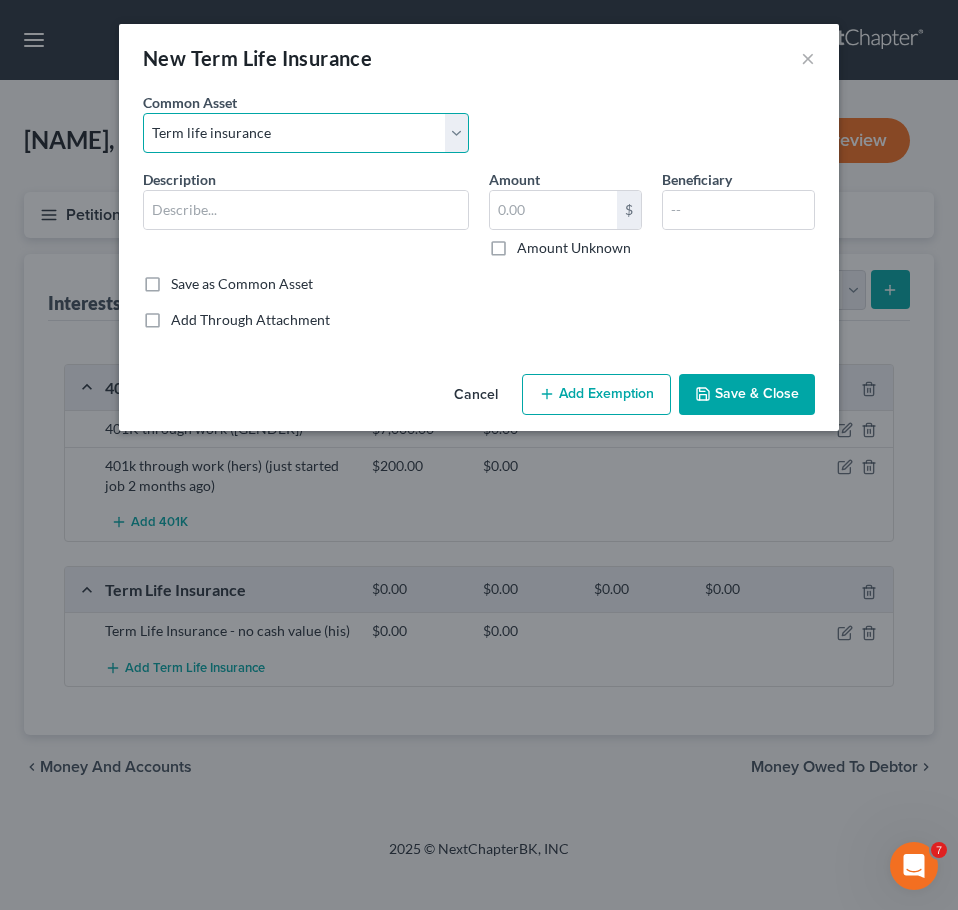 click on "Select Term life insurance" at bounding box center (306, 133) 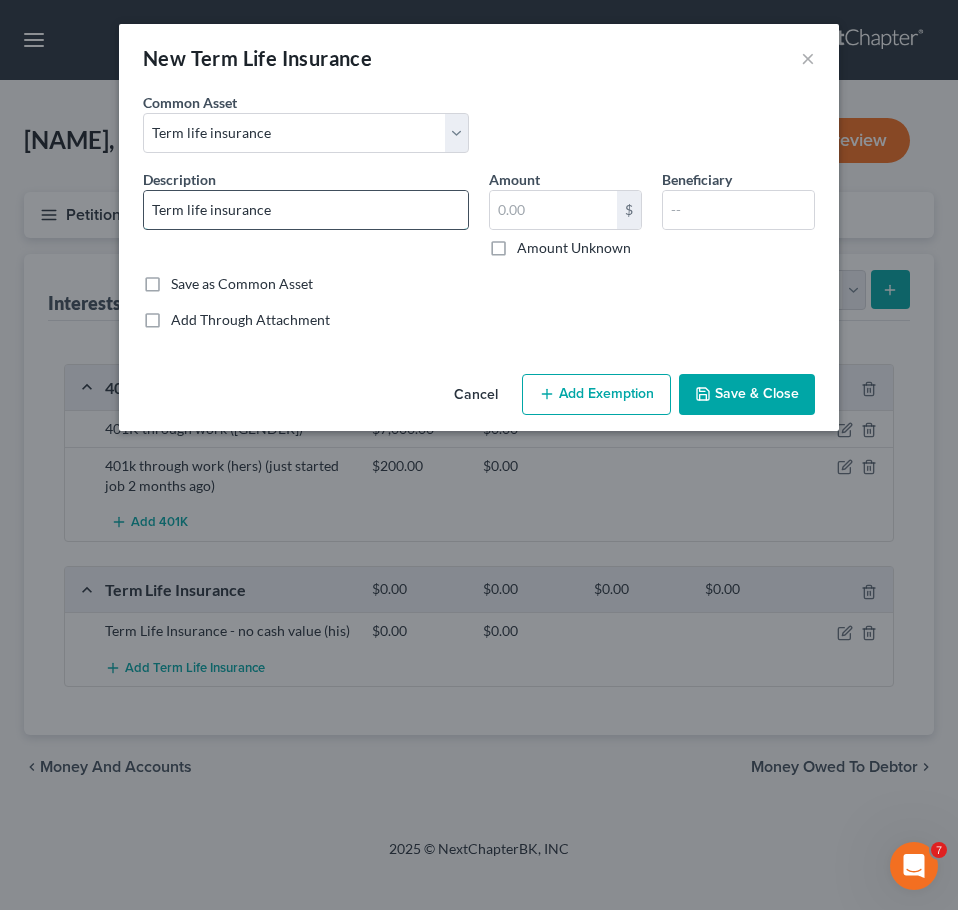 click on "Term life insurance" at bounding box center (306, 210) 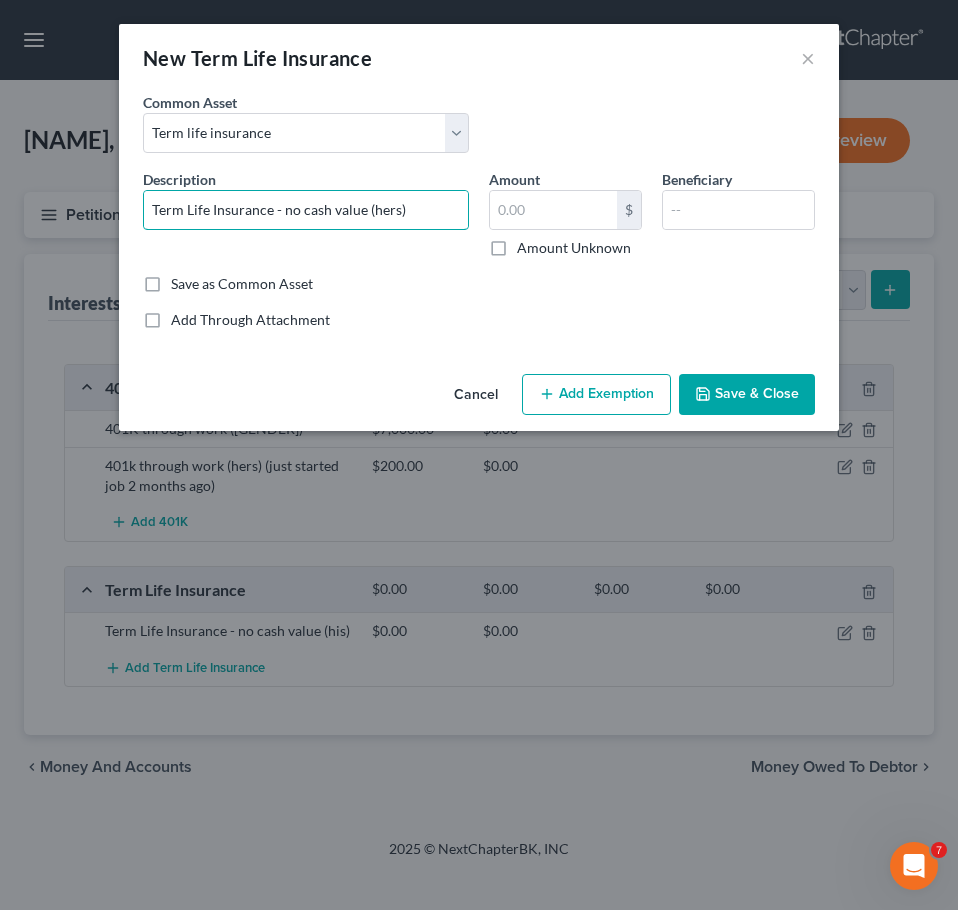 type on "Term Life Insurance - no cash value (hers)" 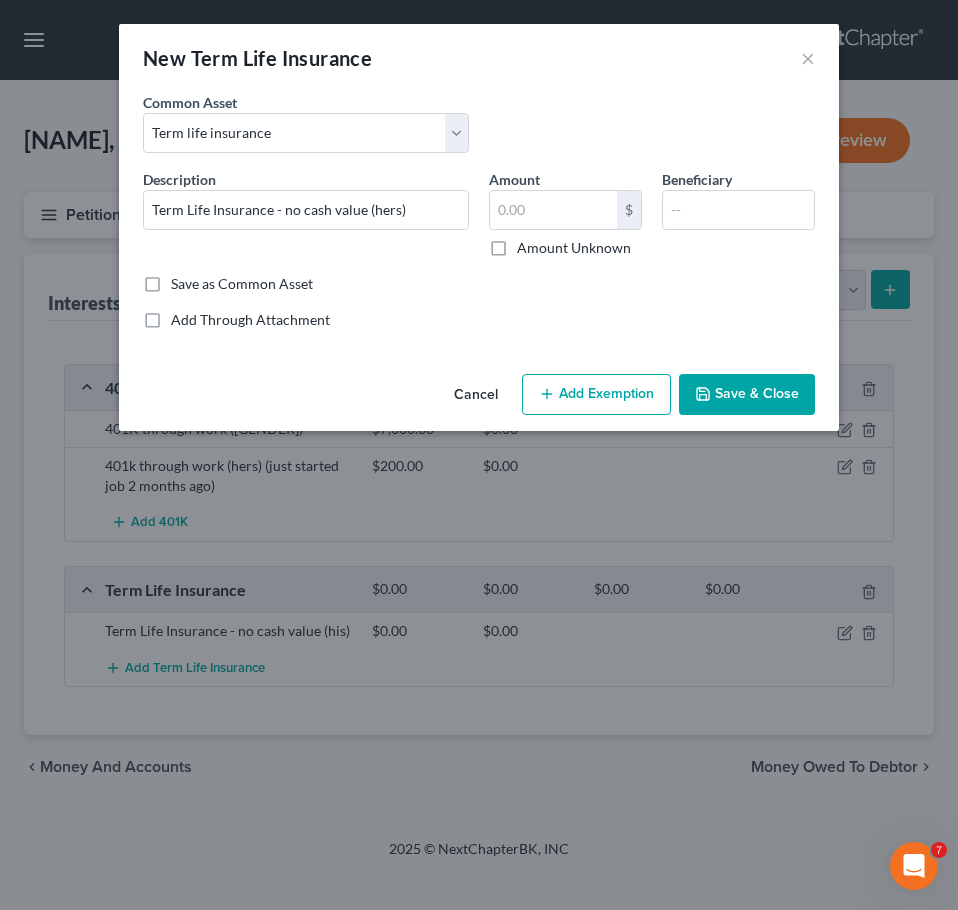 click on "Cancel Add Exemption Save & Close" at bounding box center [479, 399] 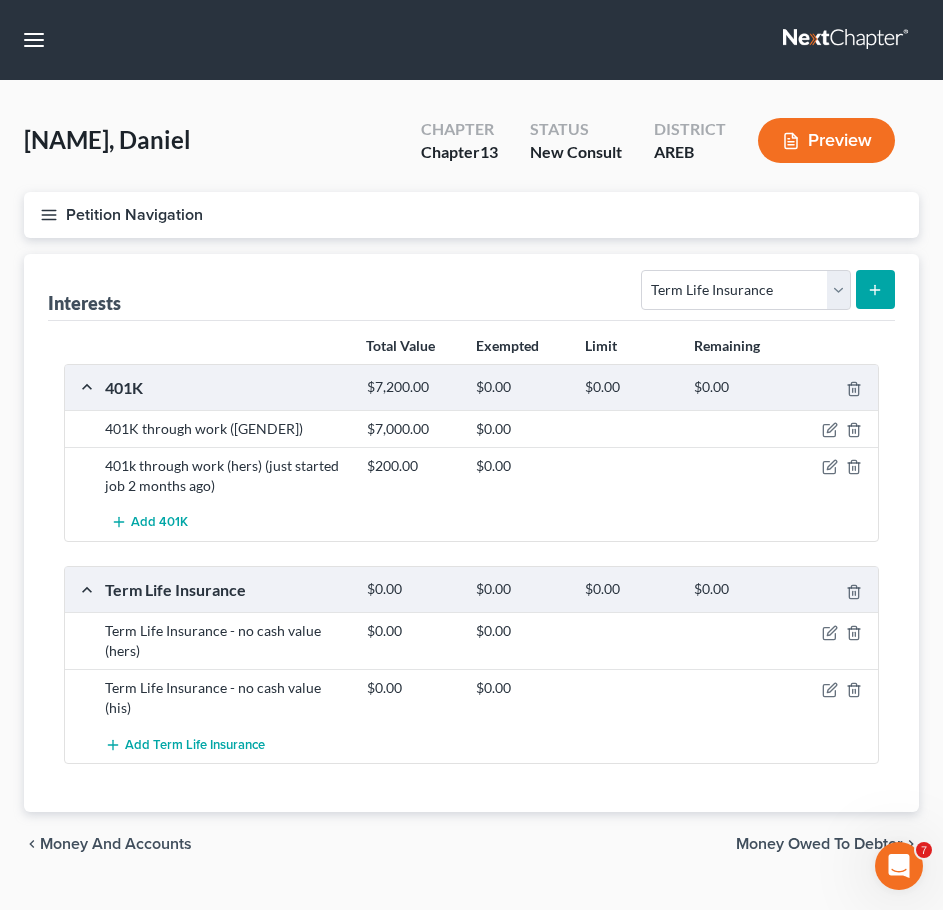 click on "Money Owed to Debtor" at bounding box center (819, 844) 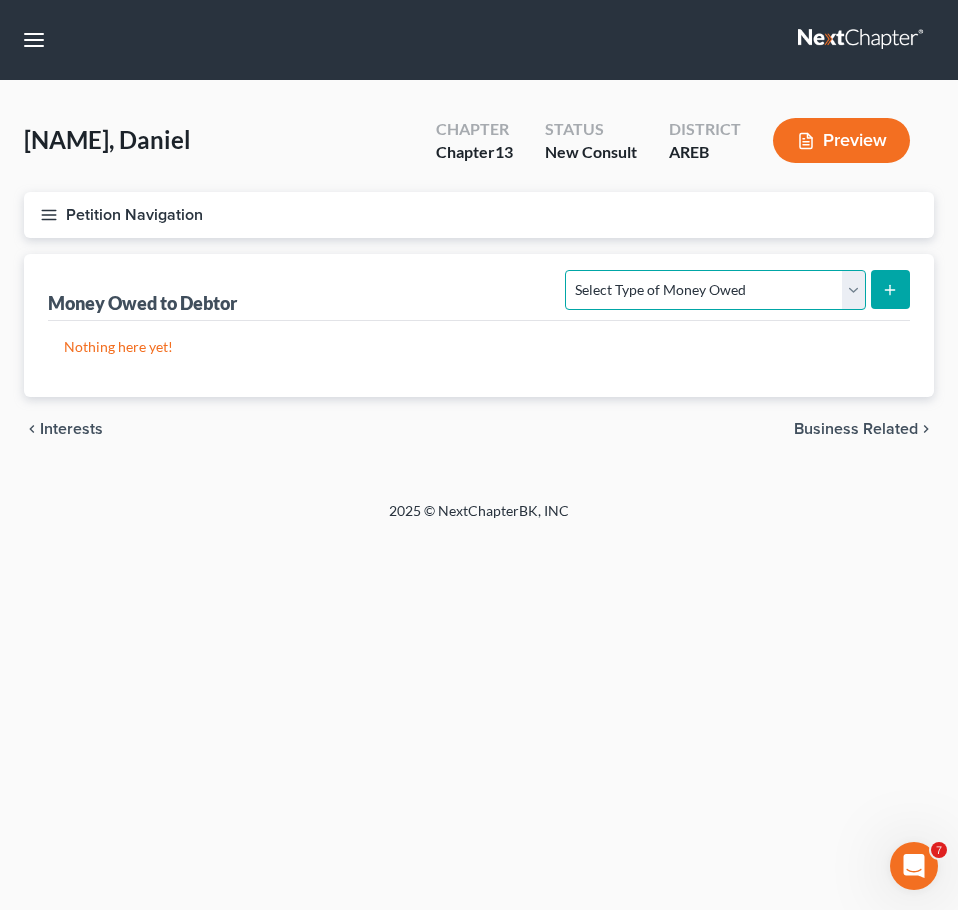 click on "Select Type of Money Owed Accounts Receivable Alimony Child Support Claims Against Third Parties Disability Benefits Disability Insurance Payments Divorce Settlements Equitable or Future Interests Expected Tax Refund and Unused NOLs Financial Assets Not Yet Listed Life Estate of Descendants Maintenance Other Contingent & Unliquidated Claims Property Settlements Sick or Vacation Pay Social Security Benefits Trusts Unpaid Loans Unpaid Wages Workers Compensation" at bounding box center [715, 290] 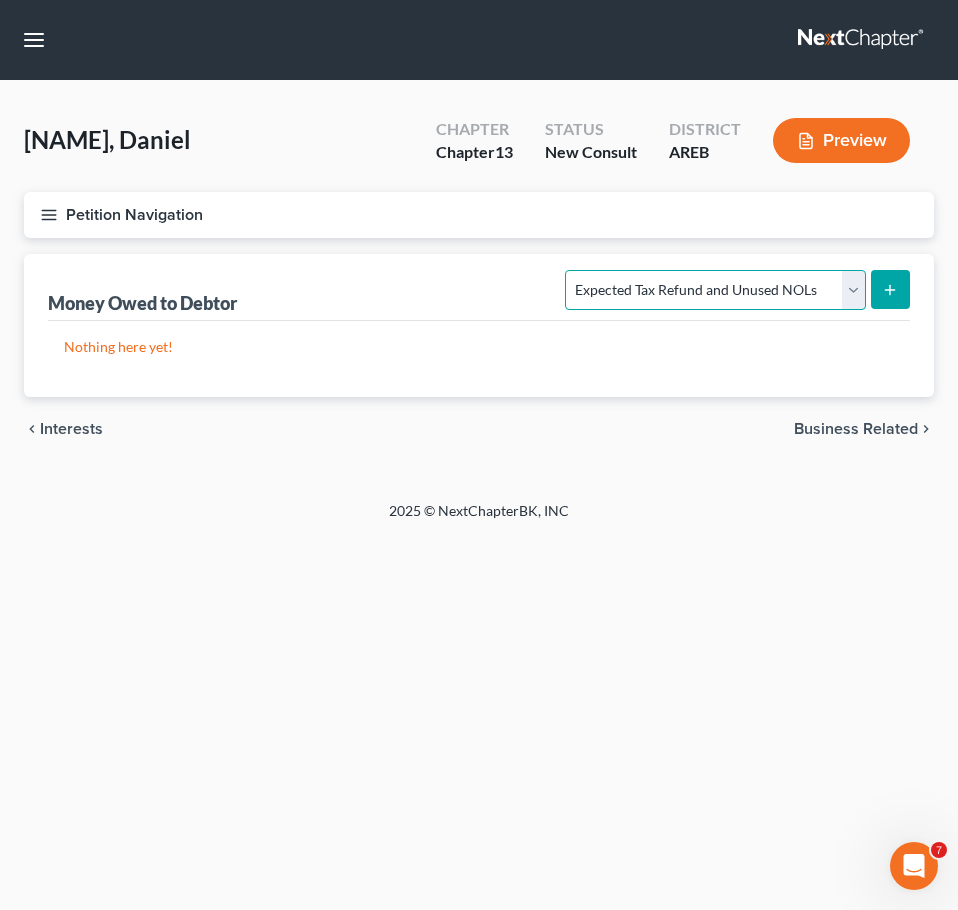 click on "Select Type of Money Owed Accounts Receivable Alimony Child Support Claims Against Third Parties Disability Benefits Disability Insurance Payments Divorce Settlements Equitable or Future Interests Expected Tax Refund and Unused NOLs Financial Assets Not Yet Listed Life Estate of Descendants Maintenance Other Contingent & Unliquidated Claims Property Settlements Sick or Vacation Pay Social Security Benefits Trusts Unpaid Loans Unpaid Wages Workers Compensation" at bounding box center (715, 290) 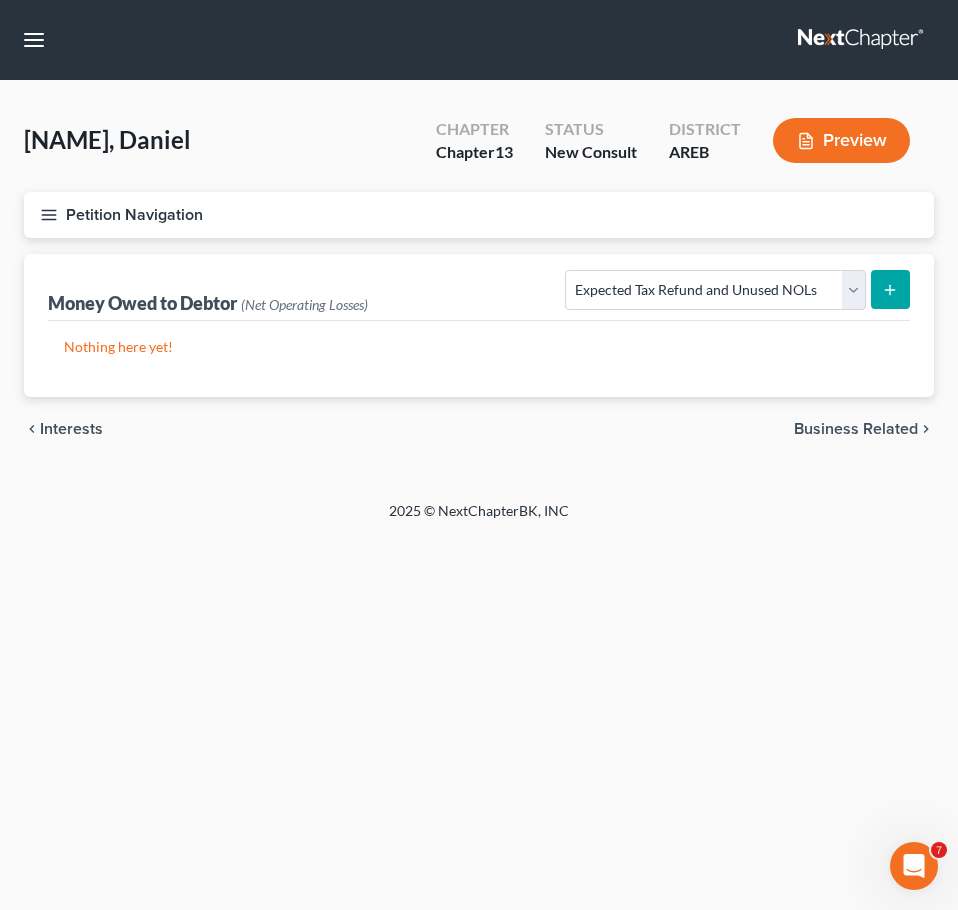click 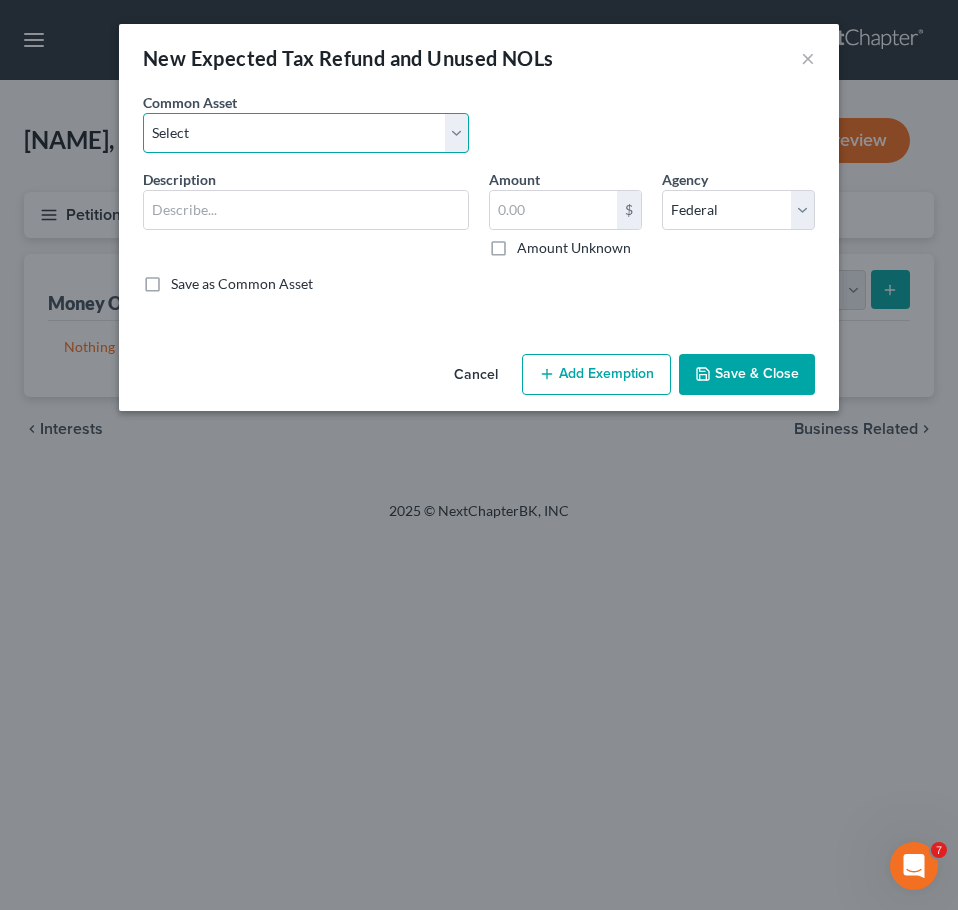 click on "Select Expected refund for 2024 tax refund" at bounding box center (306, 133) 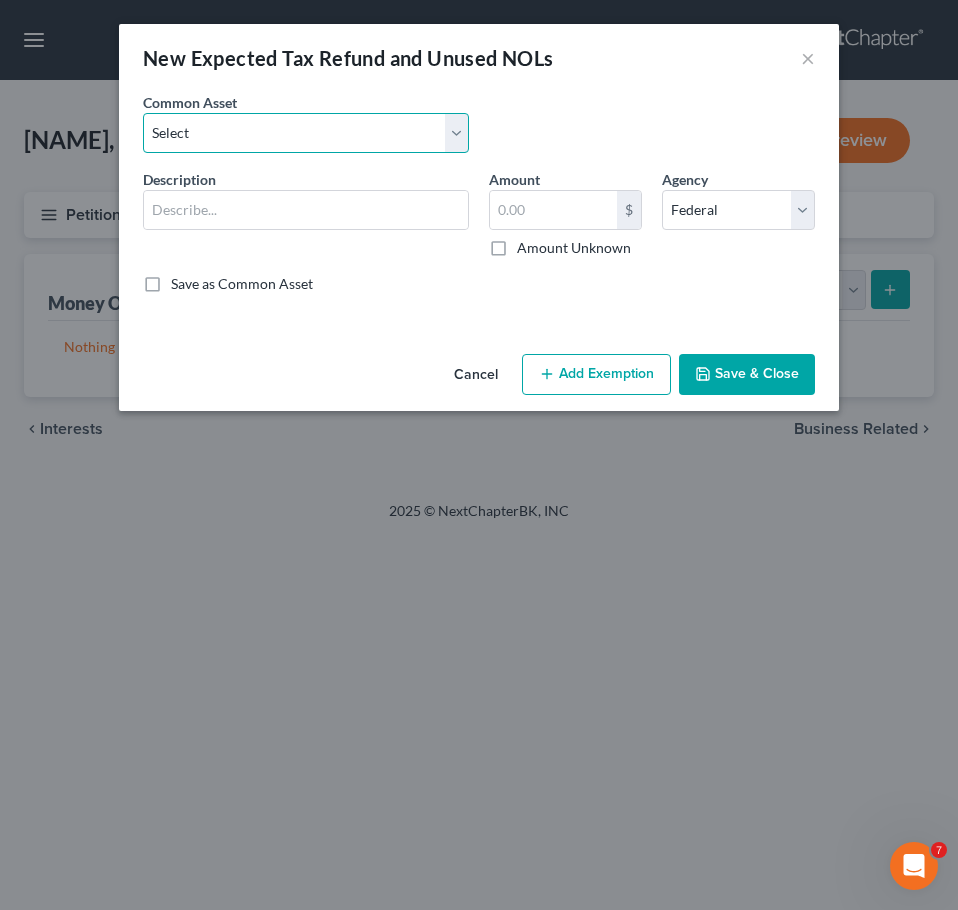 select on "1" 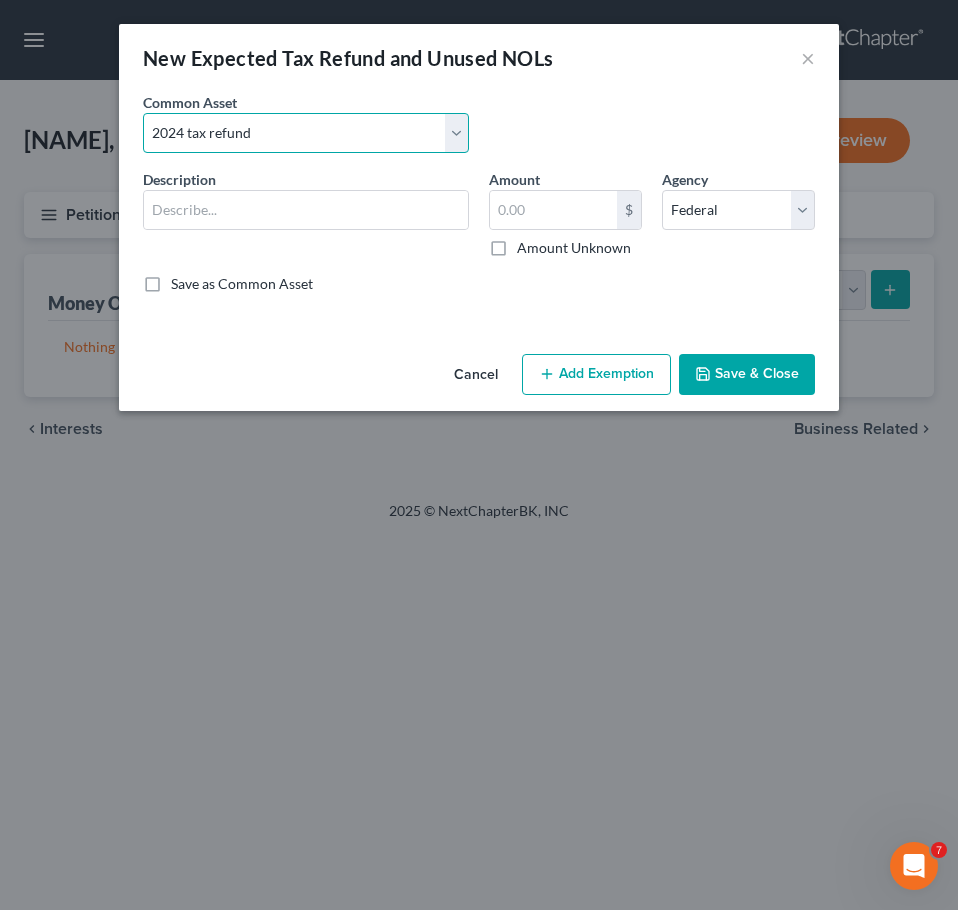 click on "Select Expected refund for 2024 tax refund" at bounding box center (306, 133) 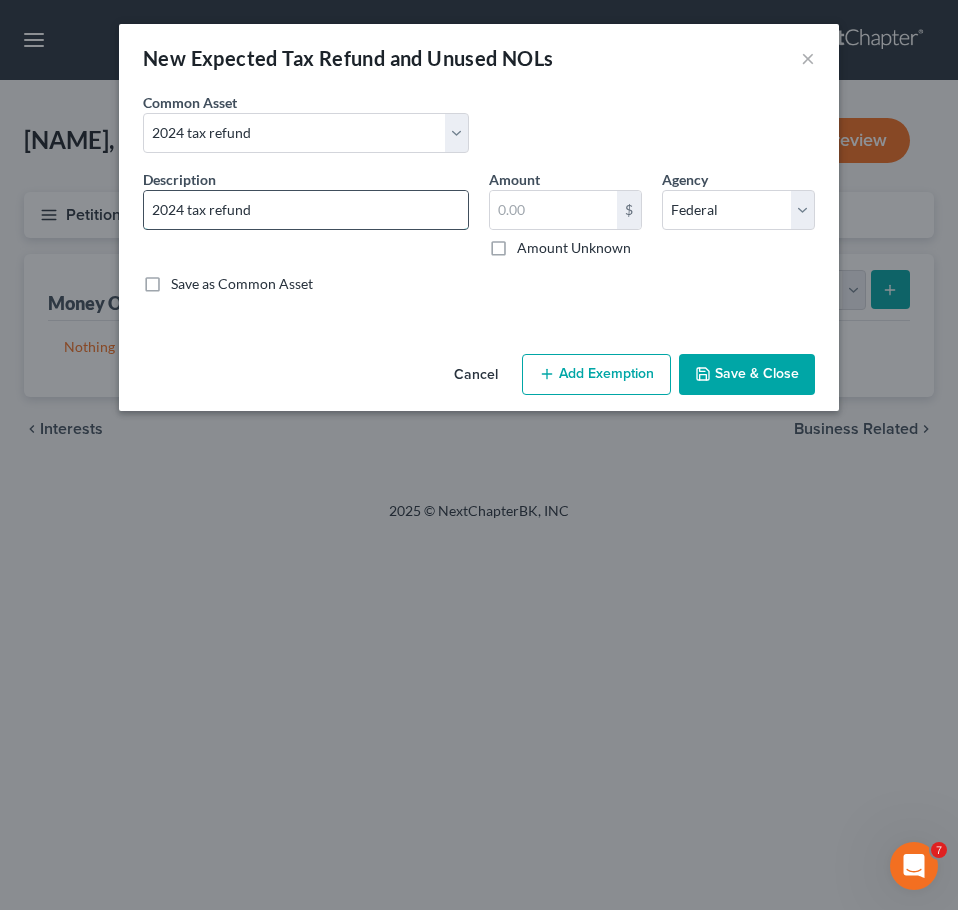 click on "2024 tax refund" at bounding box center [306, 210] 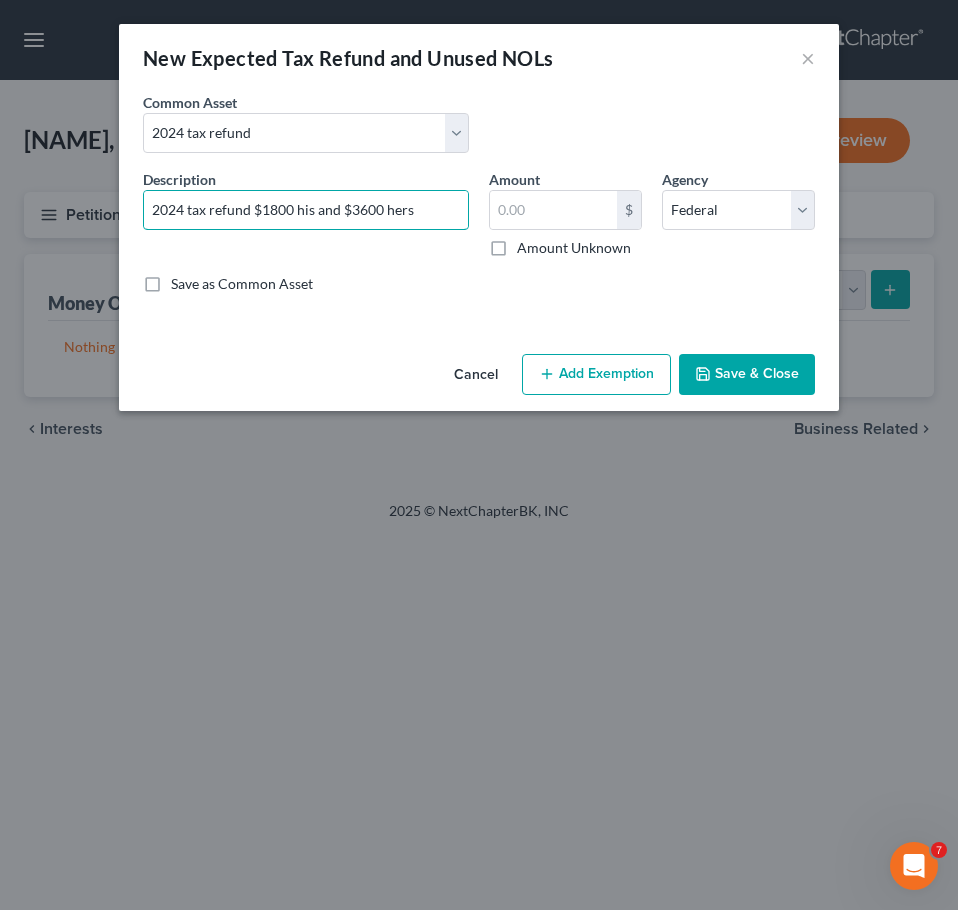 type on "2024 tax refund $1800 his and $3600 hers" 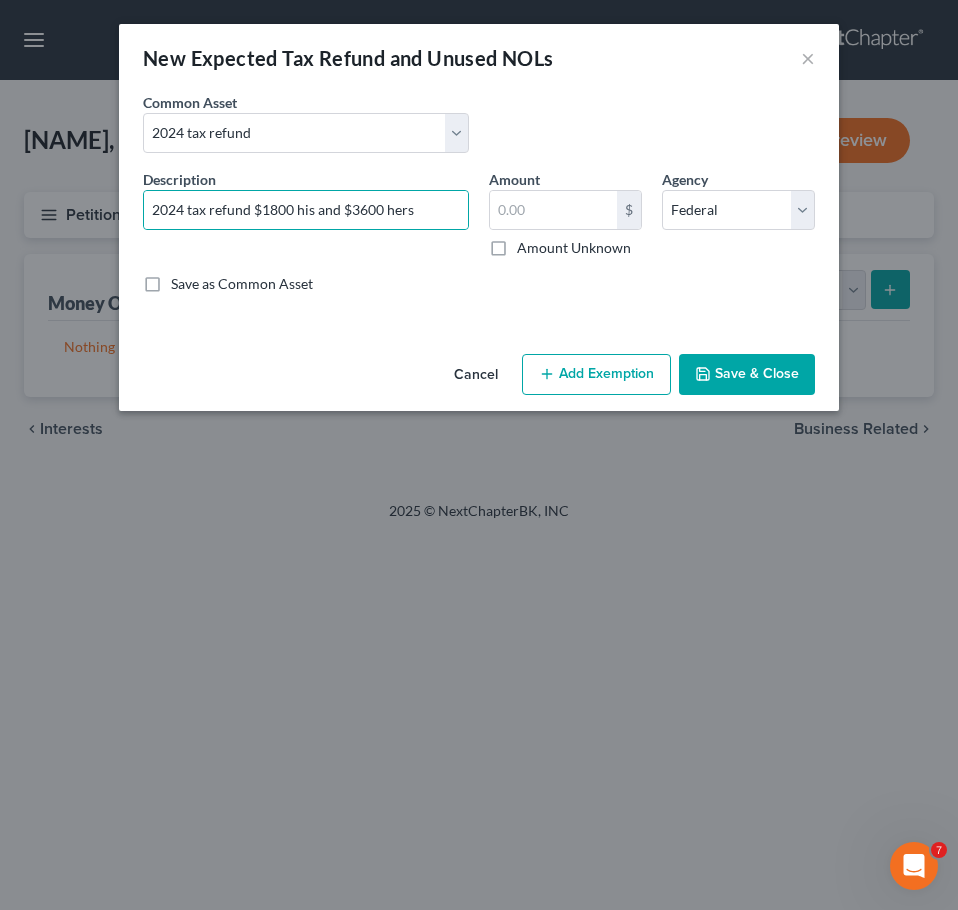 click on "Save & Close" at bounding box center [747, 375] 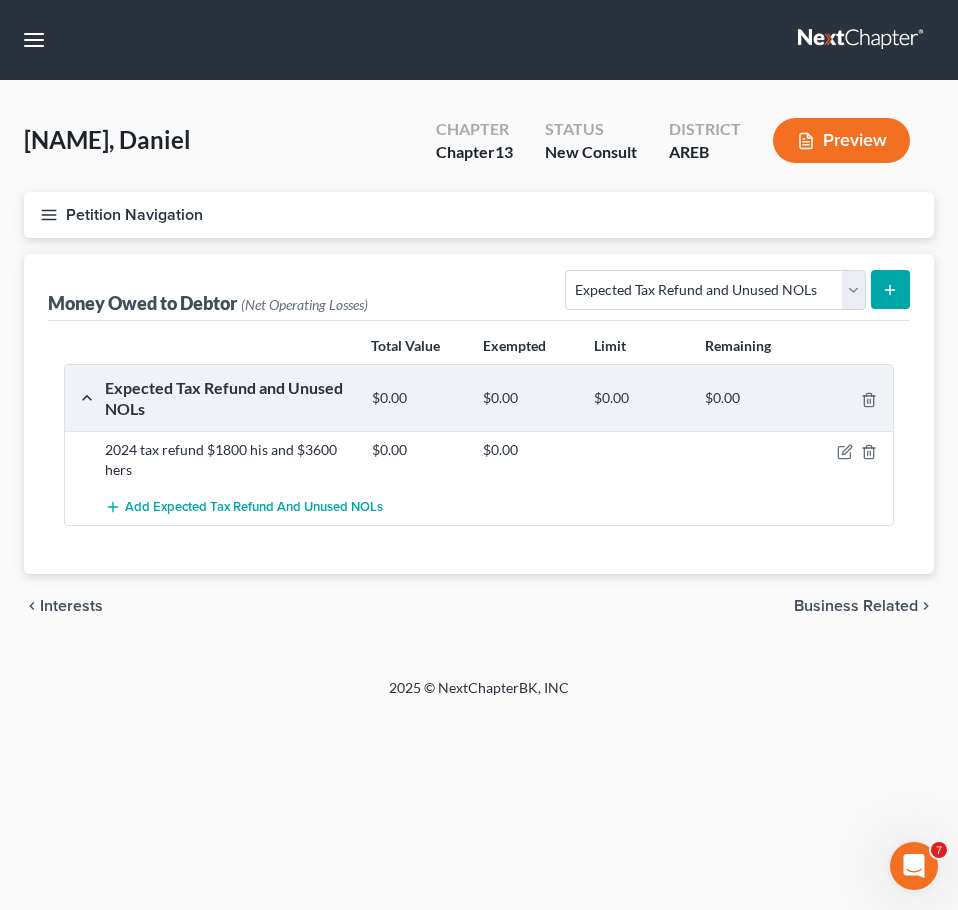 click on "Business Related" at bounding box center (856, 606) 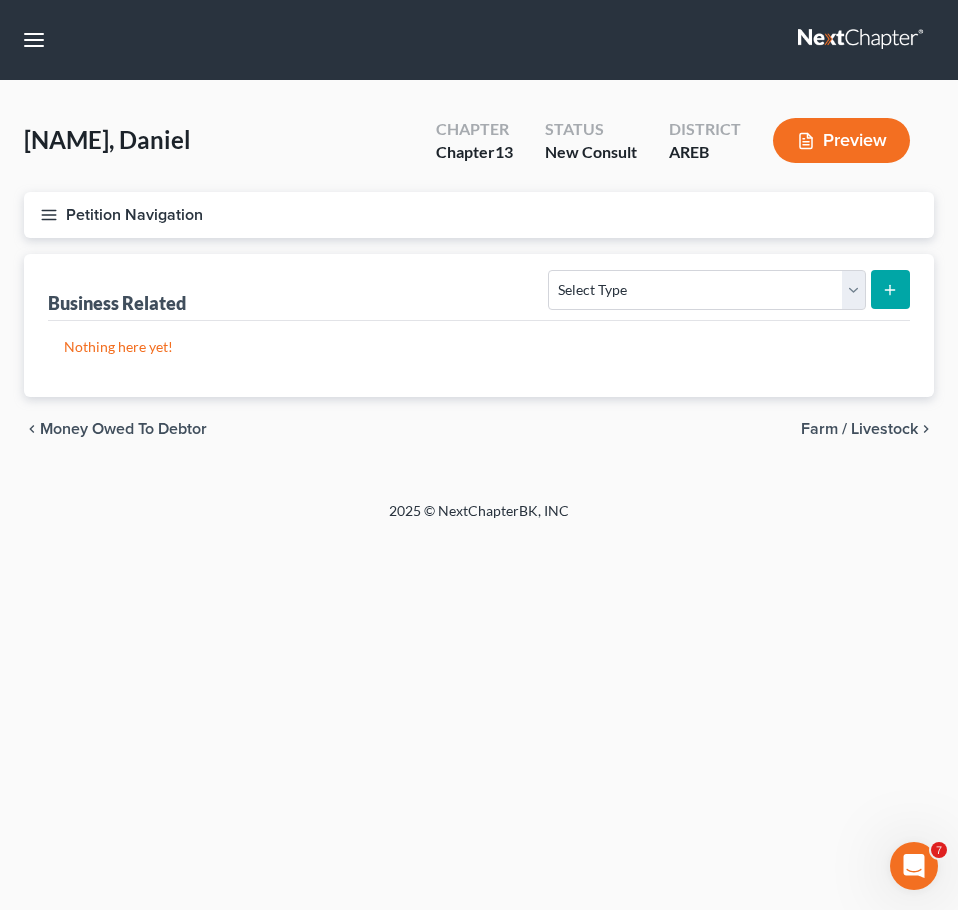 click on "Farm / Livestock" at bounding box center [859, 429] 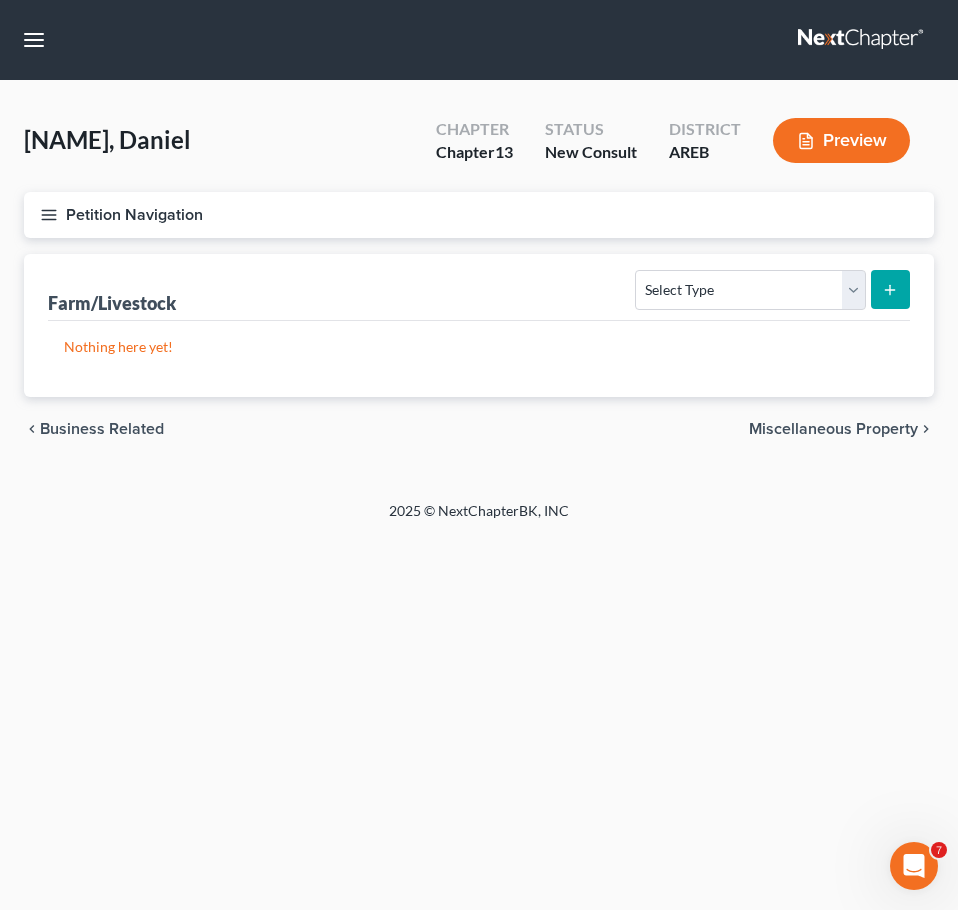 click on "Miscellaneous Property" at bounding box center (833, 429) 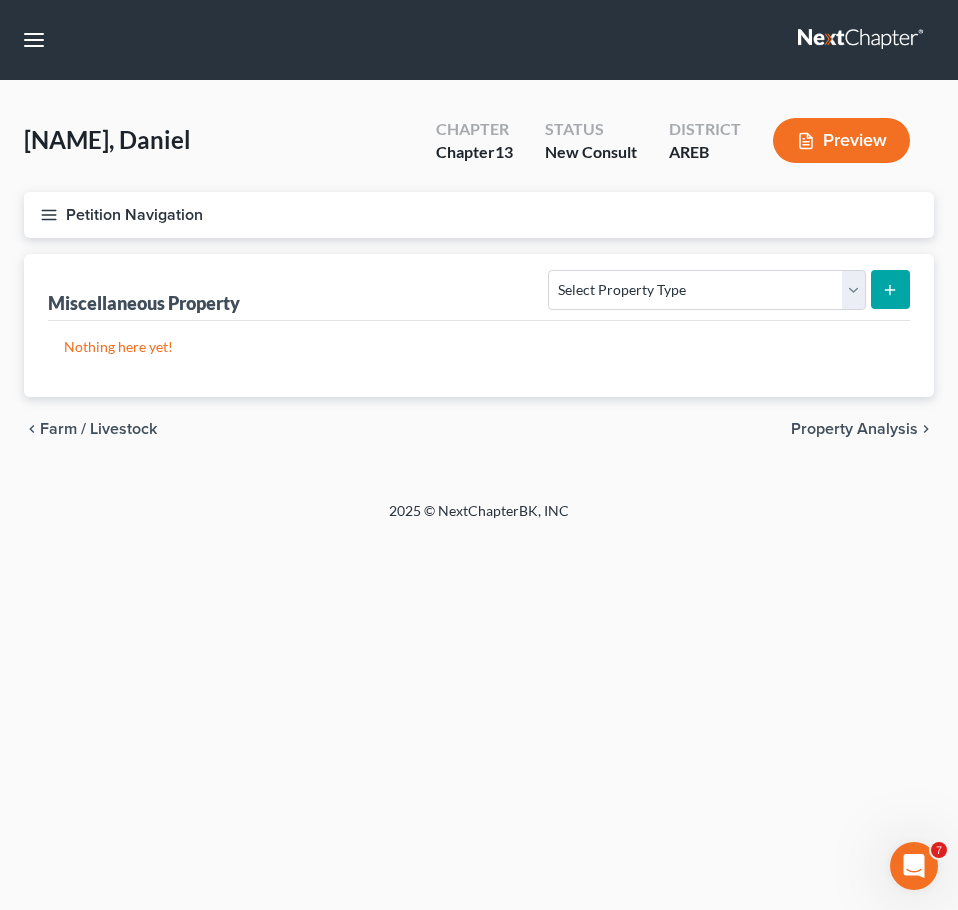 click on "Property Analysis" at bounding box center (854, 429) 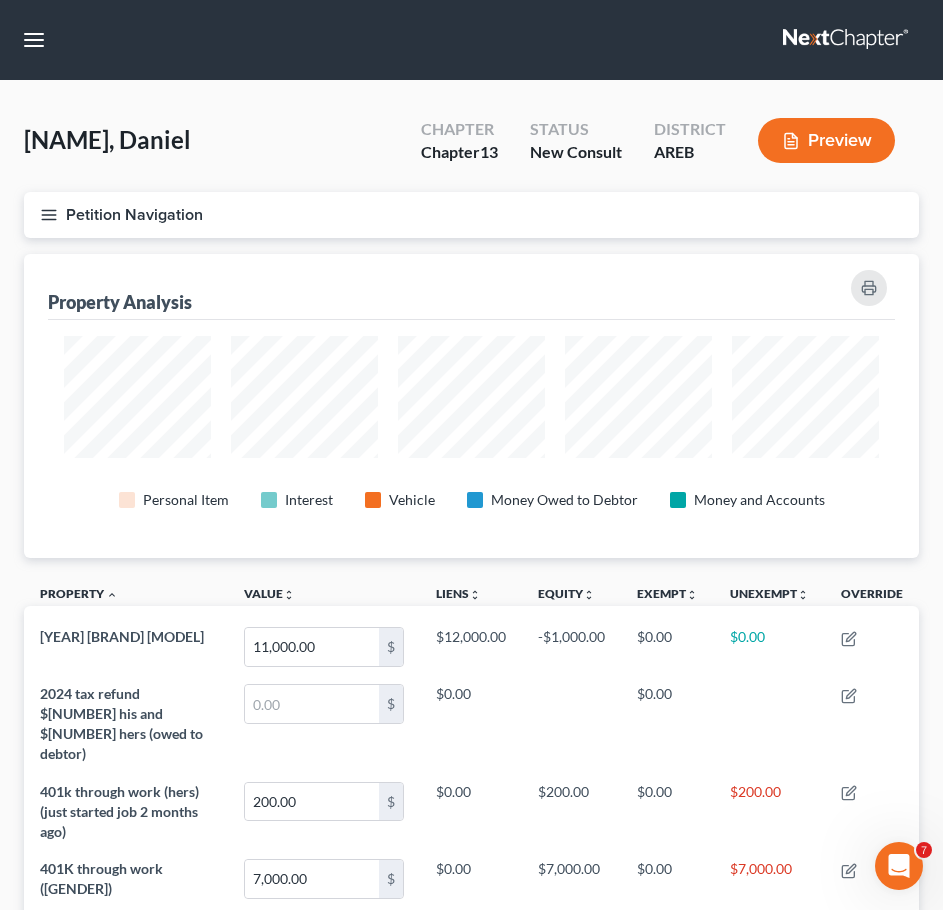 scroll, scrollTop: 999696, scrollLeft: 999105, axis: both 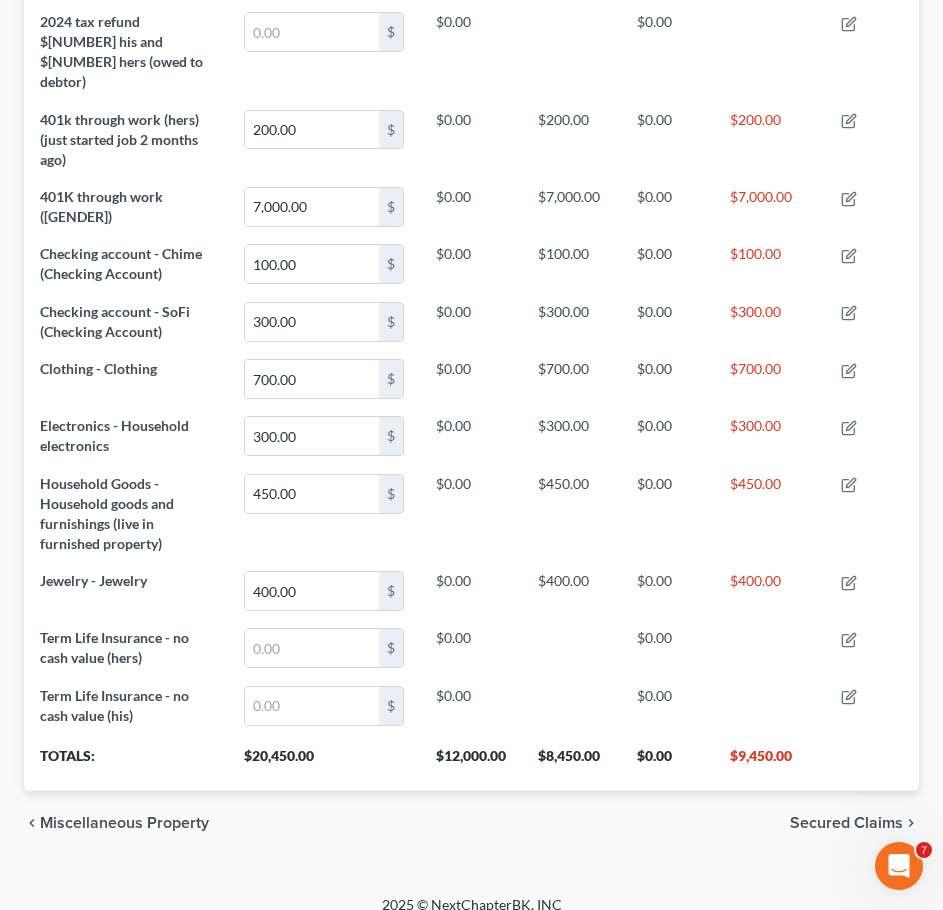 click on "Secured Claims" at bounding box center [846, 823] 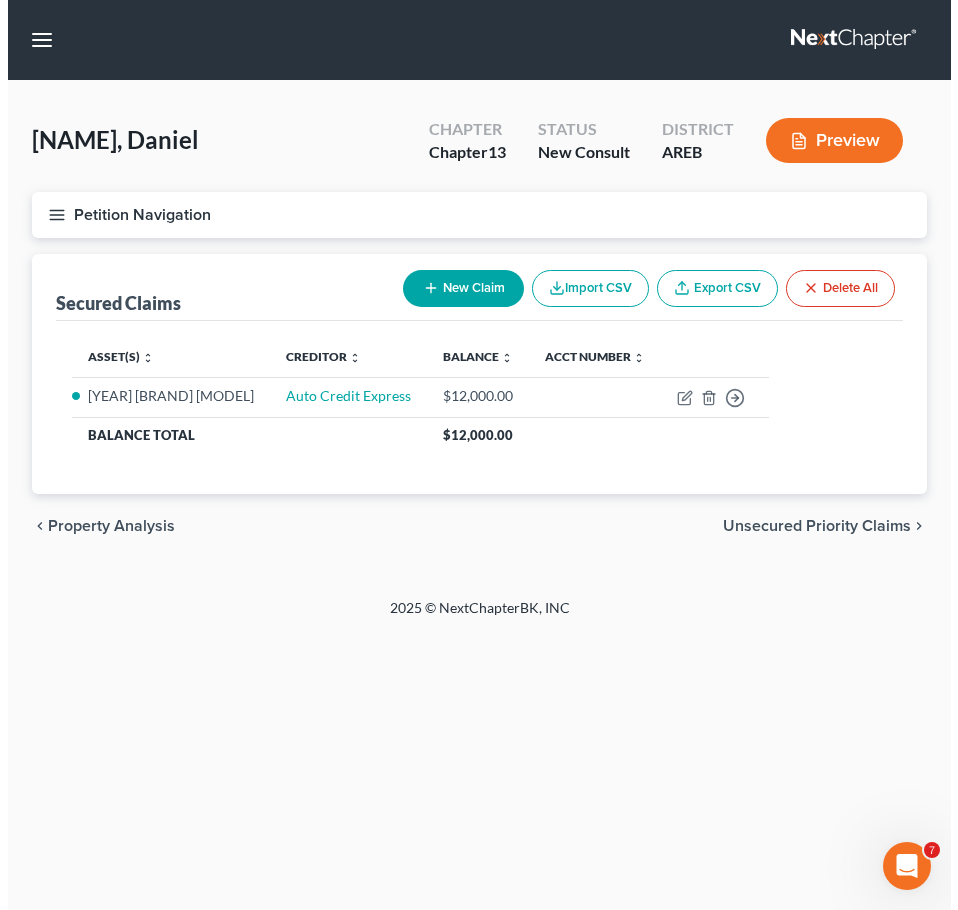 scroll, scrollTop: 0, scrollLeft: 0, axis: both 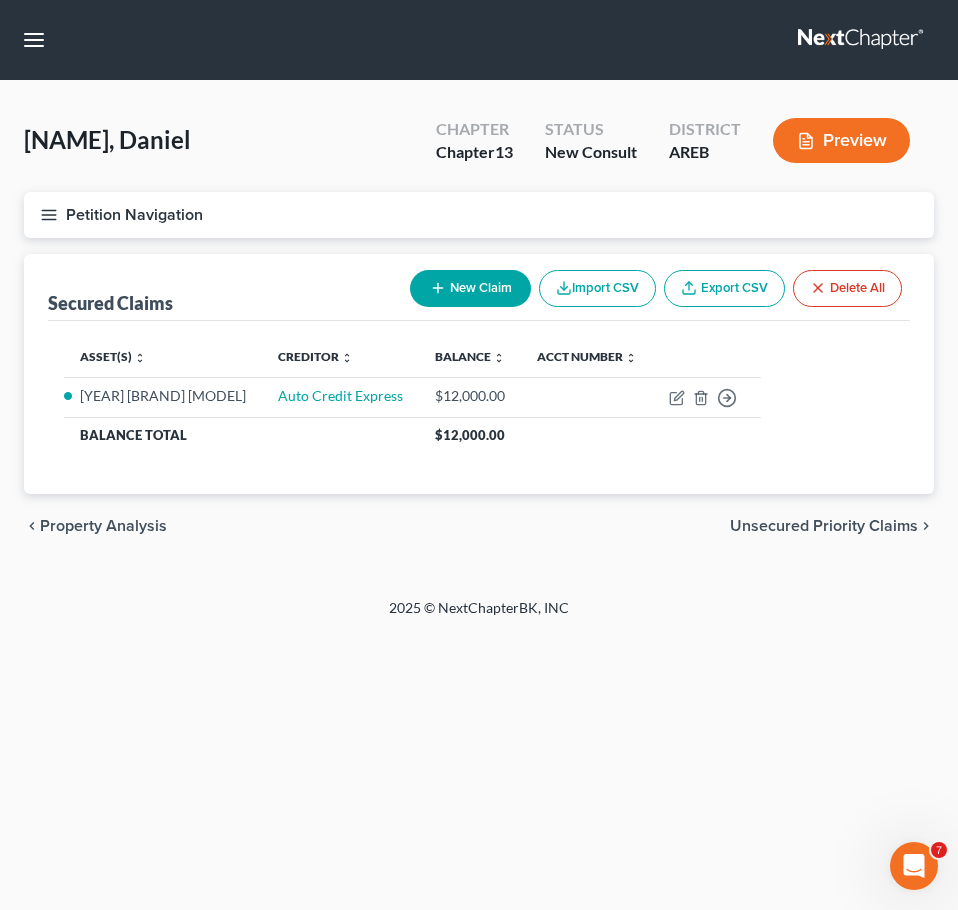 click on "Unsecured Priority Claims" at bounding box center [824, 526] 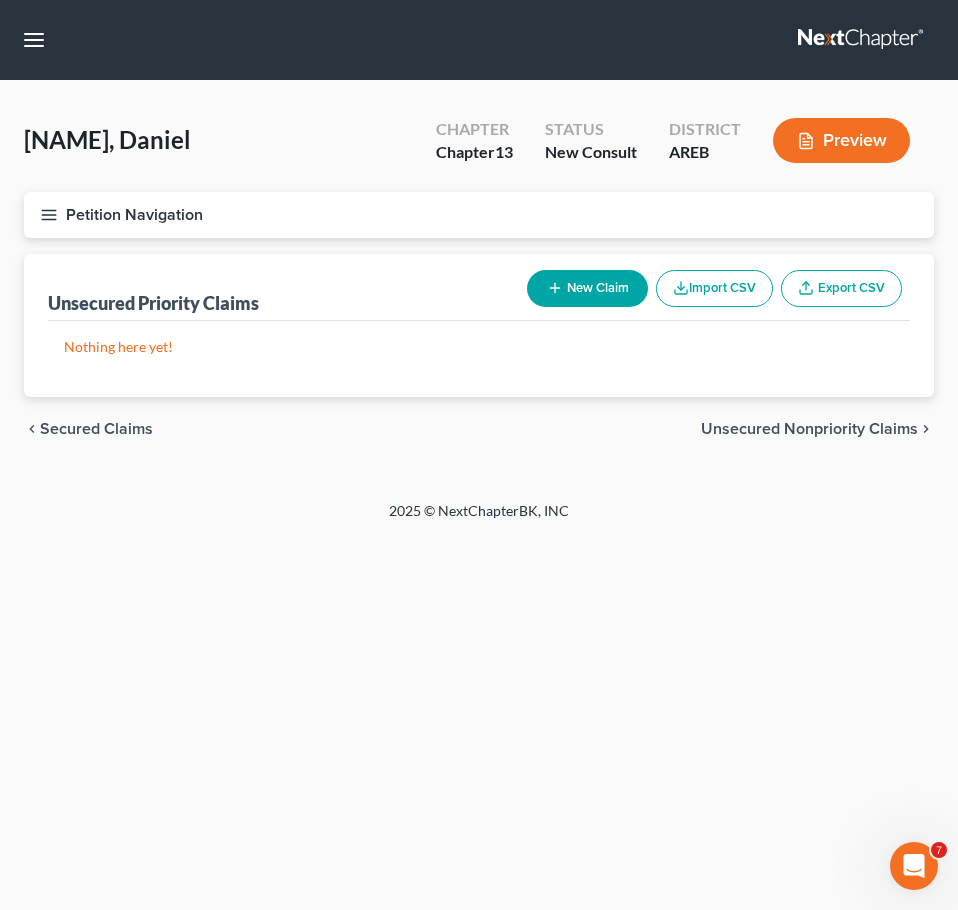 click on "Unsecured Nonpriority Claims" at bounding box center [809, 429] 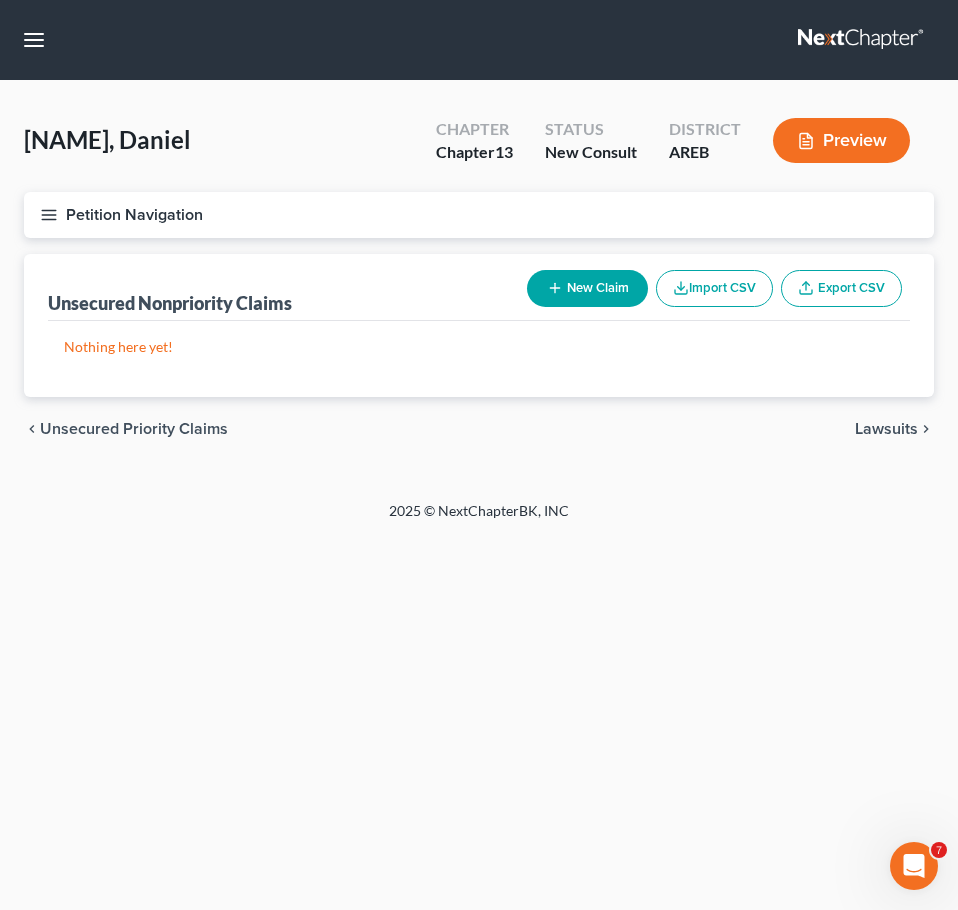 click on "Lawsuits" at bounding box center (886, 429) 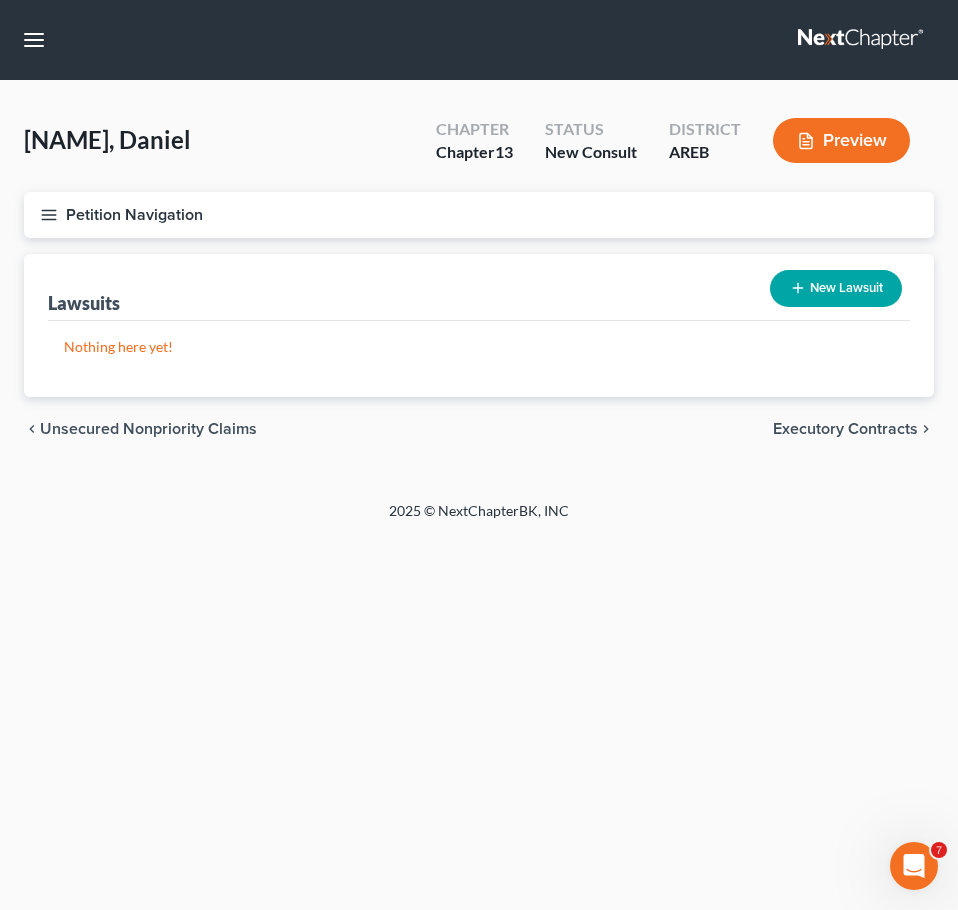 click on "New Lawsuit" at bounding box center (836, 288) 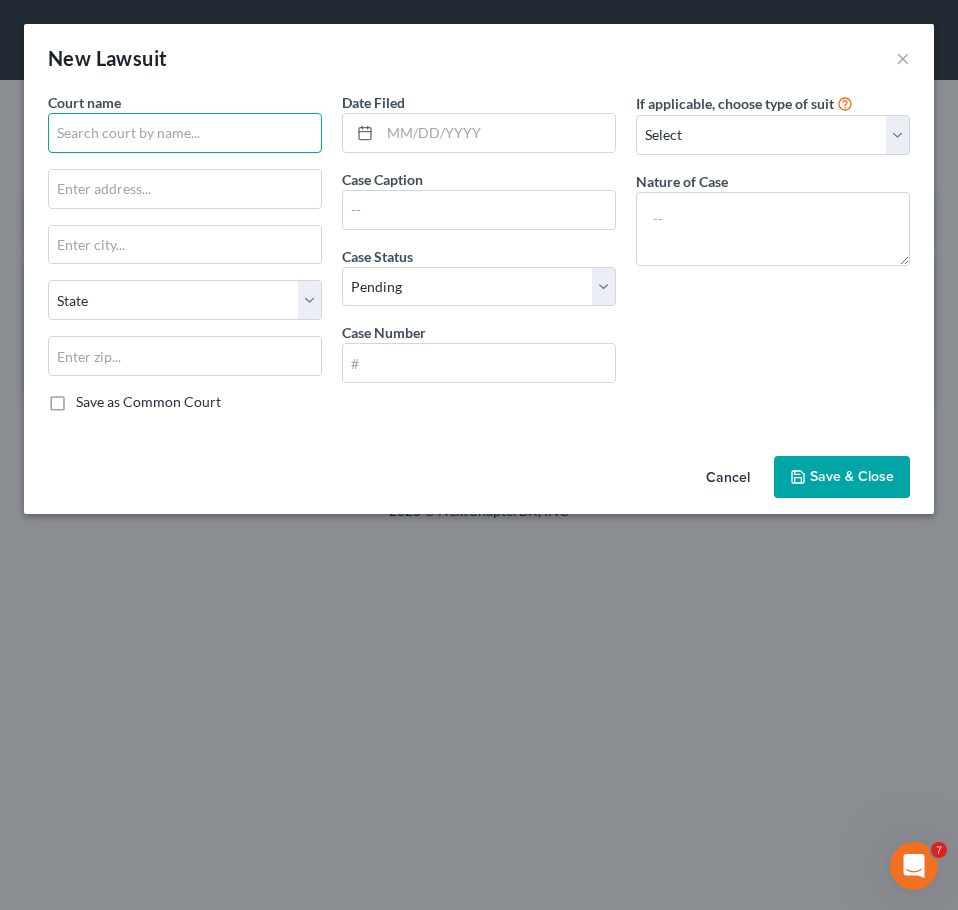 click at bounding box center (185, 133) 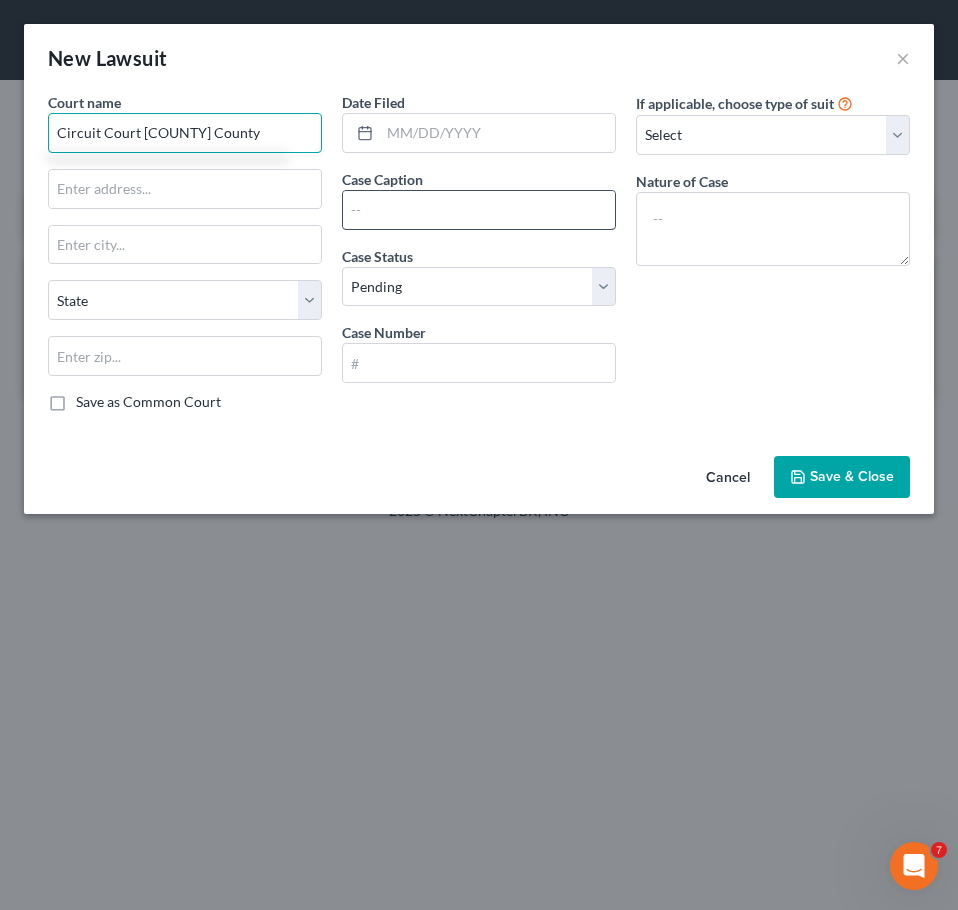 type on "Circuit Court [COUNTY] County" 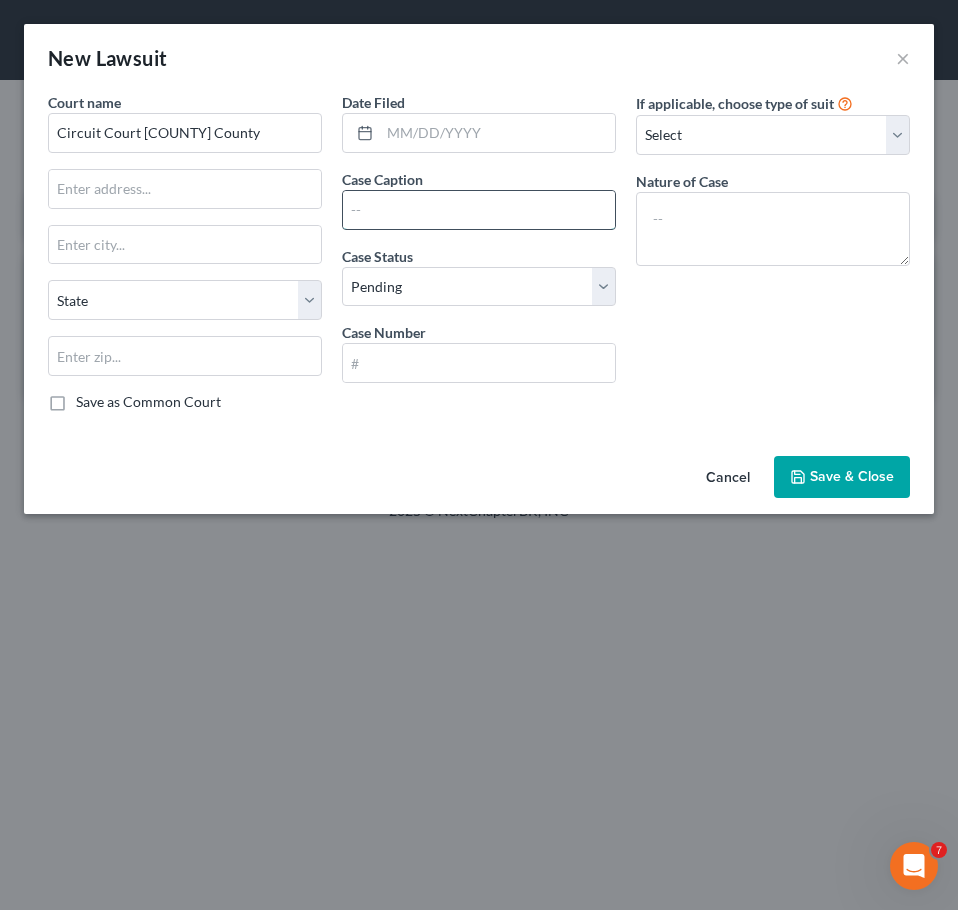 click at bounding box center [479, 210] 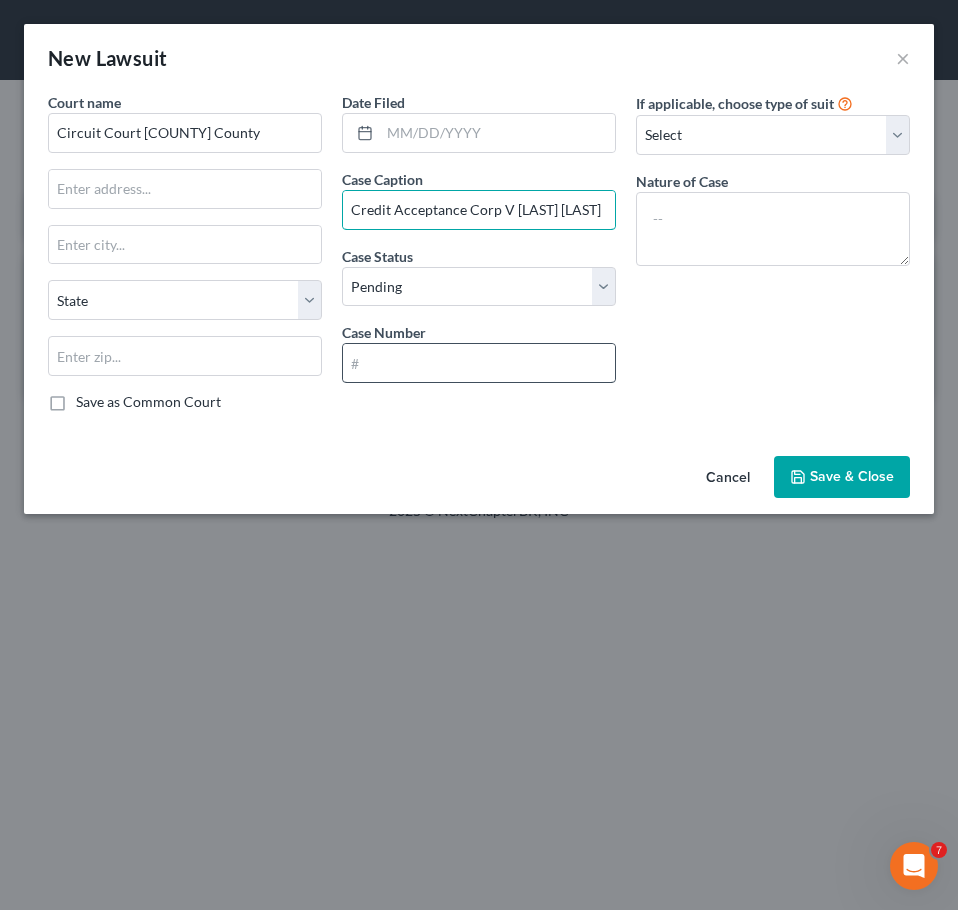 type on "Credit Acceptance Corp V [LAST] [LAST]" 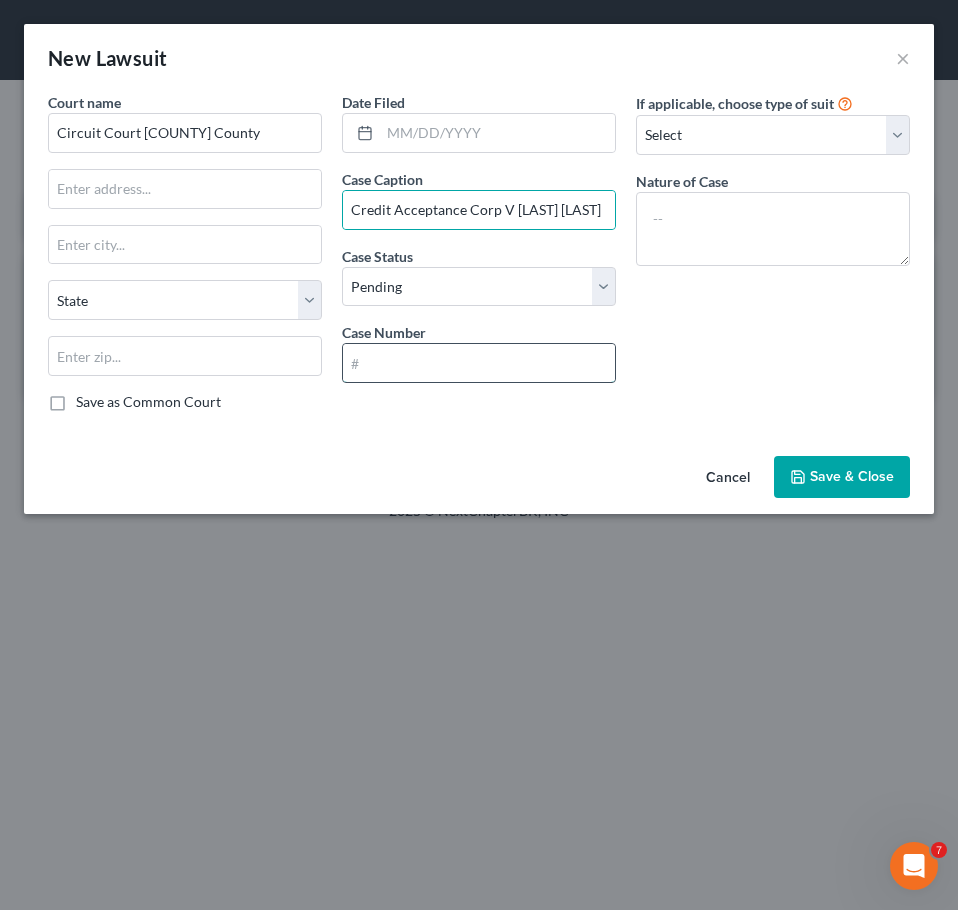 click at bounding box center (479, 363) 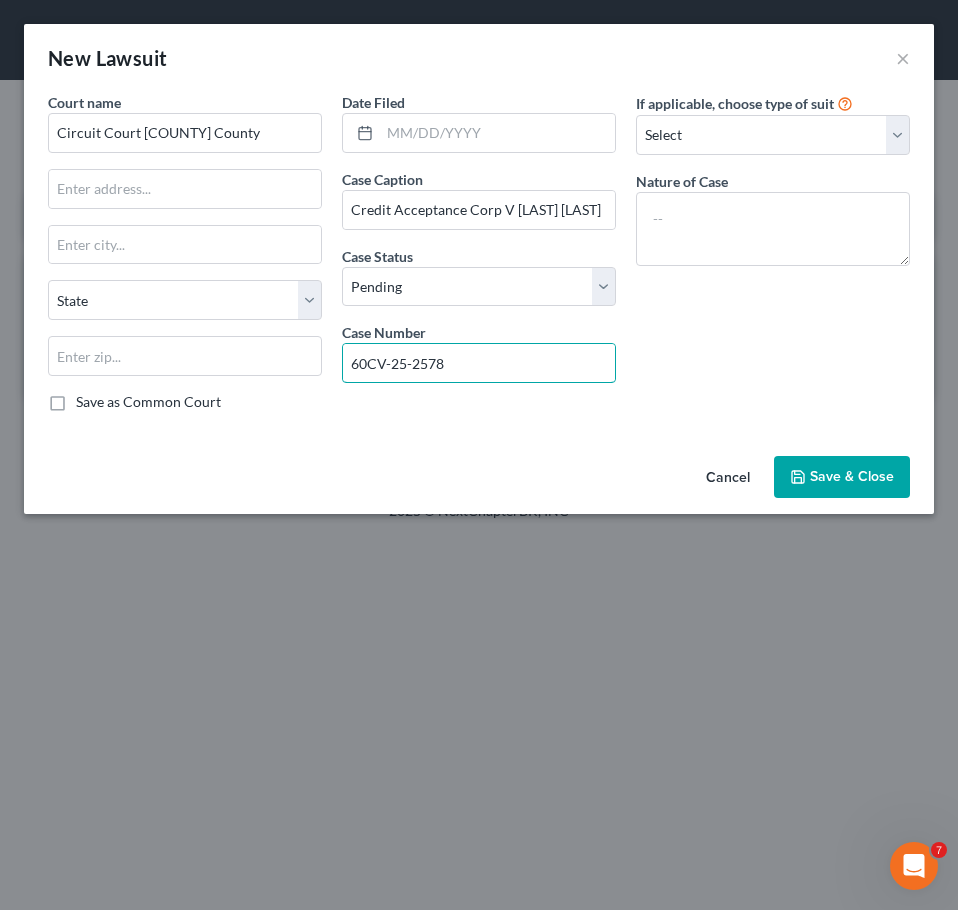type on "60CV-25-2578" 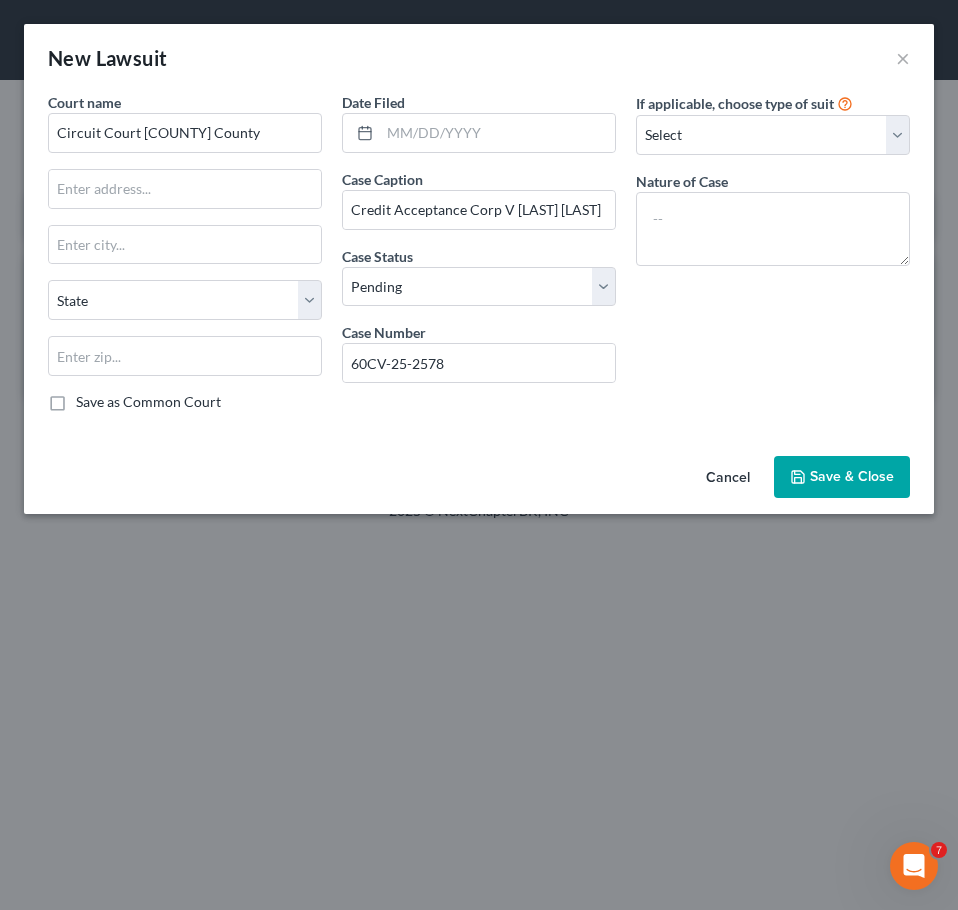 click on "Cancel Save & Close" at bounding box center [479, 481] 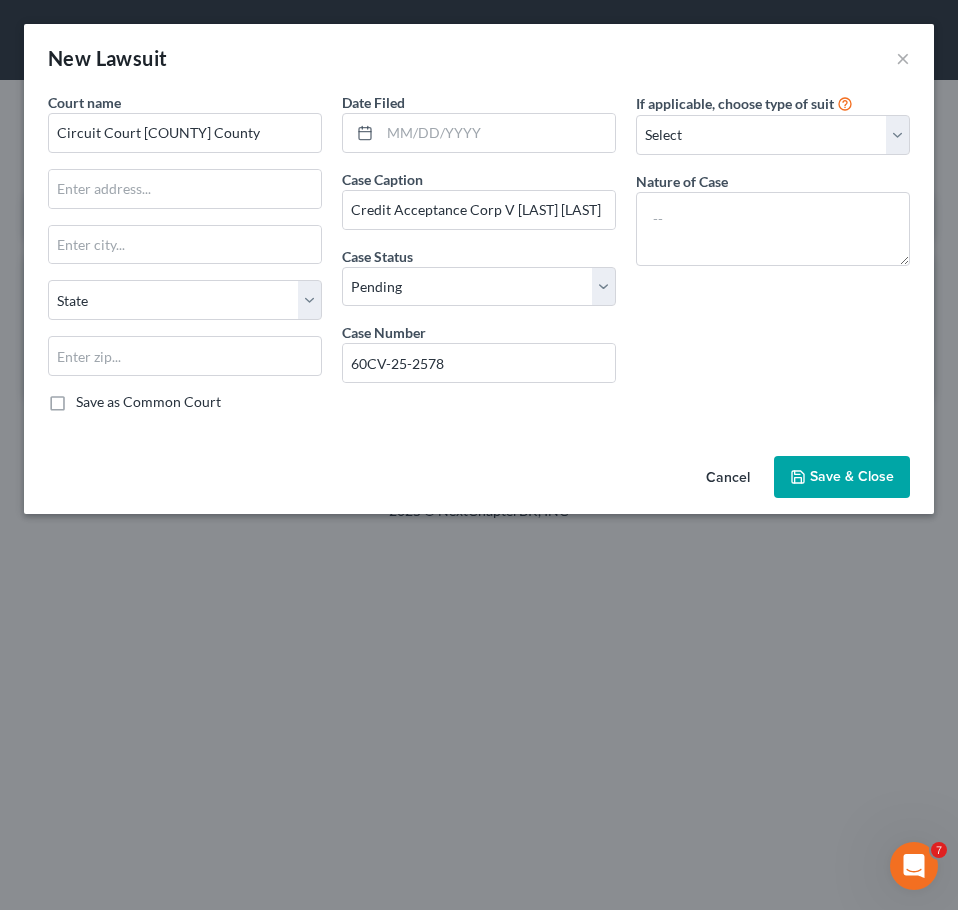 click on "Save & Close" at bounding box center (842, 477) 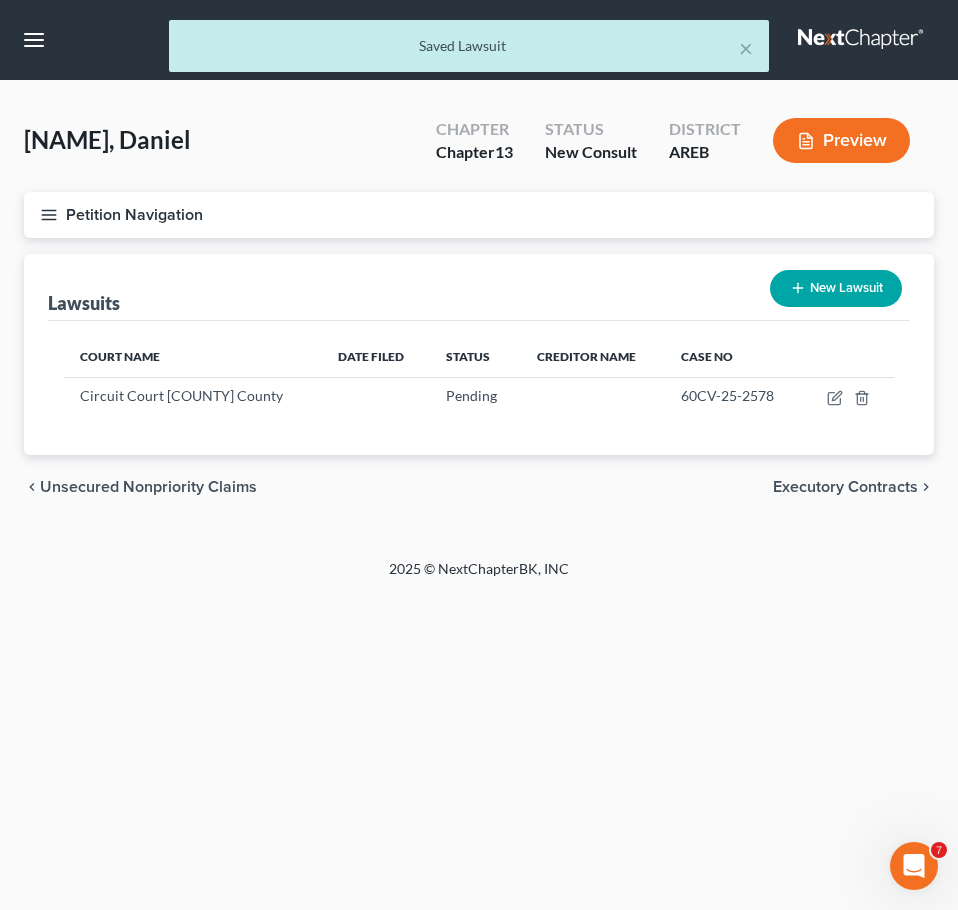 click on "Executory Contracts" at bounding box center (845, 487) 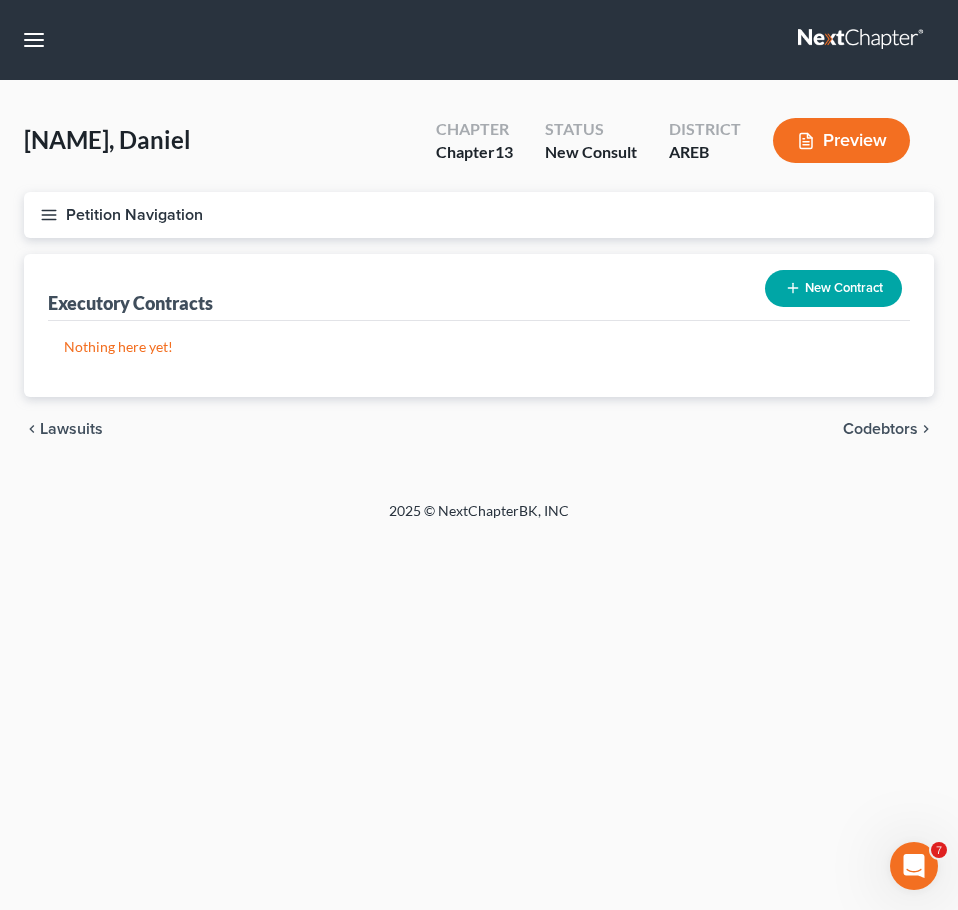 click on "New Contract" at bounding box center (833, 288) 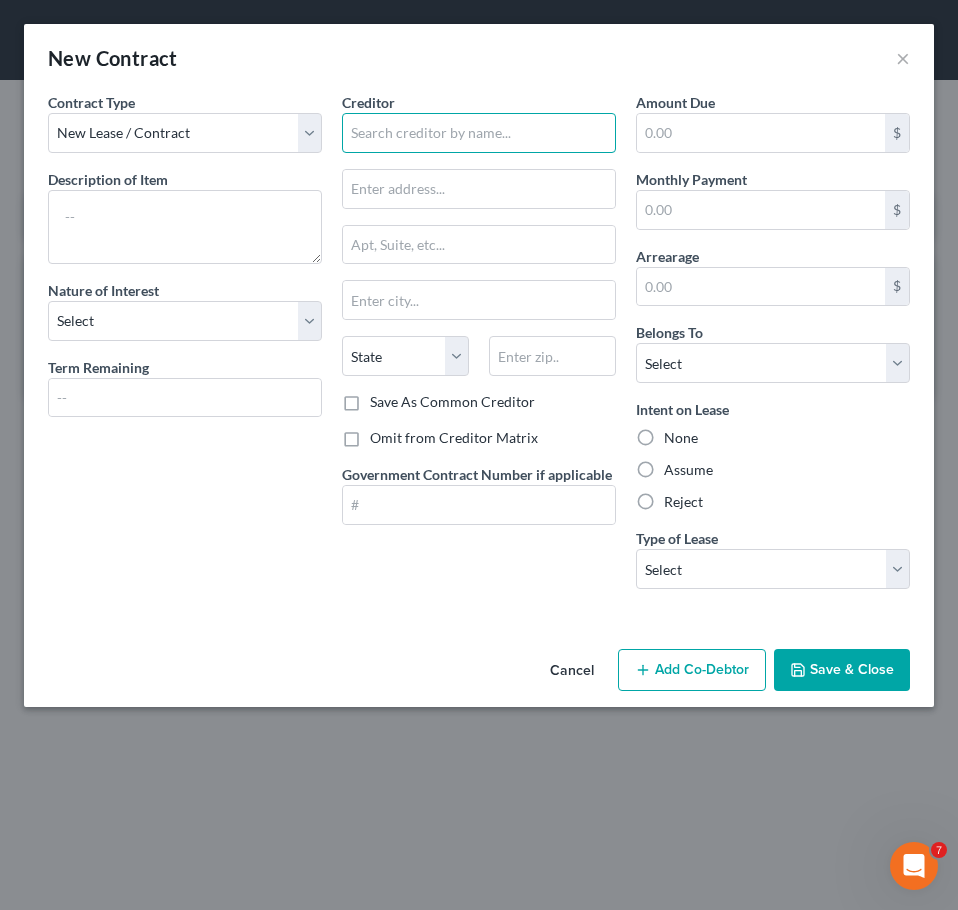 click at bounding box center [479, 133] 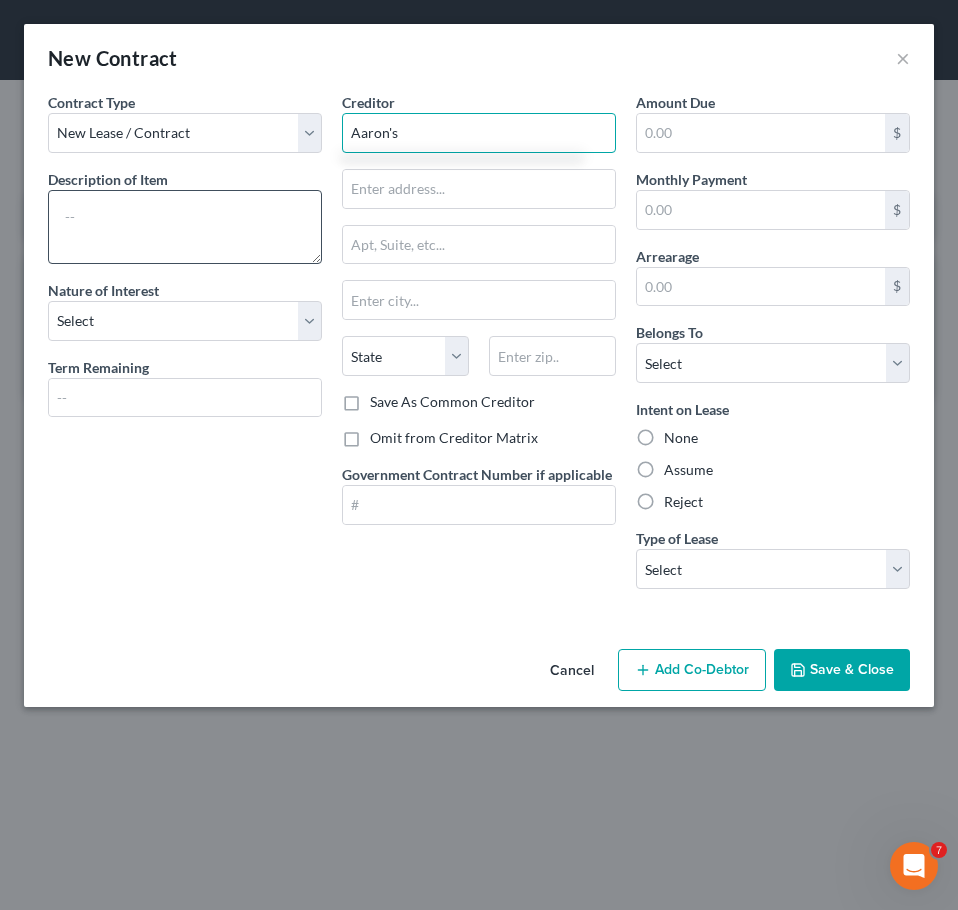 type on "Aaron's" 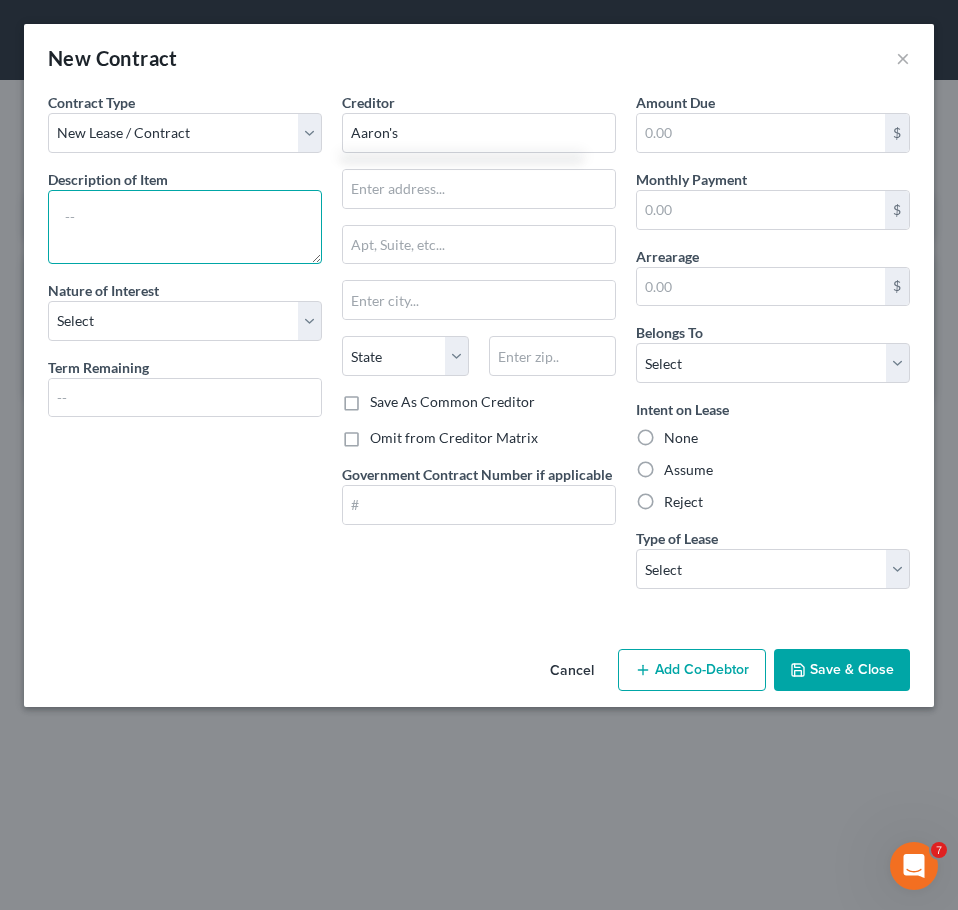 click at bounding box center (185, 227) 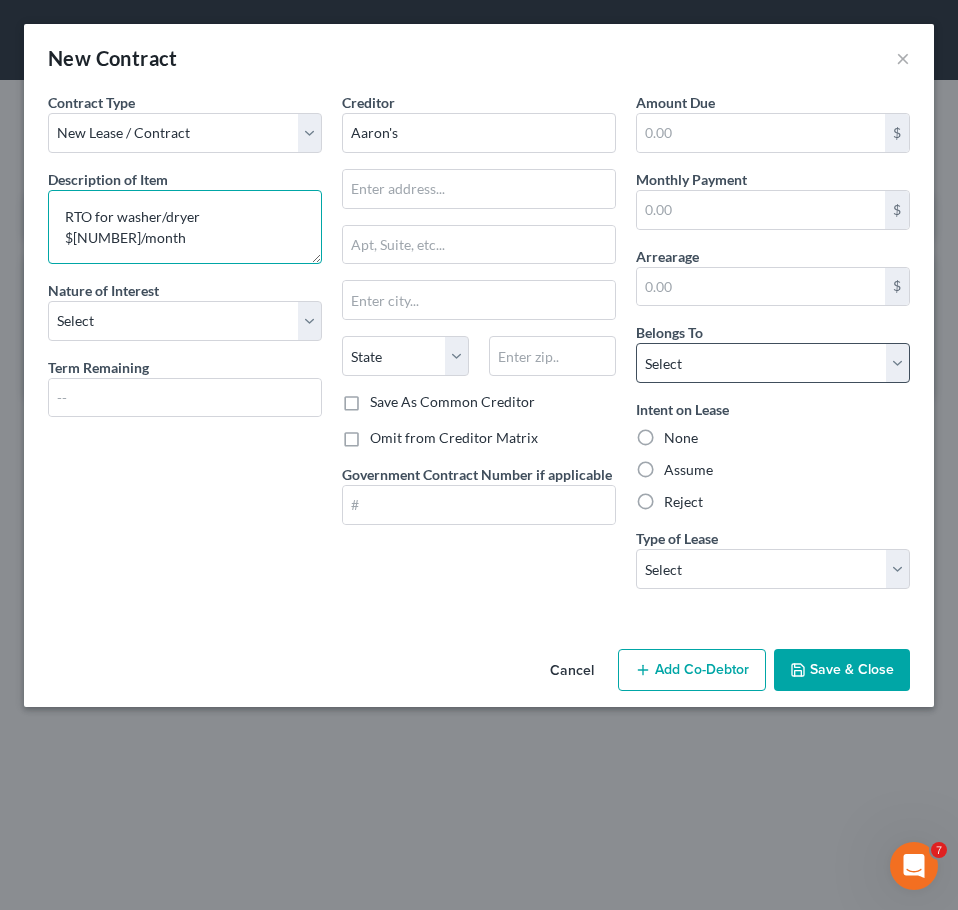 type on "RTO for washer/dryer
$[NUMBER]/month" 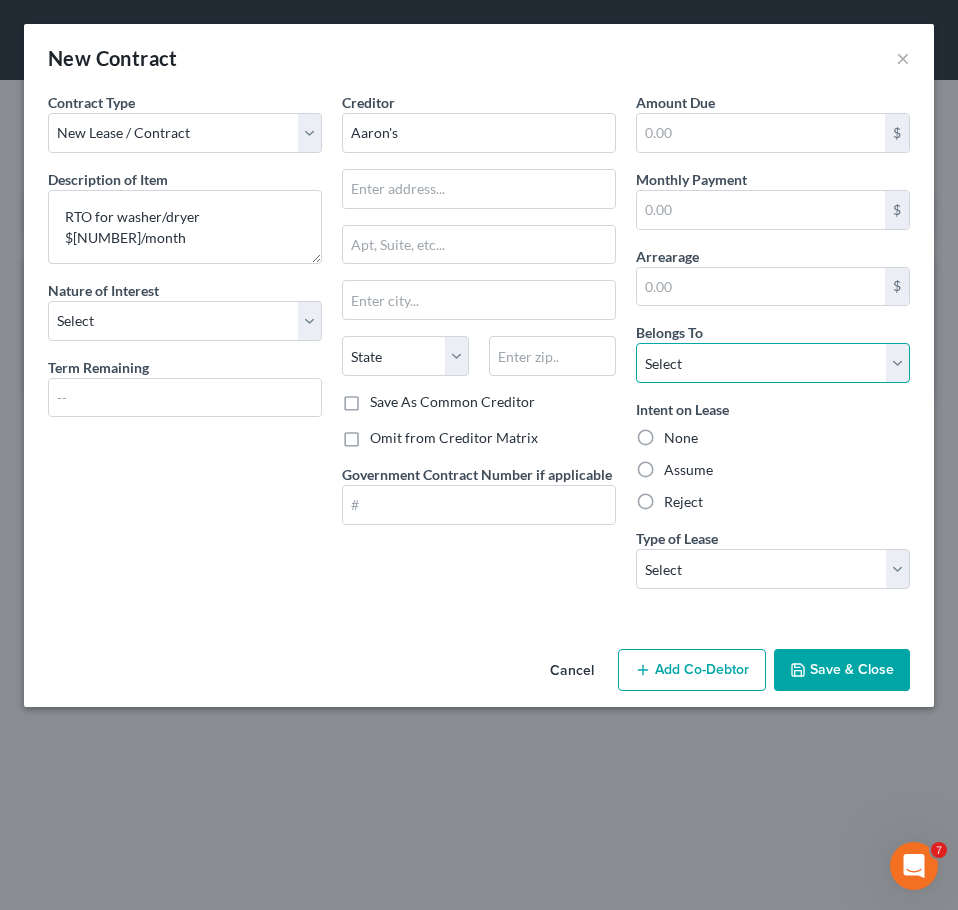 click on "Select Debtor 1 Only Debtor 2 Only Debtor 1 And Debtor 2 Only At Least One Of The Debtors And Another Community Property" at bounding box center [773, 363] 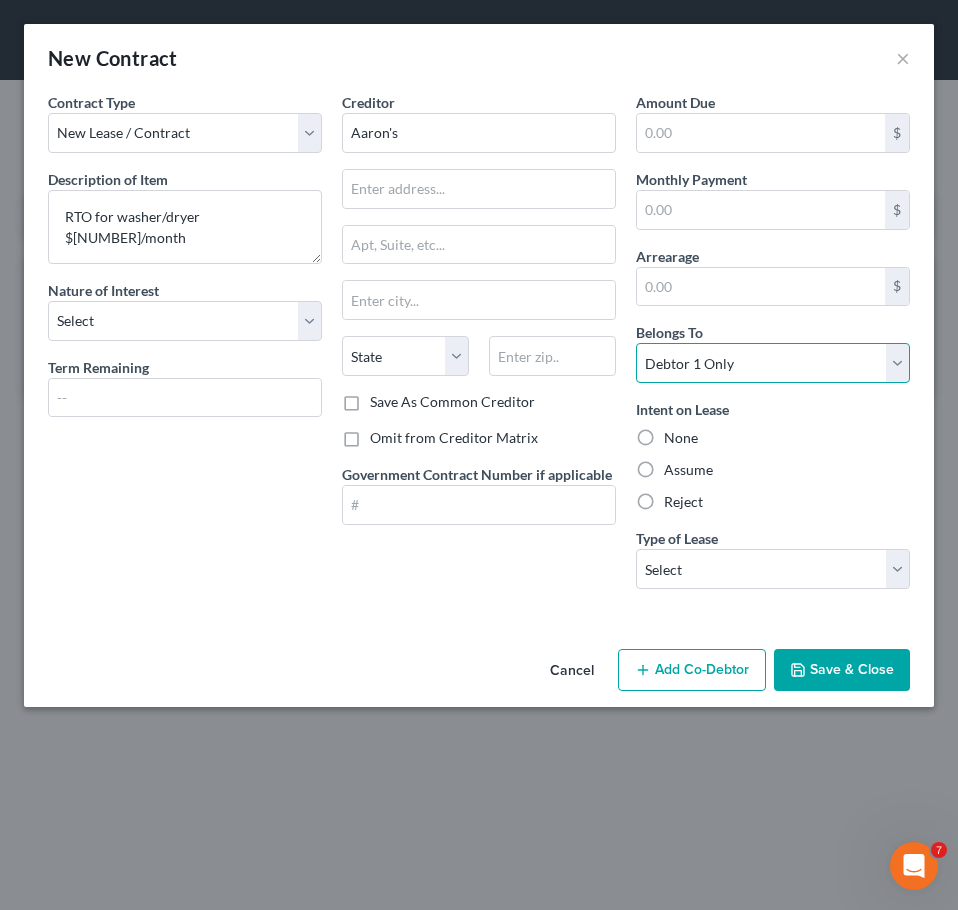 click on "Select Debtor 1 Only Debtor 2 Only Debtor 1 And Debtor 2 Only At Least One Of The Debtors And Another Community Property" at bounding box center (773, 363) 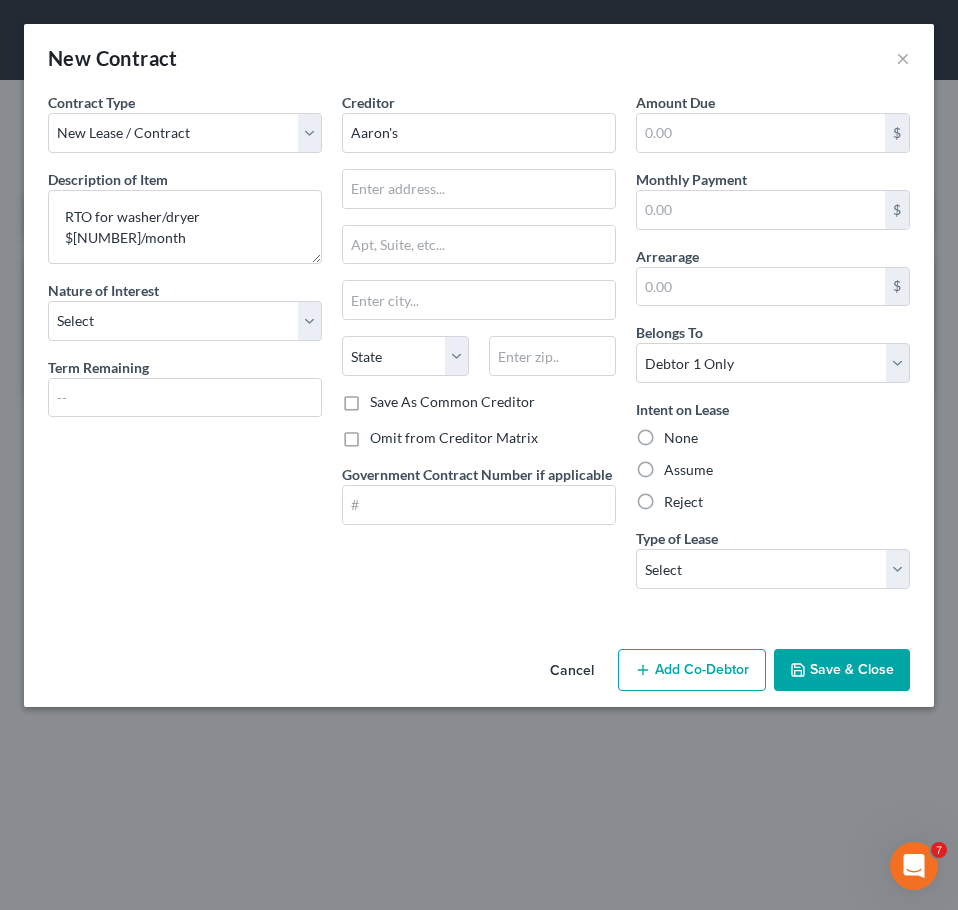 click on "Assume" at bounding box center (688, 470) 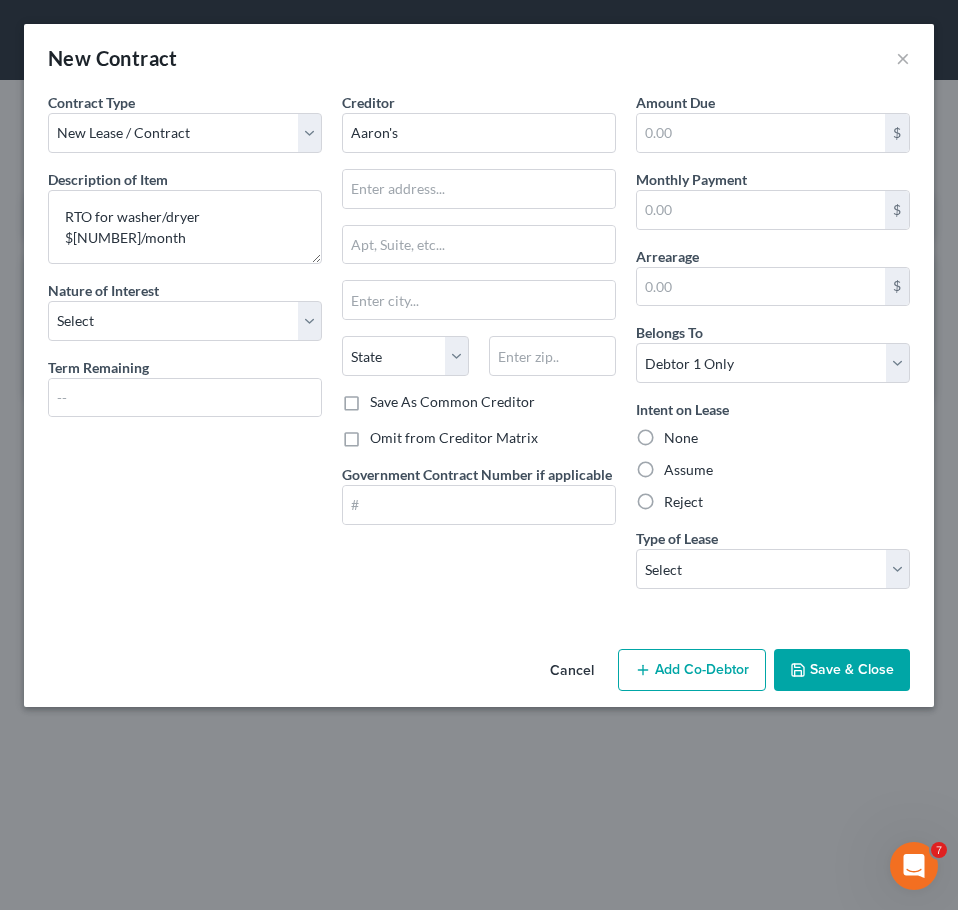click on "Assume" at bounding box center (678, 466) 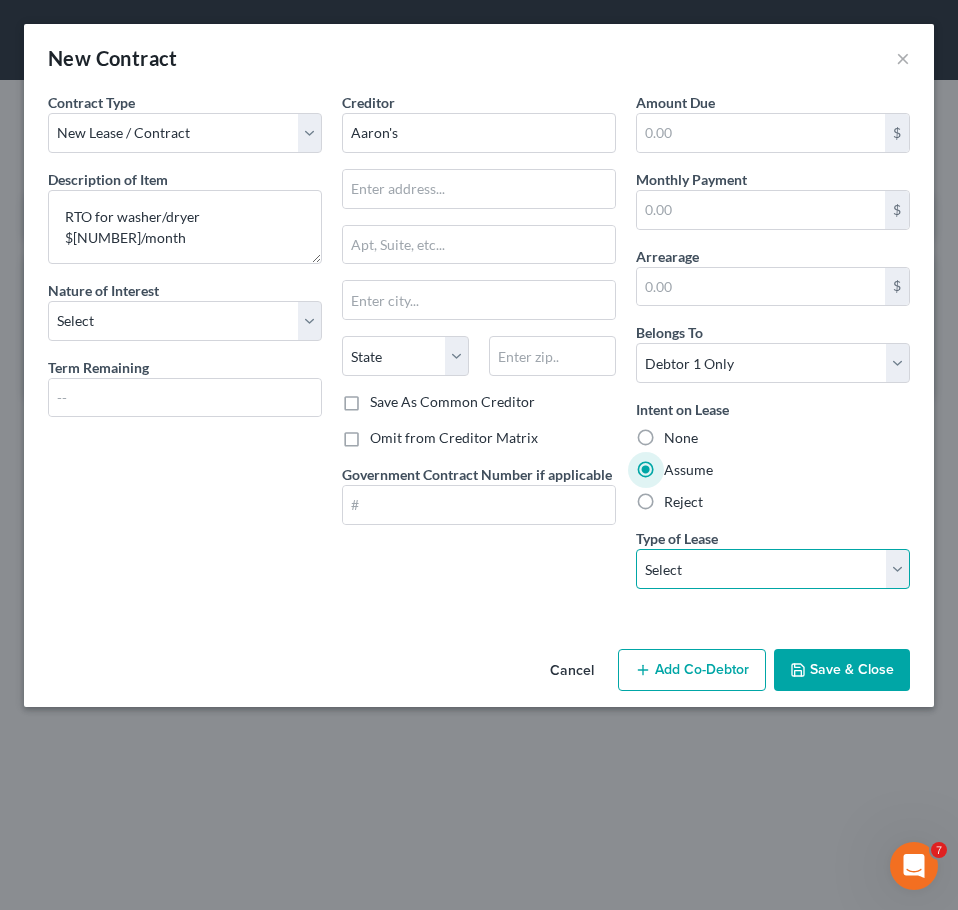 click on "Select Real Estate Car Other" at bounding box center [773, 569] 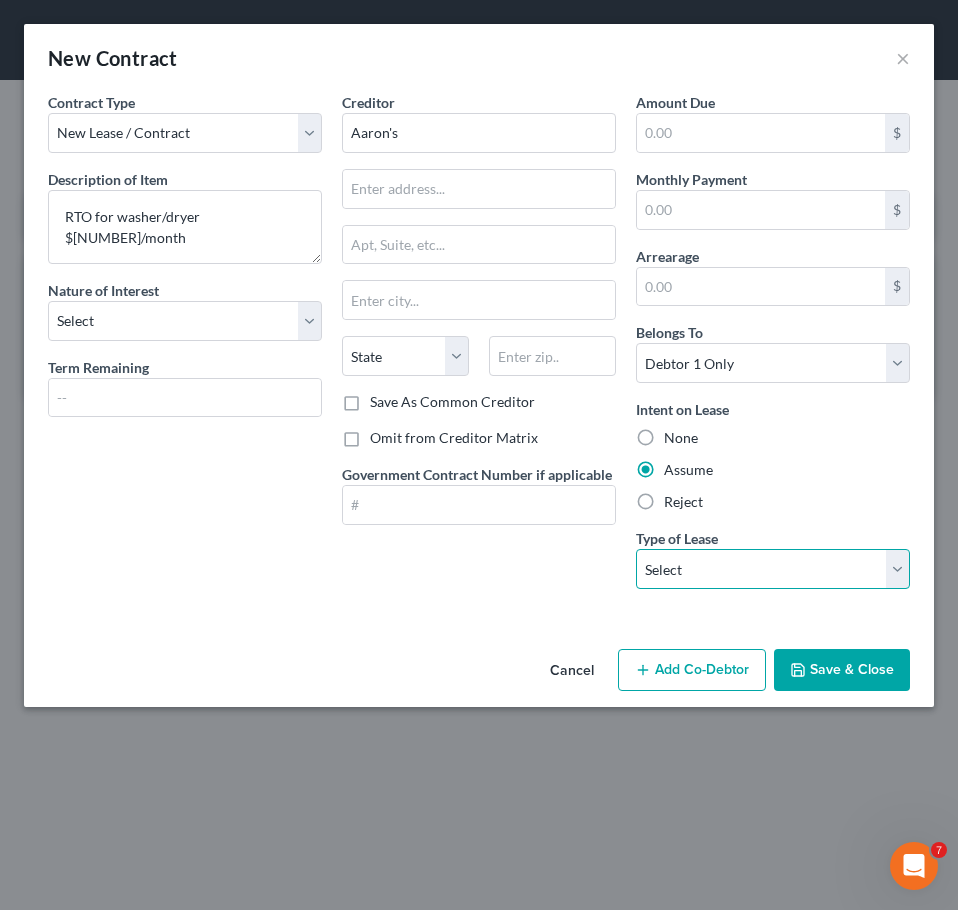 select on "2" 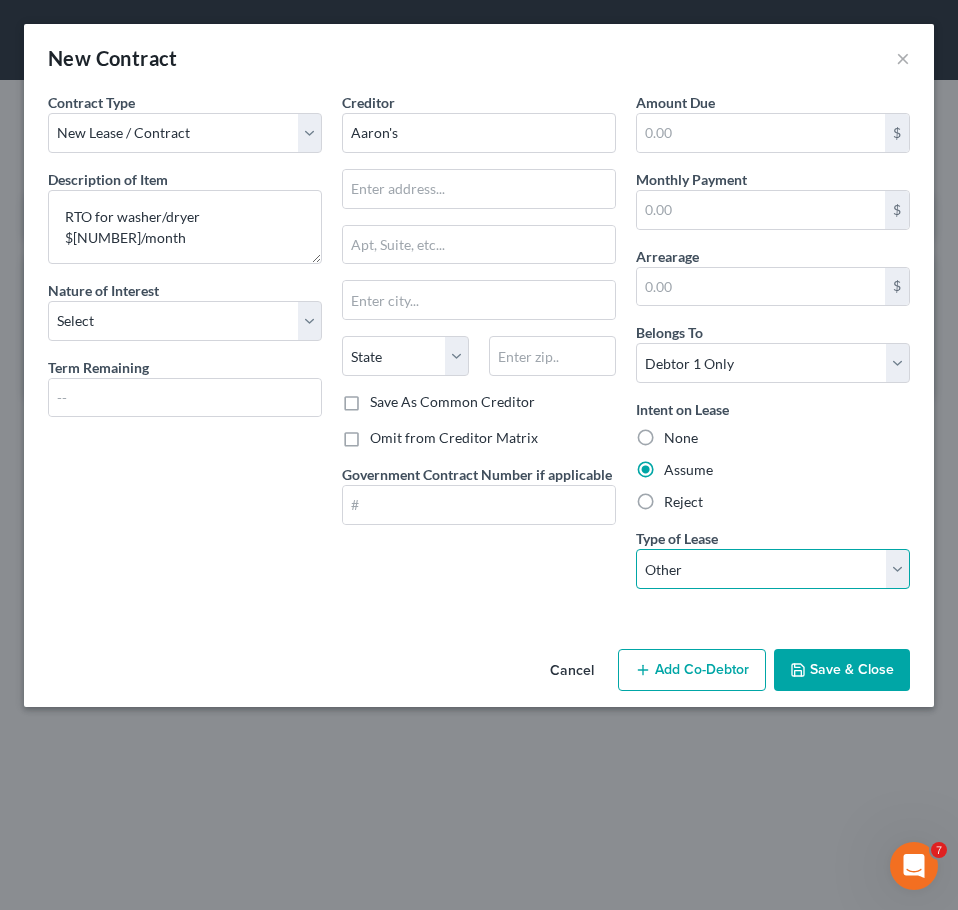 click on "Select Real Estate Car Other" at bounding box center [773, 569] 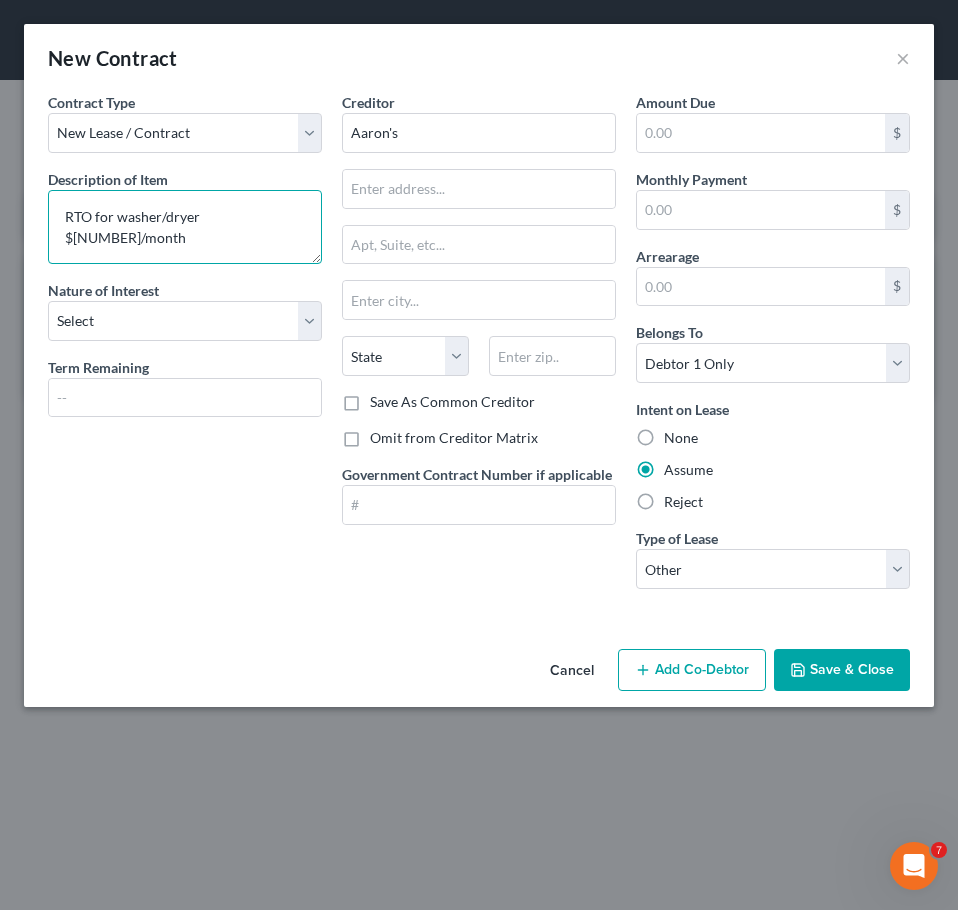 click on "RTO for washer/dryer
$[NUMBER]/month" at bounding box center [185, 227] 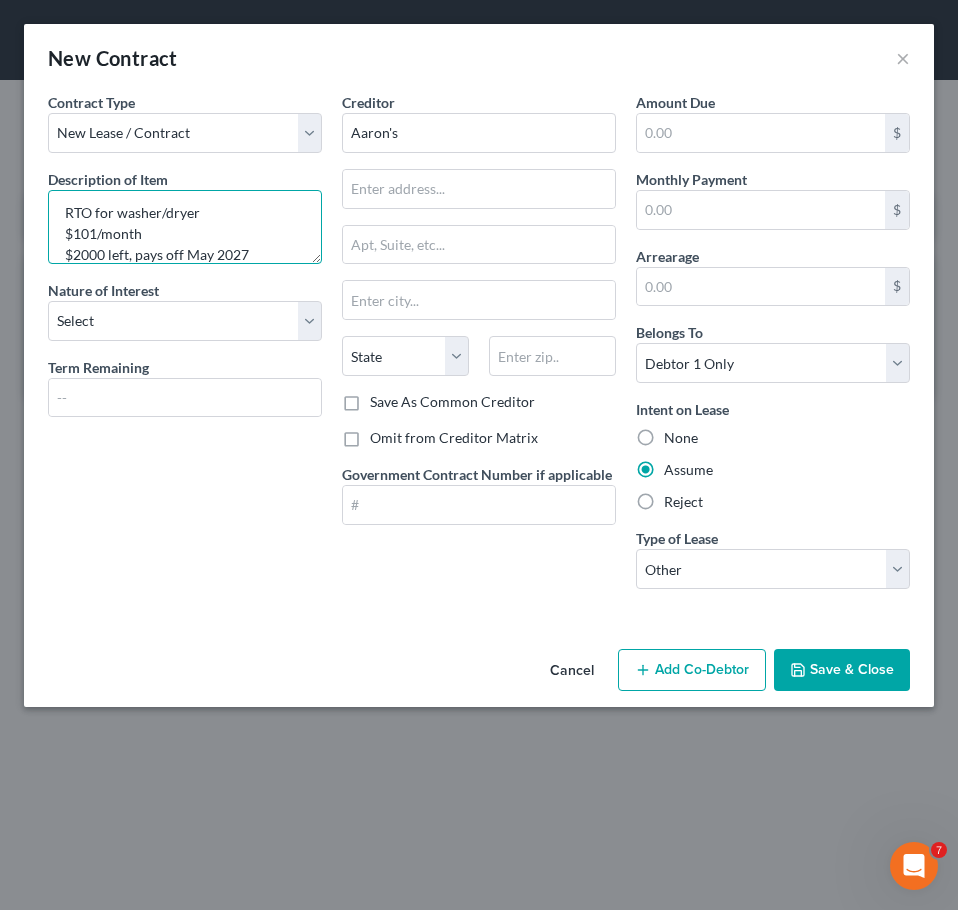 type on "RTO for washer/dryer
$101/month
$2000 left, pays off May 2027" 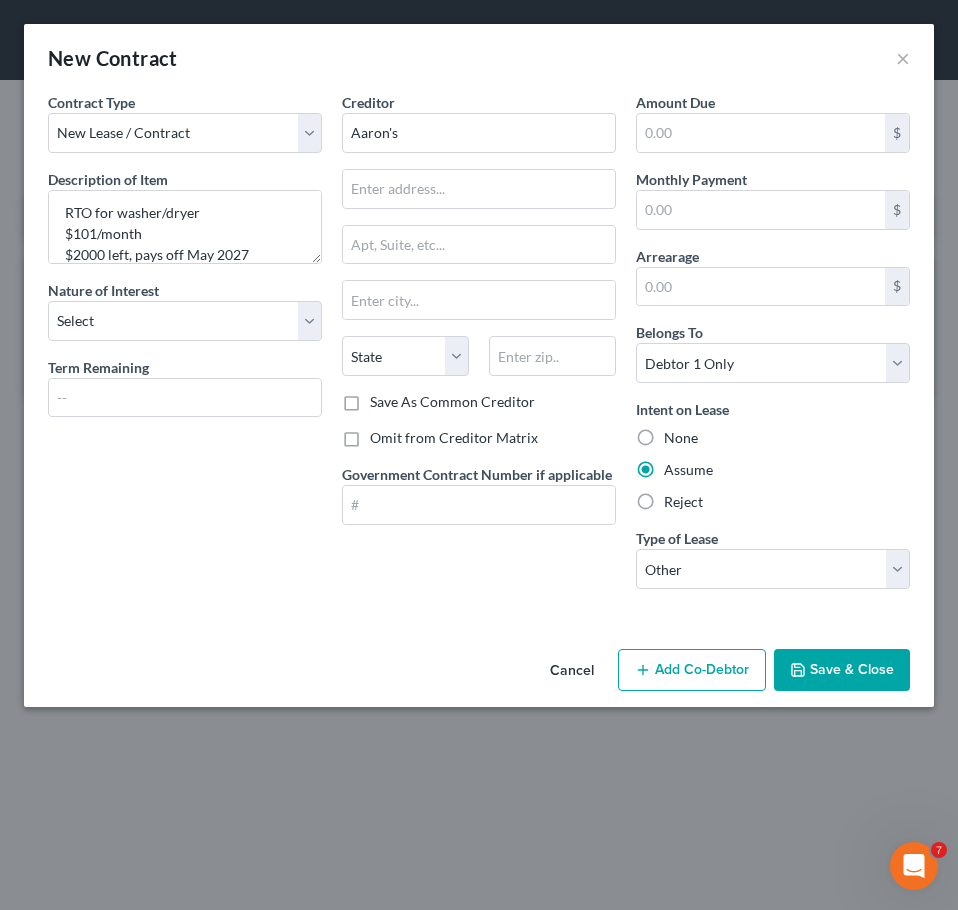 click on "Save & Close" at bounding box center [842, 670] 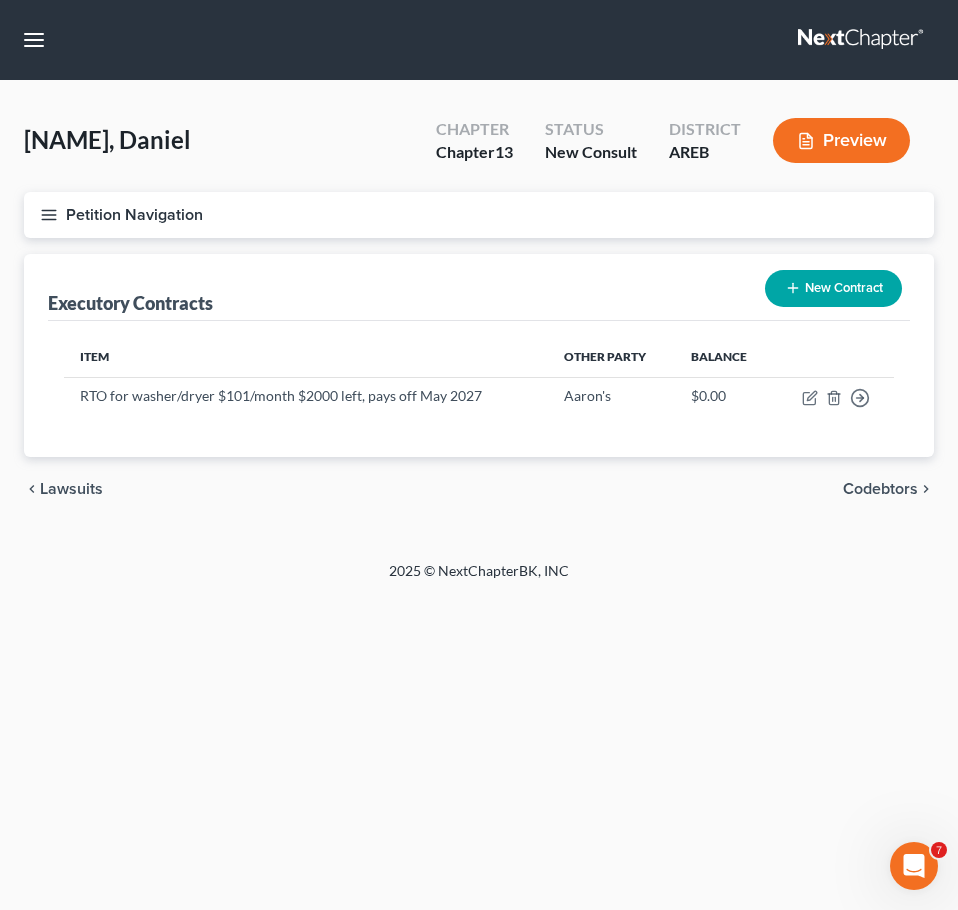 click on "Codebtors" at bounding box center (880, 489) 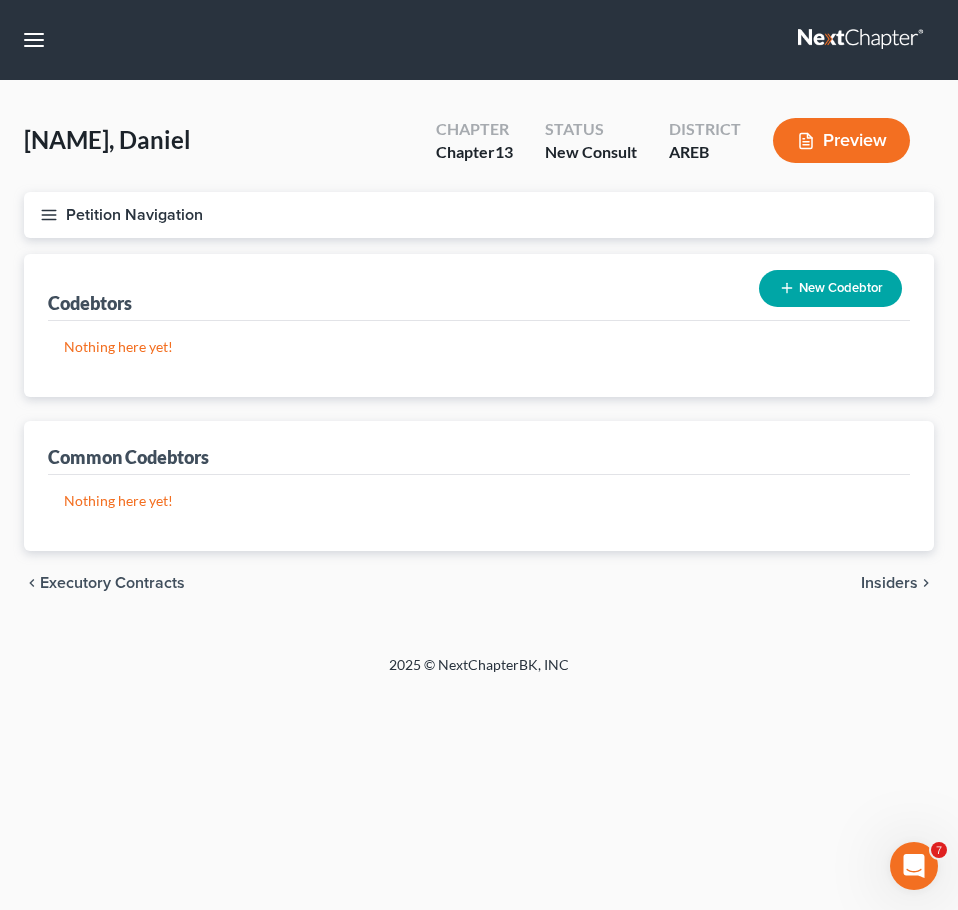 click on "Insiders" at bounding box center [889, 583] 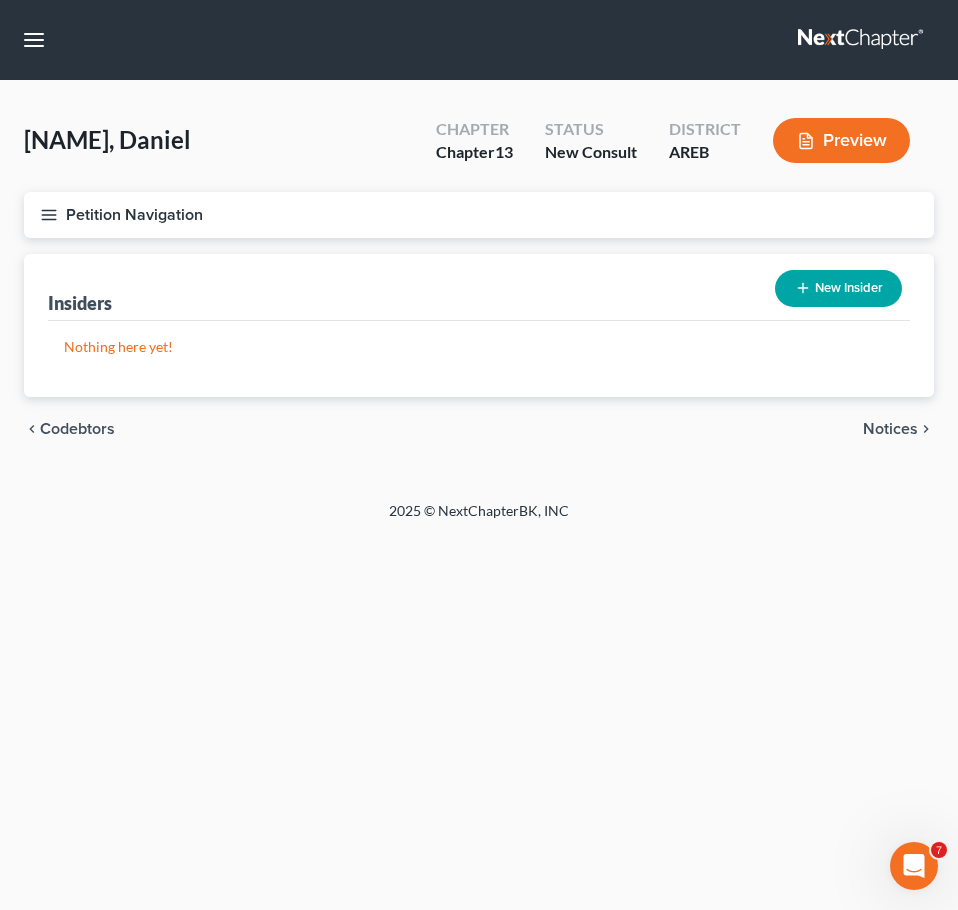 click on "Notices" at bounding box center (890, 429) 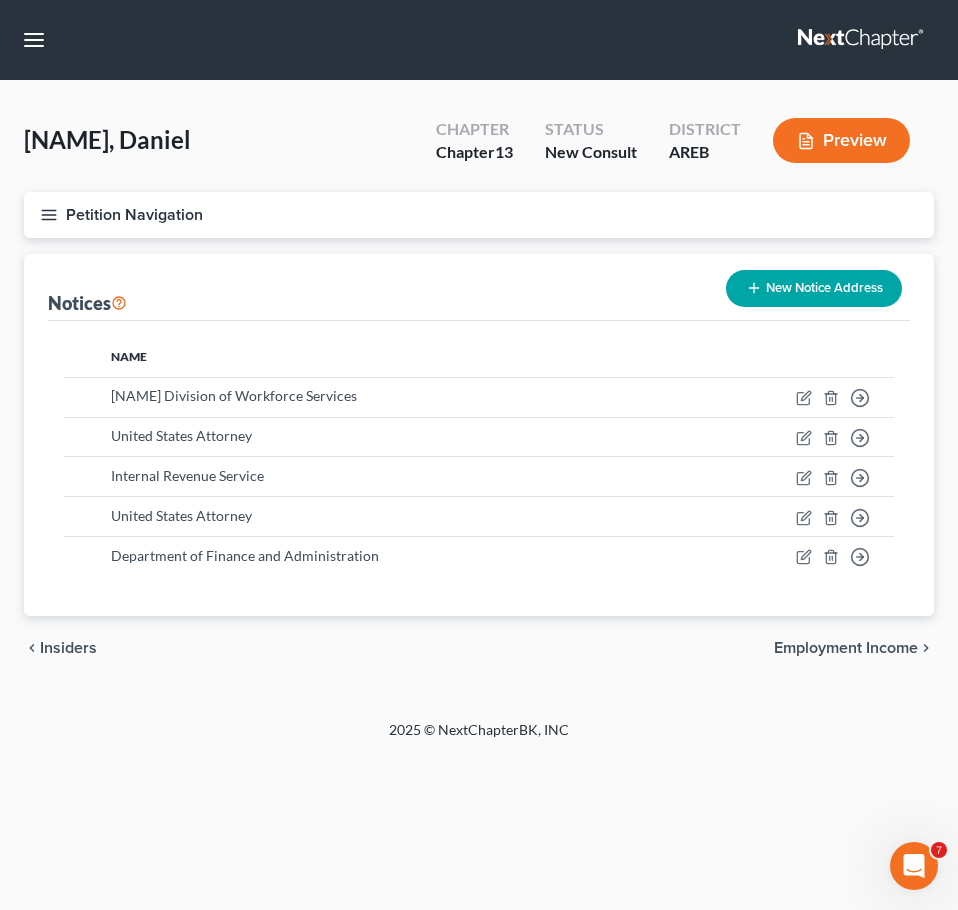 click on "Employment Income" at bounding box center (846, 648) 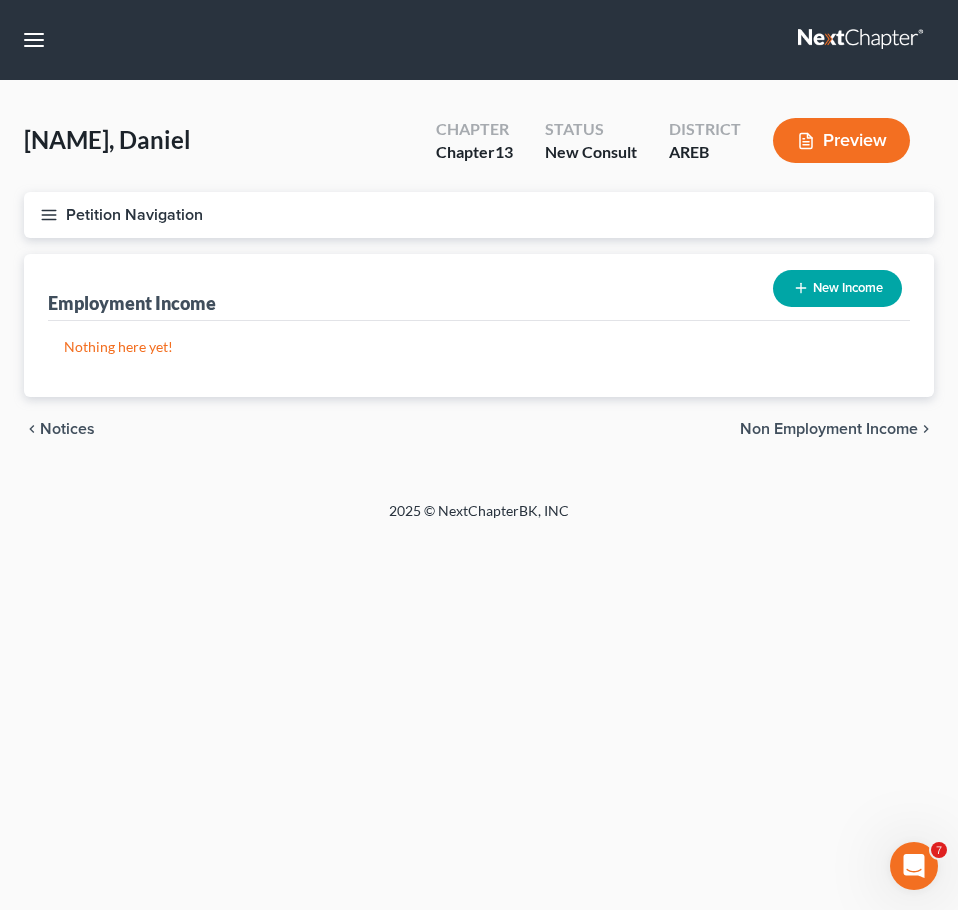 click on "New Income" at bounding box center [837, 288] 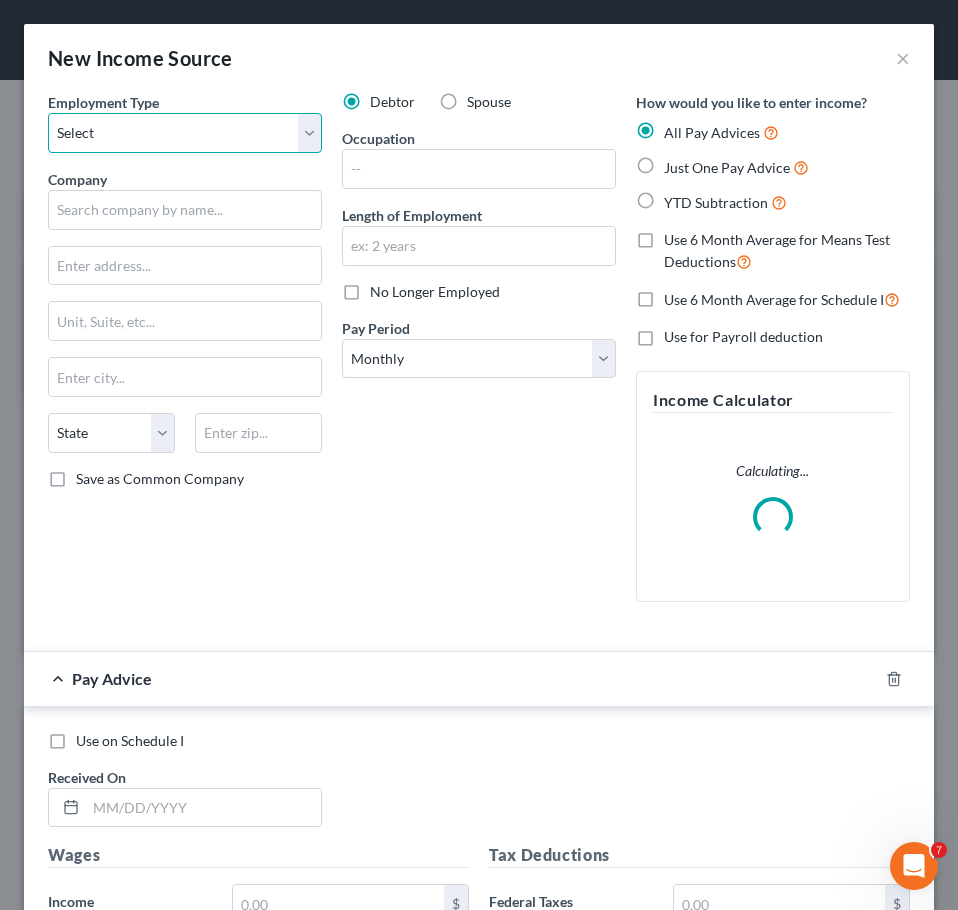 click on "Select Full or Part Time Employment Self Employment" at bounding box center [185, 133] 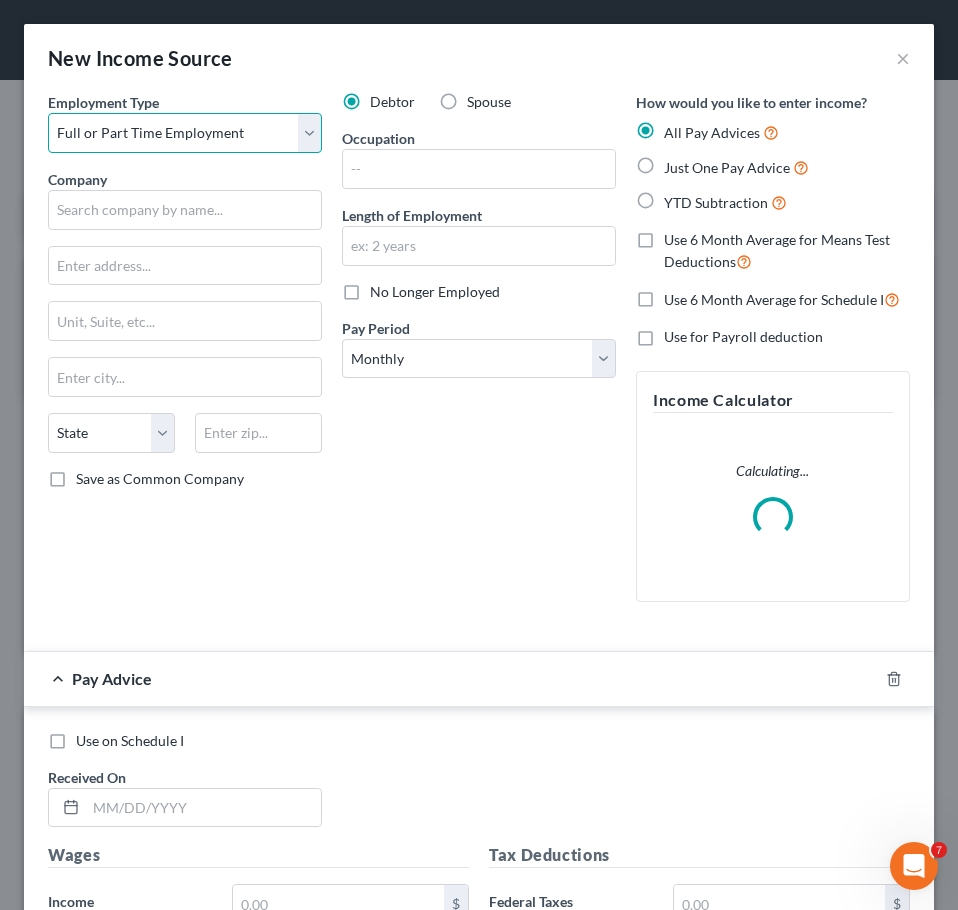 click on "Select Full or Part Time Employment Self Employment" at bounding box center [185, 133] 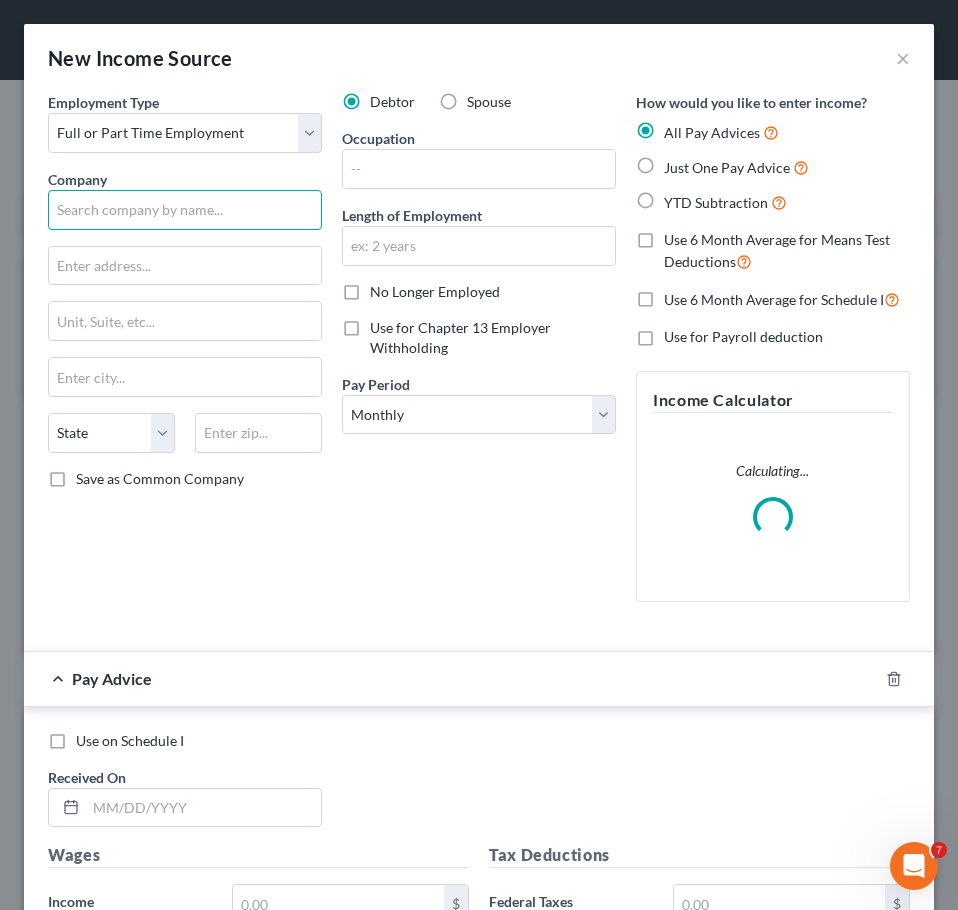 click at bounding box center [185, 210] 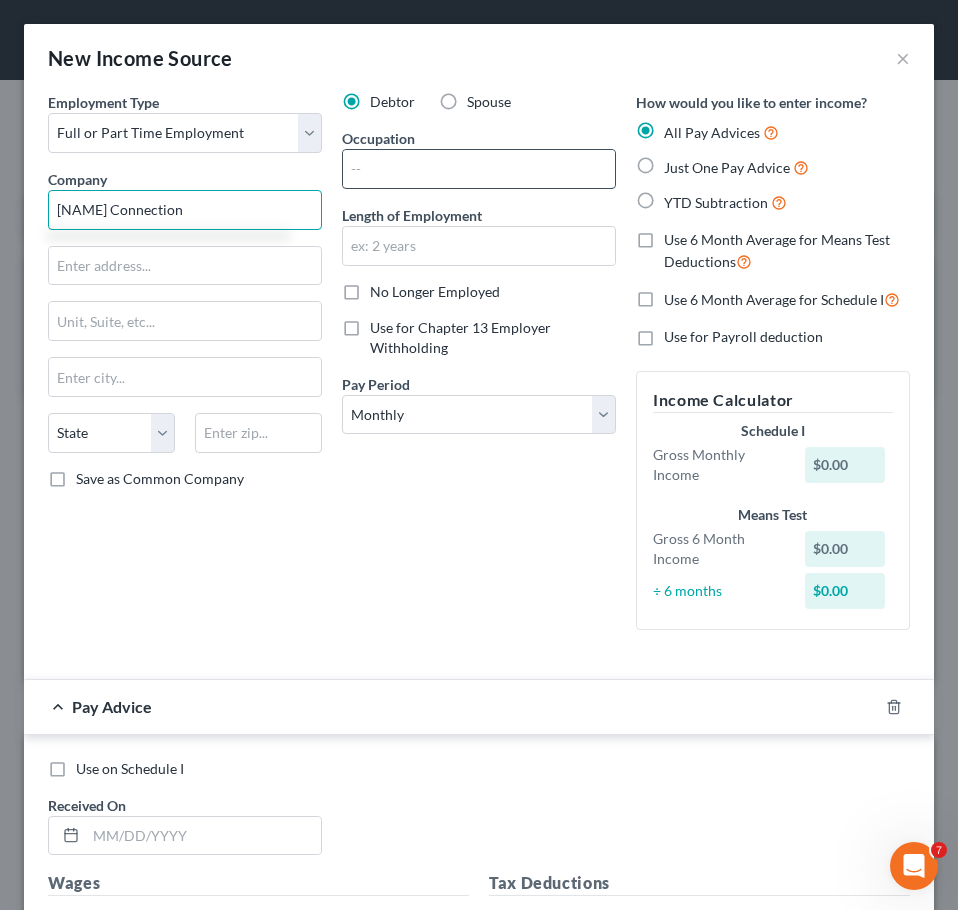 type on "[NAME] Connection" 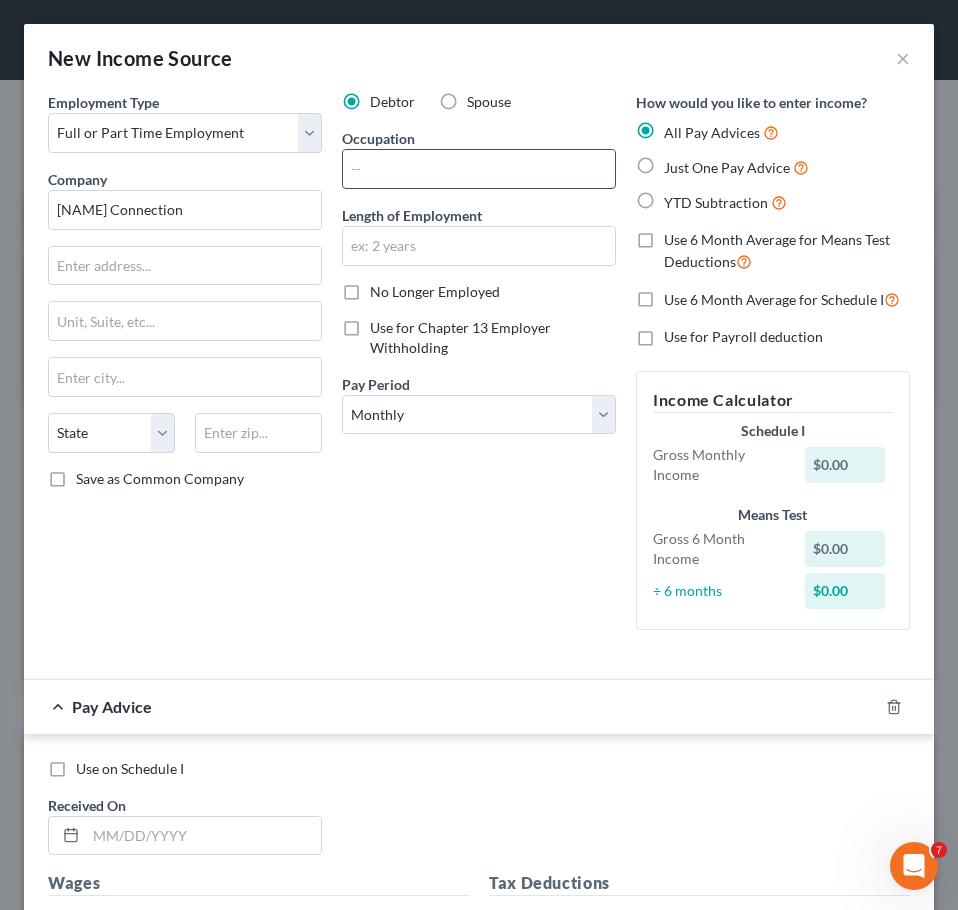 click at bounding box center [479, 169] 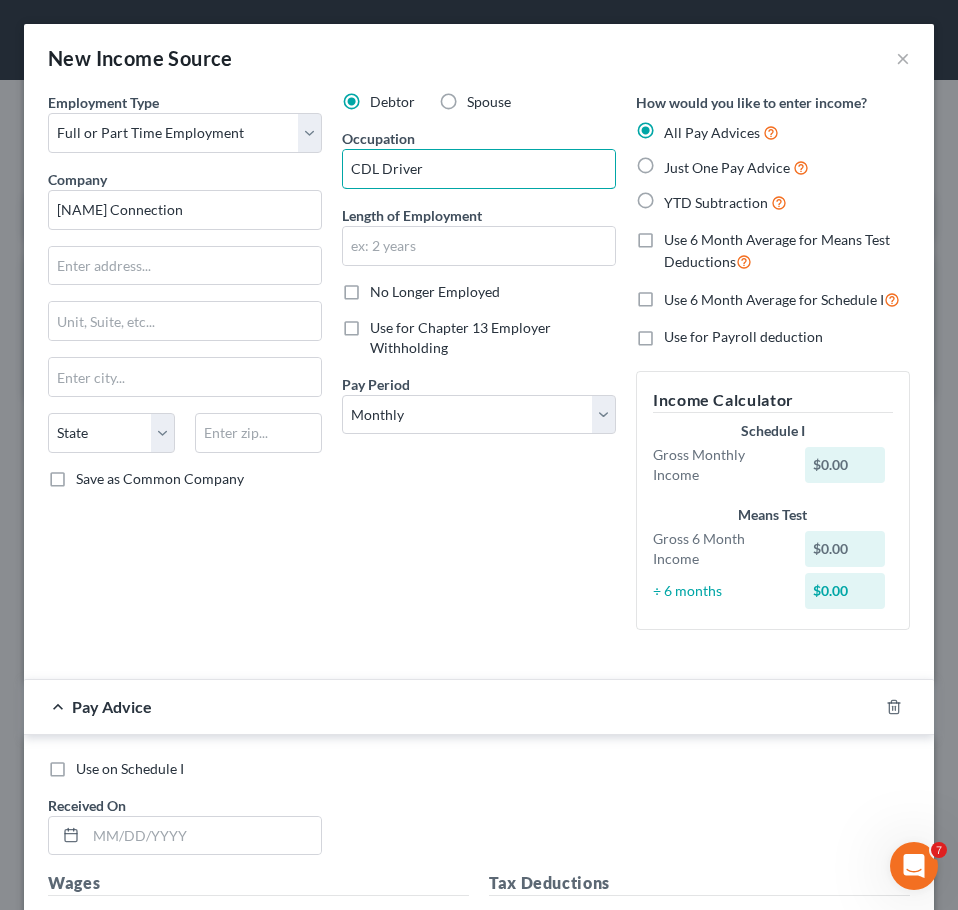 type on "CDL Driver" 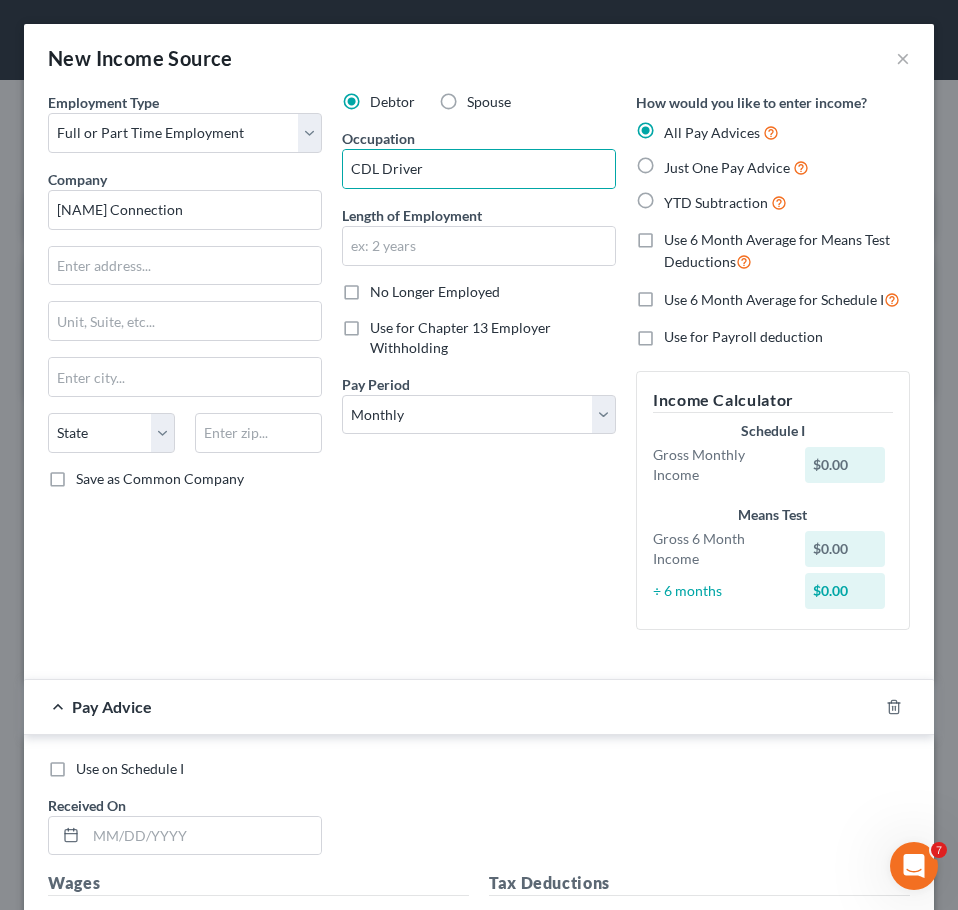click on "Just One Pay Advice" at bounding box center (727, 167) 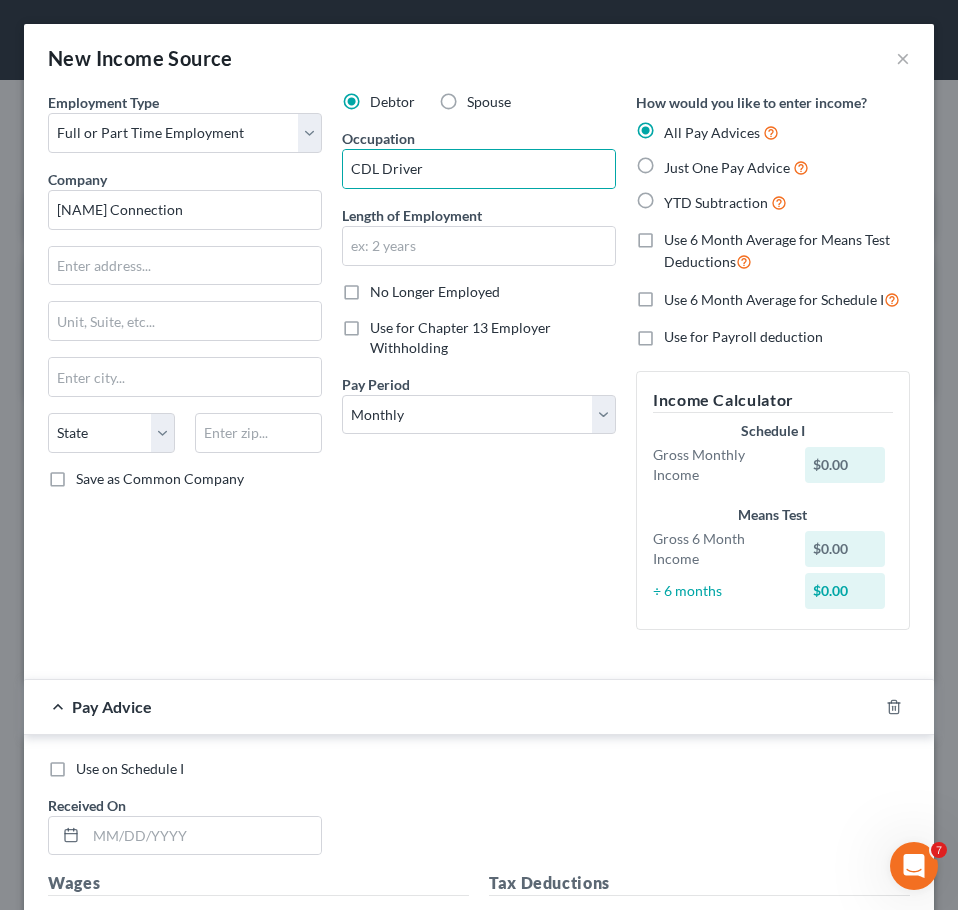 click on "Just One Pay Advice" at bounding box center (678, 162) 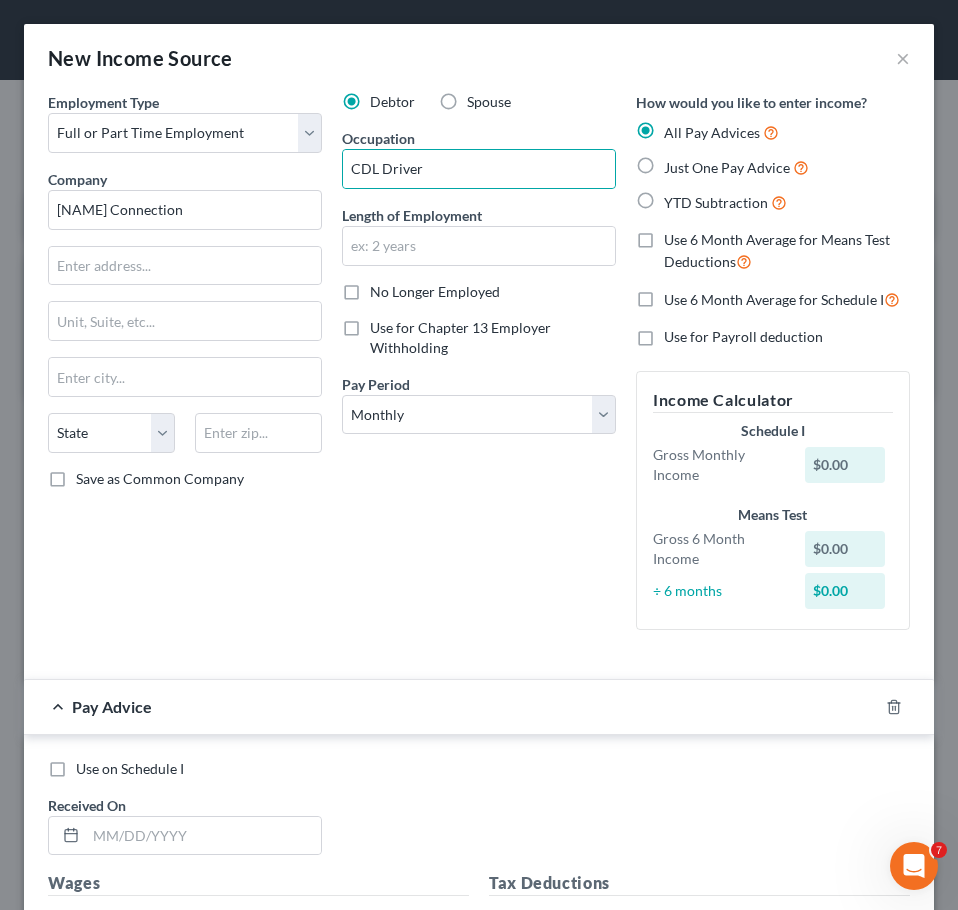 radio on "true" 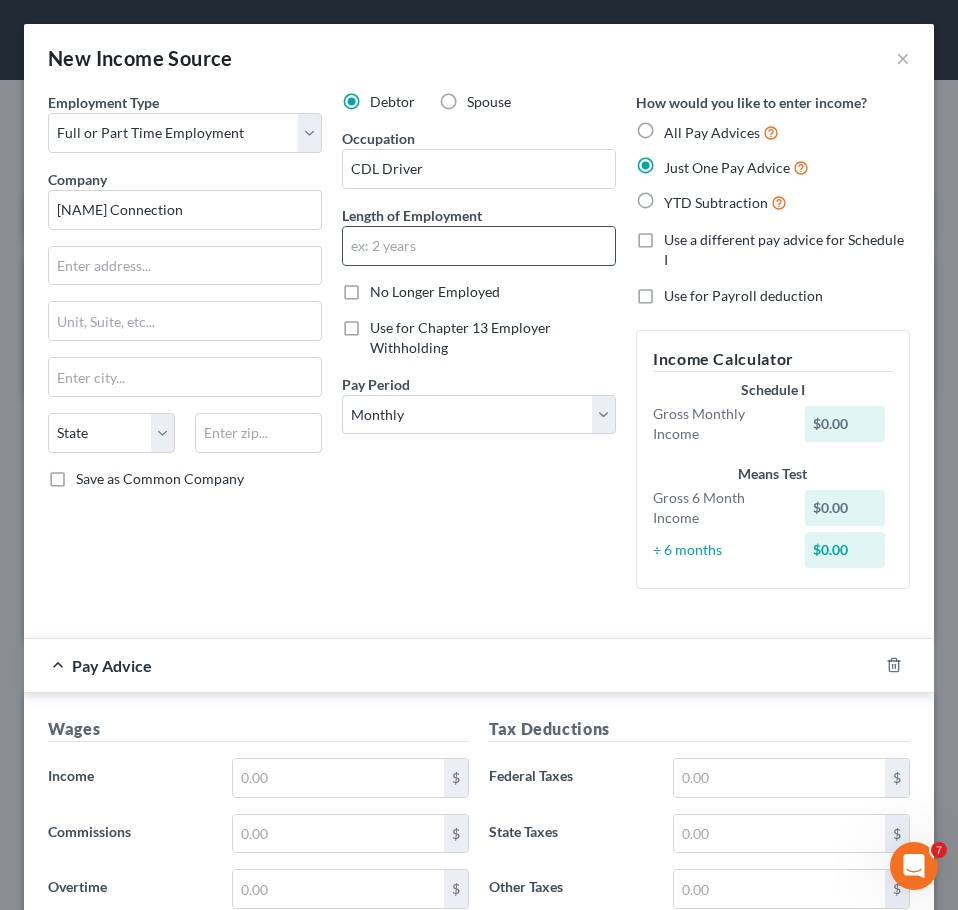 click at bounding box center (479, 246) 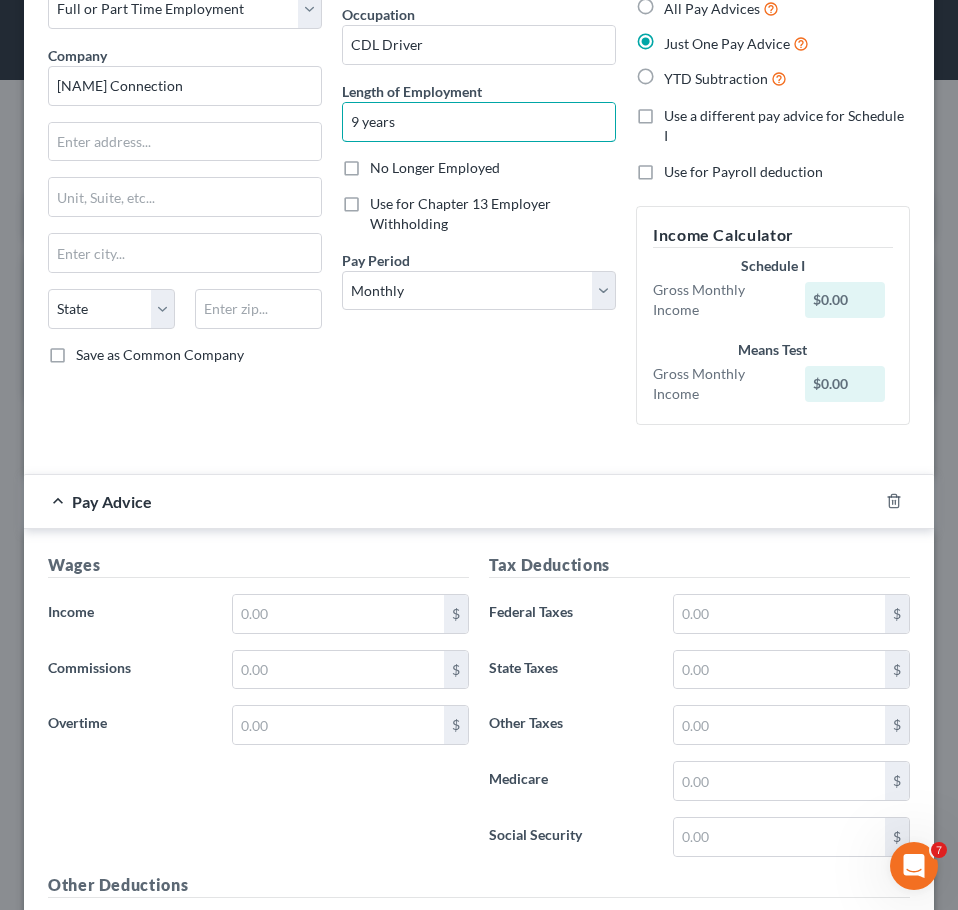 scroll, scrollTop: 125, scrollLeft: 0, axis: vertical 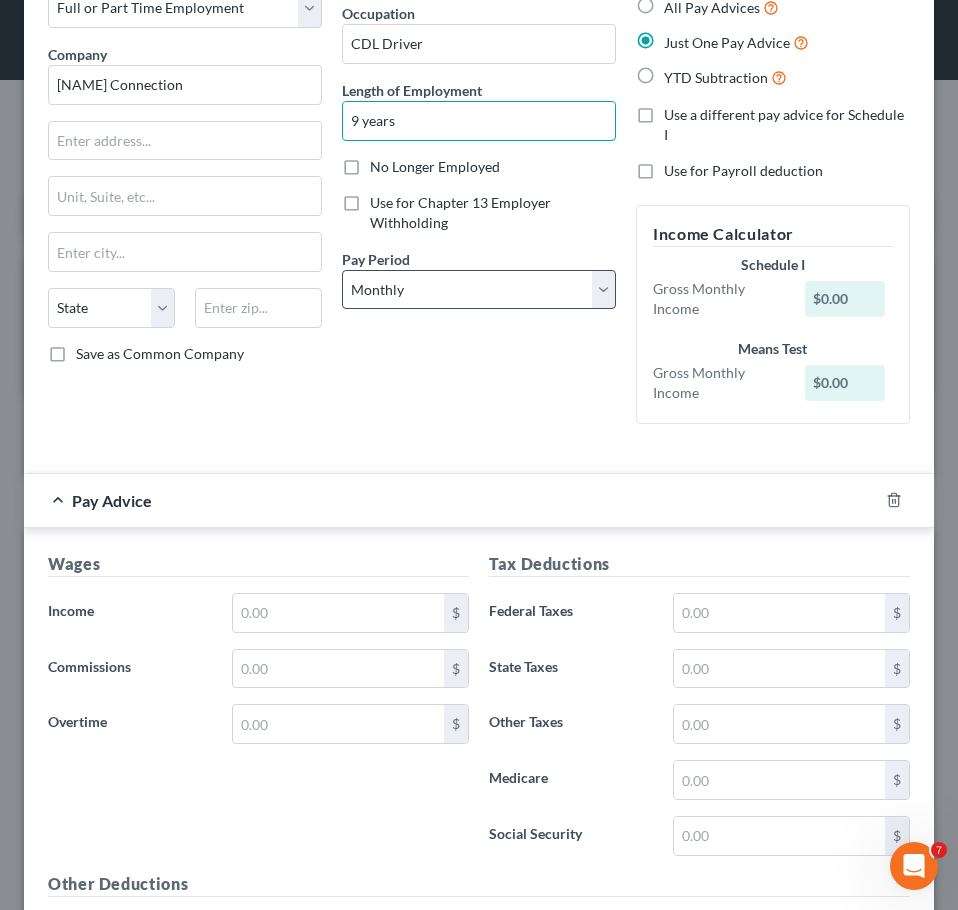 type on "9 years" 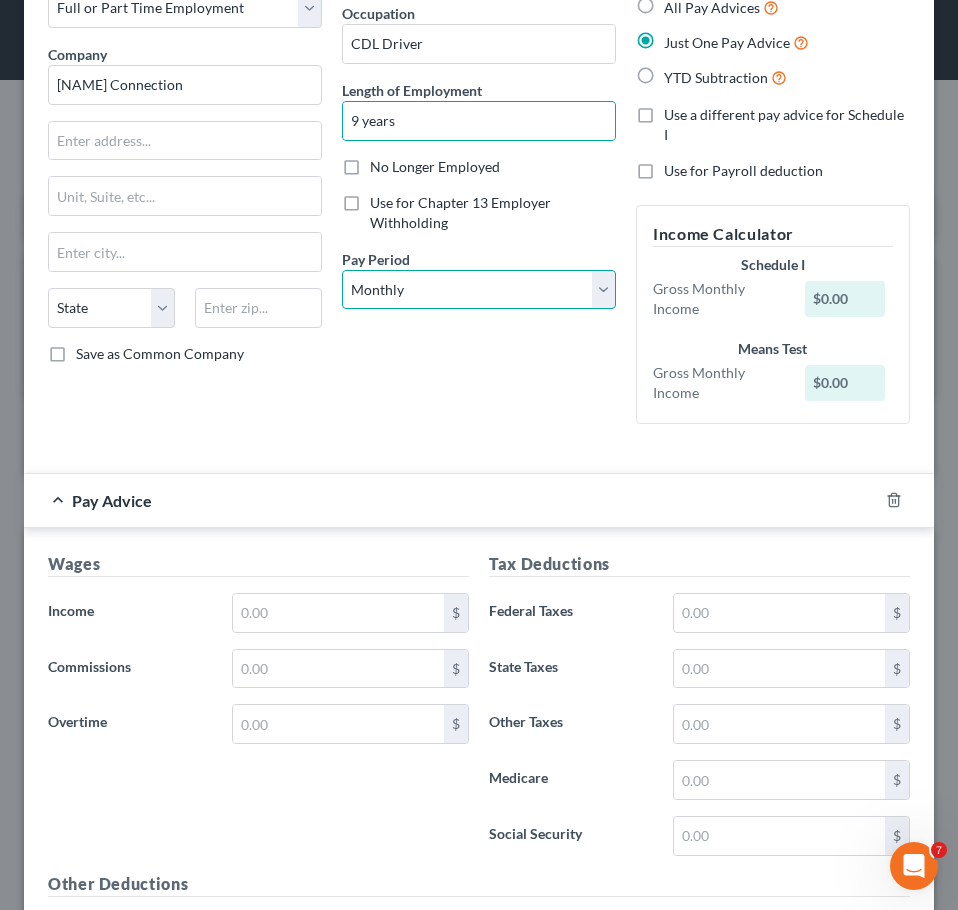 click on "Select Monthly Twice Monthly Every Other Week Weekly" at bounding box center [479, 290] 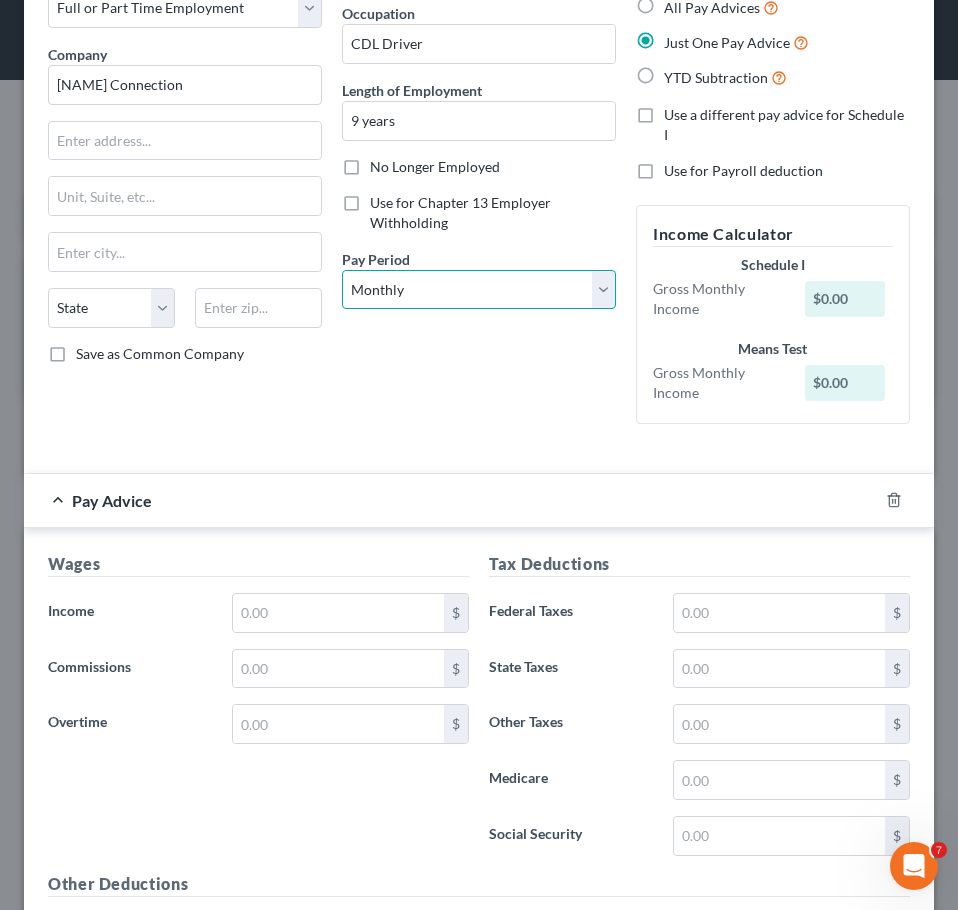 select on "3" 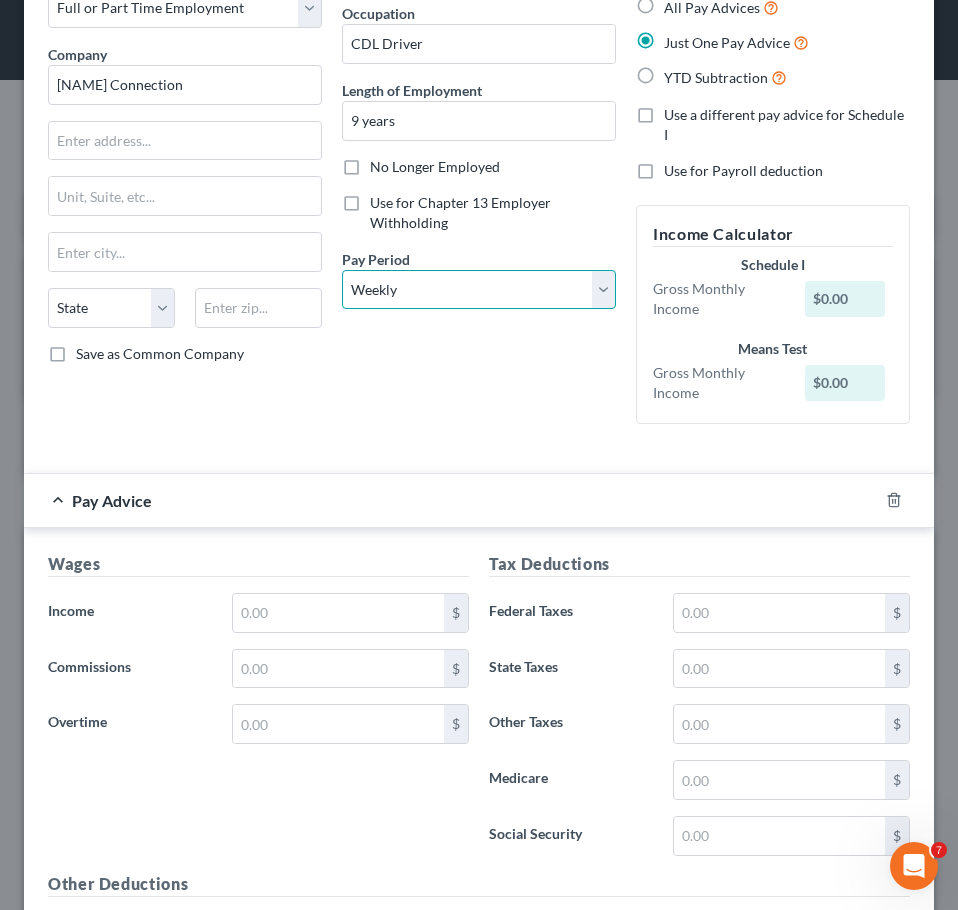 click on "Select Monthly Twice Monthly Every Other Week Weekly" at bounding box center [479, 290] 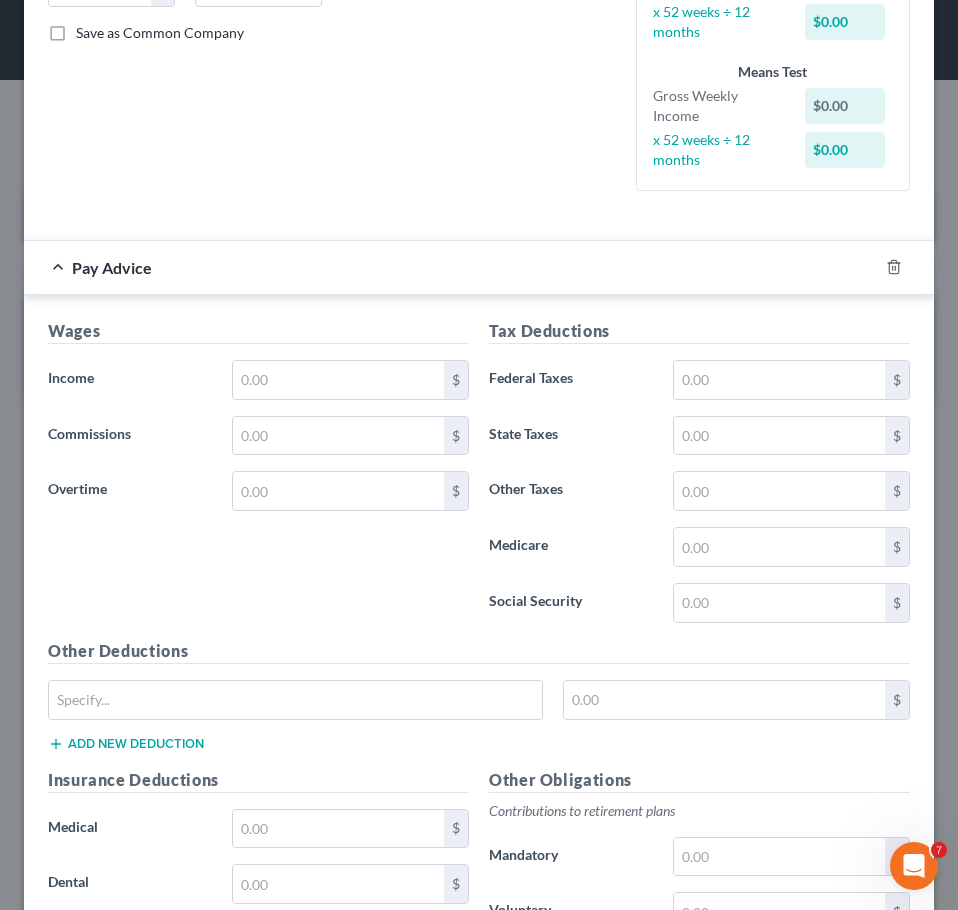 scroll, scrollTop: 447, scrollLeft: 0, axis: vertical 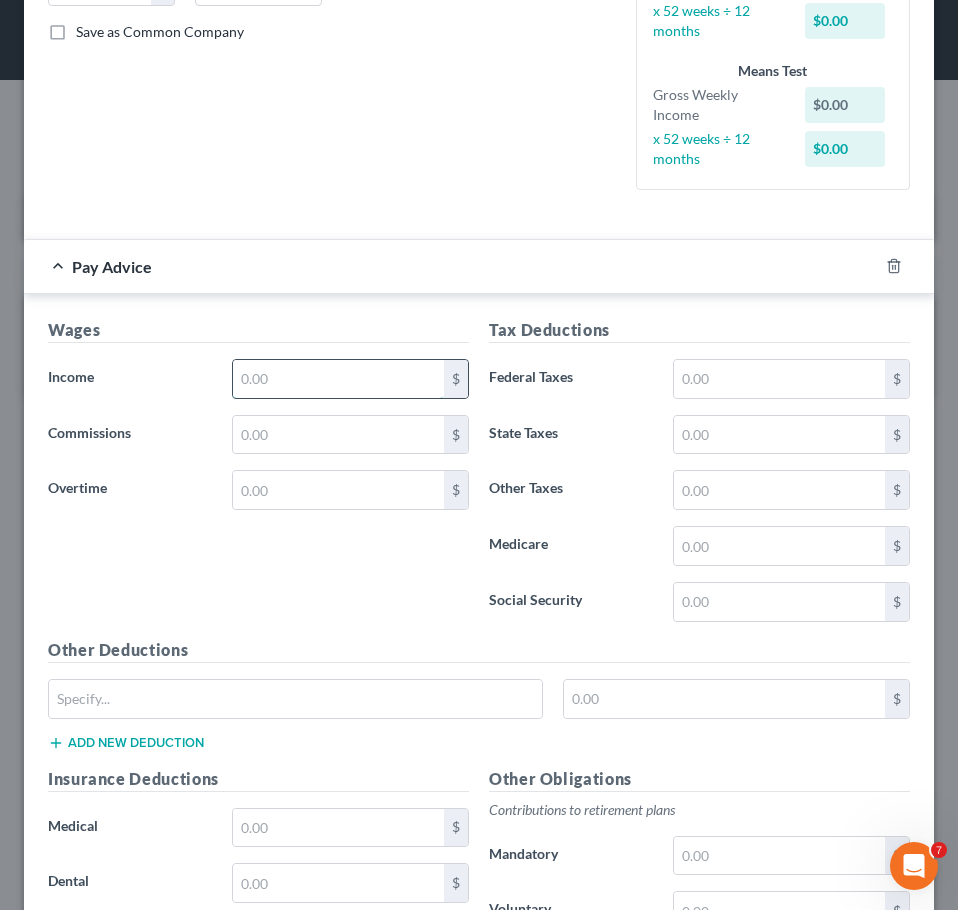 click at bounding box center [338, 379] 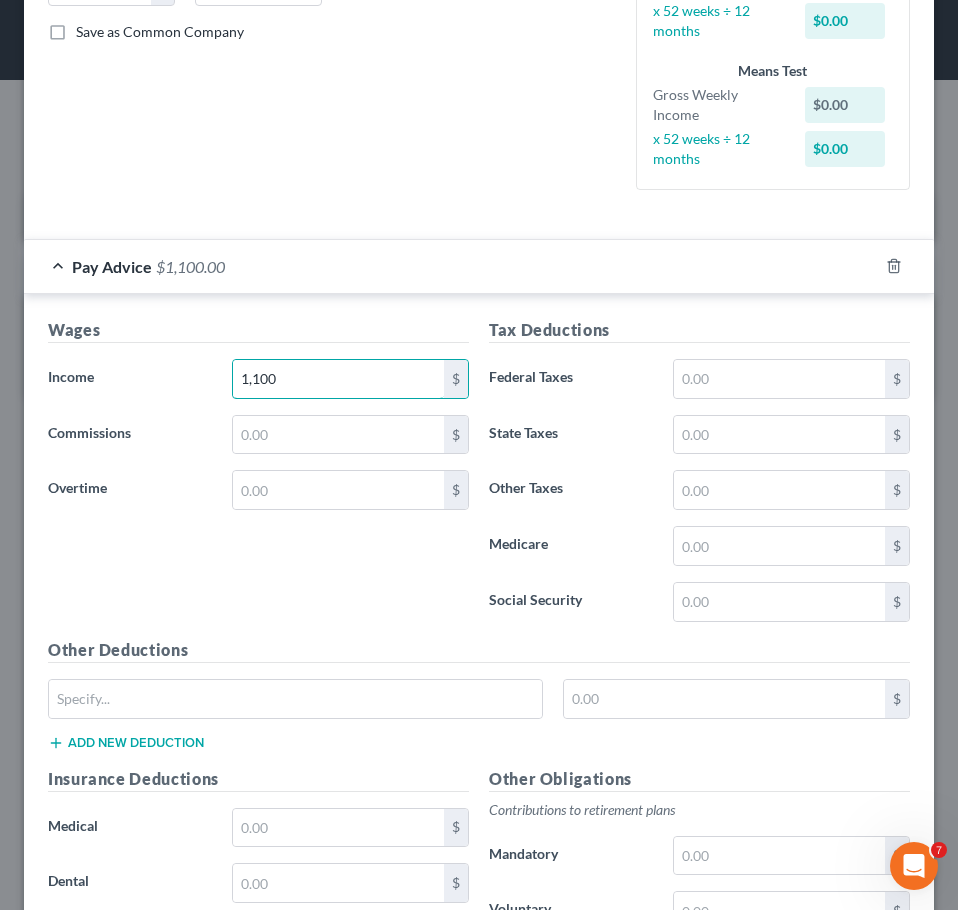 type on "1,100" 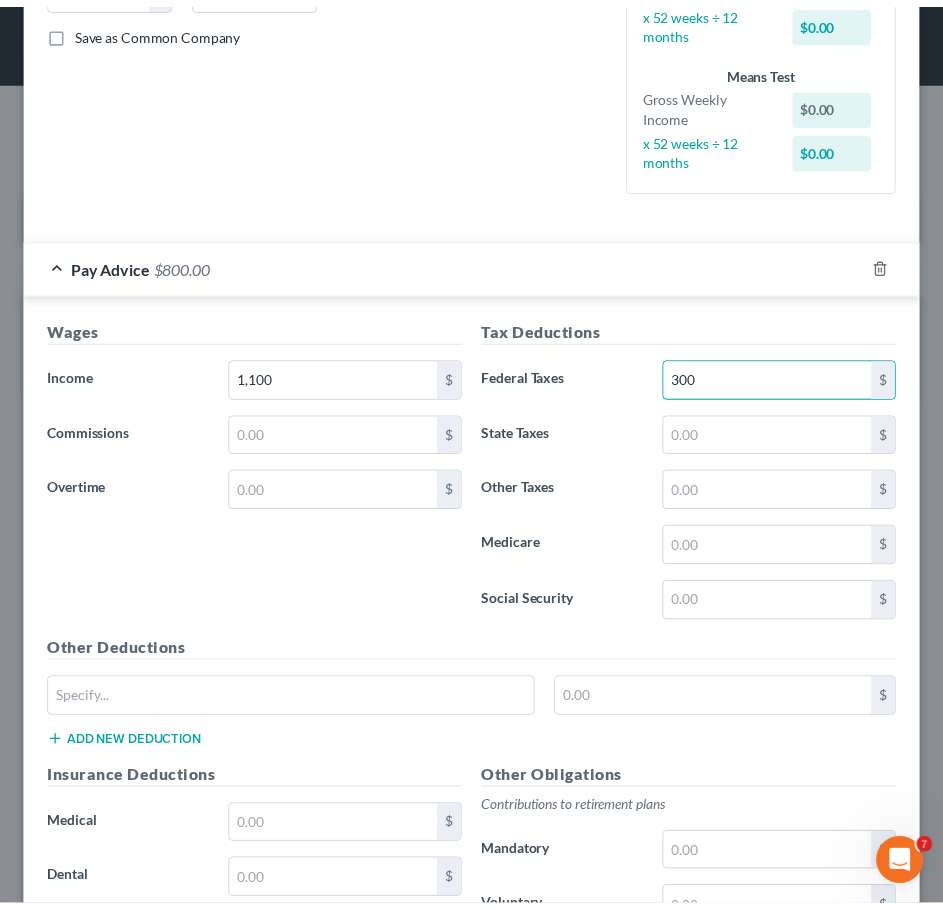 scroll, scrollTop: 850, scrollLeft: 0, axis: vertical 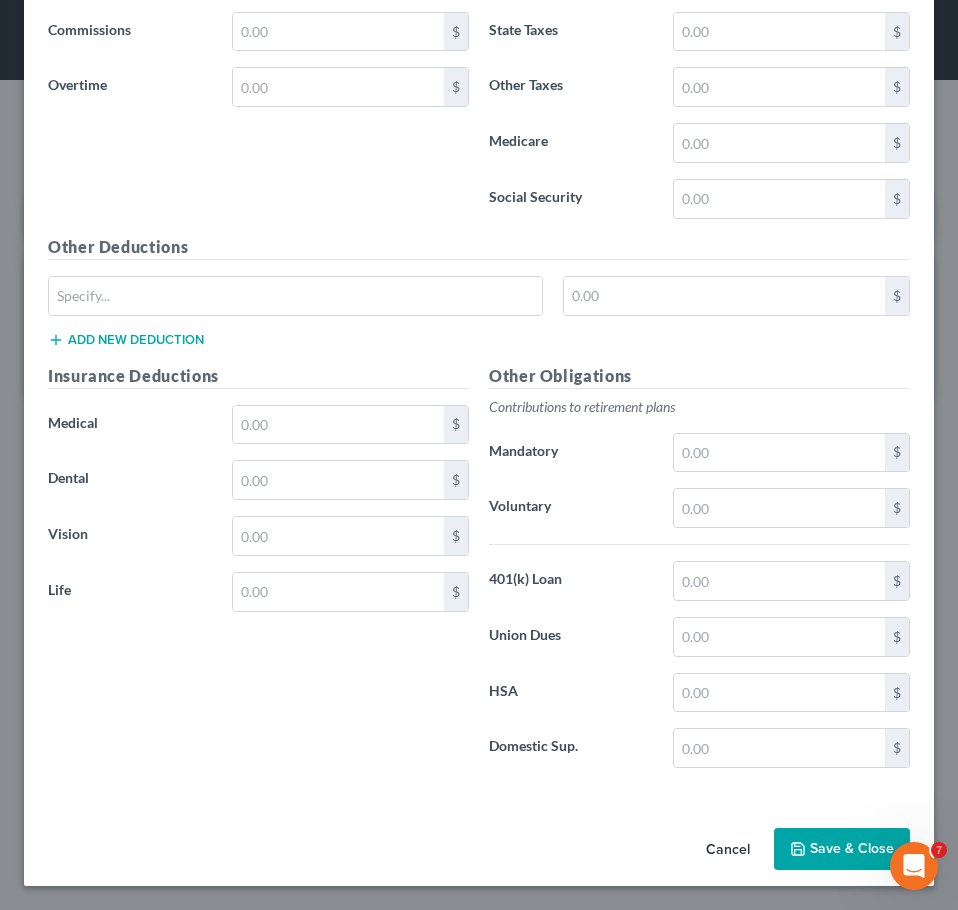 type on "300" 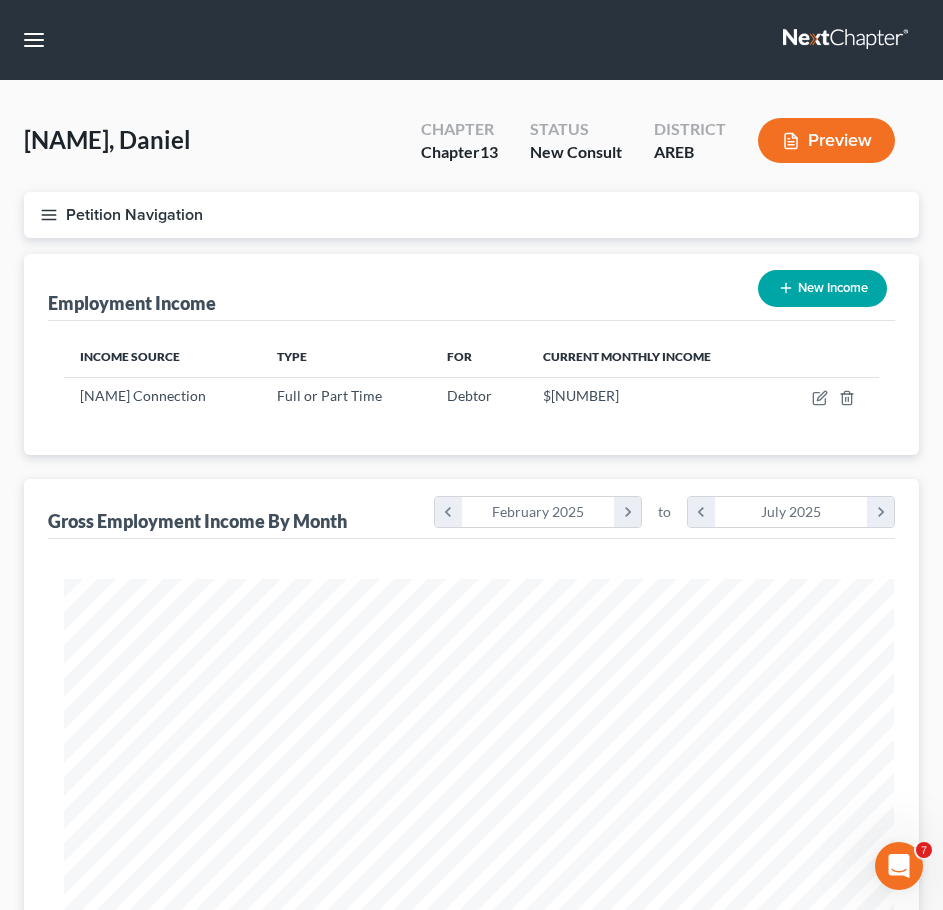 scroll, scrollTop: 407, scrollLeft: 855, axis: both 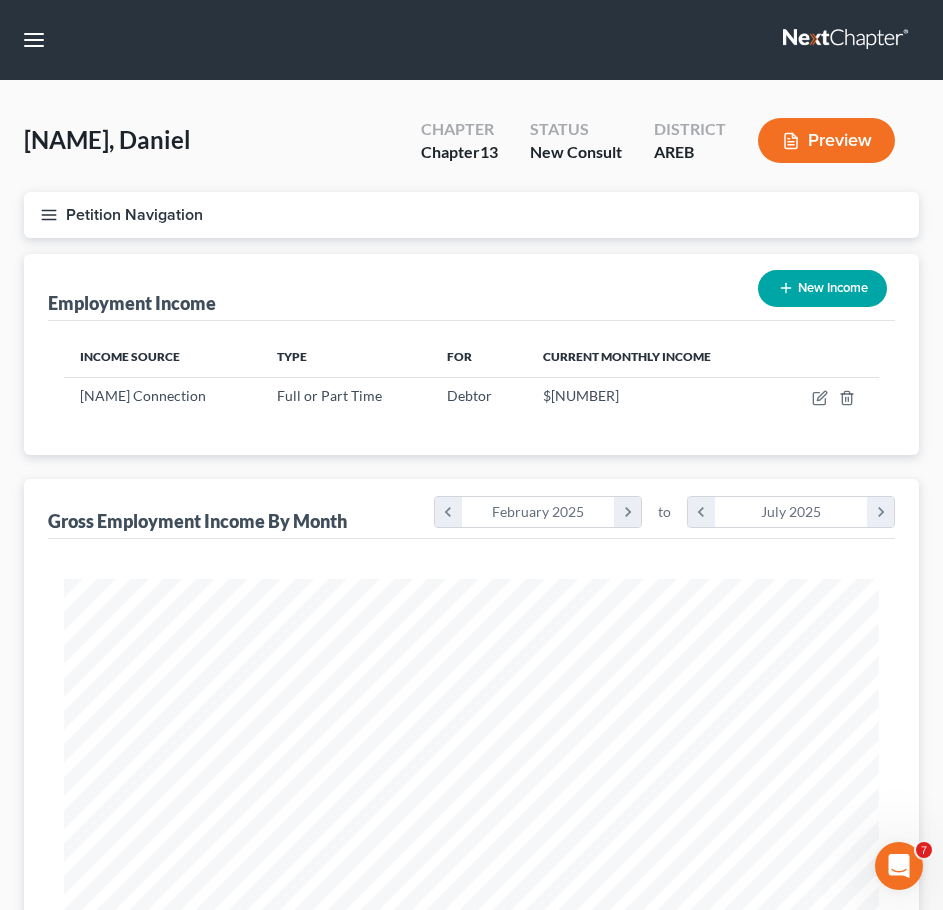 click on "New Income" at bounding box center [822, 288] 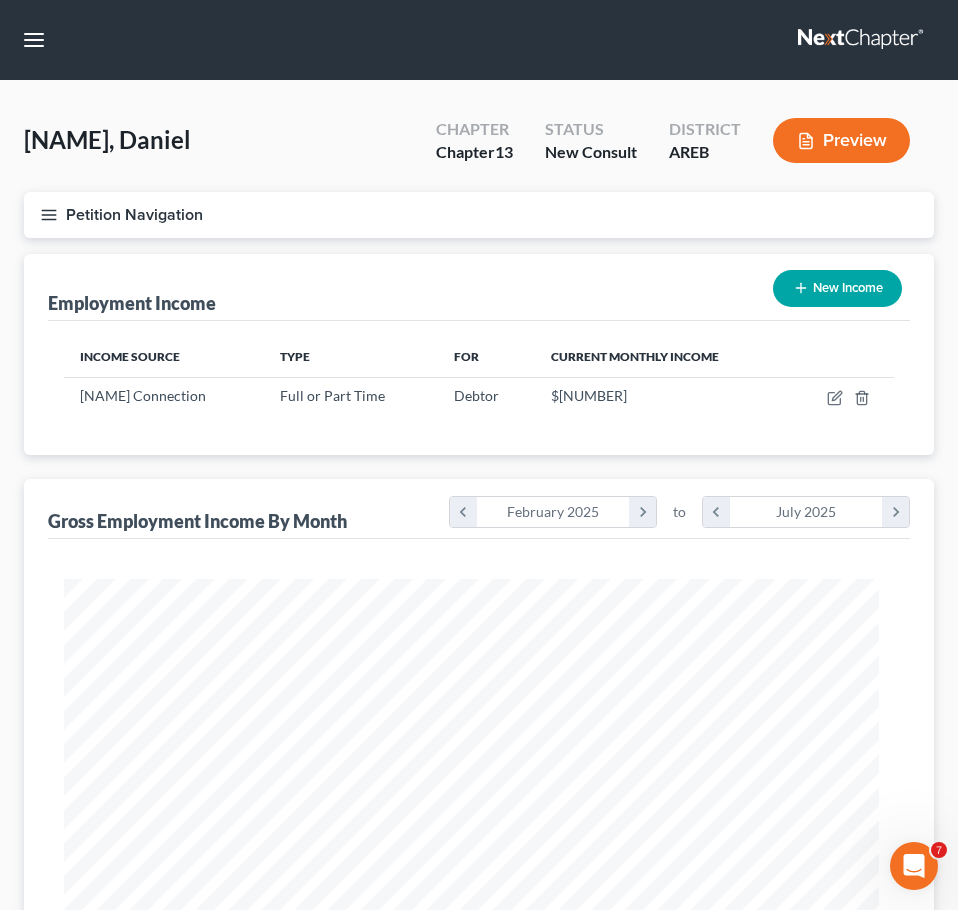 scroll, scrollTop: 999585, scrollLeft: 999130, axis: both 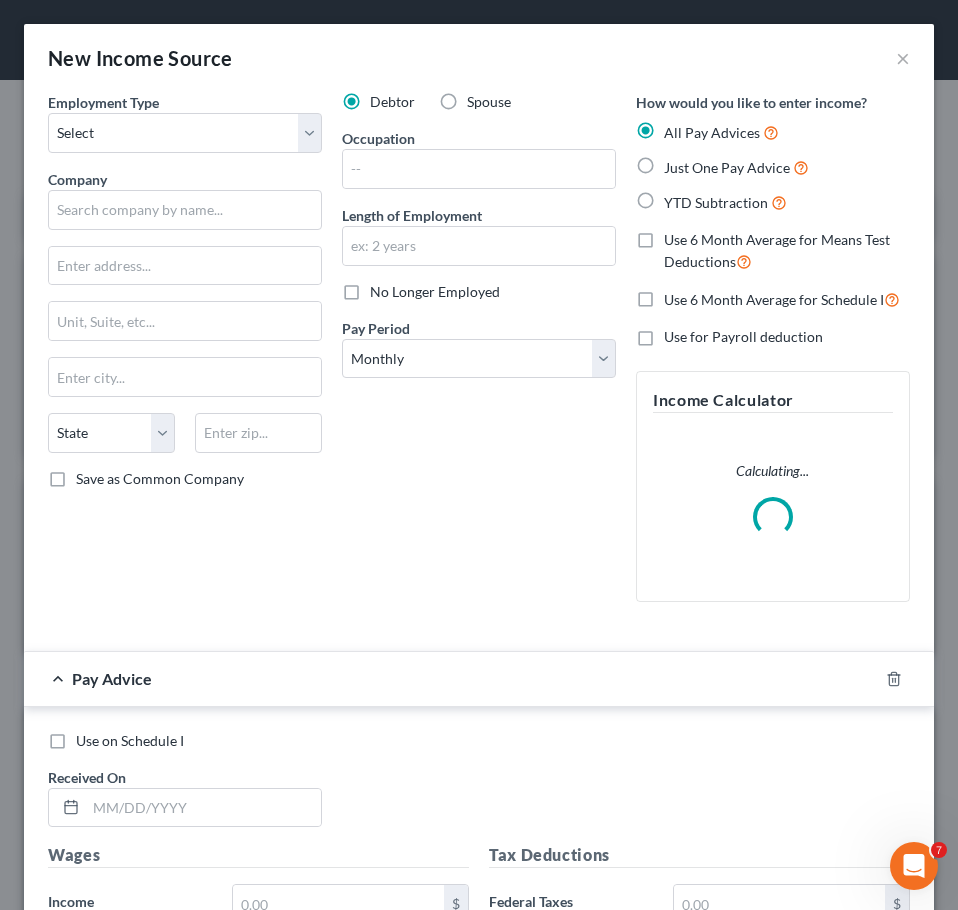 click on "Spouse" at bounding box center (489, 102) 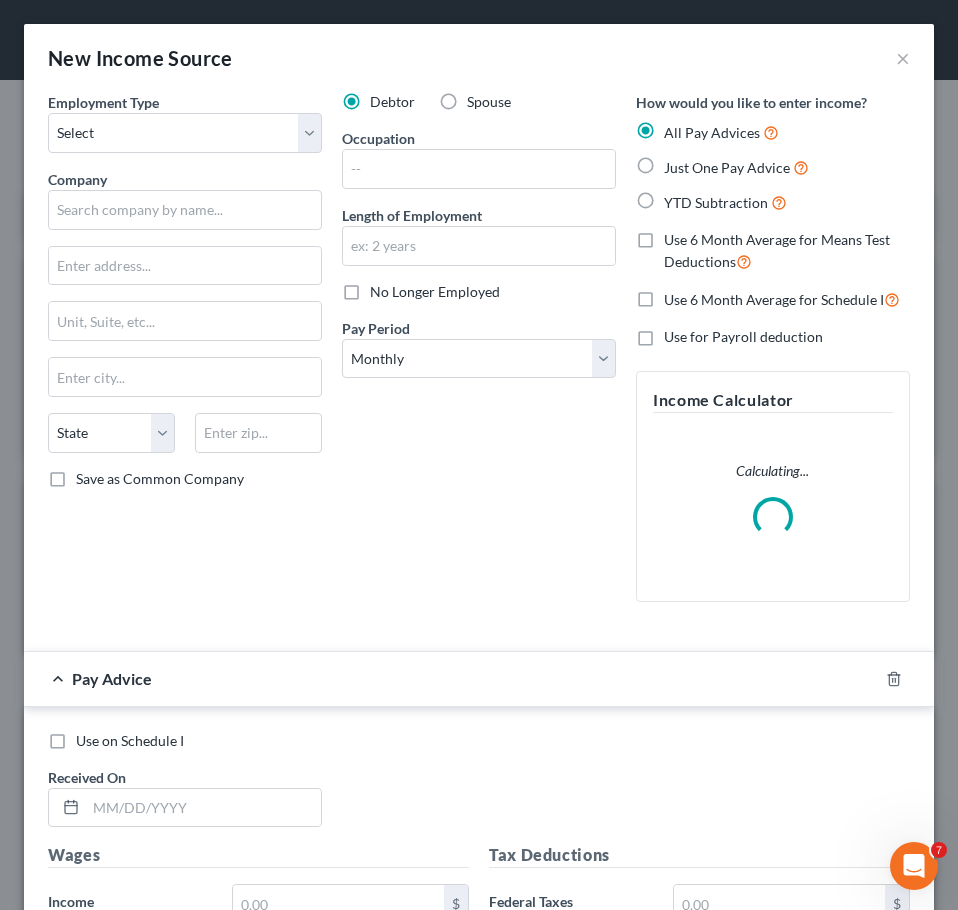 click on "Spouse" at bounding box center (481, 98) 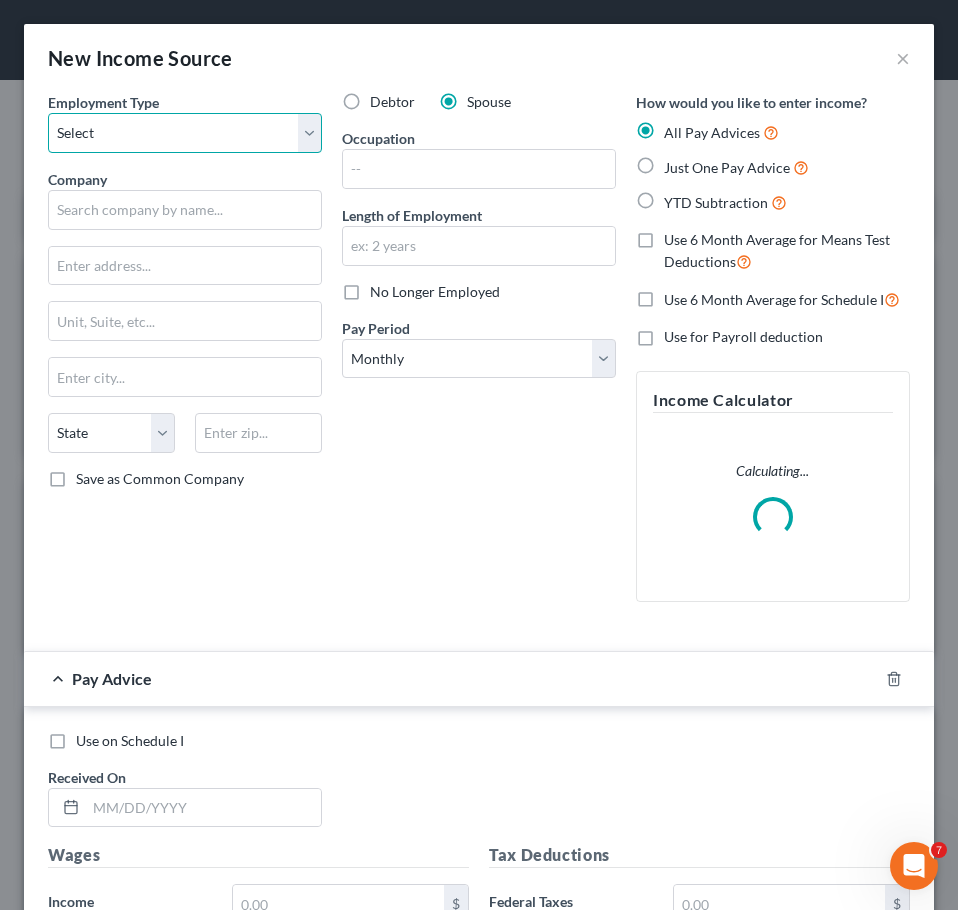 click on "Select Full or Part Time Employment Self Employment" at bounding box center [185, 133] 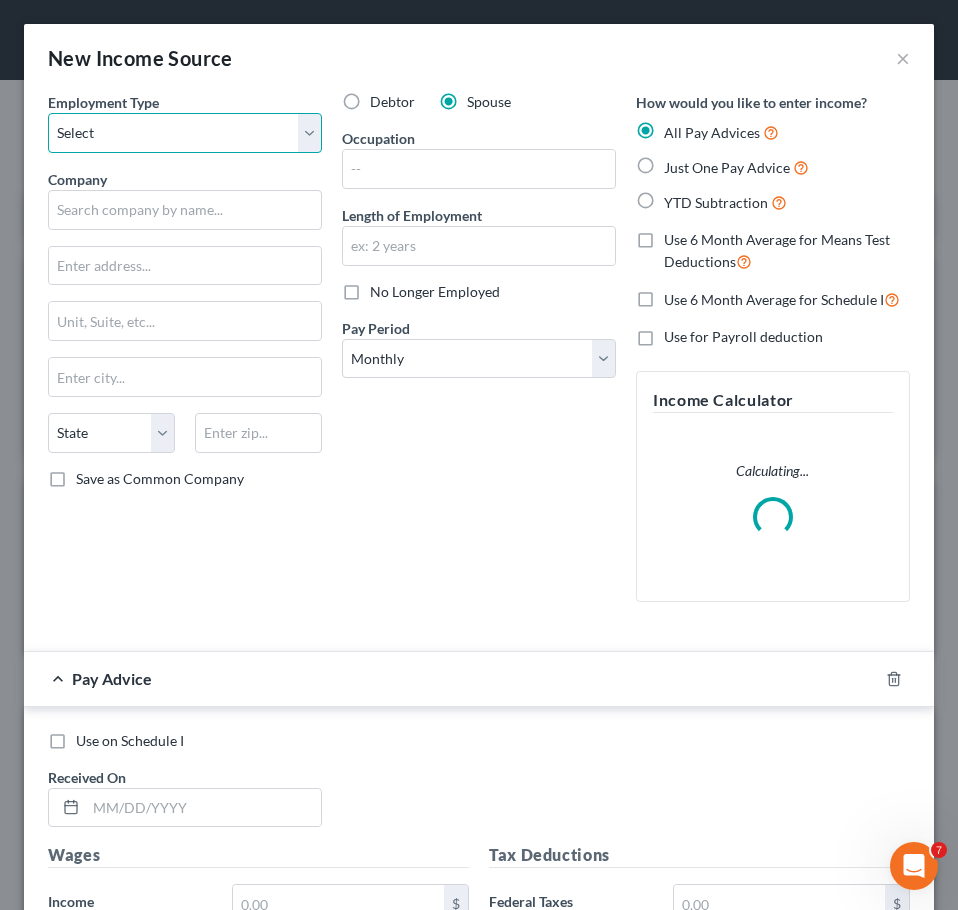 select on "0" 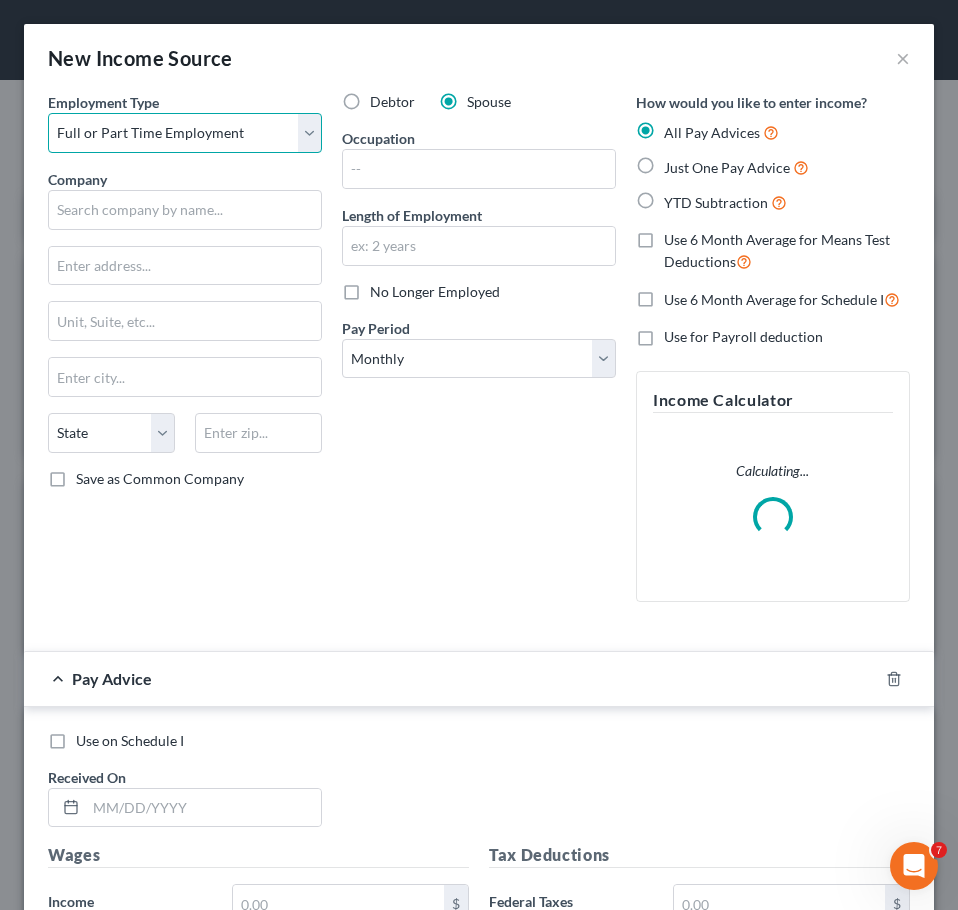 click on "Select Full or Part Time Employment Self Employment" at bounding box center (185, 133) 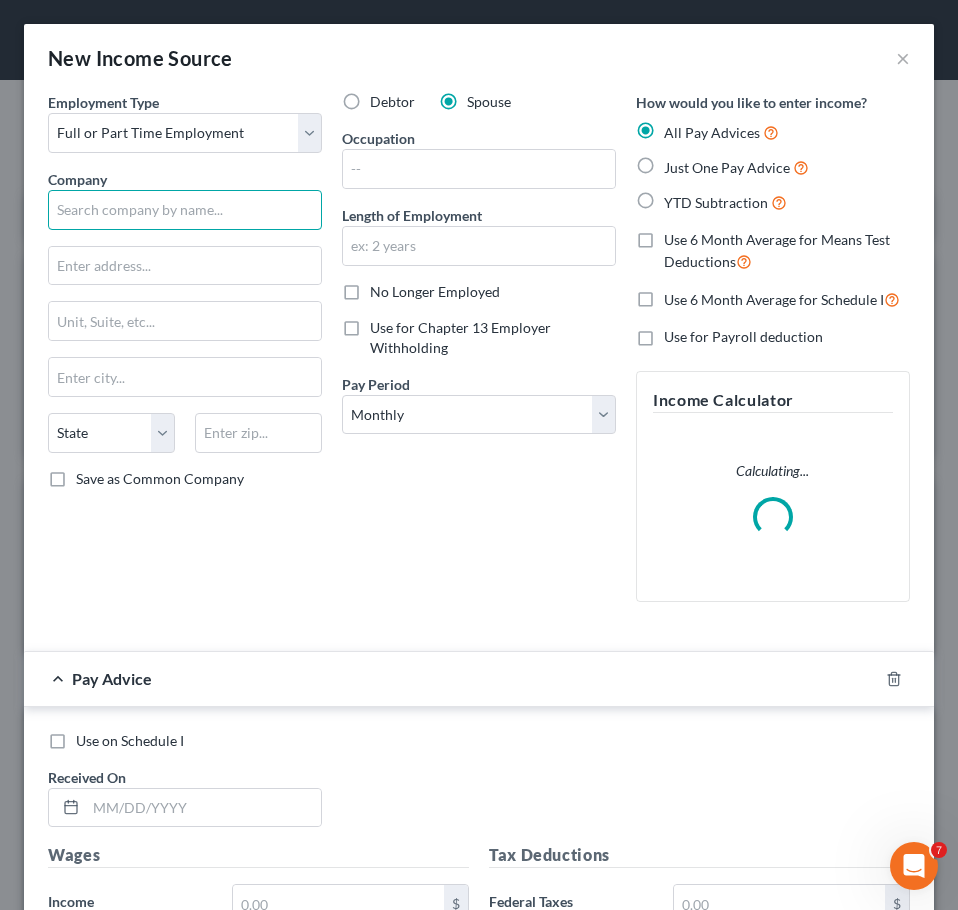 click at bounding box center [185, 210] 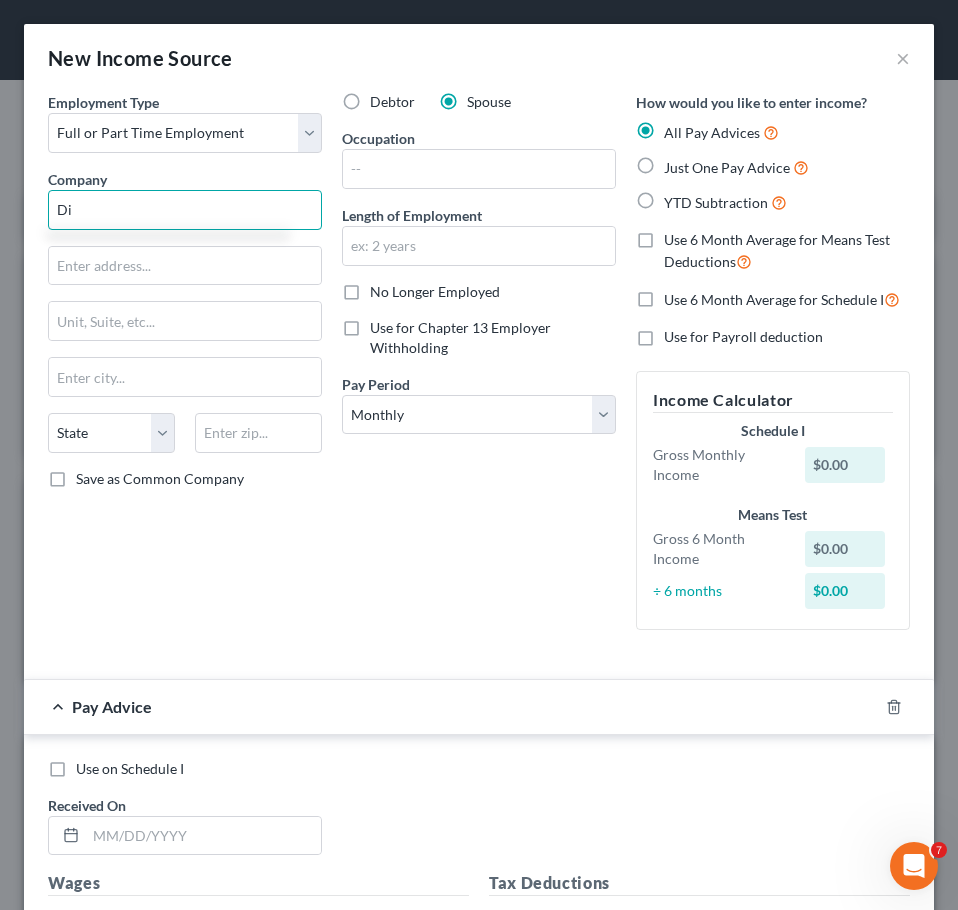 type on "D" 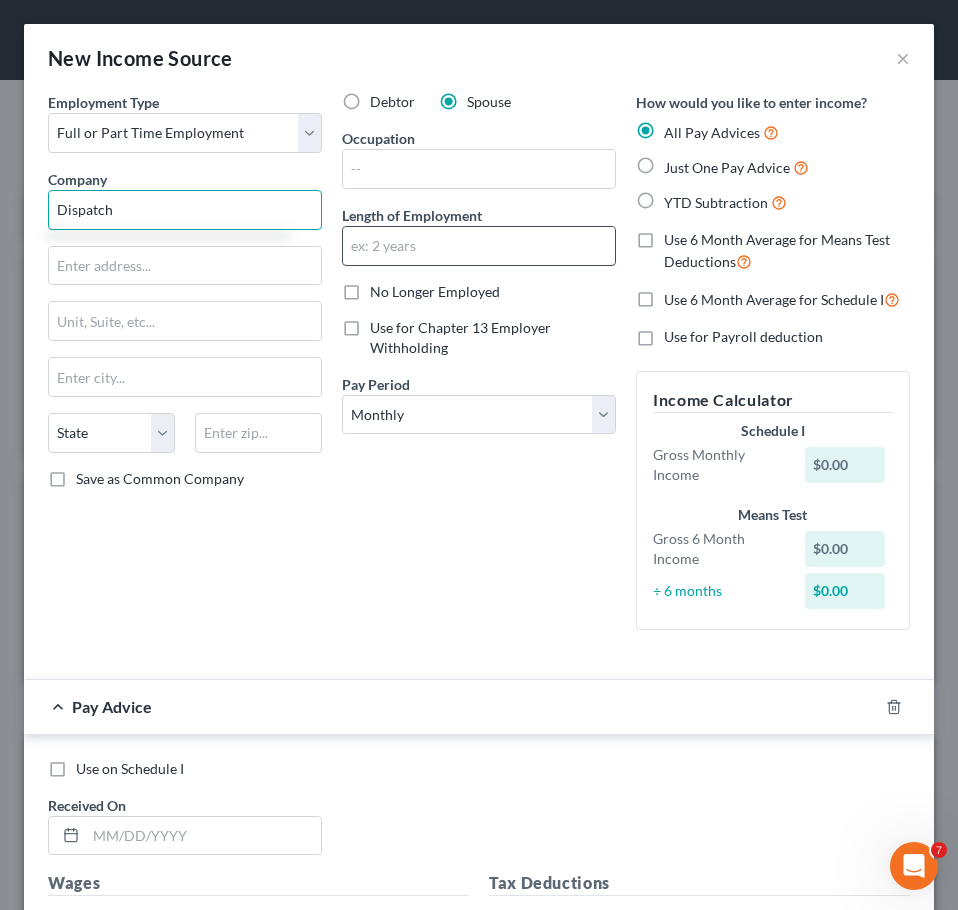 type on "Dispatch" 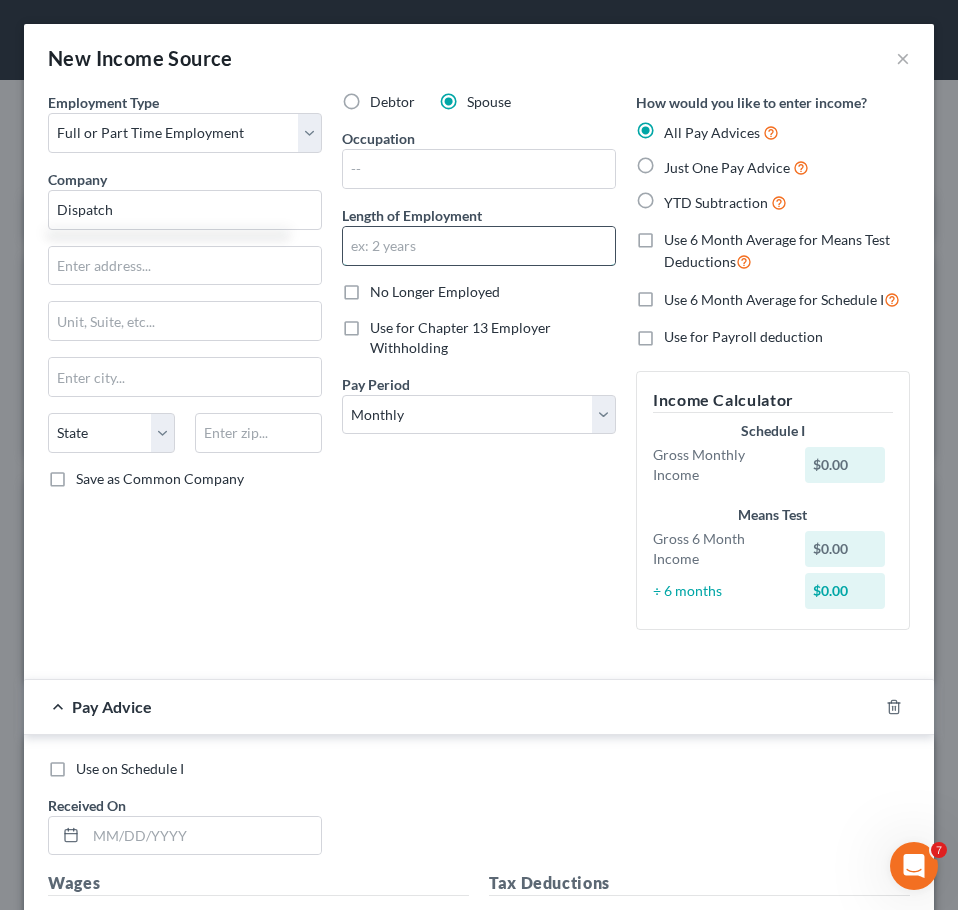 click at bounding box center [479, 246] 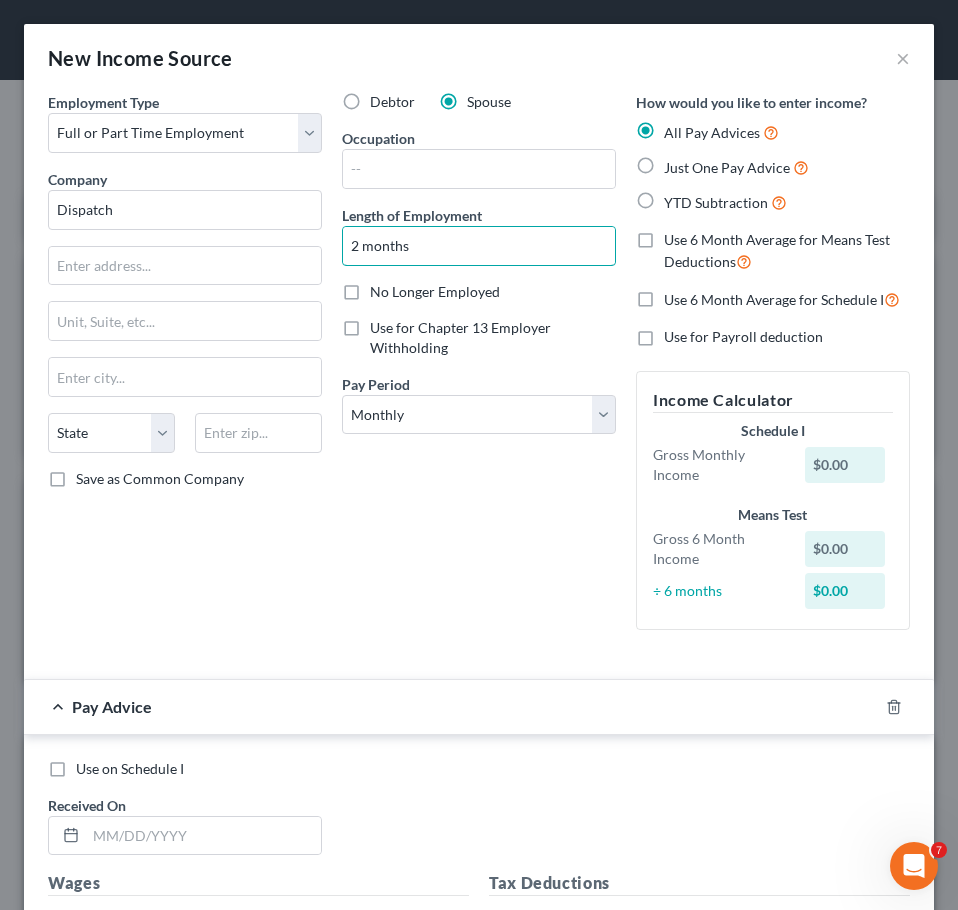 type on "2 months" 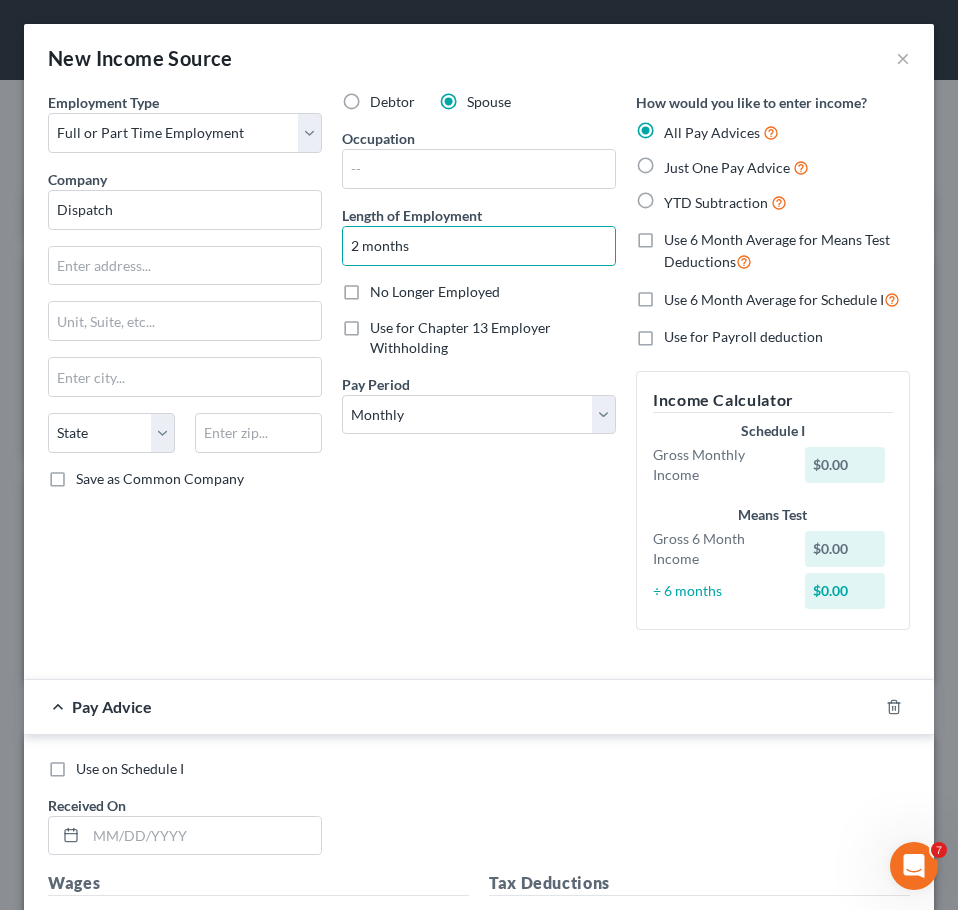click on "Just One Pay Advice" at bounding box center [736, 167] 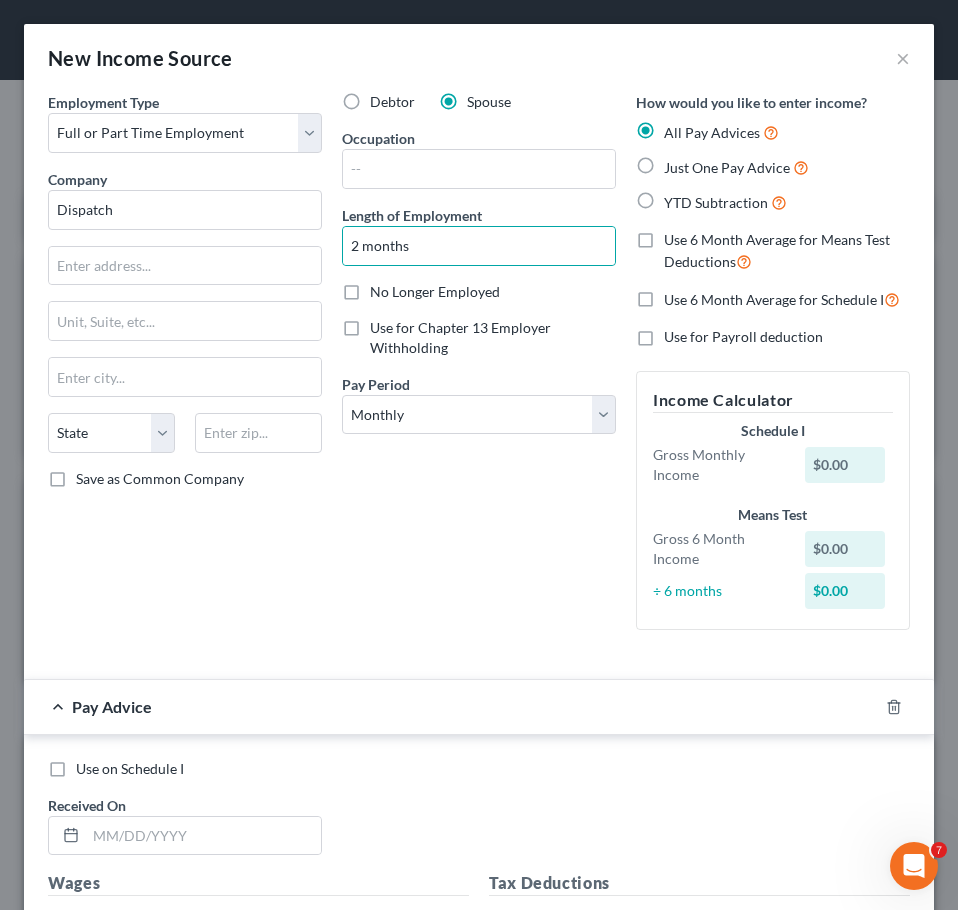 click on "Just One Pay Advice" at bounding box center (678, 162) 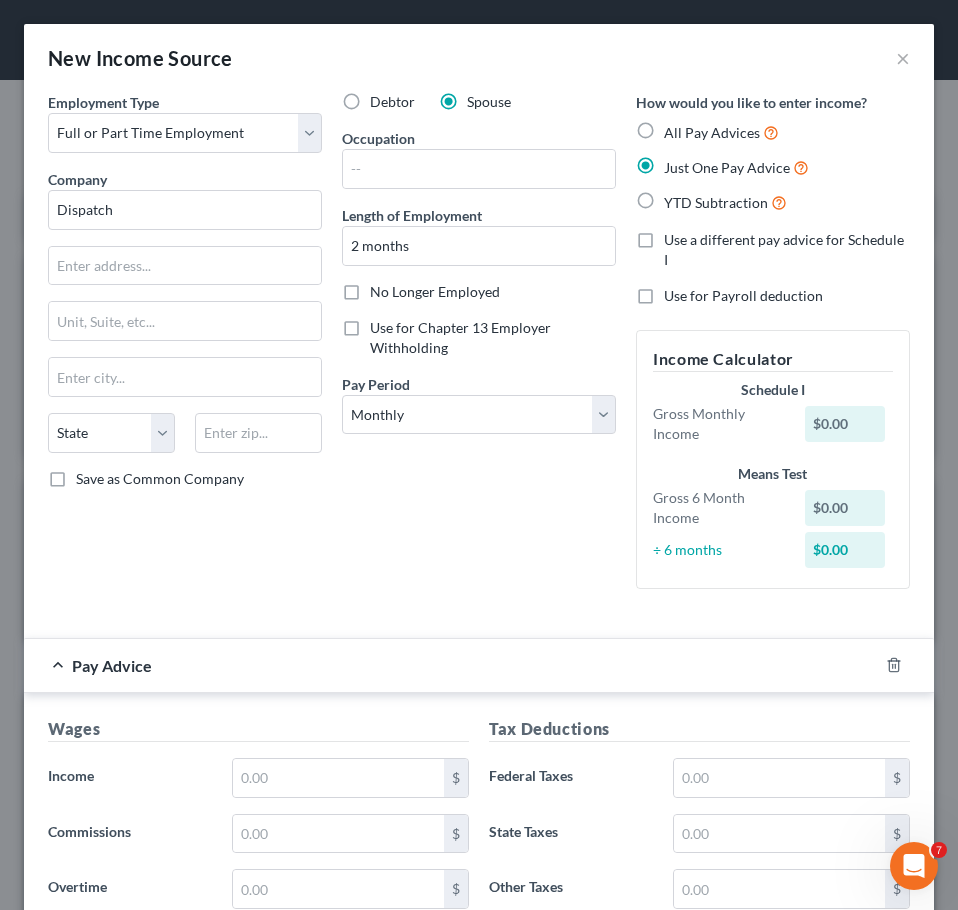 click on "All Pay Advices" at bounding box center (721, 132) 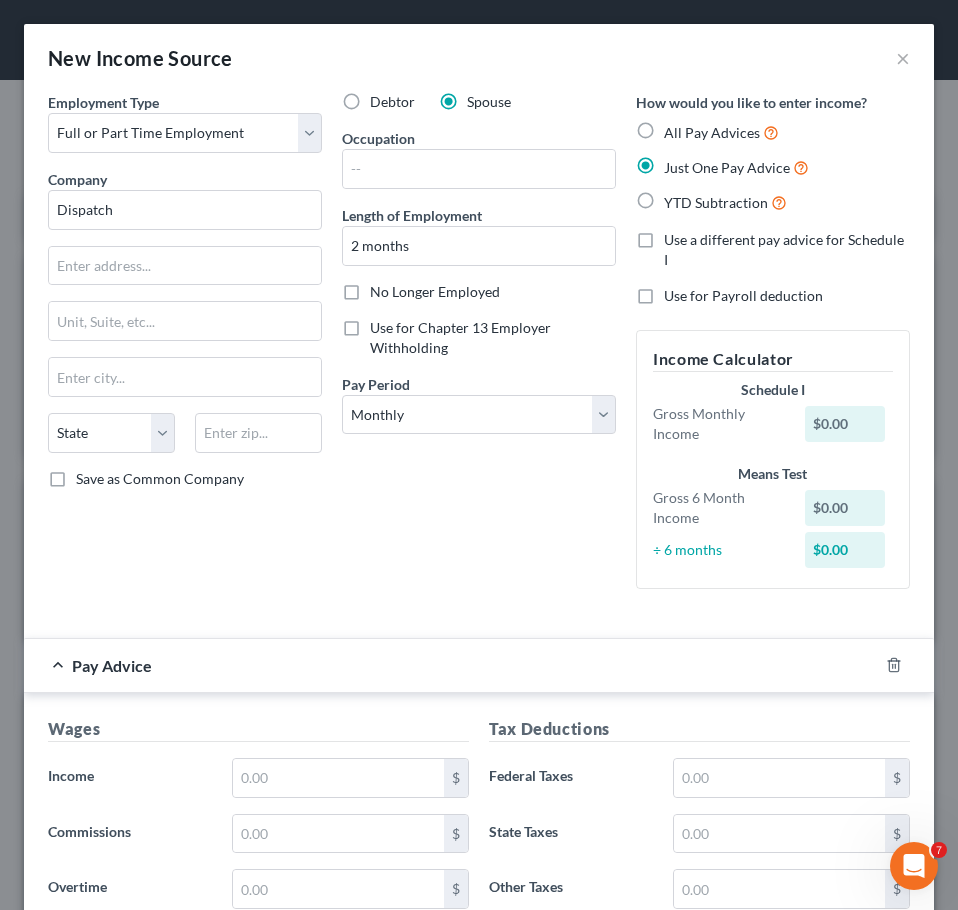 click on "All Pay Advices" at bounding box center (678, 127) 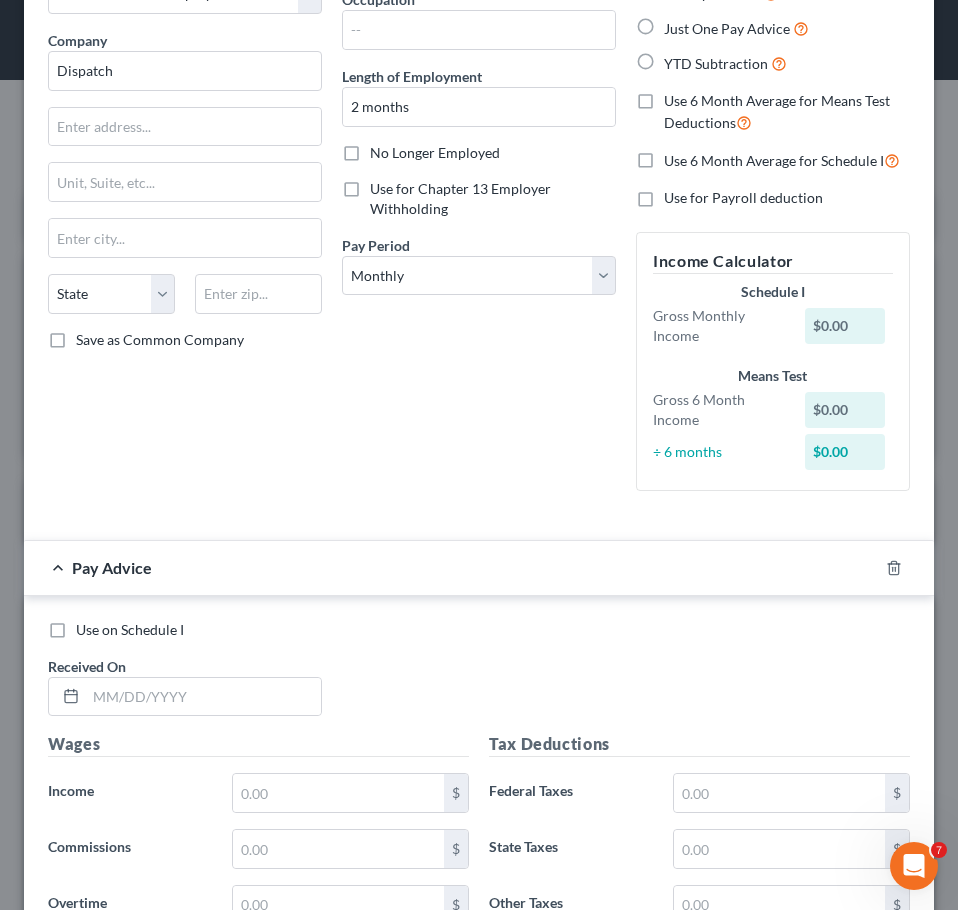 scroll, scrollTop: 140, scrollLeft: 0, axis: vertical 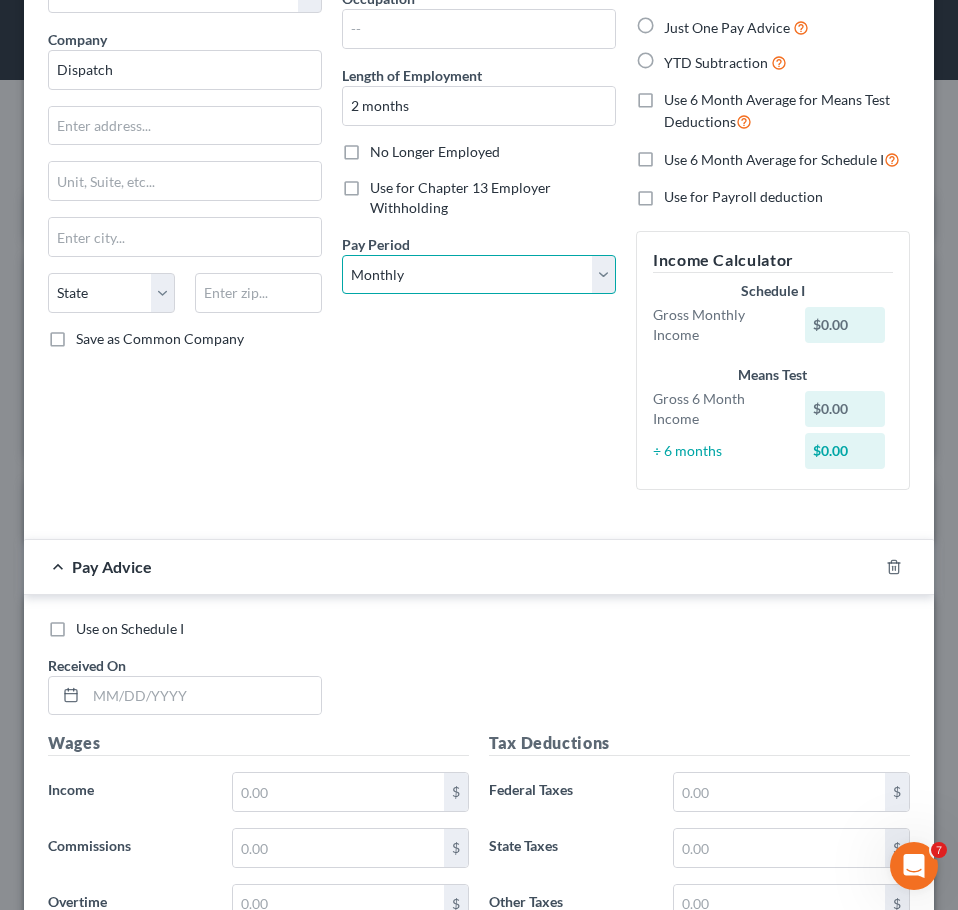 click on "Select Monthly Twice Monthly Every Other Week Weekly" at bounding box center (479, 275) 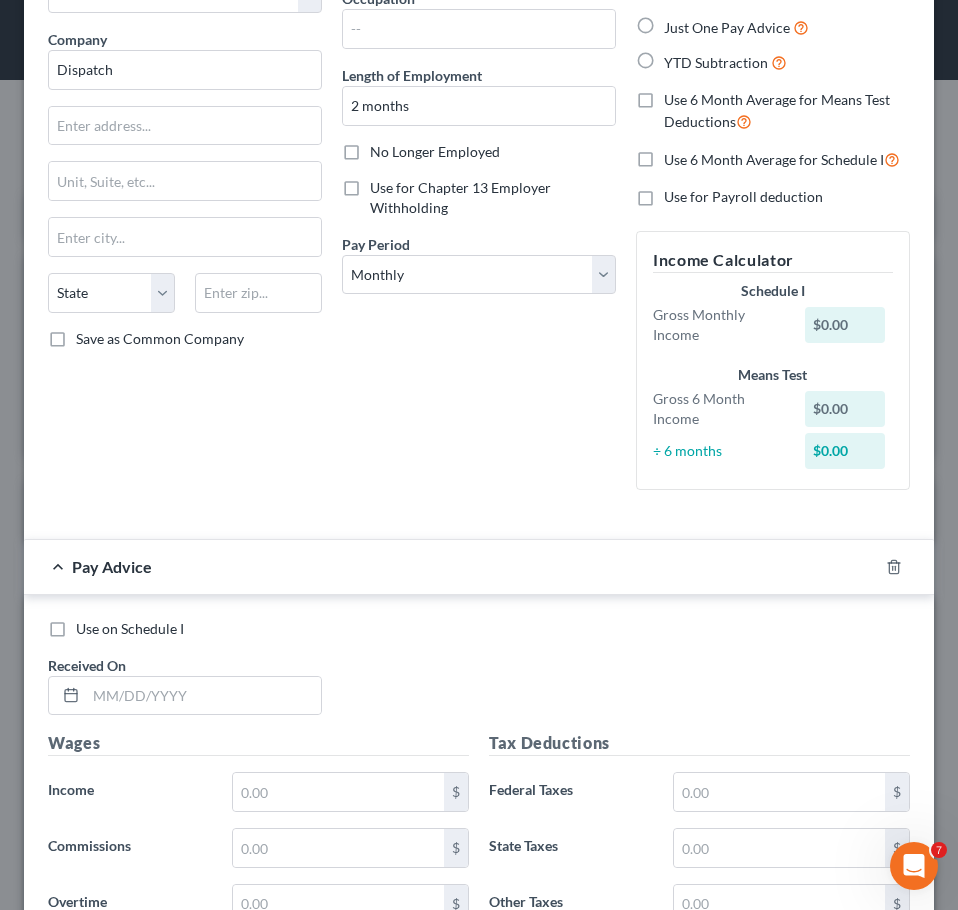 drag, startPoint x: 601, startPoint y: 209, endPoint x: 948, endPoint y: 208, distance: 347.00143 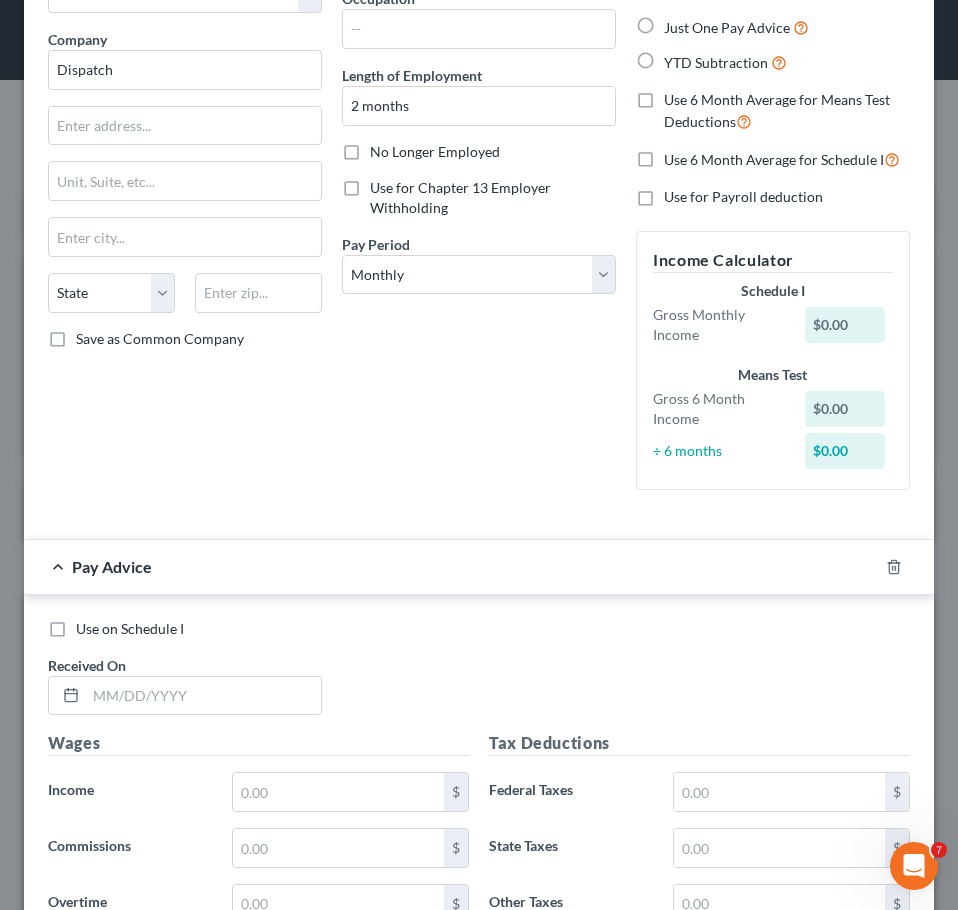 click on "Use for Chapter 13 Employer Withholding" at bounding box center (384, 184) 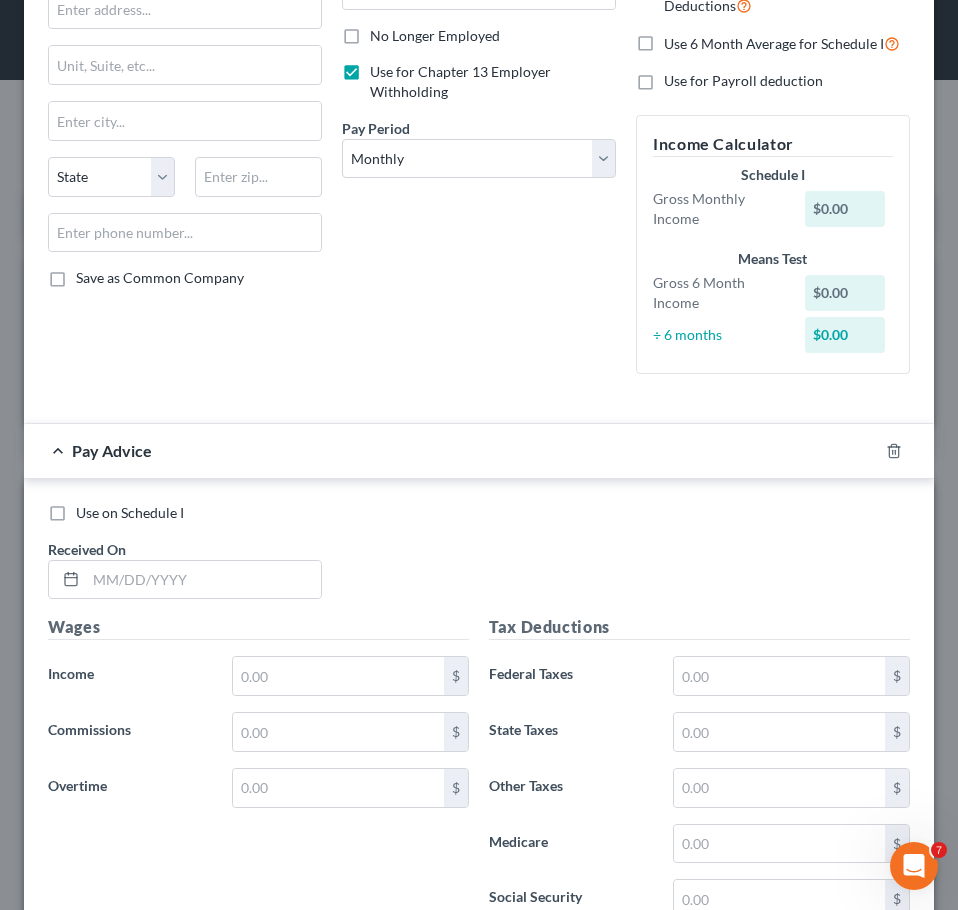 scroll, scrollTop: 257, scrollLeft: 0, axis: vertical 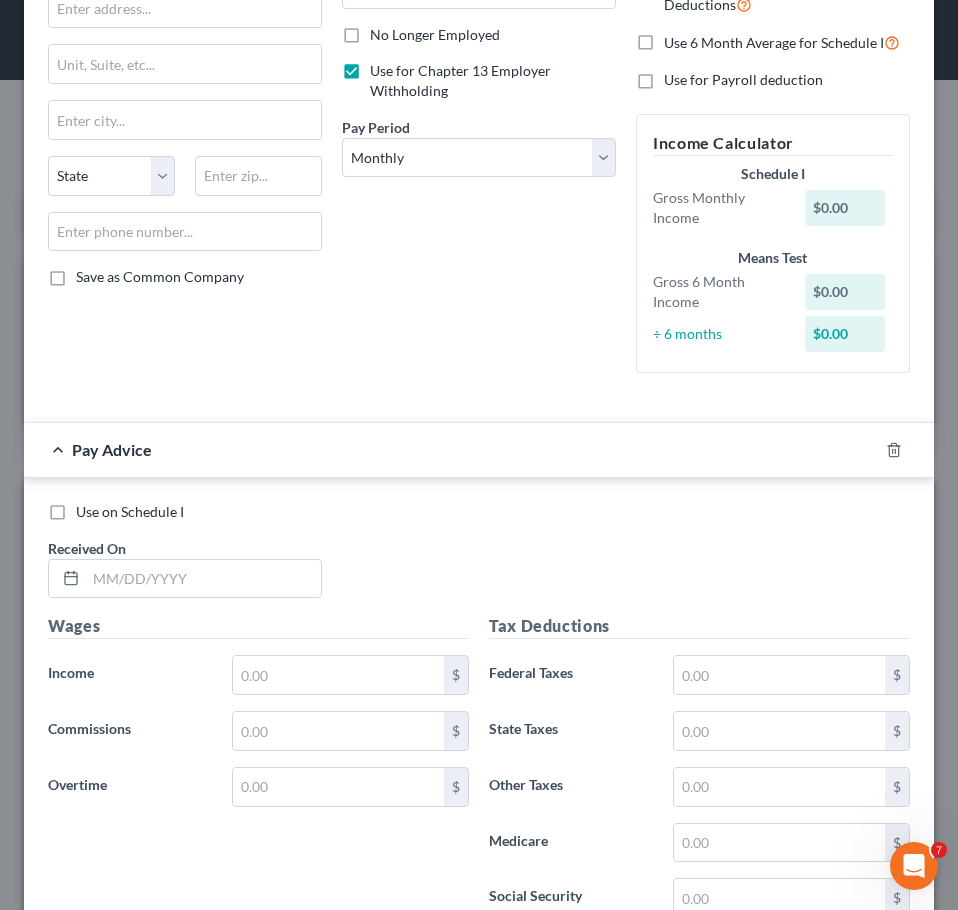 click on "Use on Schedule I" at bounding box center [130, 511] 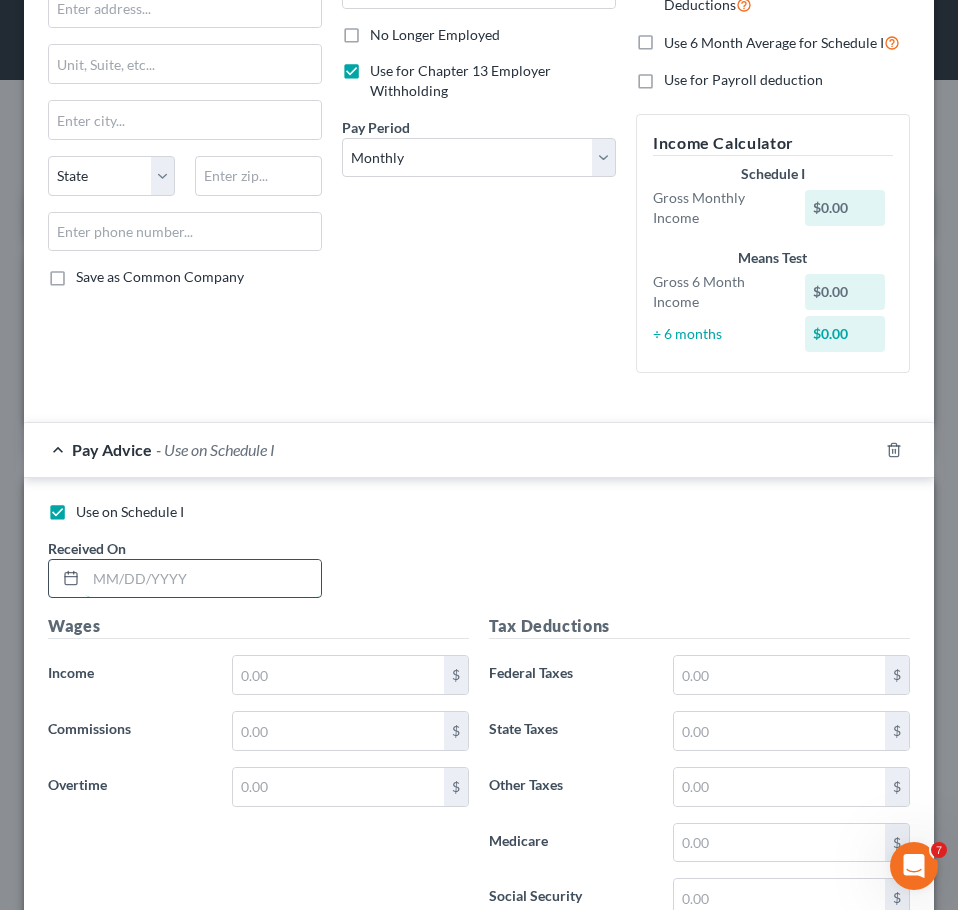 click at bounding box center (203, 579) 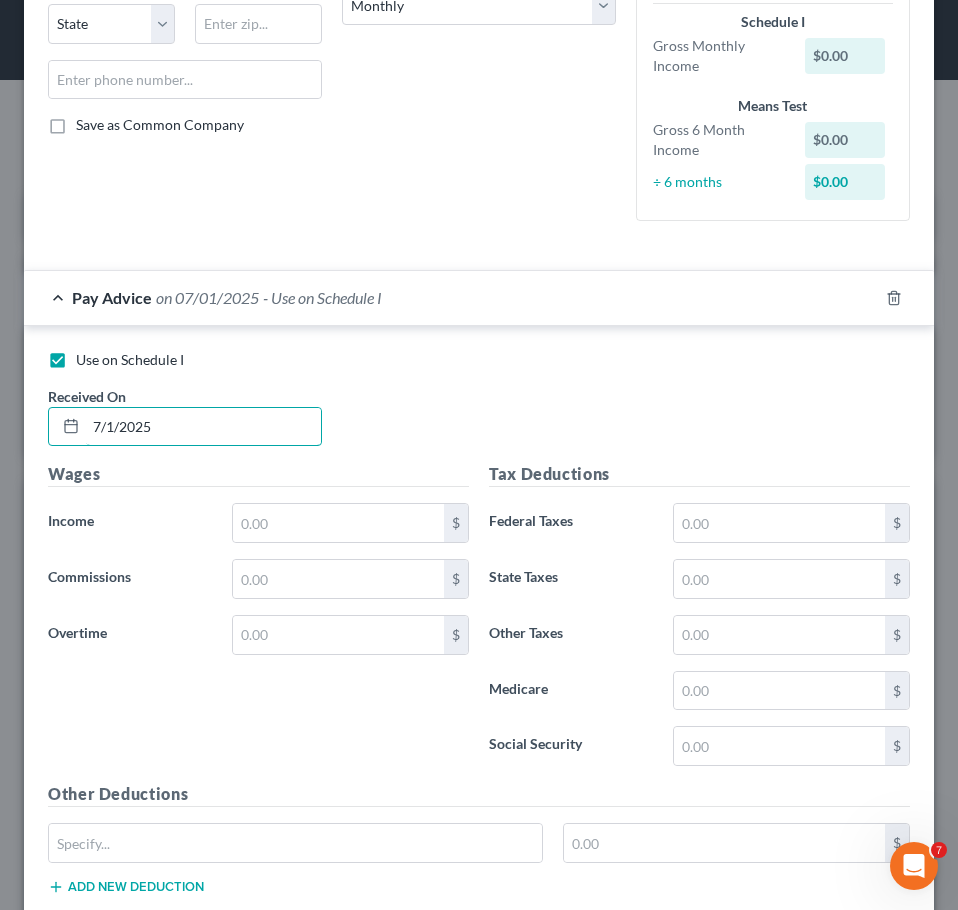 scroll, scrollTop: 410, scrollLeft: 0, axis: vertical 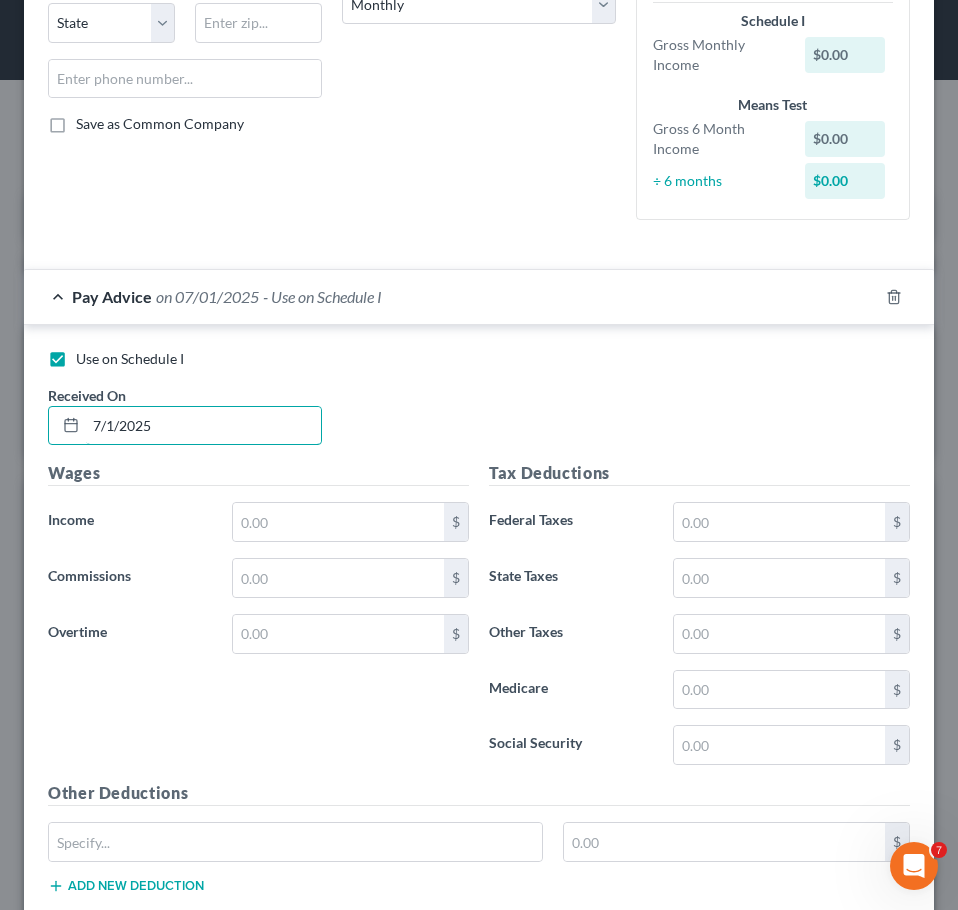 type on "7/1/2025" 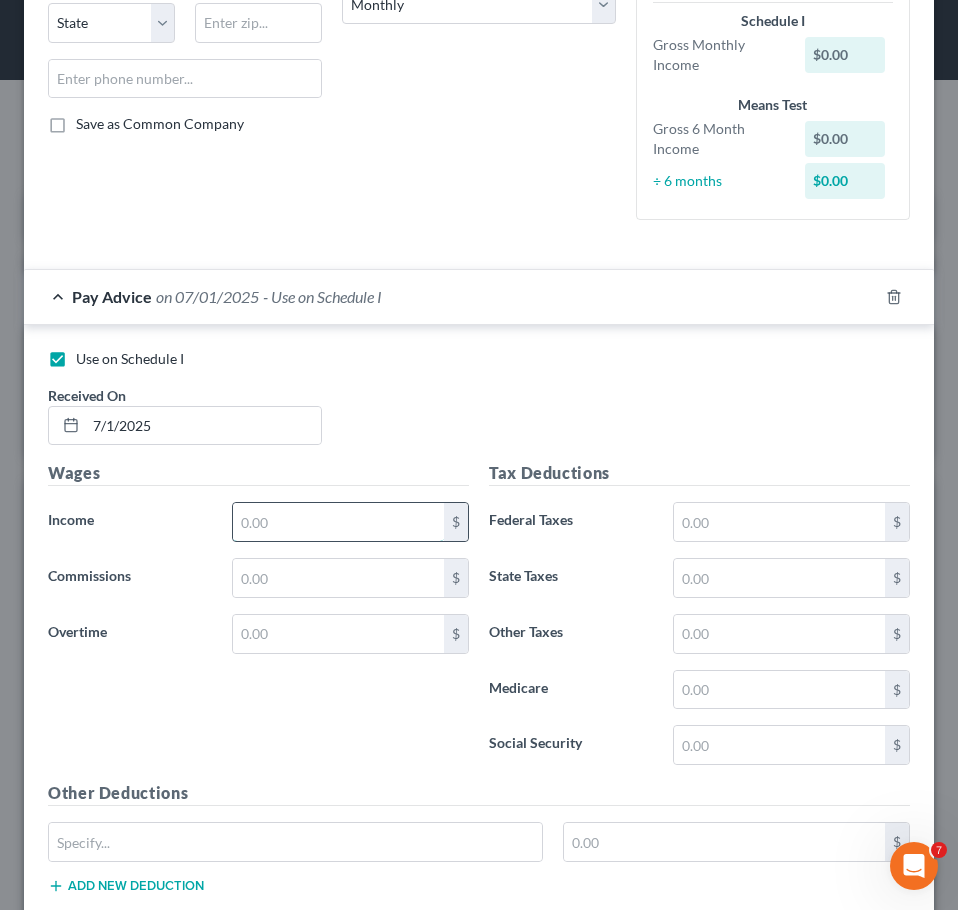 click at bounding box center (338, 522) 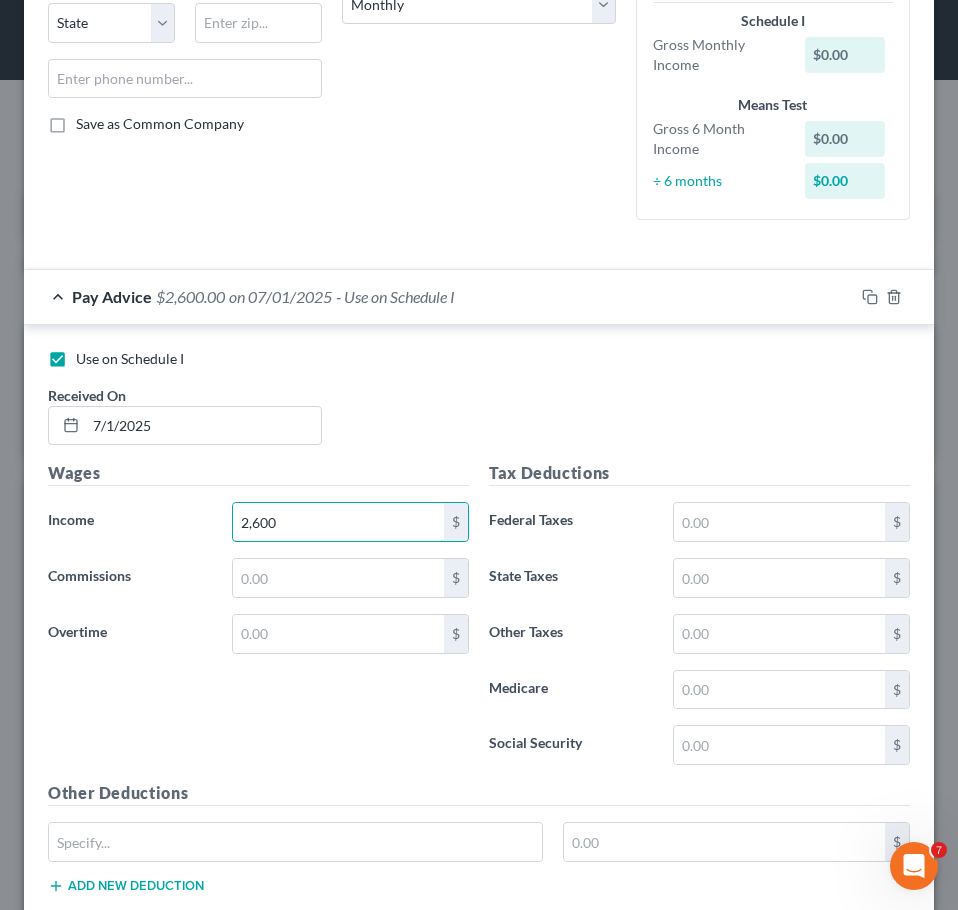 type on "2,600" 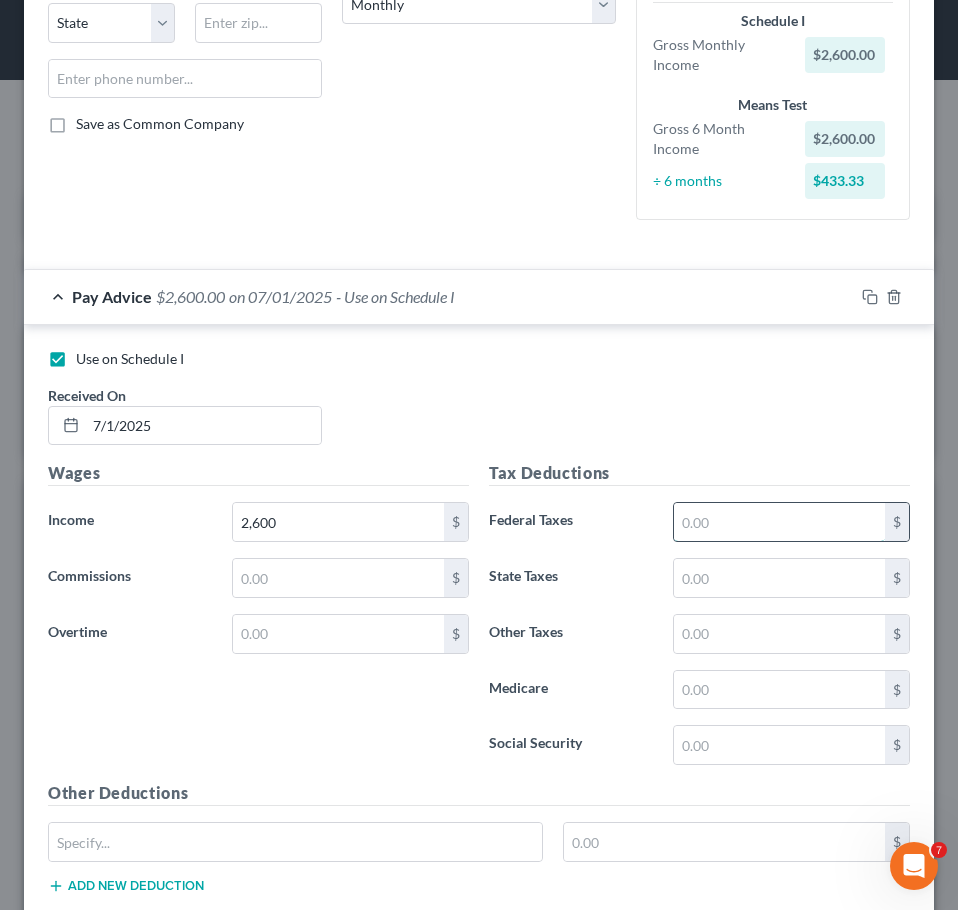 click at bounding box center (779, 522) 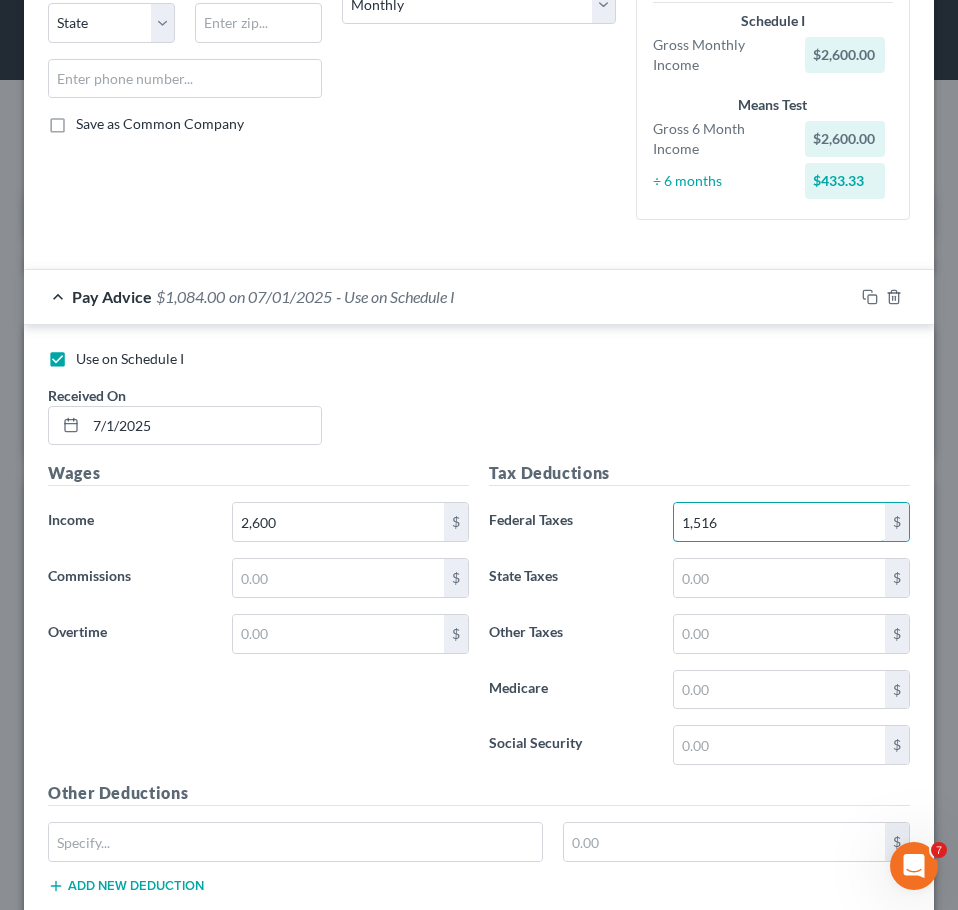 drag, startPoint x: 733, startPoint y: 522, endPoint x: 615, endPoint y: 523, distance: 118.004234 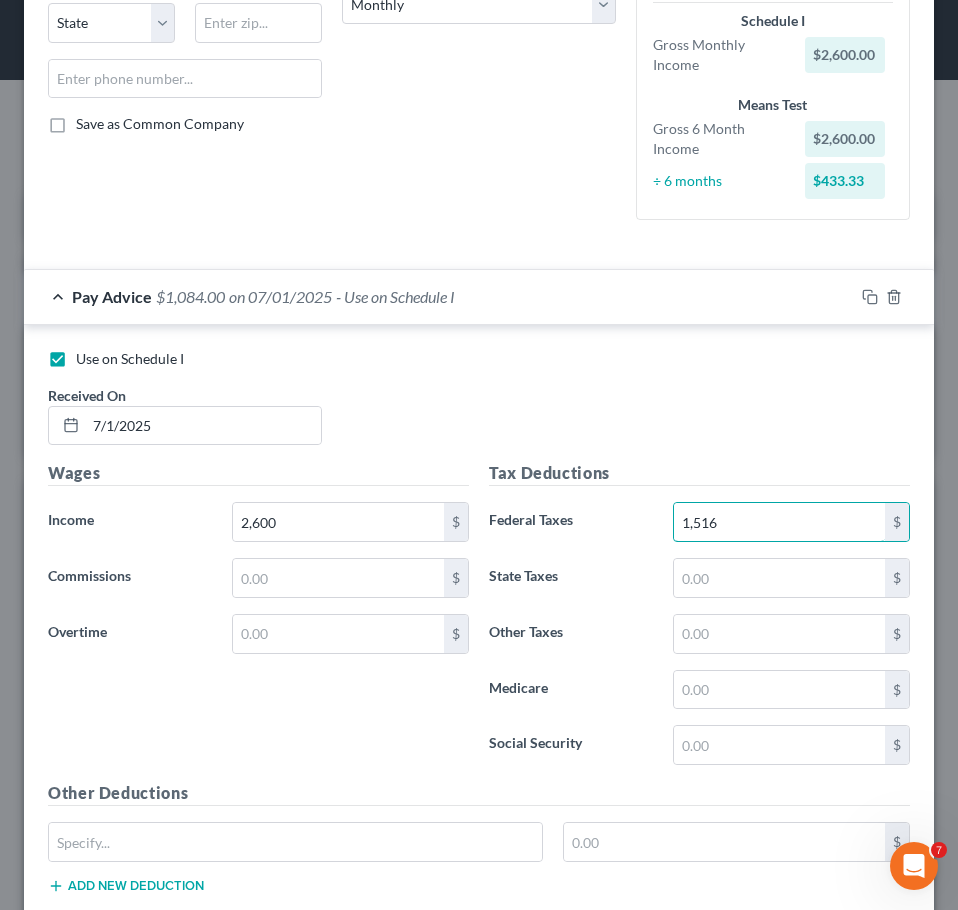 click on "Federal Taxes 1,516 $" at bounding box center [699, 522] 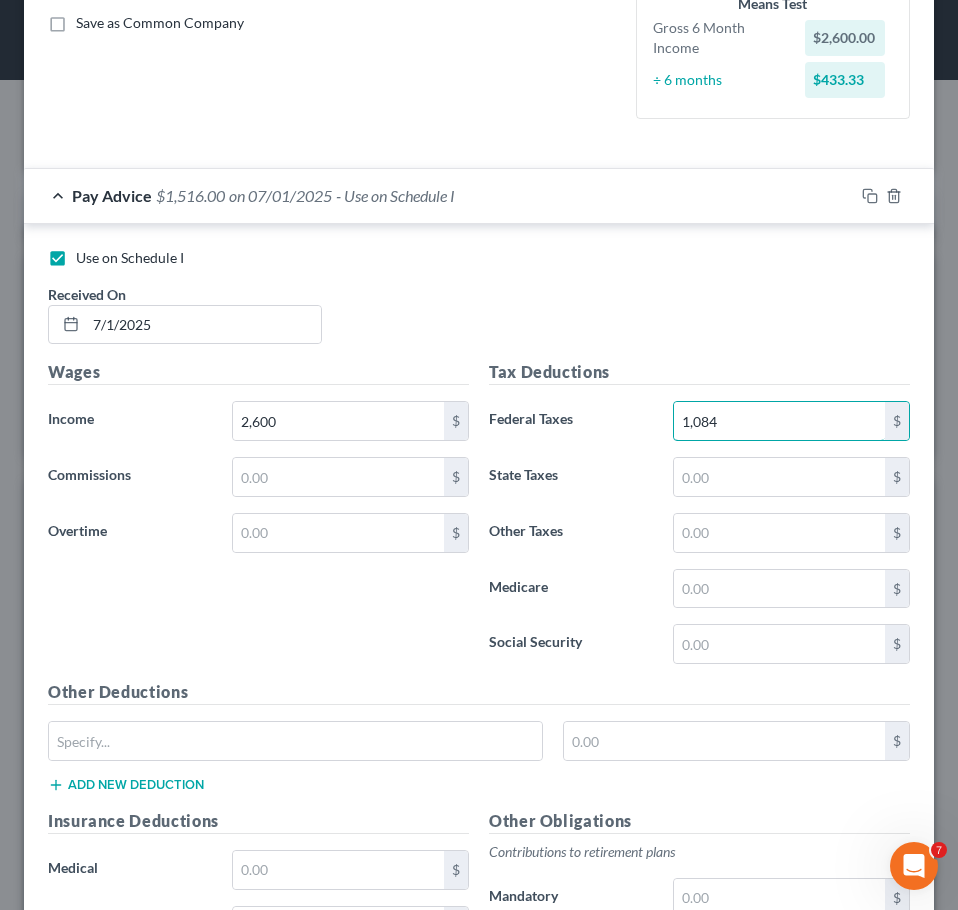 scroll, scrollTop: 510, scrollLeft: 0, axis: vertical 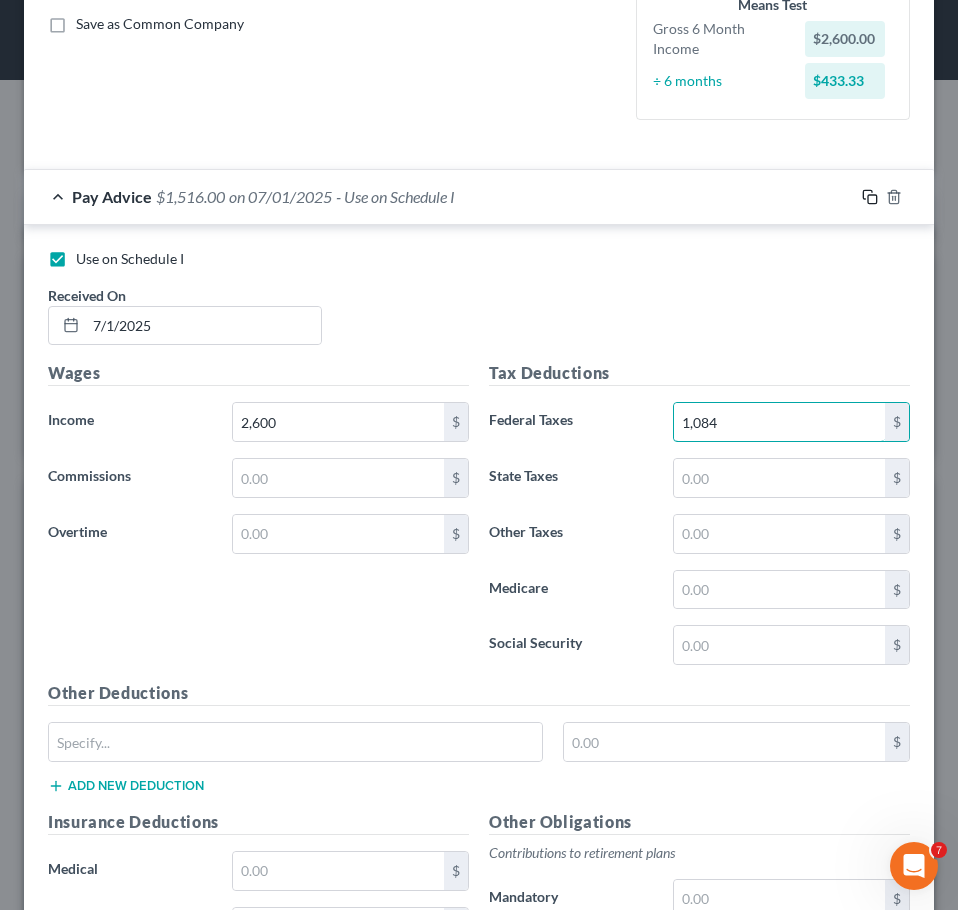 type on "1,084" 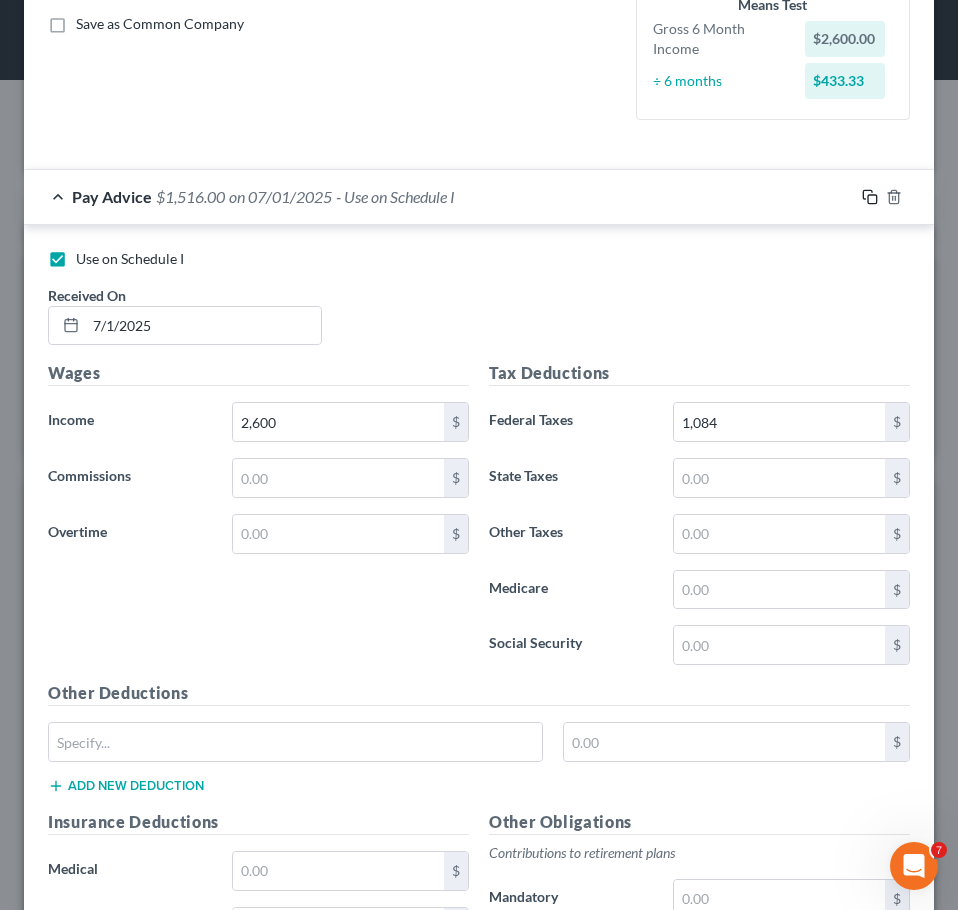 click 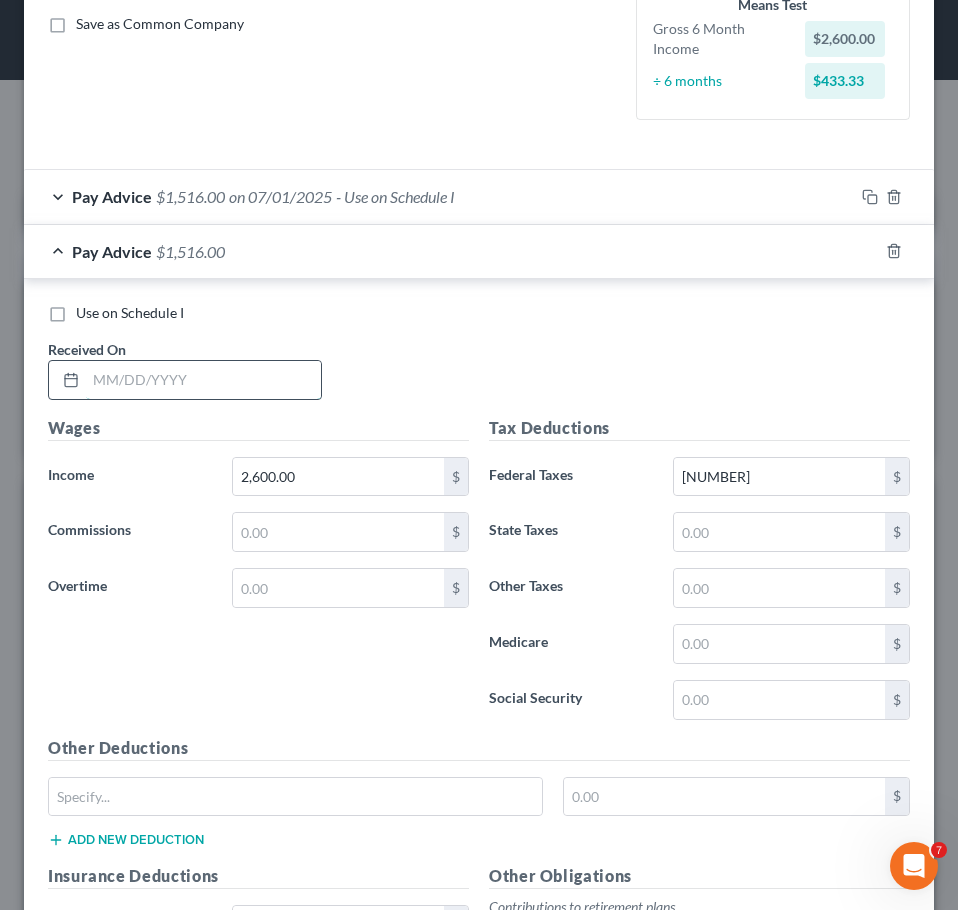 click at bounding box center [203, 380] 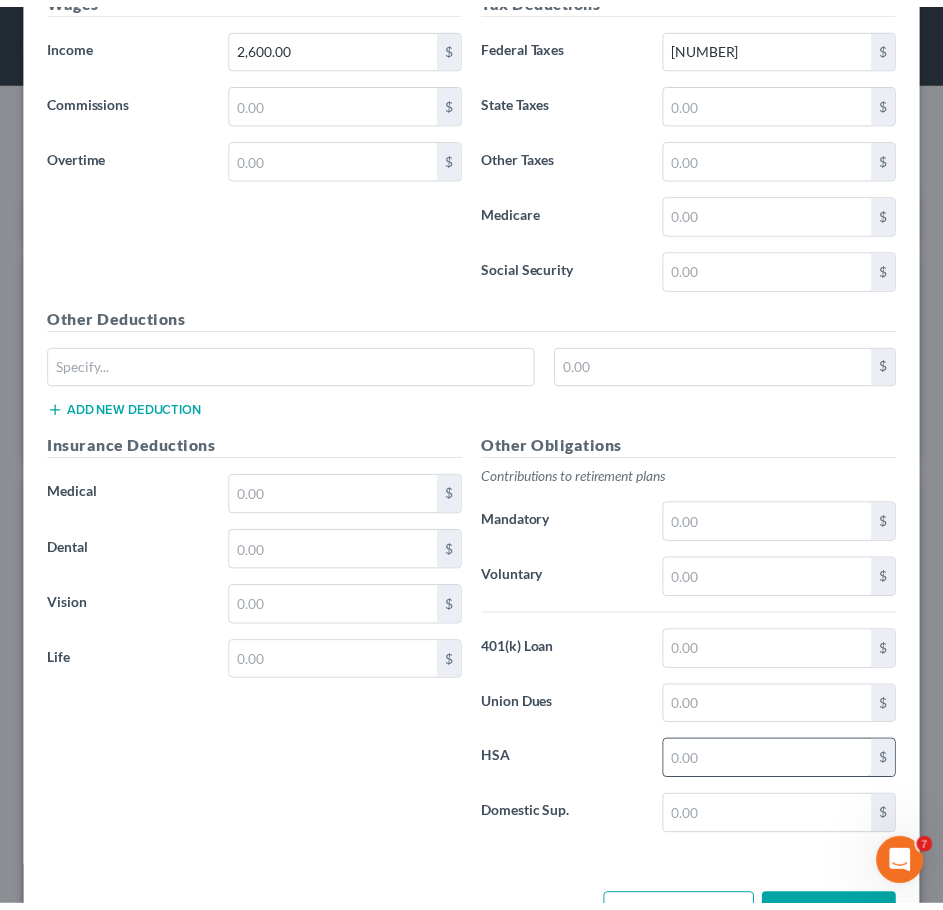 scroll, scrollTop: 1011, scrollLeft: 0, axis: vertical 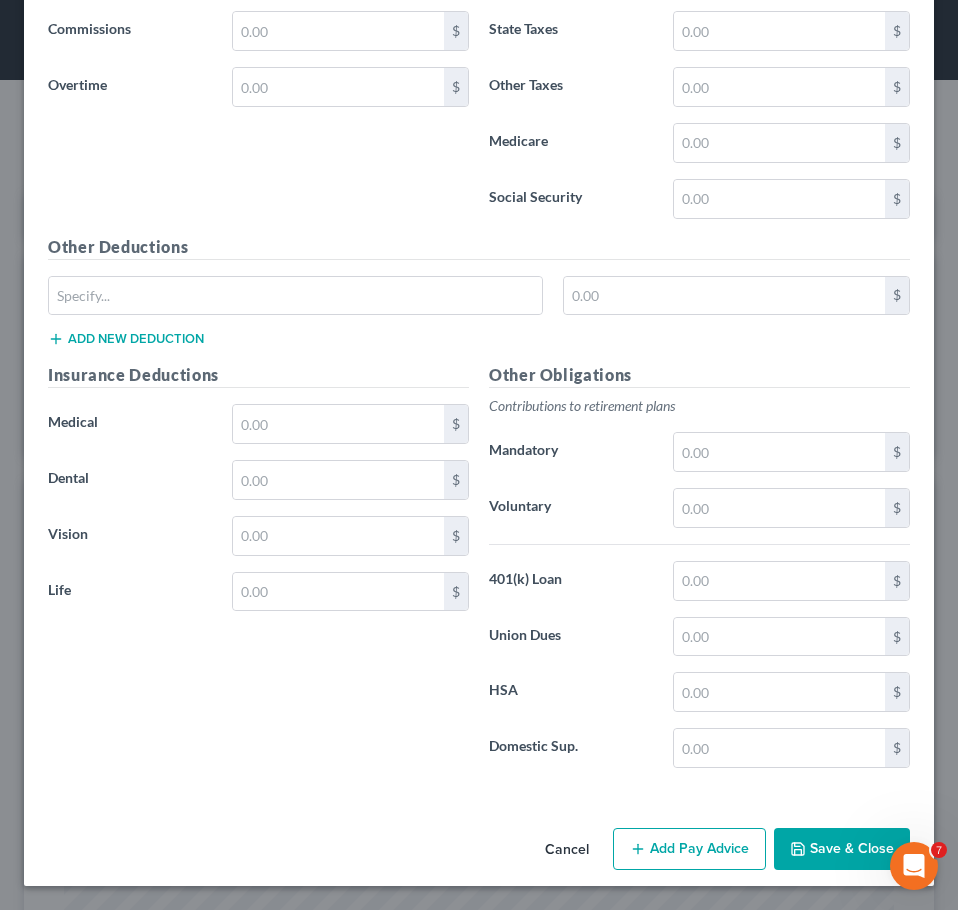 type on "[DATE]" 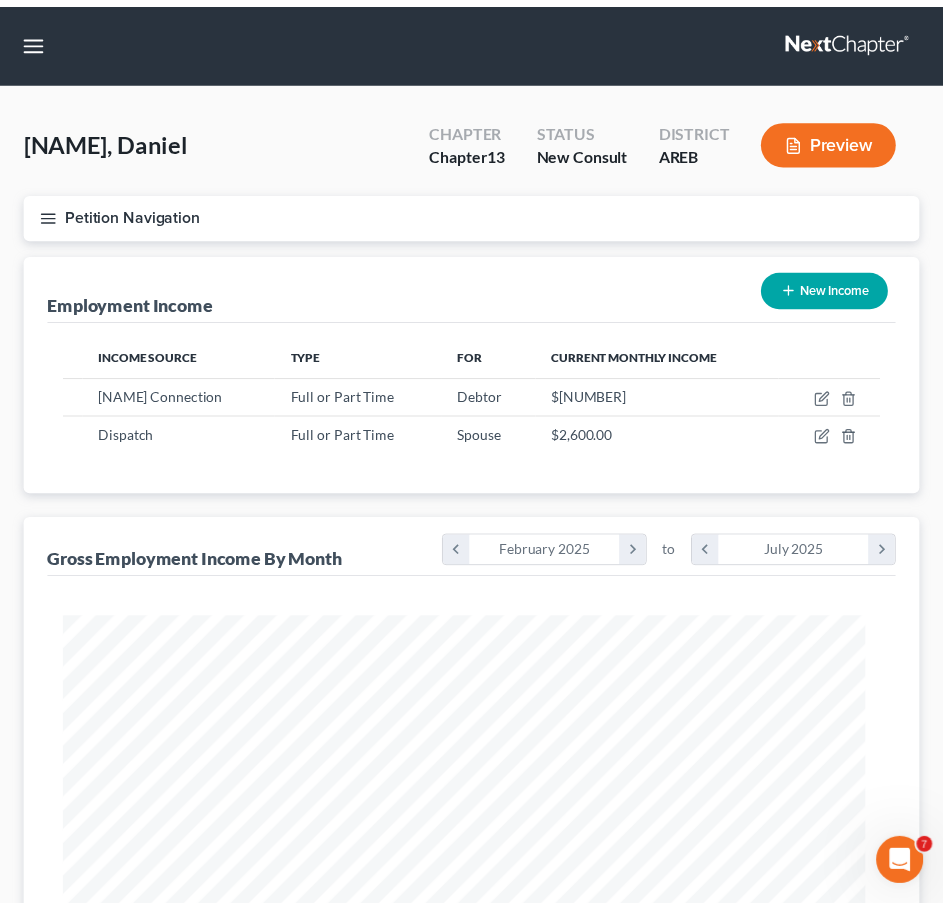 scroll, scrollTop: 407, scrollLeft: 855, axis: both 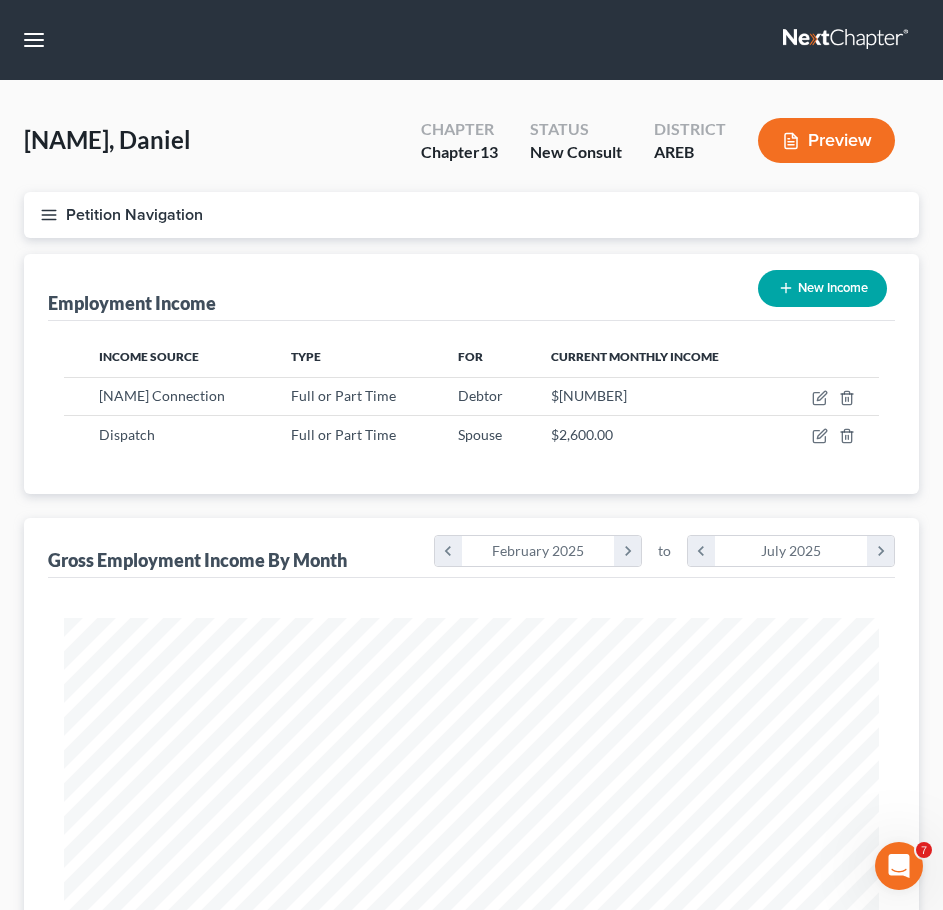 click on "New Income" at bounding box center (822, 288) 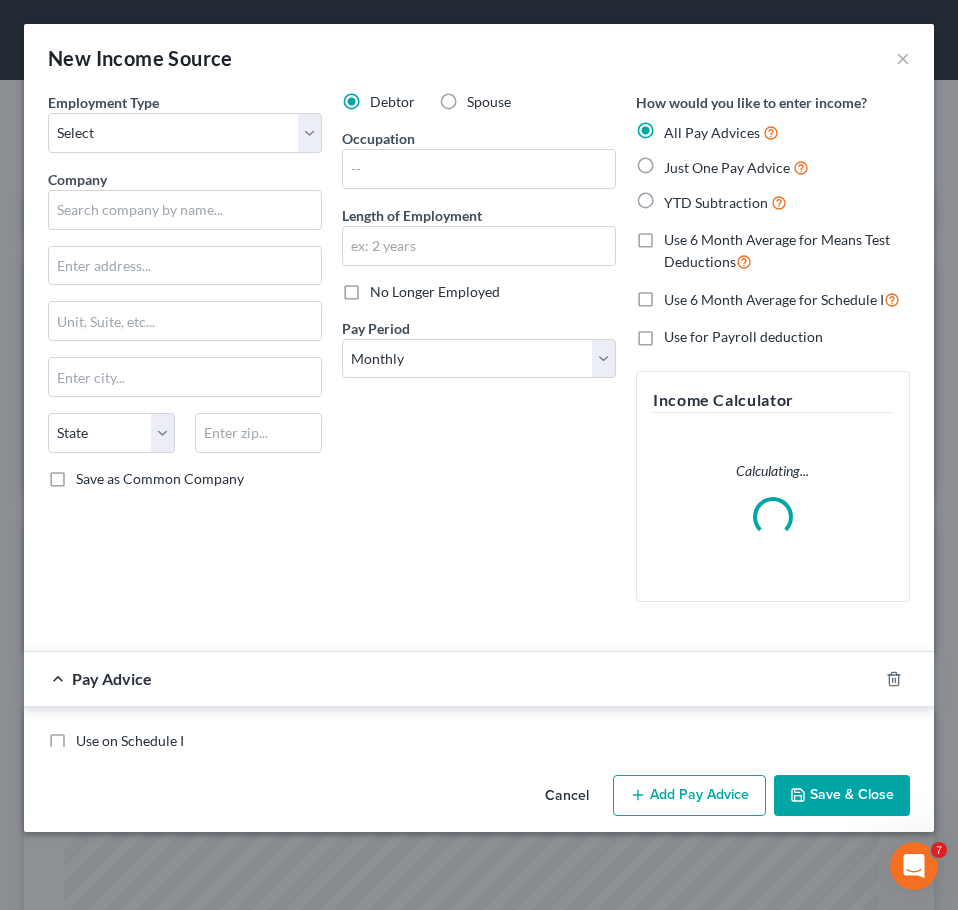 scroll, scrollTop: 999585, scrollLeft: 999130, axis: both 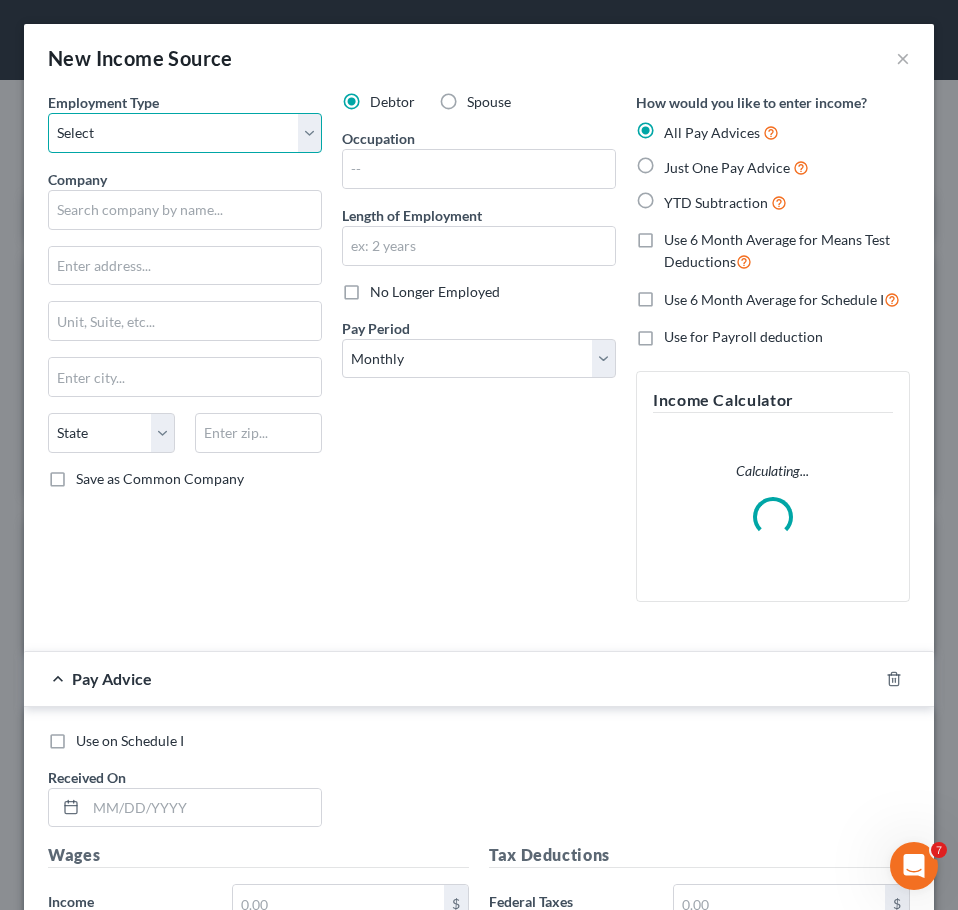 drag, startPoint x: 208, startPoint y: 131, endPoint x: 212, endPoint y: 152, distance: 21.377558 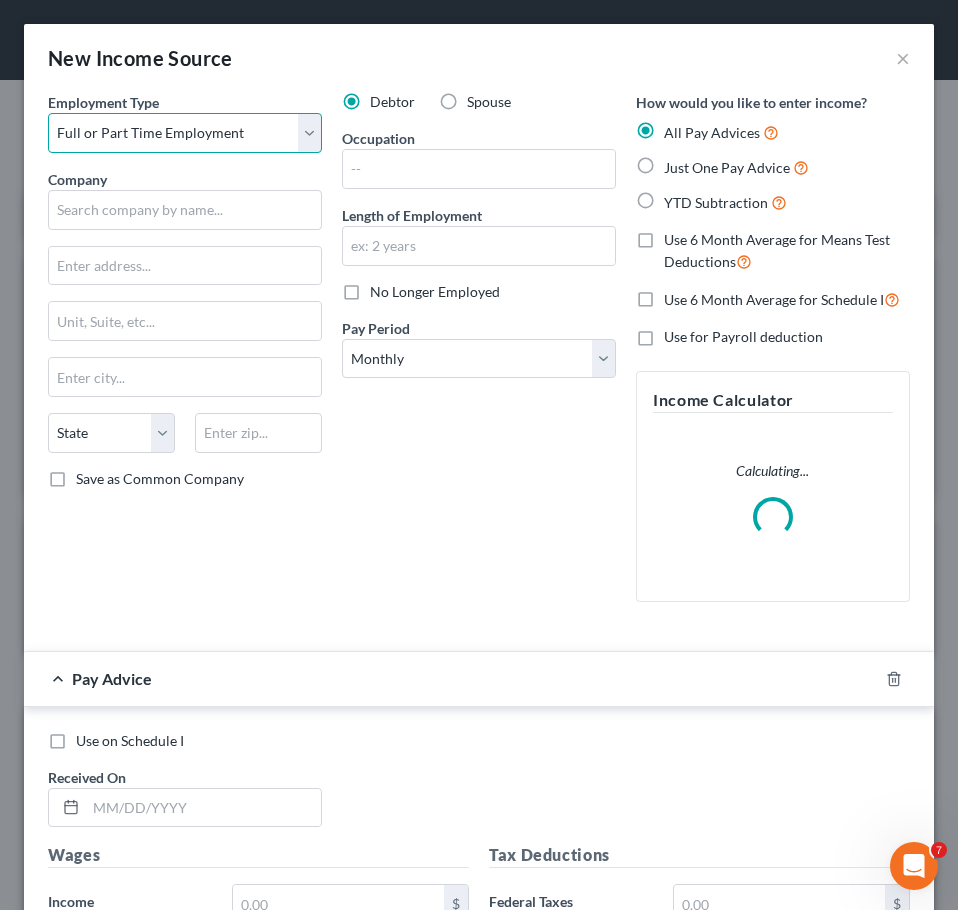 click on "Select Full or Part Time Employment Self Employment" at bounding box center [185, 133] 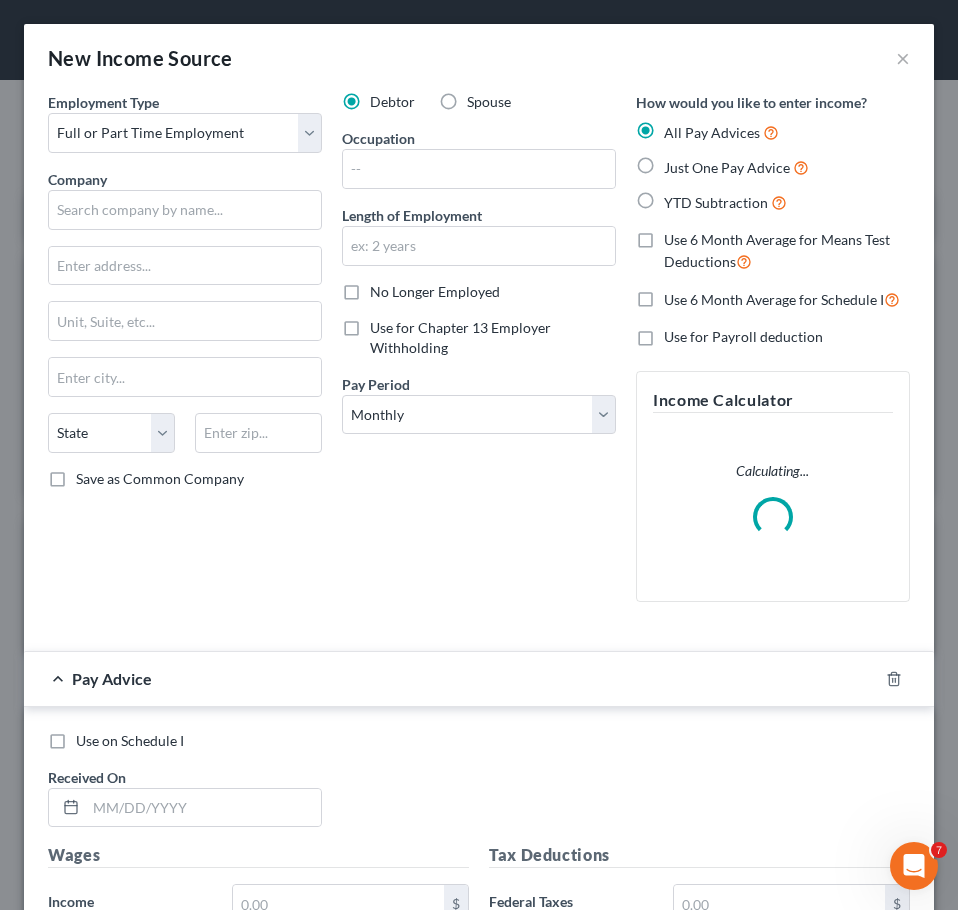 click on "Spouse" at bounding box center [489, 102] 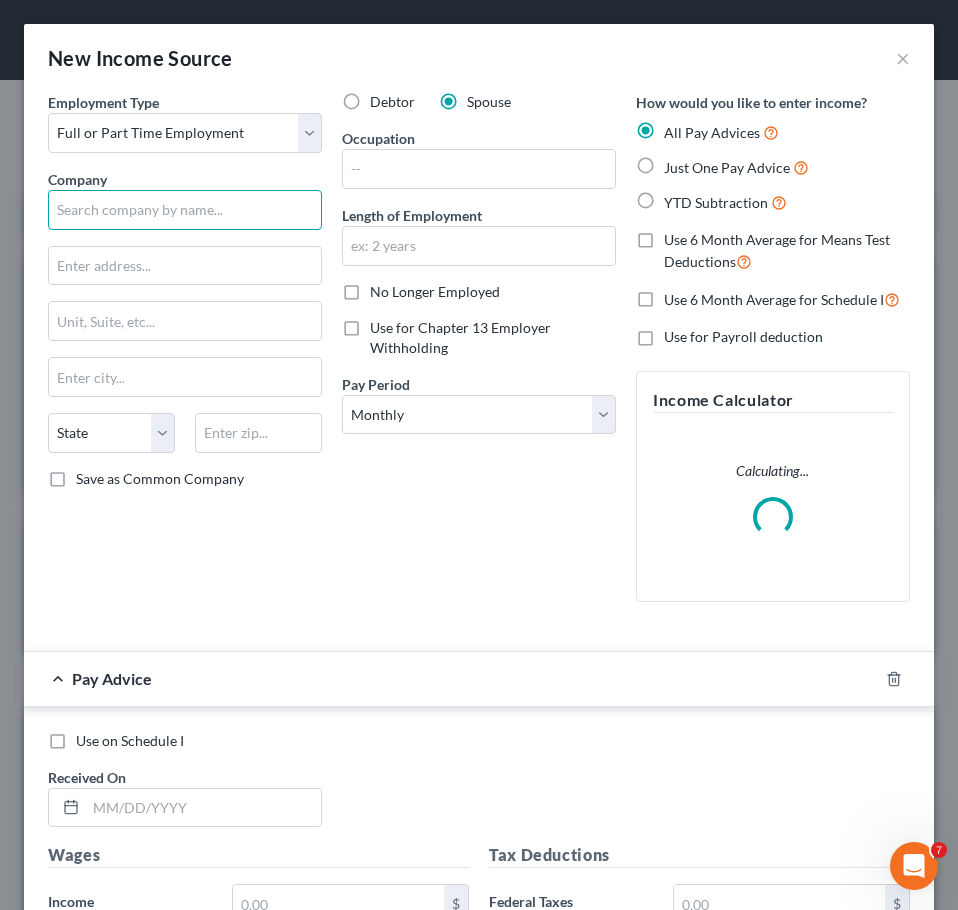 click at bounding box center [185, 210] 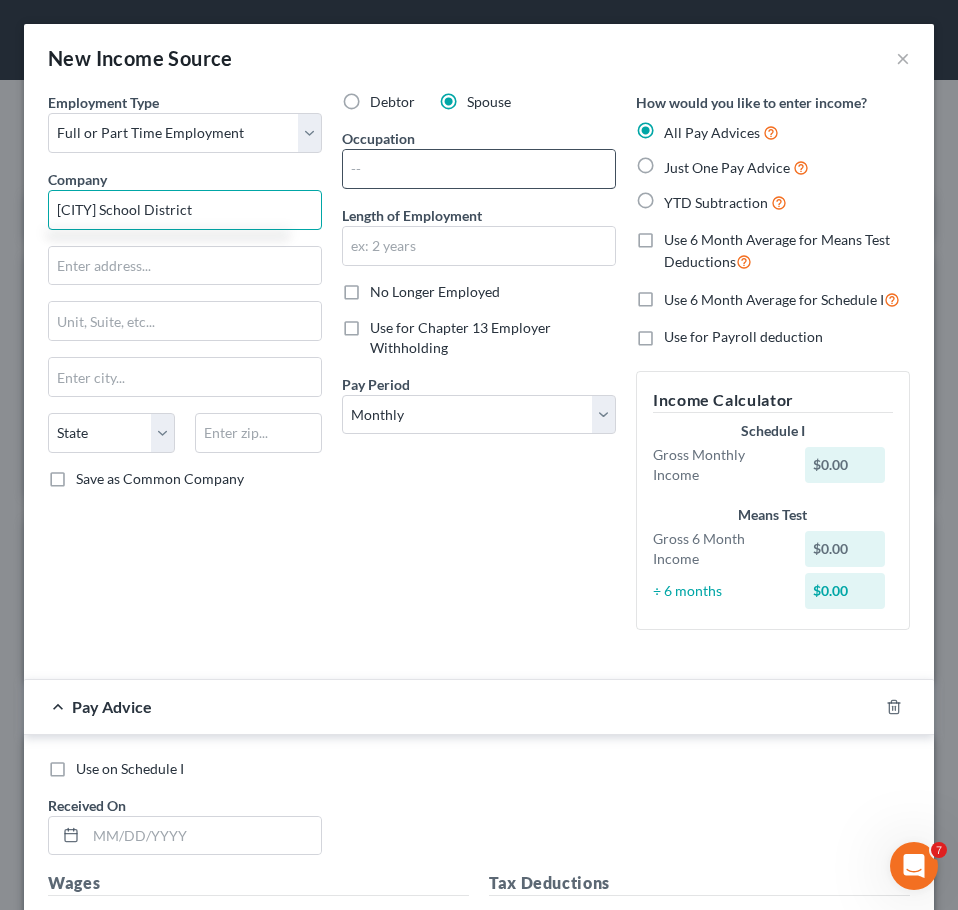 type on "[CITY] School District" 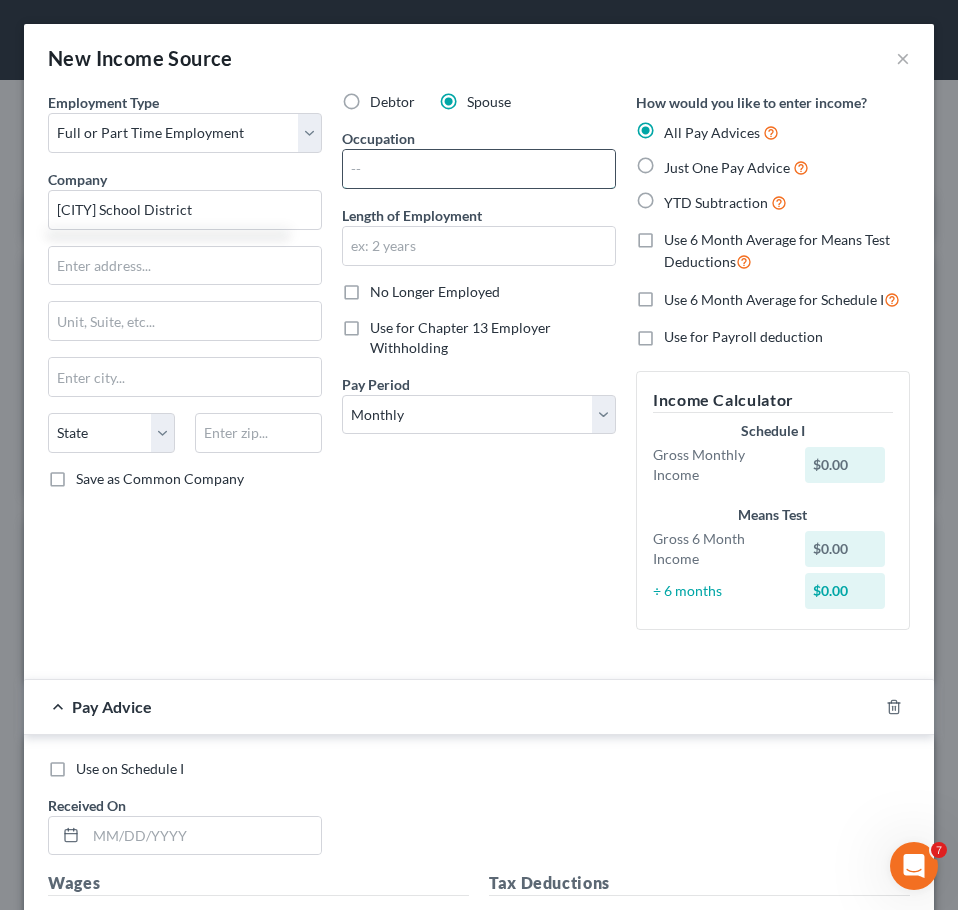 click at bounding box center [479, 169] 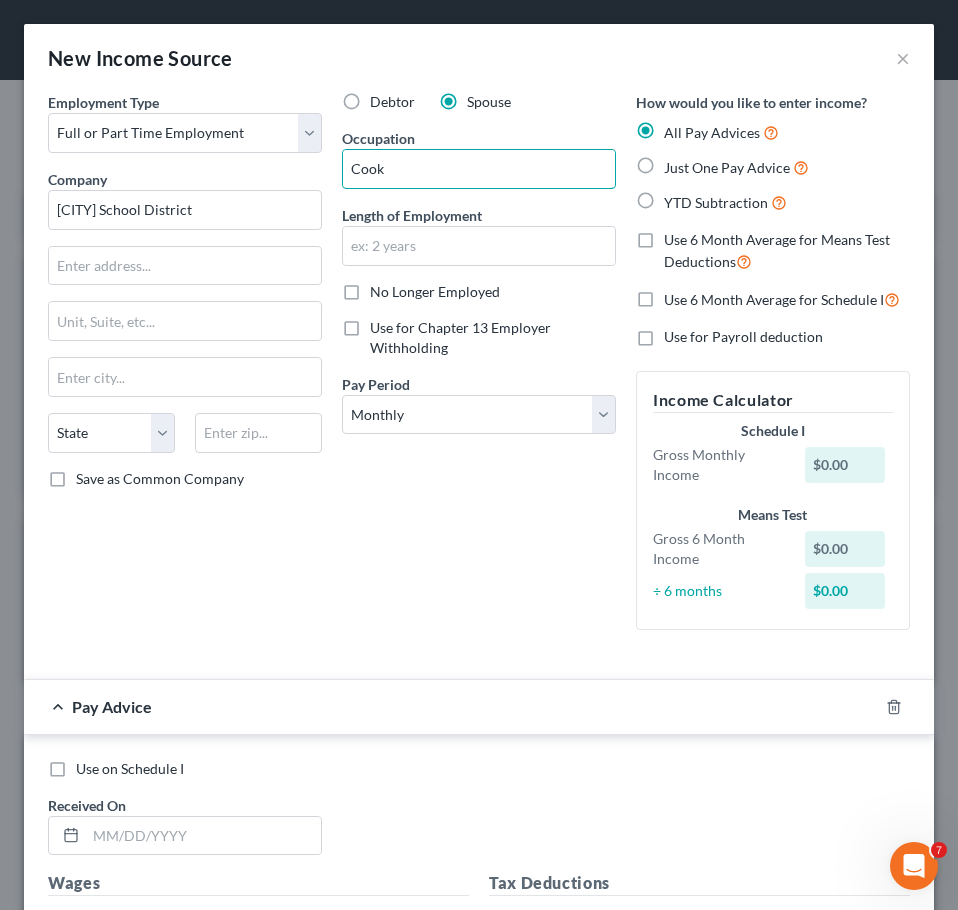 type on "Cook" 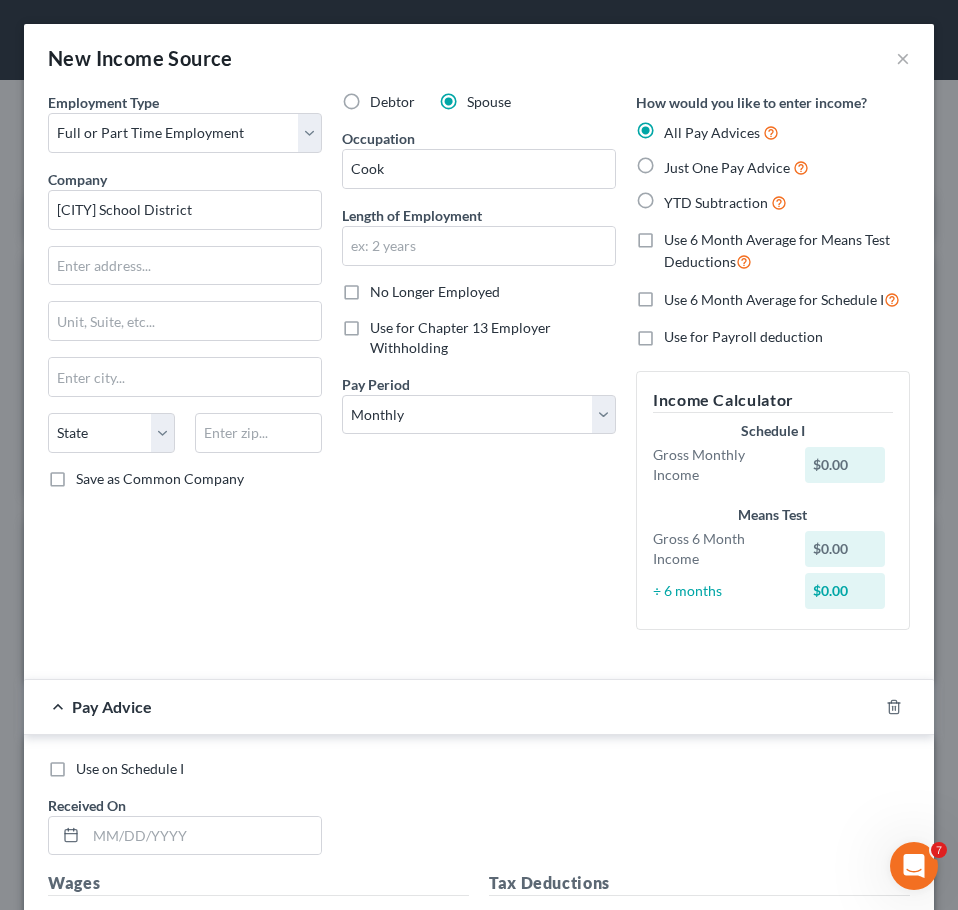 click on "No Longer Employed" at bounding box center [435, 291] 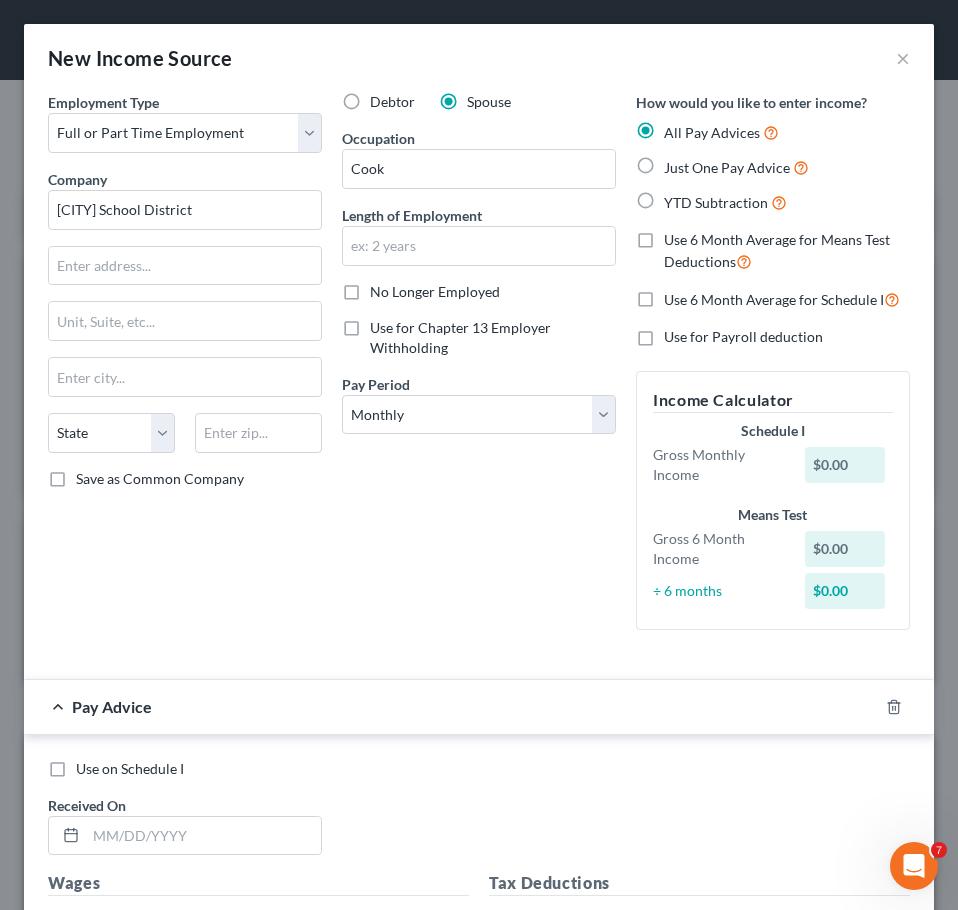 checkbox on "true" 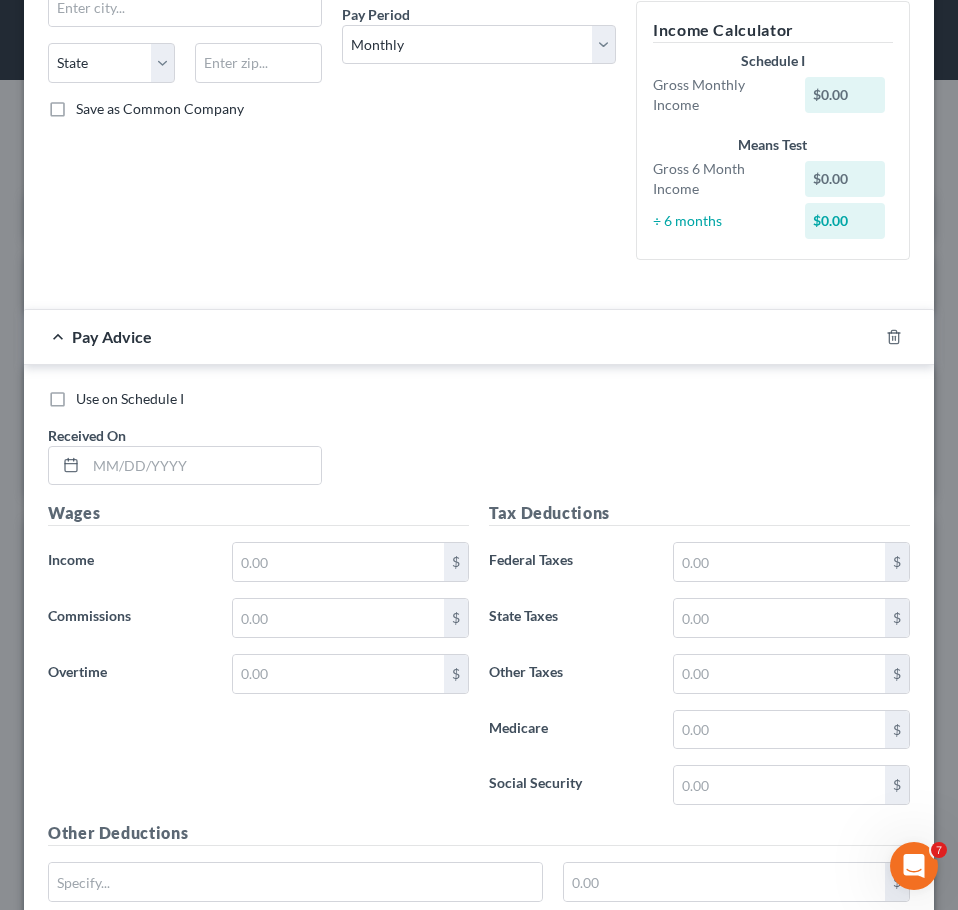 scroll, scrollTop: 371, scrollLeft: 0, axis: vertical 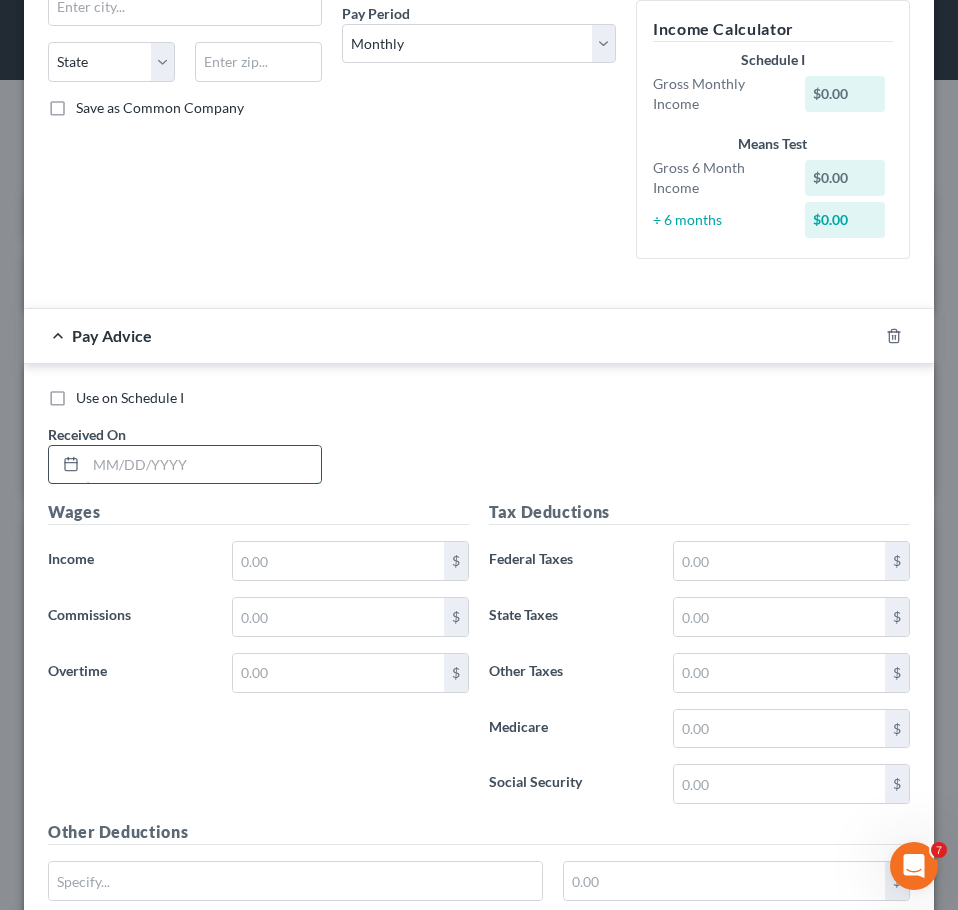 click at bounding box center [203, 465] 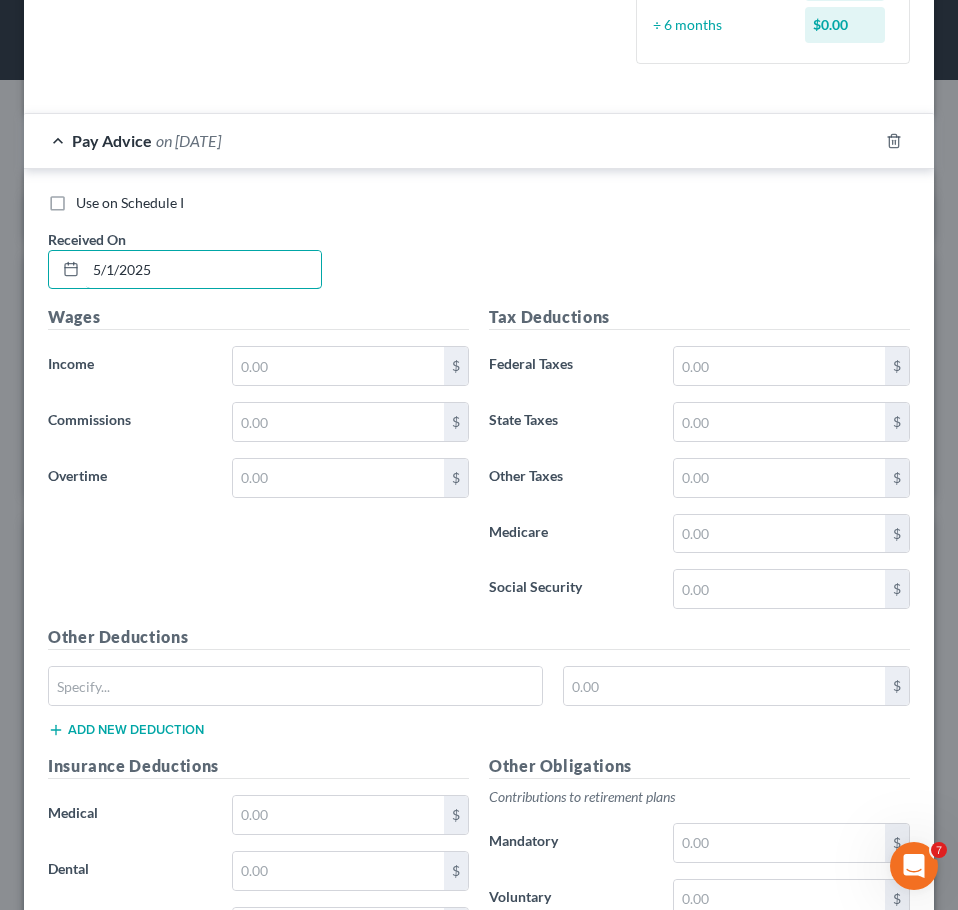scroll, scrollTop: 567, scrollLeft: 0, axis: vertical 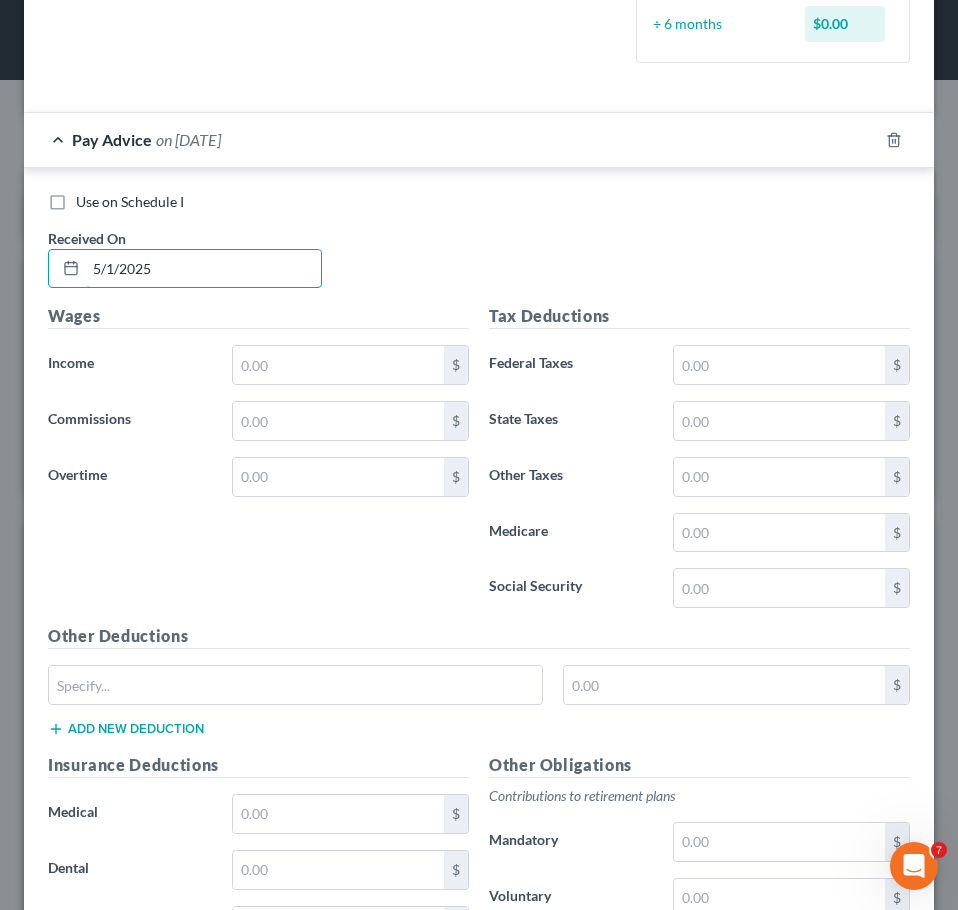 type on "5/1/2025" 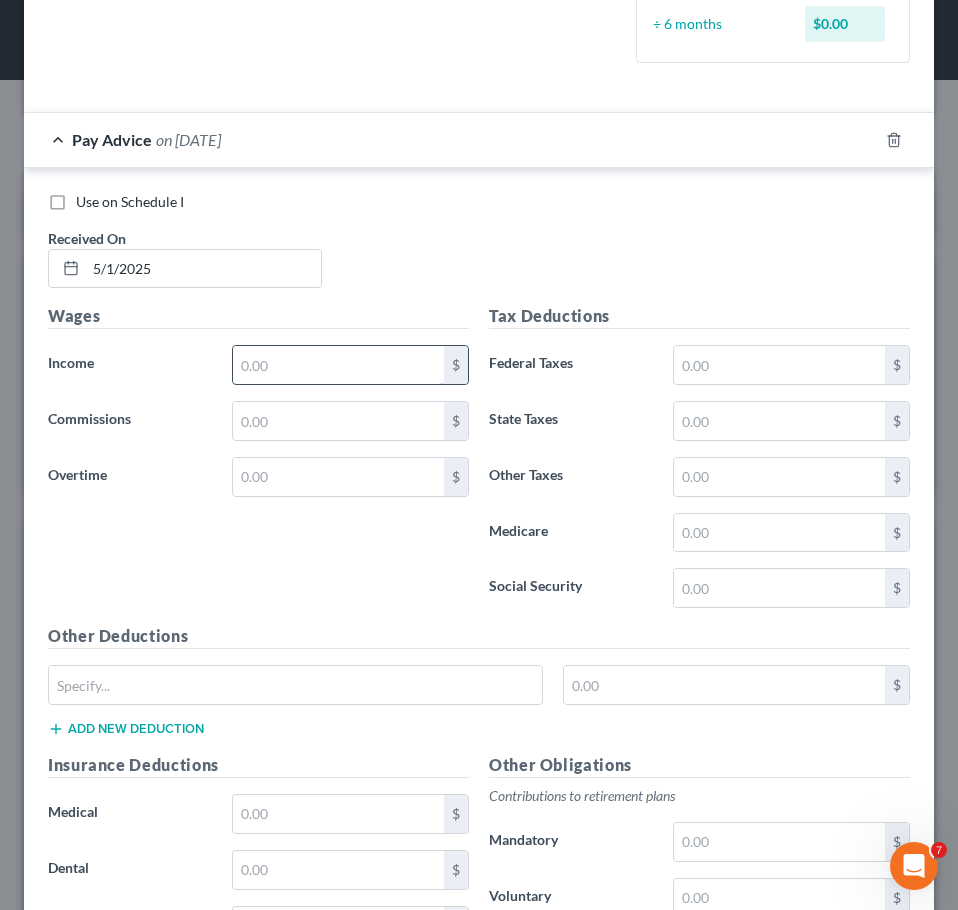 click at bounding box center (338, 365) 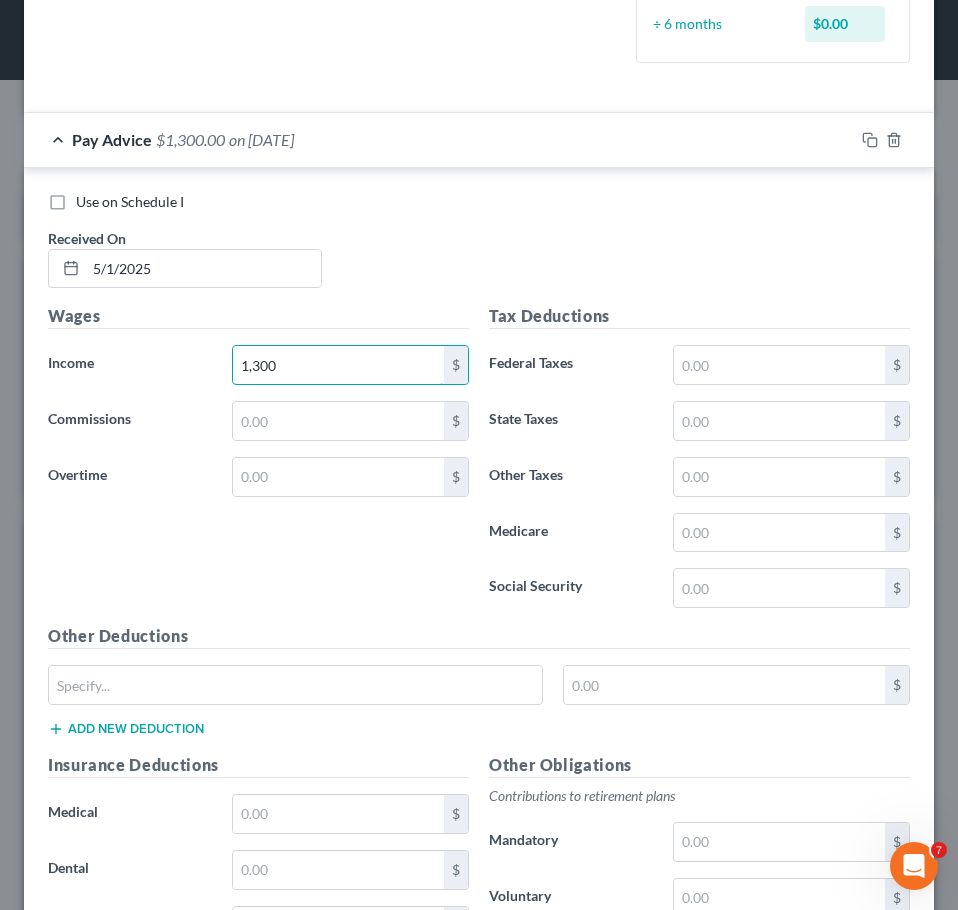 type on "1,300" 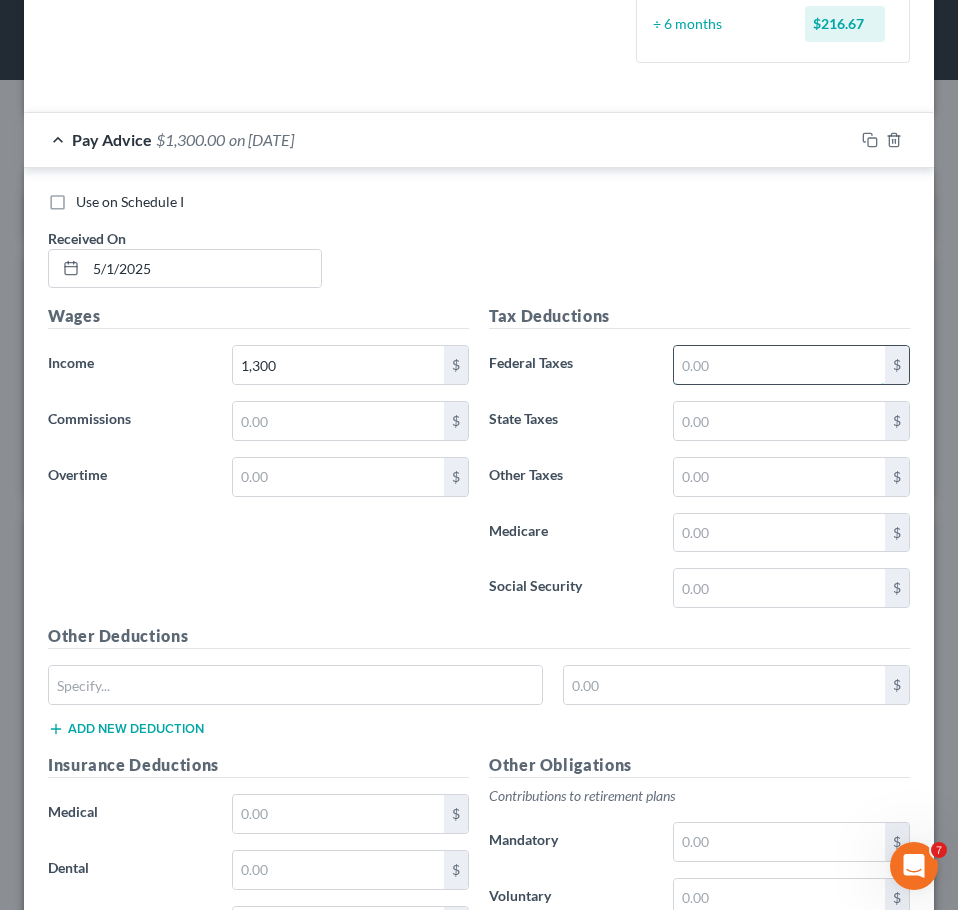 click at bounding box center (779, 365) 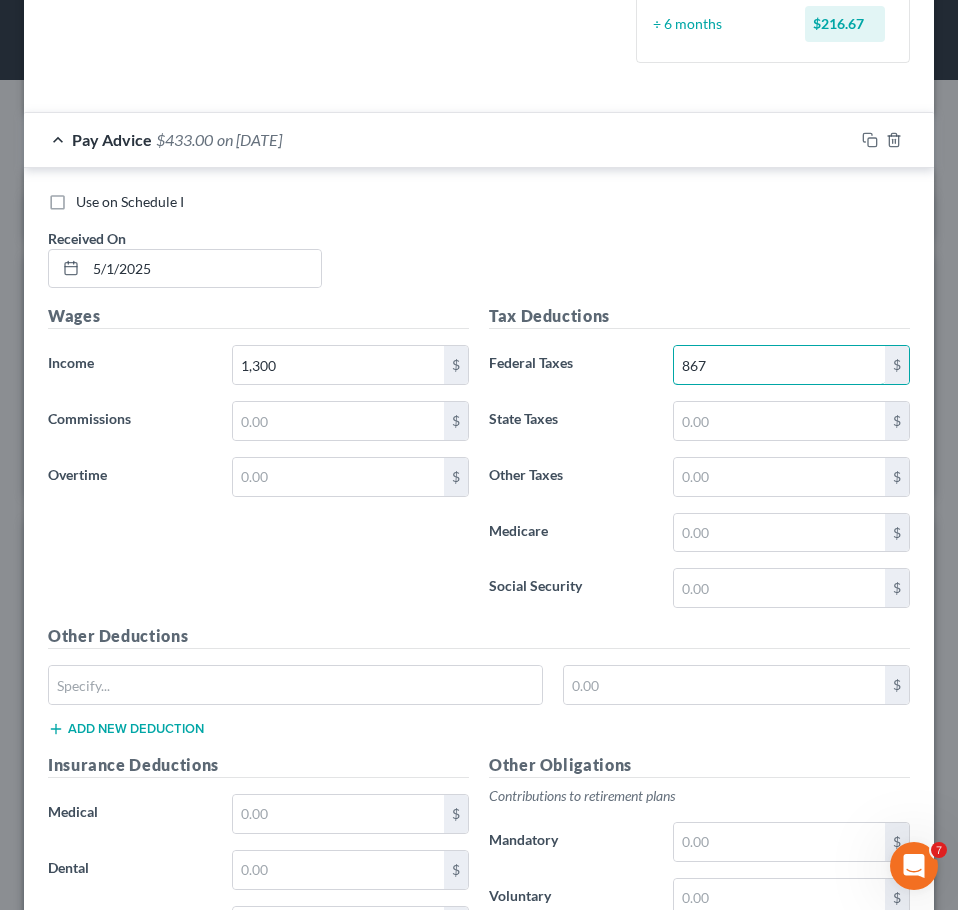 drag, startPoint x: 733, startPoint y: 359, endPoint x: 603, endPoint y: 355, distance: 130.06152 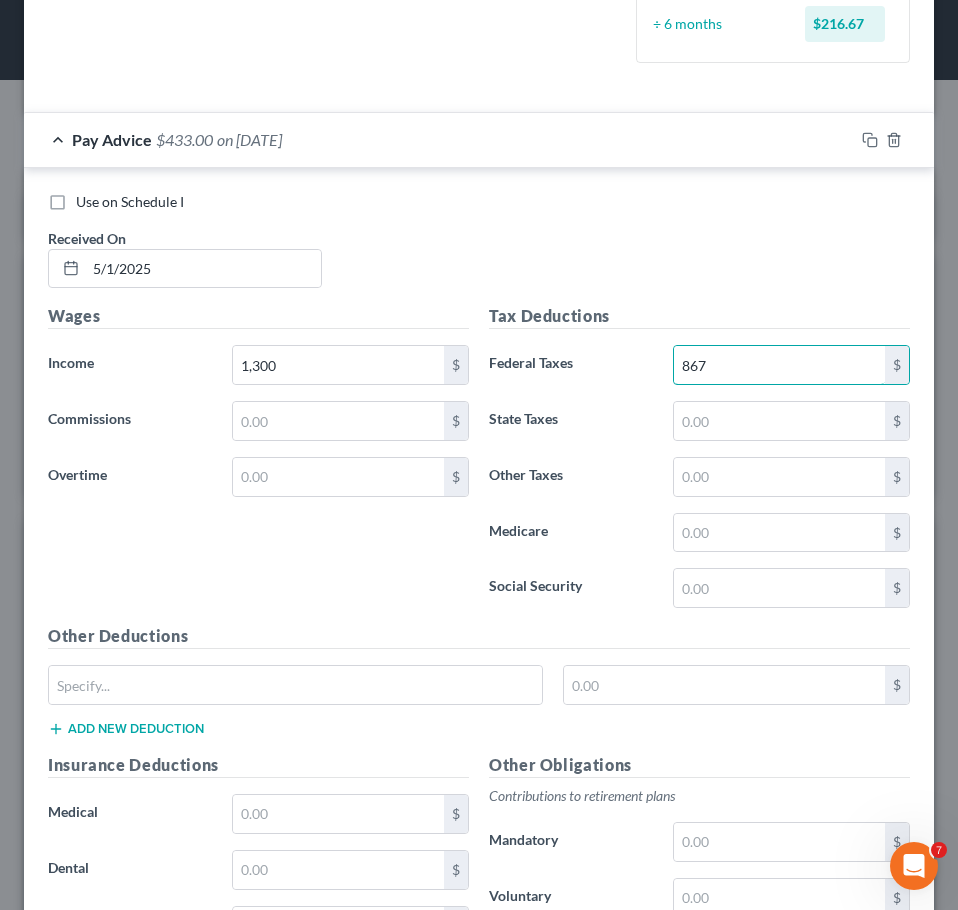 click on "Federal Taxes 867 $" at bounding box center (699, 365) 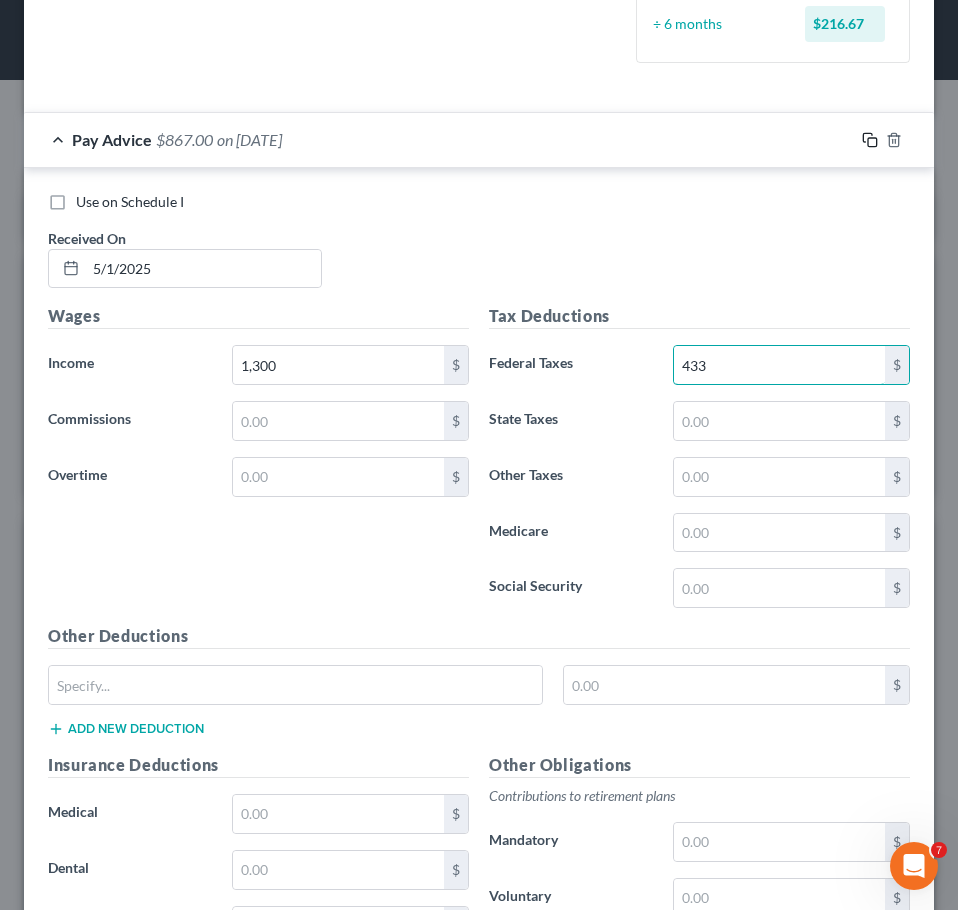 type on "433" 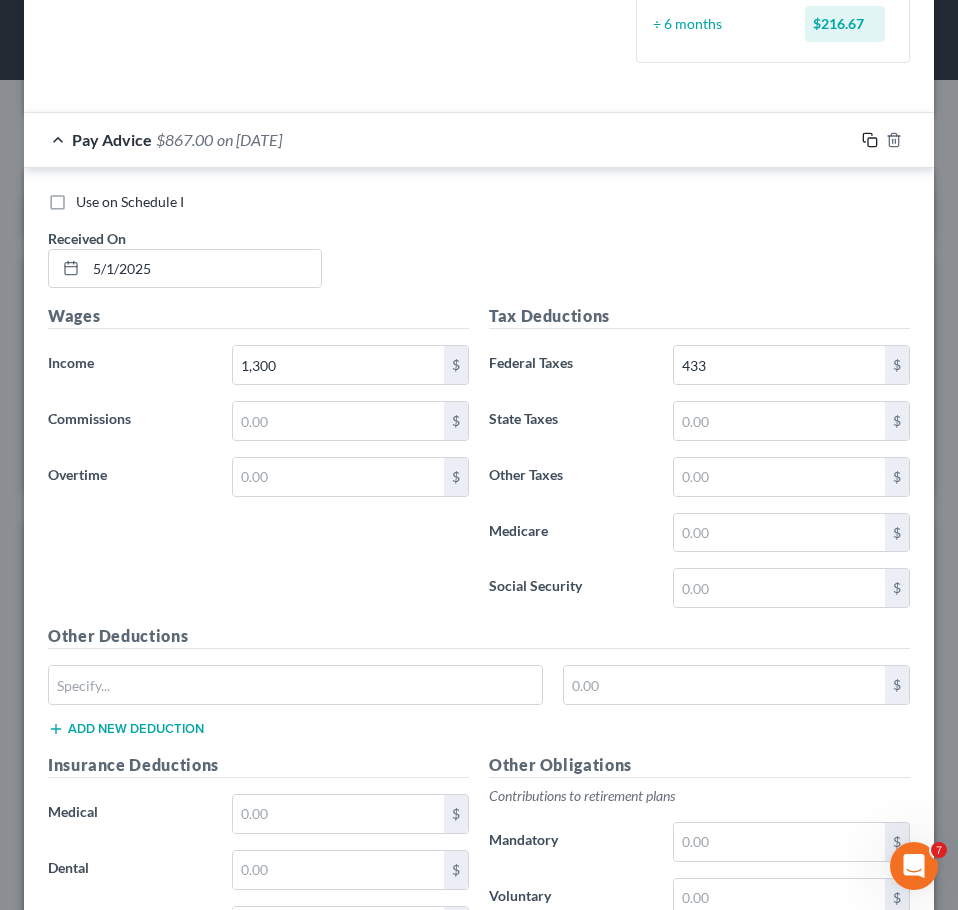 click 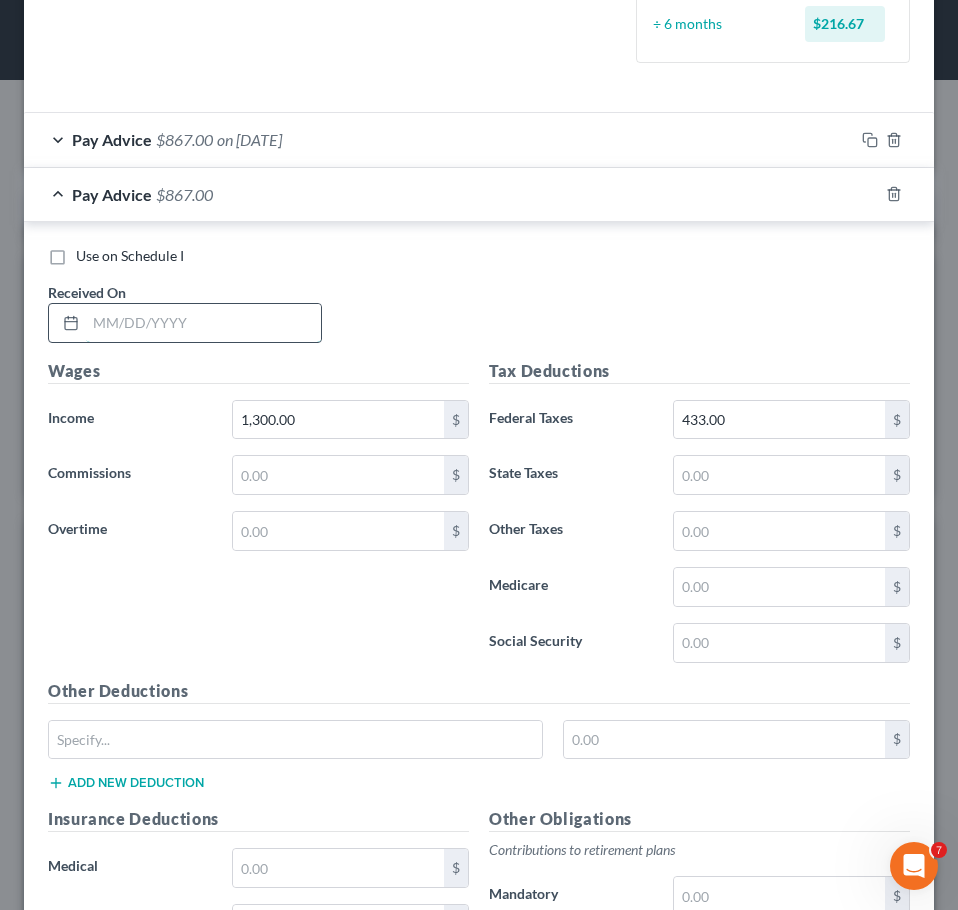 click at bounding box center (203, 323) 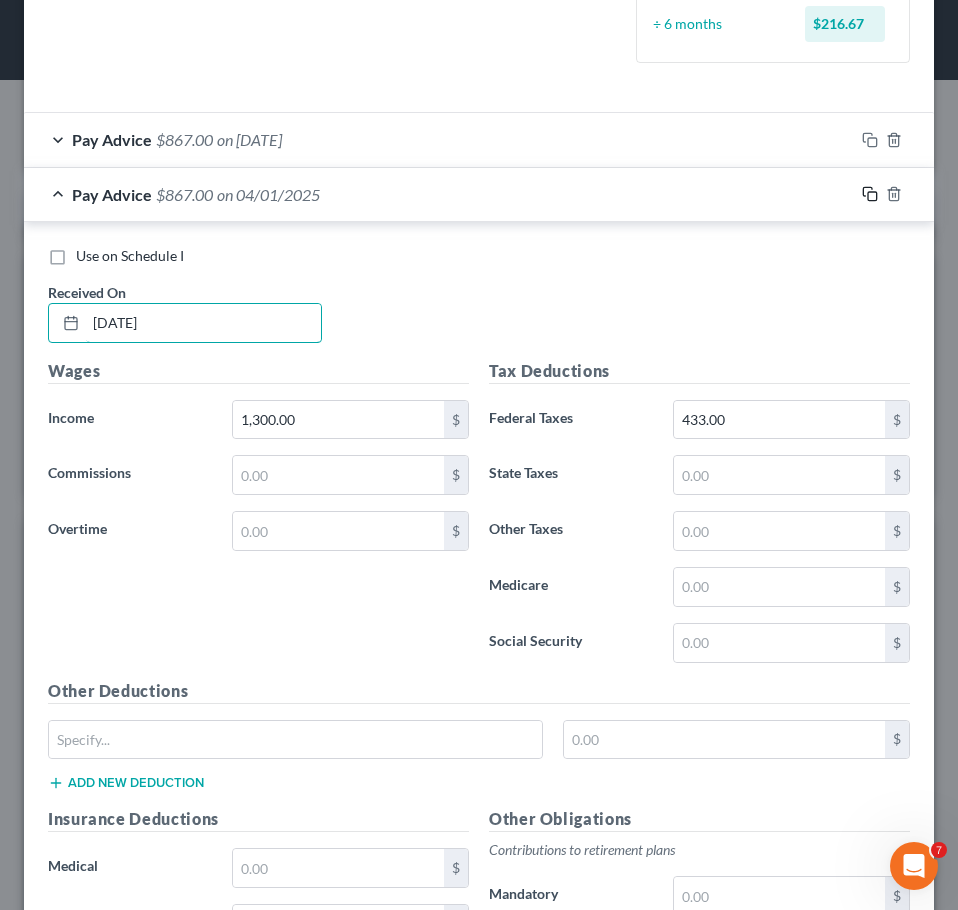 type on "[DATE]" 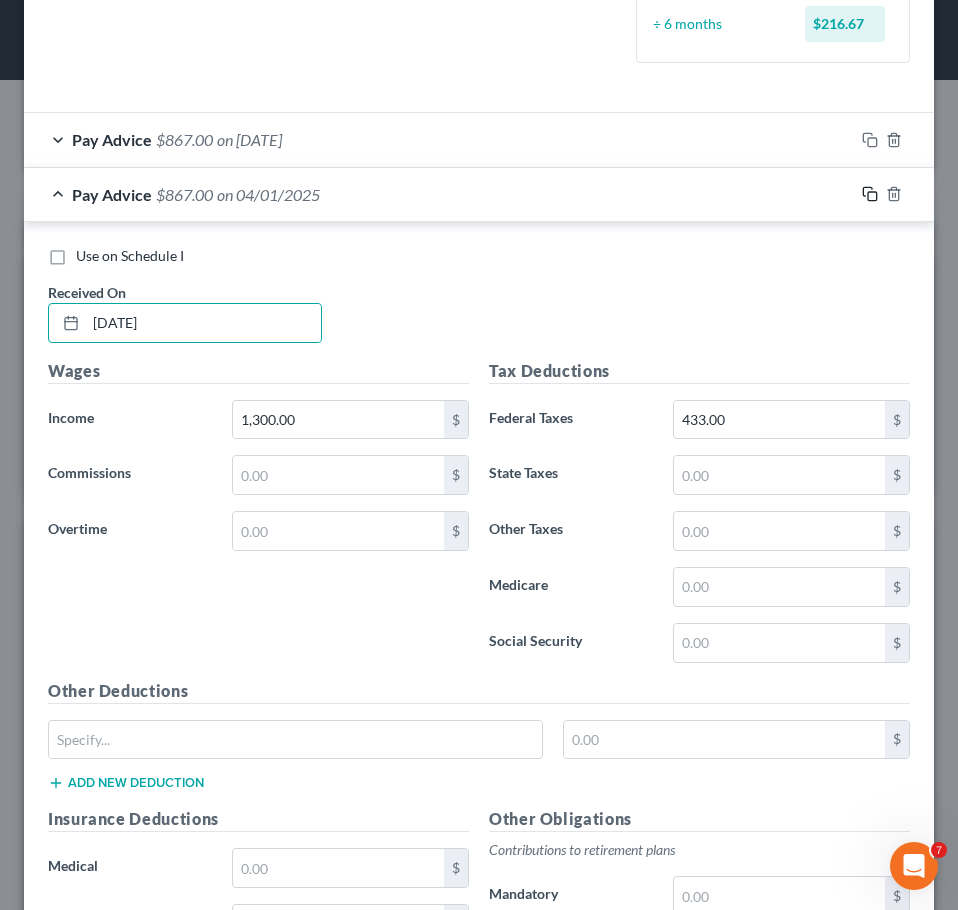 click 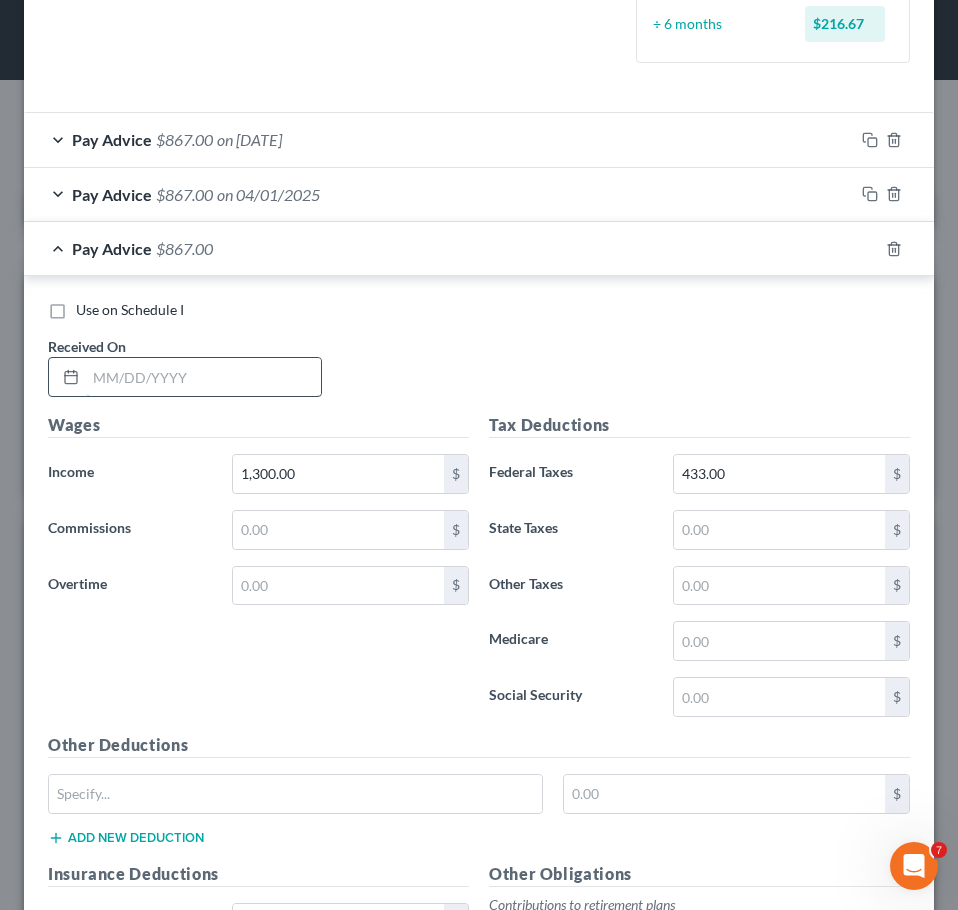 click at bounding box center (203, 377) 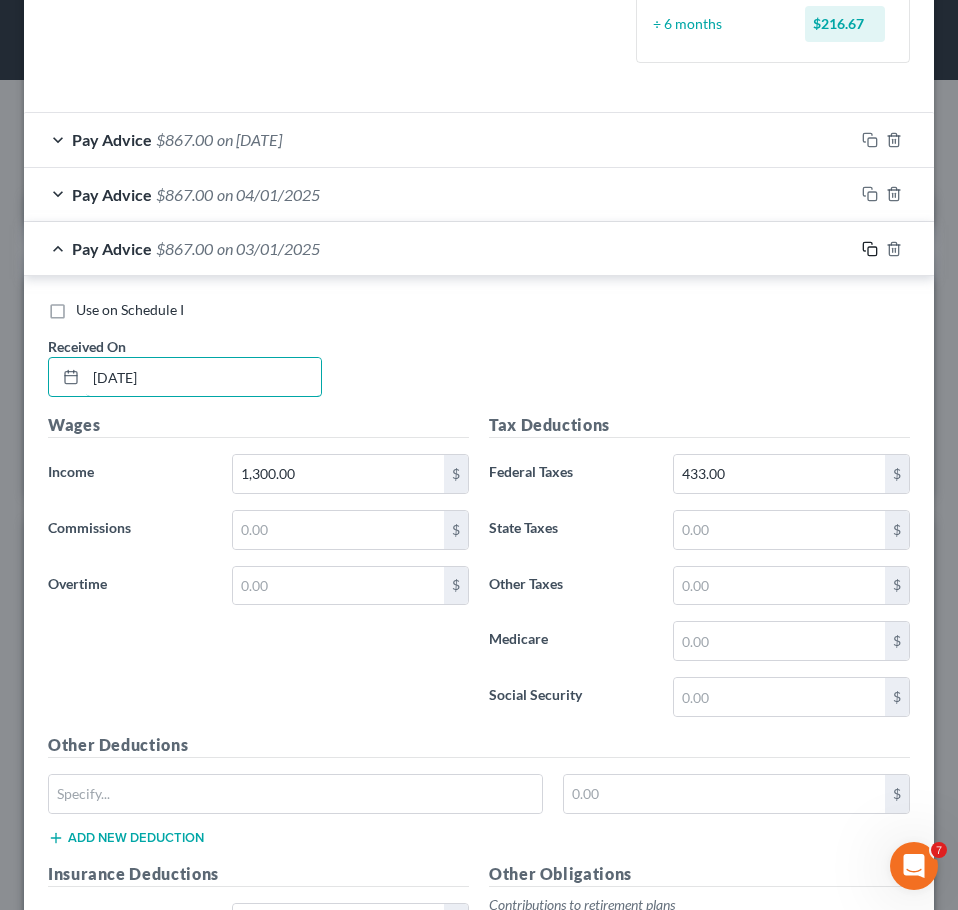 type on "[DATE]" 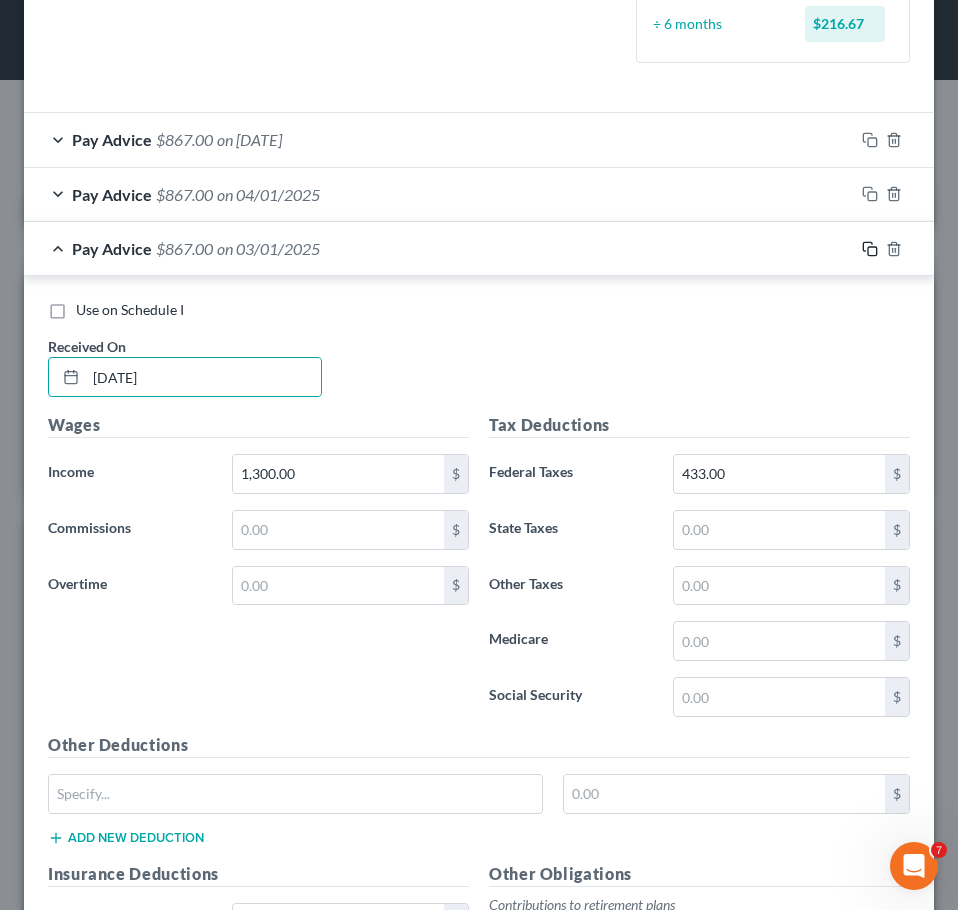 click 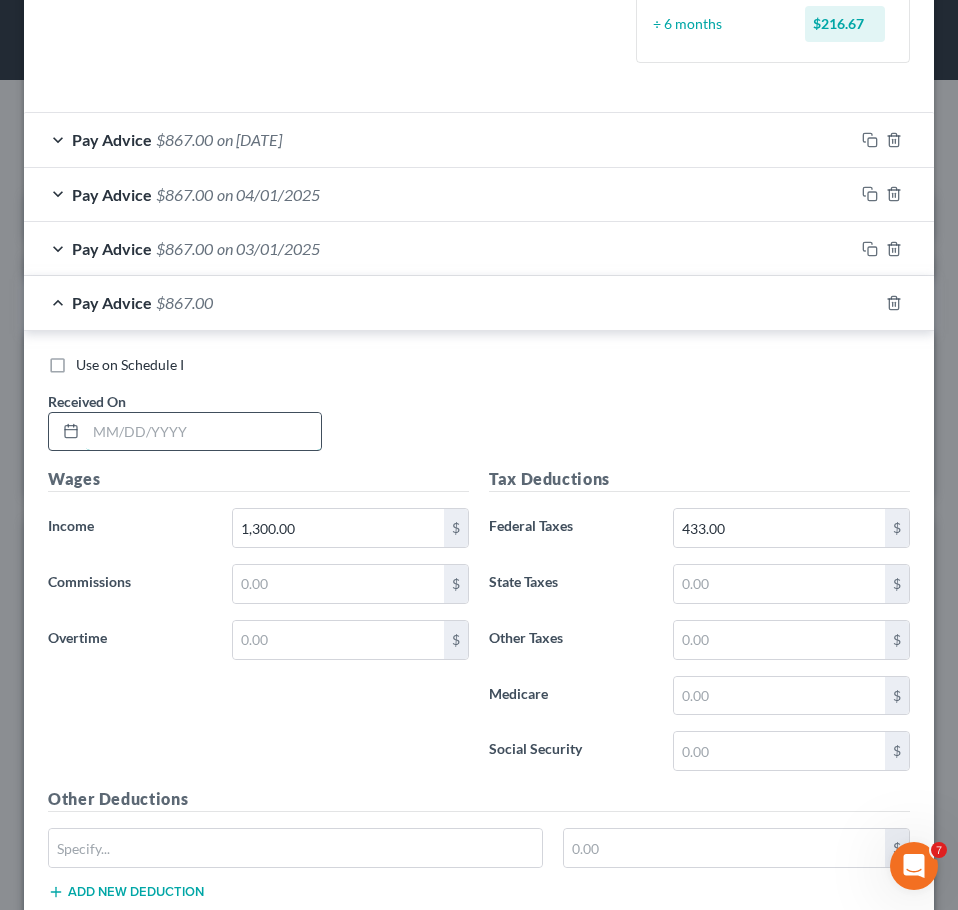 click at bounding box center (203, 432) 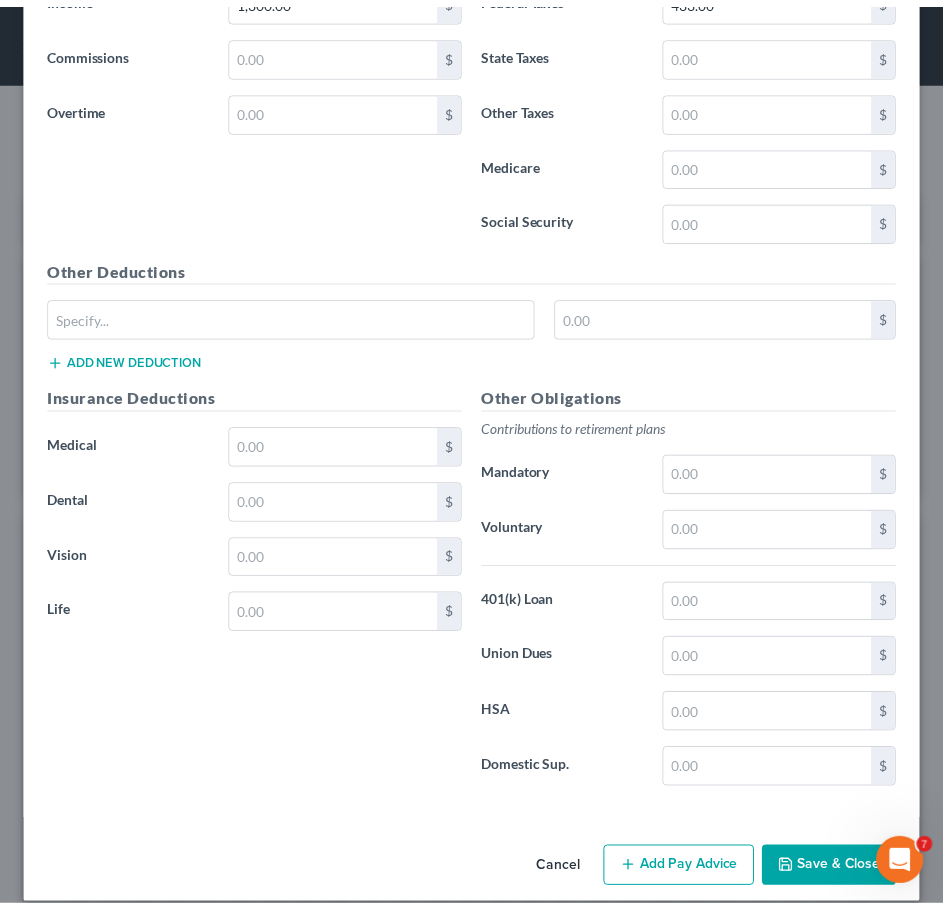 scroll, scrollTop: 1119, scrollLeft: 0, axis: vertical 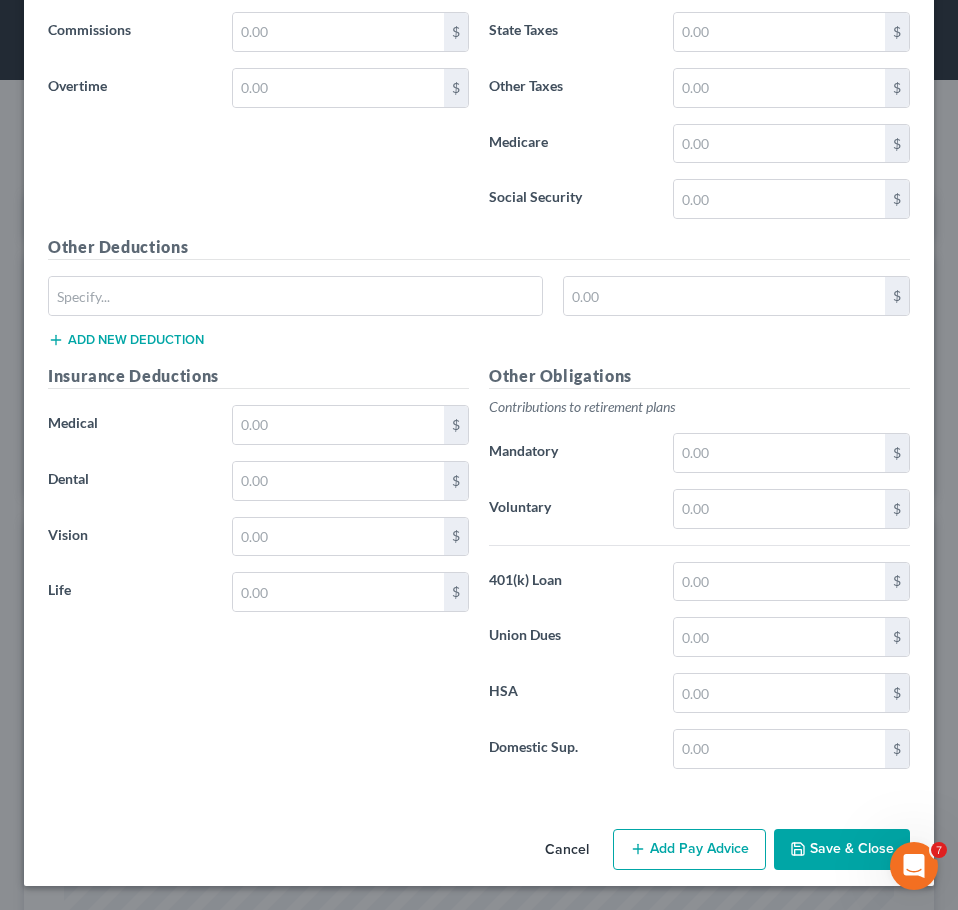 type on "2/1/25" 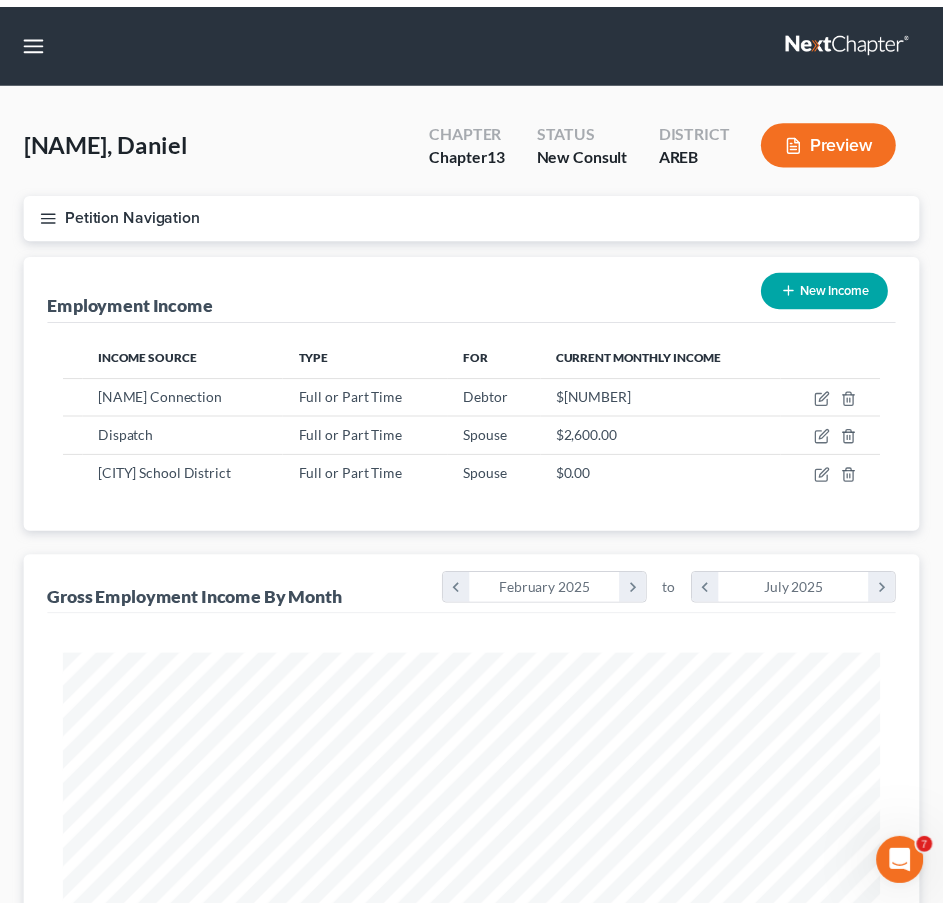 scroll, scrollTop: 407, scrollLeft: 855, axis: both 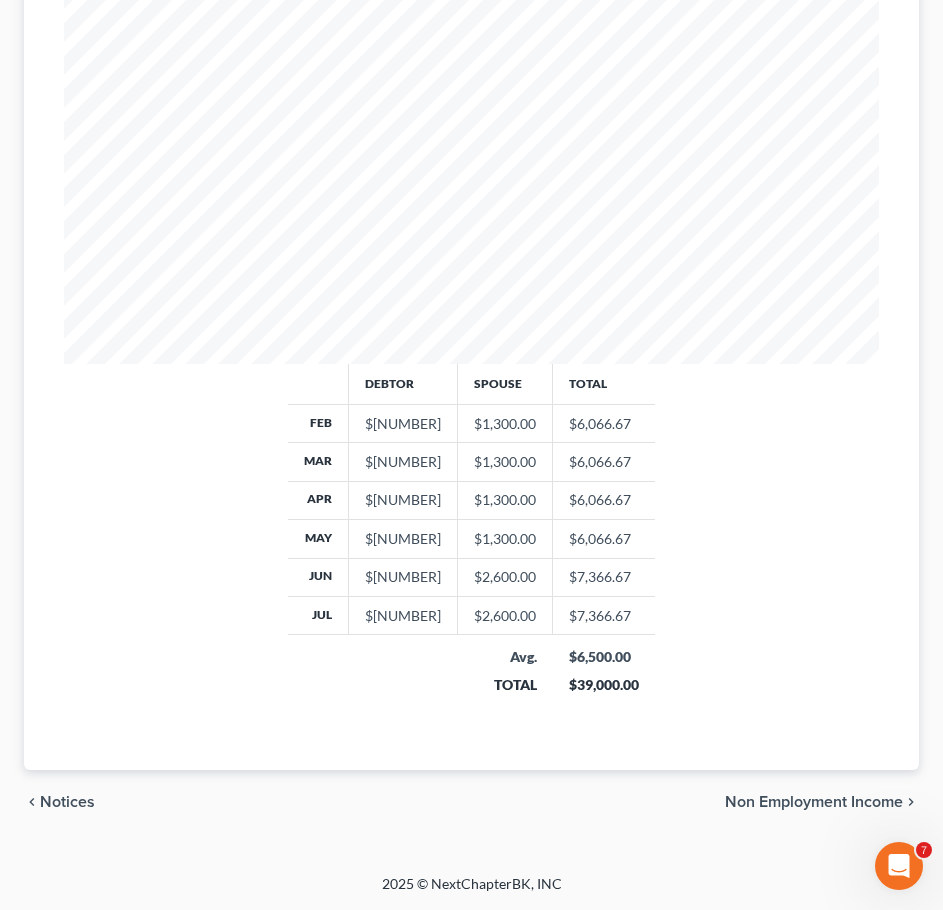 click on "Non Employment Income" at bounding box center [814, 802] 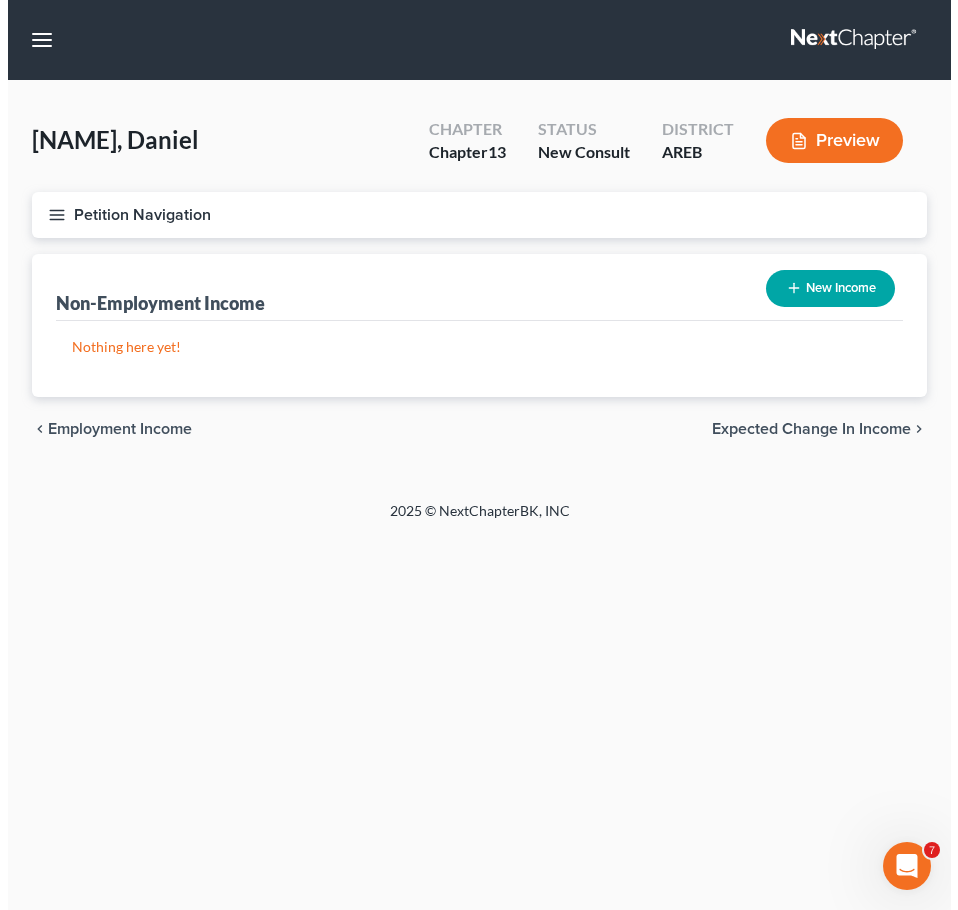 scroll, scrollTop: 0, scrollLeft: 0, axis: both 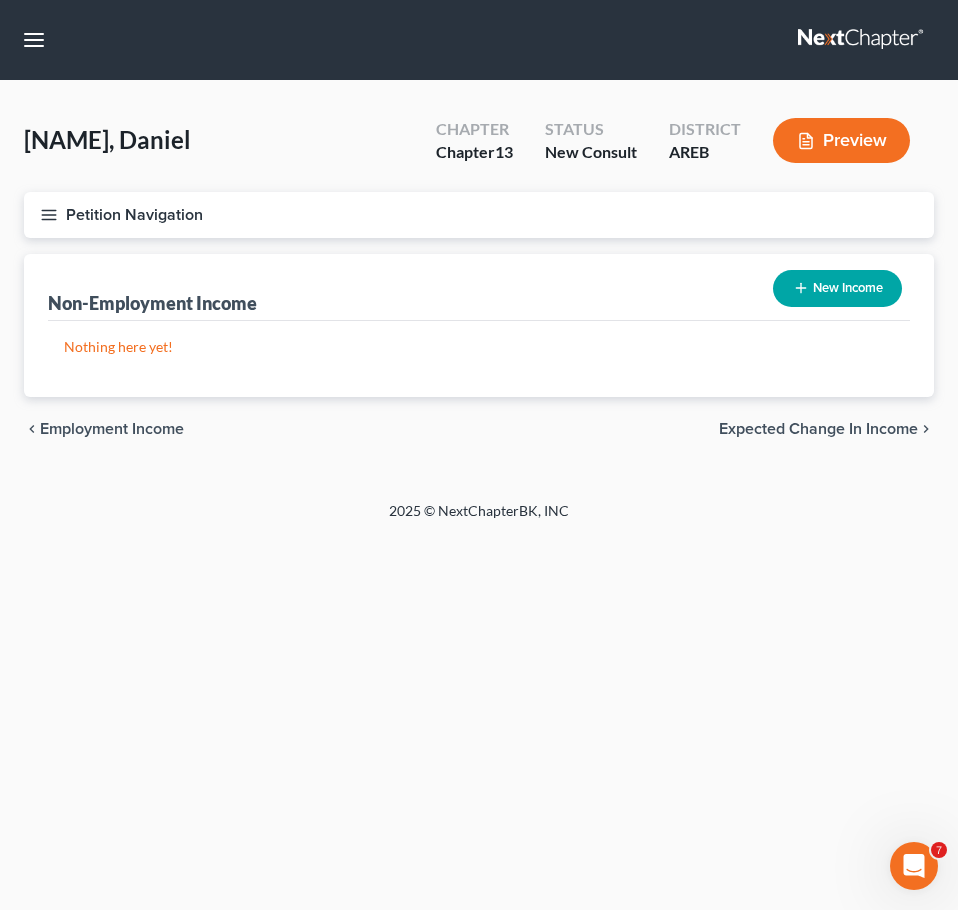 click on "New Income" at bounding box center (837, 288) 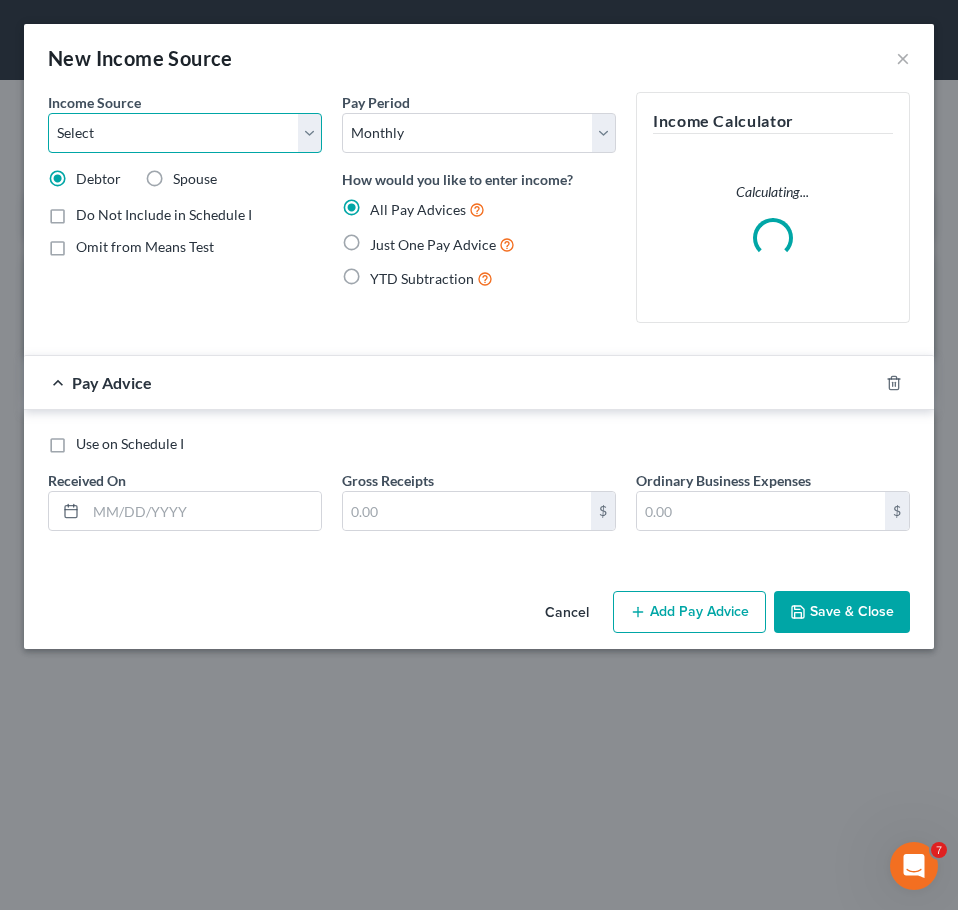 click on "Select Unemployment Disability (from employer) Pension Retirement Social Security / Social Security Disability Other Government Assistance Interests, Dividends or Royalties Child / Family Support Contributions to Household Property / Rental Business, Professional or Farm Alimony / Maintenance Payments Military Disability Benefits Other Monthly Income" at bounding box center (185, 133) 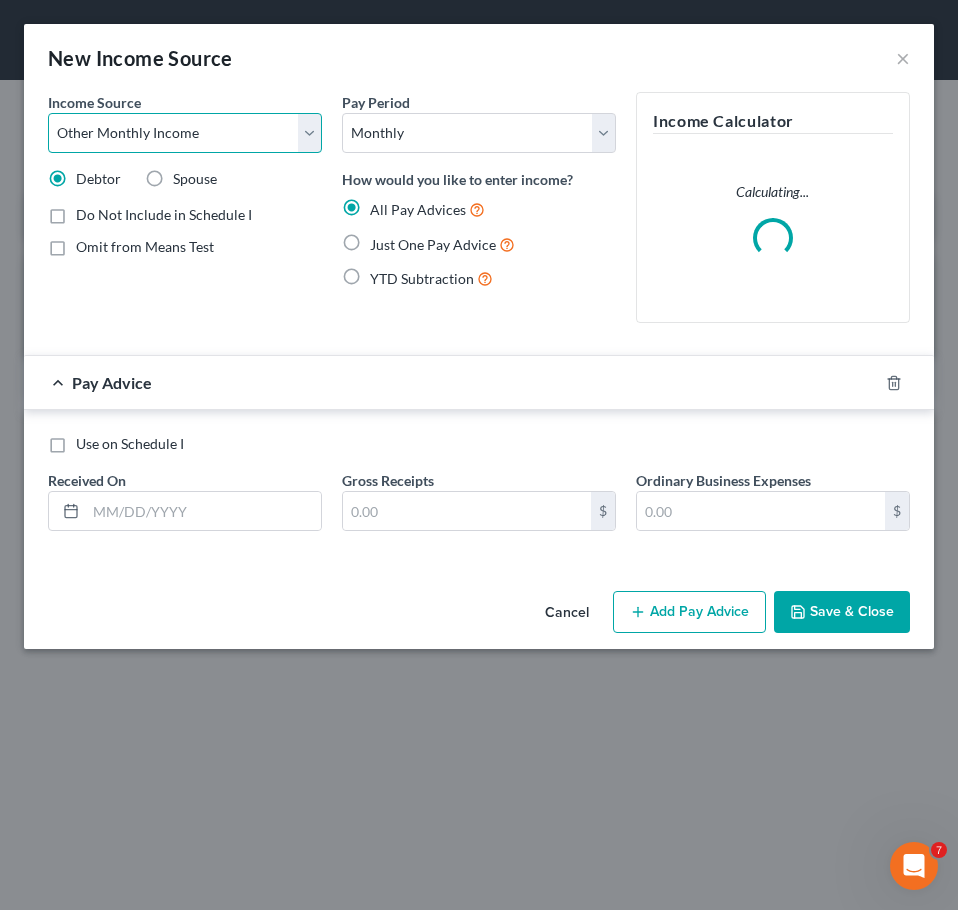 click on "Select Unemployment Disability (from employer) Pension Retirement Social Security / Social Security Disability Other Government Assistance Interests, Dividends or Royalties Child / Family Support Contributions to Household Property / Rental Business, Professional or Farm Alimony / Maintenance Payments Military Disability Benefits Other Monthly Income" at bounding box center [185, 133] 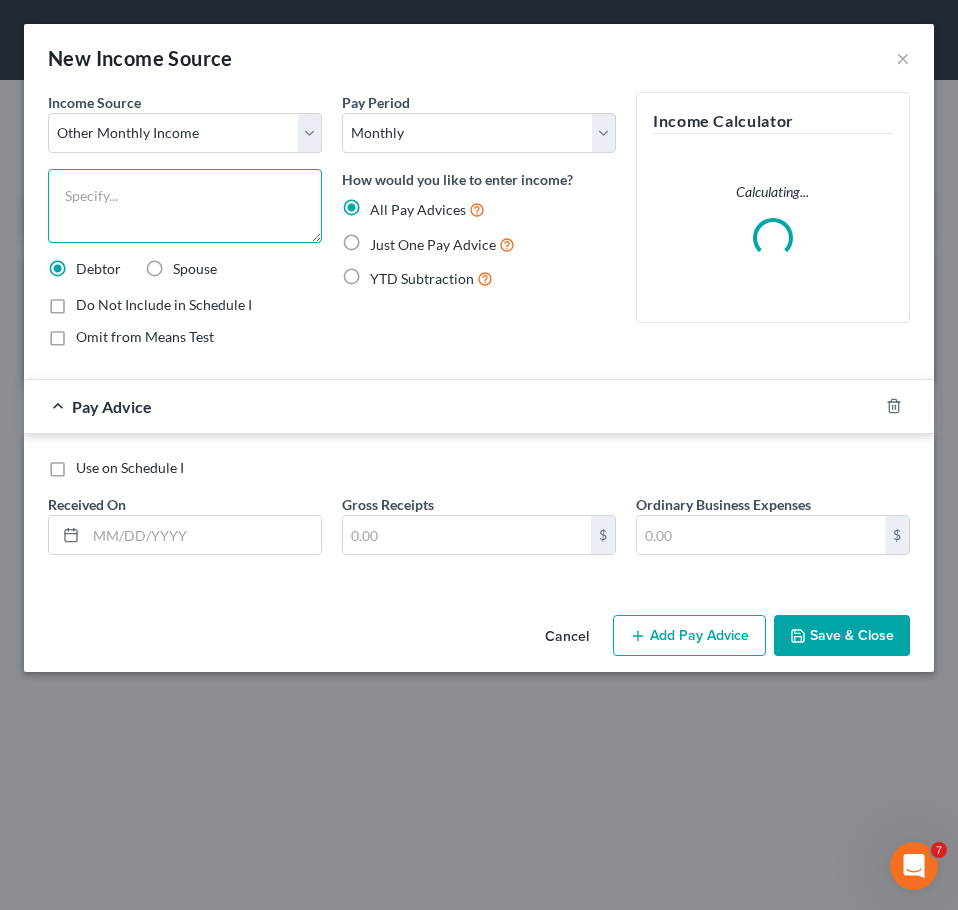 click at bounding box center [185, 206] 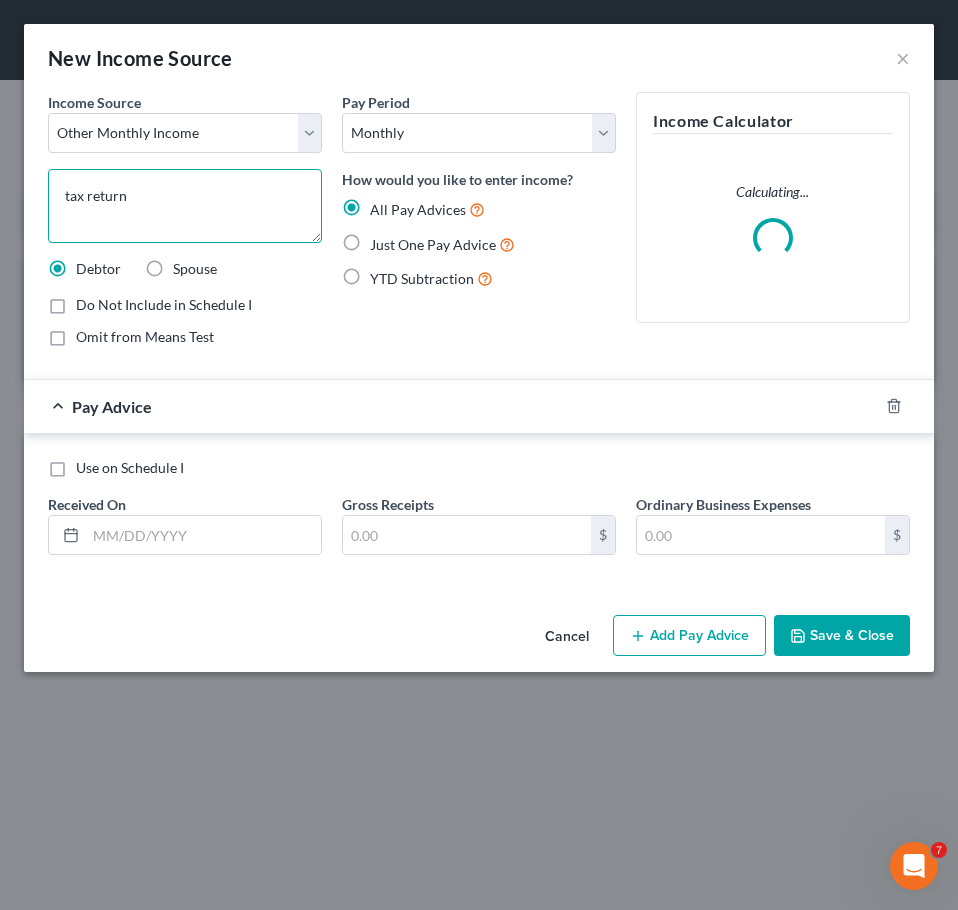 type on "tax return" 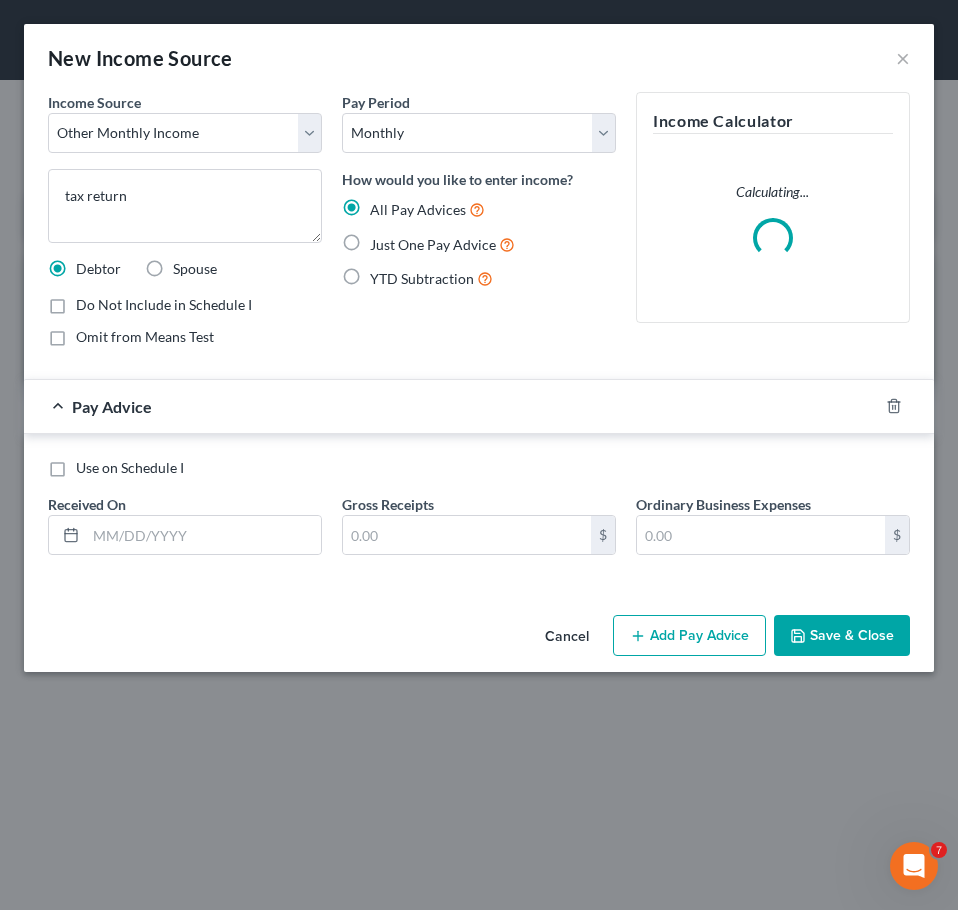 click on "Omit from Means Test" at bounding box center [145, 336] 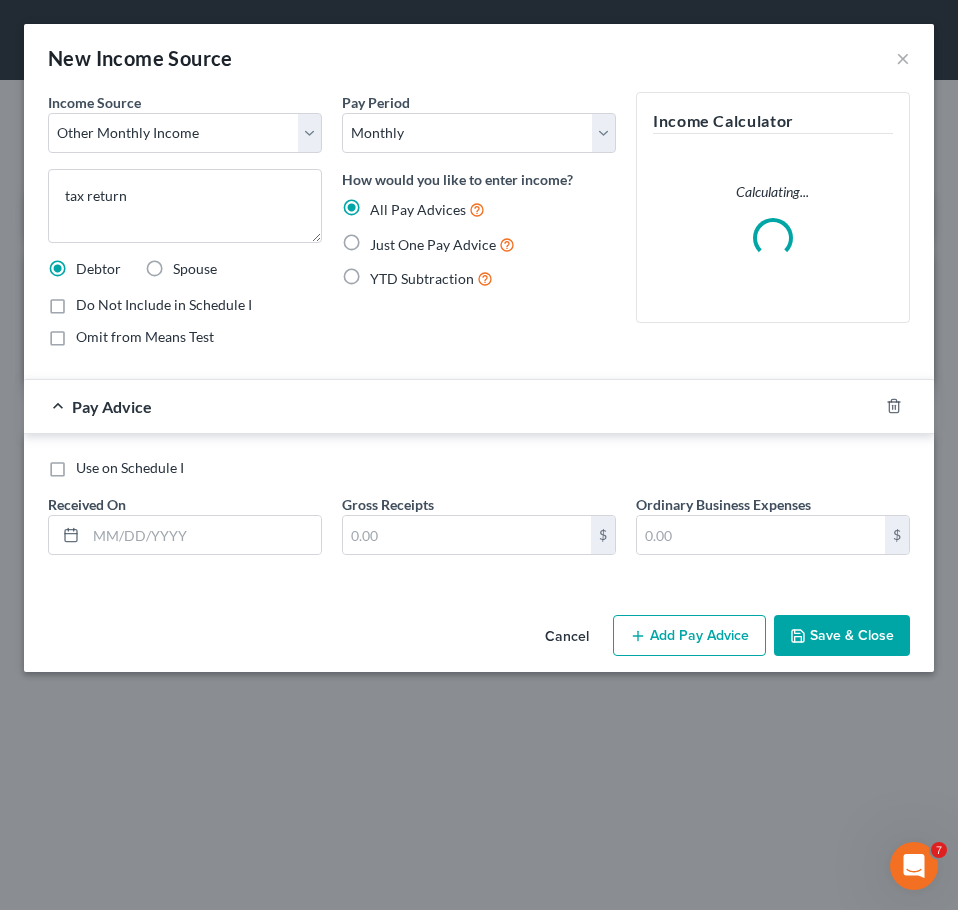 click on "Omit from Means Test" at bounding box center (90, 333) 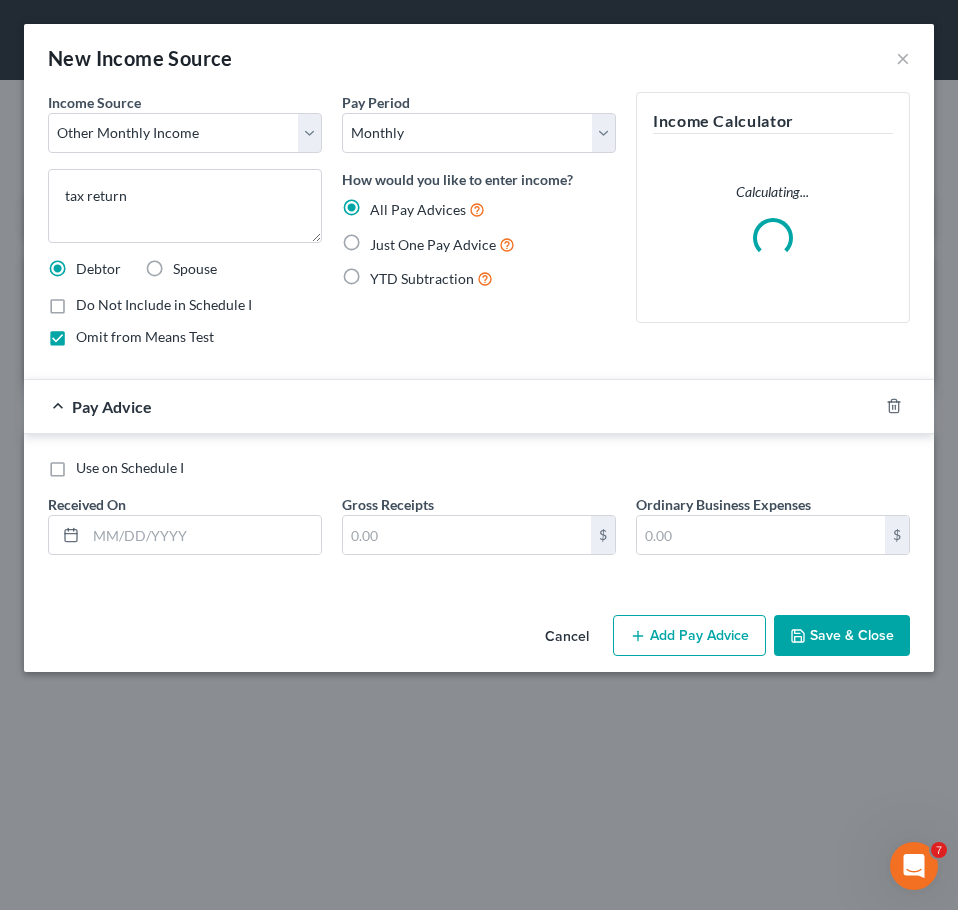 click on "Just One Pay Advice" at bounding box center [433, 244] 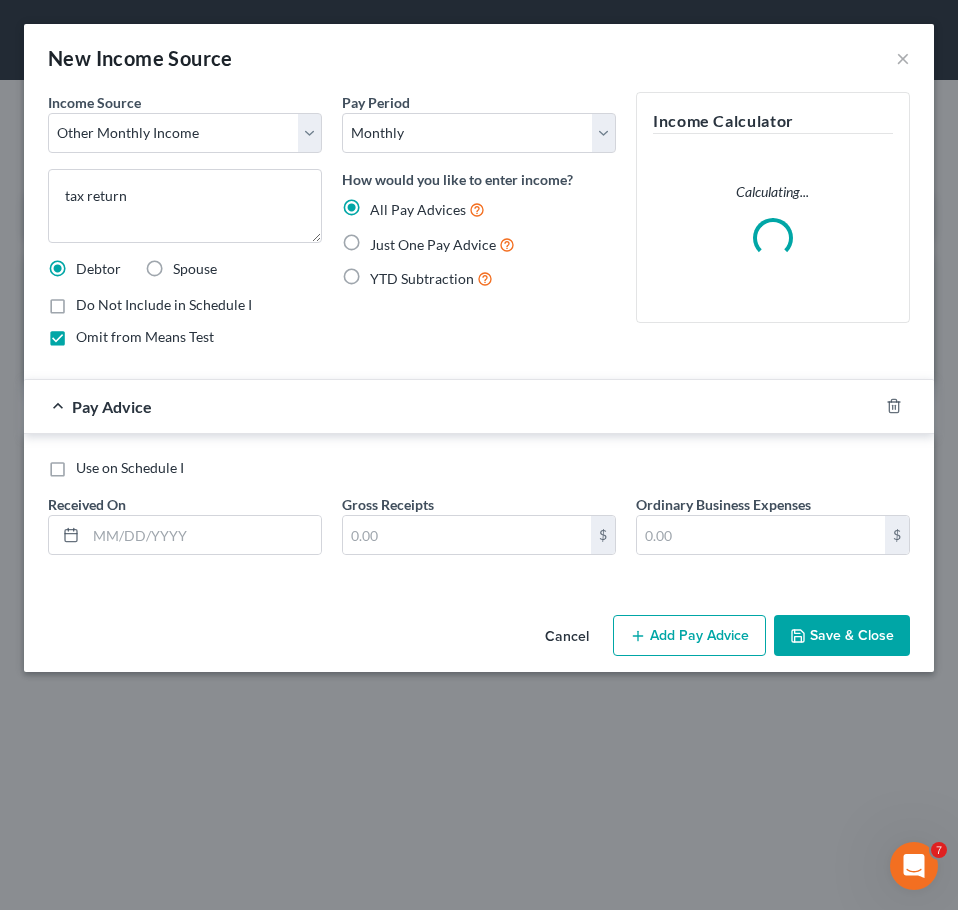 click on "Just One Pay Advice" at bounding box center [384, 239] 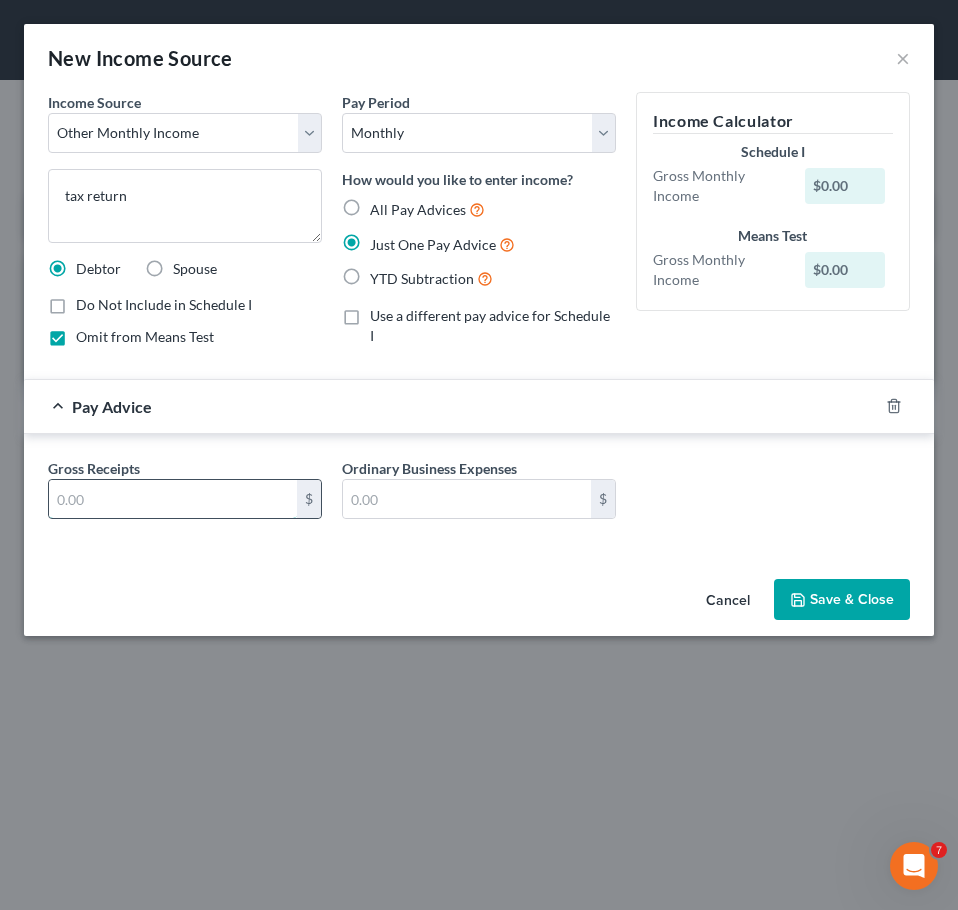 click at bounding box center (173, 499) 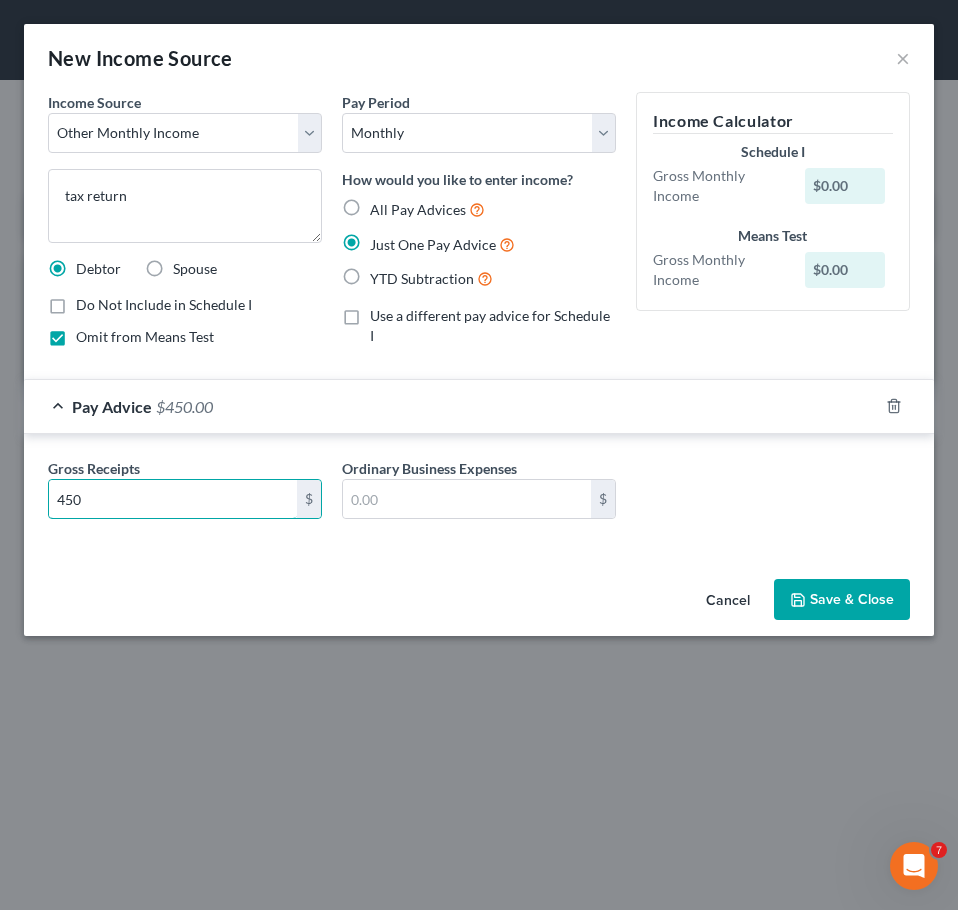 type on "450" 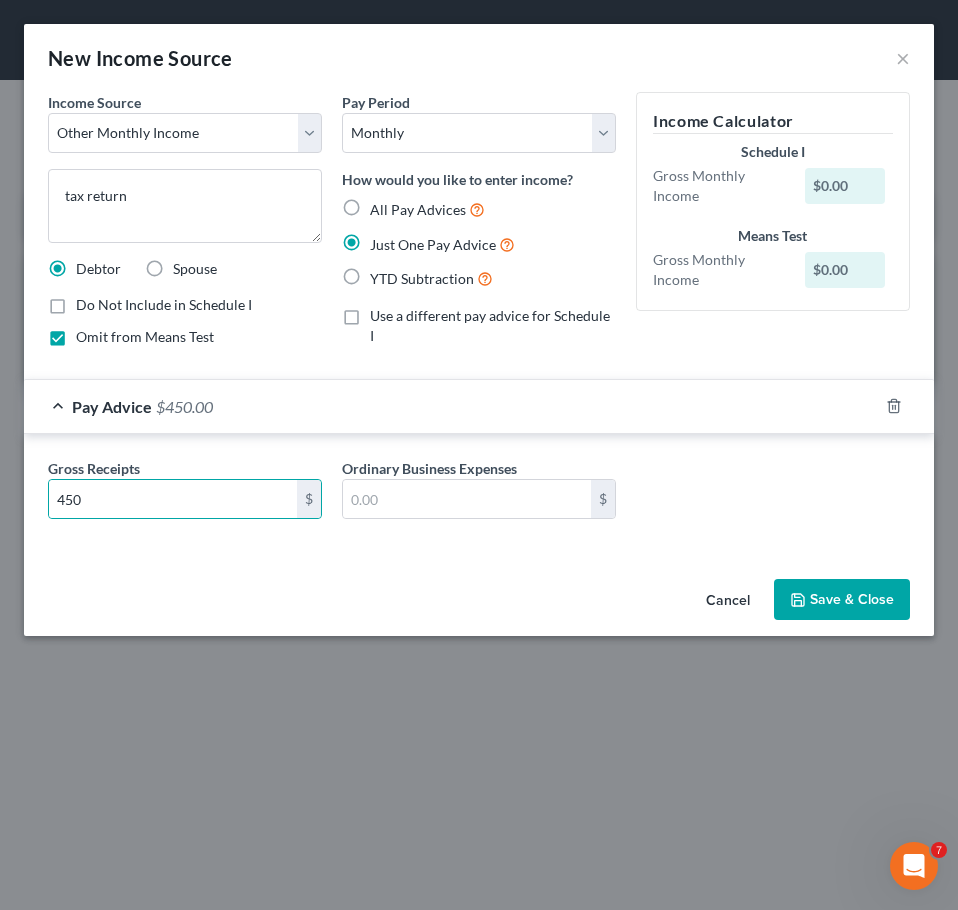 click on "Save & Close" at bounding box center [842, 600] 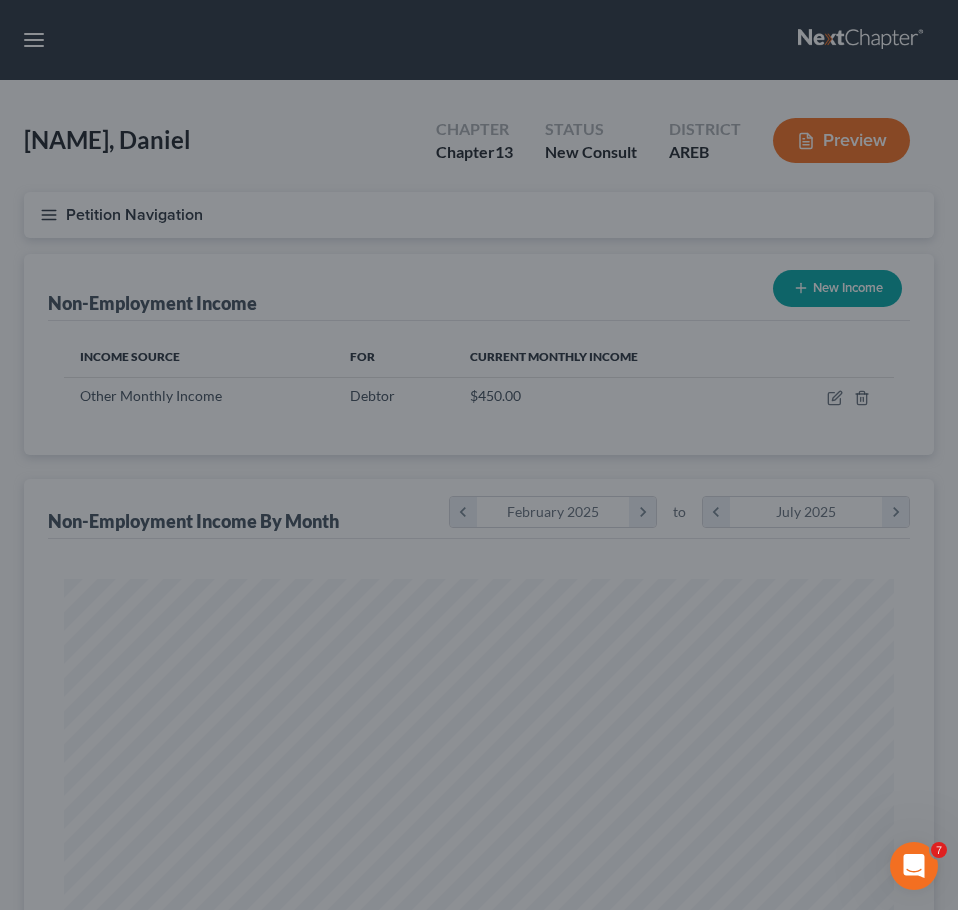 scroll, scrollTop: 999585, scrollLeft: 999130, axis: both 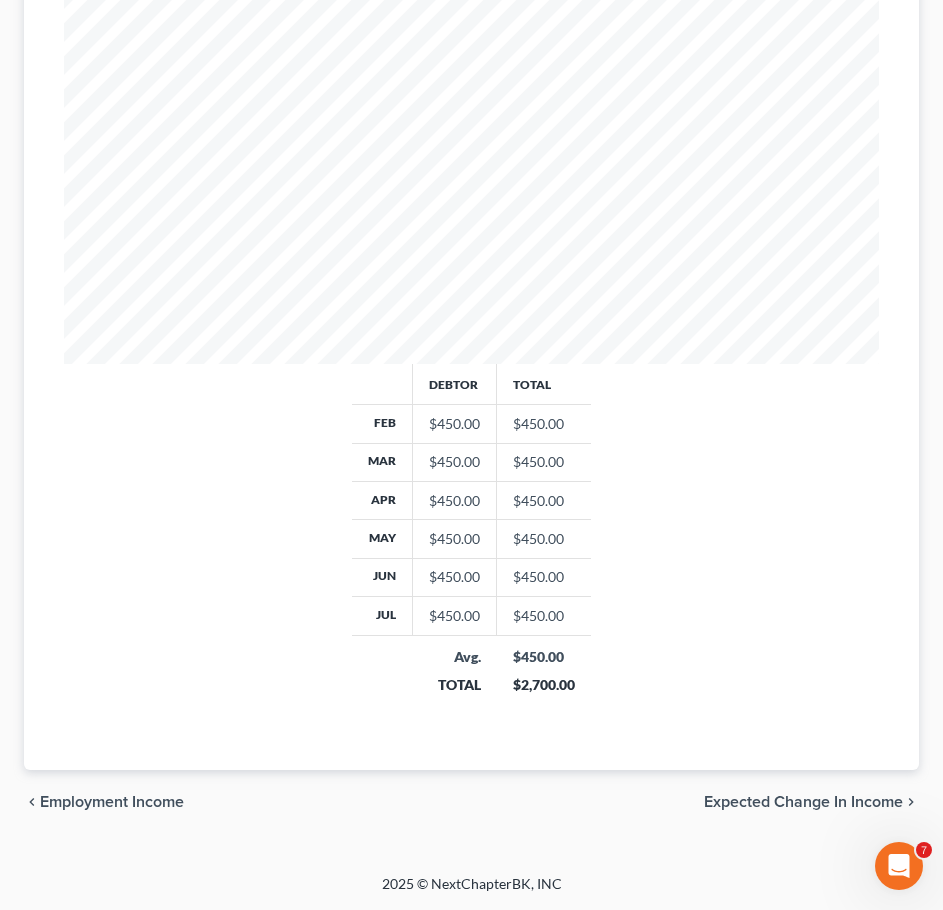 click on "Expected Change in Income" at bounding box center (803, 802) 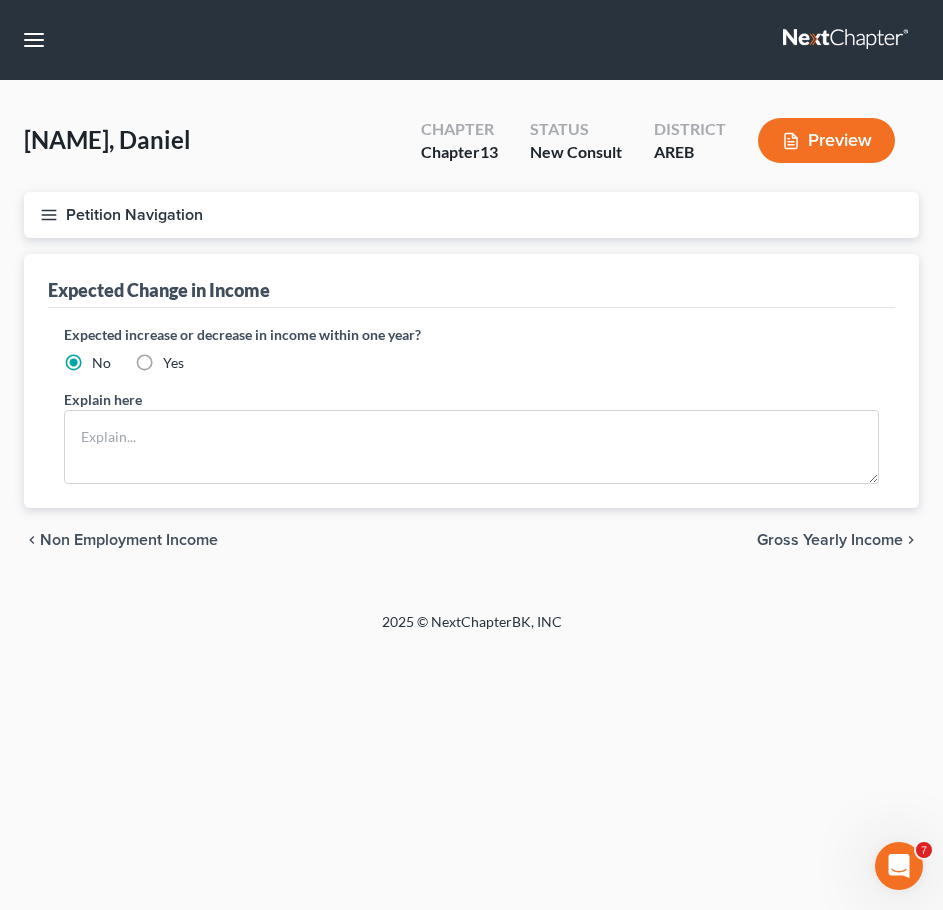 scroll, scrollTop: 0, scrollLeft: 0, axis: both 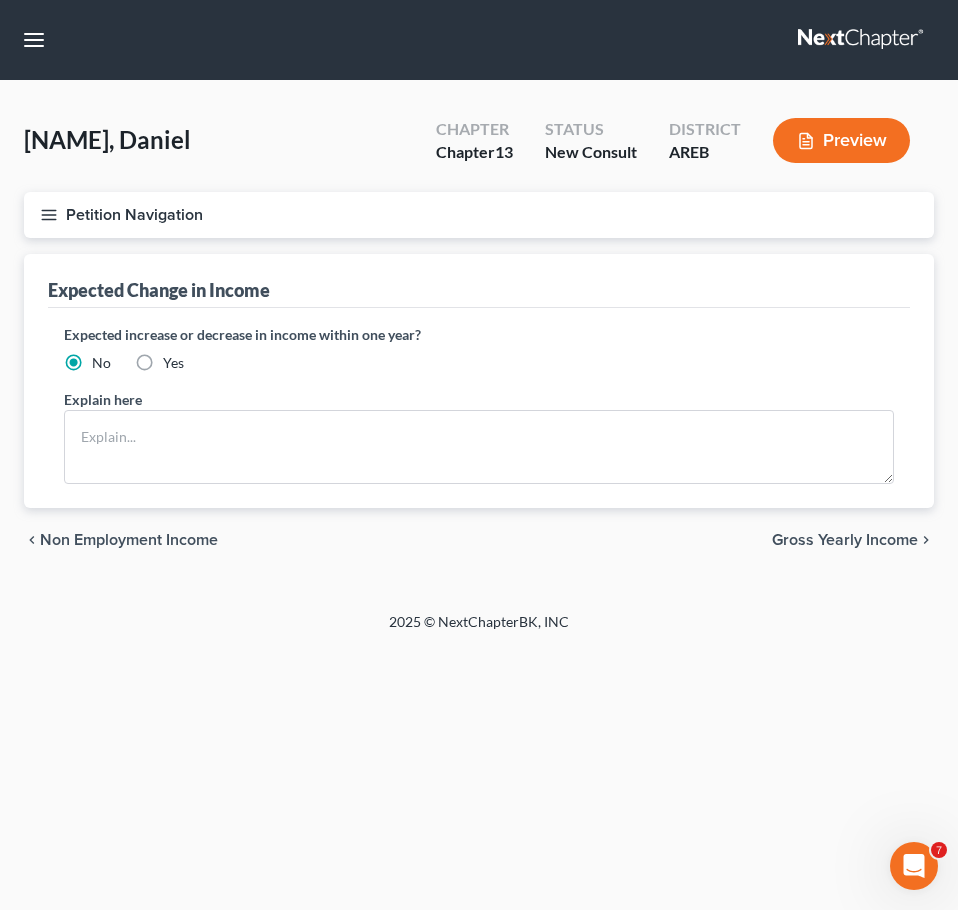 click on "Gross Yearly Income" at bounding box center (845, 540) 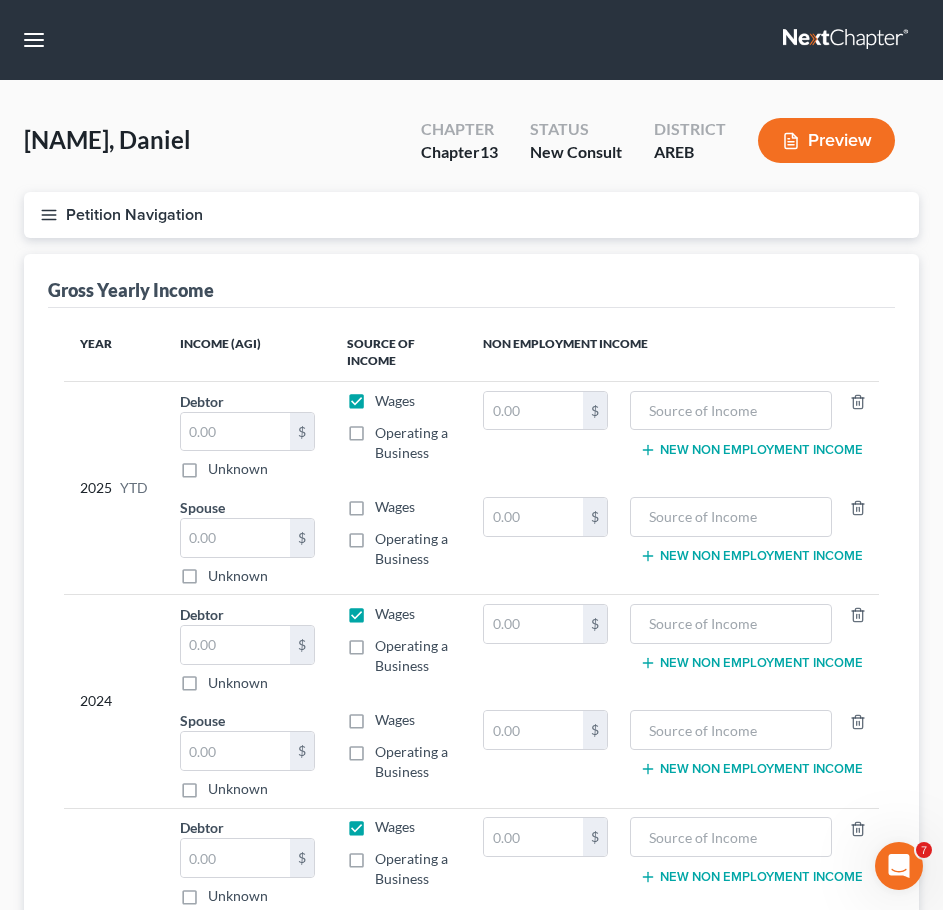 scroll, scrollTop: 291, scrollLeft: 0, axis: vertical 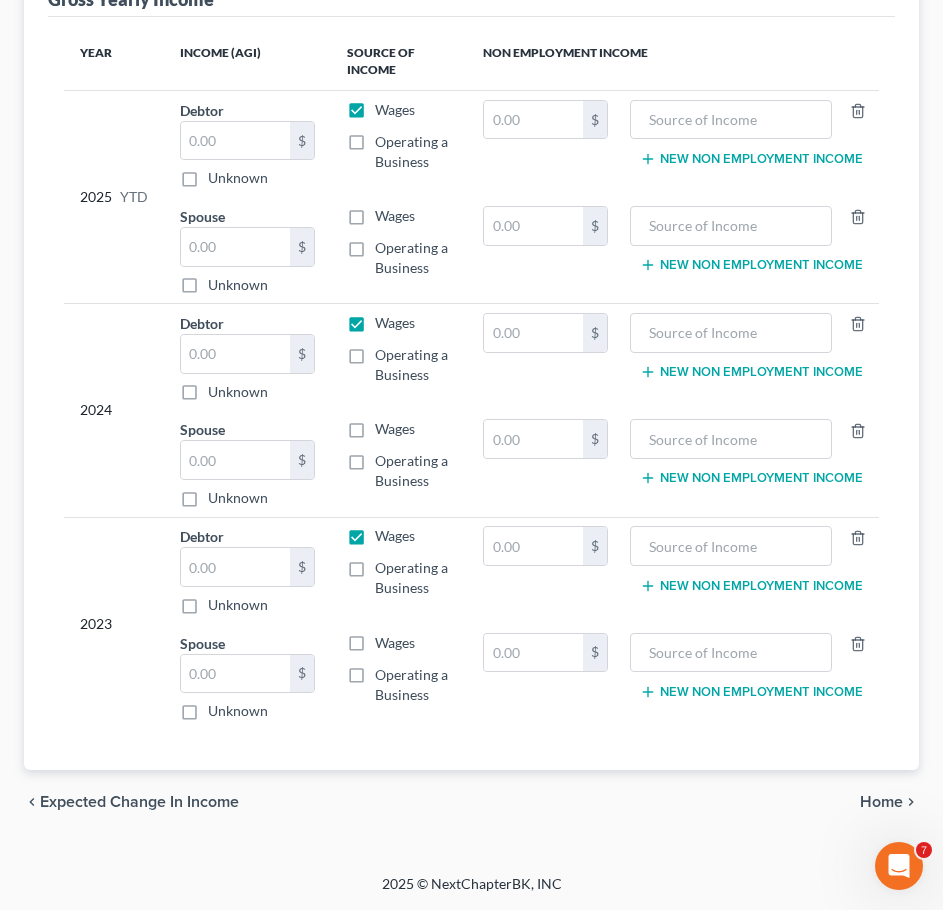 click on "Home" at bounding box center [881, 802] 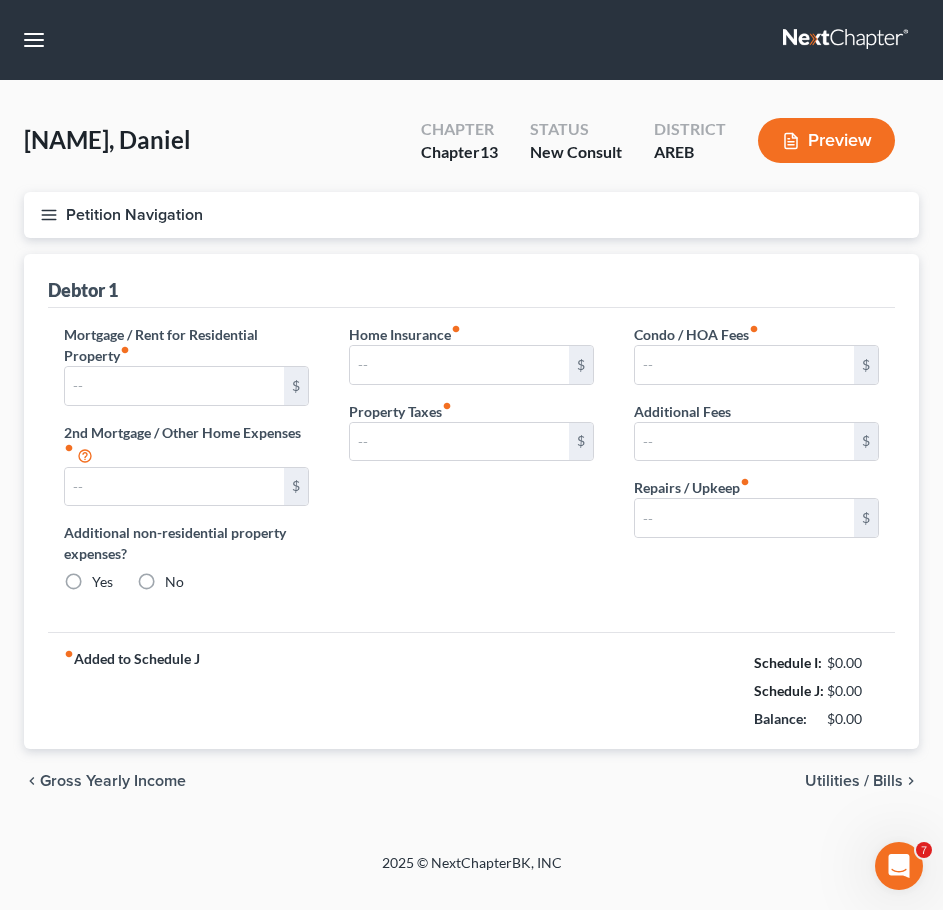 scroll, scrollTop: 0, scrollLeft: 0, axis: both 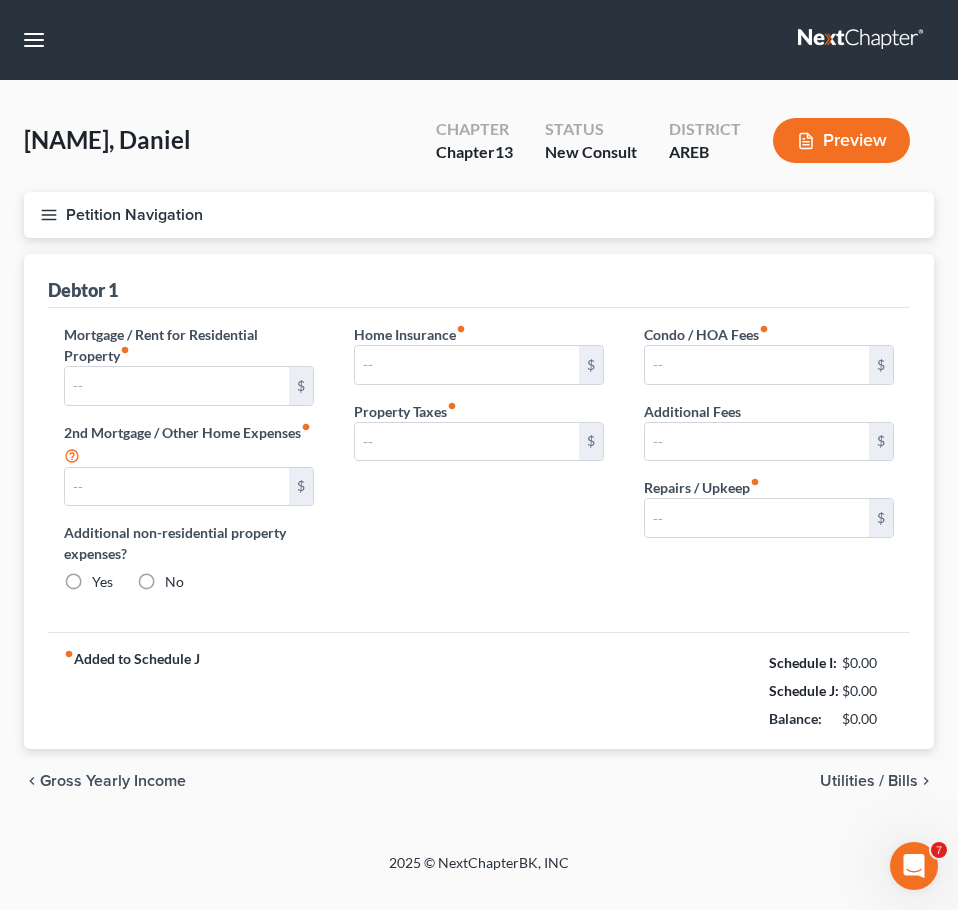 type on "0.00" 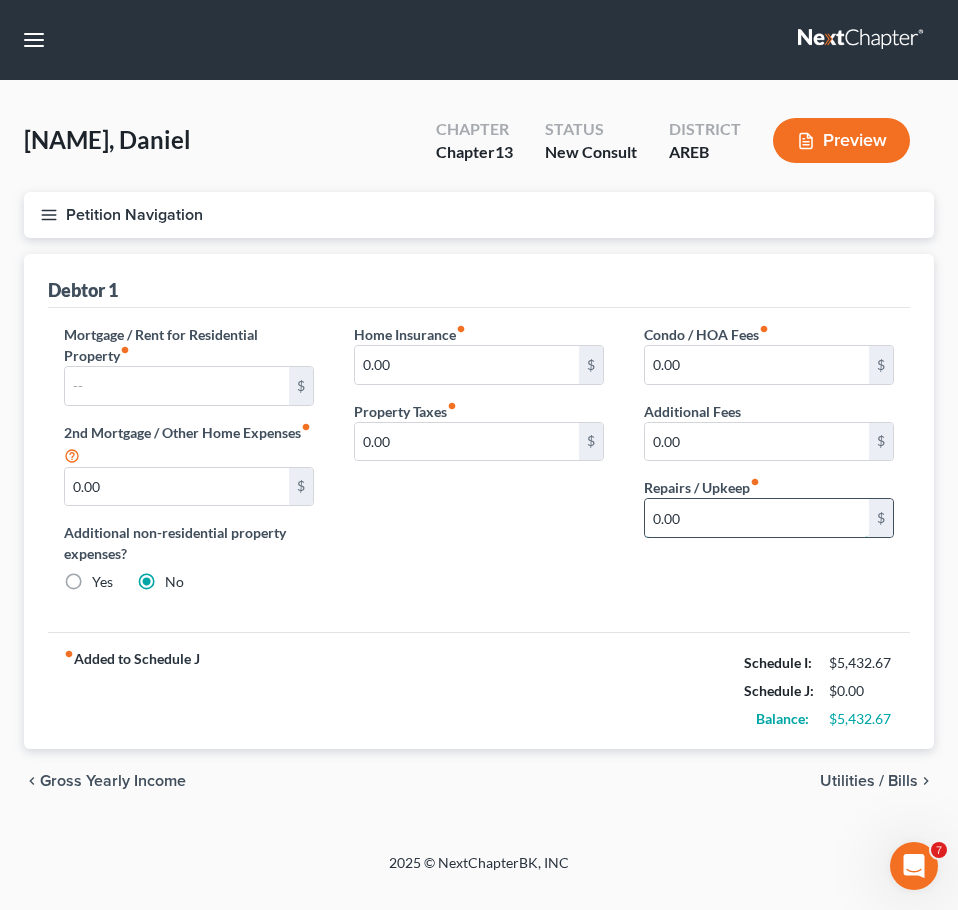 click on "0.00" at bounding box center [757, 518] 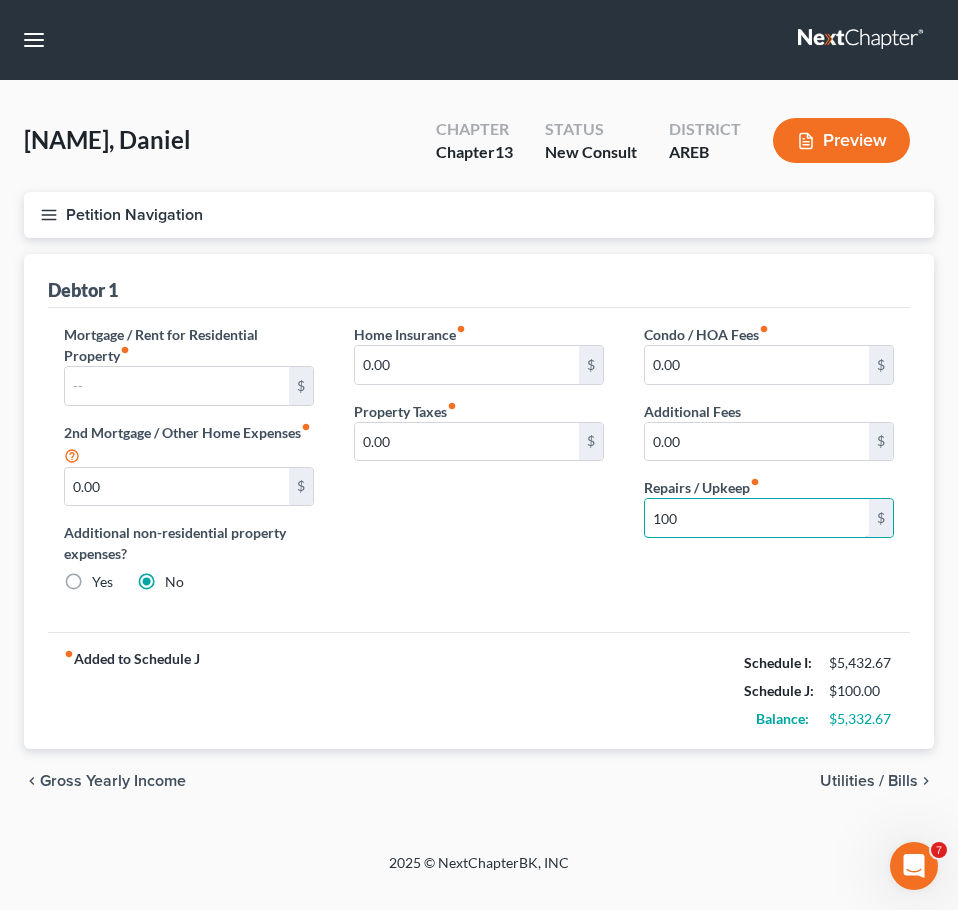 type on "100" 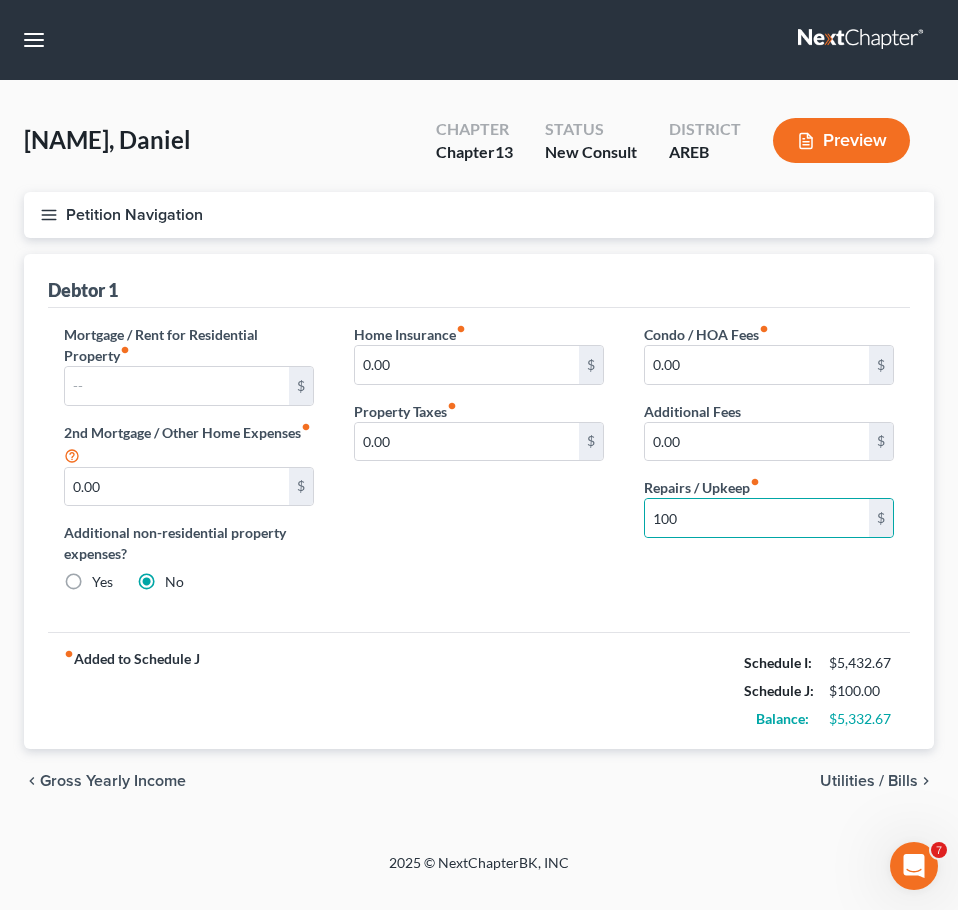 click on "Condo / HOA Fees  fiber_manual_record $[NUMBER] $ Additional Fees $[NUMBER] $ Repairs / Upkeep  fiber_manual_record $[NUMBER] $" at bounding box center (769, 466) 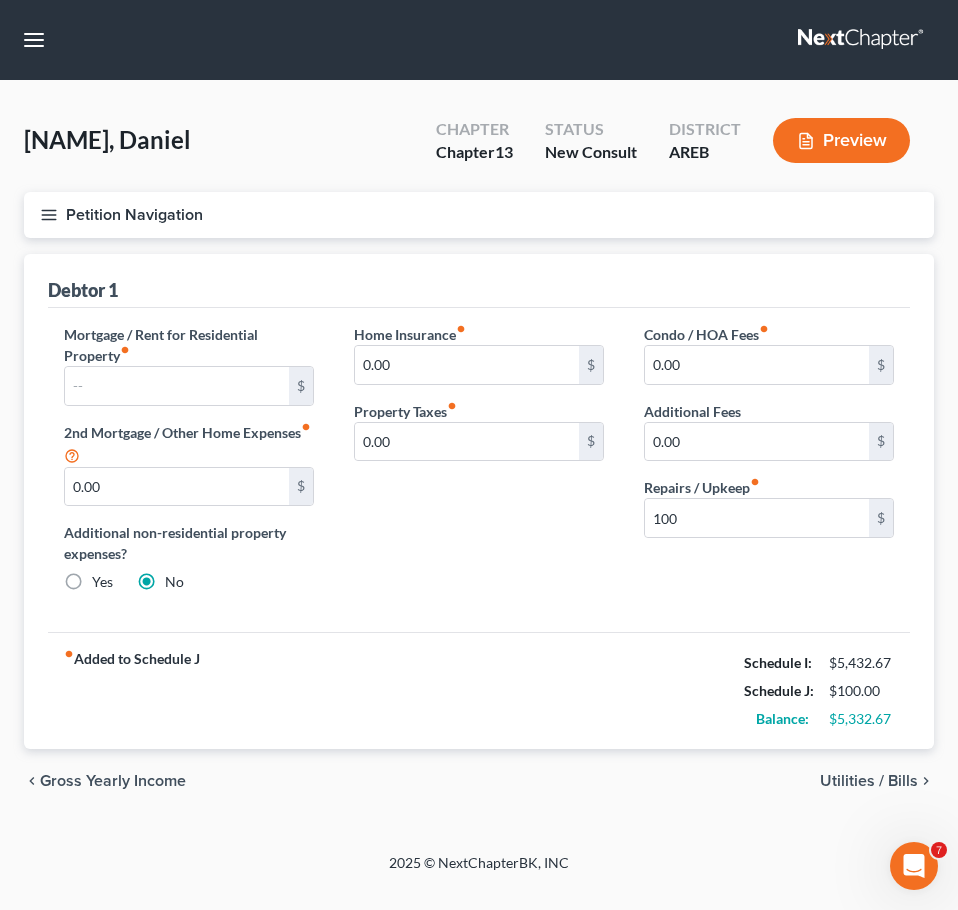 click on "chevron_left
Gross Yearly Income
Utilities / Bills
chevron_right" at bounding box center (479, 781) 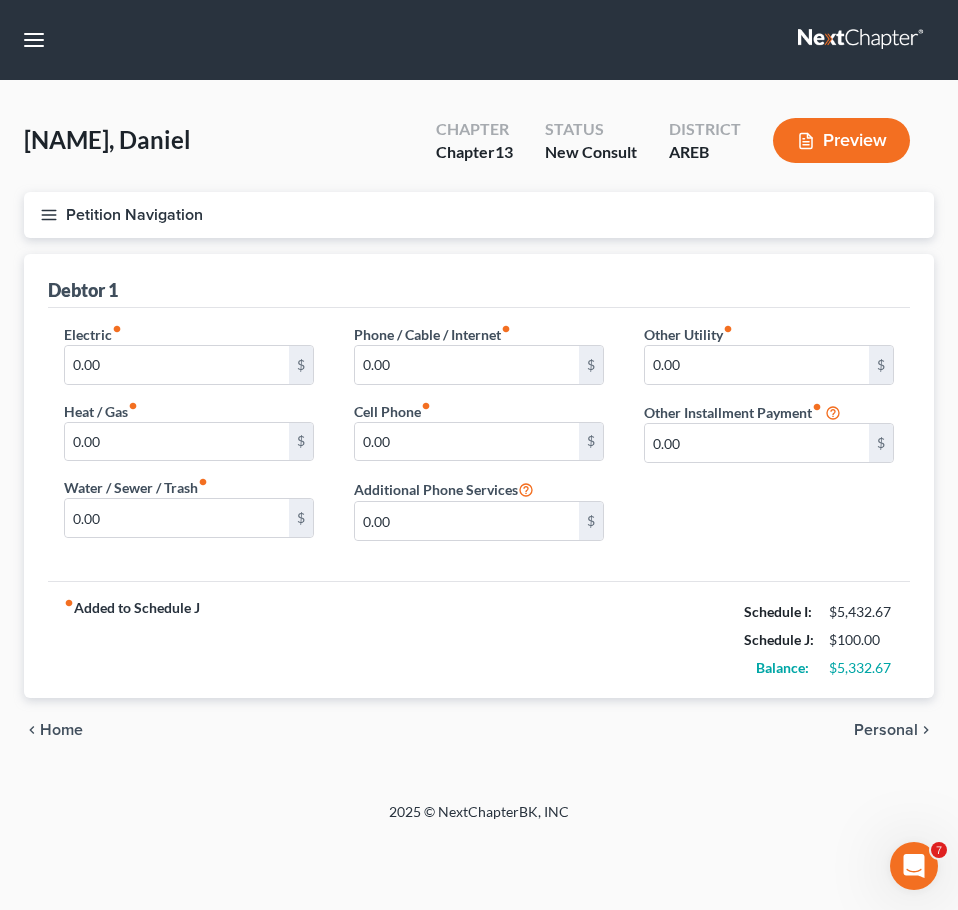 click on "Electric  fiber_manual_record 0.00 $" at bounding box center (189, 354) 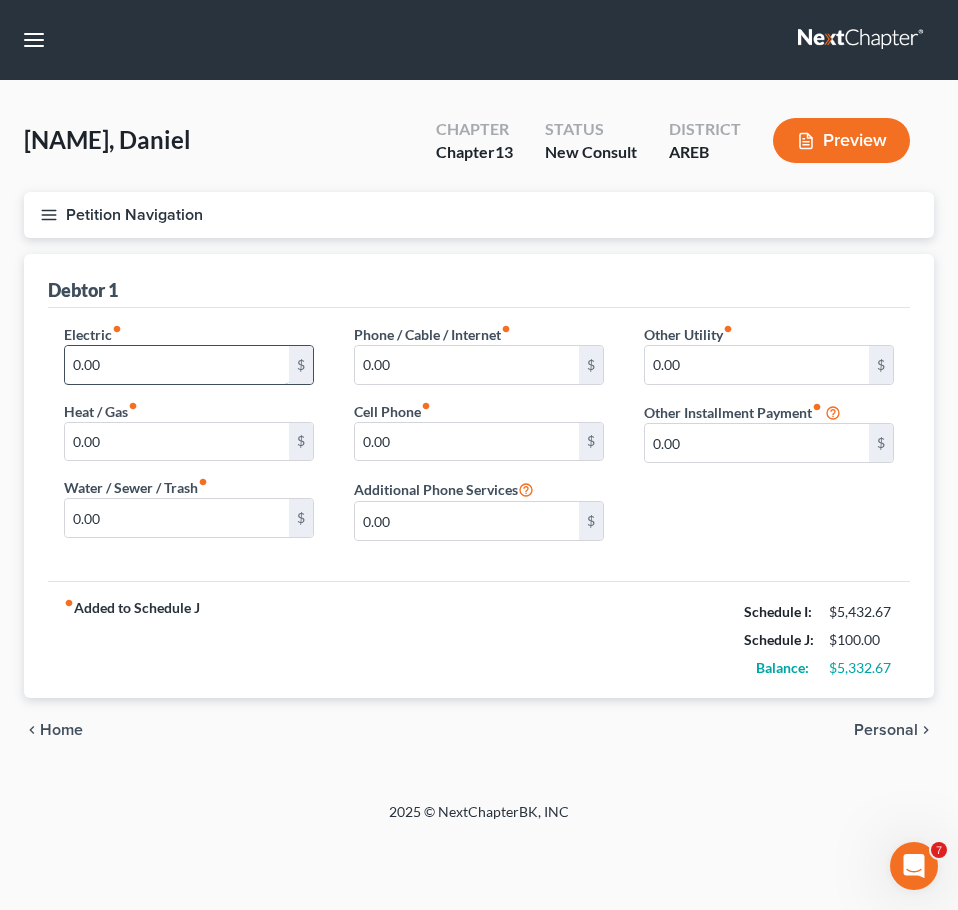 click on "0.00" at bounding box center (177, 365) 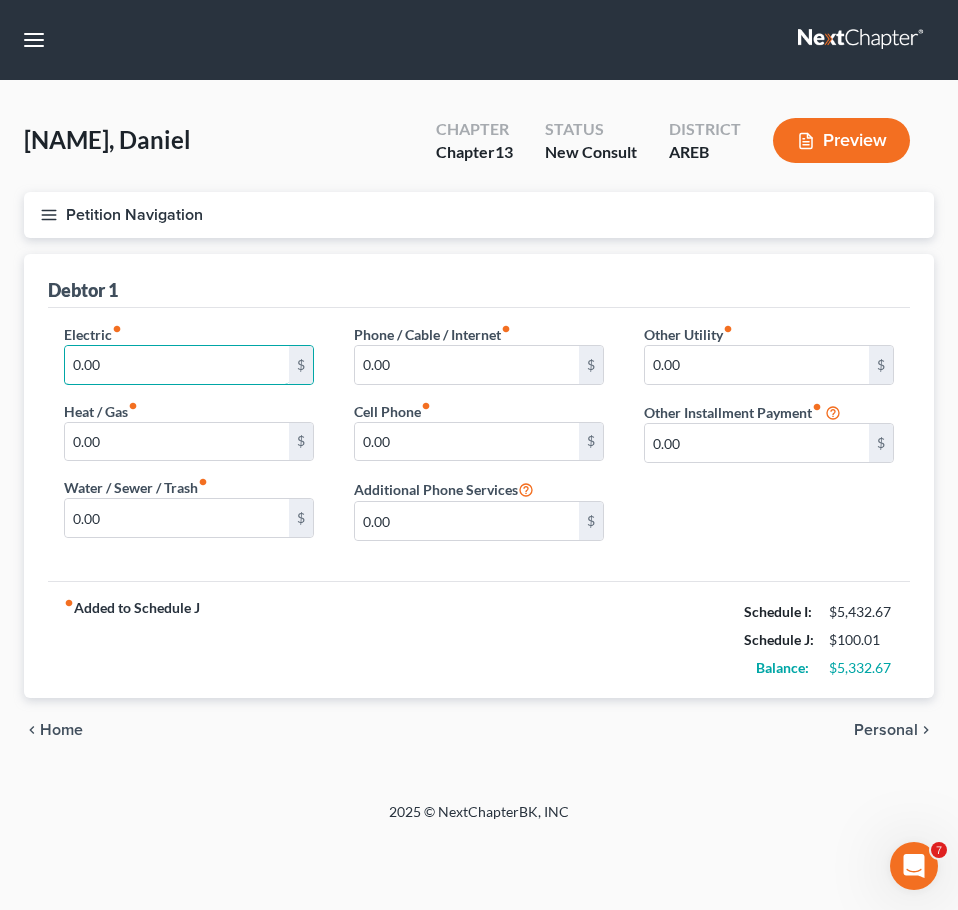 drag, startPoint x: 181, startPoint y: 378, endPoint x: -1, endPoint y: 342, distance: 185.52628 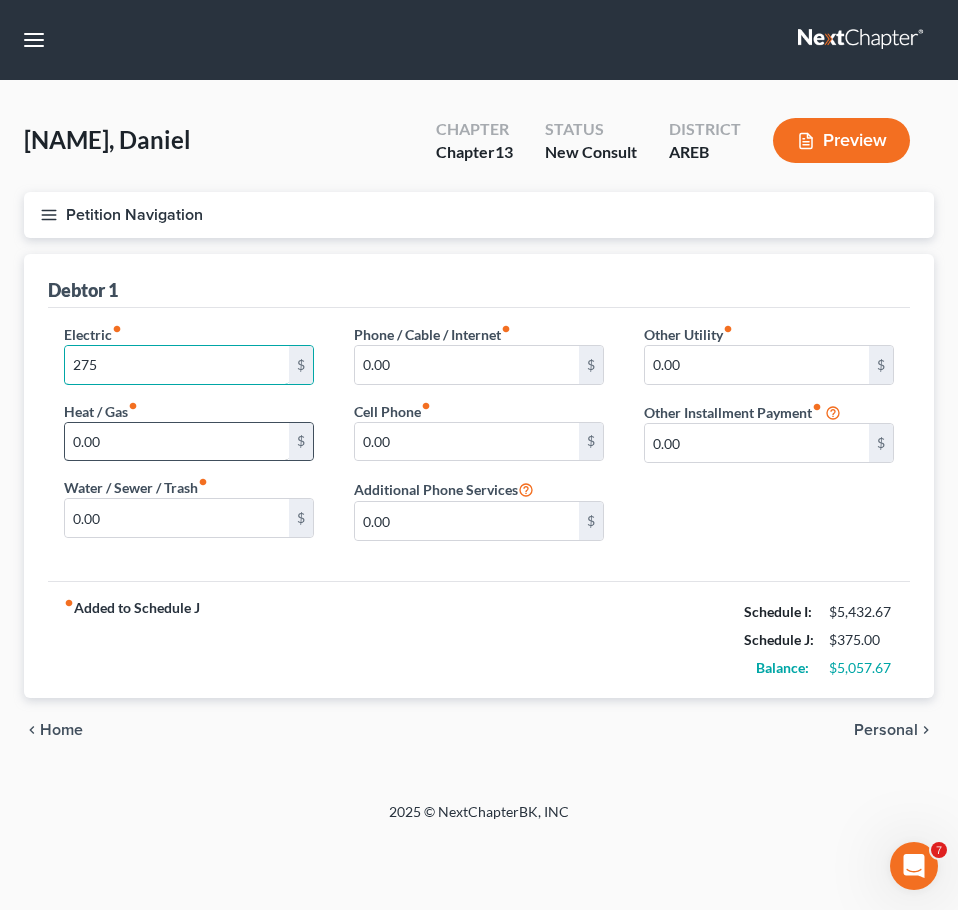 type on "275" 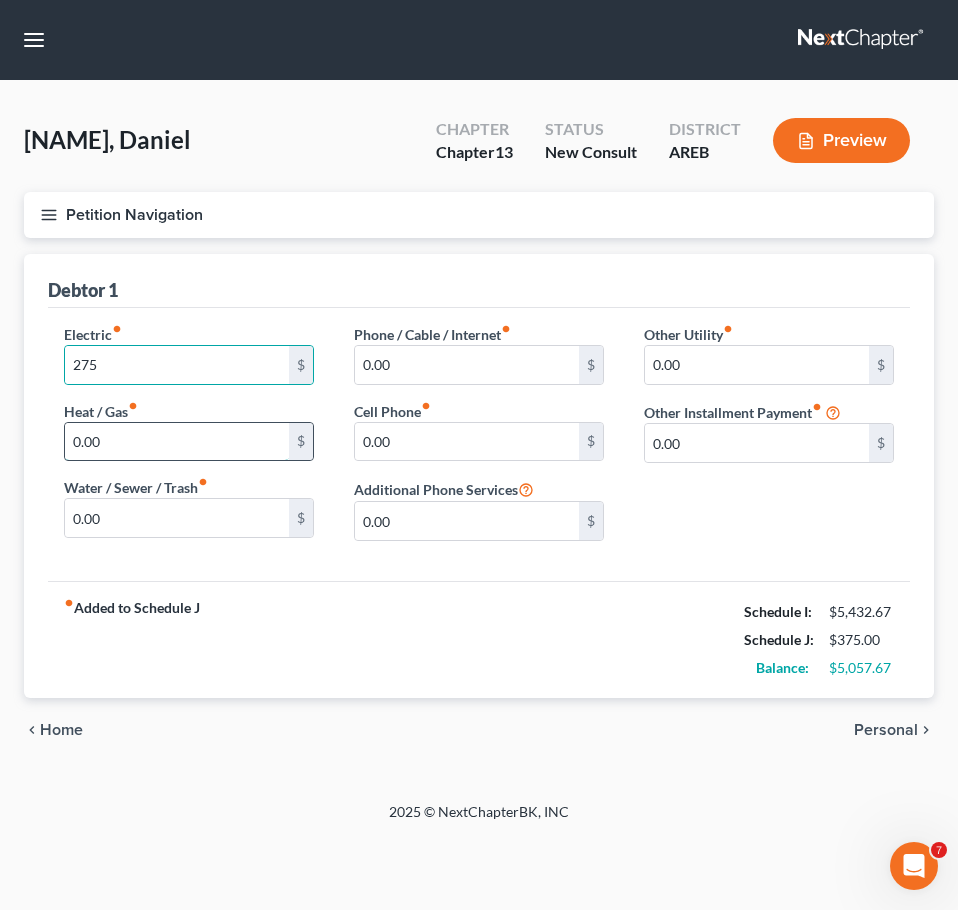 click on "0.00" at bounding box center [177, 442] 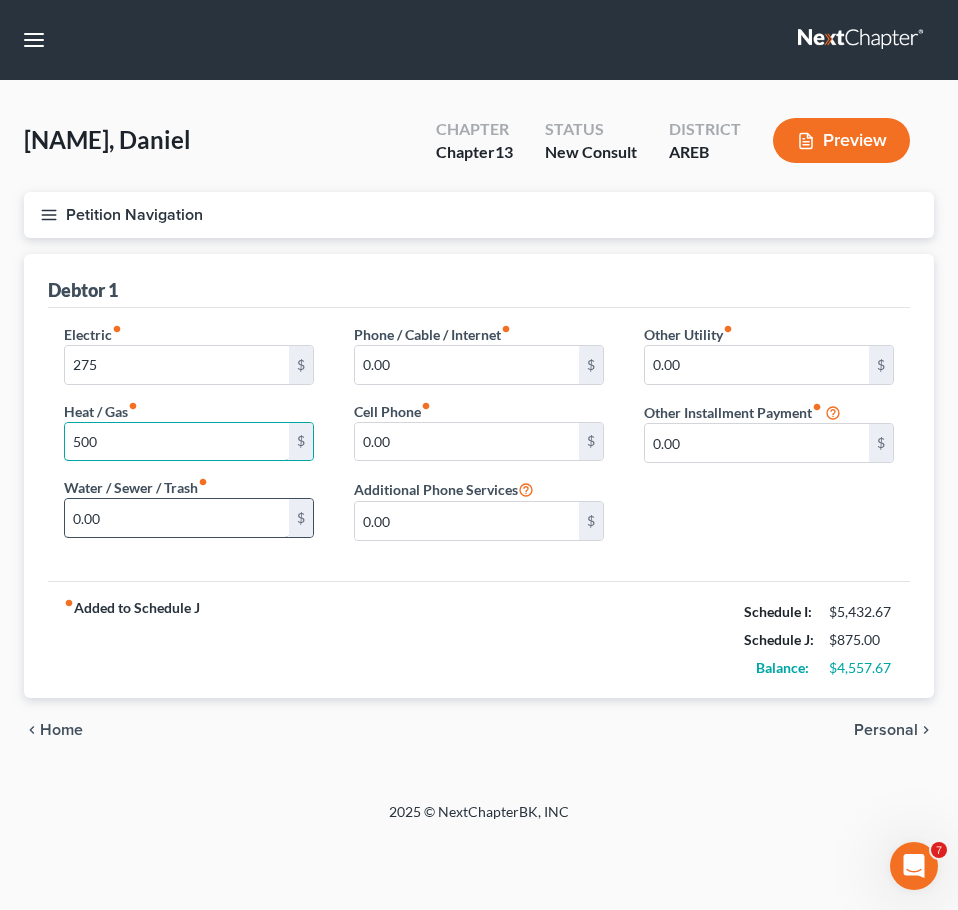 type on "500" 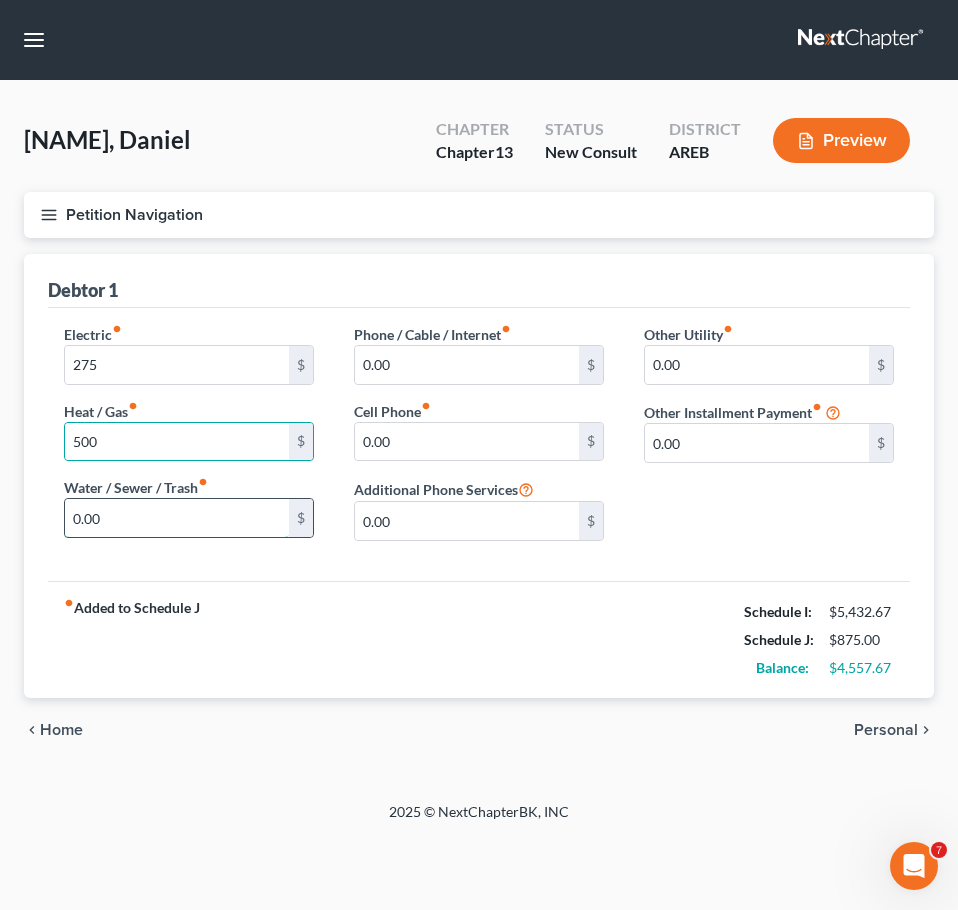 click on "0.00" at bounding box center [177, 518] 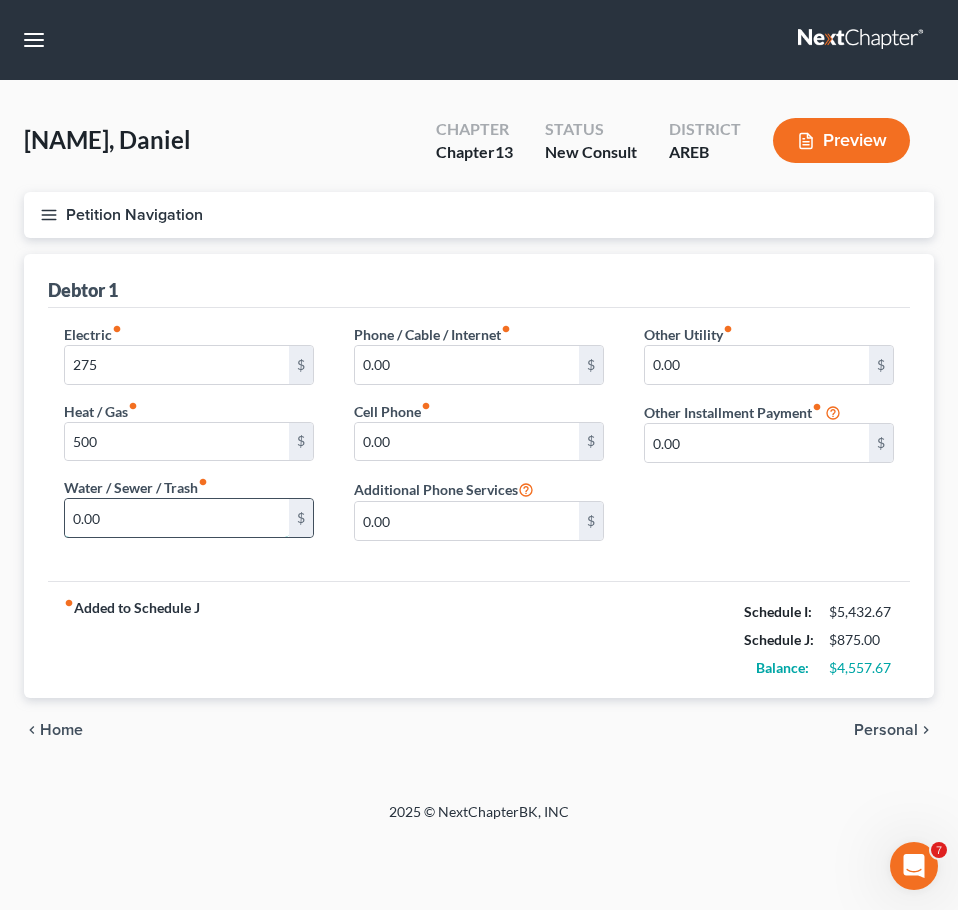click on "0.00" at bounding box center [177, 518] 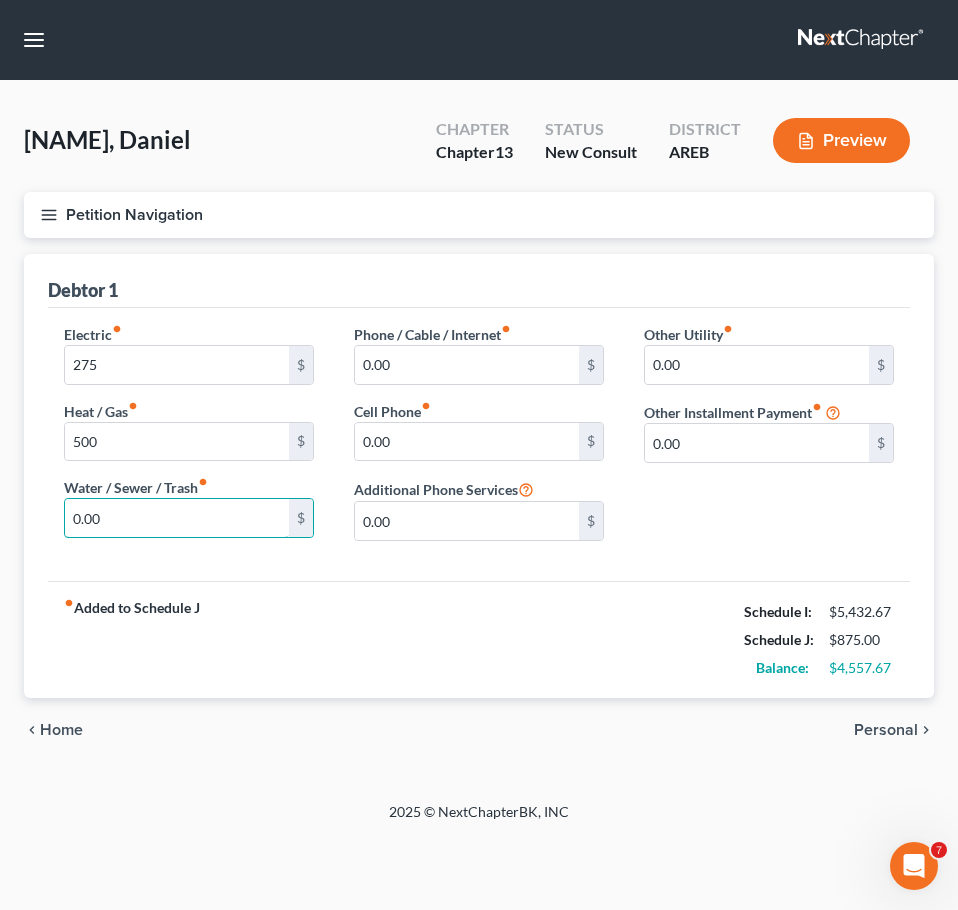 drag, startPoint x: 125, startPoint y: 514, endPoint x: -1, endPoint y: 485, distance: 129.29424 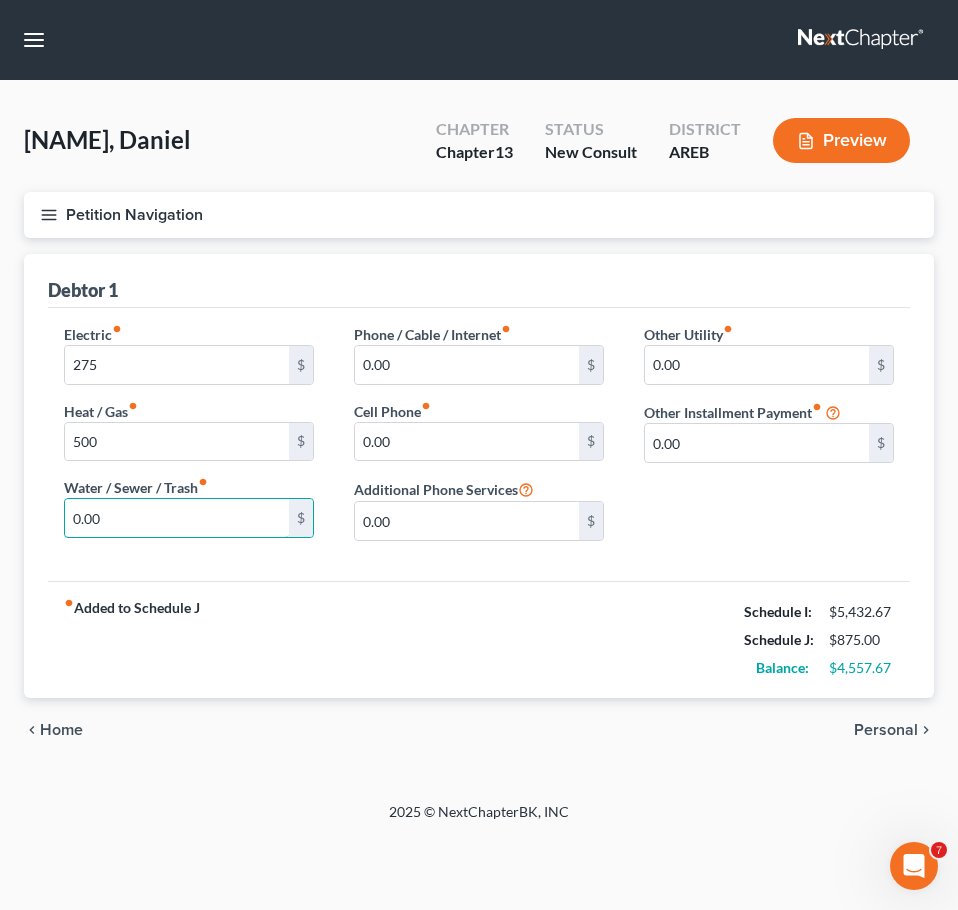 click on "Home New Case Client Portal Directory Cases DebtorCC Payments [BRAND] [BRAND] Law Firm, PLLC [EMAIL] My Account Settings Plan + Billing Account Add-Ons Upgrade to Whoa Log out 	 [LAST], [FIRST] Upgraded Chapter Chapter  13 Status New Consult District AREB Preview Petition Navigation
Case Dashboard
Payments
Home" at bounding box center [479, 455] 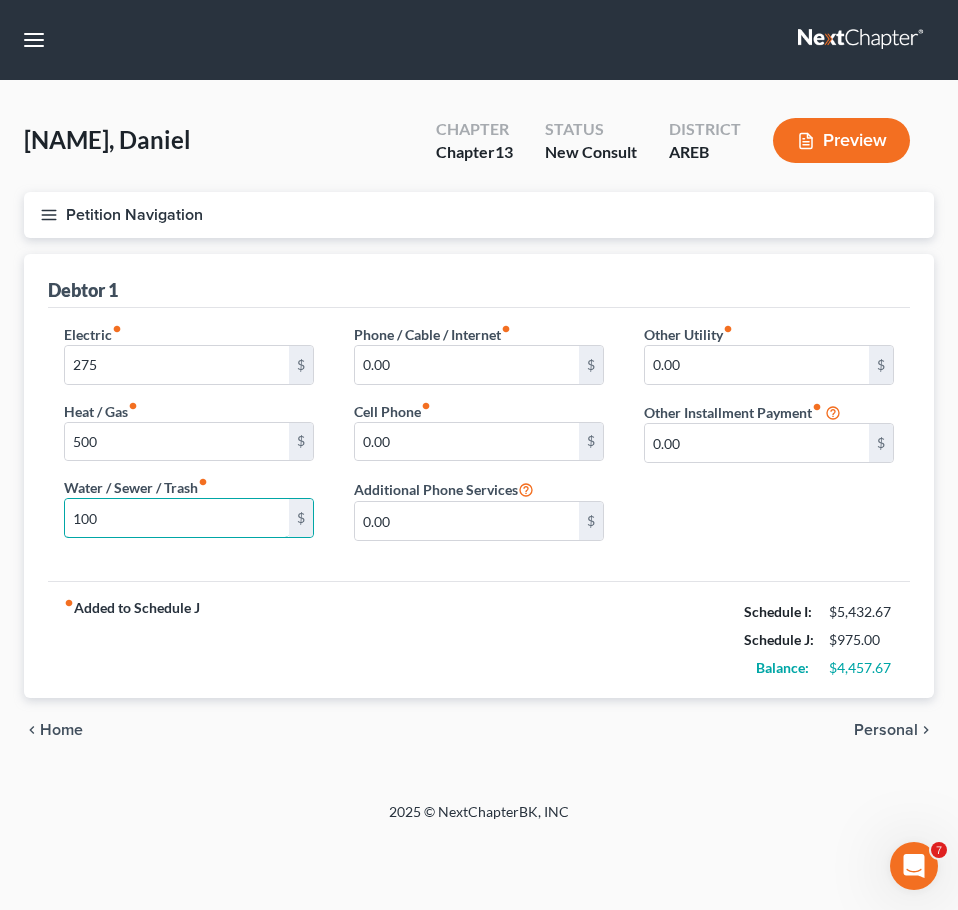type on "100" 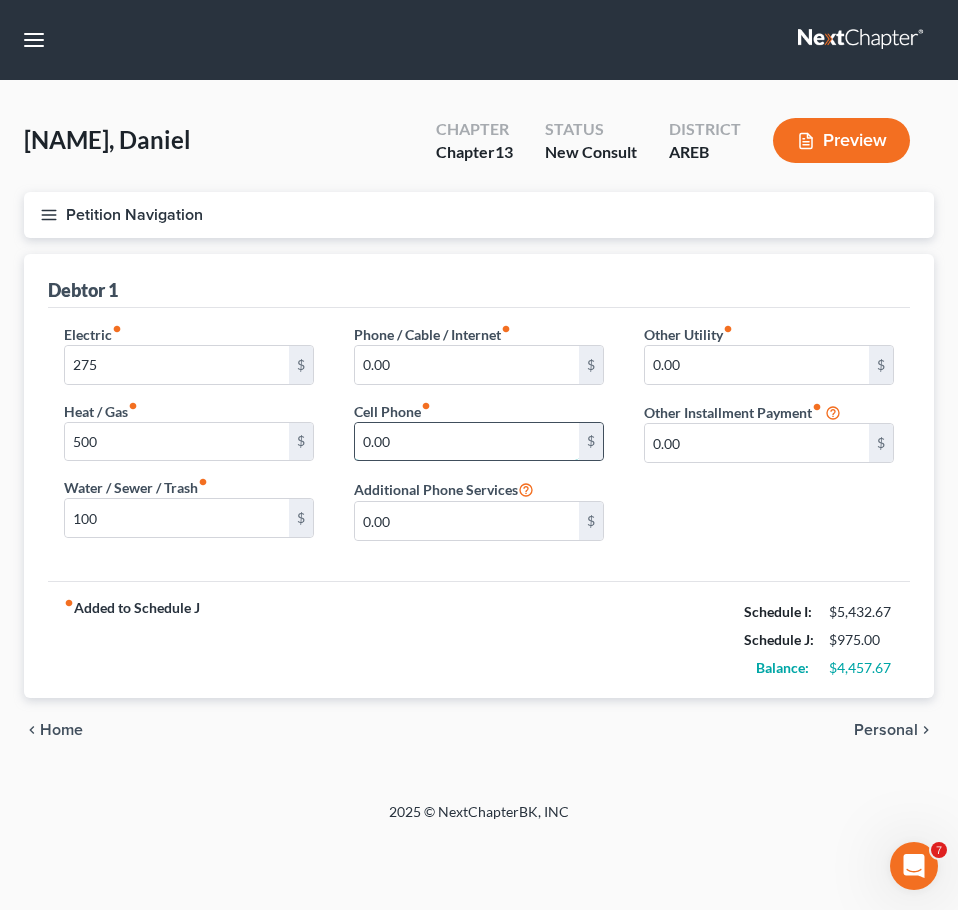 click on "0.00" at bounding box center [467, 442] 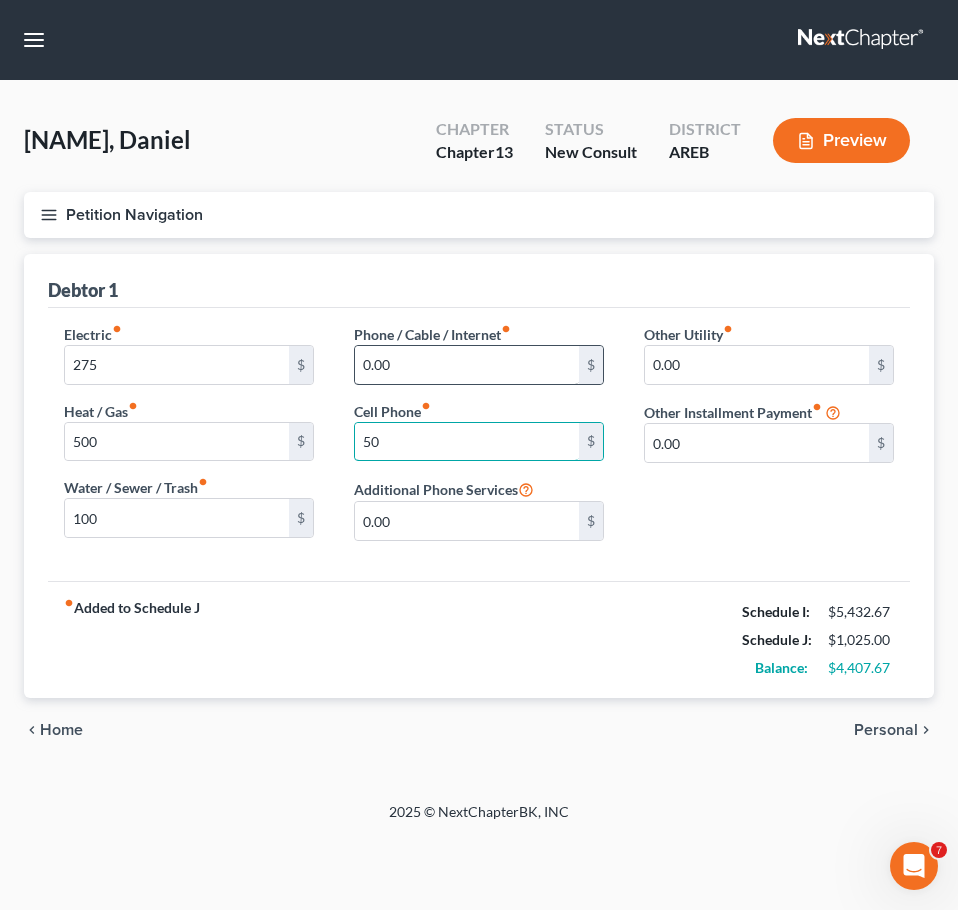type on "50" 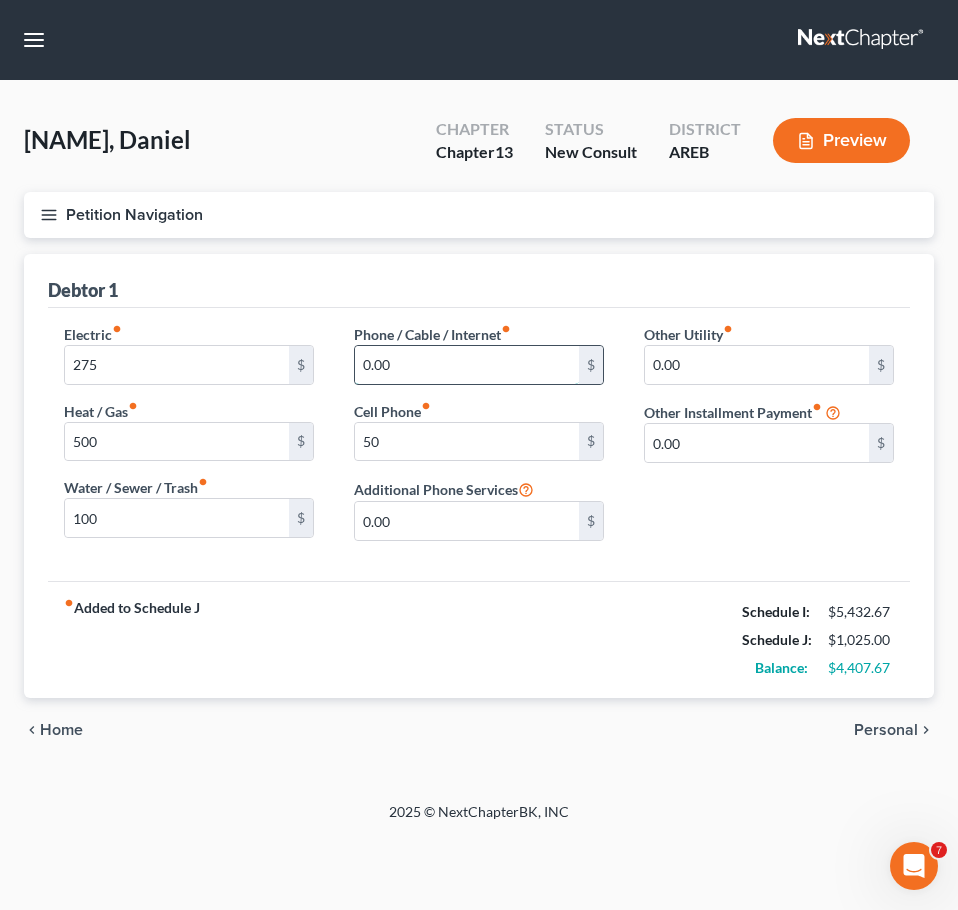 click on "0.00" at bounding box center [467, 365] 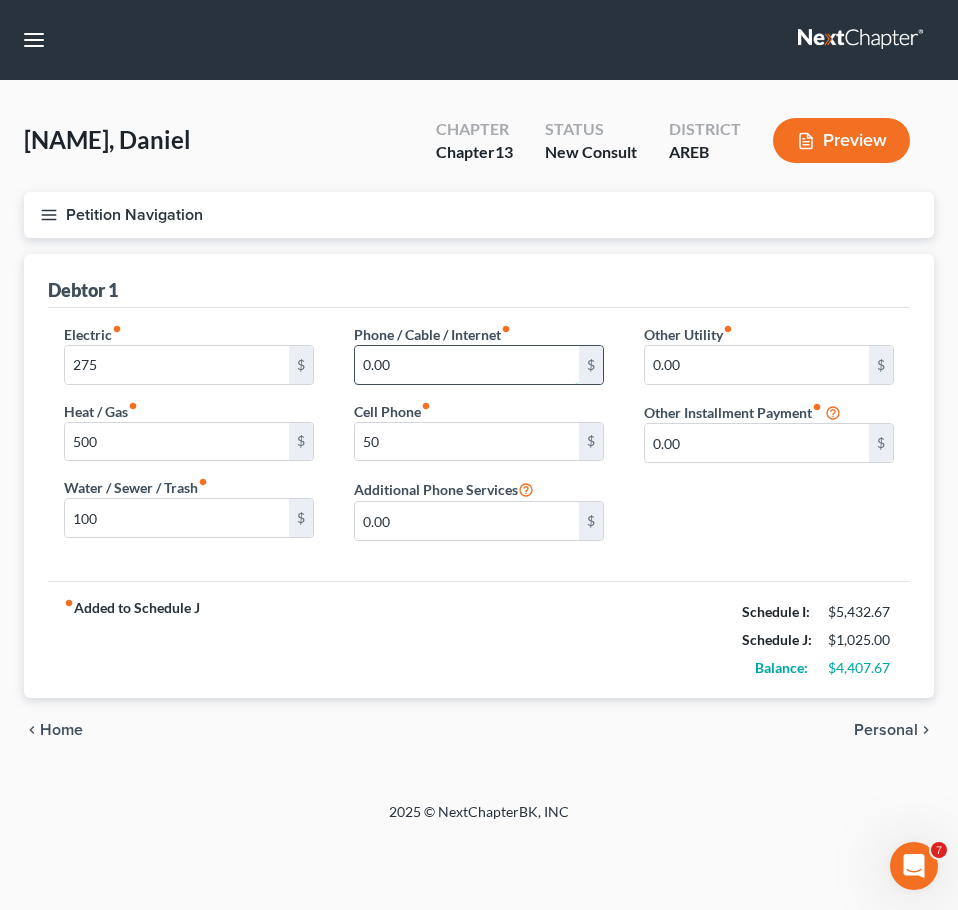click on "0.00" at bounding box center (467, 365) 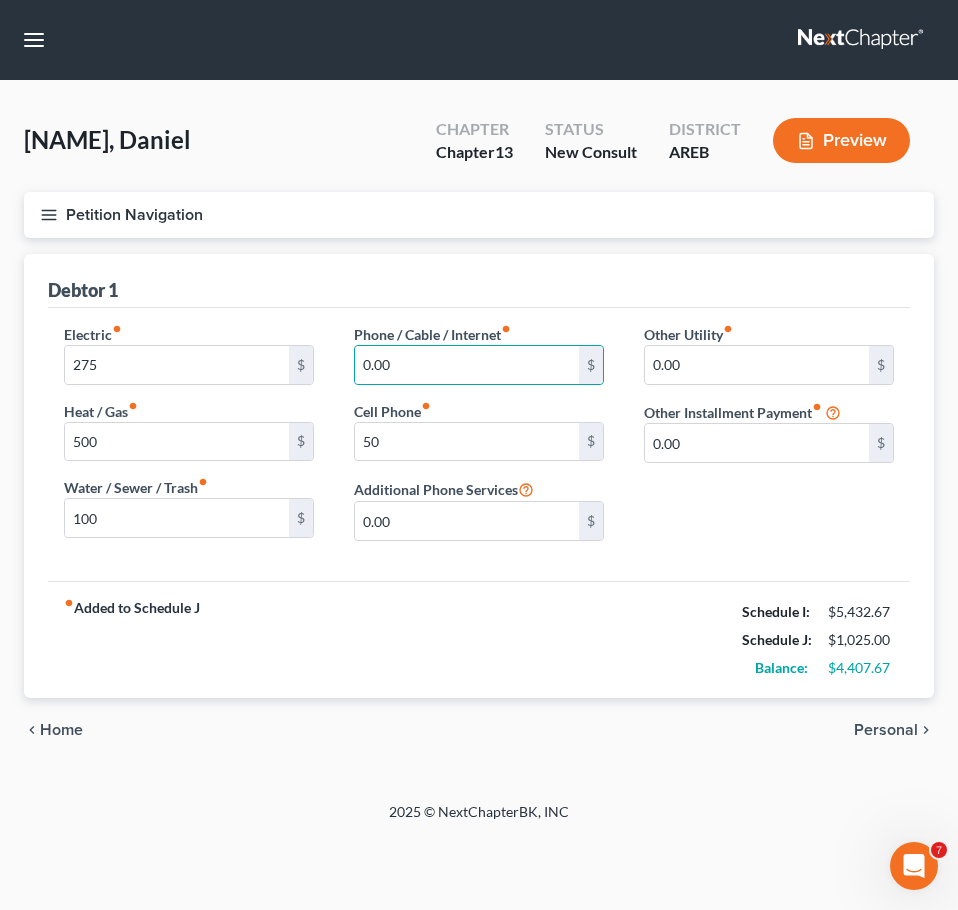 click on "Debtor 1" at bounding box center (479, 281) 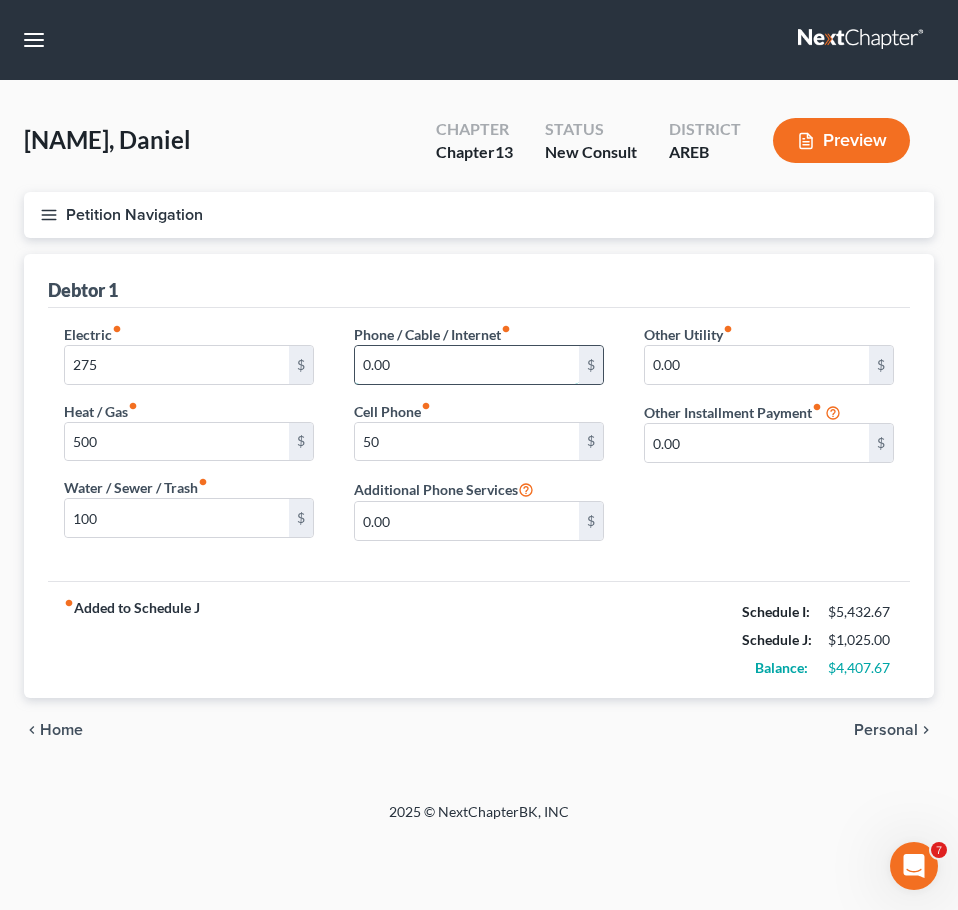 click on "0.00" at bounding box center [467, 365] 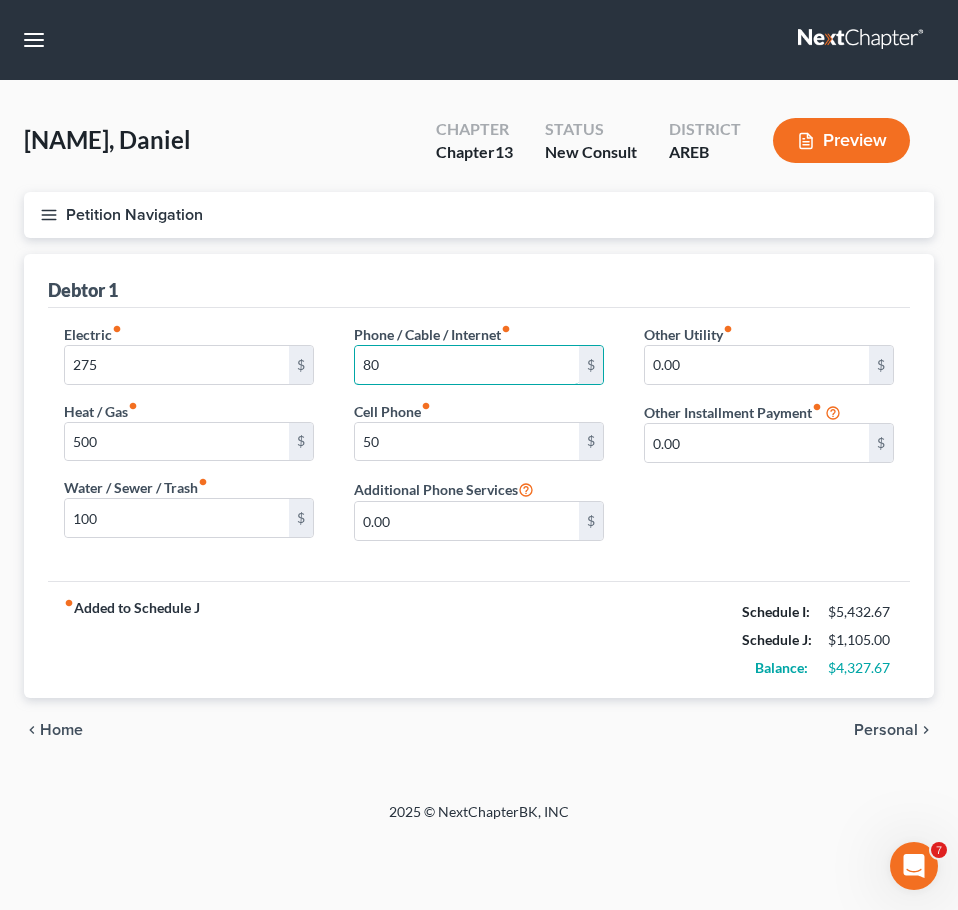 type on "80" 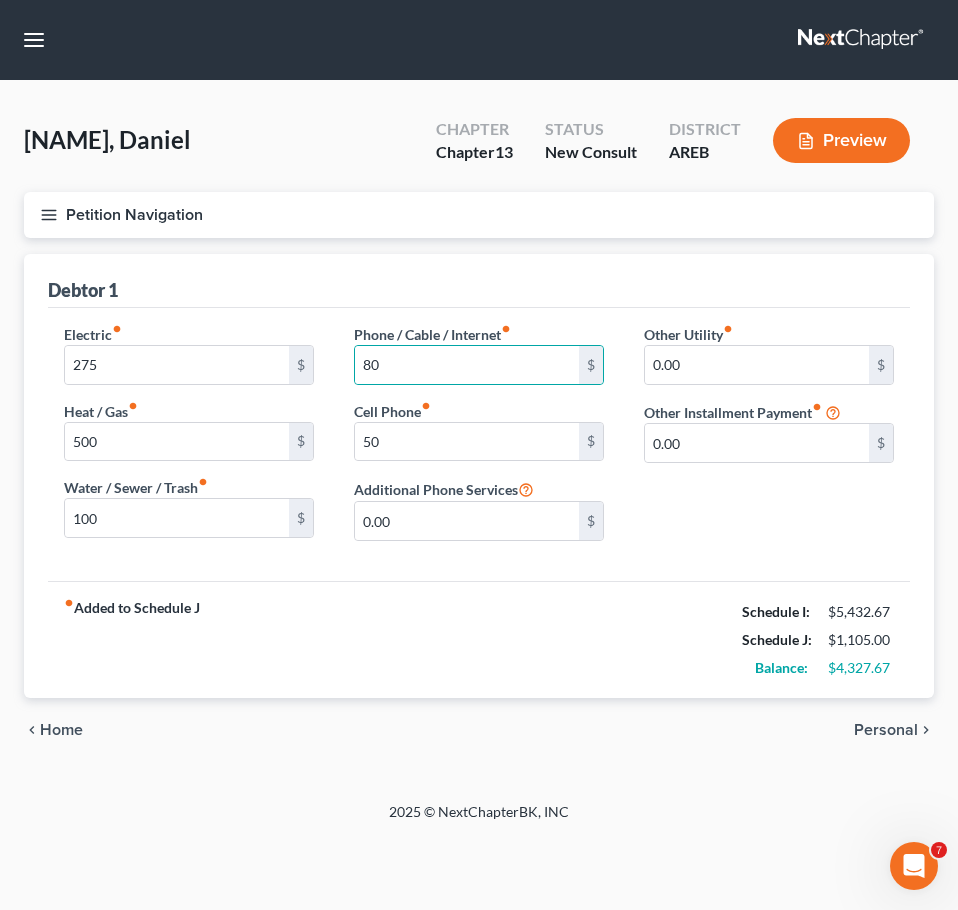 click on "Other Utility  fiber_manual_record 0.00 $ Other Installment Payment  fiber_manual_record   0.00 $" at bounding box center (769, 440) 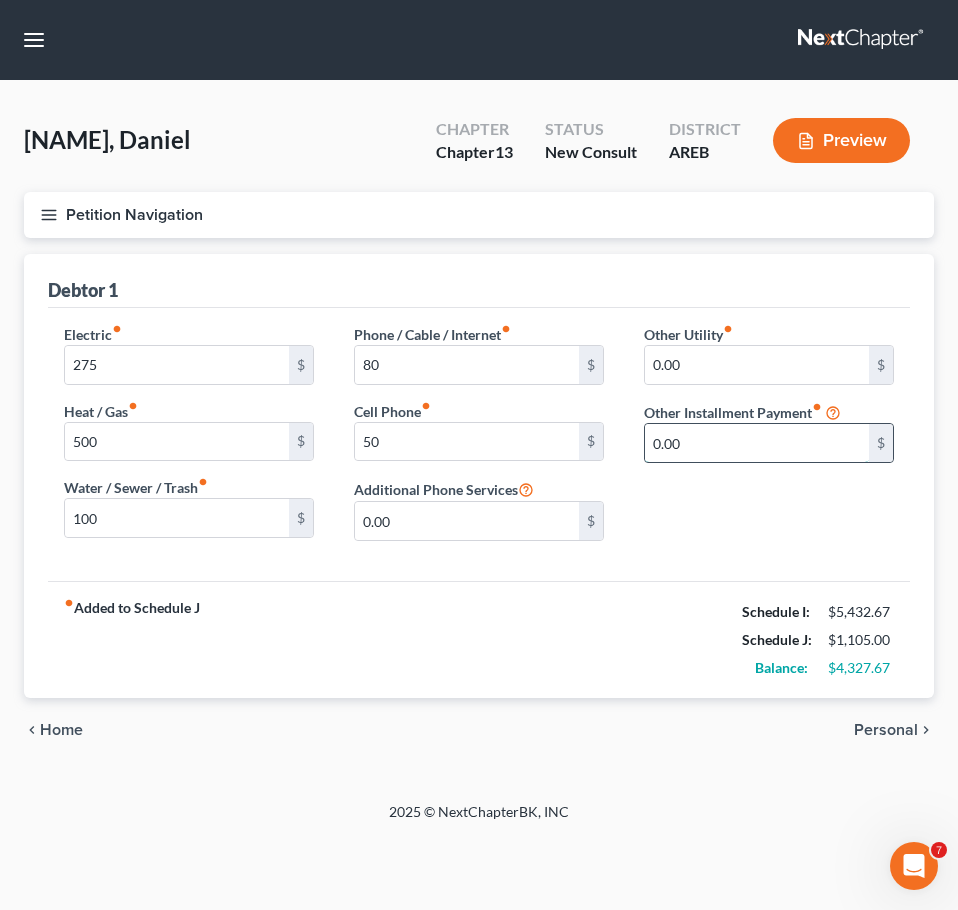 click on "0.00" at bounding box center (757, 443) 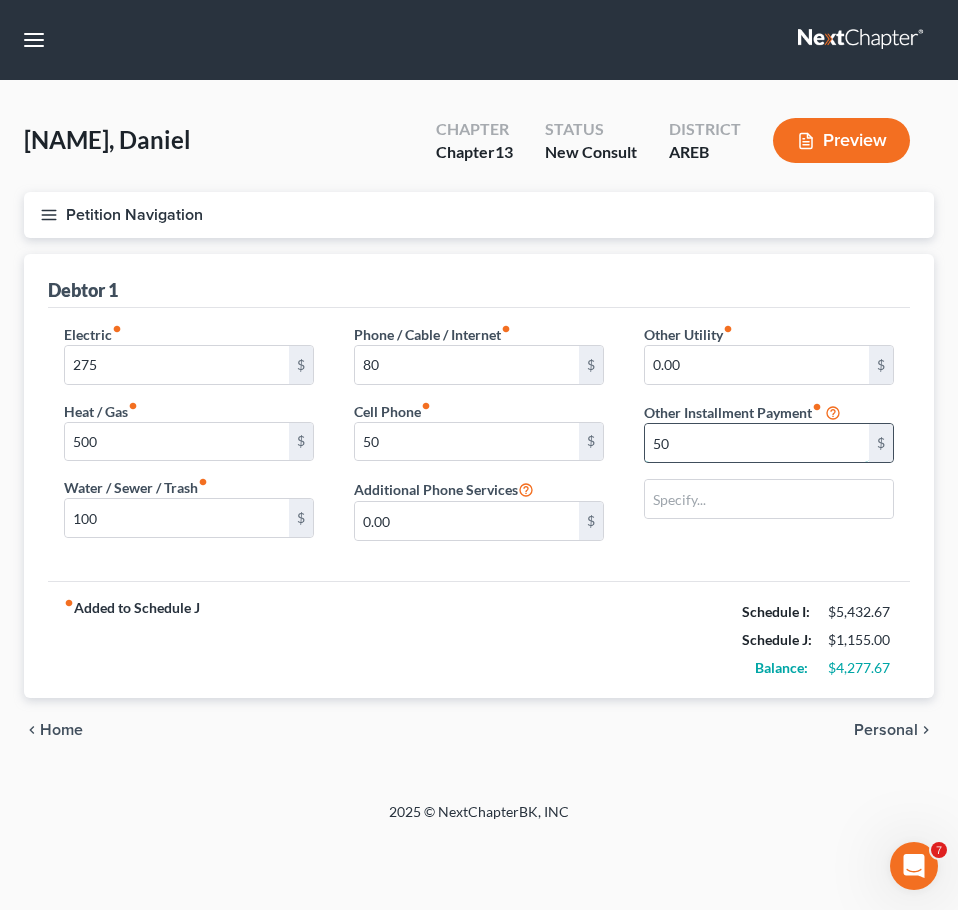type 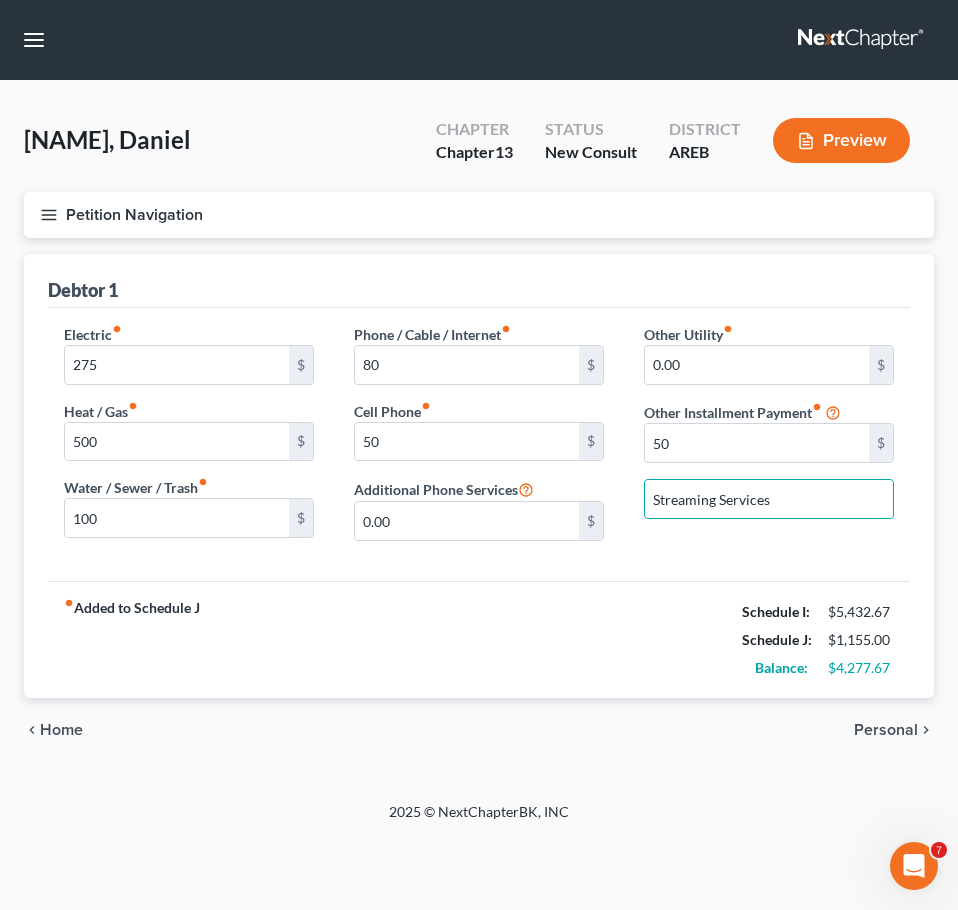 click on "Personal" at bounding box center (886, 730) 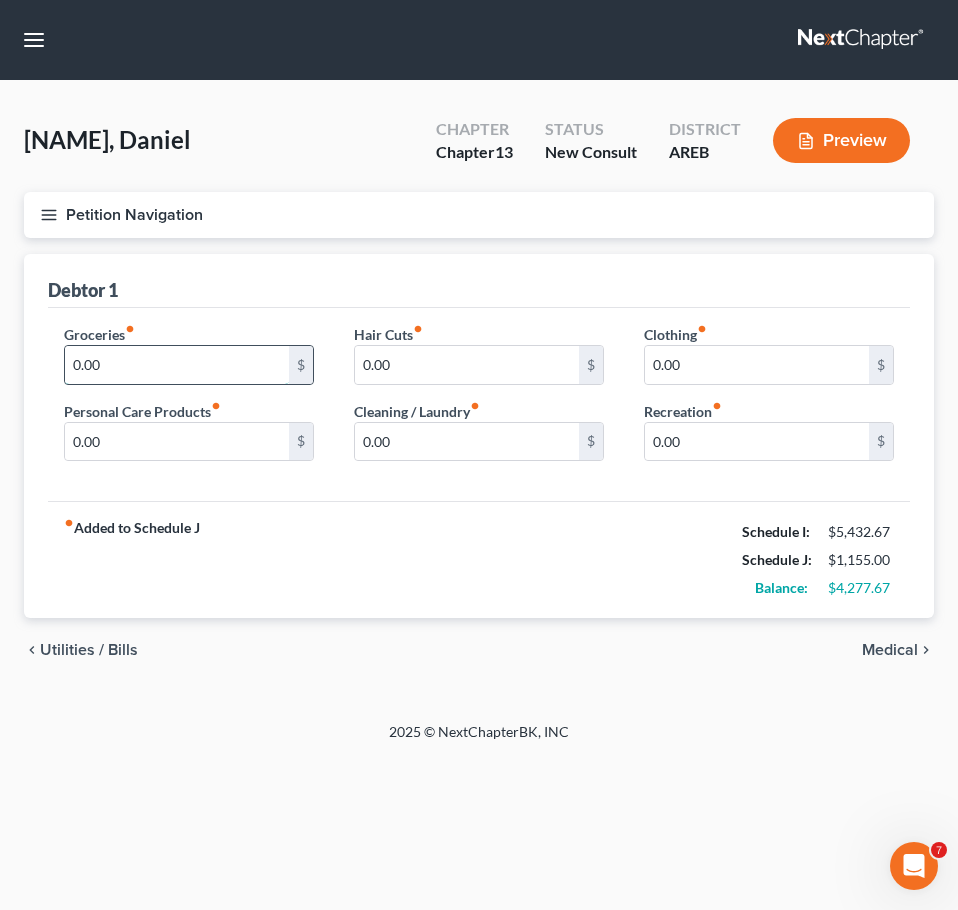 click on "0.00" at bounding box center [177, 365] 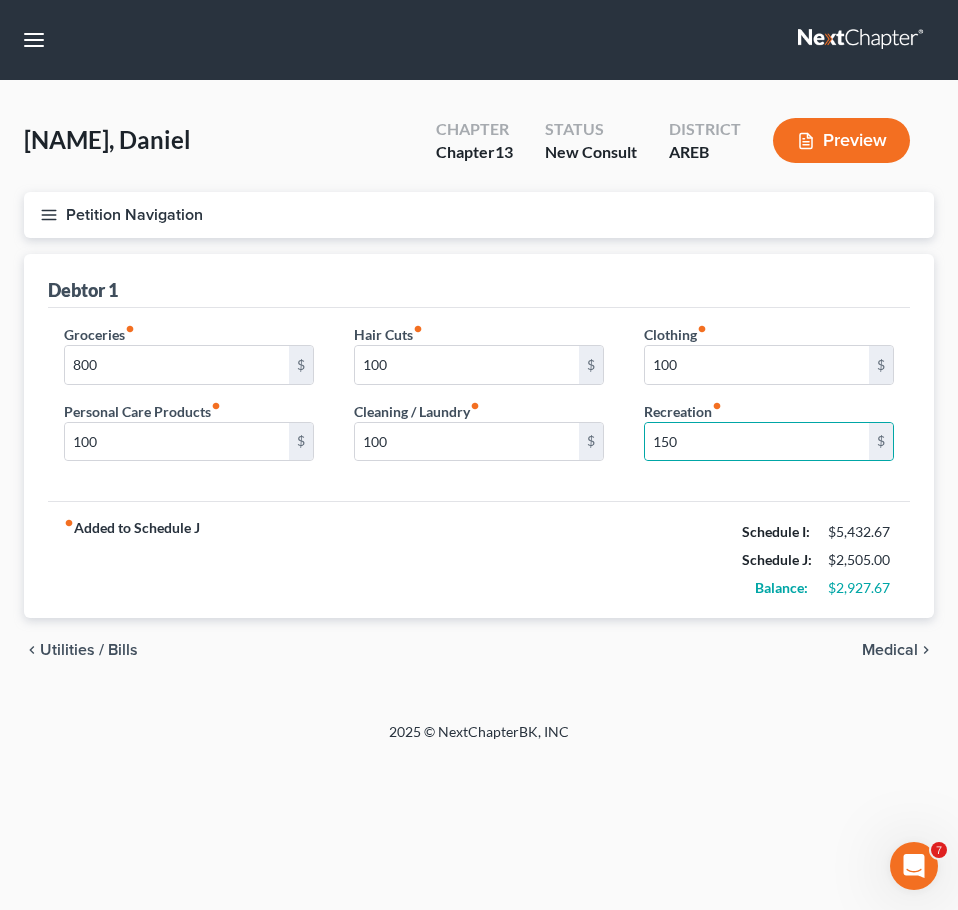 click on "fiber_manual_record  Added to Schedule J Schedule I: $5,432.67 Schedule J: $2,505.00 Balance: $2,927.67" at bounding box center [479, 559] 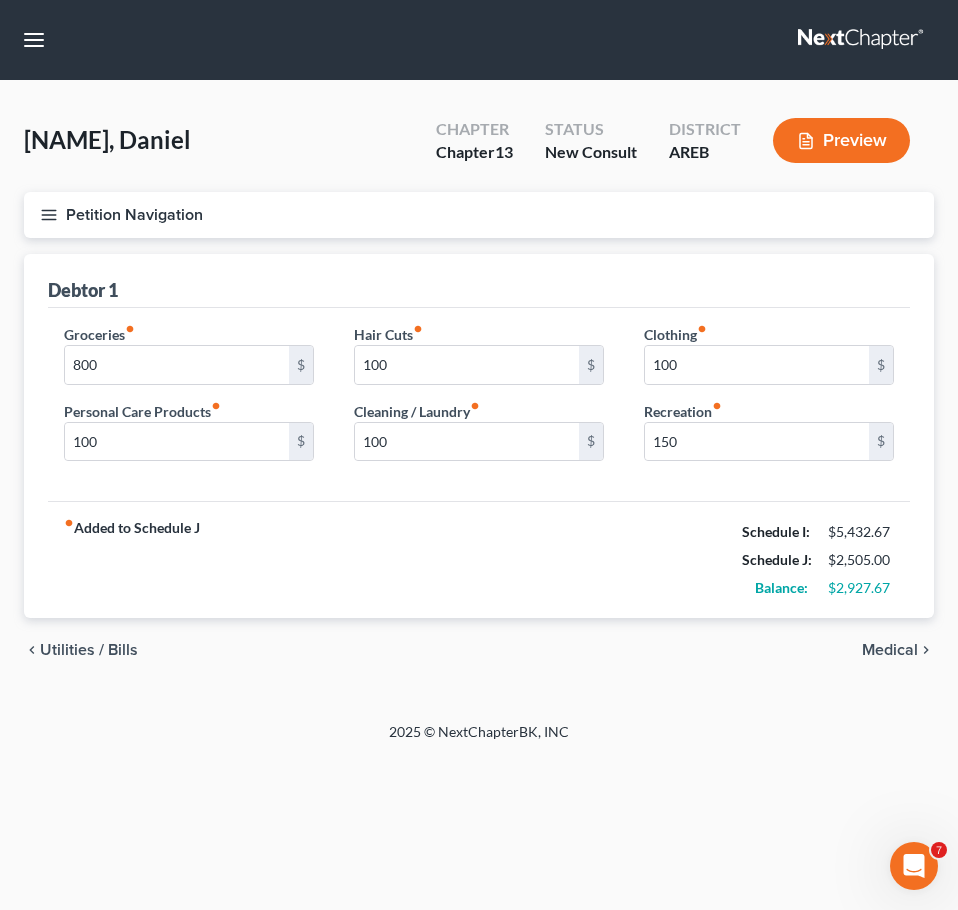 click on "Utilities / Bills" at bounding box center (89, 650) 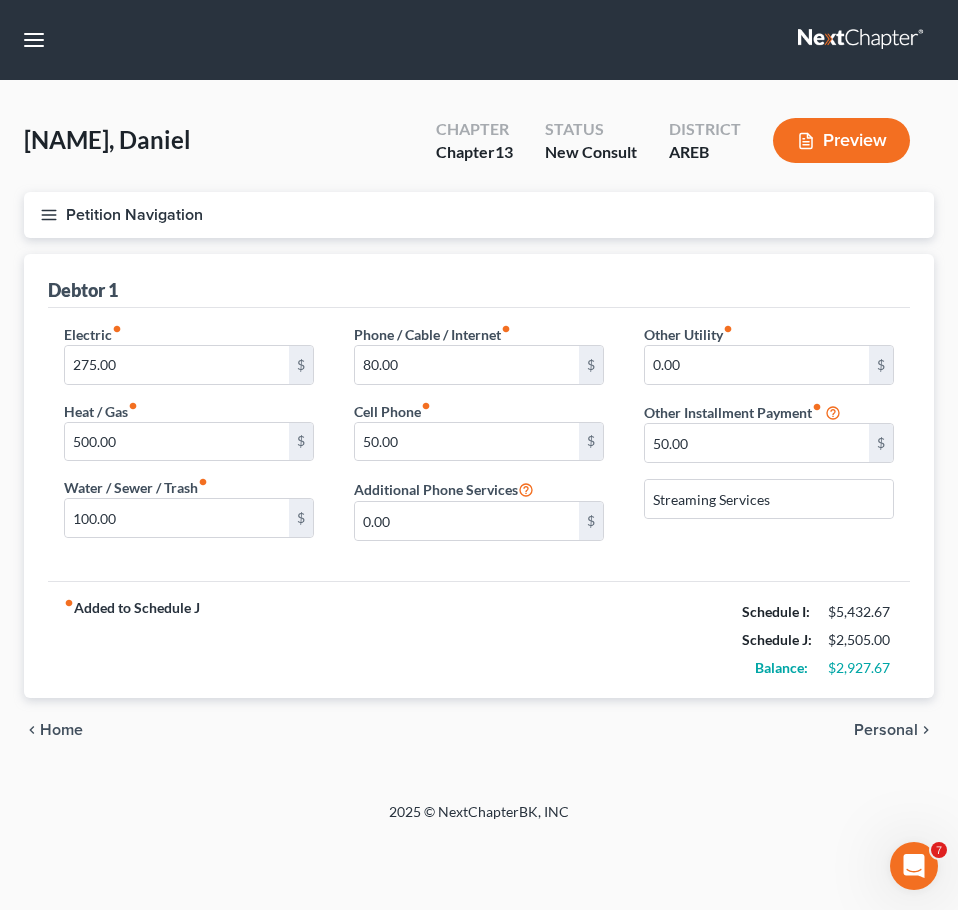 click on "Home" at bounding box center [61, 730] 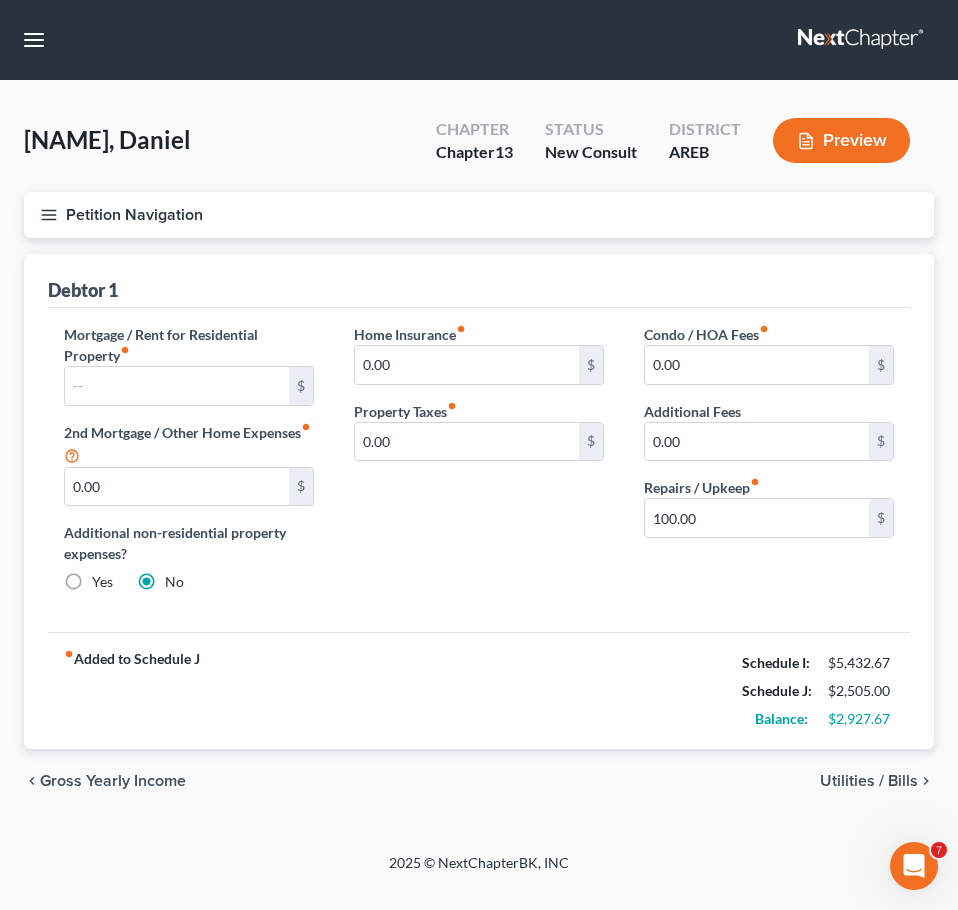 click on "Gross Yearly Income" at bounding box center [113, 781] 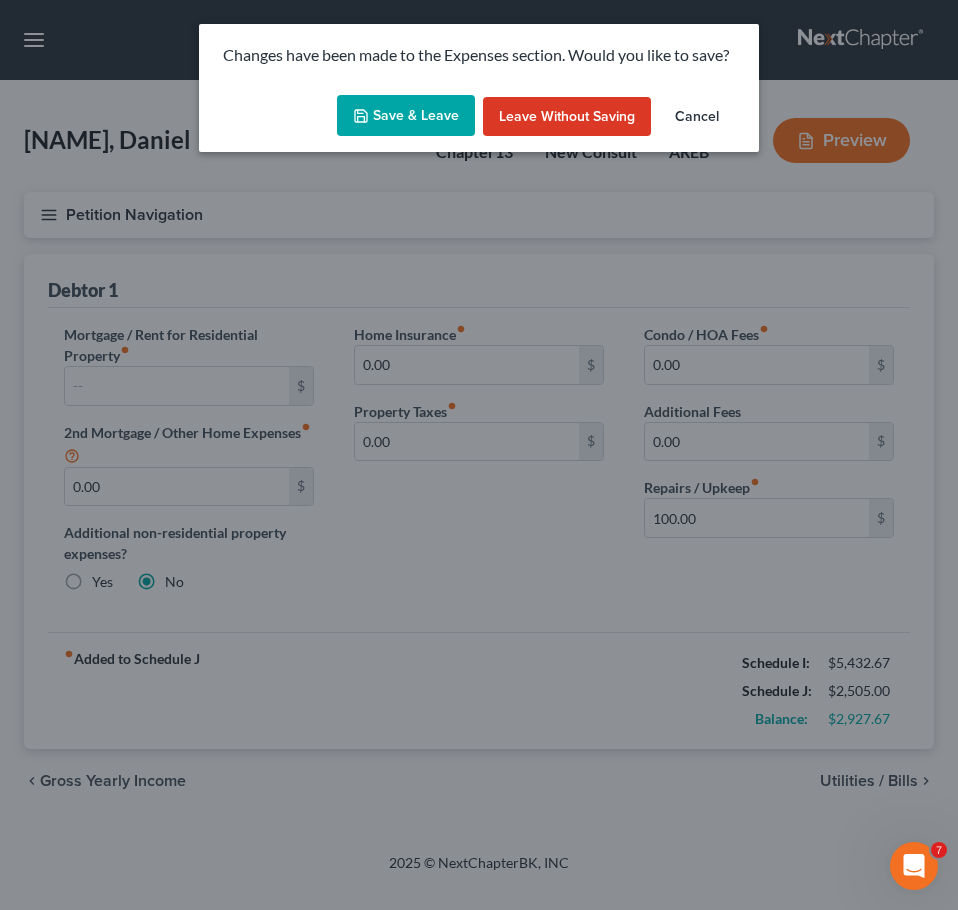 click on "Save & Leave" at bounding box center [406, 116] 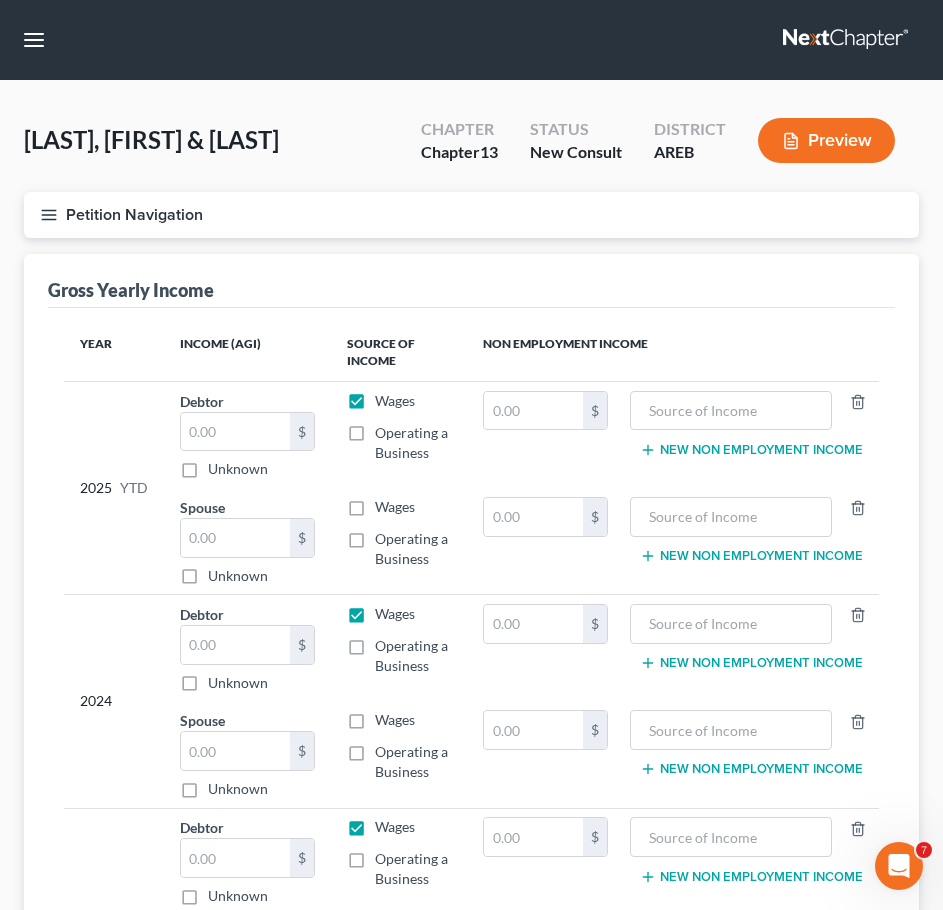 scroll, scrollTop: 291, scrollLeft: 0, axis: vertical 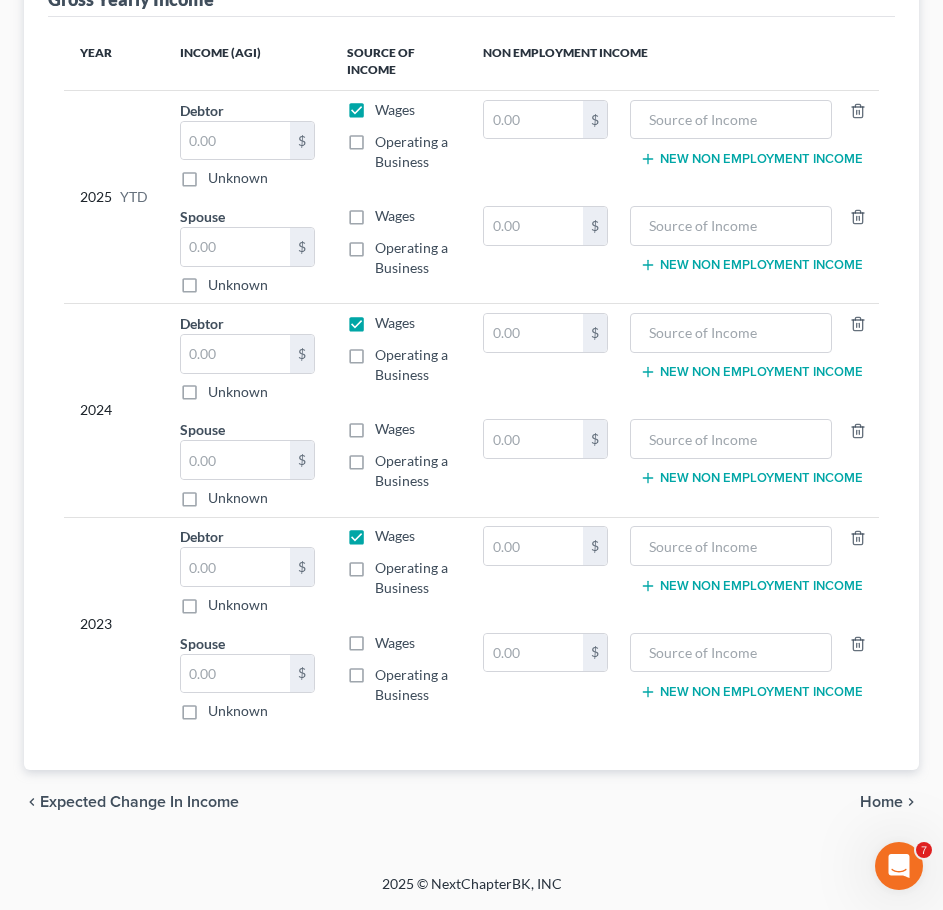 click on "Expected Change in Income" at bounding box center (139, 802) 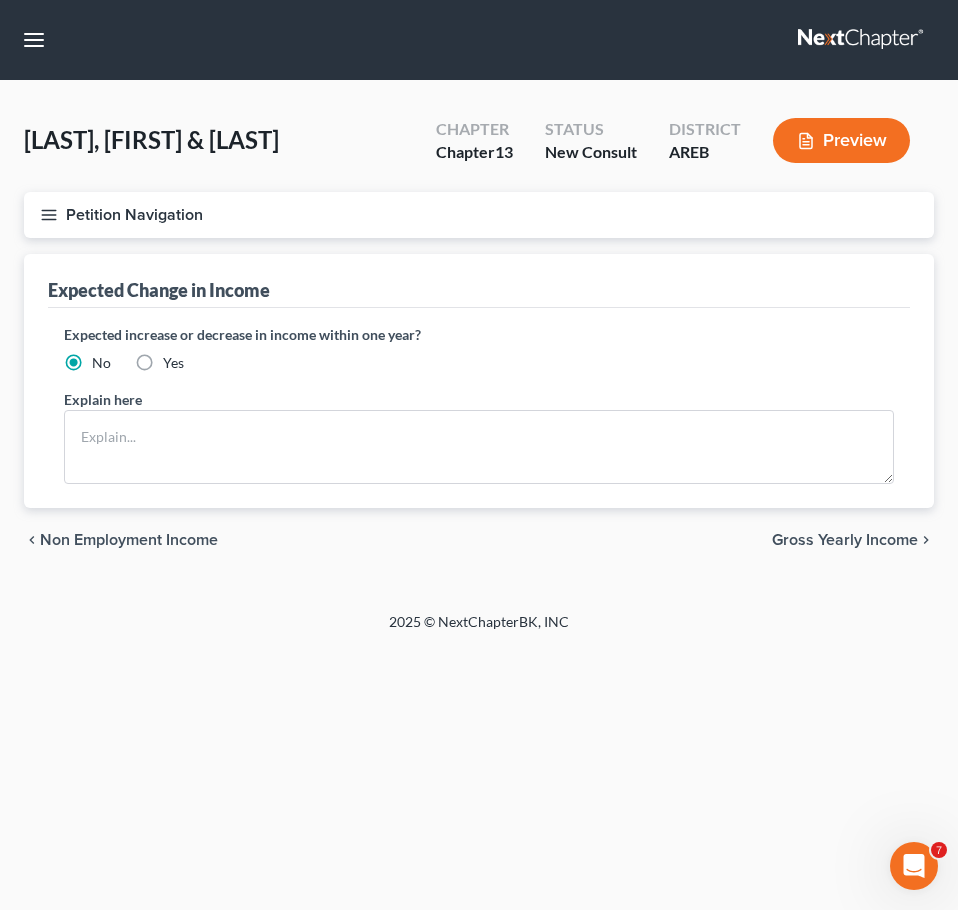 click on "Non Employment Income" at bounding box center [129, 540] 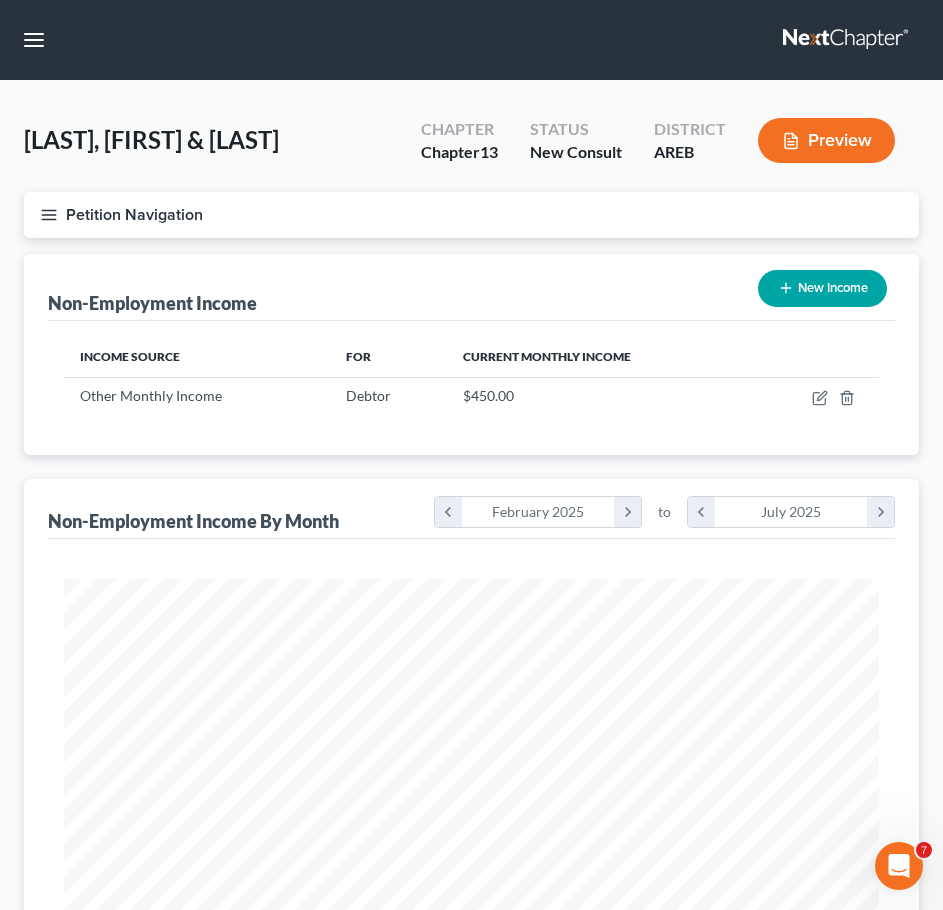 scroll, scrollTop: 999593, scrollLeft: 999145, axis: both 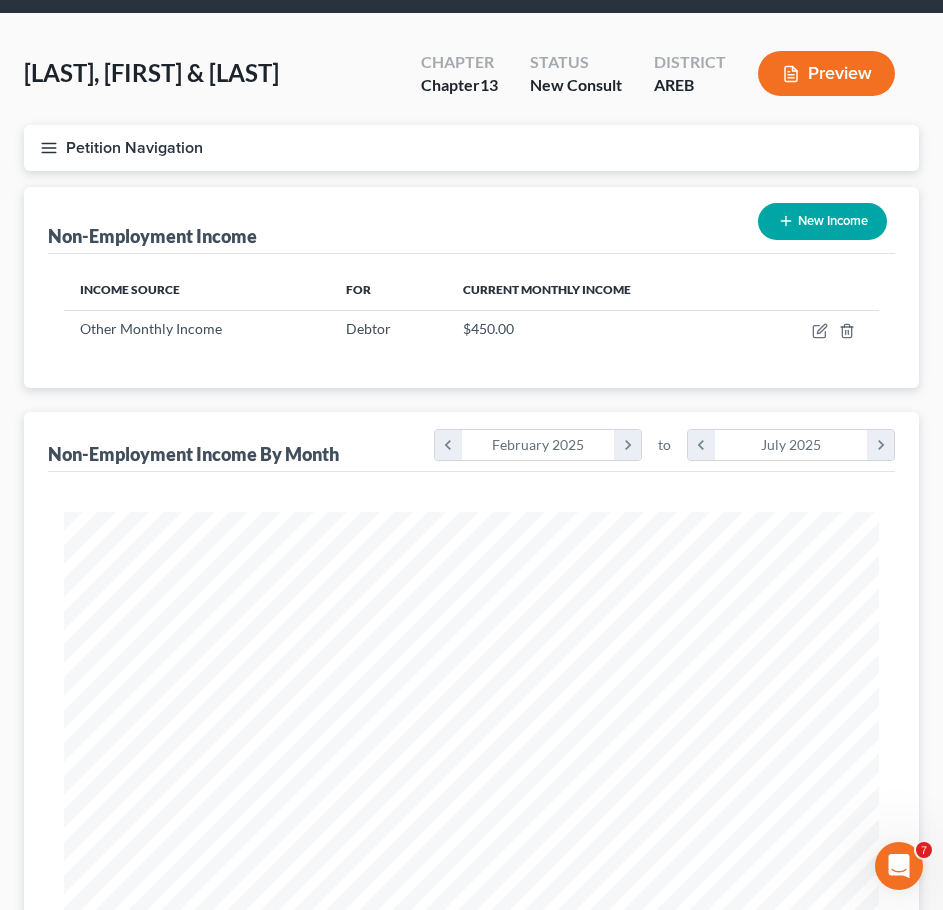 click on "New Income" at bounding box center (822, 221) 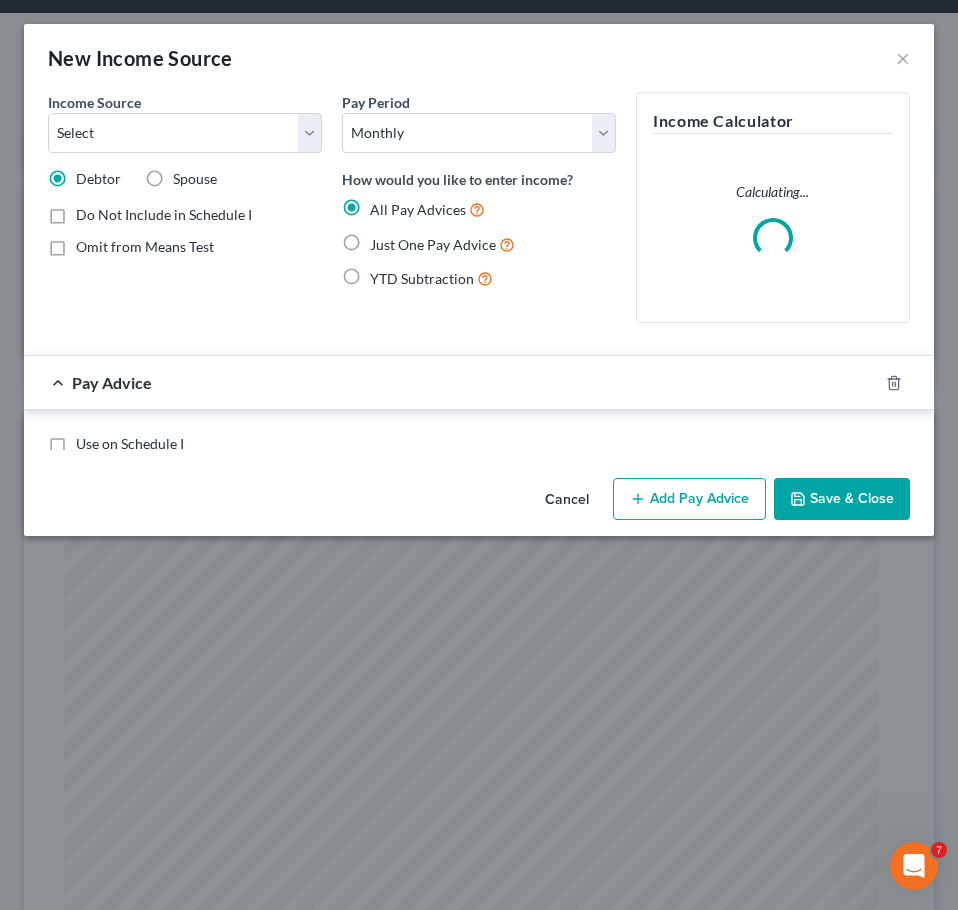 scroll, scrollTop: 999585, scrollLeft: 999130, axis: both 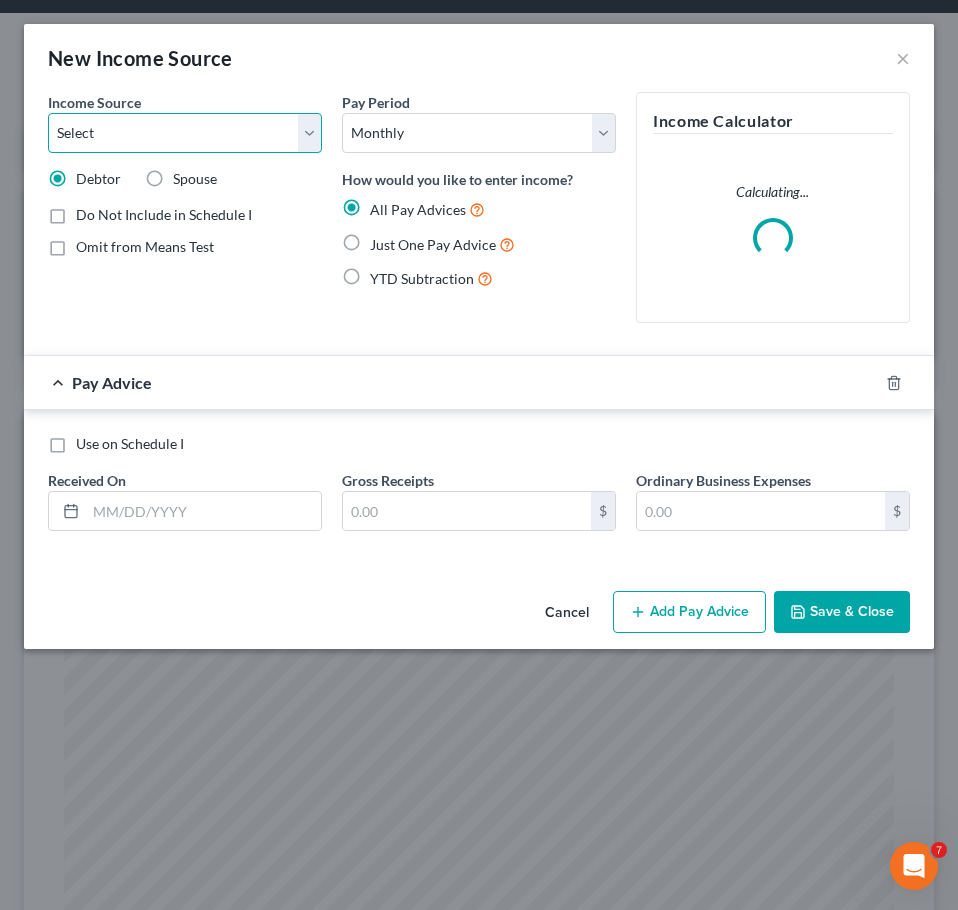 click on "Select Unemployment Disability (from employer) Pension Retirement Social Security / Social Security Disability Other Government Assistance Interests, Dividends or Royalties Child / Family Support Contributions to Household Property / Rental Business, Professional or Farm Alimony / Maintenance Payments Military Disability Benefits Other Monthly Income" at bounding box center [185, 133] 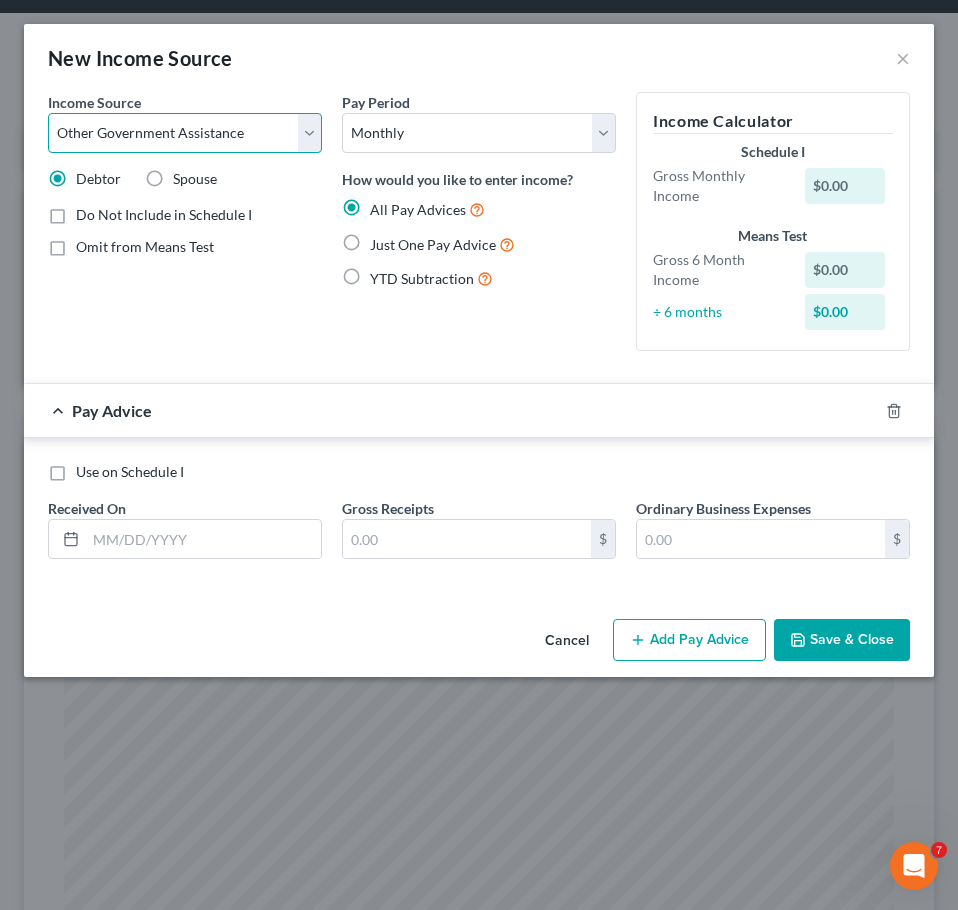 click on "Select Unemployment Disability (from employer) Pension Retirement Social Security / Social Security Disability Other Government Assistance Interests, Dividends or Royalties Child / Family Support Contributions to Household Property / Rental Business, Professional or Farm Alimony / Maintenance Payments Military Disability Benefits Other Monthly Income" at bounding box center [185, 133] 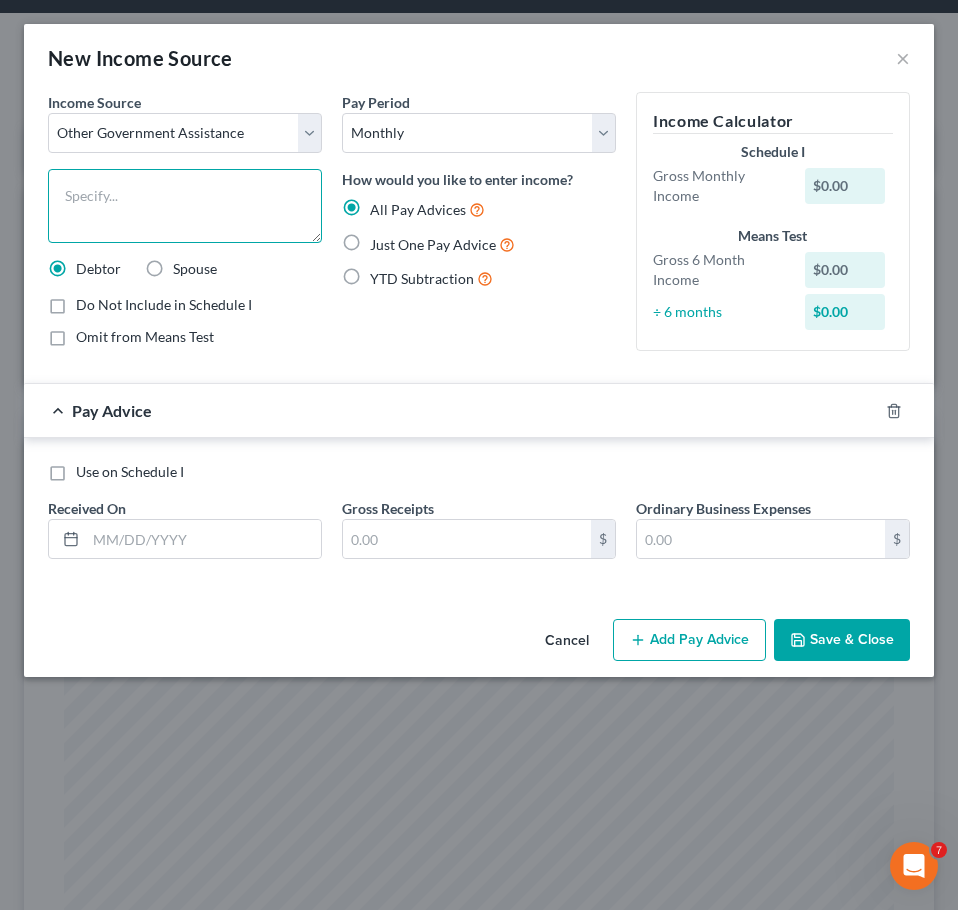 click at bounding box center [185, 206] 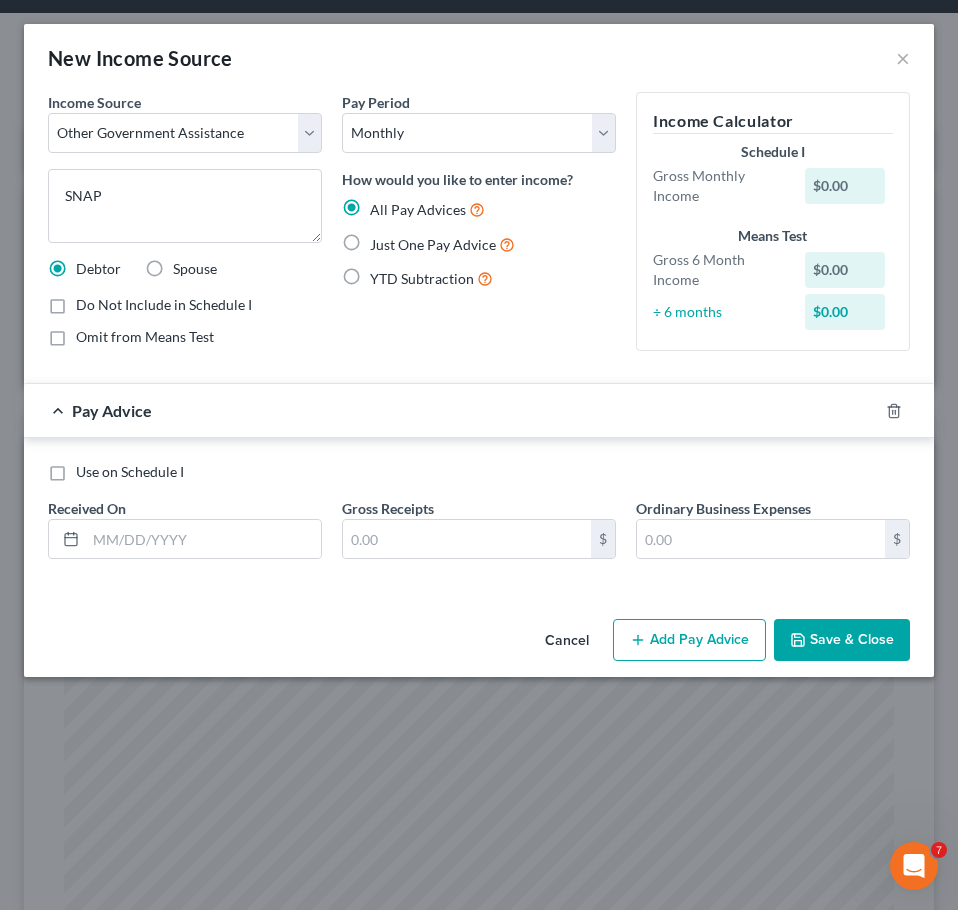 click on "Spouse" at bounding box center [195, 268] 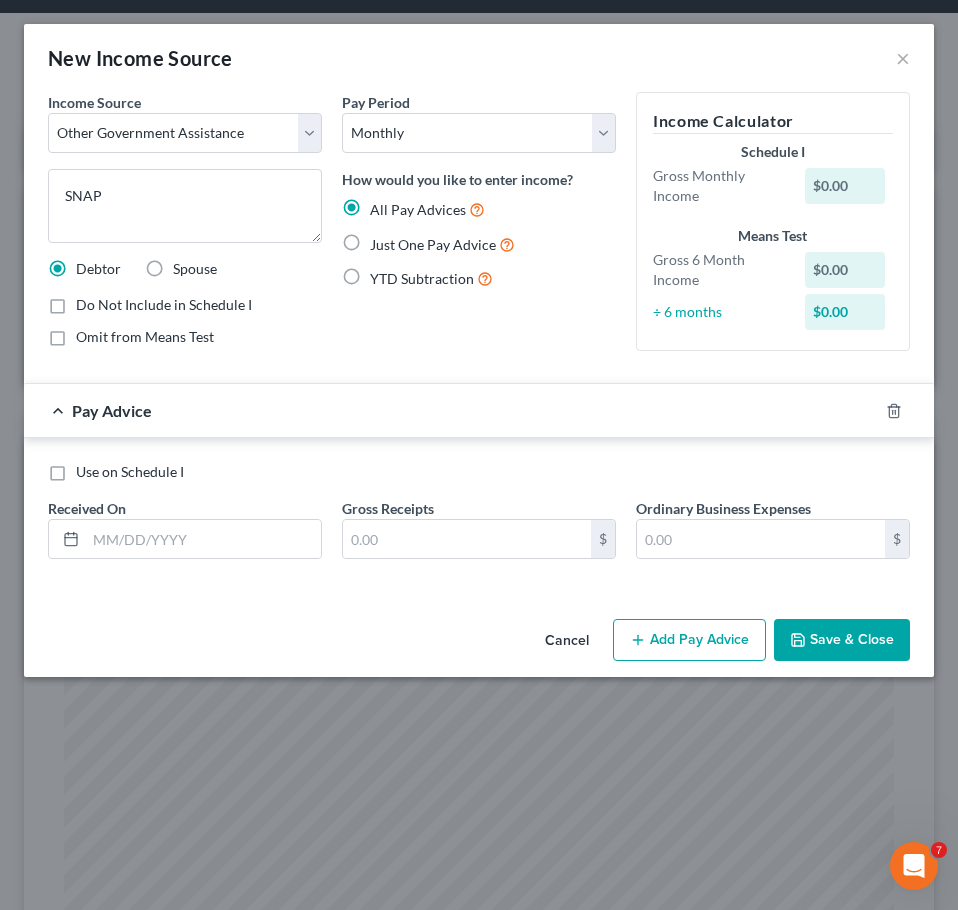 click on "Spouse" at bounding box center [187, 265] 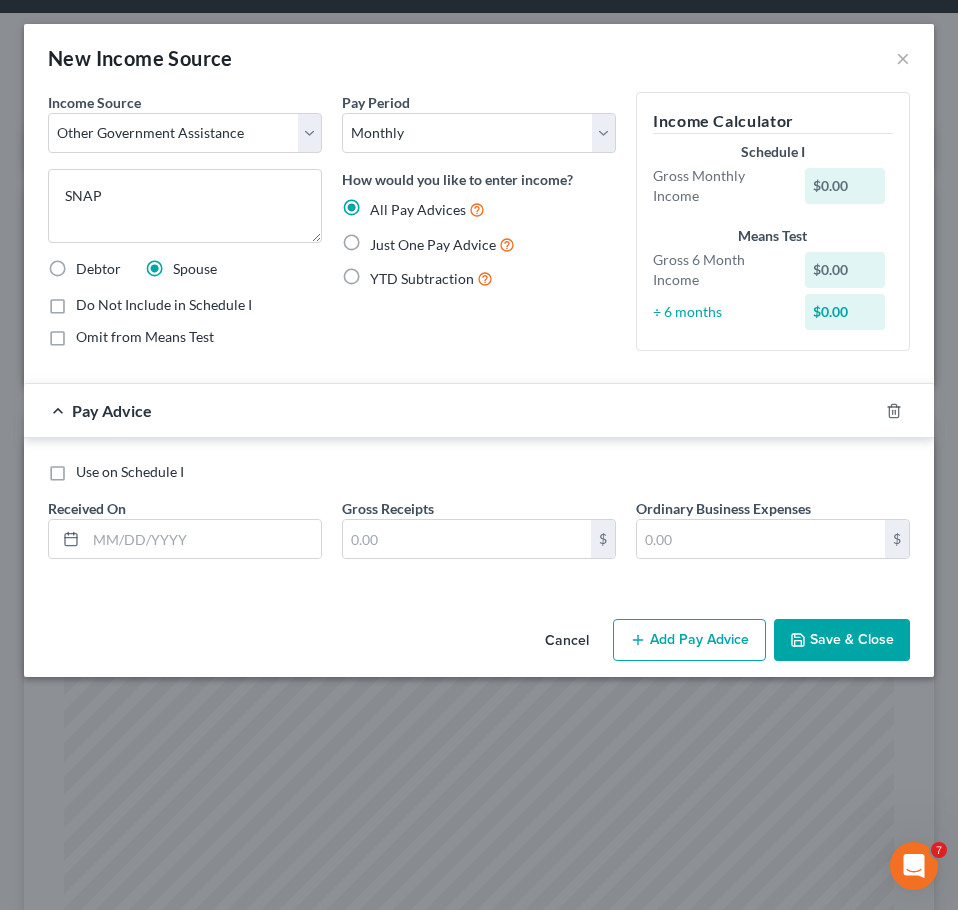 click on "Omit from Means Test" at bounding box center (145, 336) 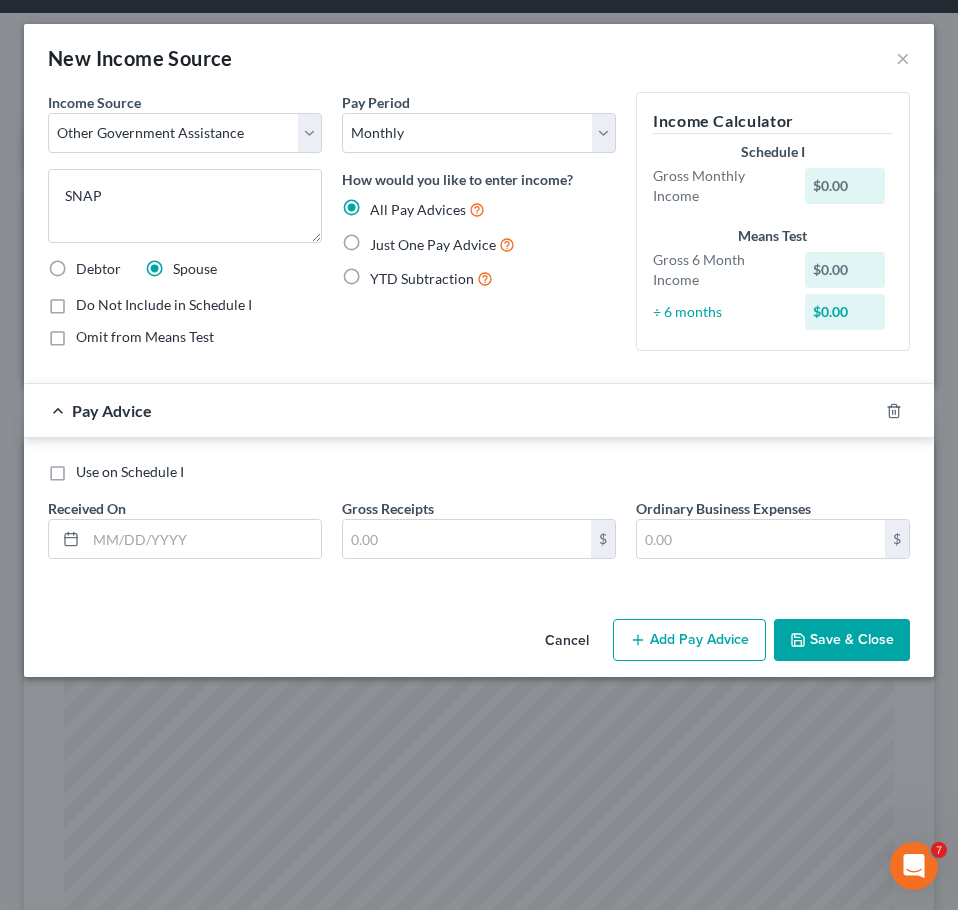 click on "Omit from Means Test" at bounding box center (90, 333) 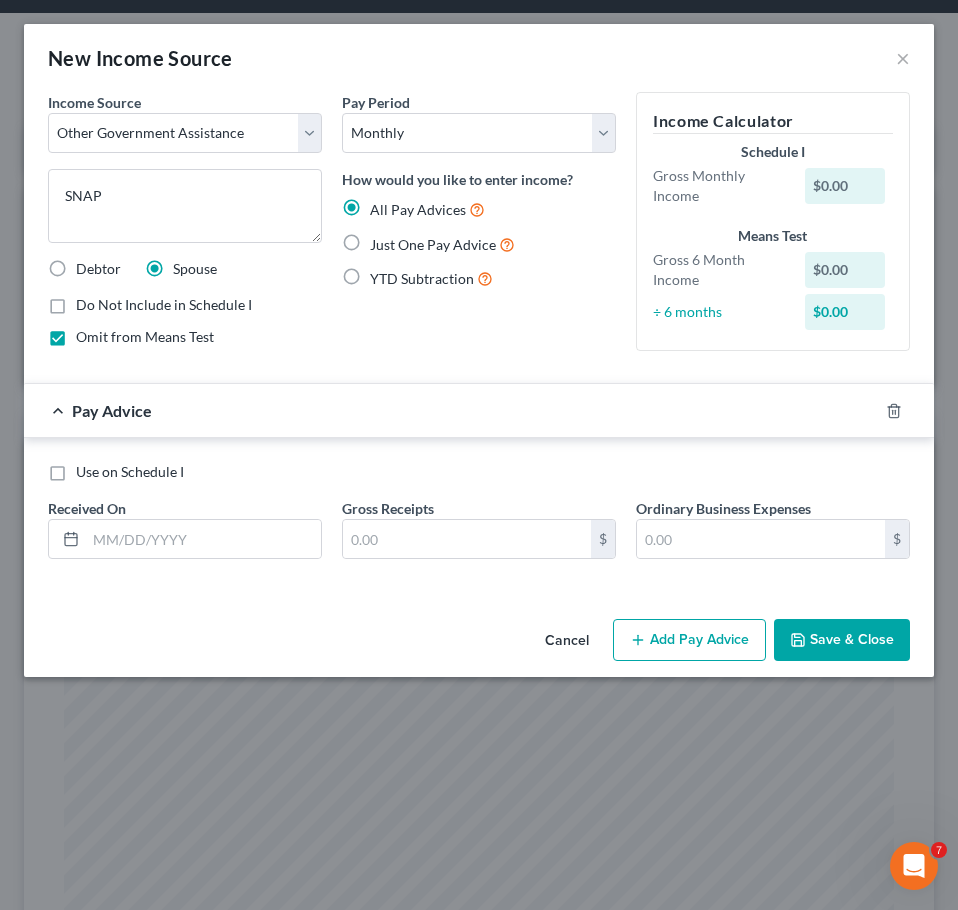 click on "Just One Pay Advice" at bounding box center [433, 244] 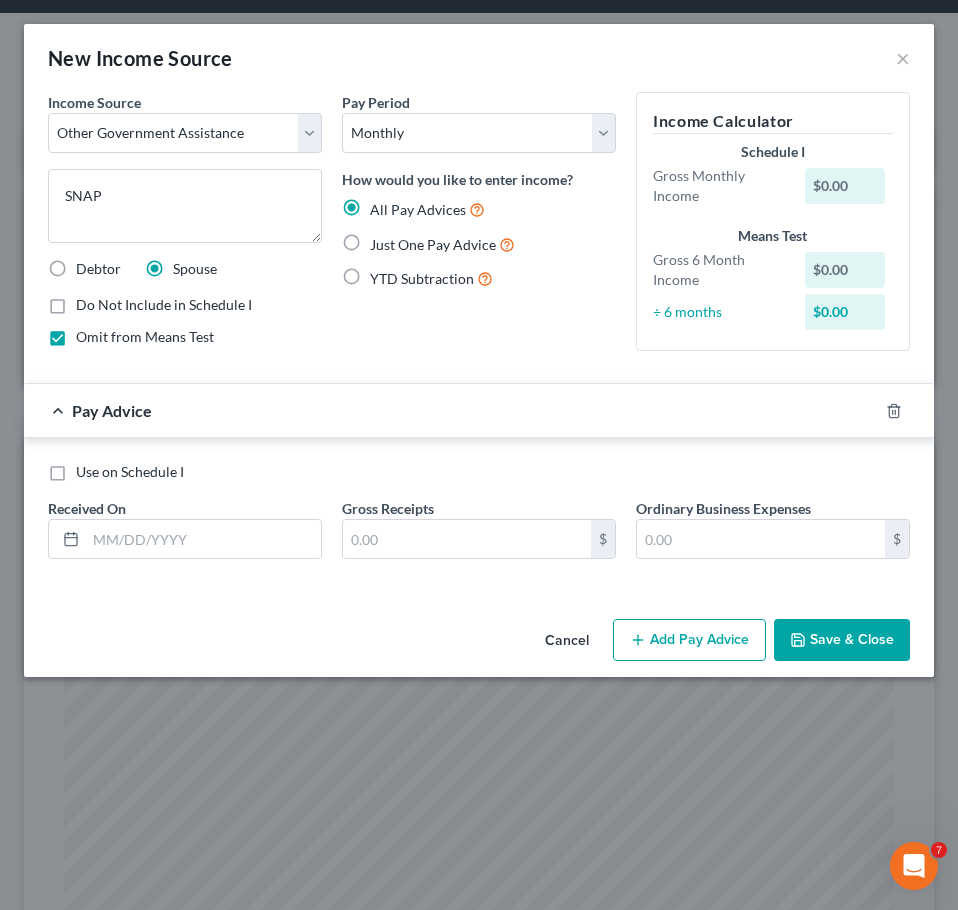 click on "Just One Pay Advice" at bounding box center [384, 239] 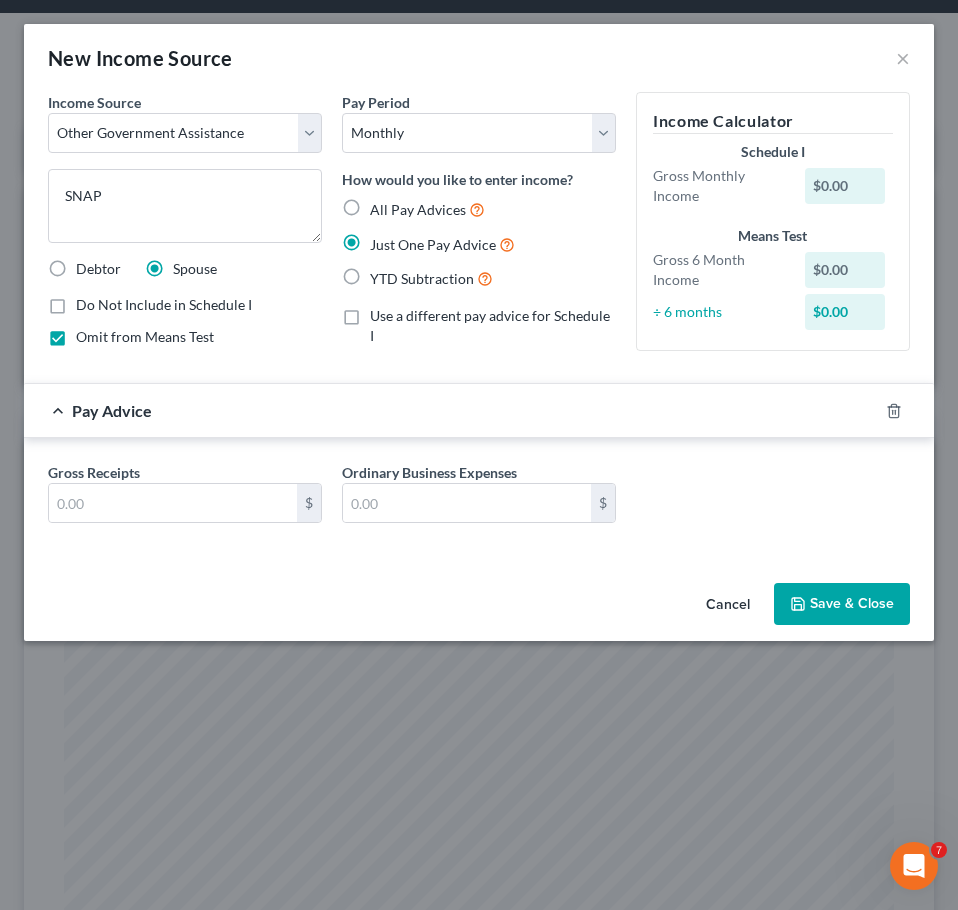 click on "Gross Receipts $ Ordinary Business Expenses $" at bounding box center [479, 500] 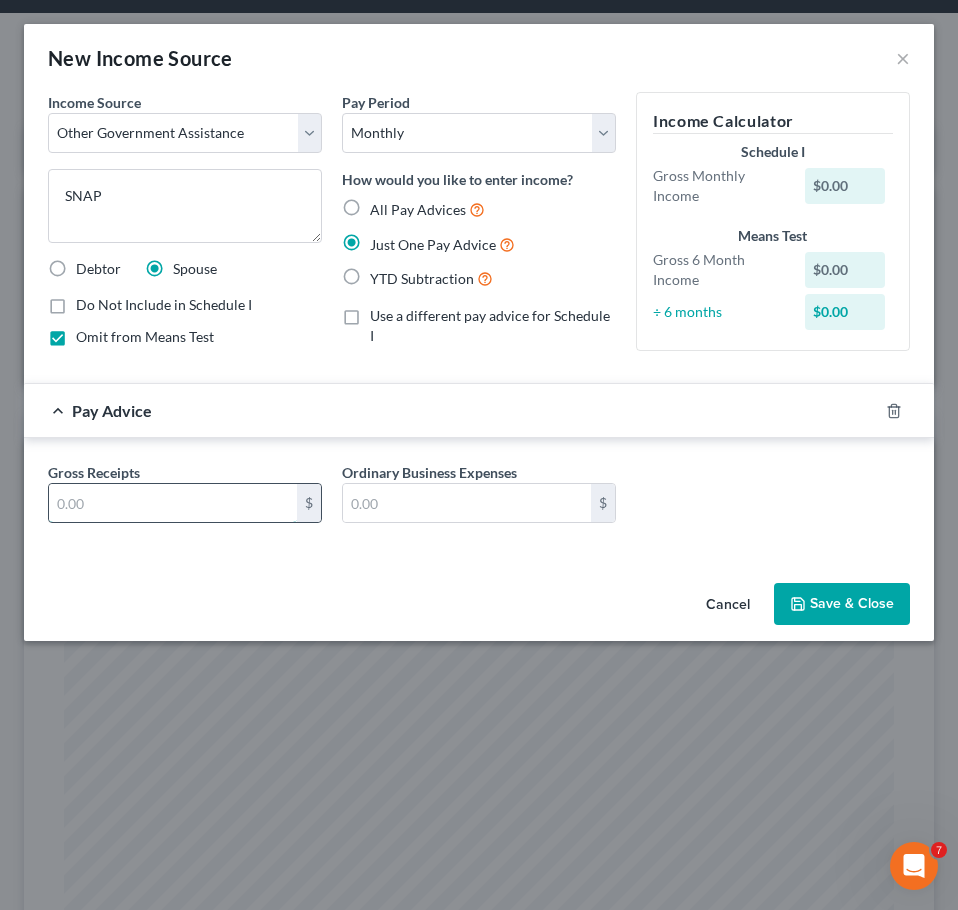click at bounding box center [173, 503] 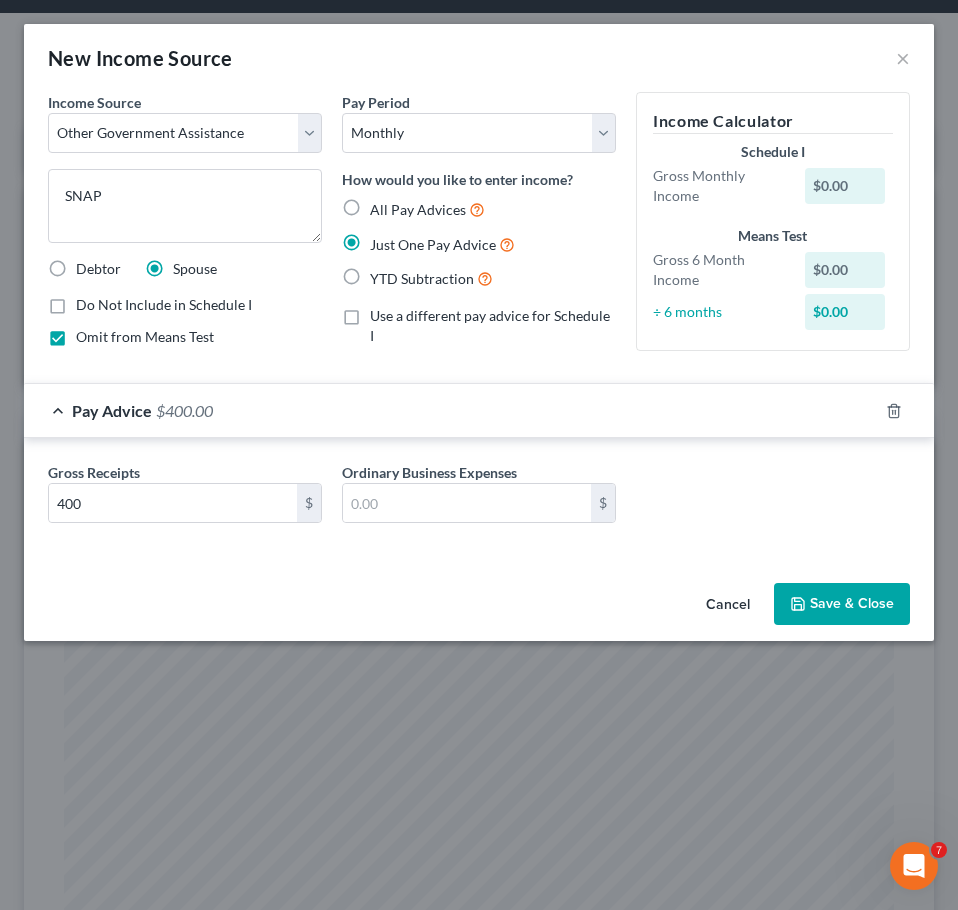 click on "Save & Close" at bounding box center [842, 604] 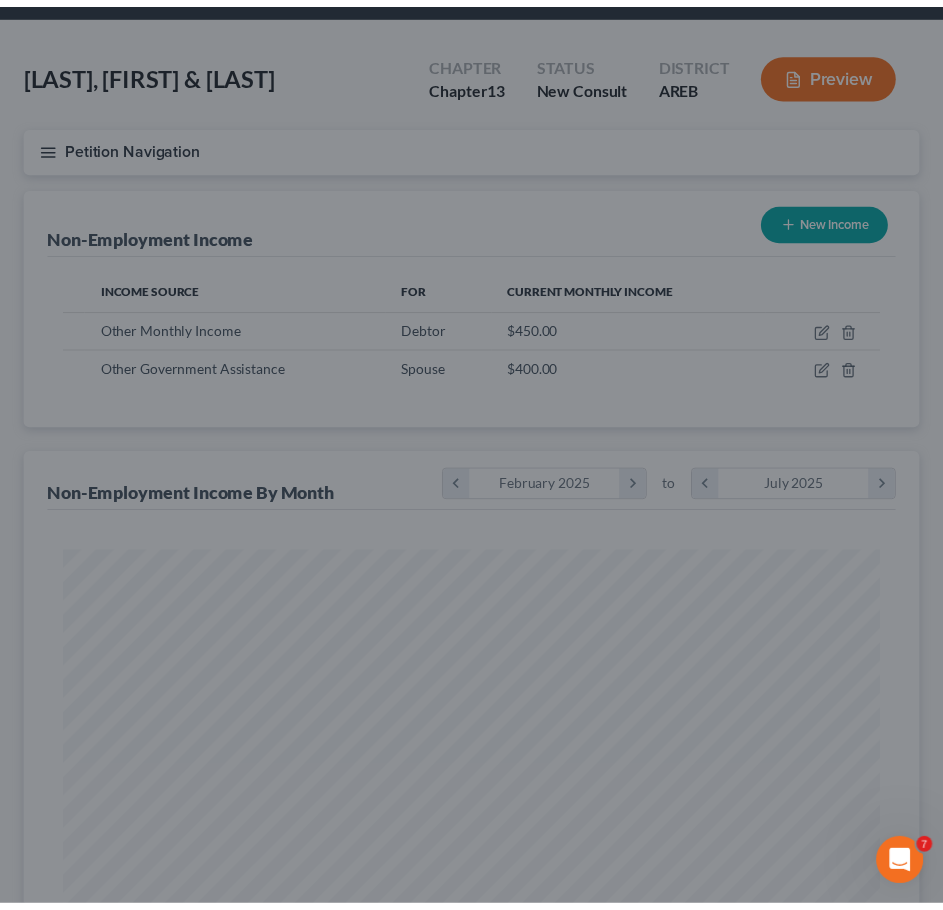 scroll, scrollTop: 407, scrollLeft: 855, axis: both 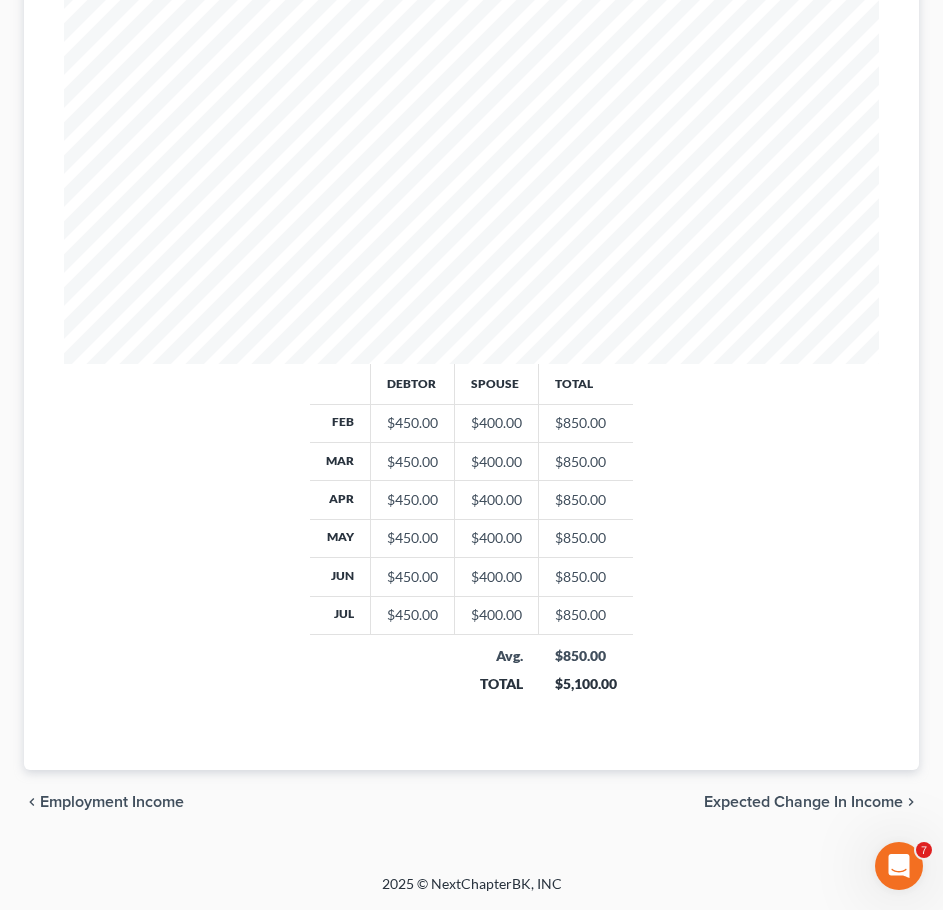 click on "Expected Change in Income" at bounding box center (803, 802) 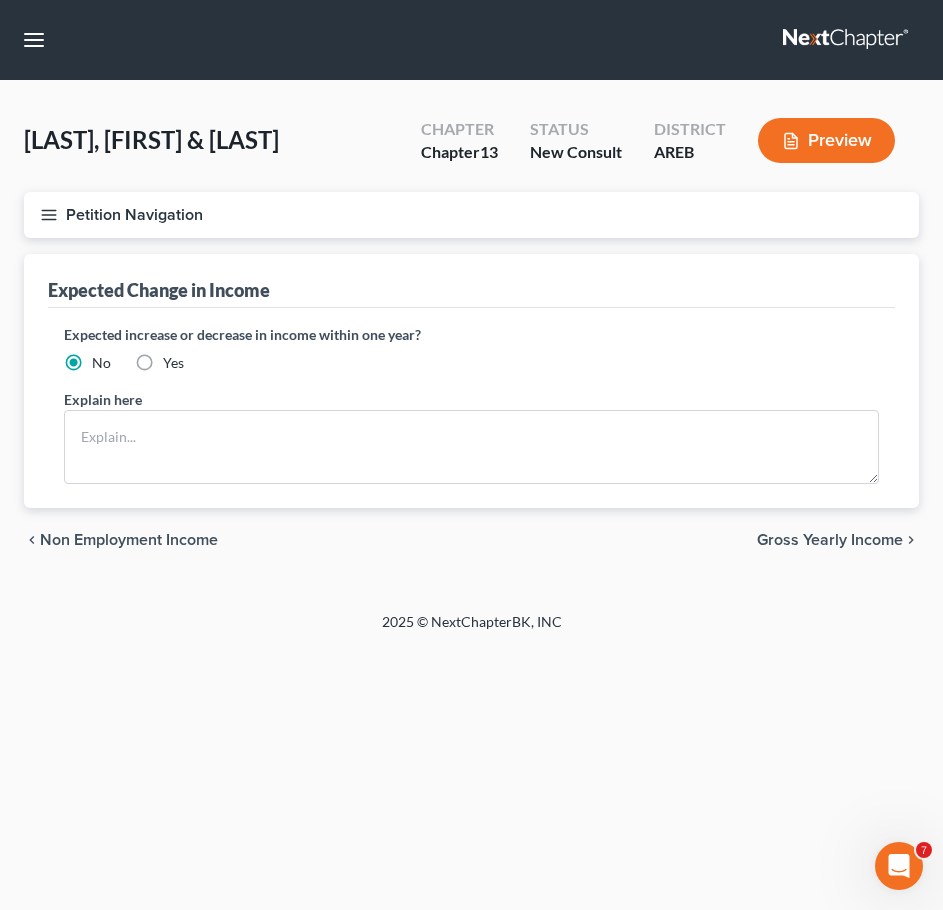 scroll, scrollTop: 0, scrollLeft: 0, axis: both 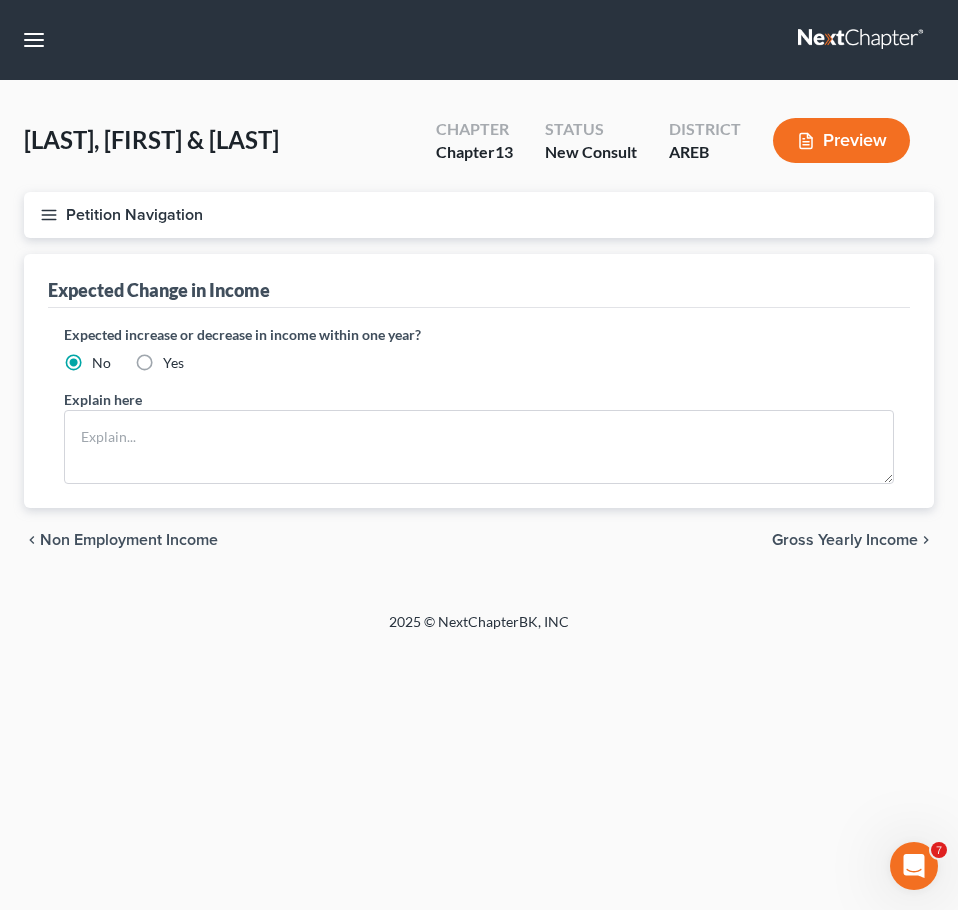 click on "Gross Yearly Income" at bounding box center [845, 540] 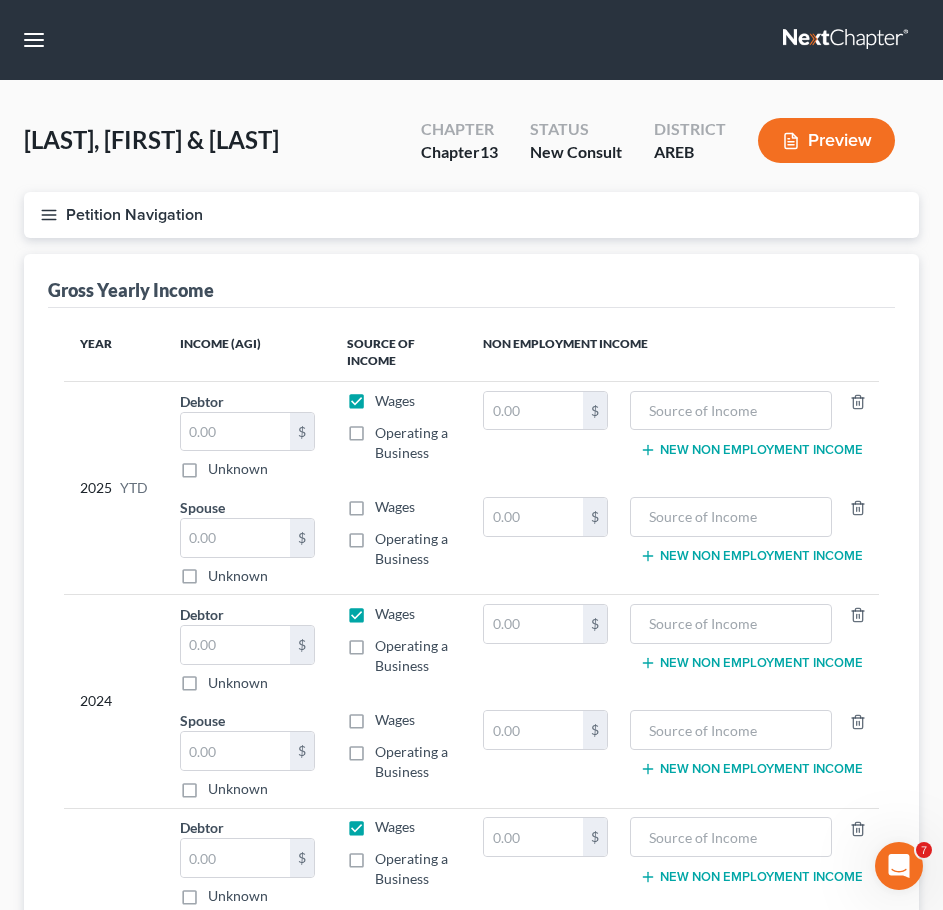 scroll, scrollTop: 291, scrollLeft: 0, axis: vertical 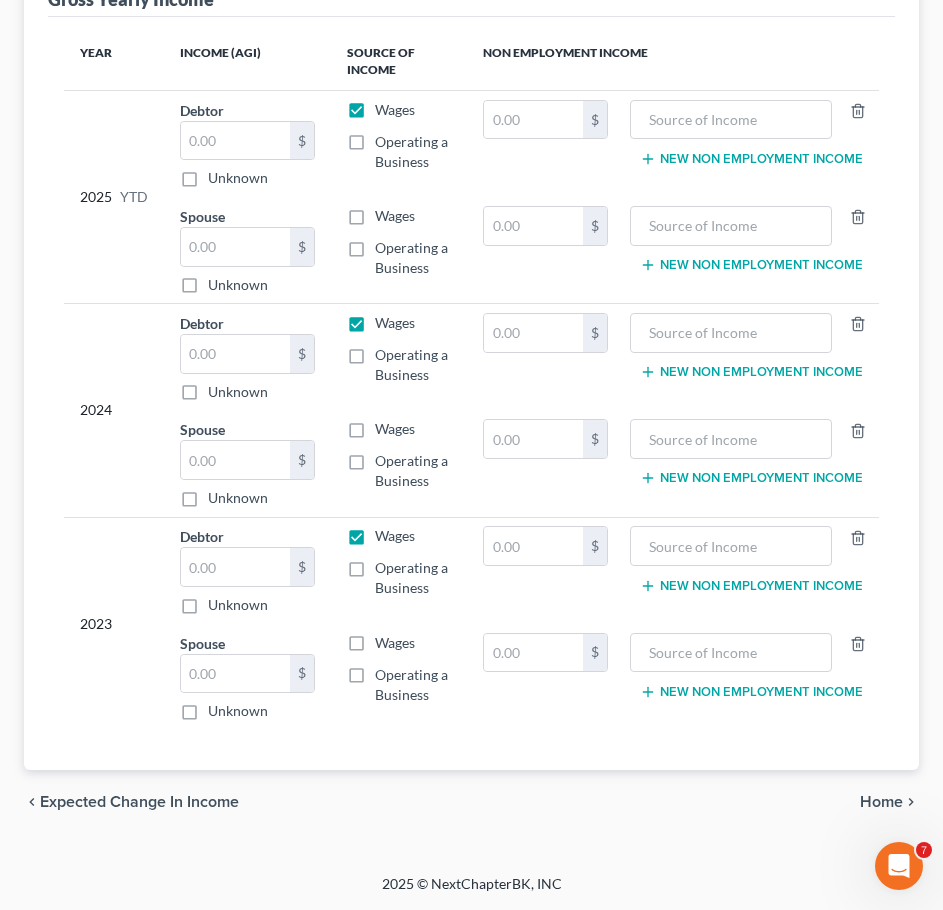 click on "Home" at bounding box center [881, 802] 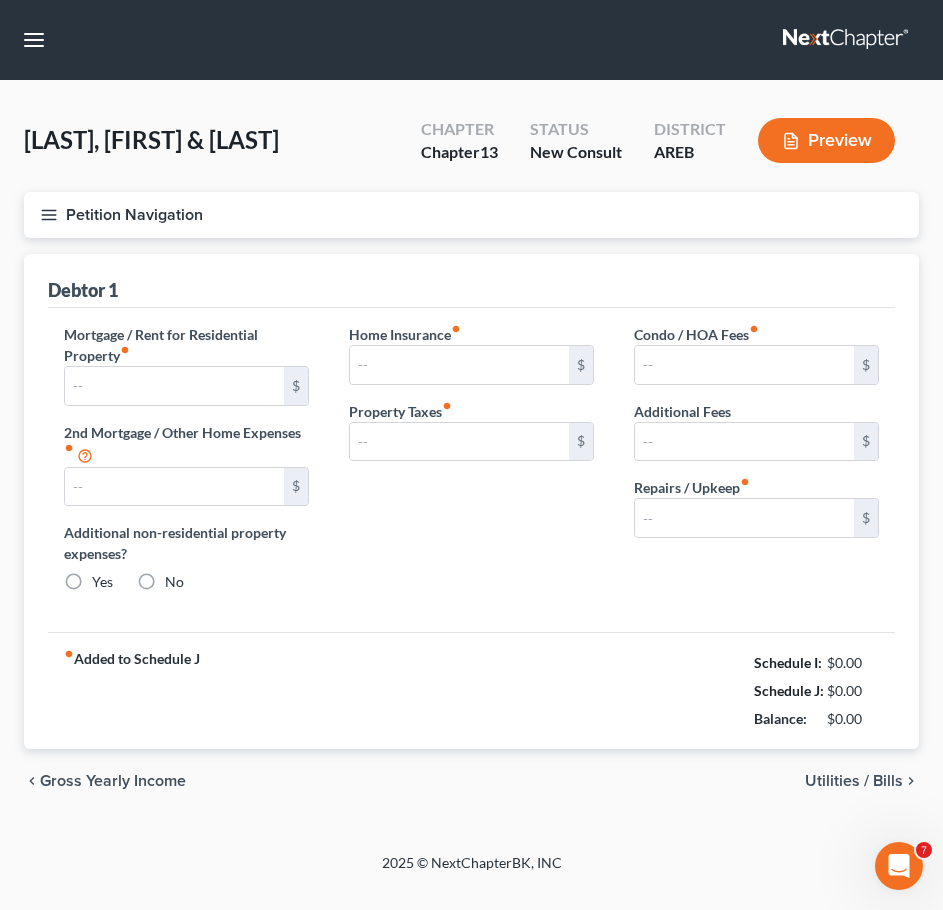 scroll, scrollTop: 0, scrollLeft: 0, axis: both 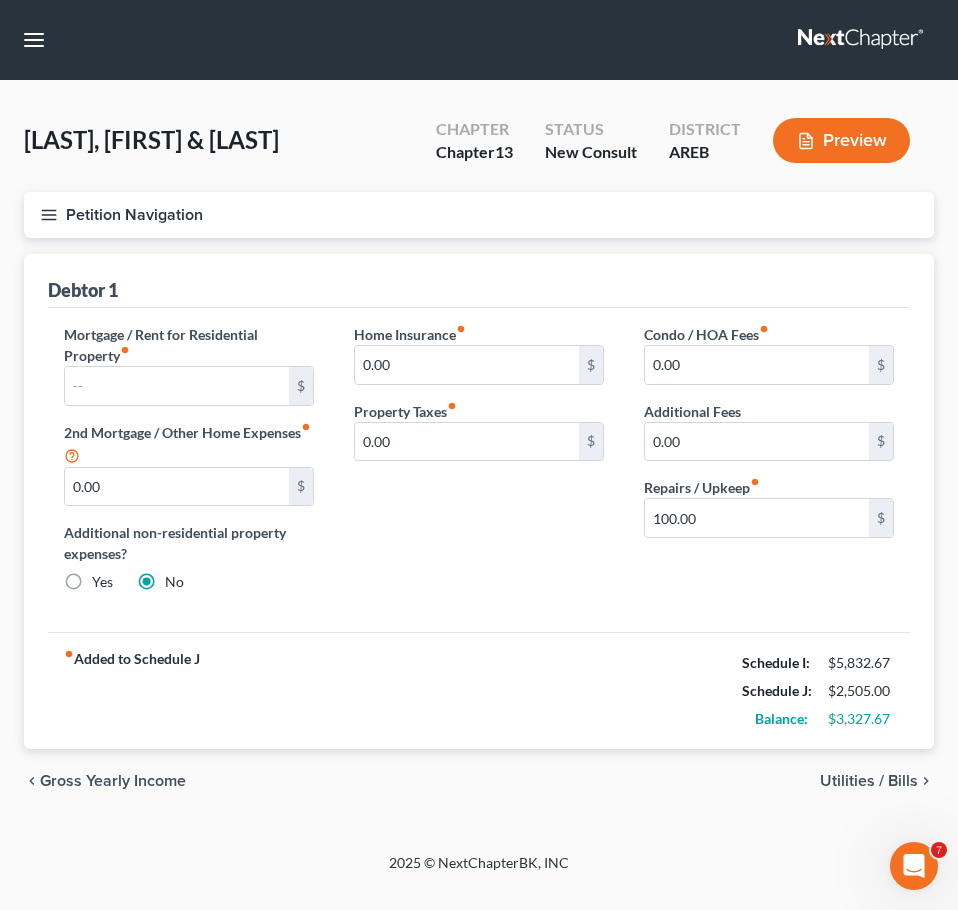 click on "Utilities / Bills" at bounding box center (869, 781) 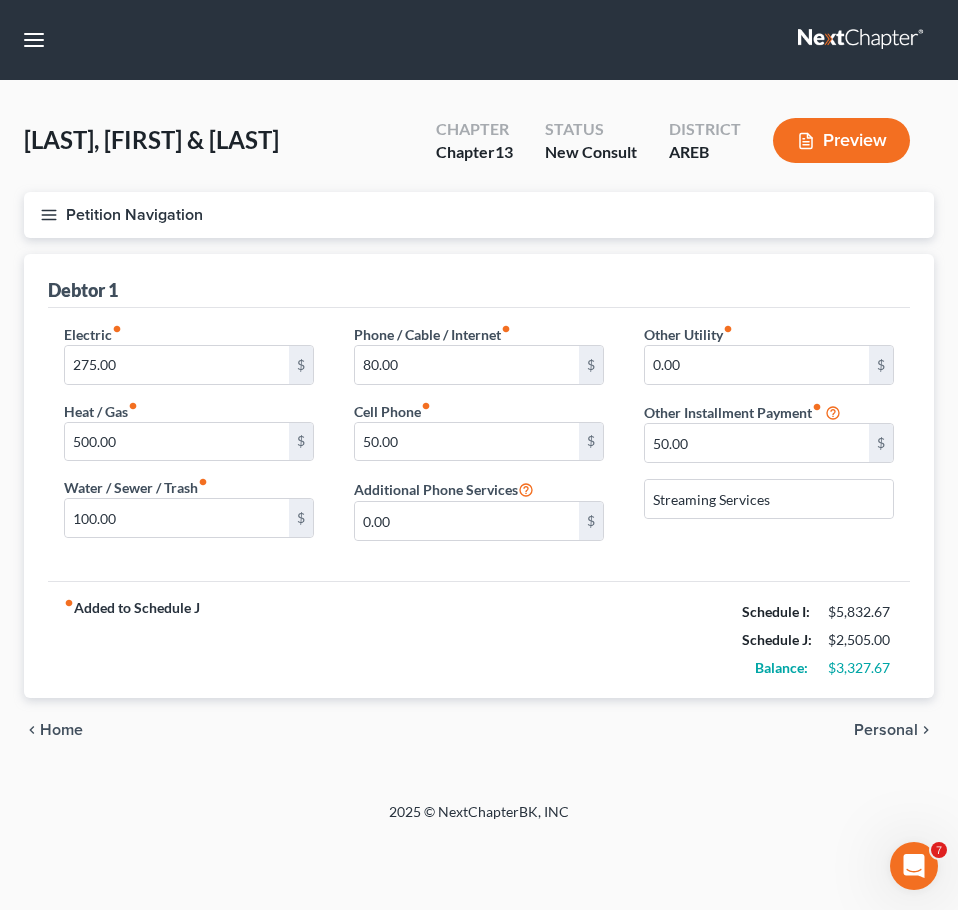 click on "Personal" at bounding box center [886, 730] 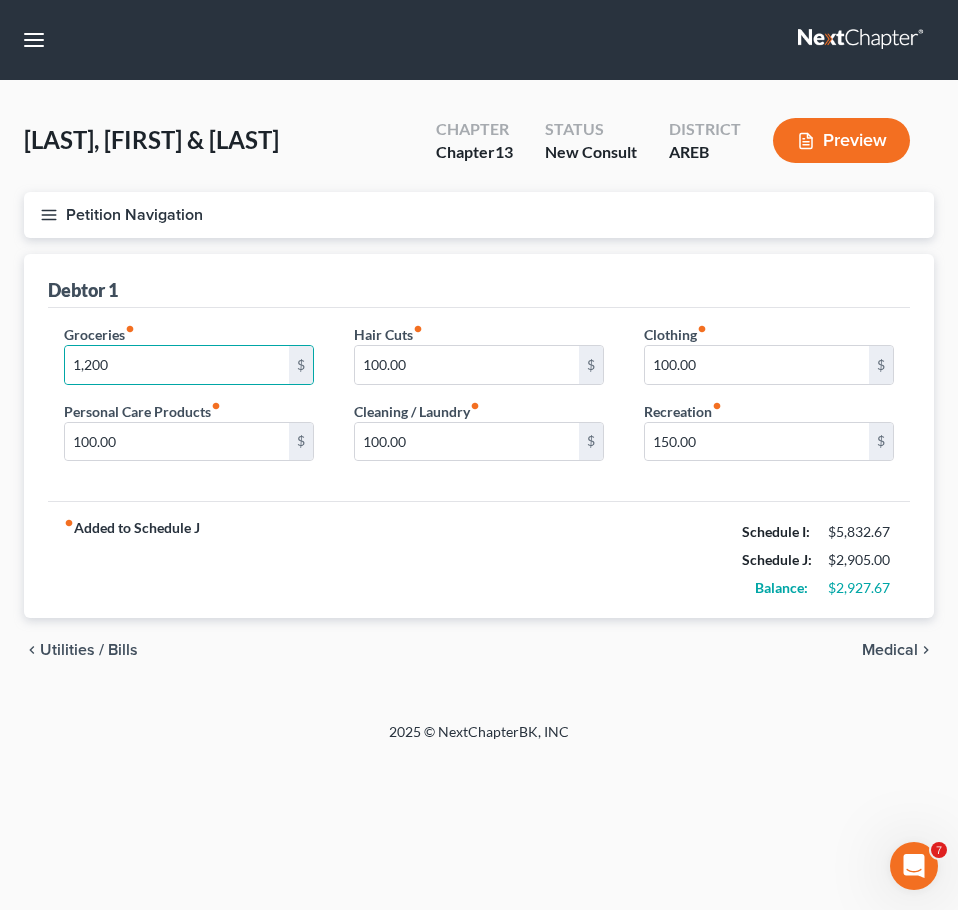 click on "fiber_manual_record  Added to Schedule J Schedule I: $5,832.67 Schedule J: $2,905.00 Balance: $2,927.67" at bounding box center (479, 559) 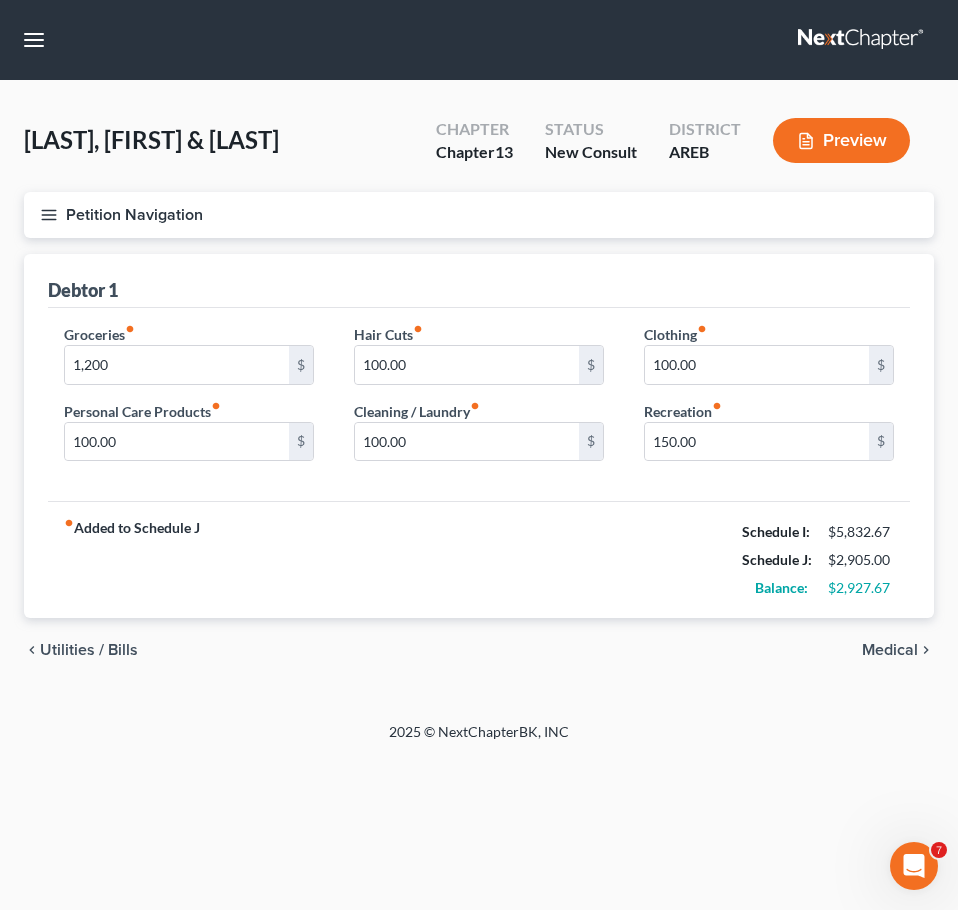 click on "Medical" at bounding box center (890, 650) 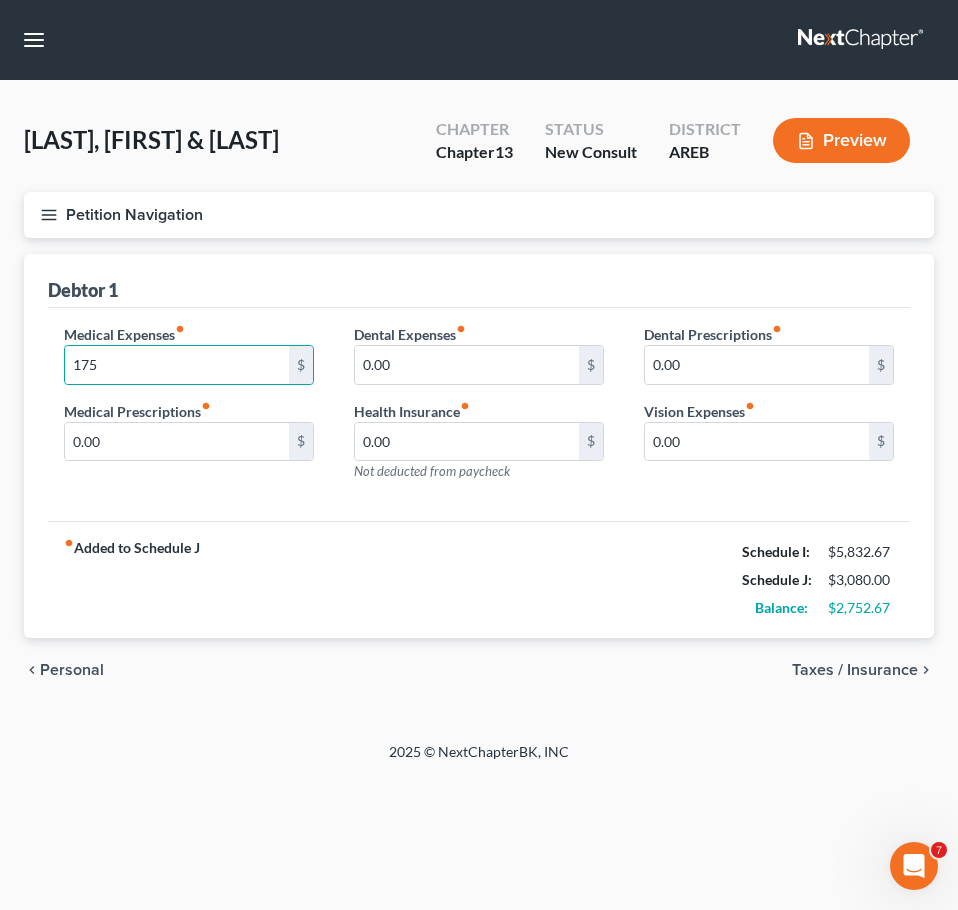 click on "Taxes / Insurance" at bounding box center [855, 670] 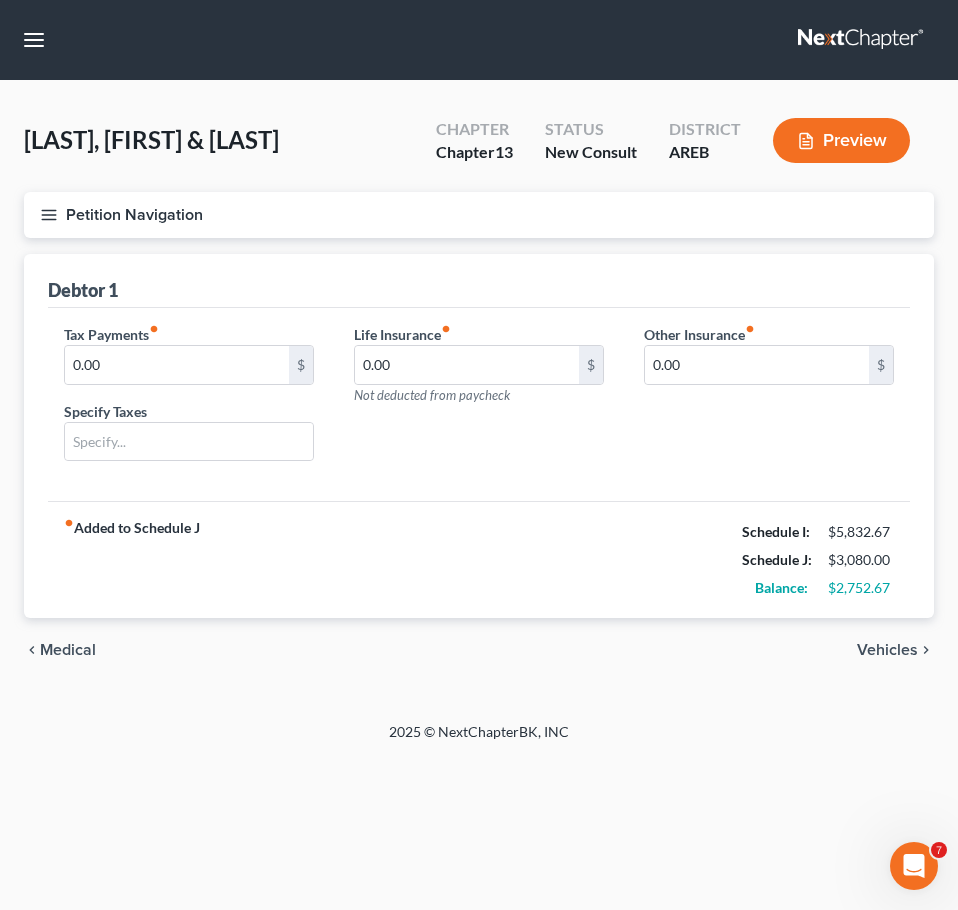 click on "Vehicles" at bounding box center (887, 650) 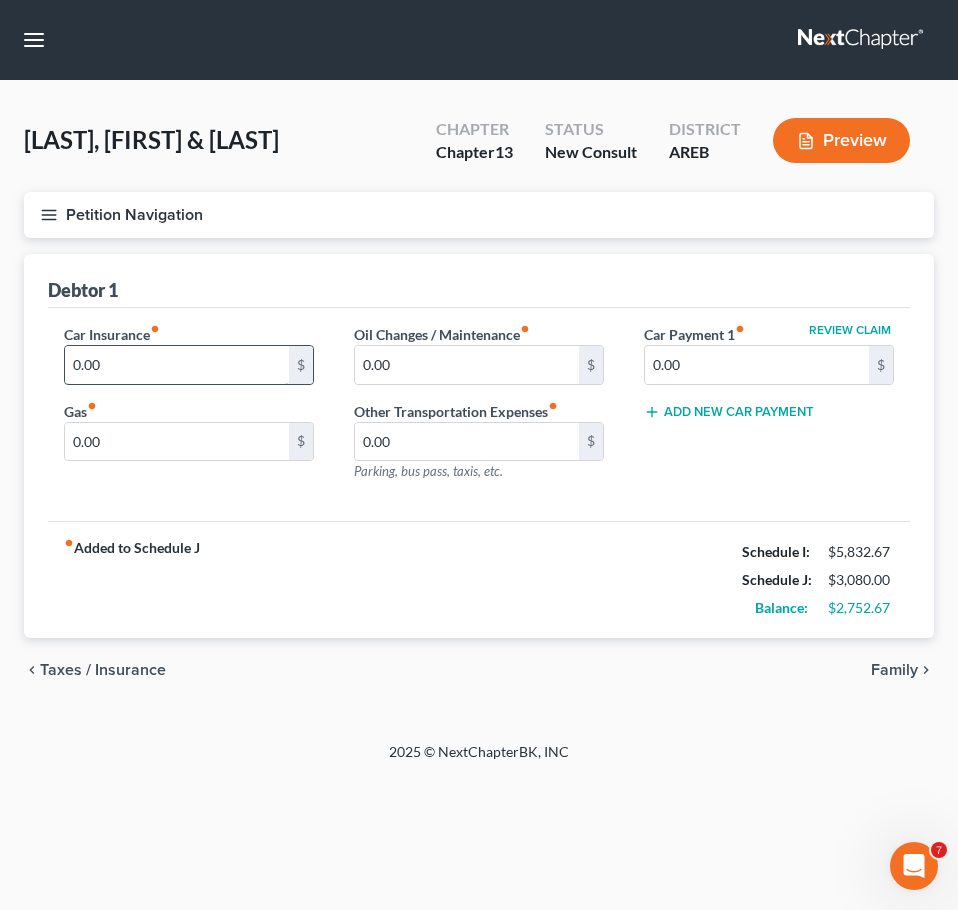click on "0.00" at bounding box center (177, 365) 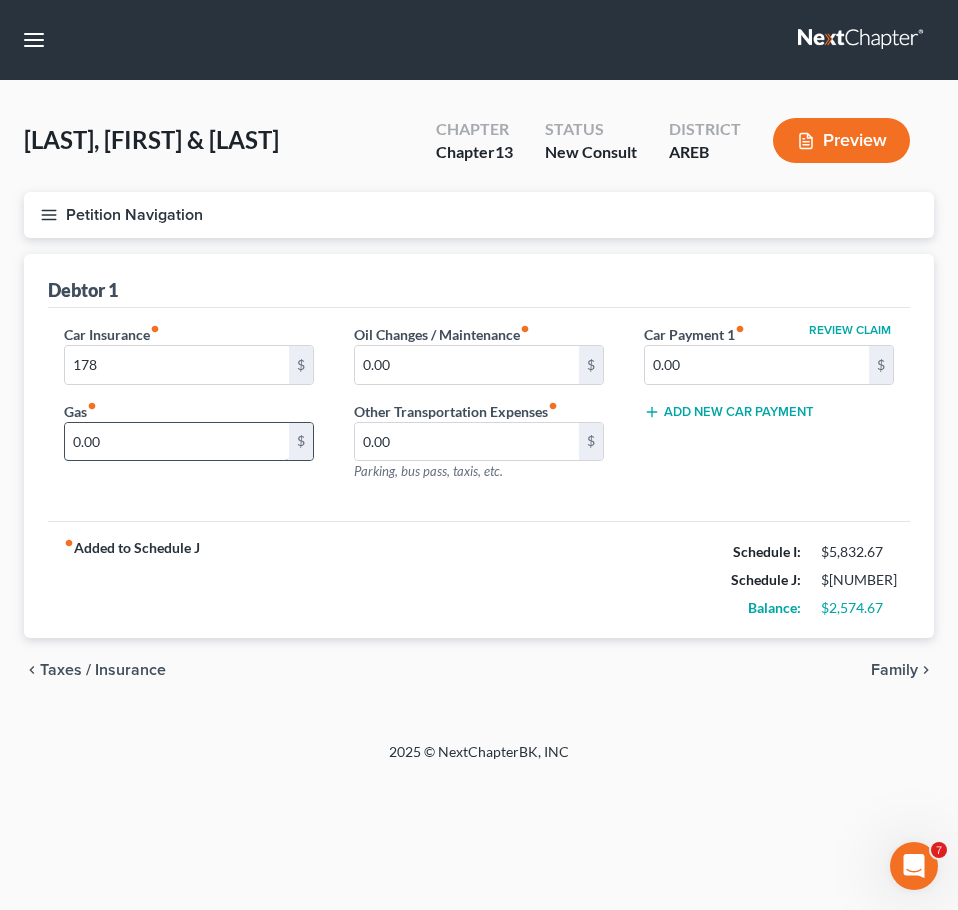 click on "0.00" at bounding box center (177, 442) 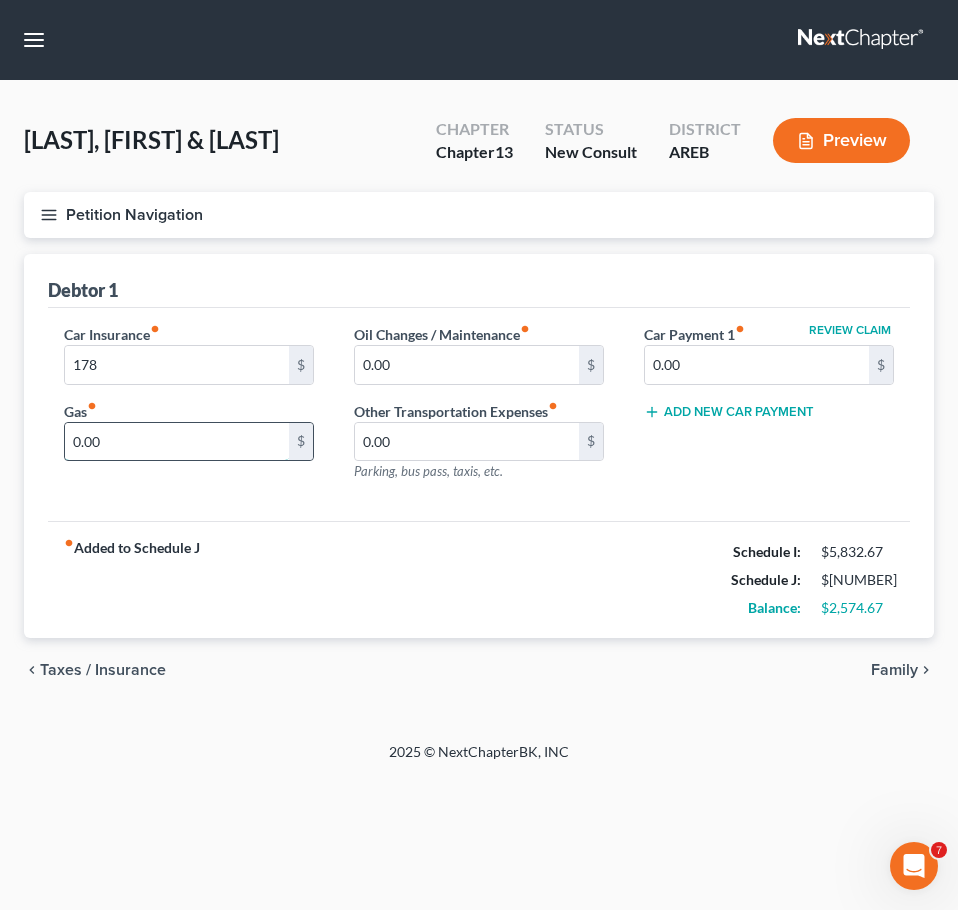click on "0.00" at bounding box center [177, 442] 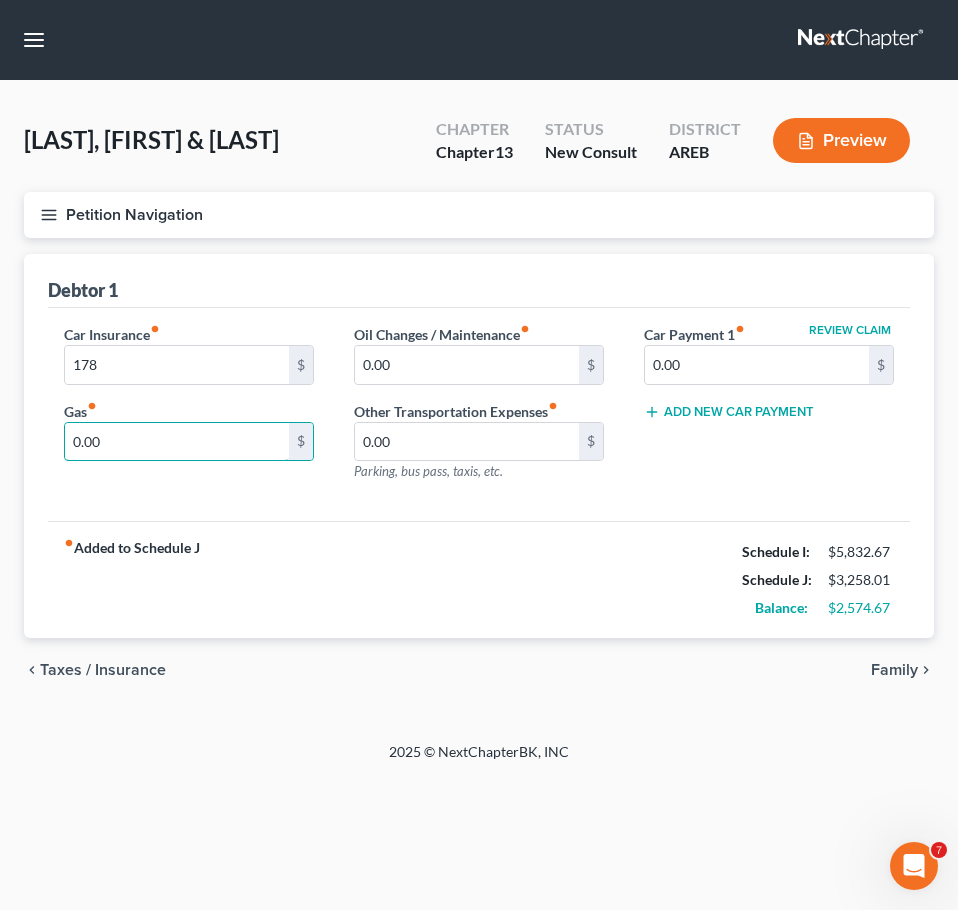 drag, startPoint x: 218, startPoint y: 445, endPoint x: -1, endPoint y: 438, distance: 219.11185 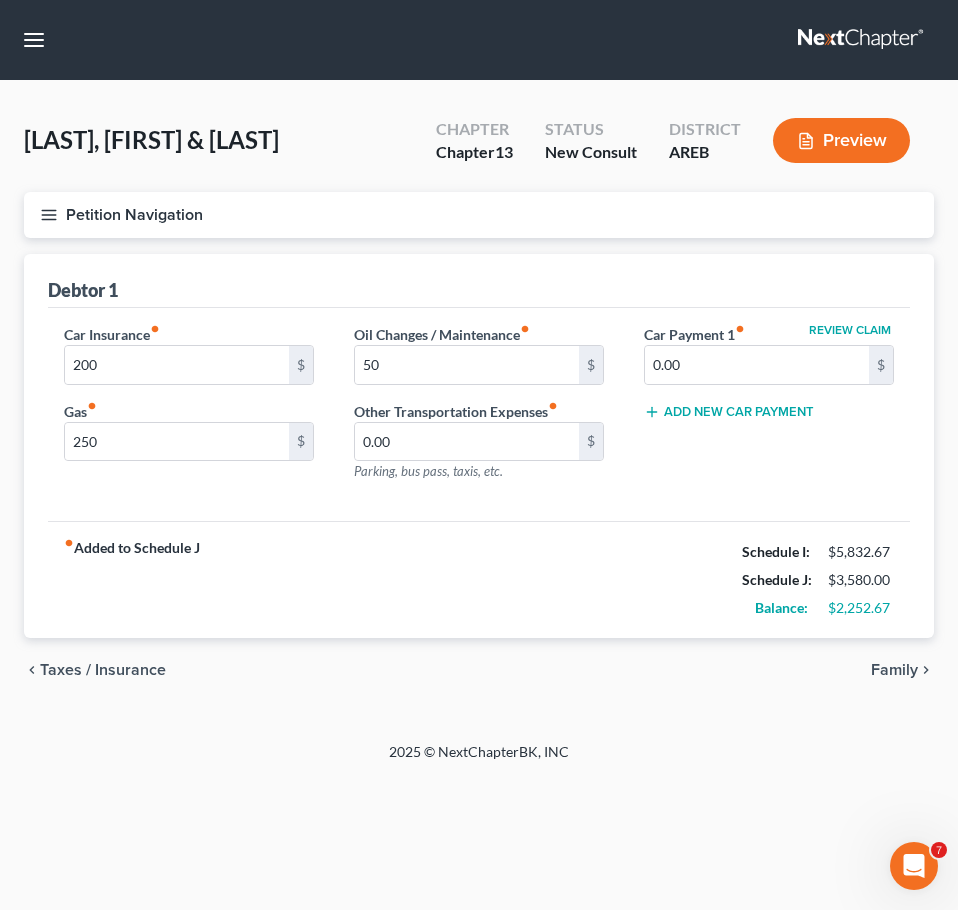 click on "fiber_manual_record  Added to Schedule J Schedule I: $5,832.67 Schedule J: $3,580.00 Balance: $2,252.67" at bounding box center [479, 579] 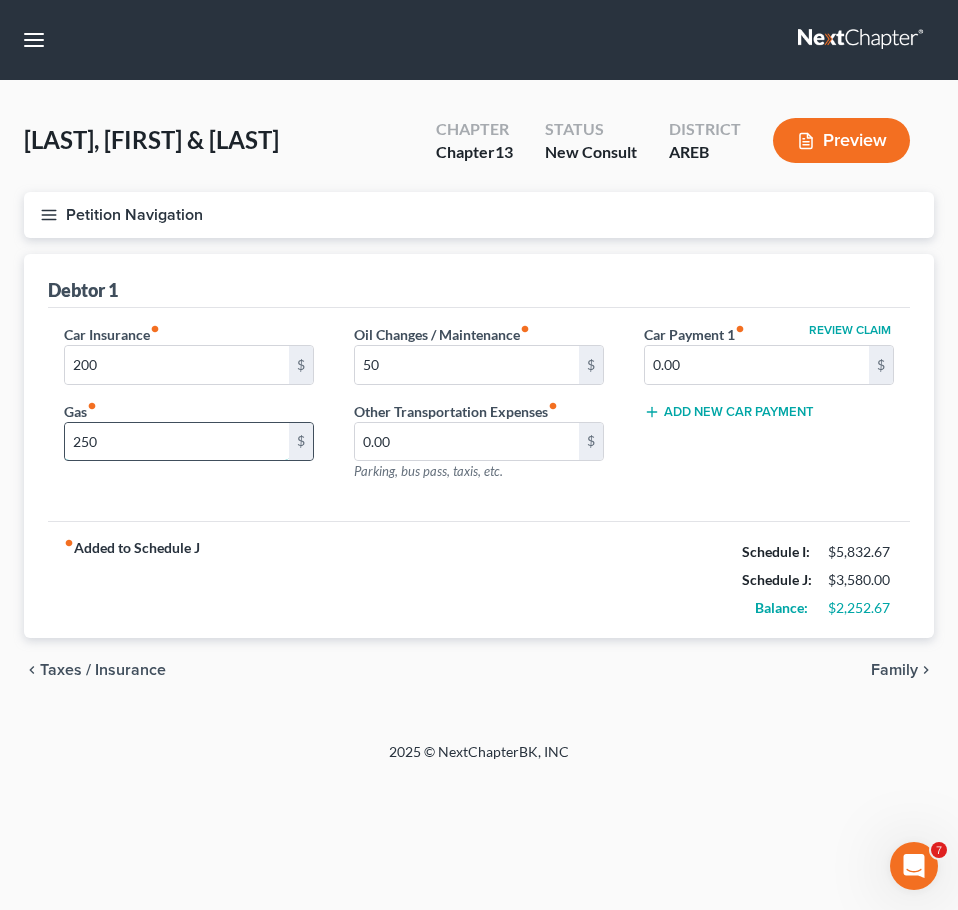 click on "250" at bounding box center (177, 442) 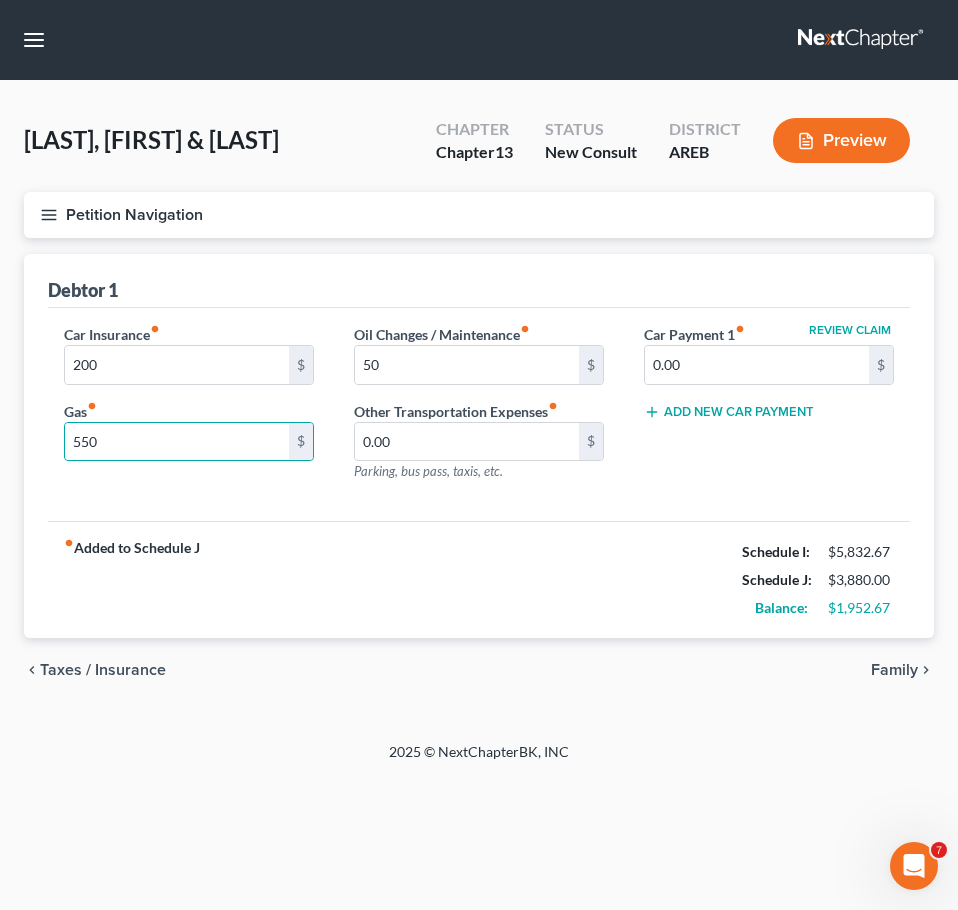 click on "fiber_manual_record  Added to Schedule J Schedule I: $[NUMBER] Schedule J: $[NUMBER] Balance: $[NUMBER]" at bounding box center [479, 579] 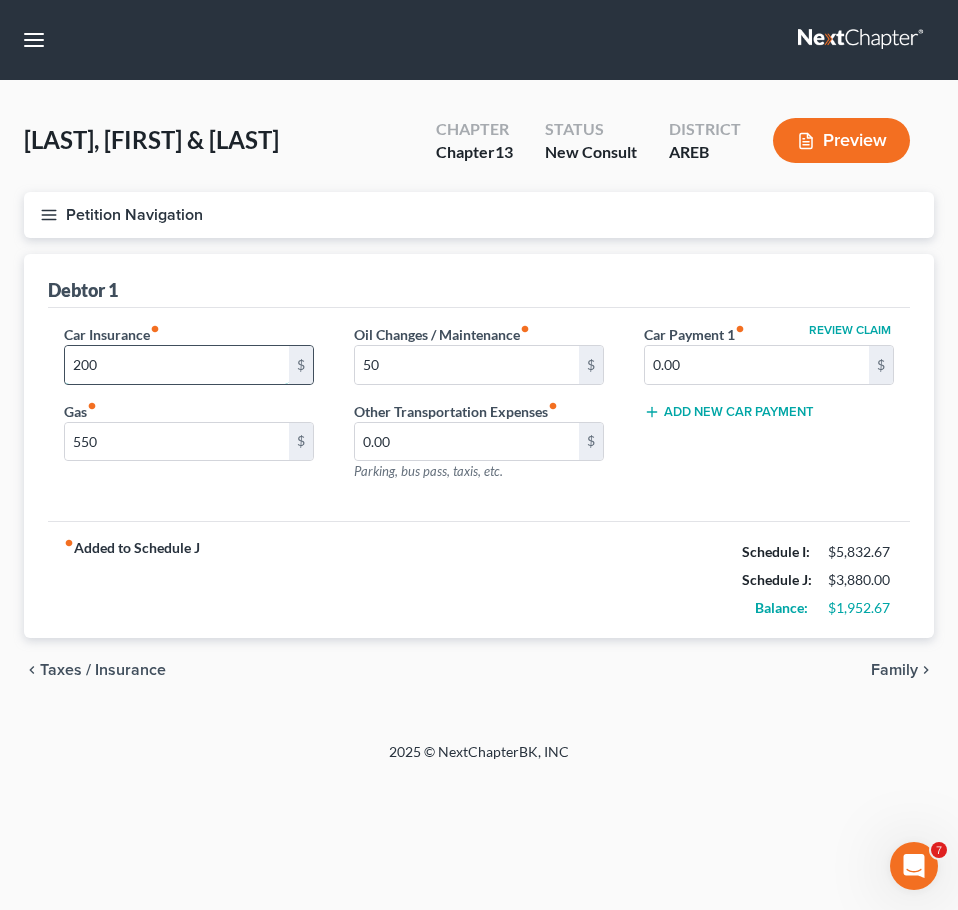 click on "200" at bounding box center [177, 365] 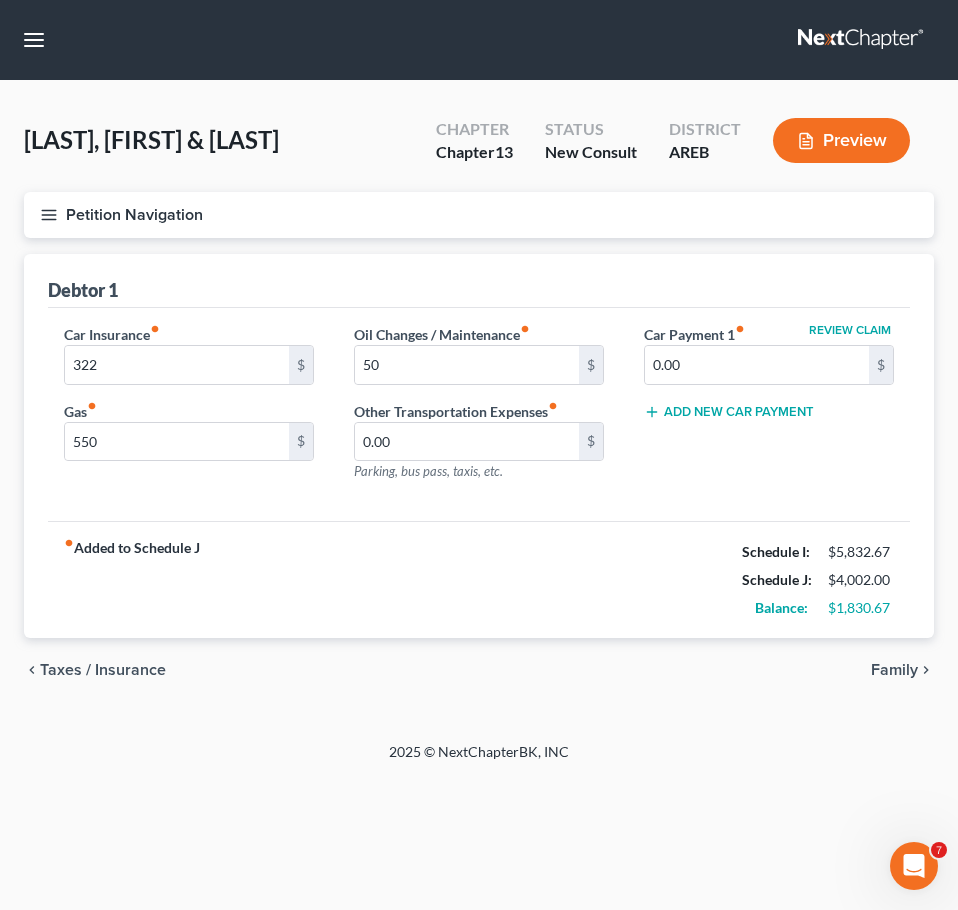 click on "Review Claim Car Payment 1  fiber_manual_record 0.00 $ Add New Car Payment" at bounding box center (769, 411) 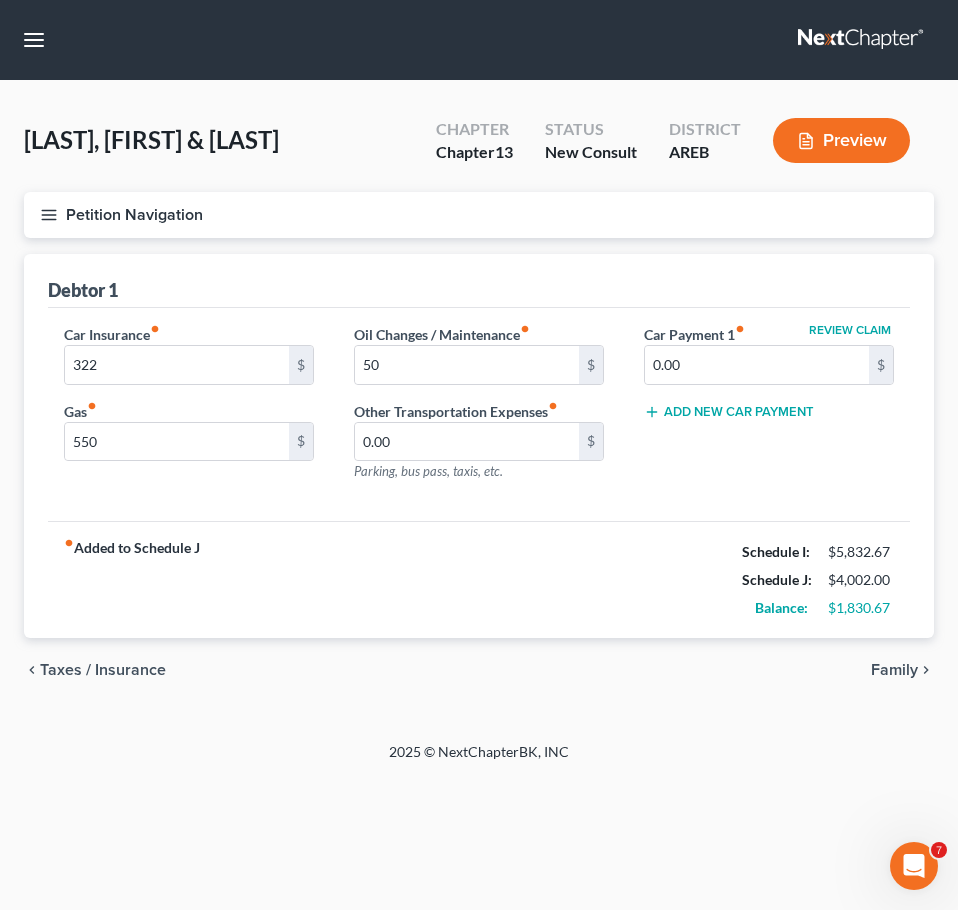 click on "Family" at bounding box center [894, 670] 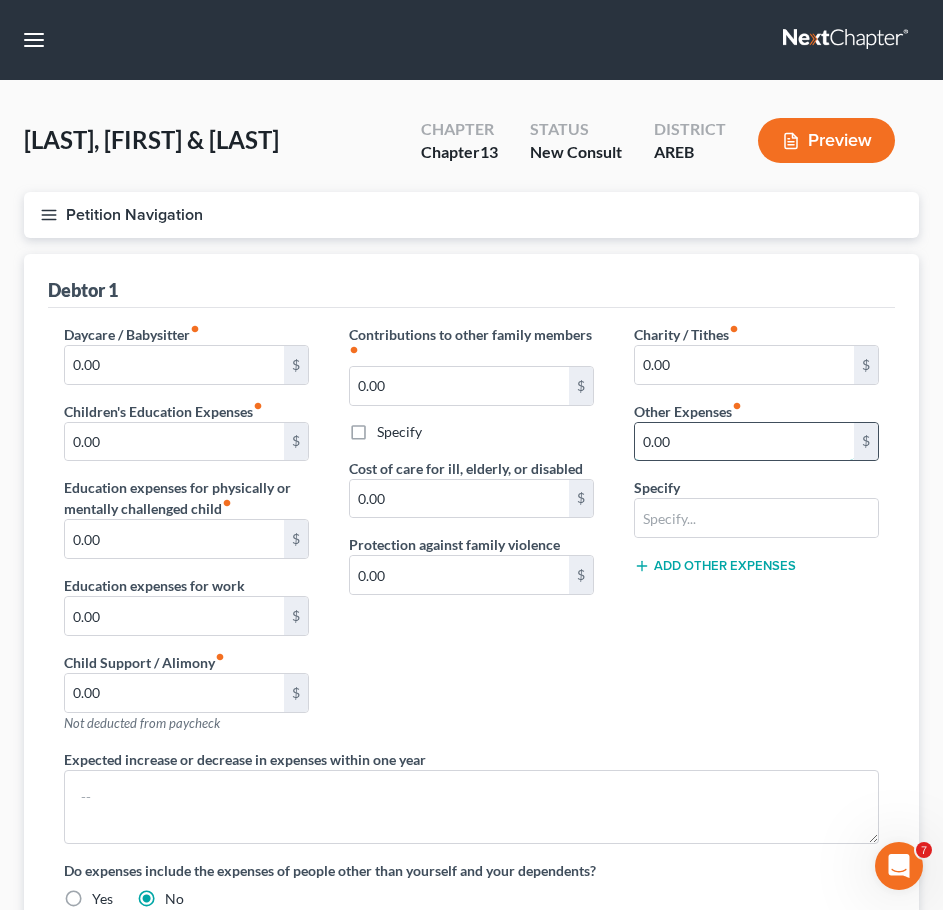 click on "0.00" at bounding box center (744, 442) 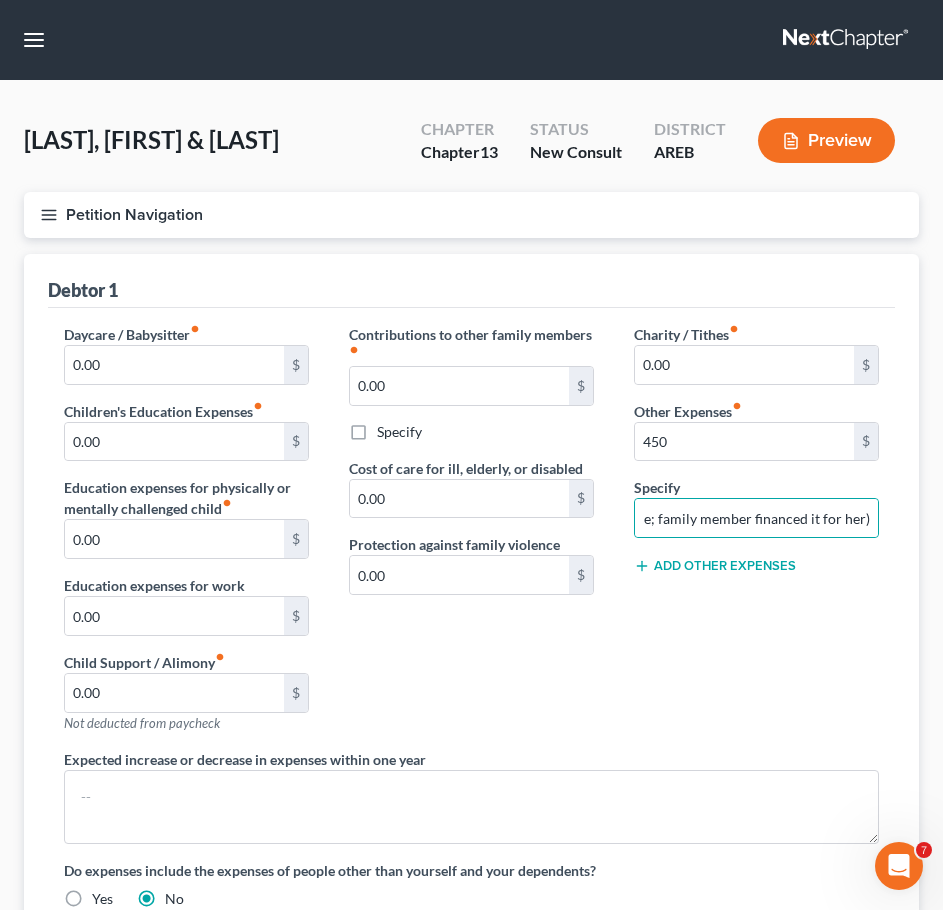 scroll, scrollTop: 0, scrollLeft: 0, axis: both 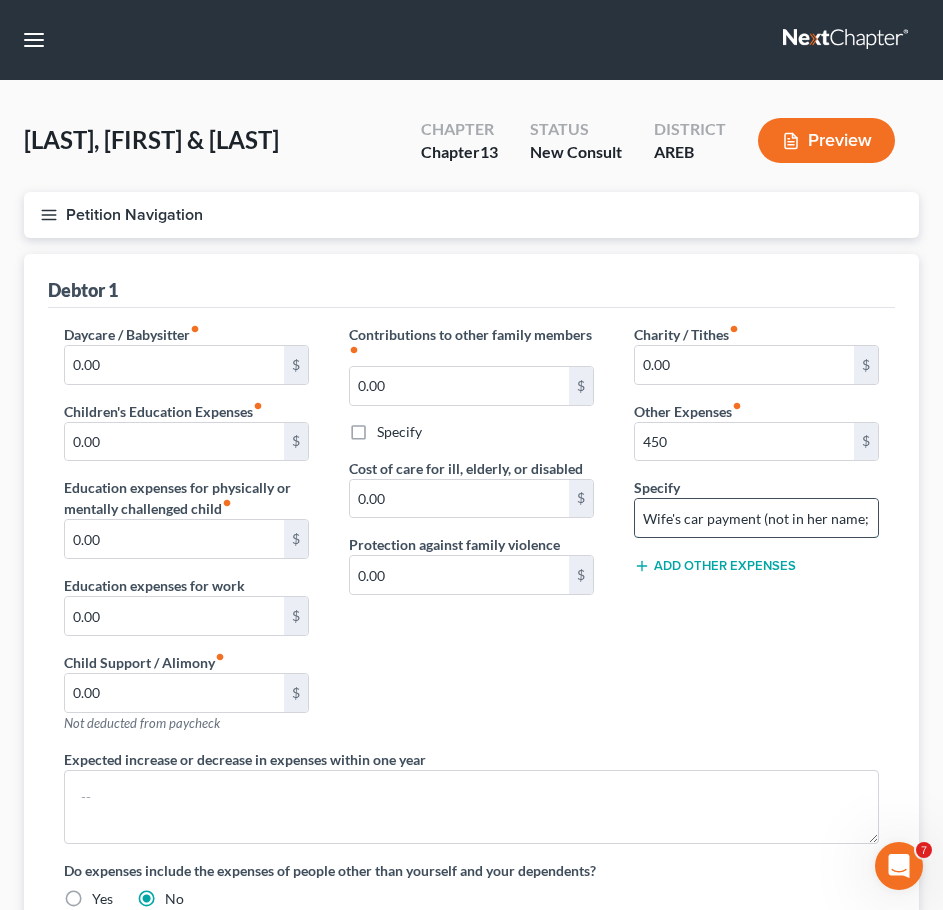 click on "Wife's car payment (not in her name; family member financed it for her)  (" at bounding box center [756, 518] 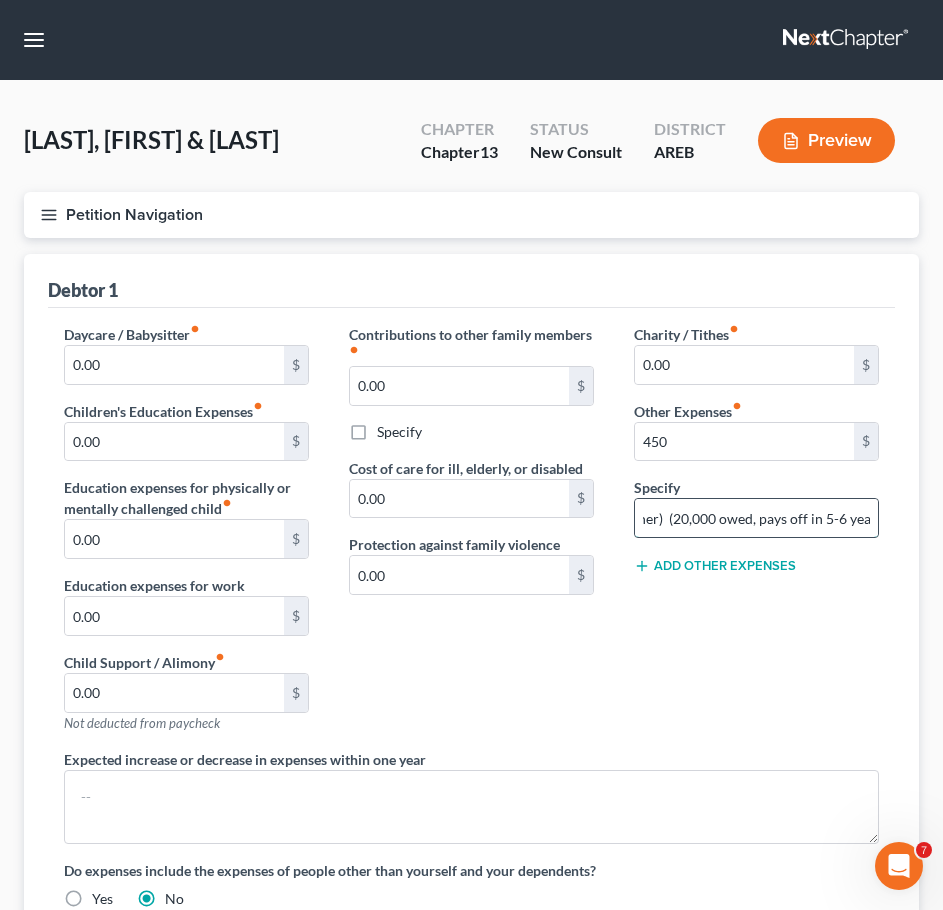 scroll, scrollTop: 0, scrollLeft: 426, axis: horizontal 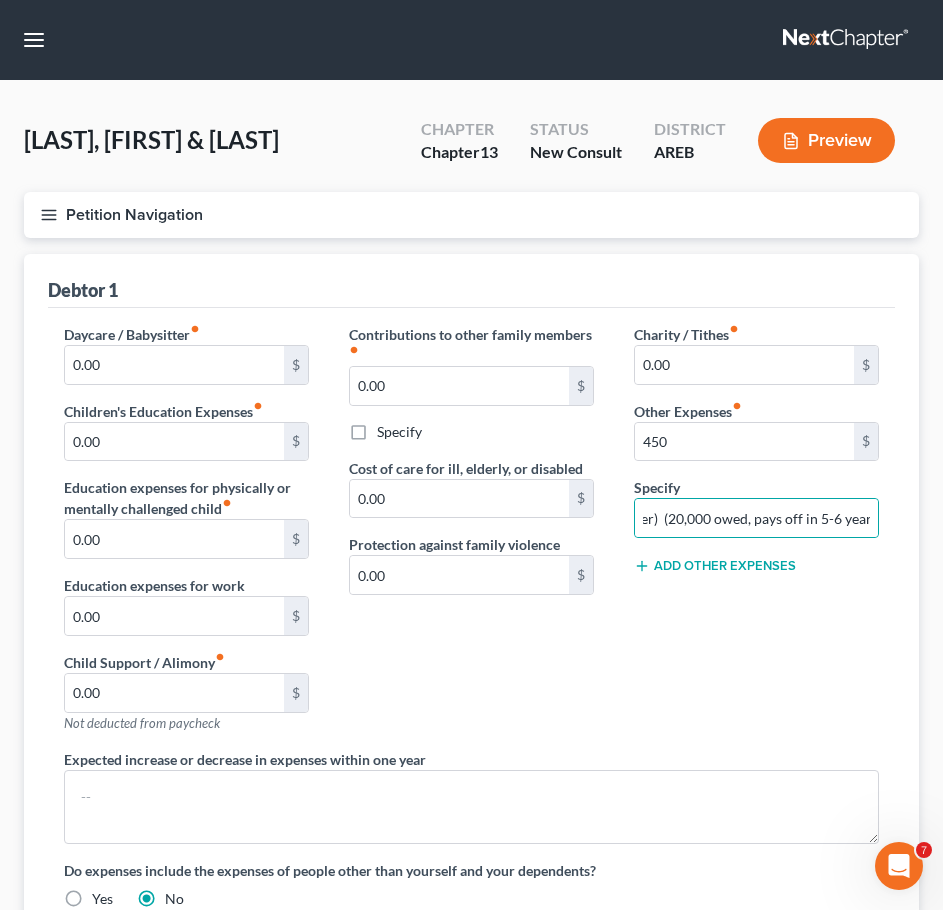 click on "Charity / Tithes  fiber_manual_record $[NUMBER] $ Other Expenses  fiber_manual_record $[NUMBER] $ Specify Wife's car payment (not in her name; family member financed it for her)  (20,000 owed, pays off in 5-6 years) Add Other Expenses" at bounding box center (756, 536) 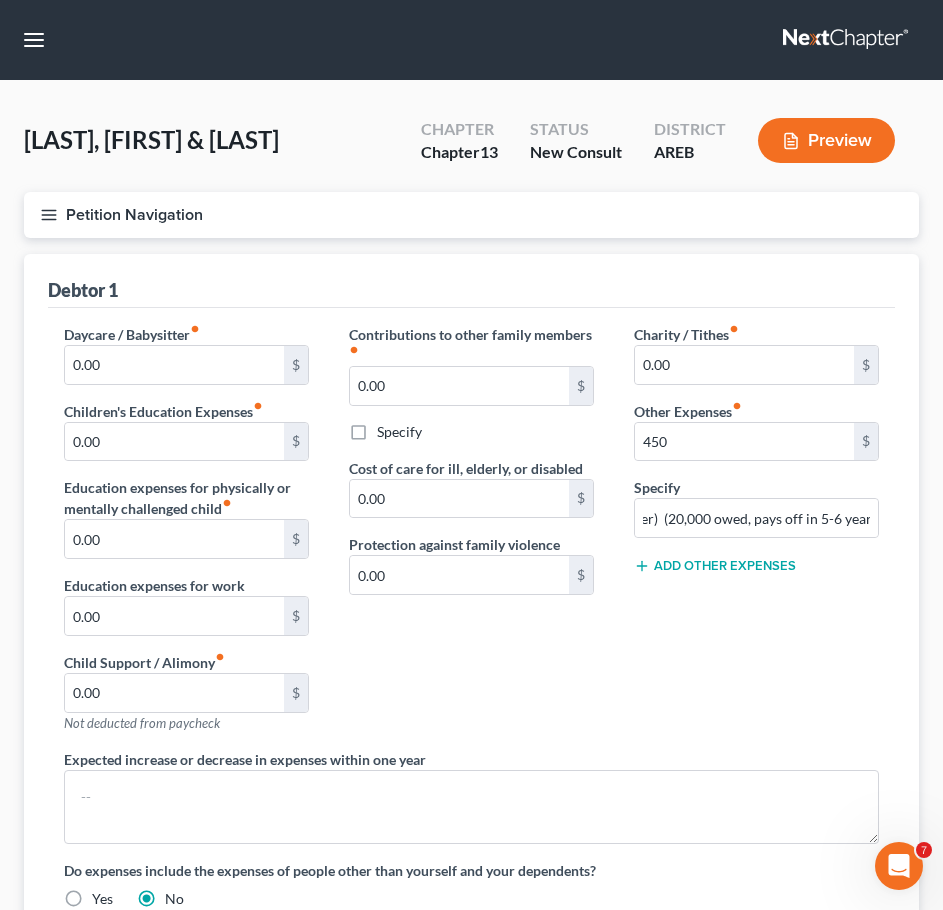 scroll, scrollTop: 0, scrollLeft: 0, axis: both 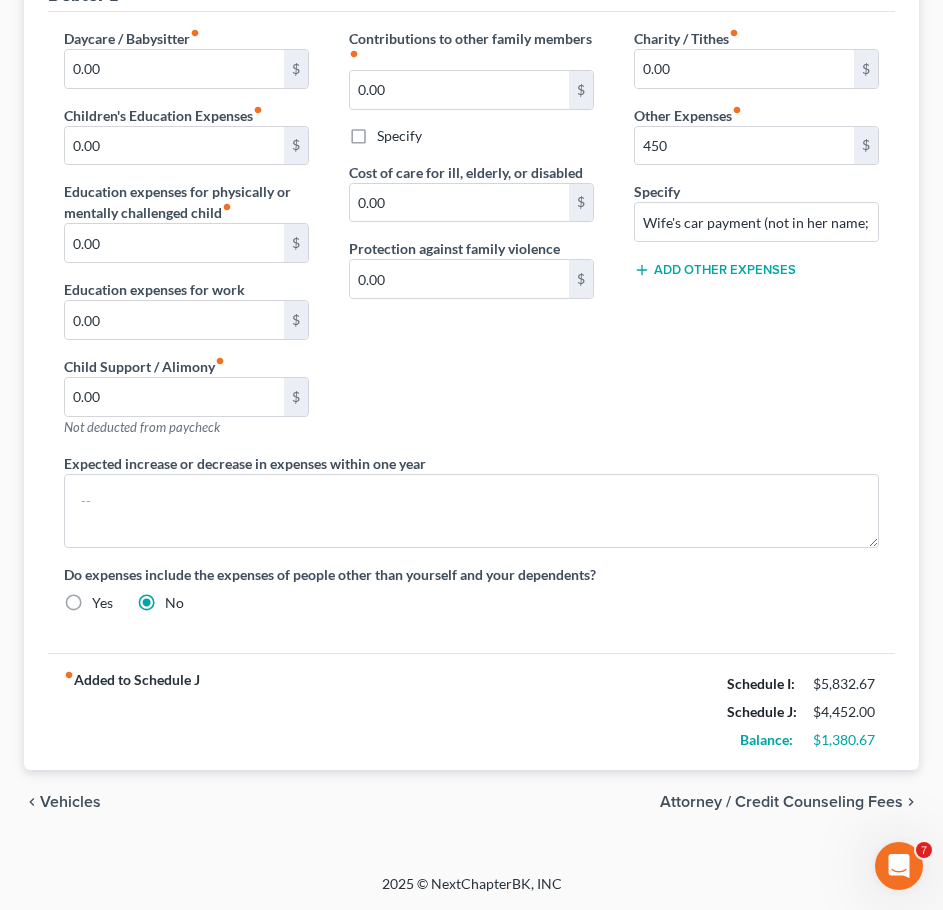 click on "Add Other Expenses" at bounding box center (715, 270) 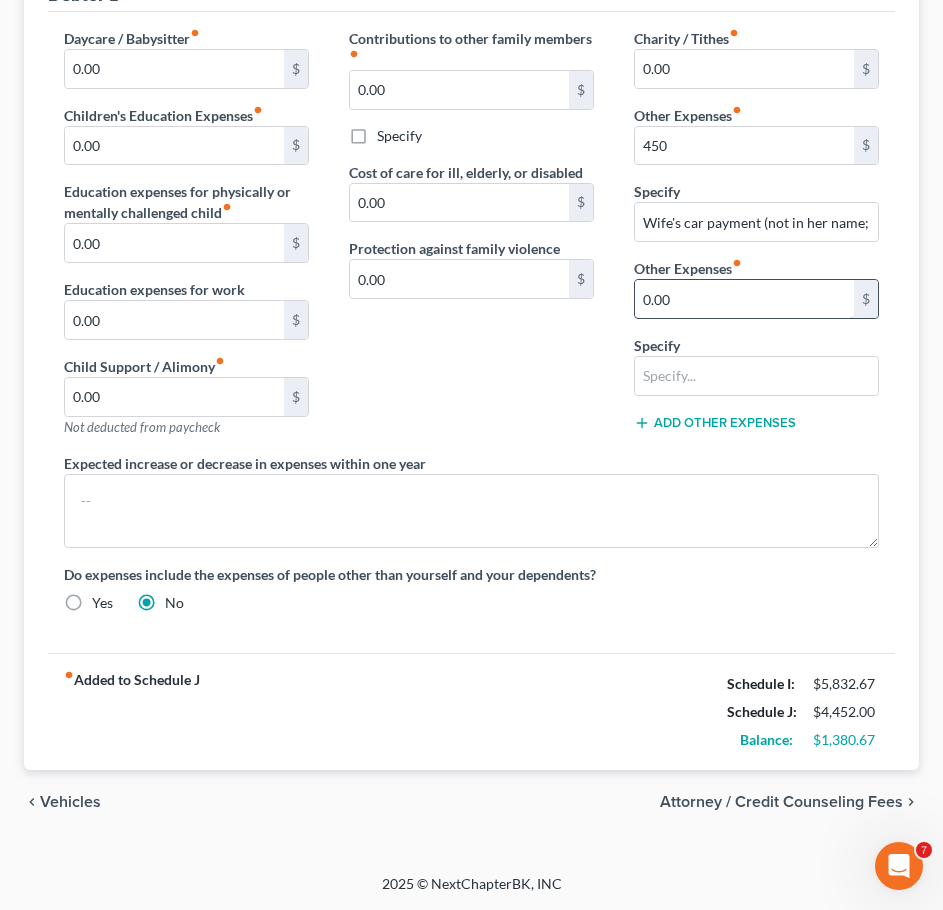 click on "0.00" at bounding box center [744, 299] 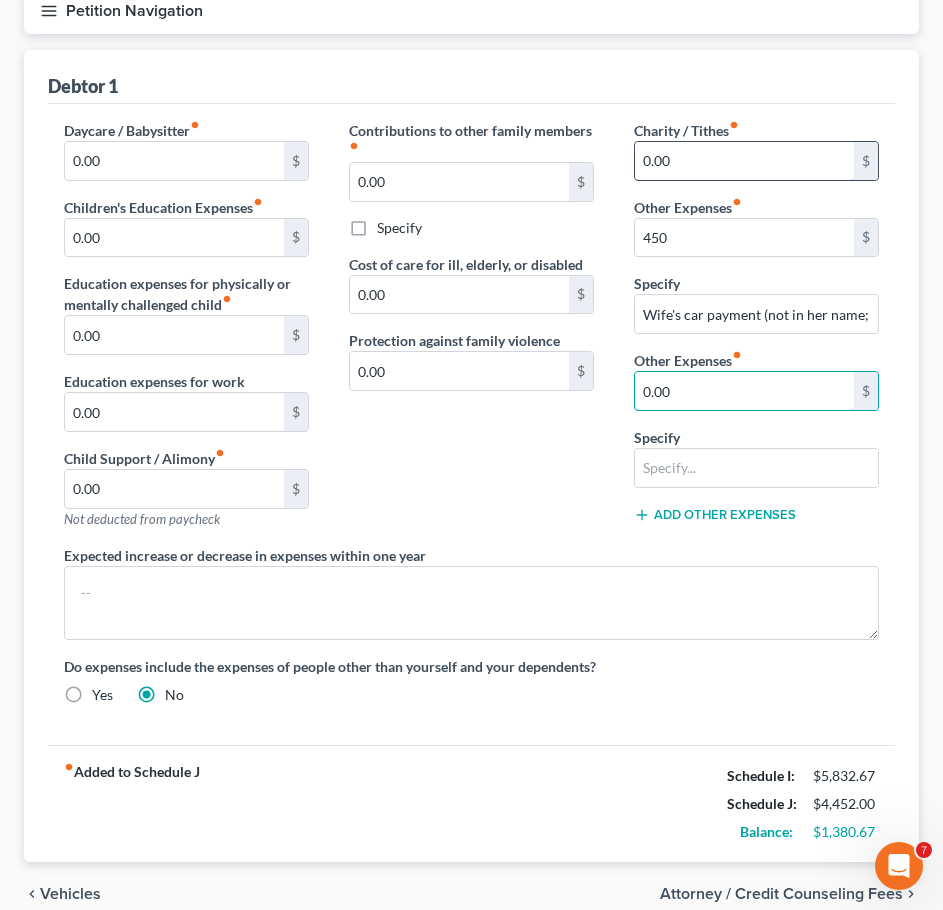 scroll, scrollTop: 203, scrollLeft: 0, axis: vertical 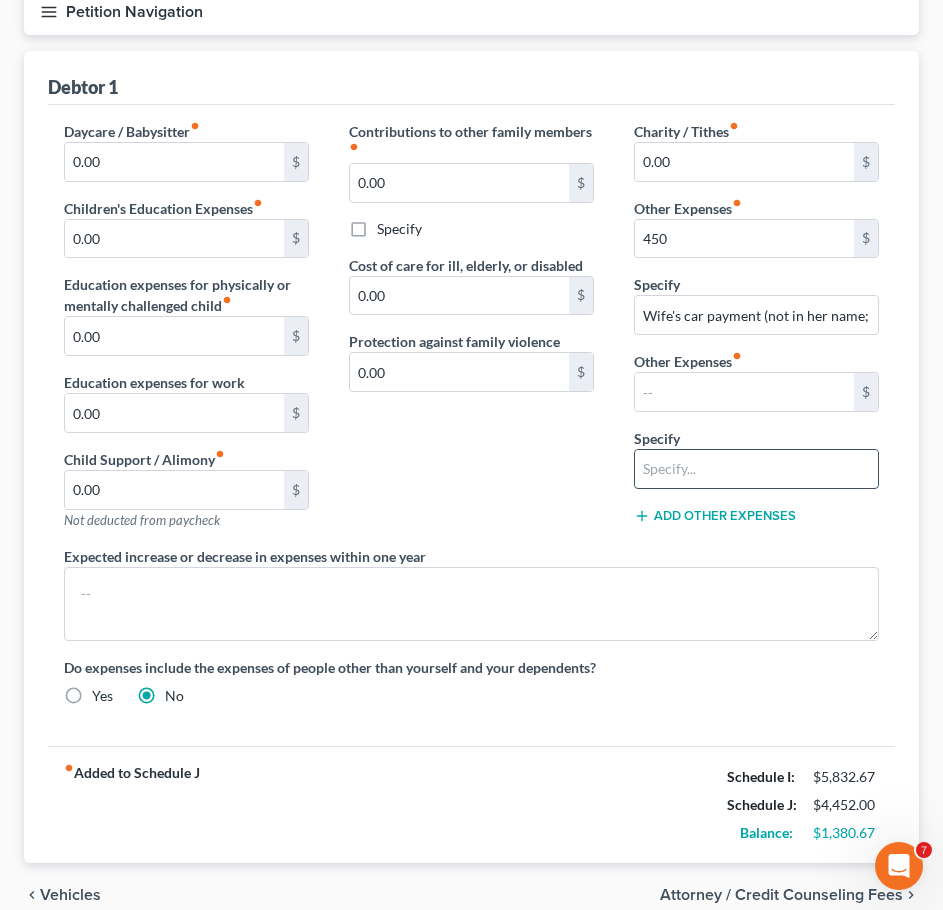 click at bounding box center (756, 469) 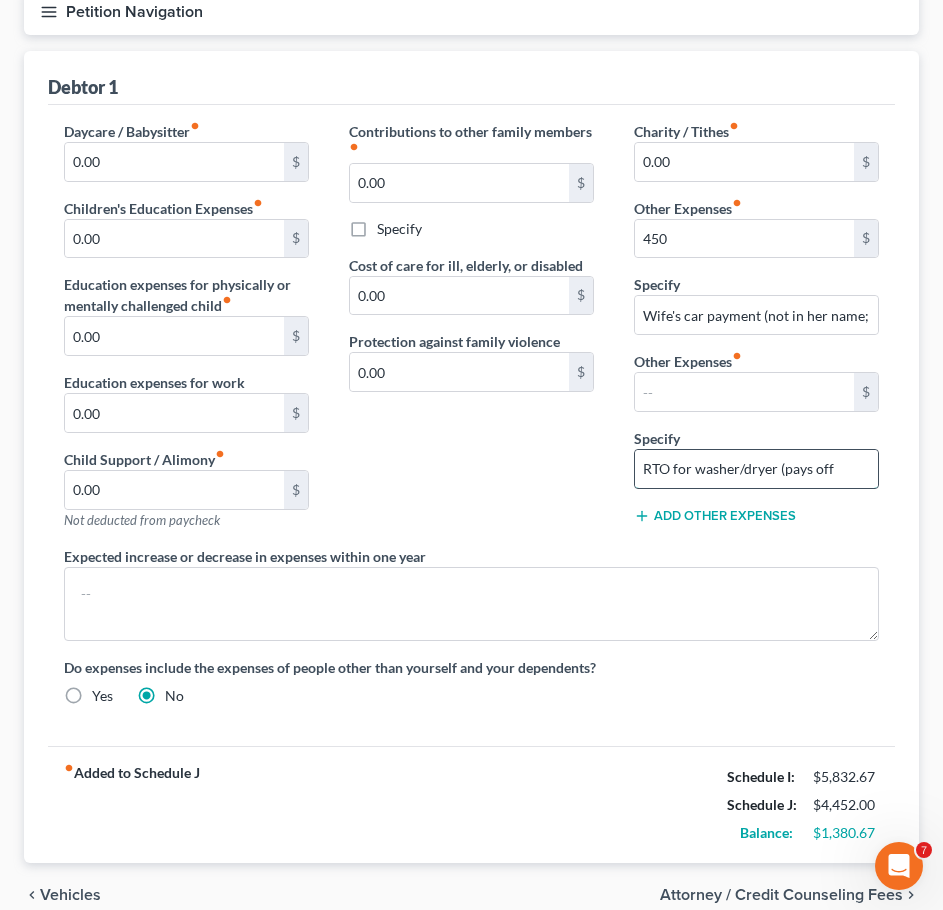 click on "RTO for washer/dryer (pays off" at bounding box center (756, 469) 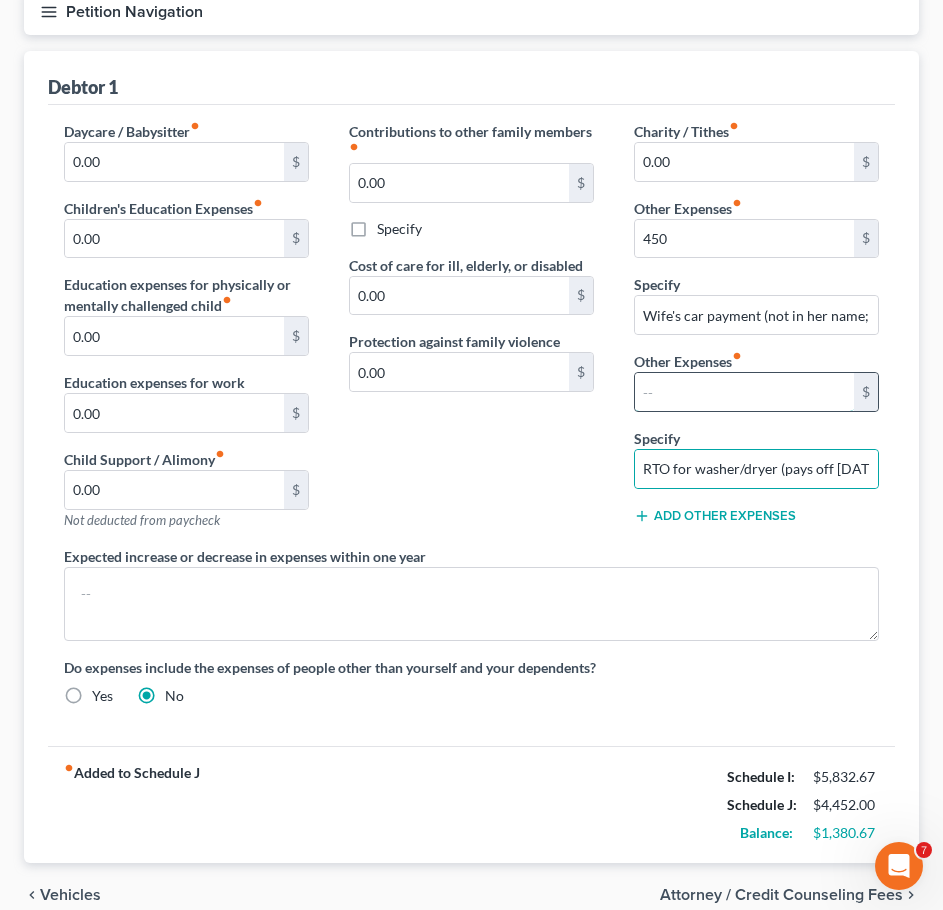 click at bounding box center [744, 392] 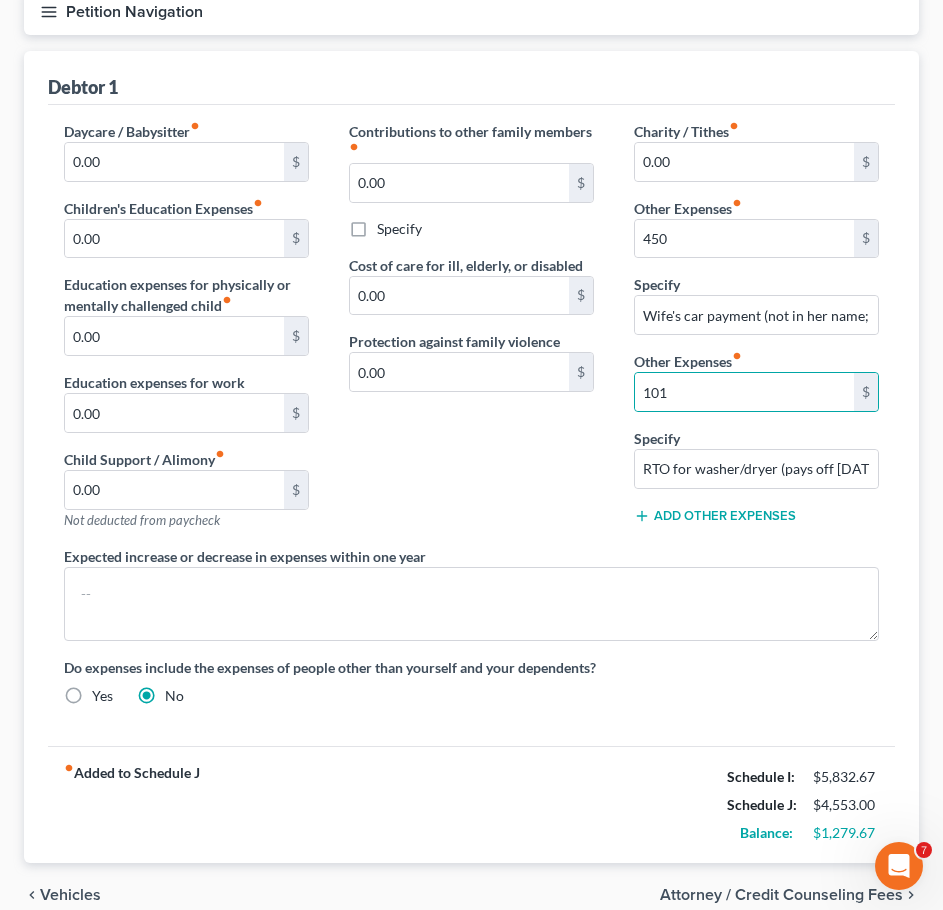click on "Add Other Expenses" at bounding box center [756, 515] 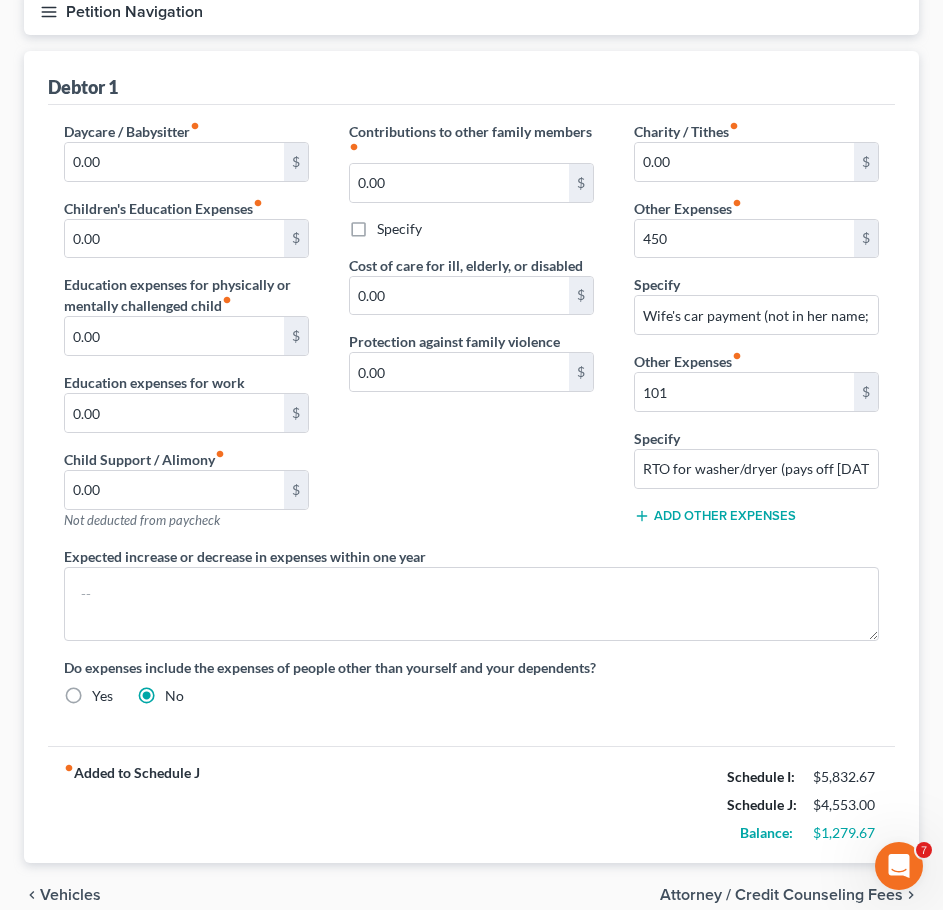 click on "Add Other Expenses" at bounding box center [715, 516] 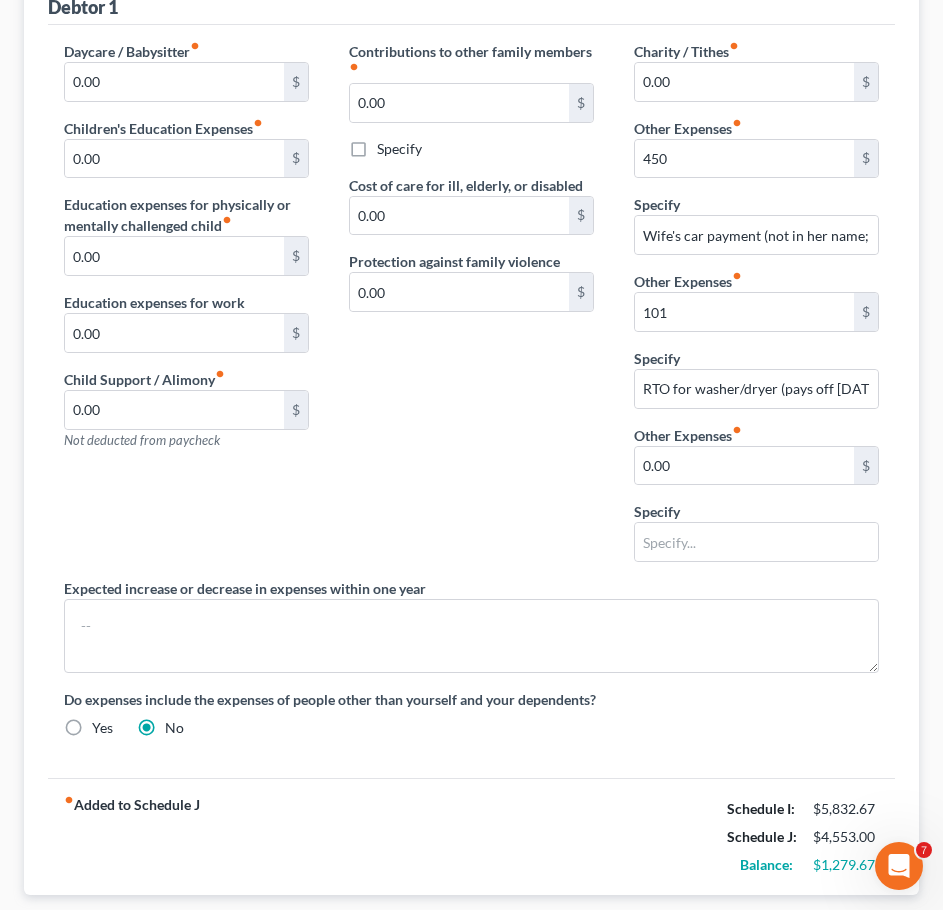 scroll, scrollTop: 286, scrollLeft: 0, axis: vertical 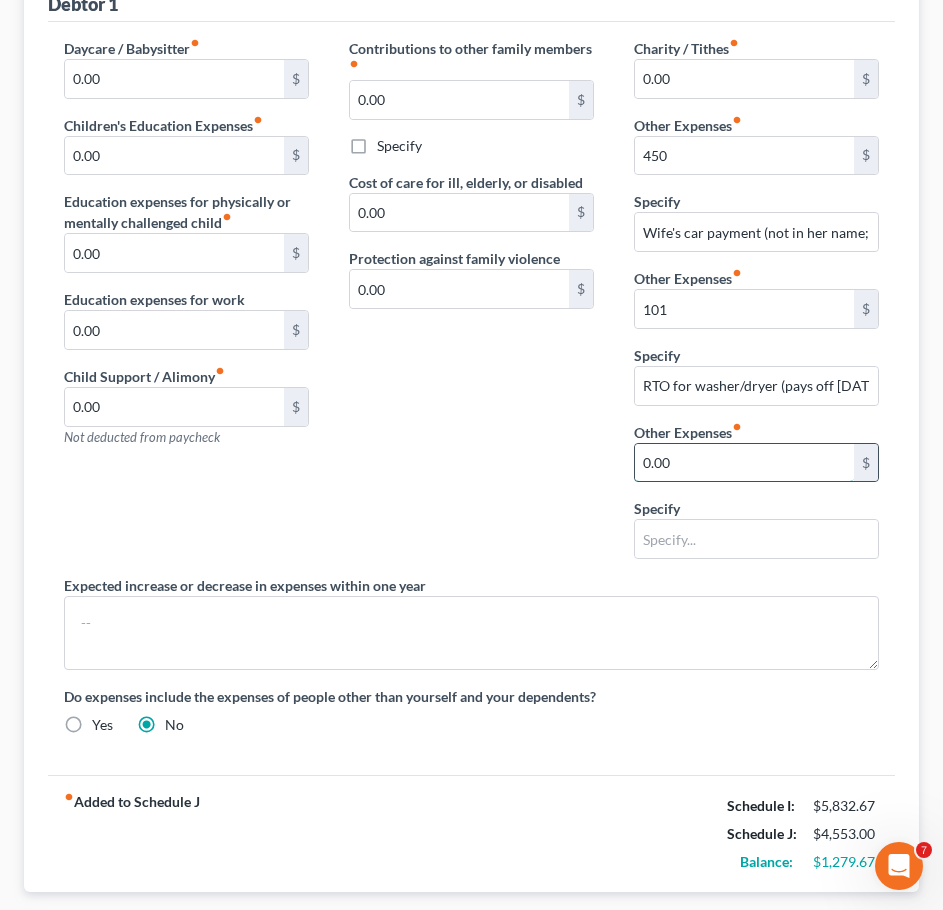 click on "0.00" at bounding box center [744, 463] 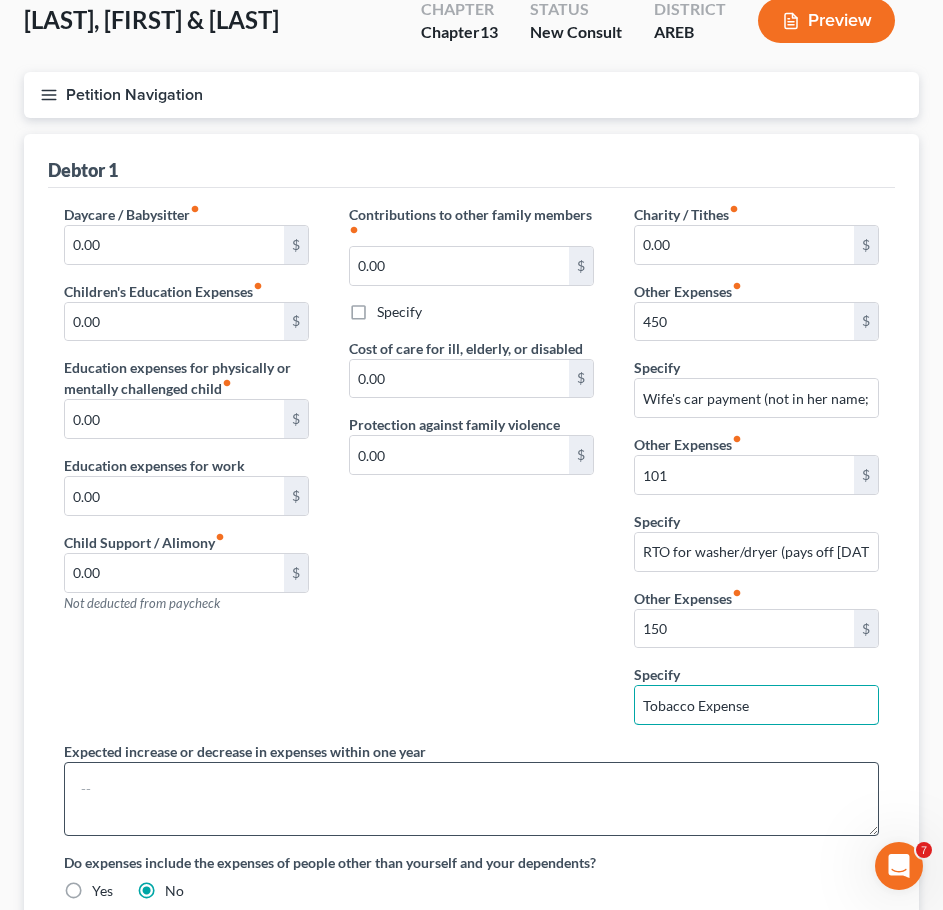 scroll, scrollTop: 408, scrollLeft: 0, axis: vertical 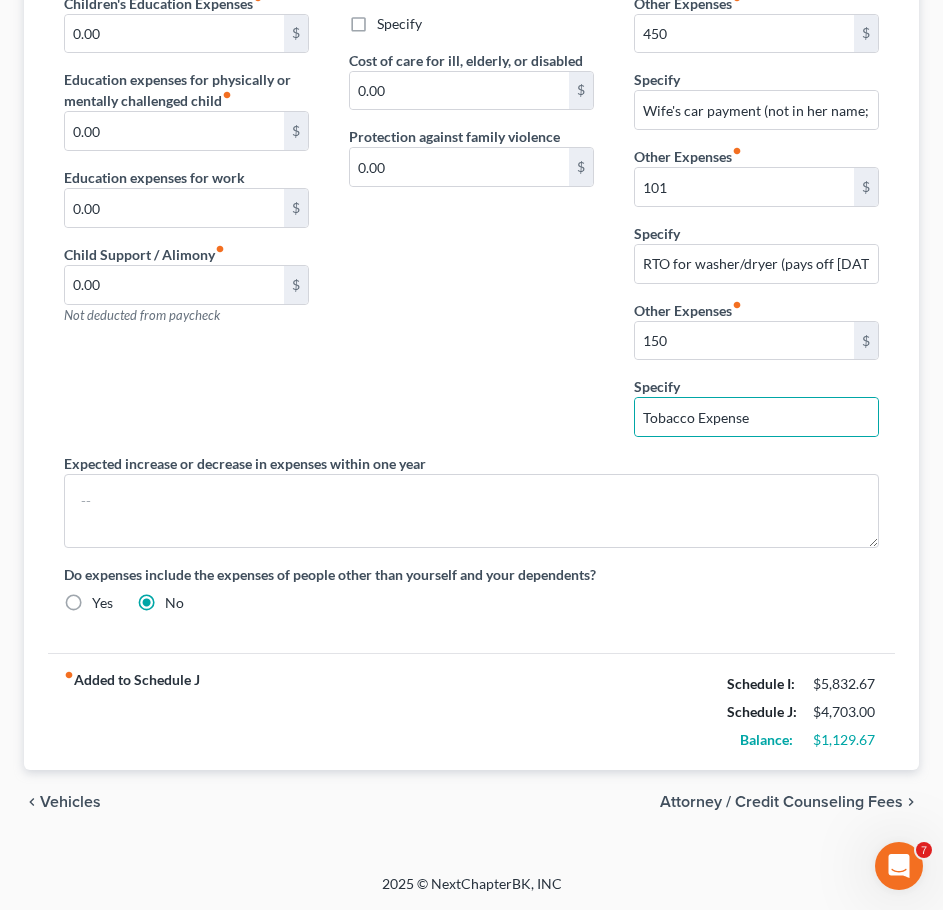 click on "Vehicles" at bounding box center (70, 802) 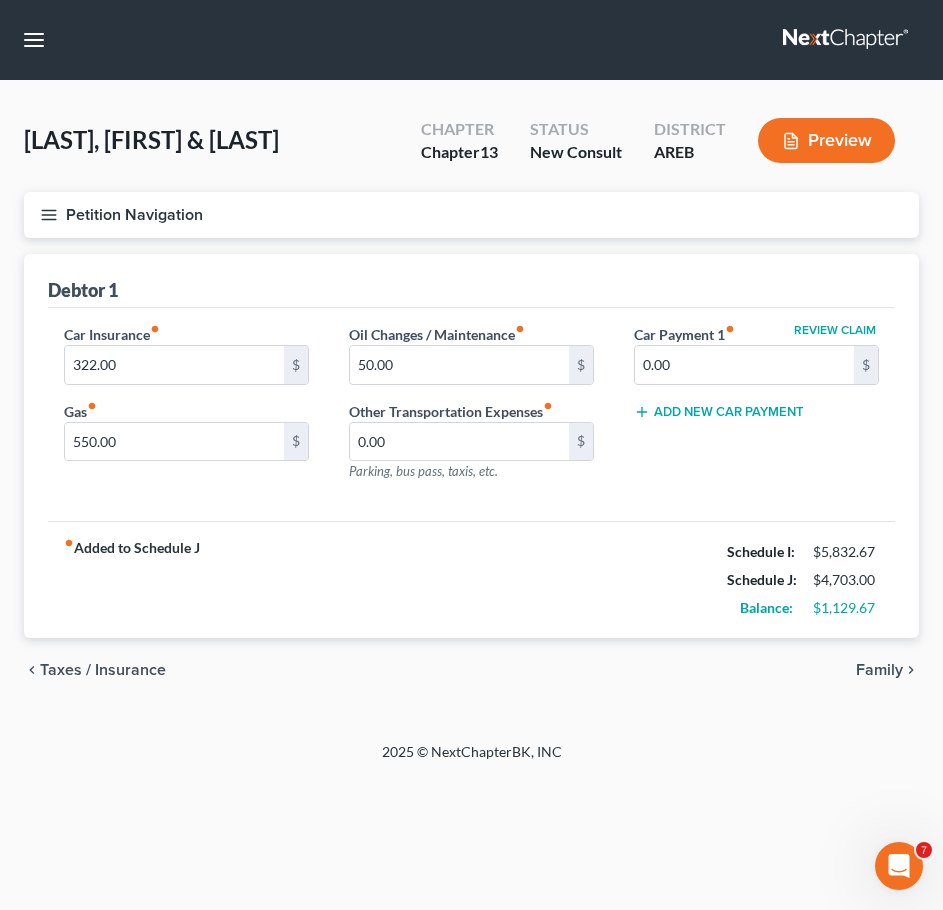 scroll, scrollTop: 0, scrollLeft: 0, axis: both 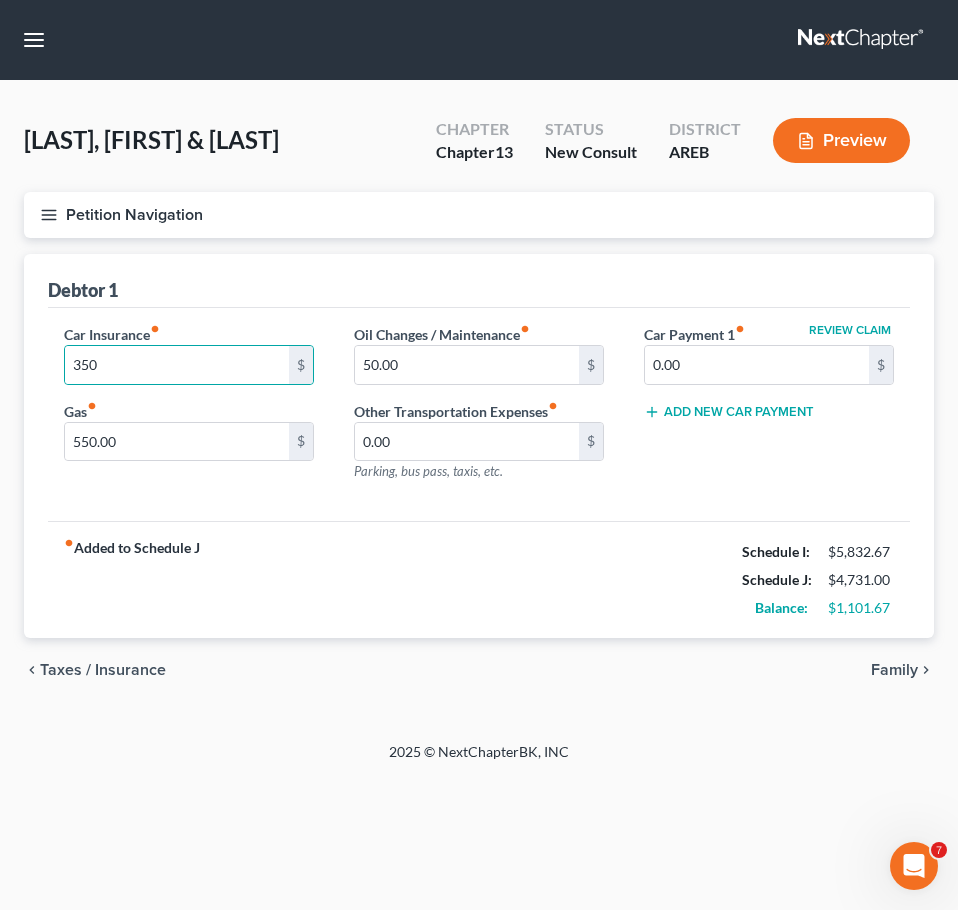 click on "Taxes / Insurance" at bounding box center (103, 670) 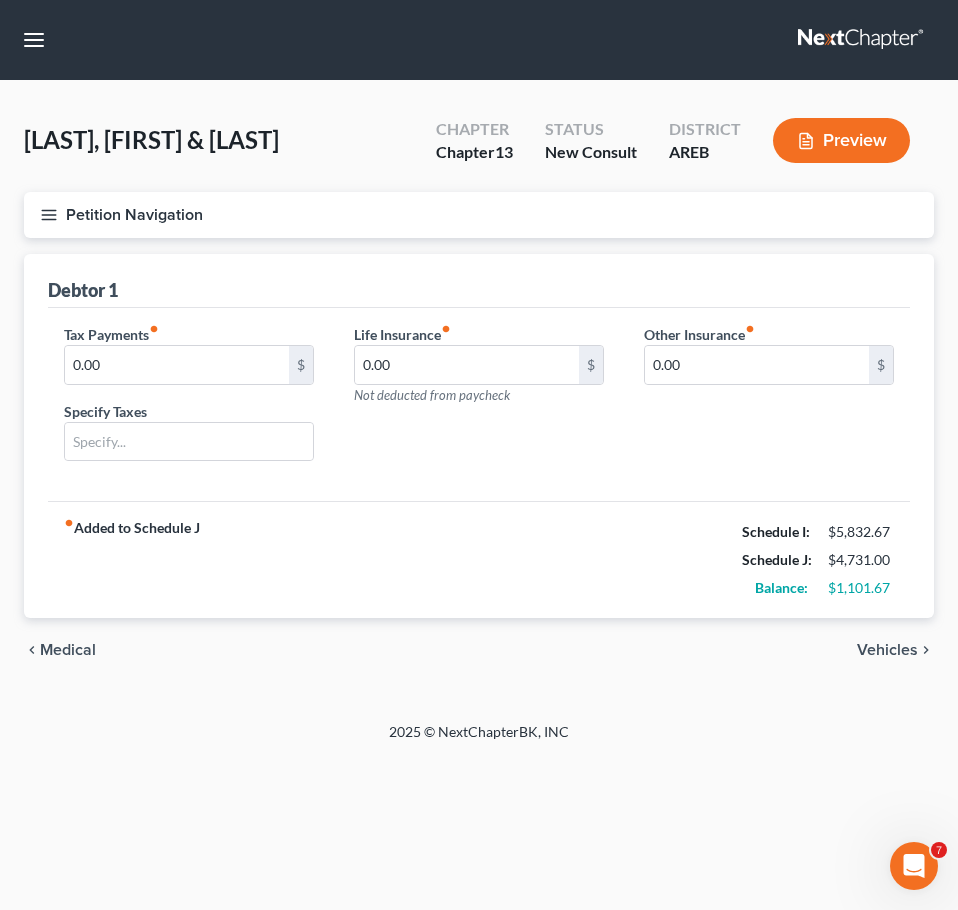 click on "chevron_left
Medical
Vehicles
chevron_right" at bounding box center [479, 650] 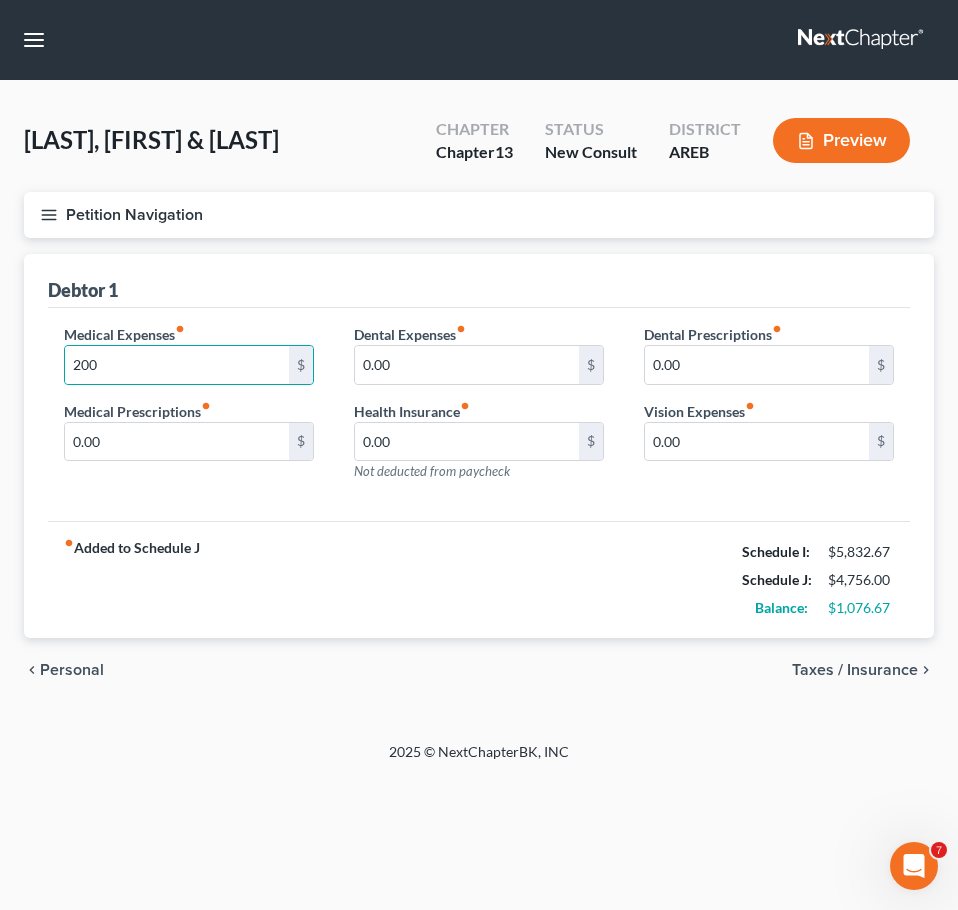 click on "Personal" at bounding box center (72, 670) 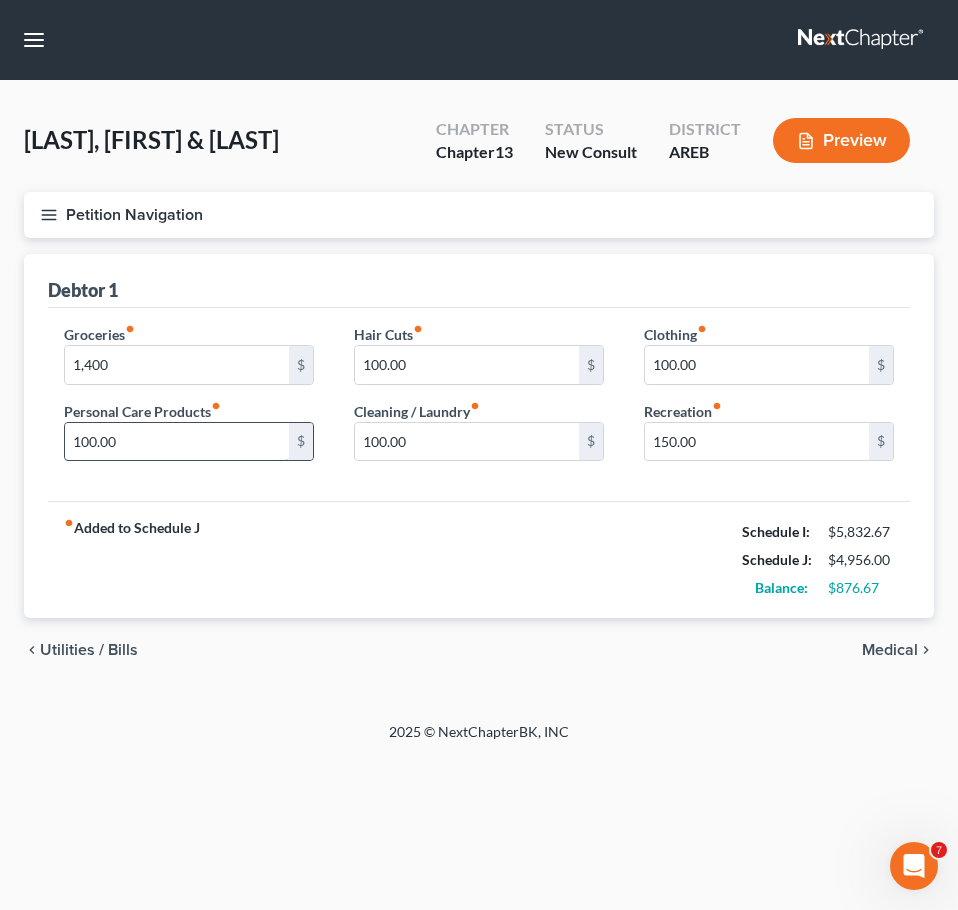 click on "100.00" at bounding box center (177, 442) 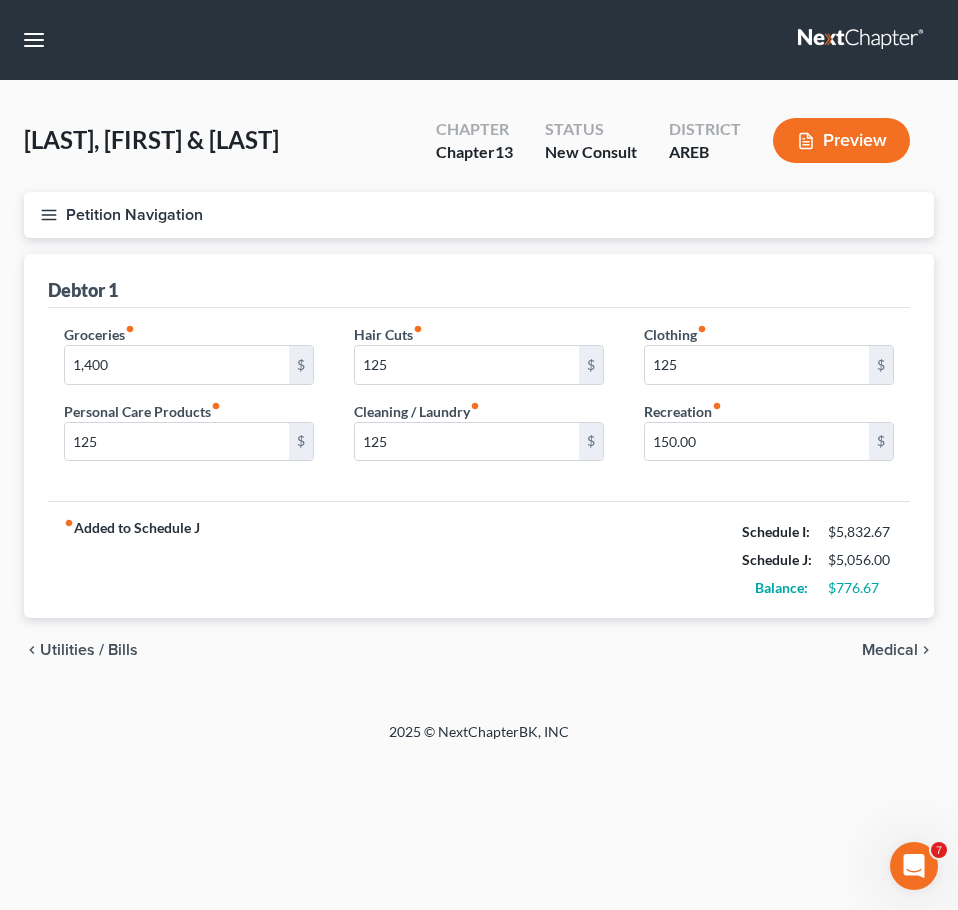 click on "Medical" at bounding box center (890, 650) 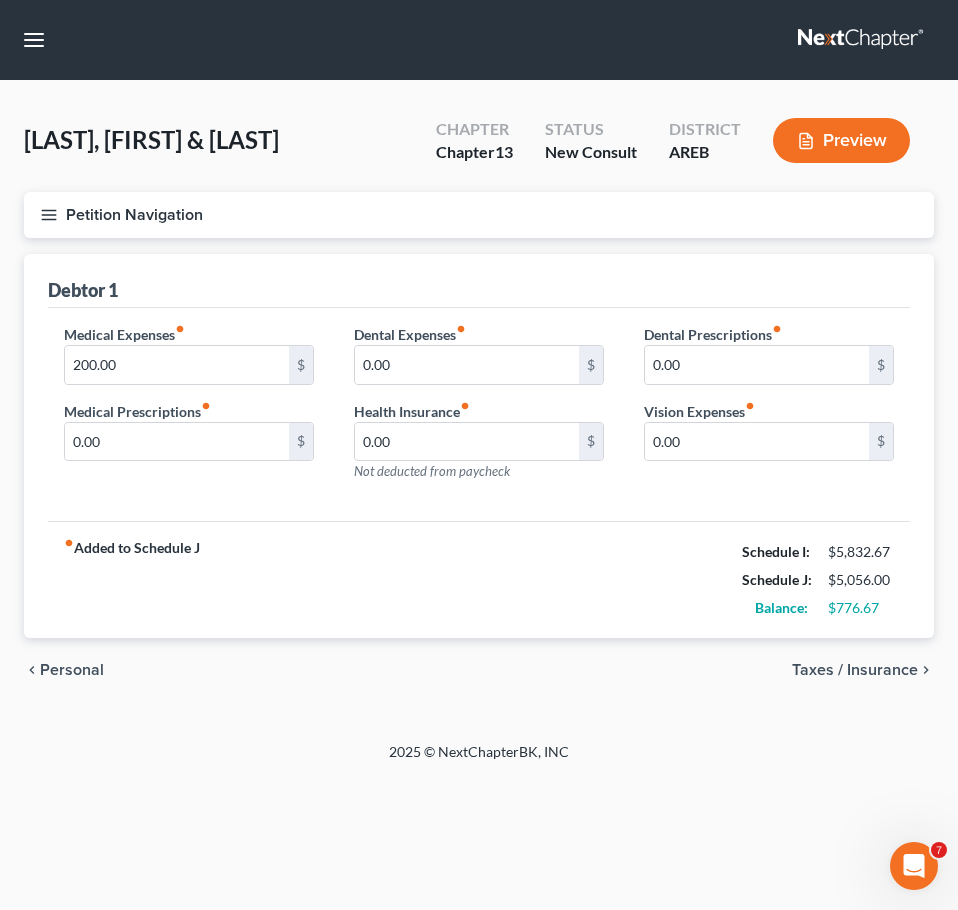 click on "Taxes / Insurance" at bounding box center [855, 670] 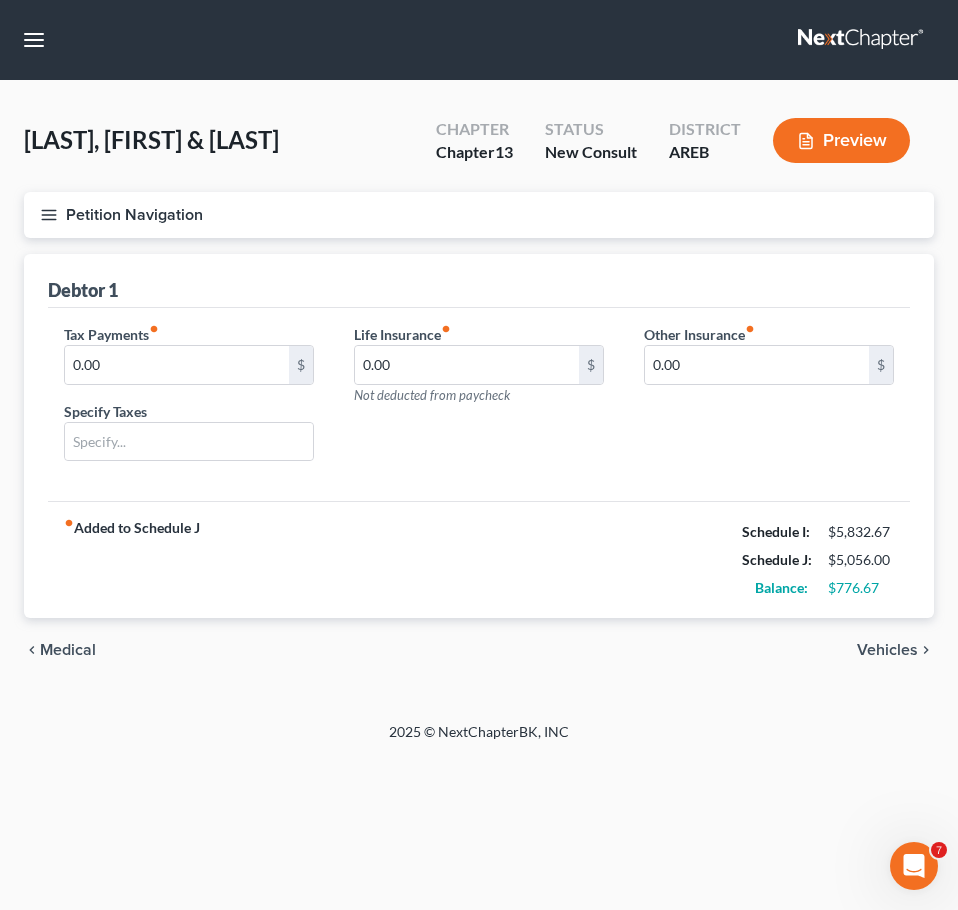 click on "Vehicles" at bounding box center [887, 650] 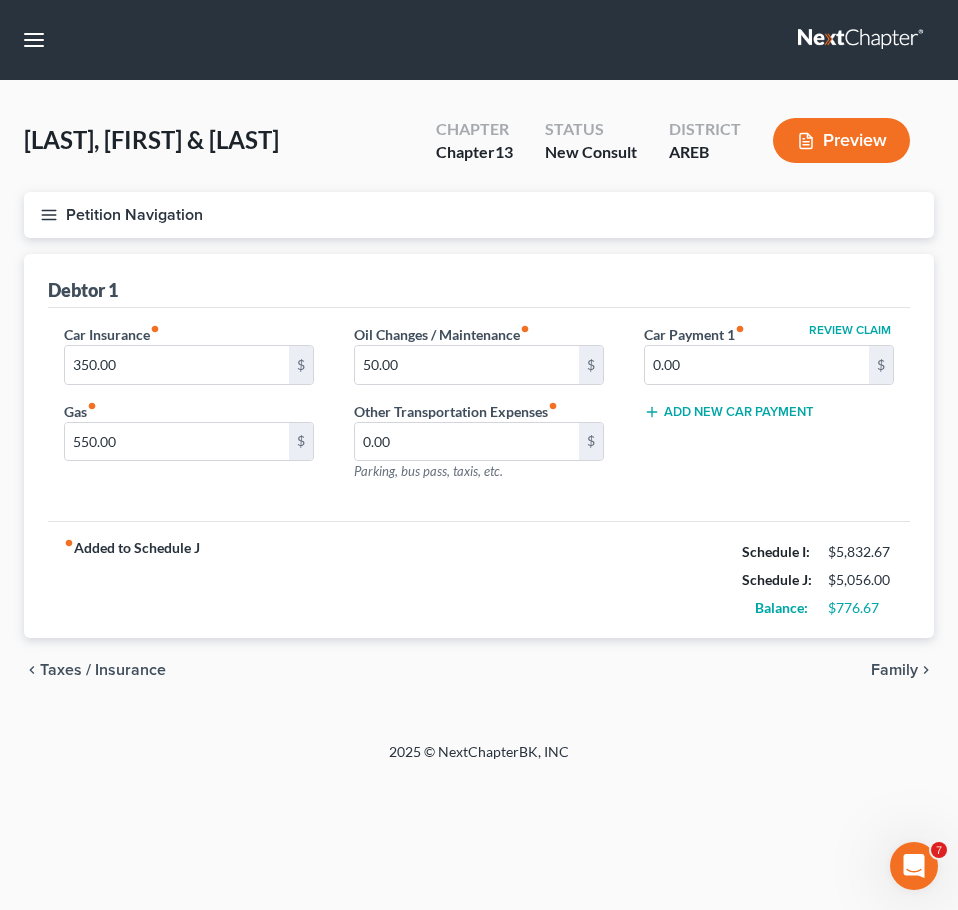 click on "Family" at bounding box center (894, 670) 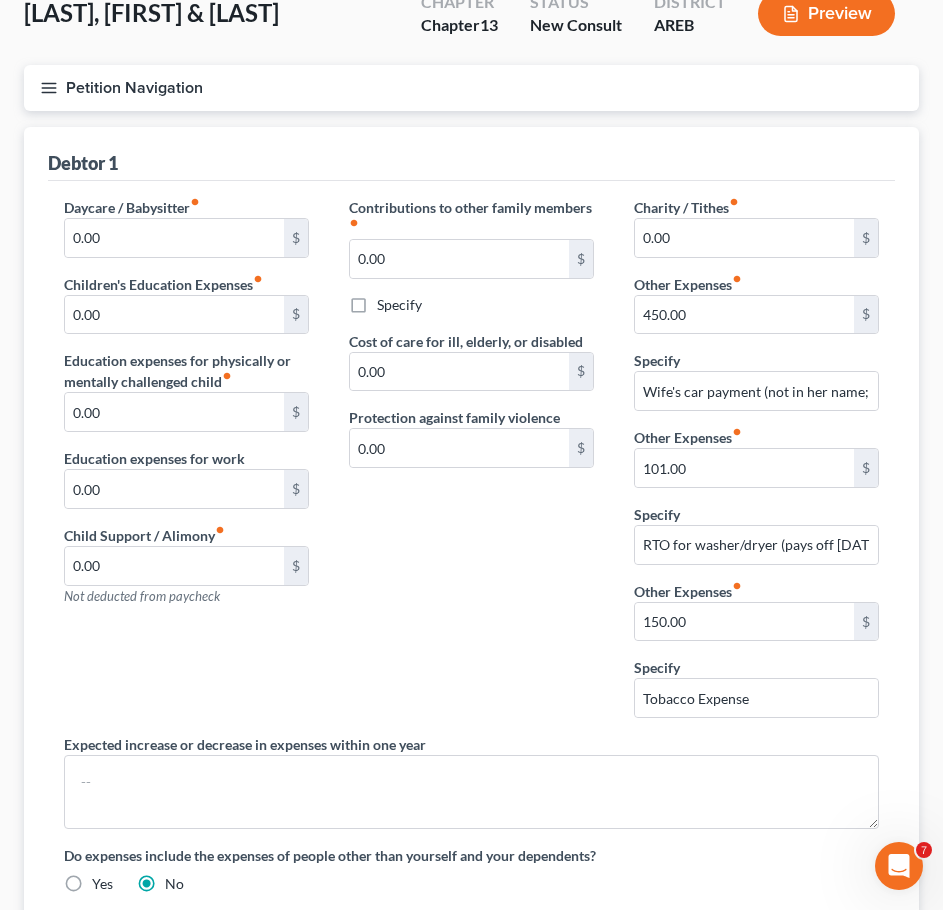 scroll, scrollTop: 139, scrollLeft: 0, axis: vertical 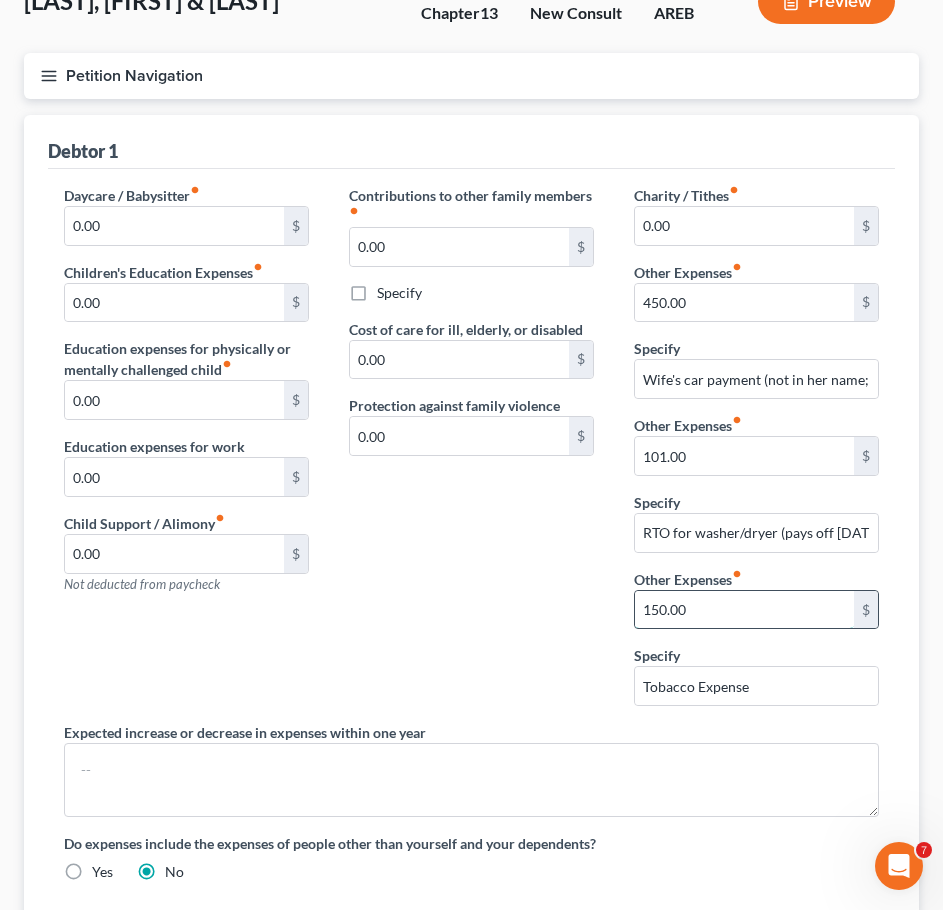 click on "150.00" at bounding box center [744, 610] 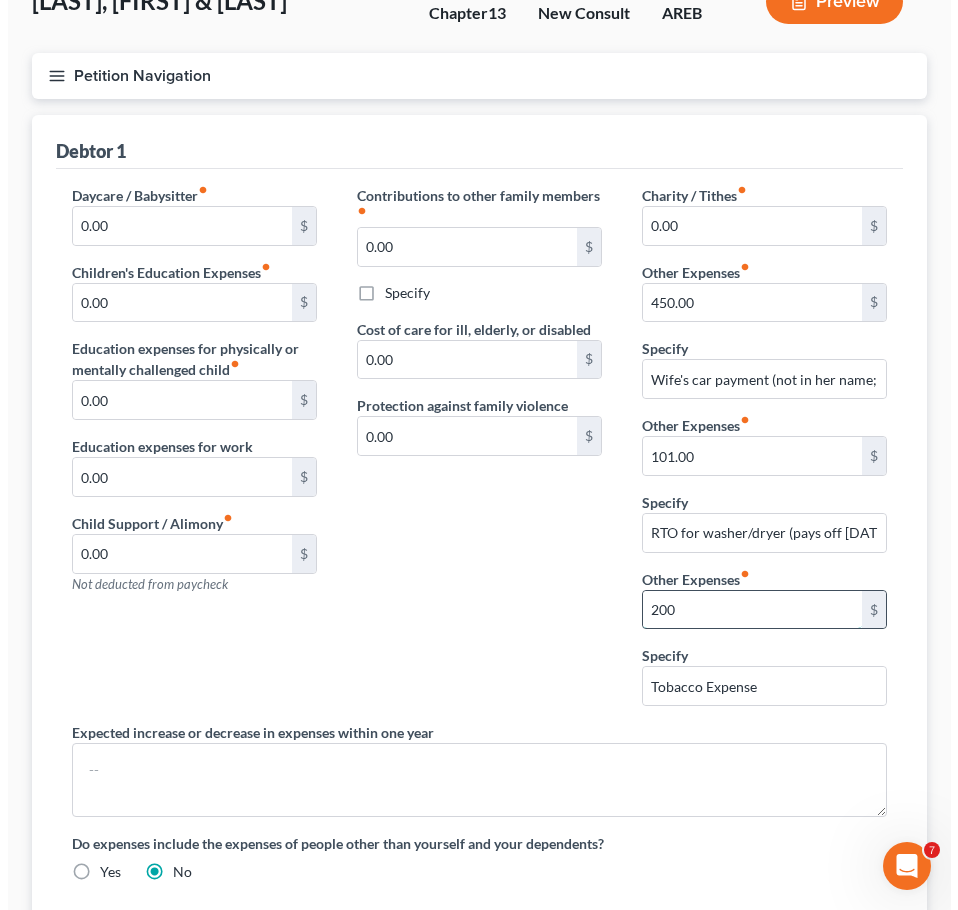 scroll, scrollTop: 408, scrollLeft: 0, axis: vertical 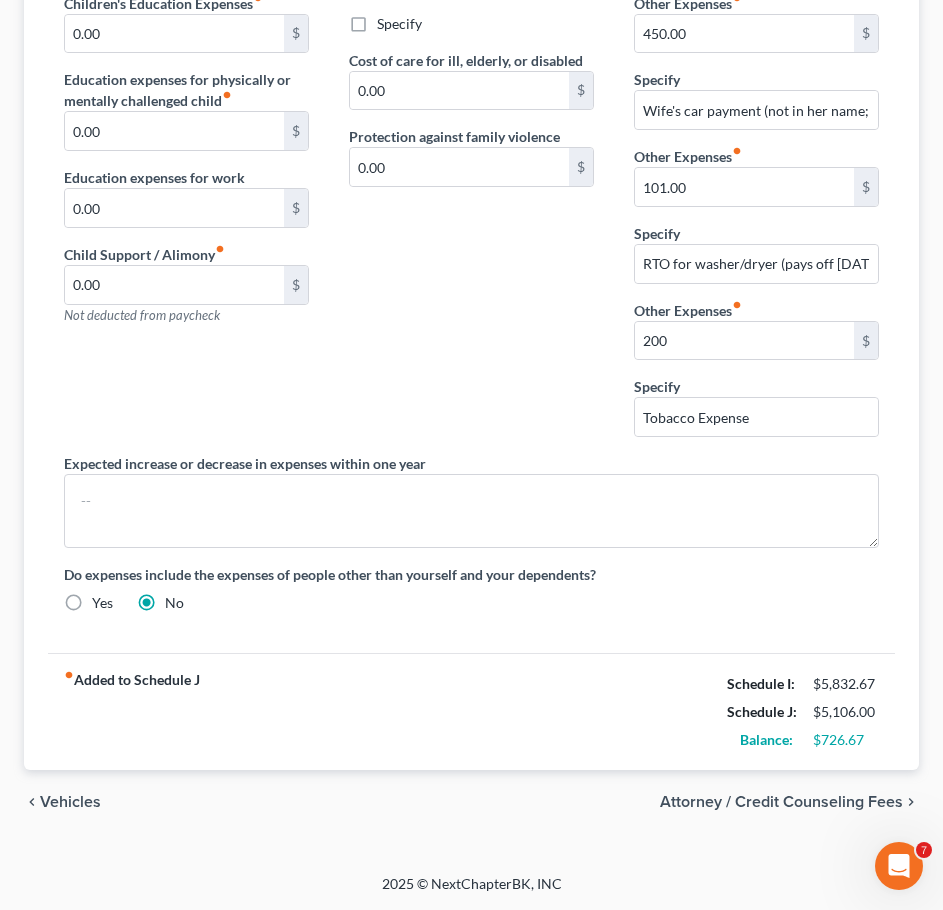 click on "Attorney / Credit Counseling Fees" at bounding box center (781, 802) 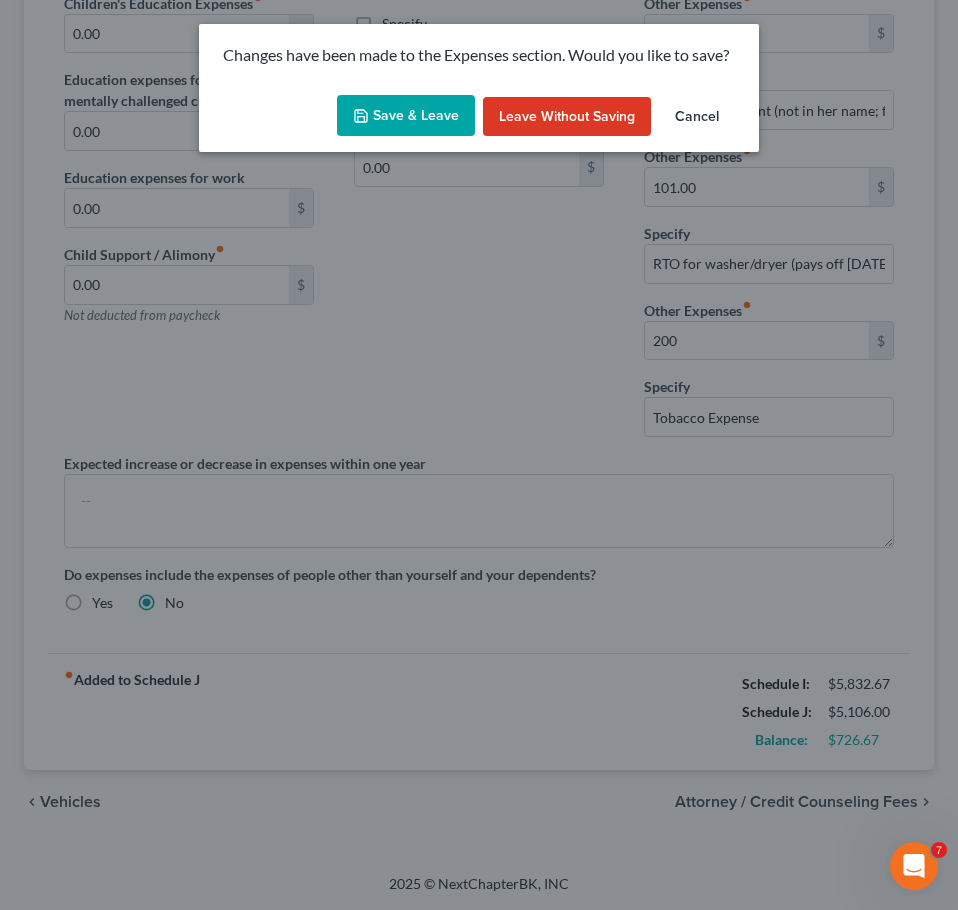 click on "Save & Leave" at bounding box center [406, 116] 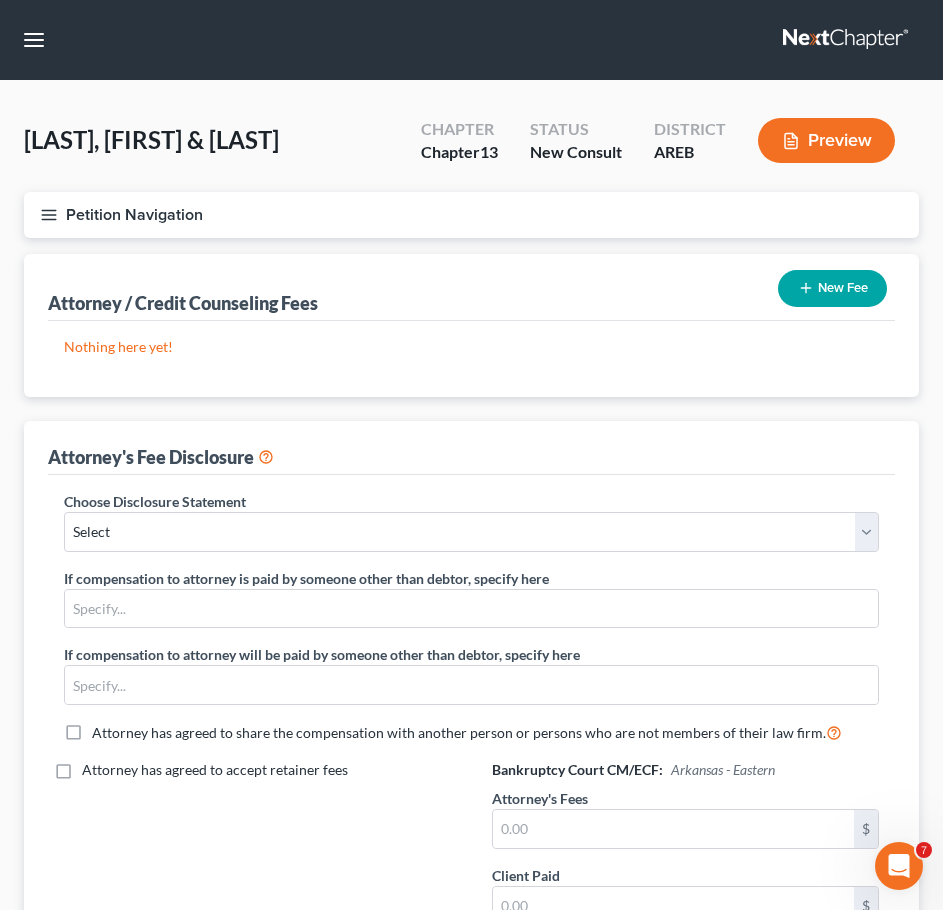 scroll, scrollTop: 272, scrollLeft: 0, axis: vertical 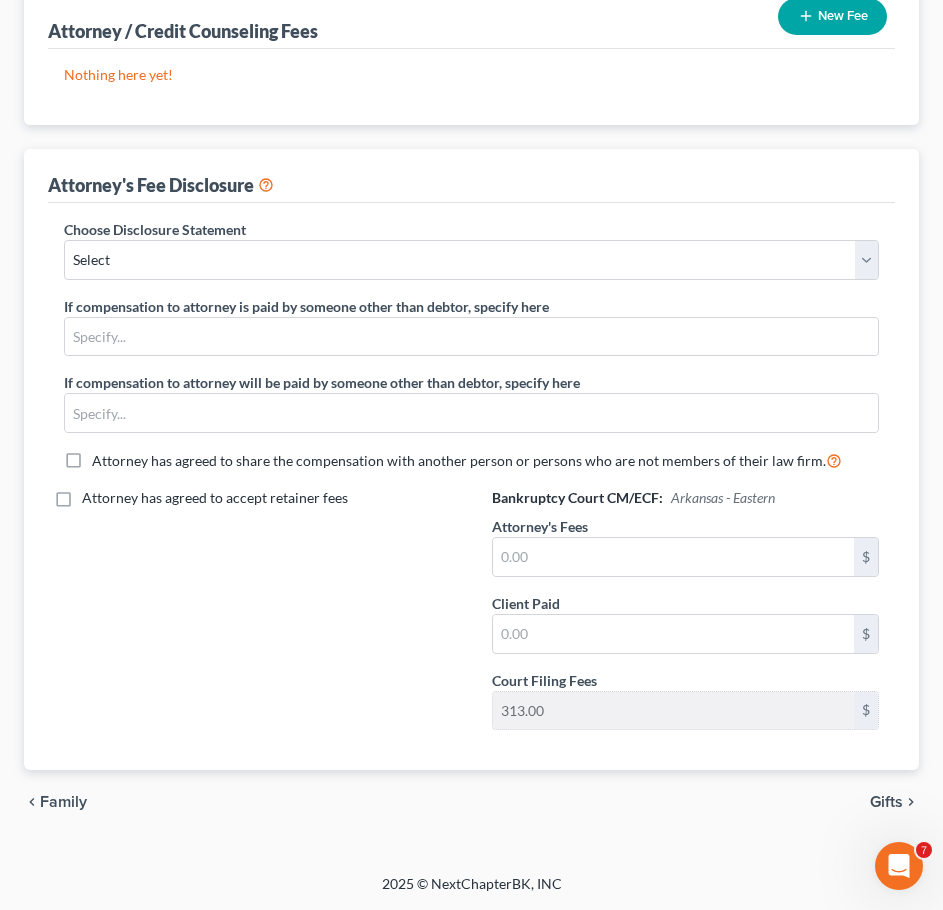 click on "Gifts" at bounding box center (886, 802) 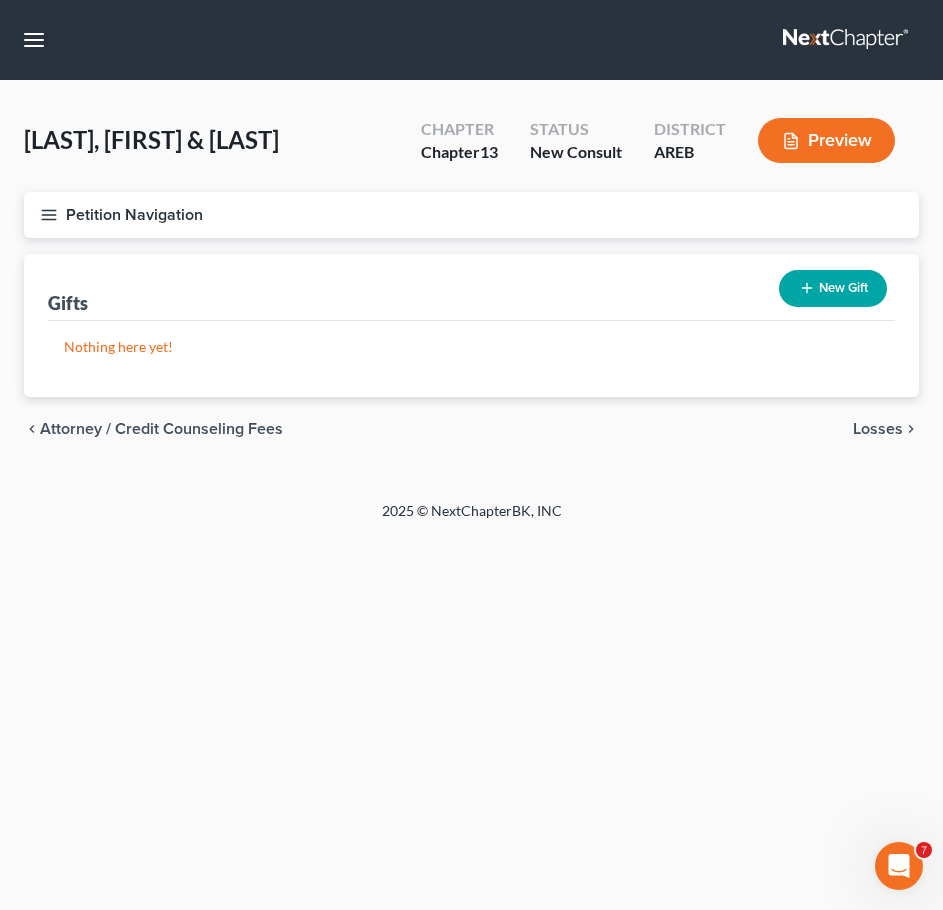 scroll, scrollTop: 0, scrollLeft: 0, axis: both 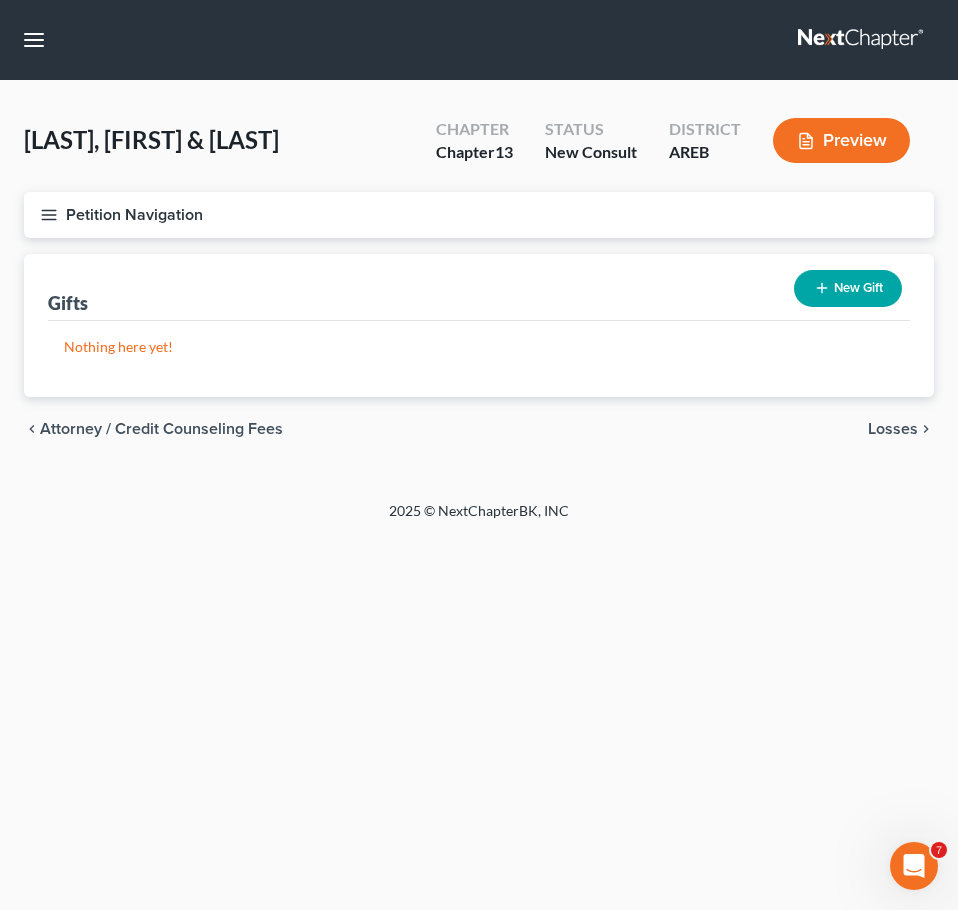 click on "Losses" at bounding box center [893, 429] 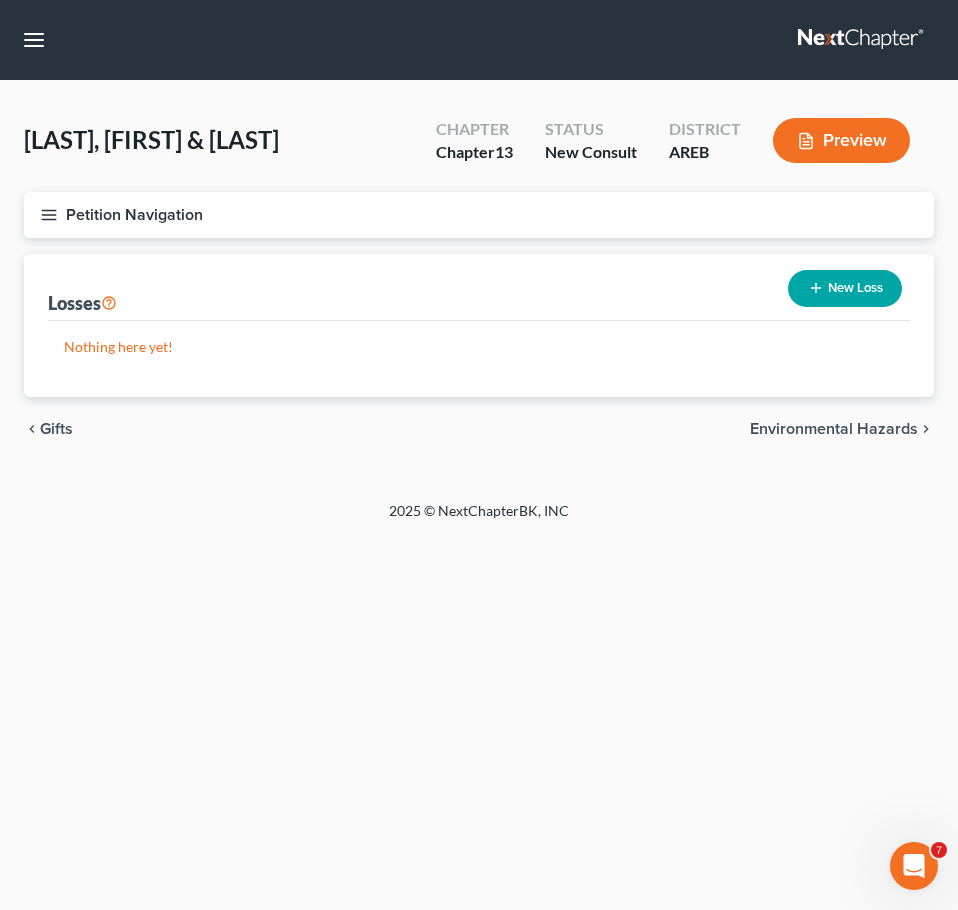 click on "Environmental Hazards" at bounding box center [834, 429] 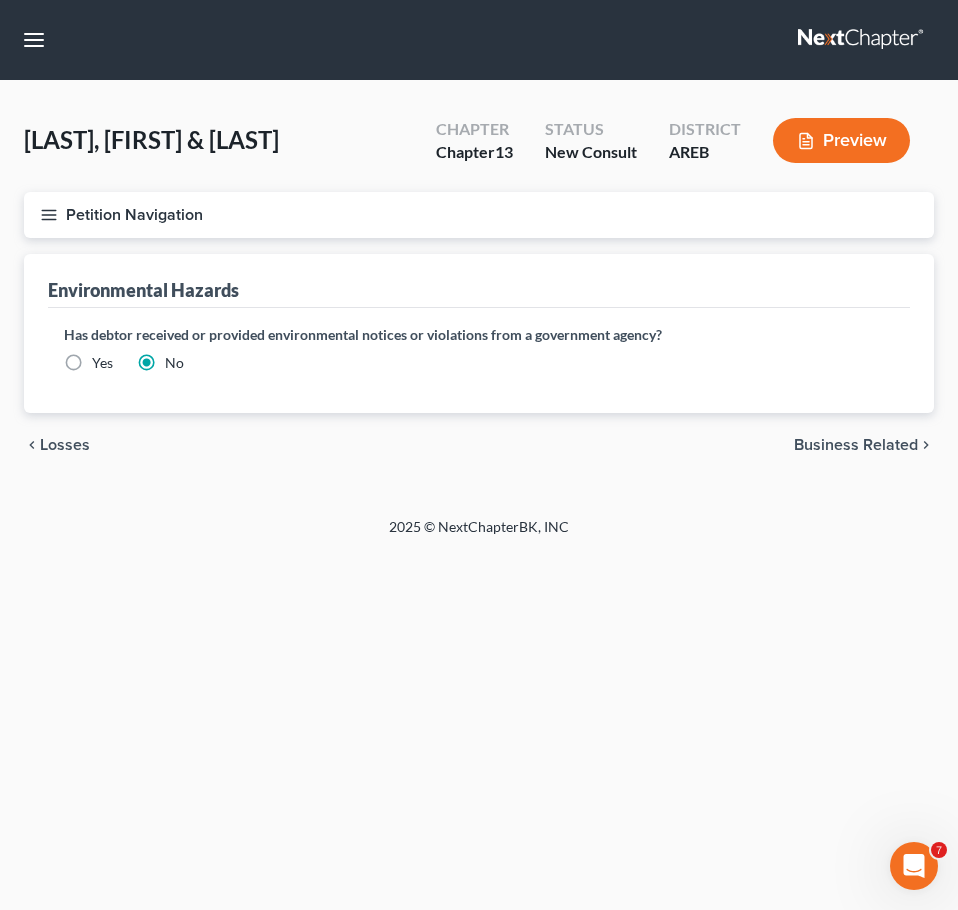 click on "Business Related" at bounding box center (856, 445) 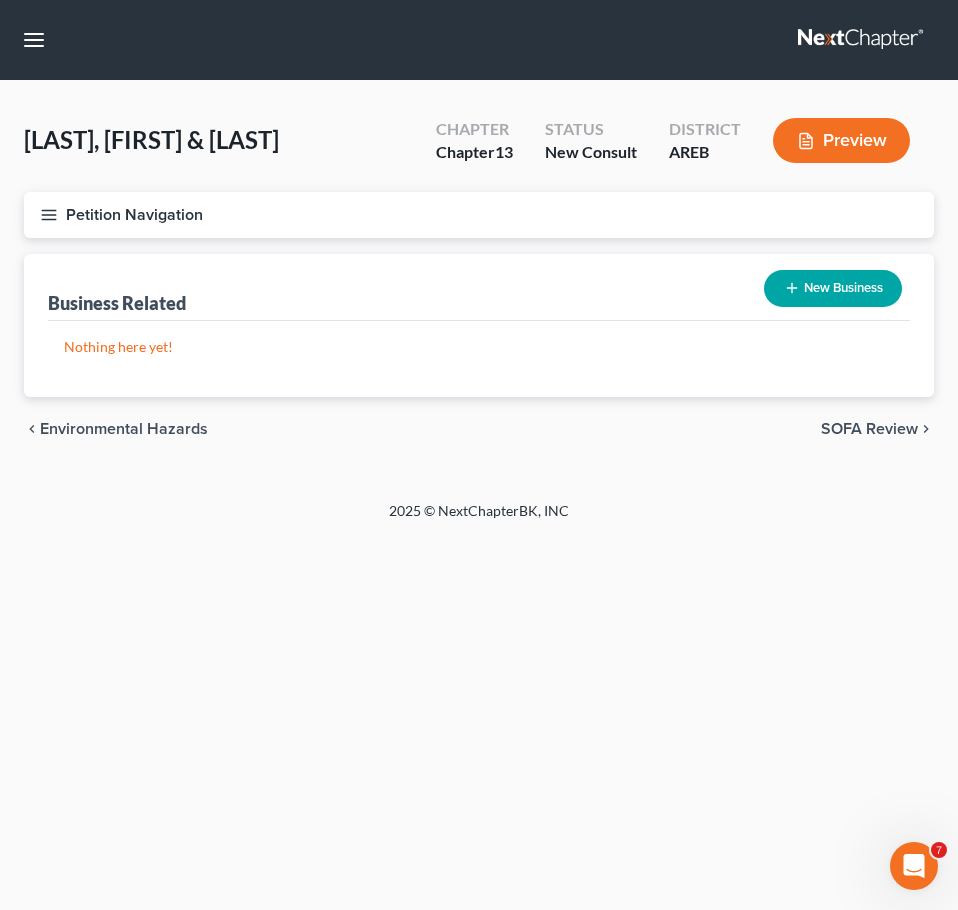 click on "SOFA Review" at bounding box center (869, 429) 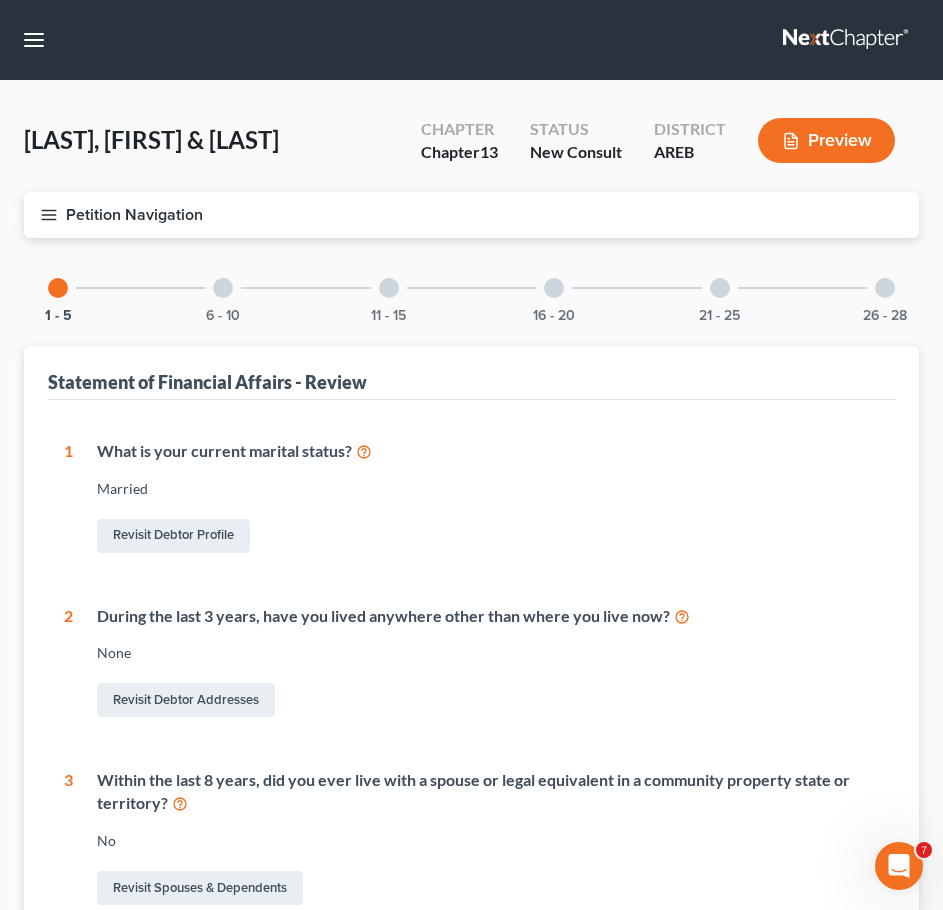 scroll, scrollTop: 564, scrollLeft: 0, axis: vertical 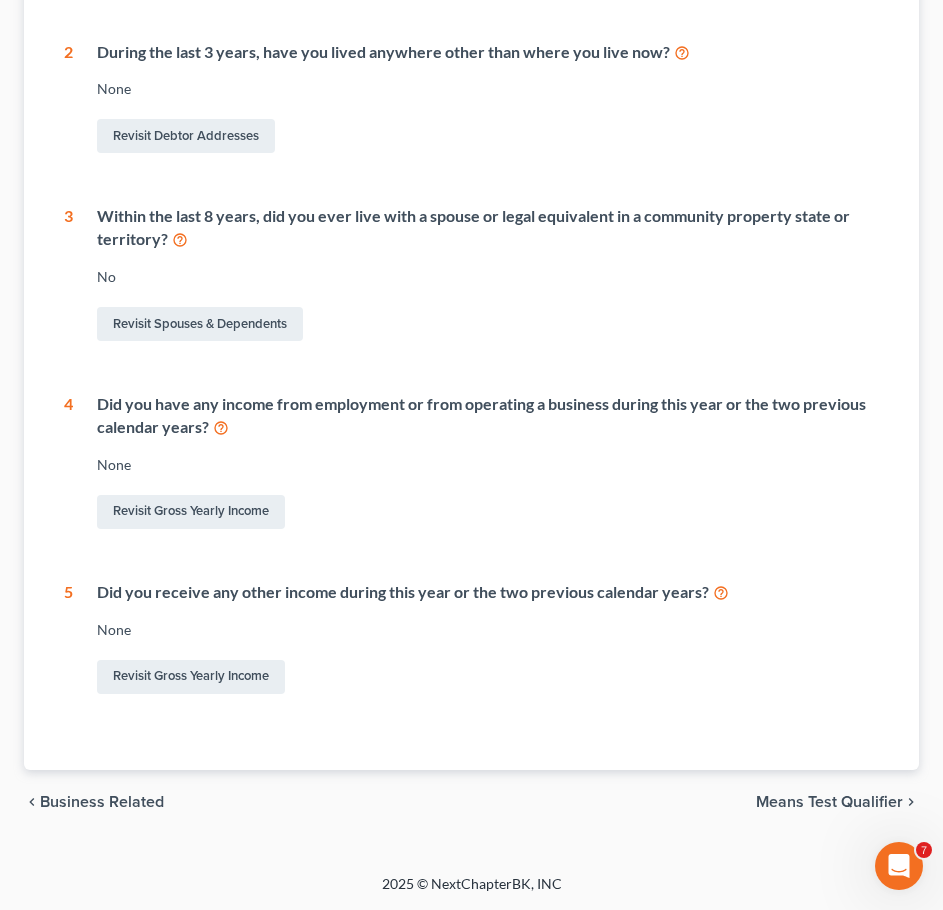 click on "Means Test Qualifier" at bounding box center [829, 802] 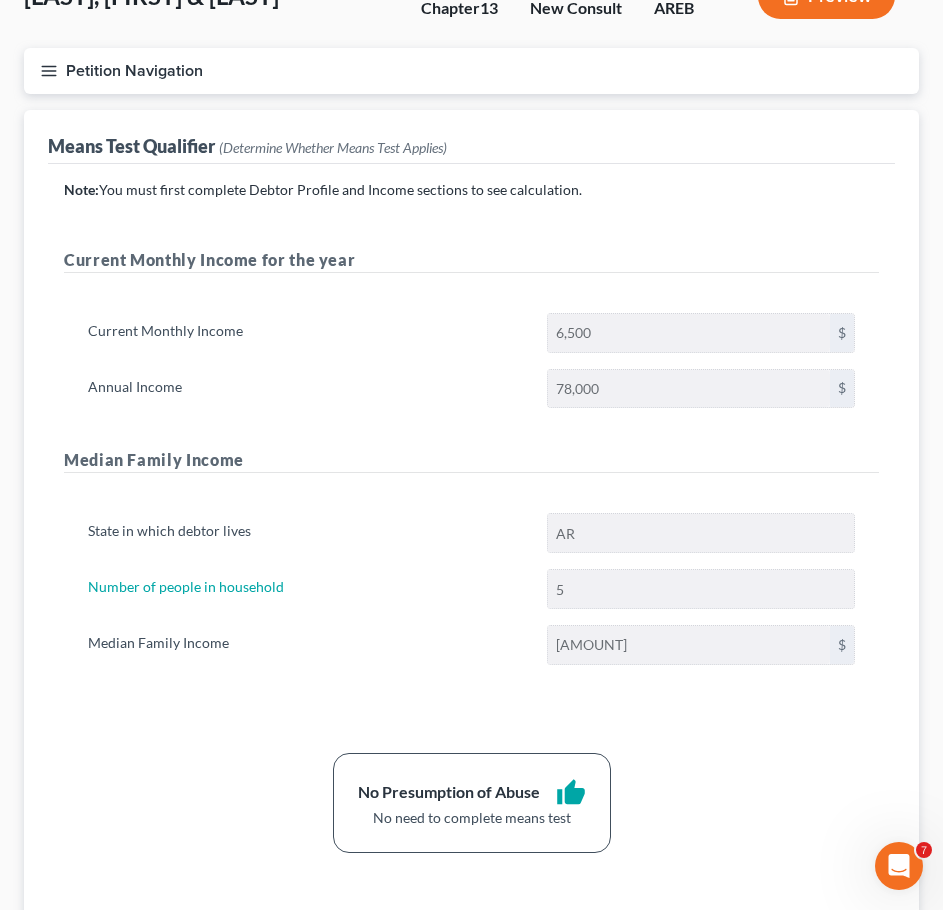 scroll, scrollTop: 299, scrollLeft: 0, axis: vertical 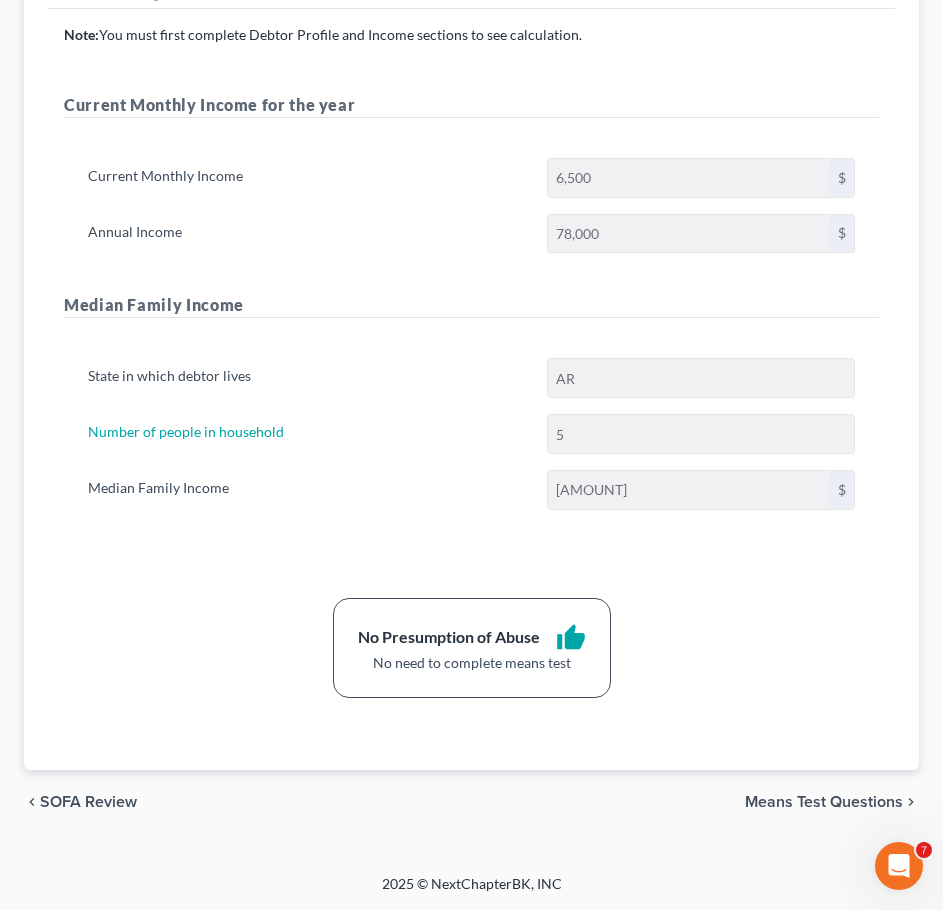 click on "Means Test Questions" at bounding box center [824, 802] 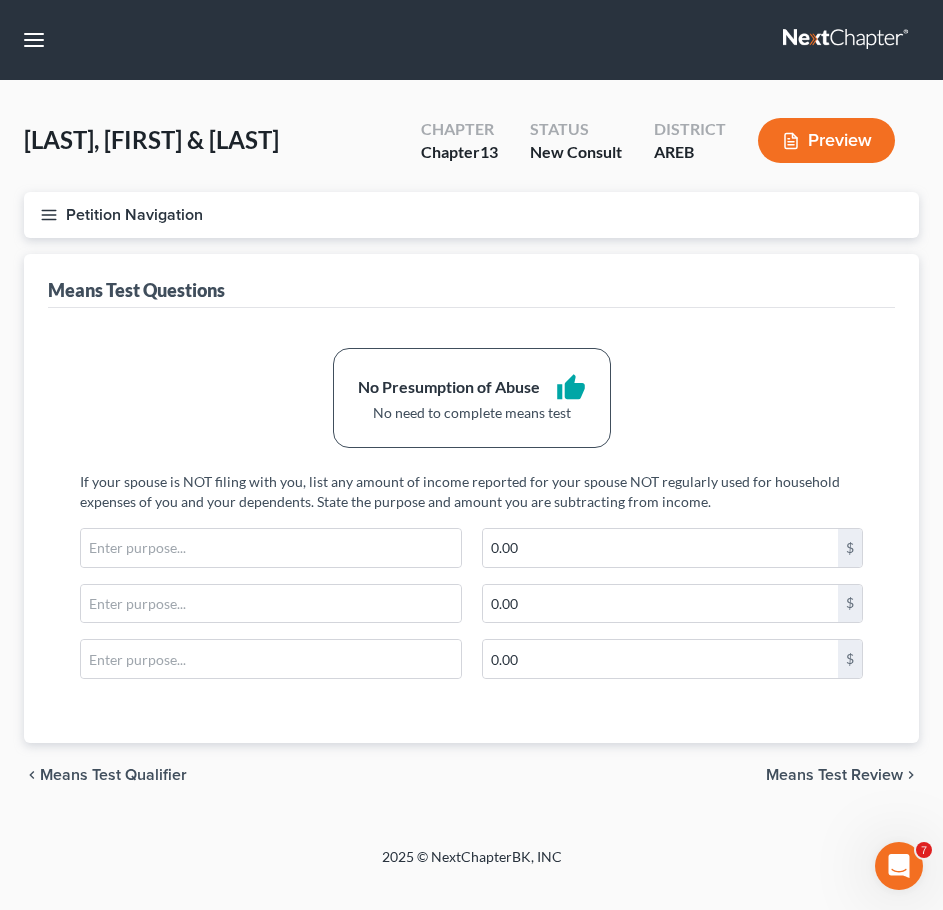 scroll, scrollTop: 0, scrollLeft: 0, axis: both 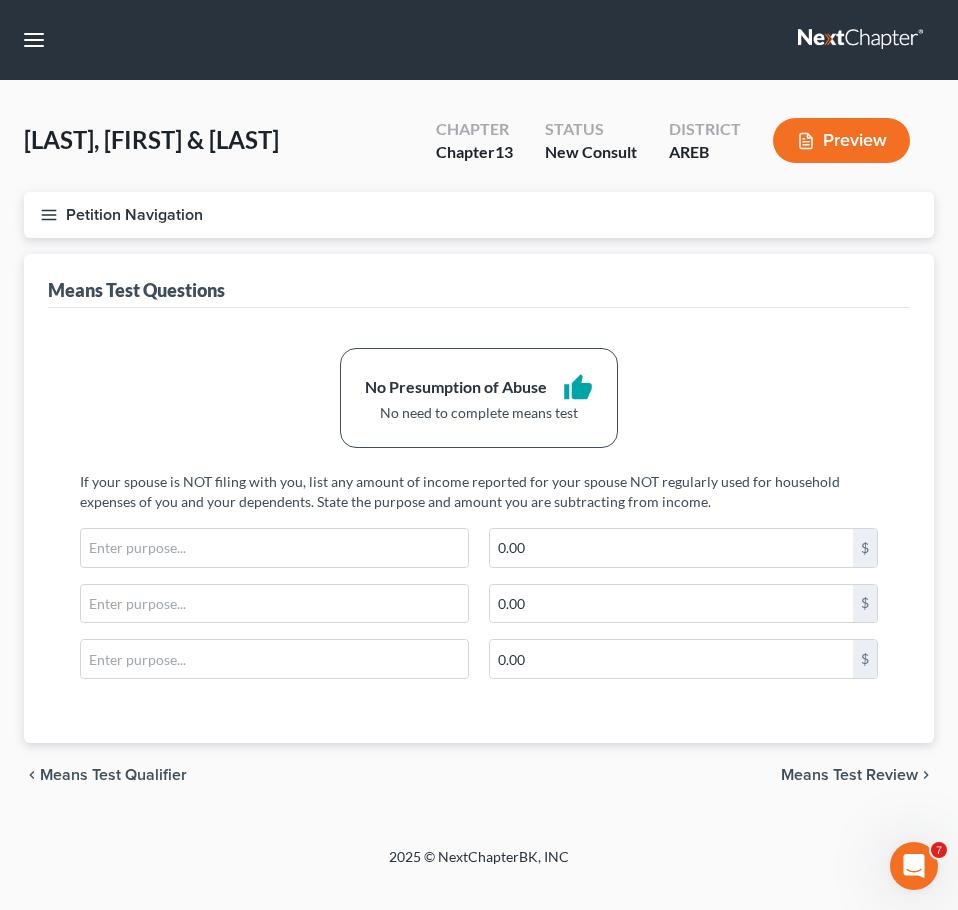 click 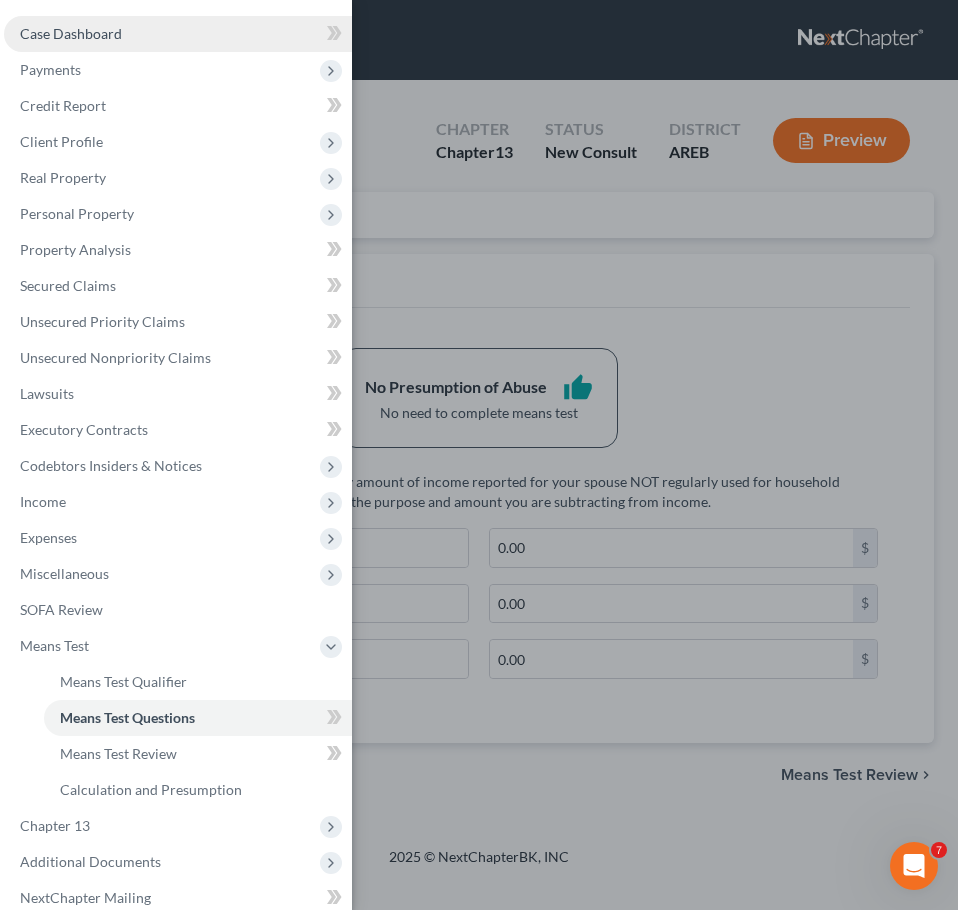 click on "Case Dashboard" at bounding box center [71, 33] 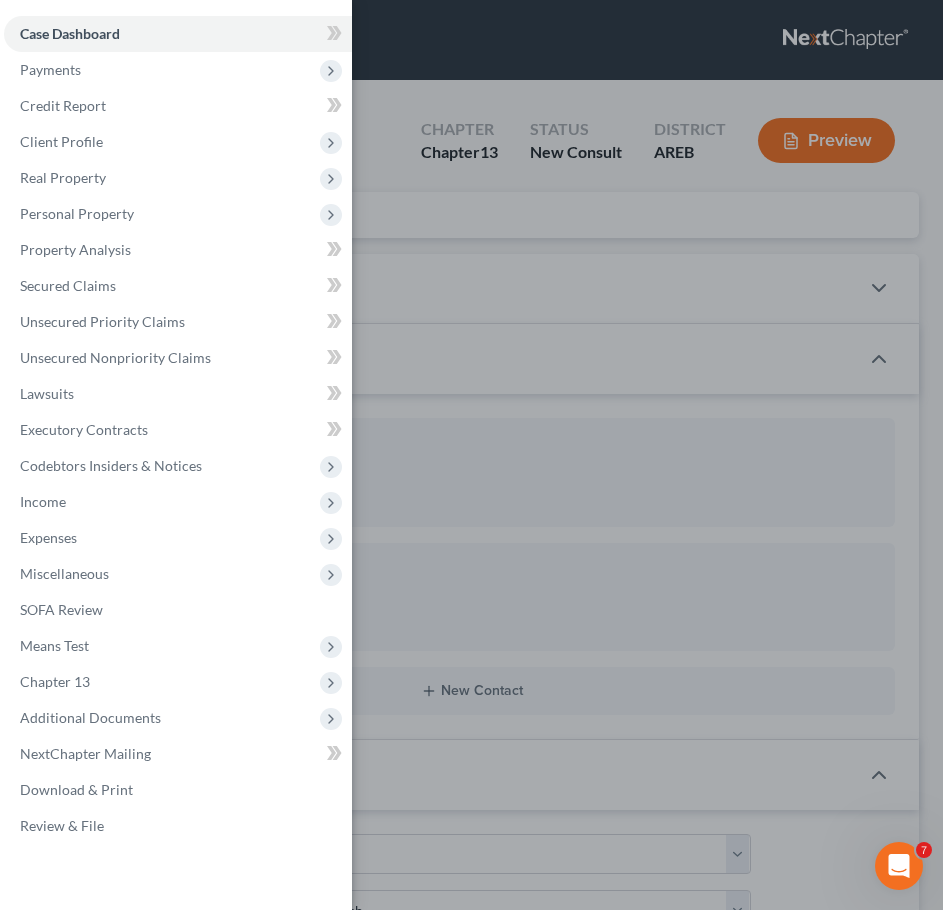 click on "Case Dashboard
Payments
Invoices
Payments
Payments
Credit Report
Client Profile" at bounding box center (471, 455) 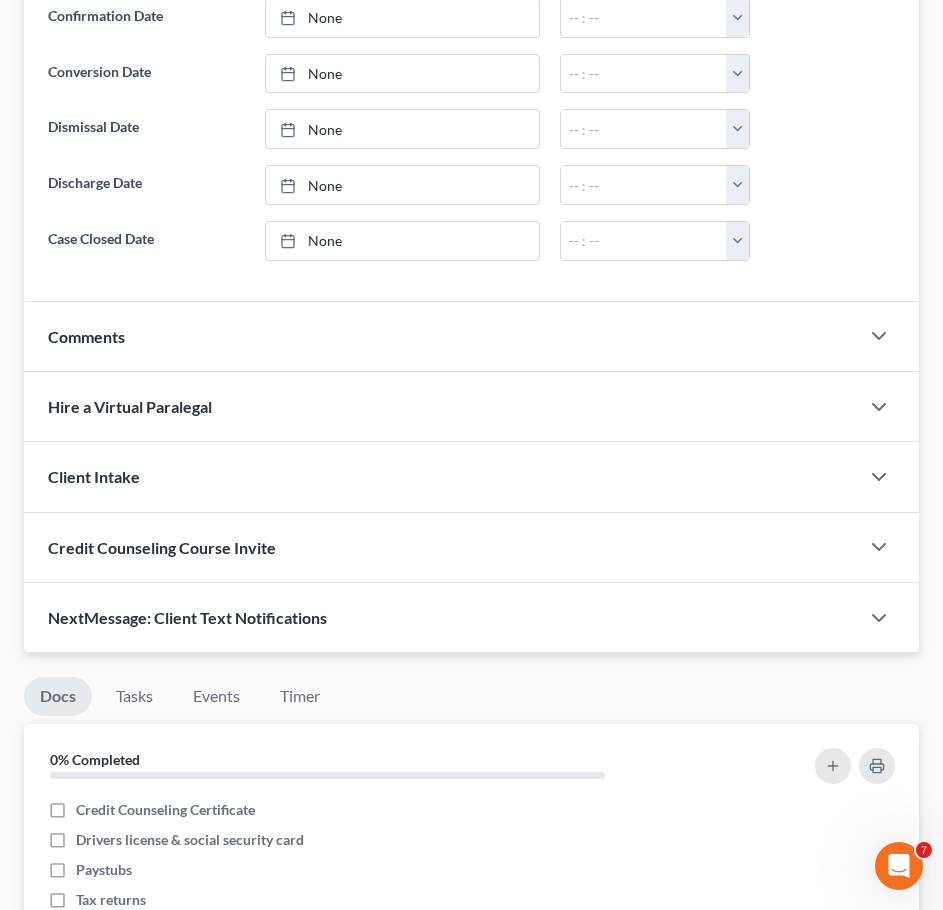scroll, scrollTop: 1759, scrollLeft: 0, axis: vertical 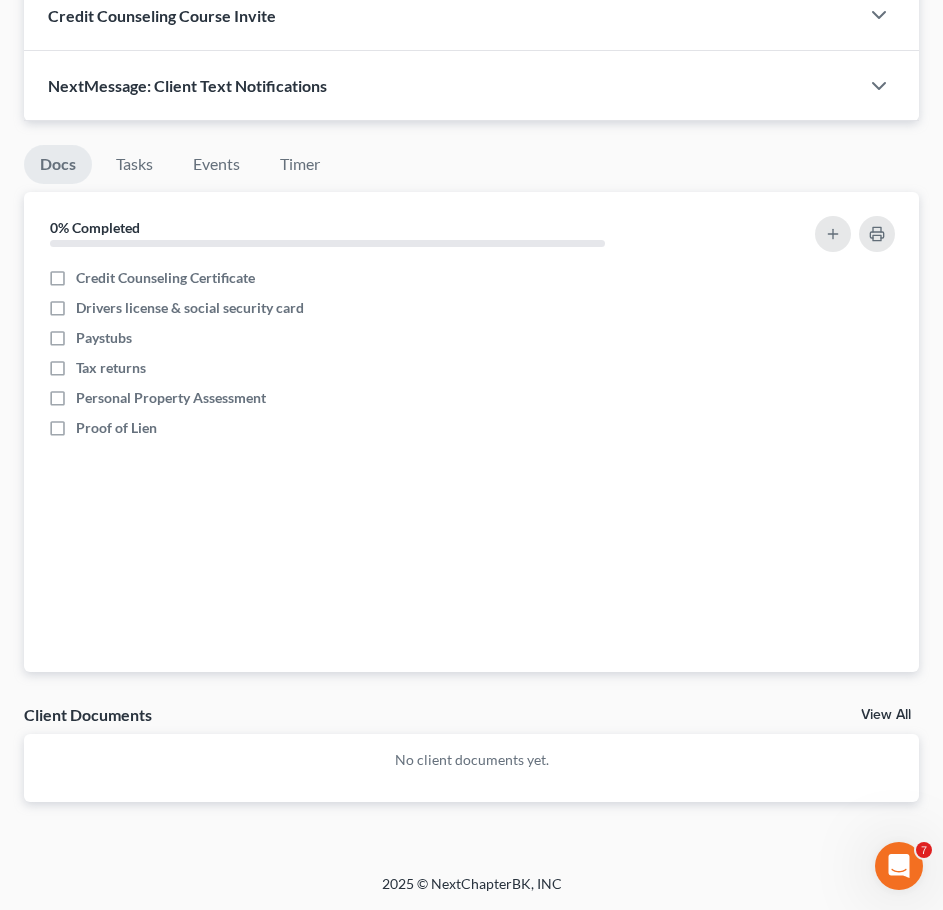 click on "View All" at bounding box center (886, 715) 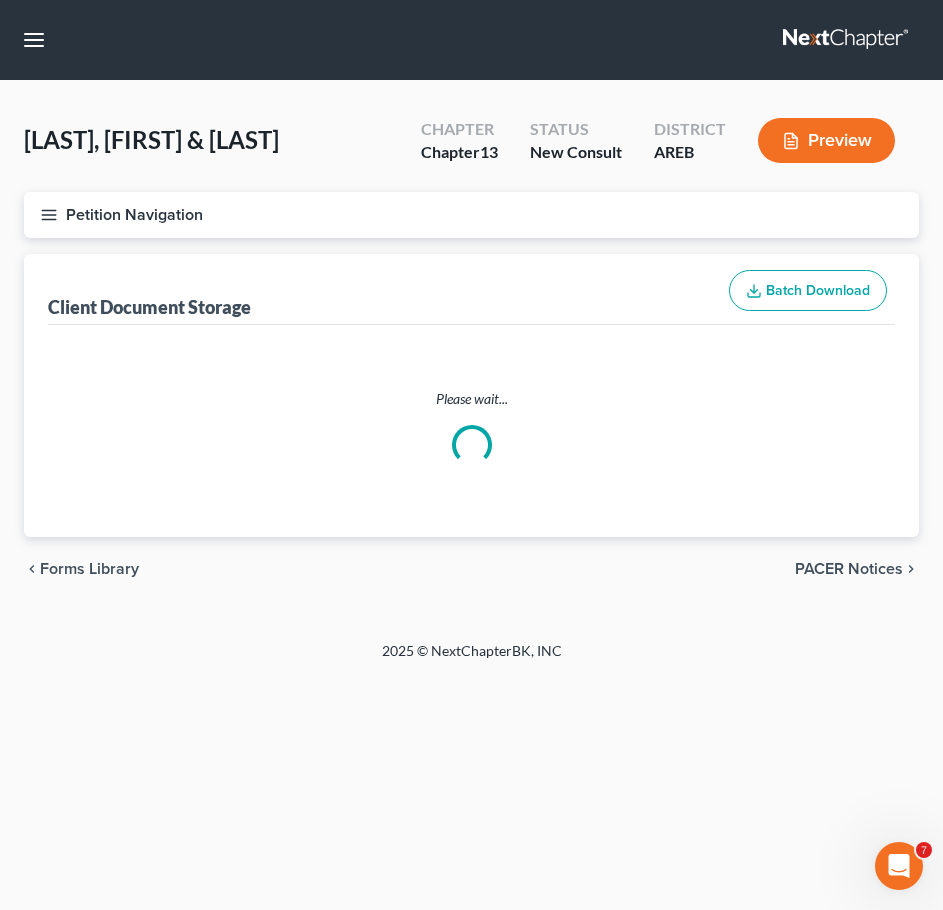 scroll, scrollTop: 0, scrollLeft: 0, axis: both 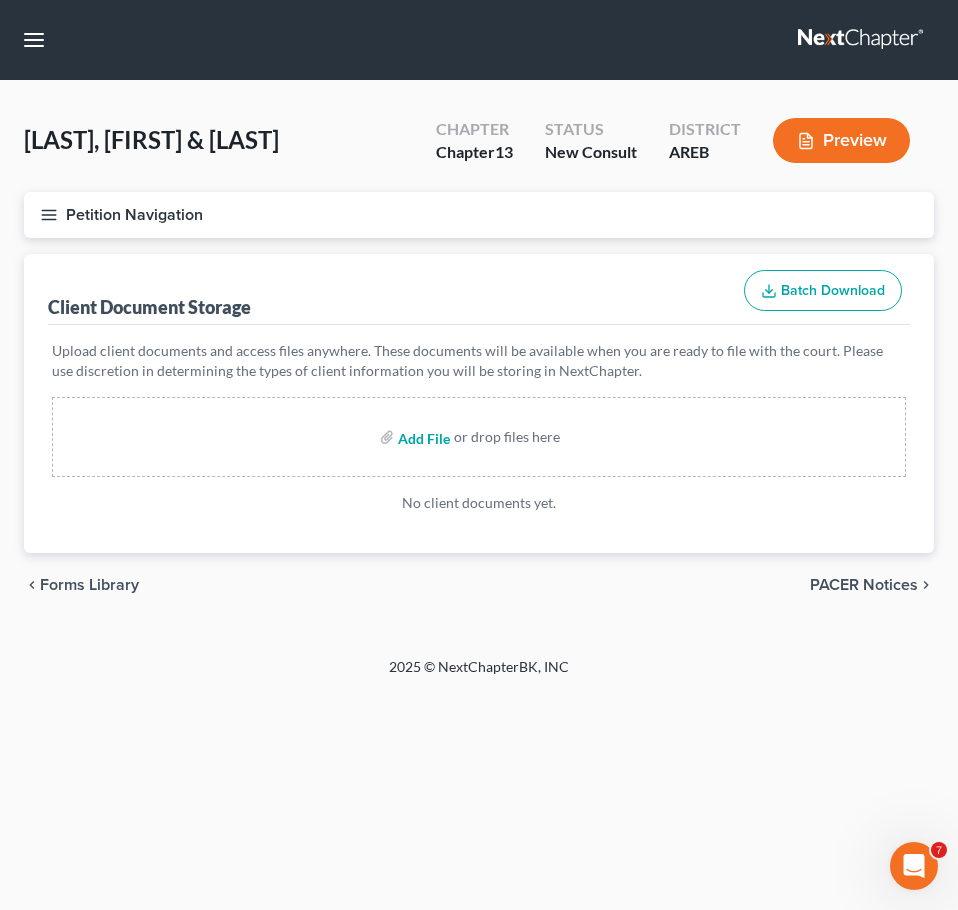 click at bounding box center (422, 437) 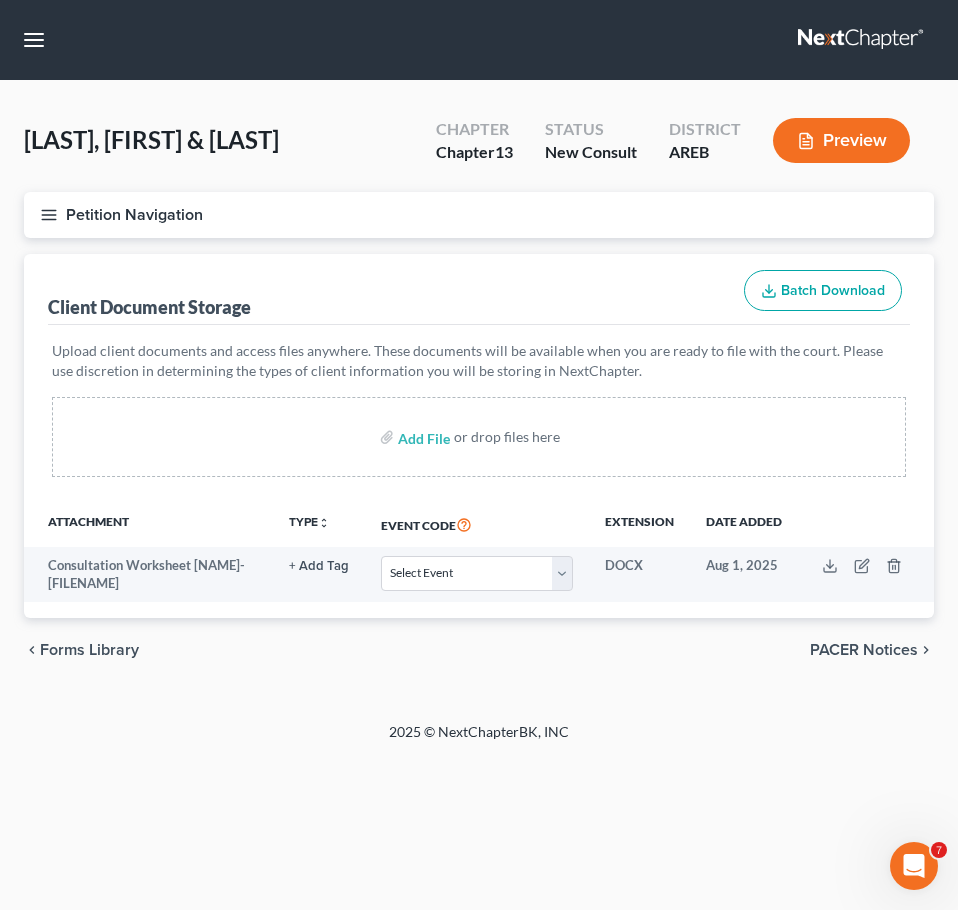 click 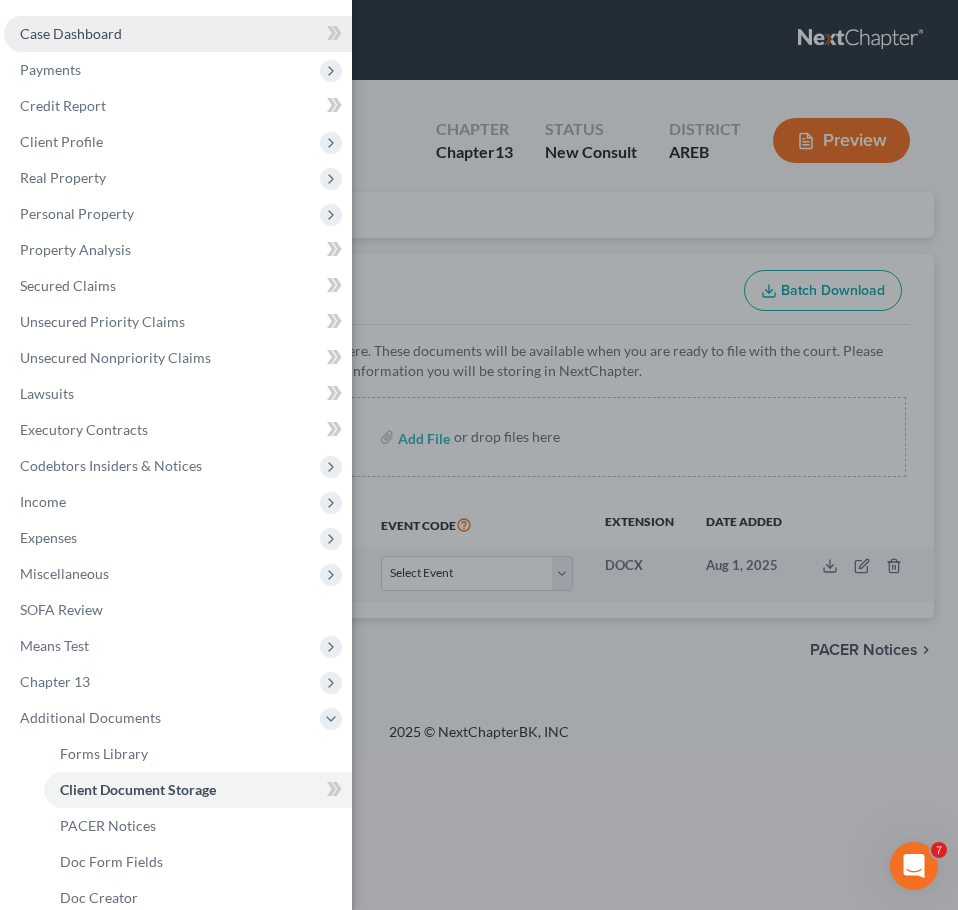 click on "Case Dashboard" at bounding box center [71, 33] 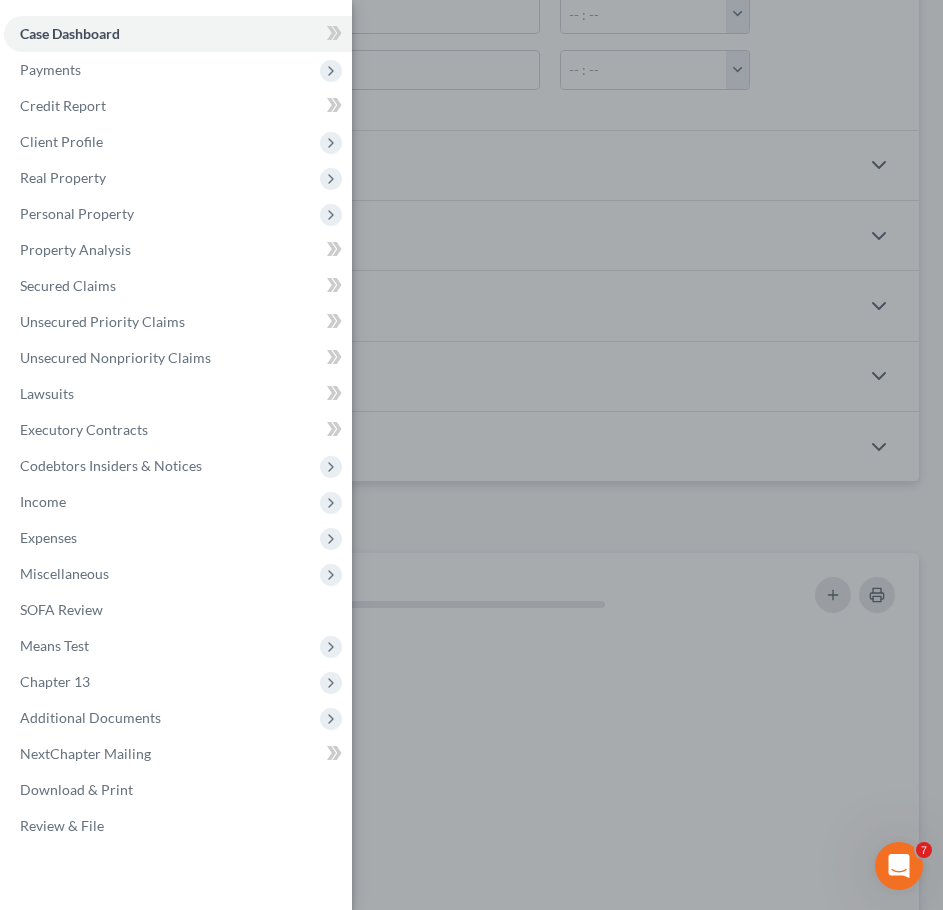 scroll, scrollTop: 1399, scrollLeft: 0, axis: vertical 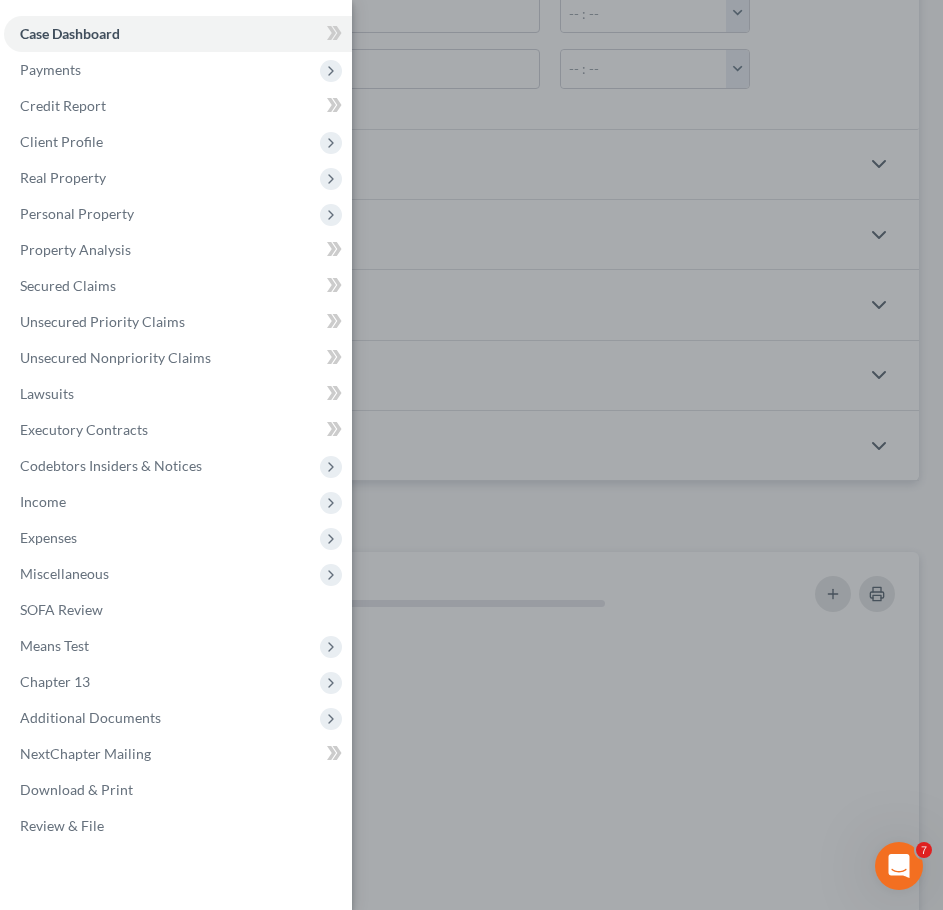 click on "Case Dashboard
Payments
Invoices
Payments
Payments
Credit Report
Client Profile" at bounding box center (471, 455) 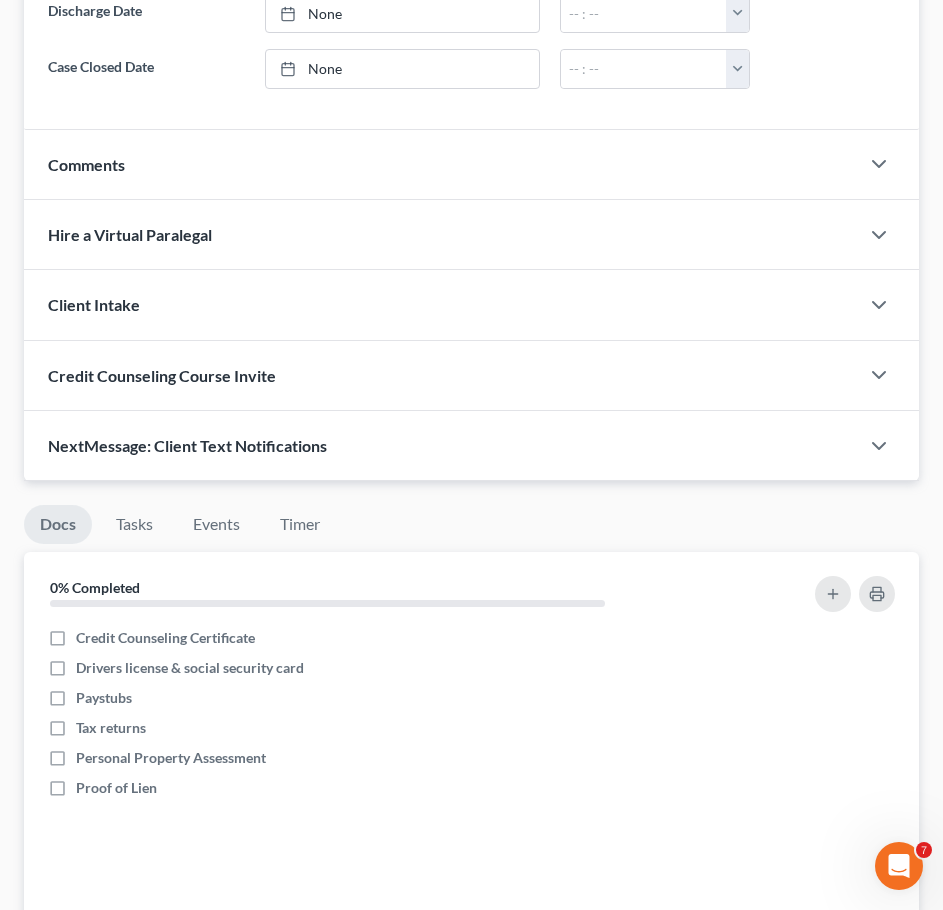 scroll, scrollTop: 0, scrollLeft: 0, axis: both 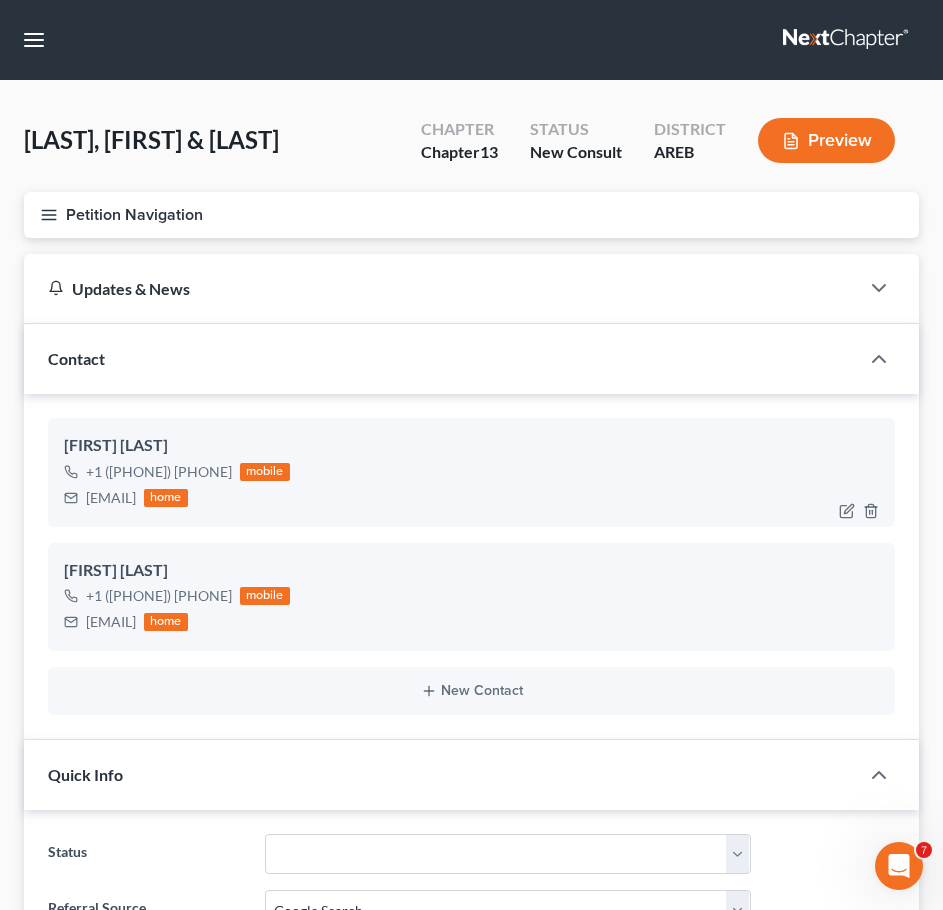 drag, startPoint x: 218, startPoint y: 495, endPoint x: 78, endPoint y: 496, distance: 140.00357 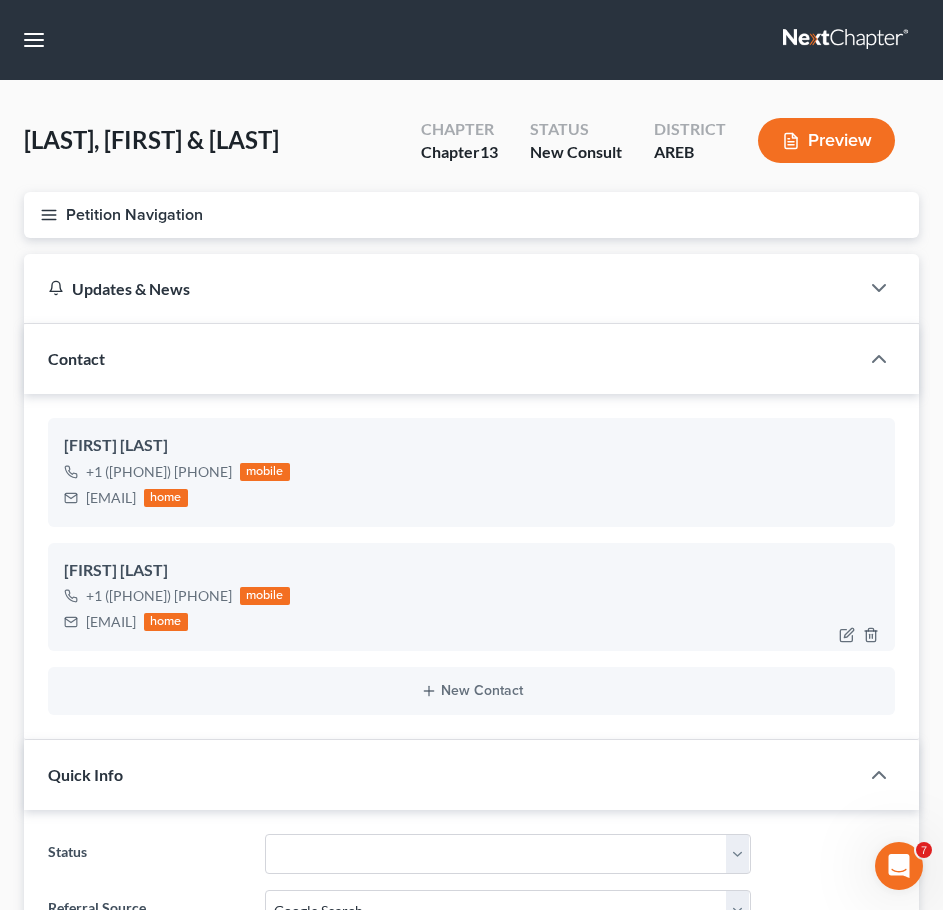 drag, startPoint x: 209, startPoint y: 623, endPoint x: 83, endPoint y: 620, distance: 126.035706 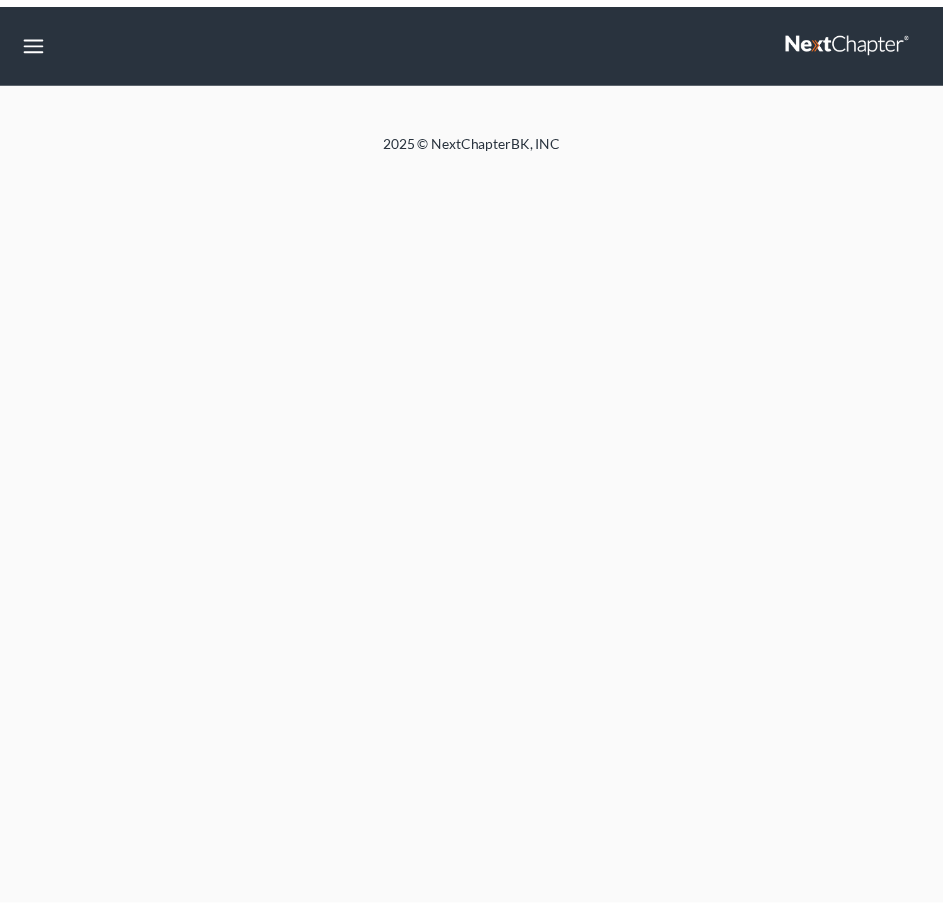 scroll, scrollTop: 0, scrollLeft: 0, axis: both 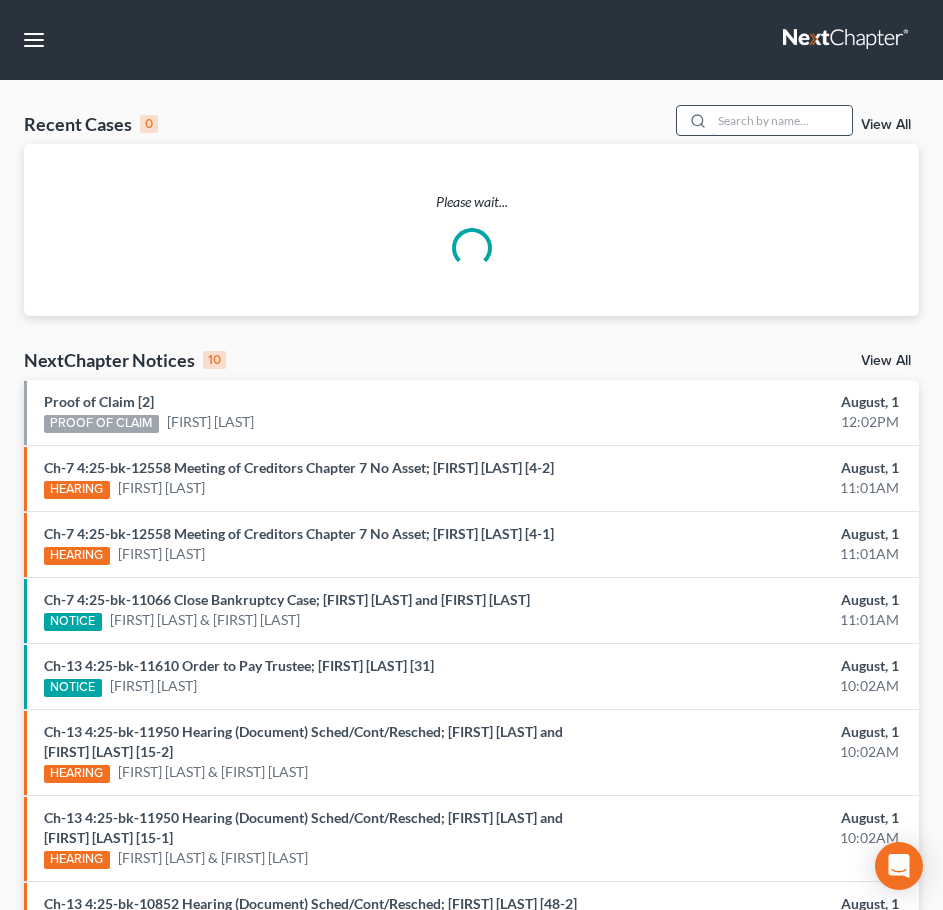 click at bounding box center [782, 120] 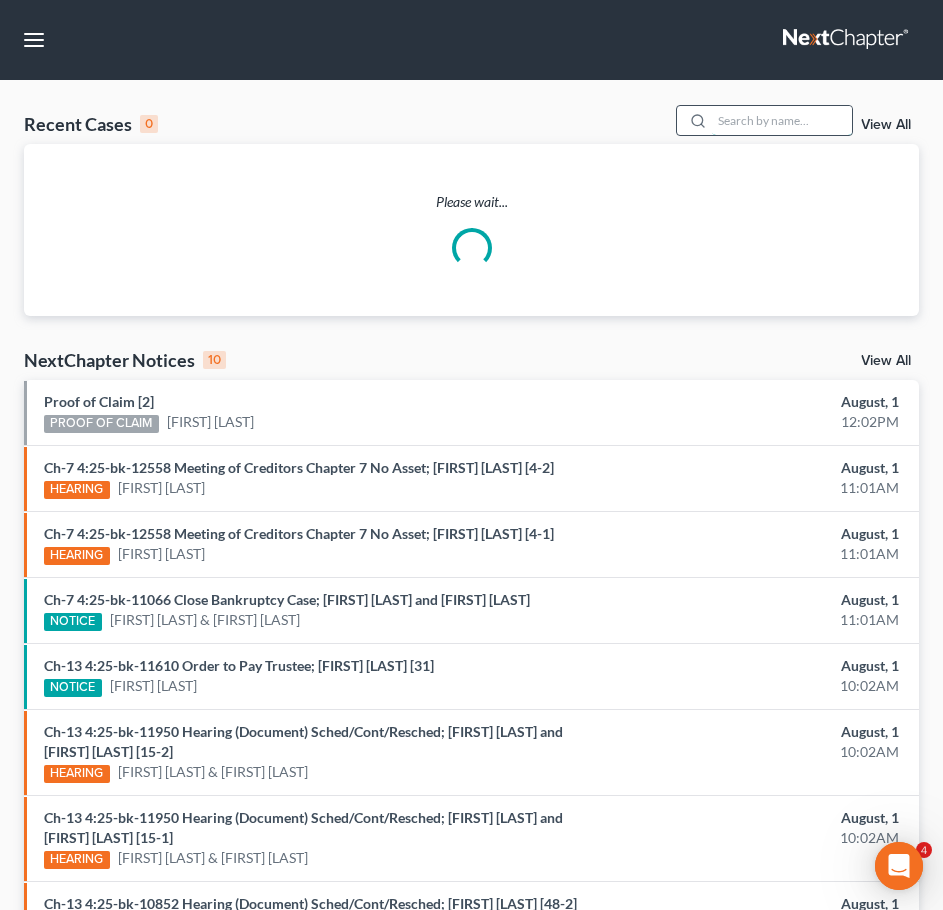 scroll, scrollTop: 0, scrollLeft: 0, axis: both 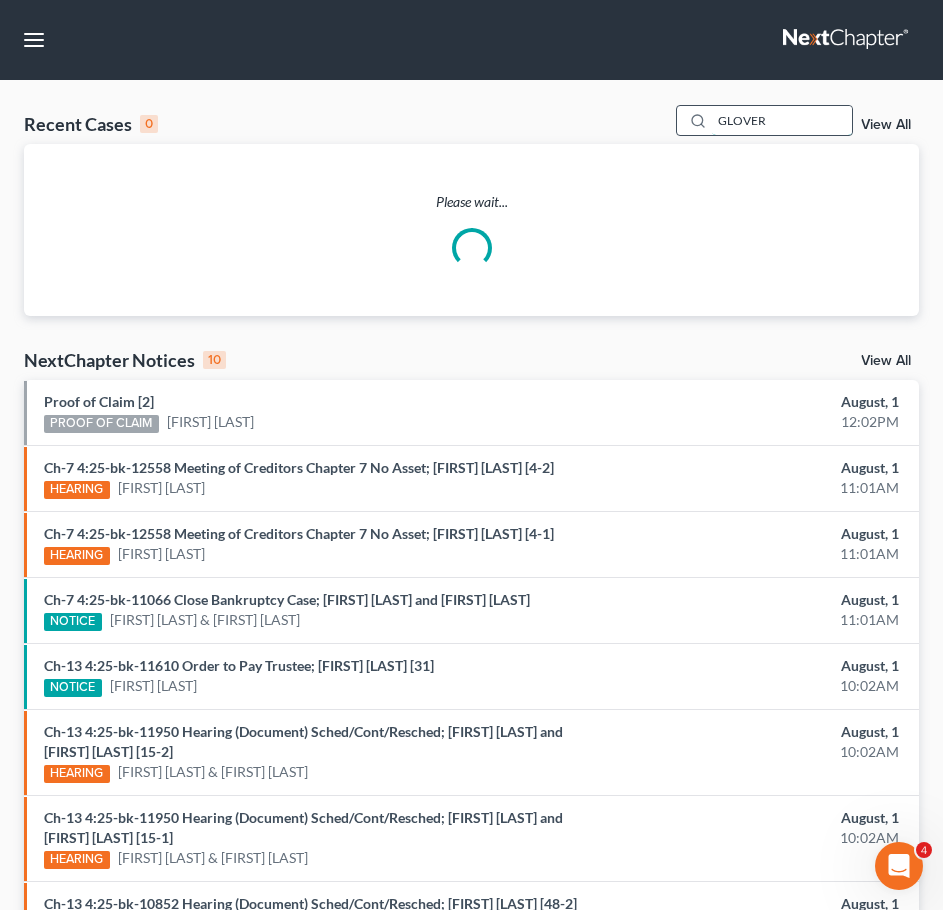 type on "GLOVER" 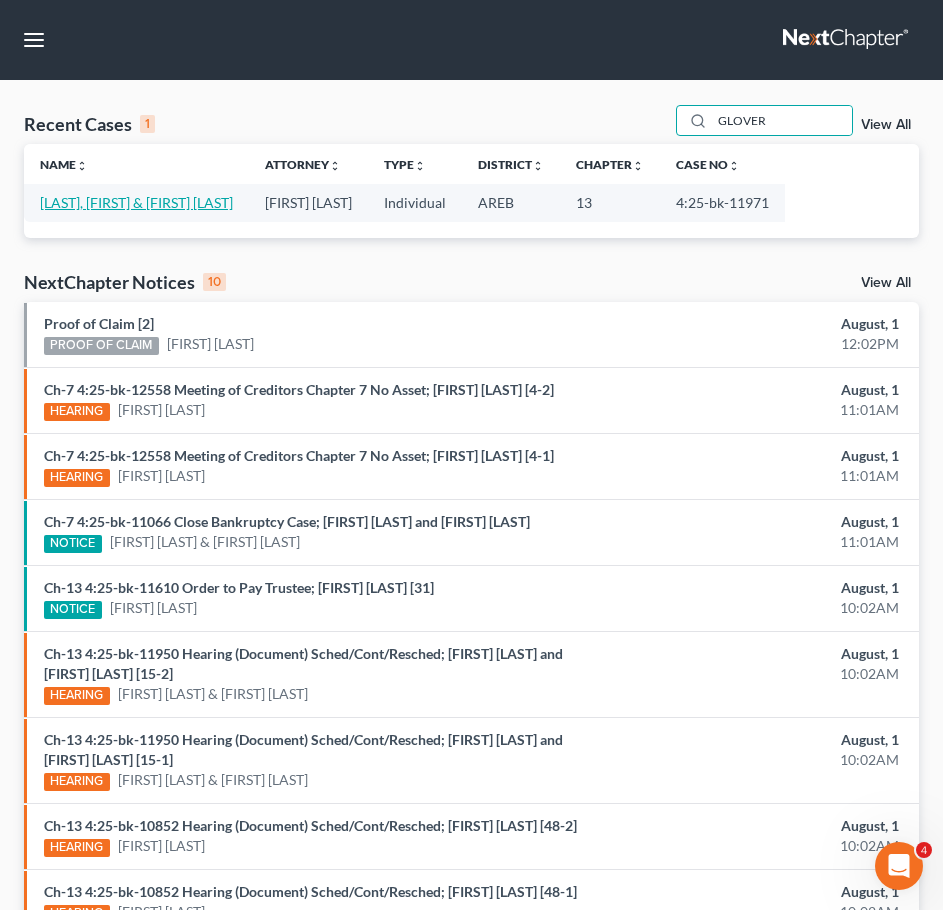 click on "[LAST], [FIRST] & [FIRST] [LAST]" at bounding box center [136, 202] 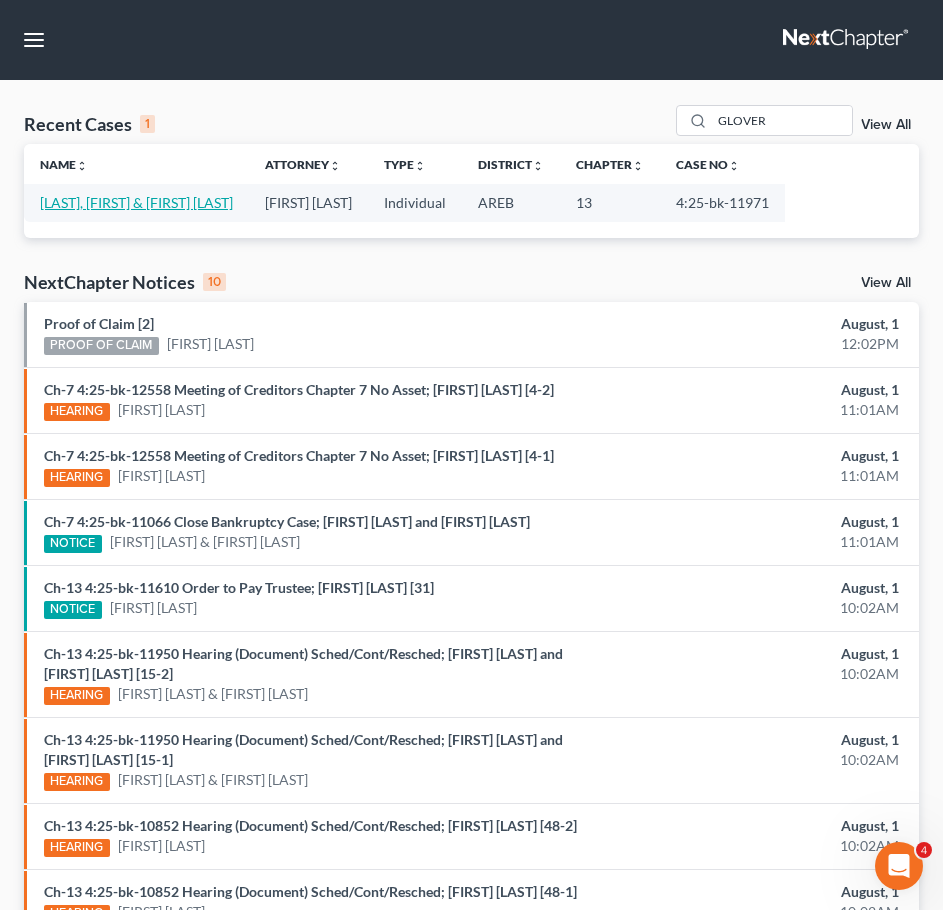 select on "2" 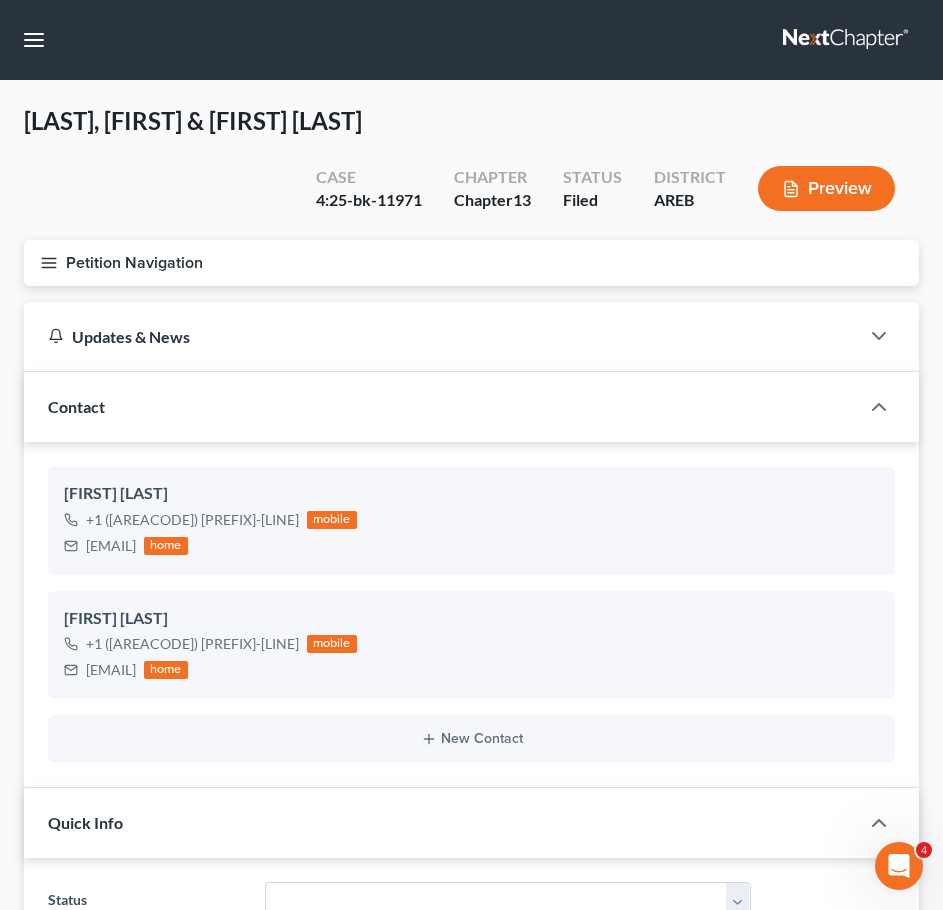 click 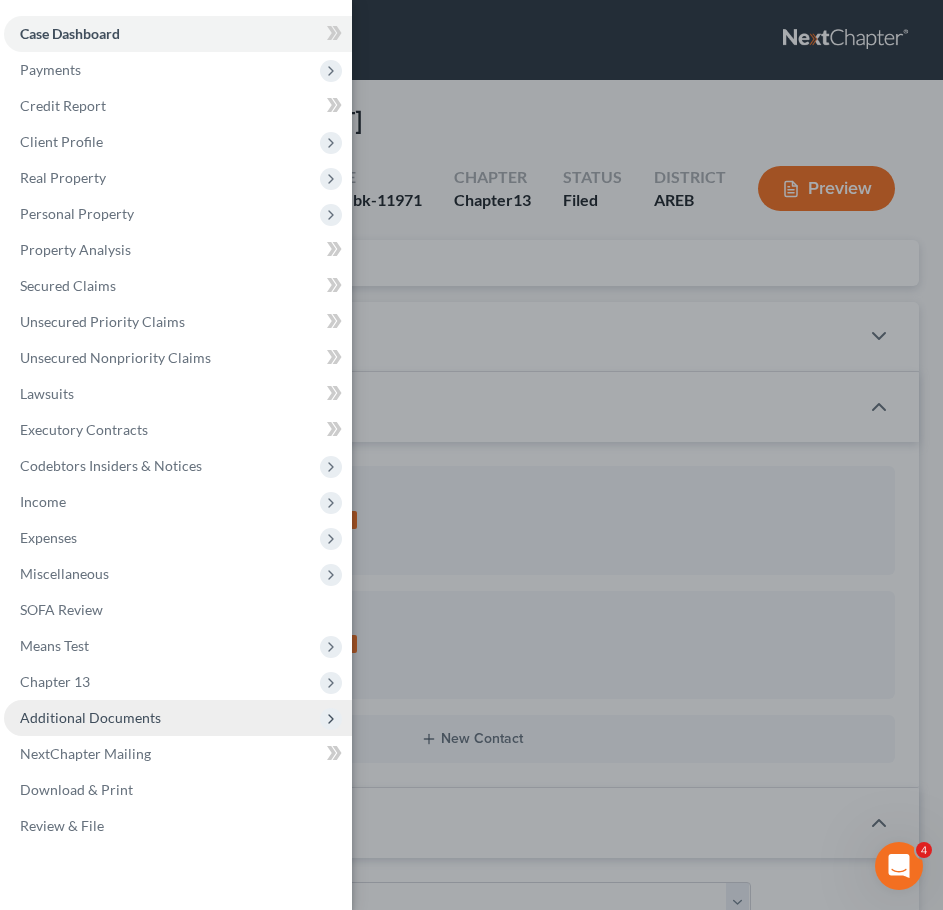 click on "Additional Documents" at bounding box center [178, 718] 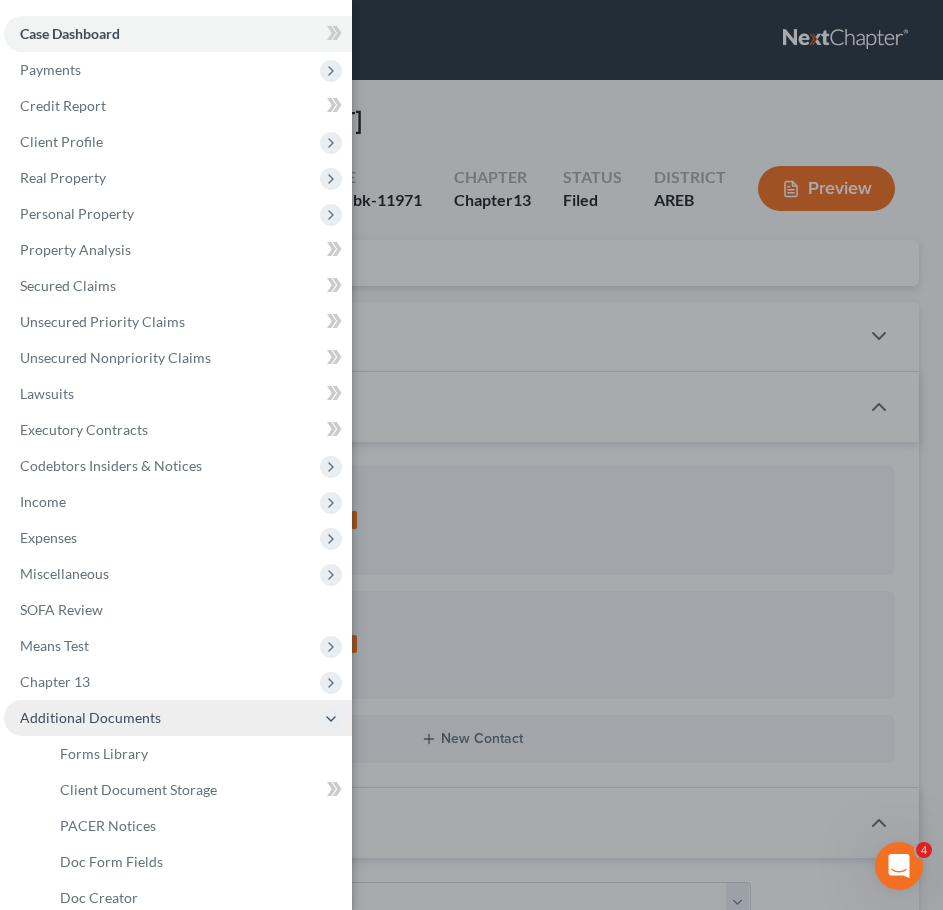 scroll, scrollTop: 74, scrollLeft: 0, axis: vertical 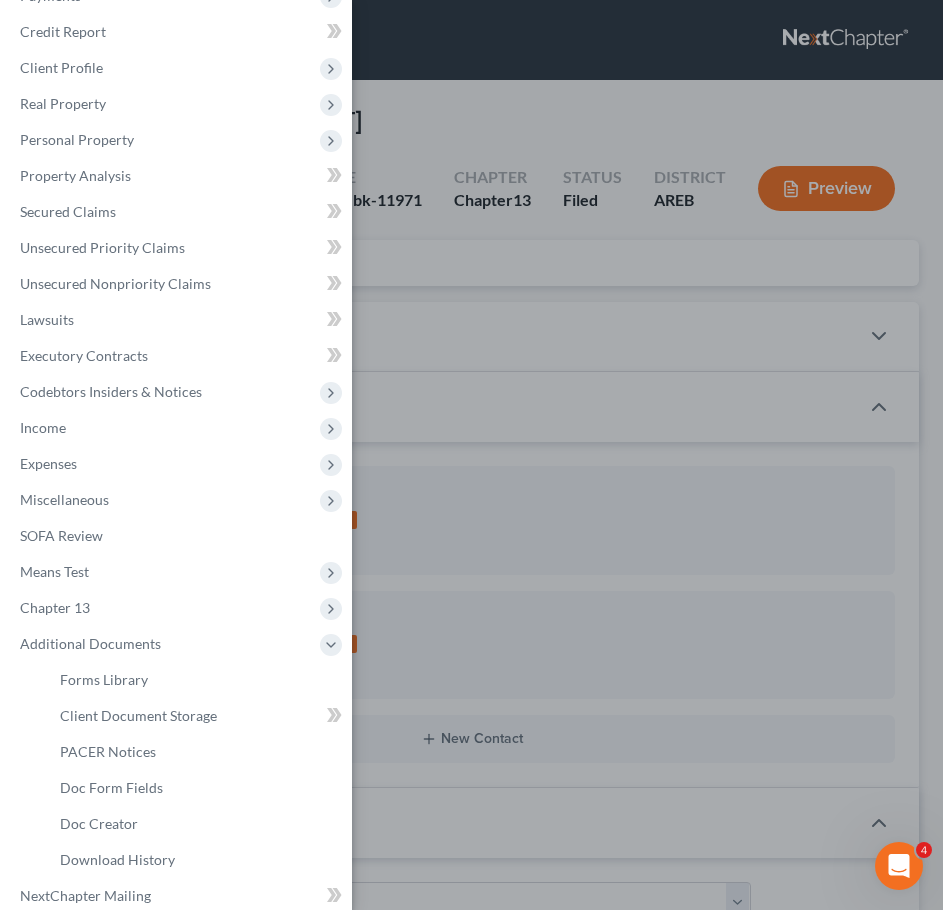 click on "Case Dashboard
Payments
Invoices
Payments
Payments
Credit Report
Client Profile" at bounding box center [471, 455] 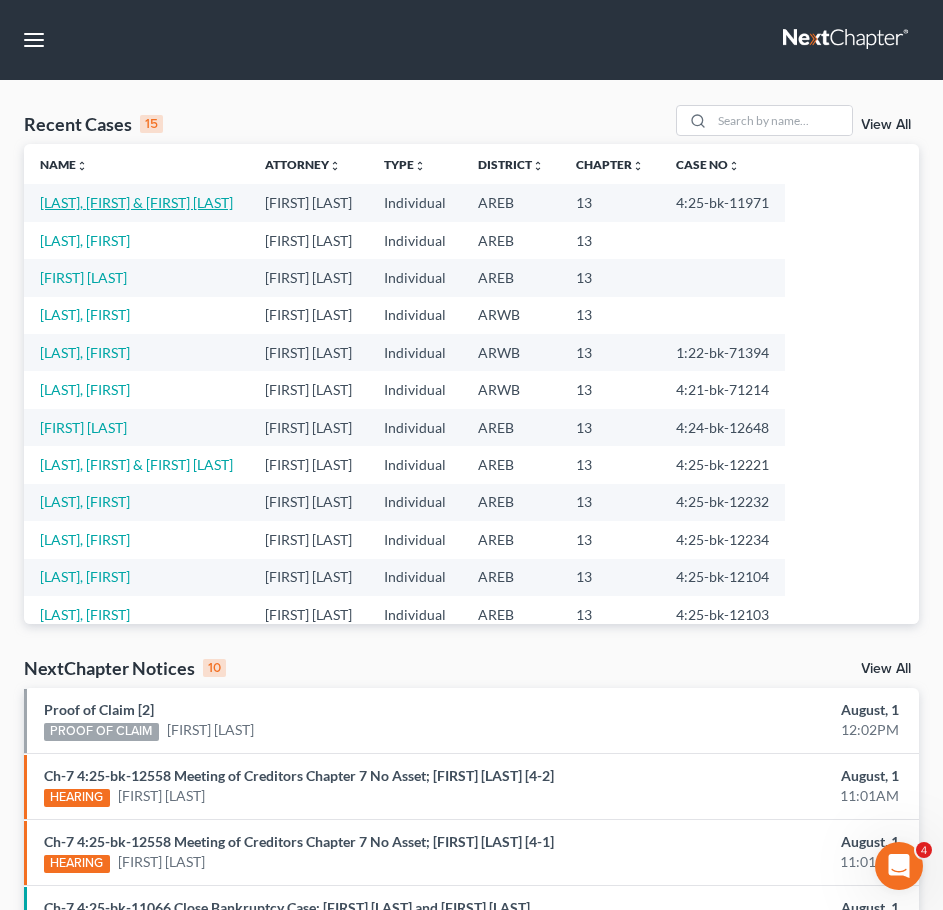 click on "[LAST], [FIRST] & [FIRST] [LAST]" at bounding box center [136, 202] 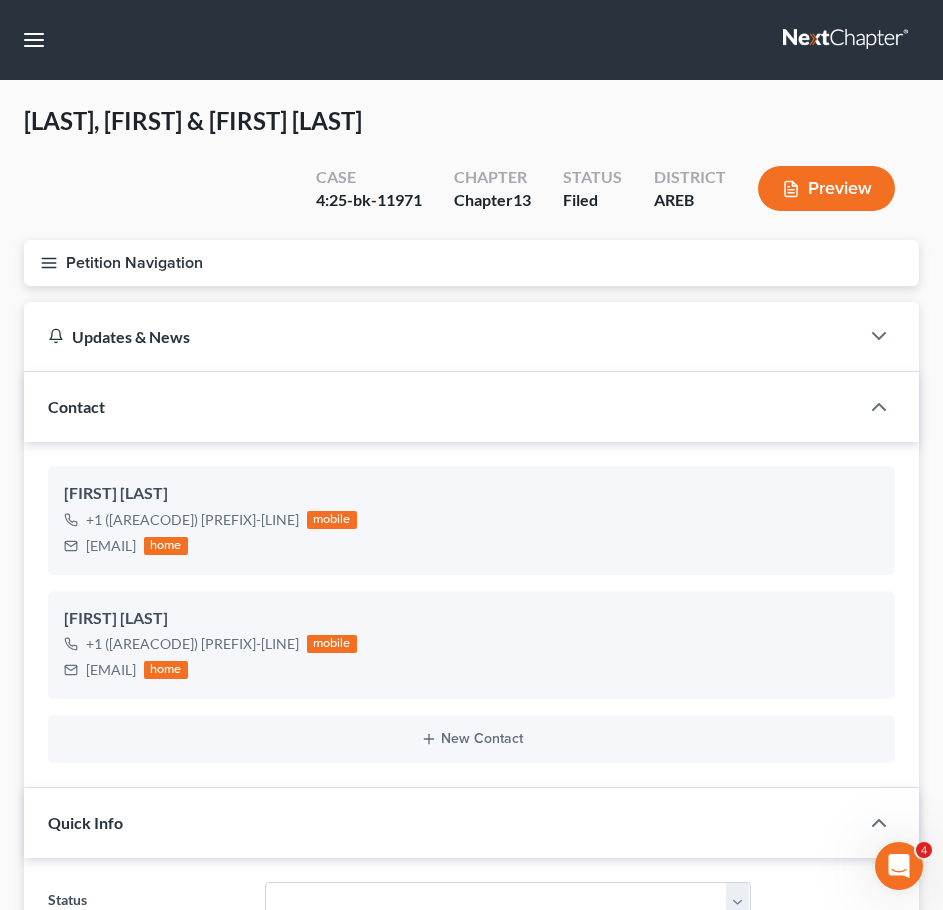 click on "Petition Navigation" at bounding box center (471, 263) 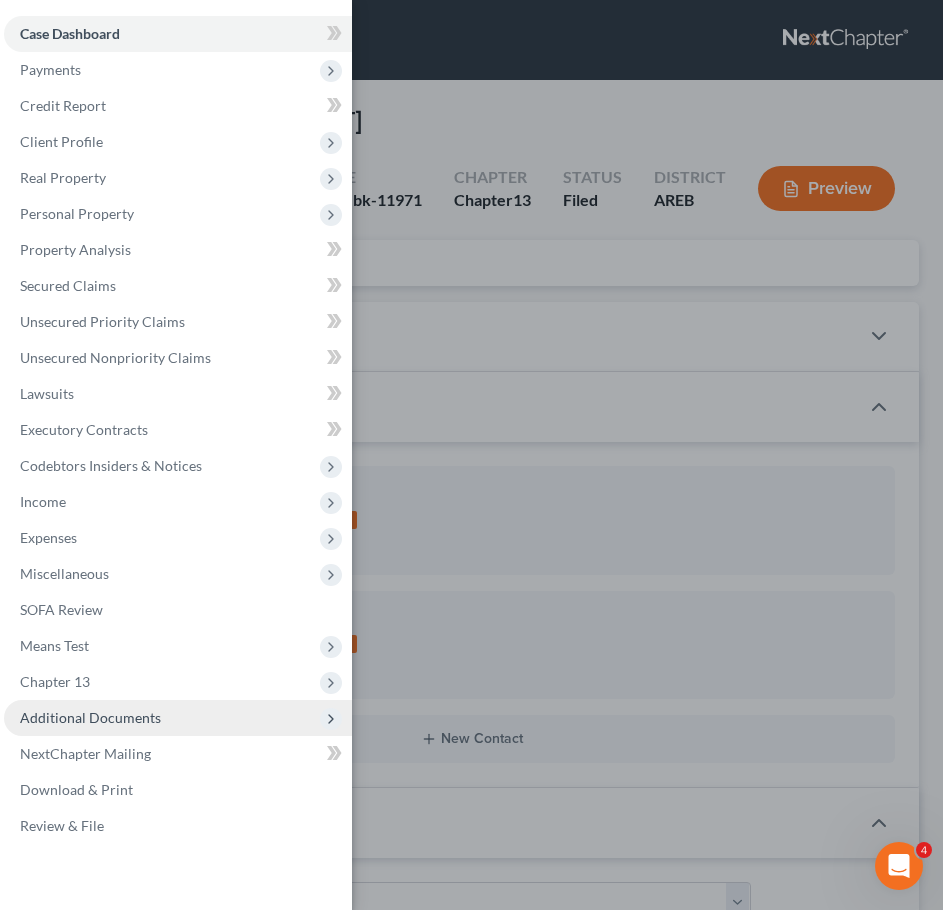 click on "Additional Documents" at bounding box center [178, 718] 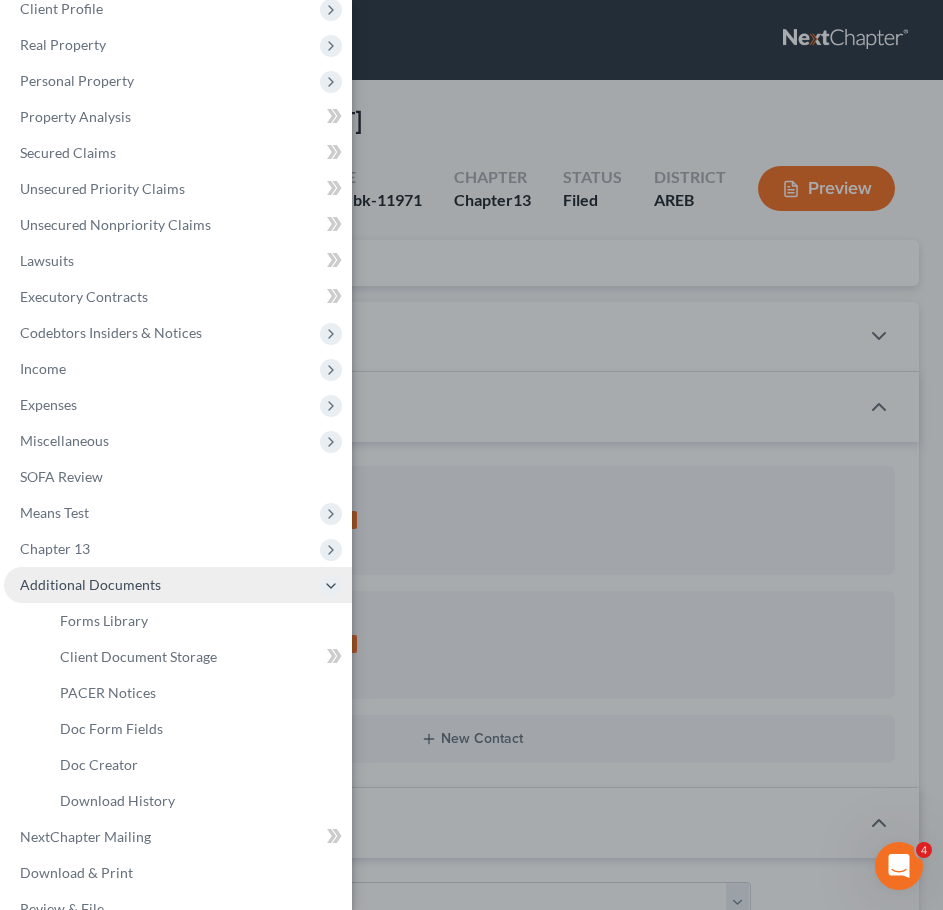 scroll, scrollTop: 134, scrollLeft: 0, axis: vertical 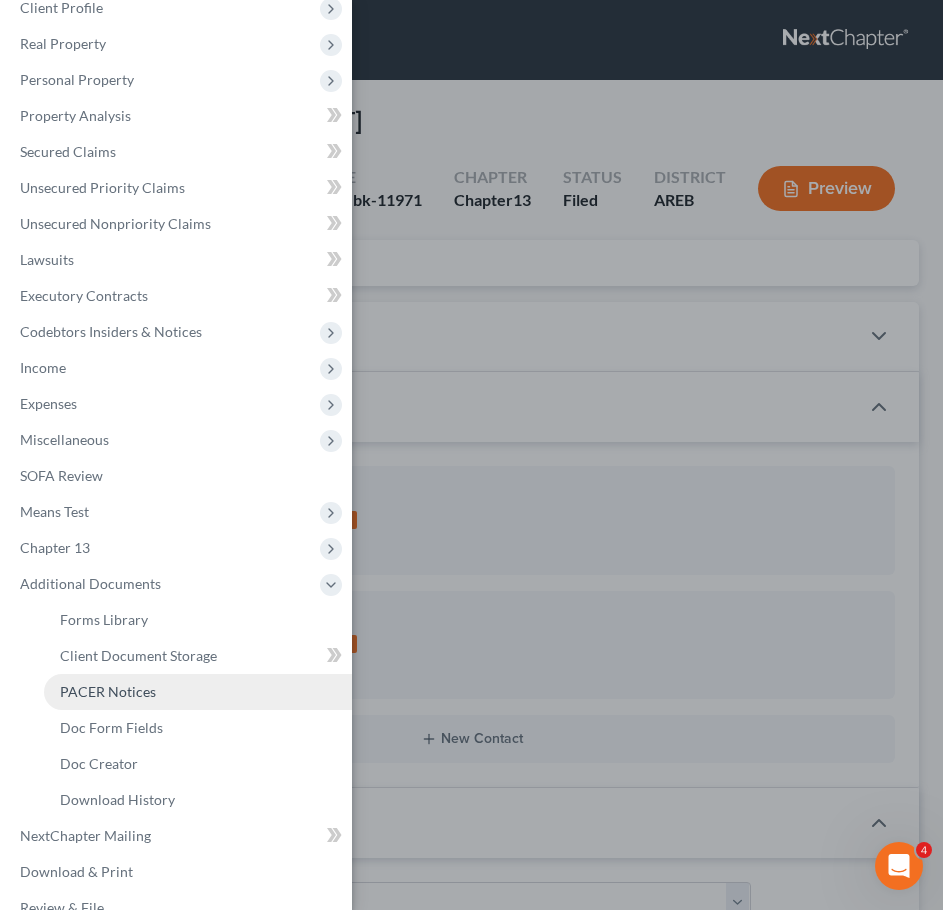 click on "PACER Notices" at bounding box center [108, 691] 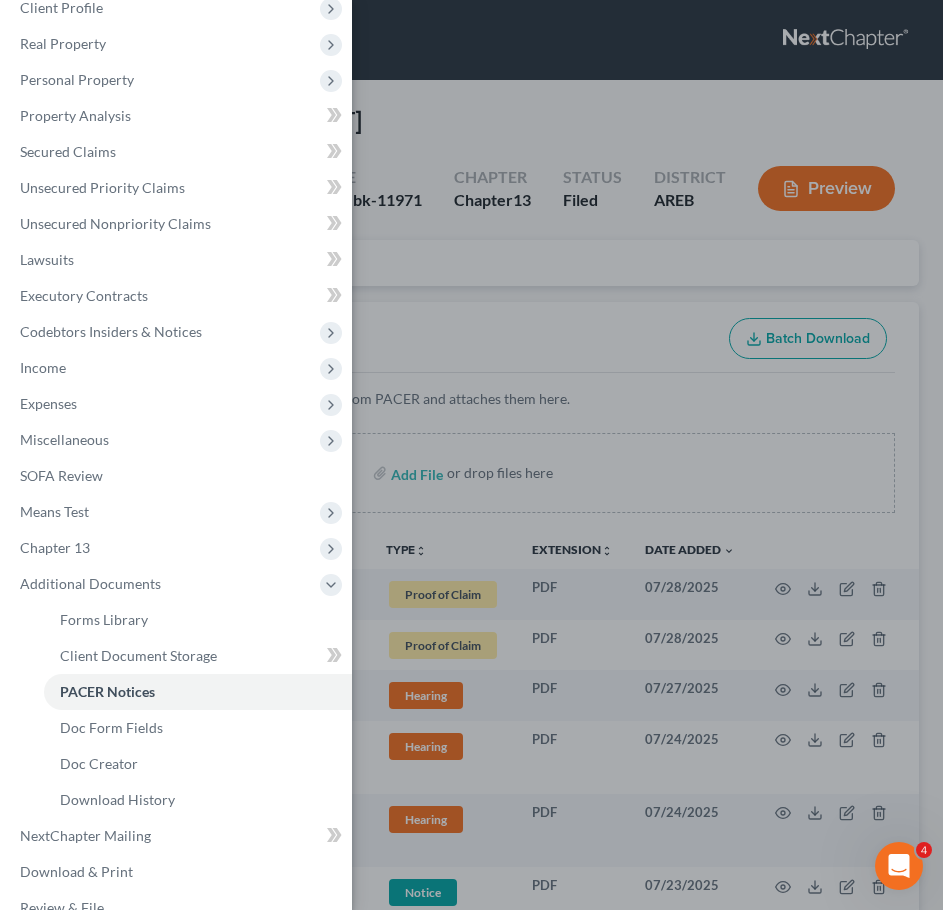 click on "Case Dashboard
Payments
Invoices
Payments
Payments
Credit Report
Client Profile" at bounding box center (471, 455) 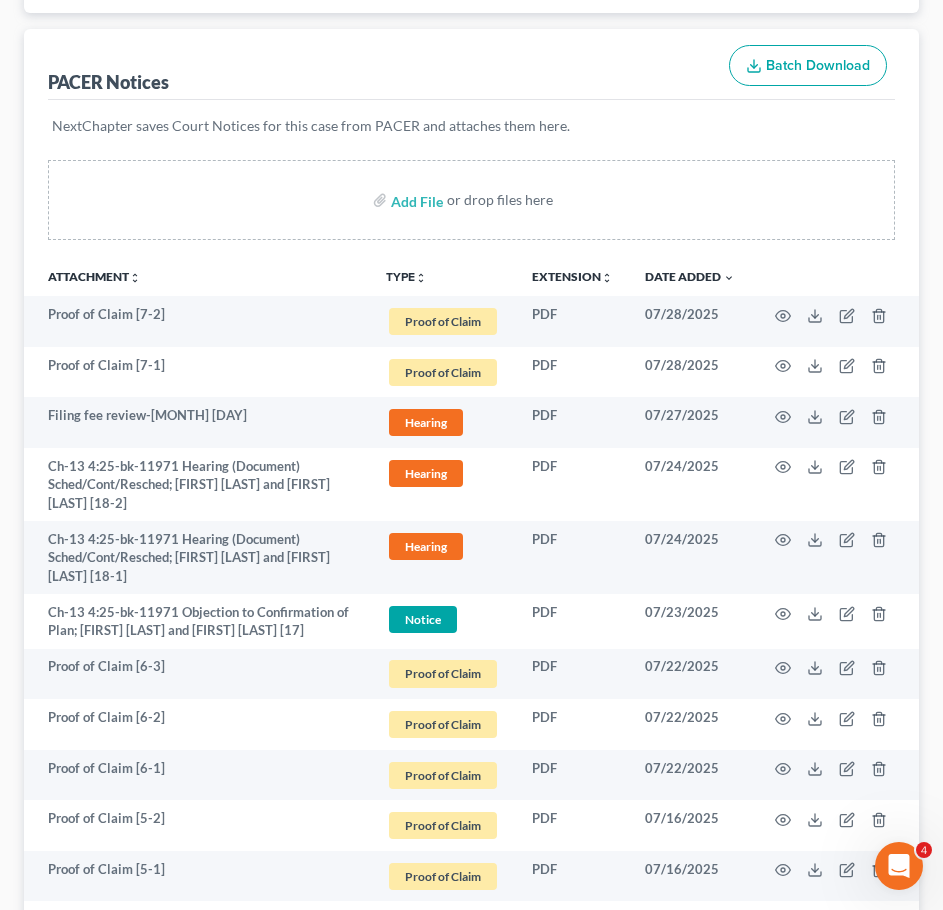 scroll, scrollTop: 275, scrollLeft: 0, axis: vertical 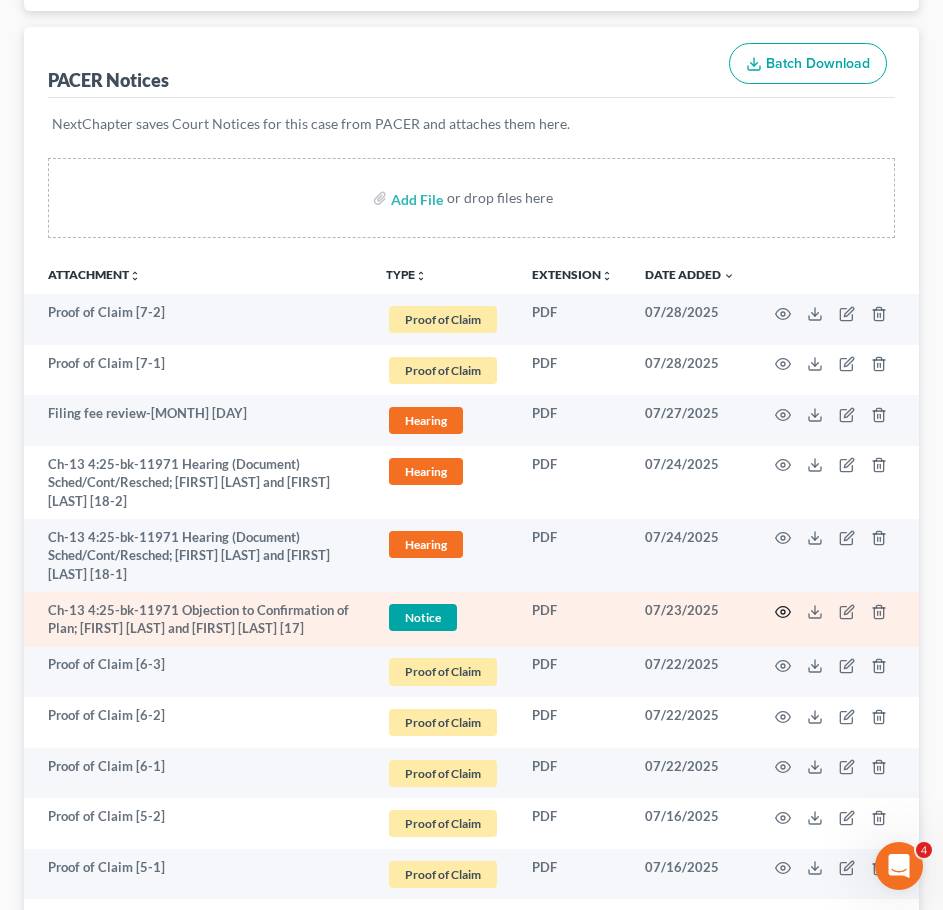 click 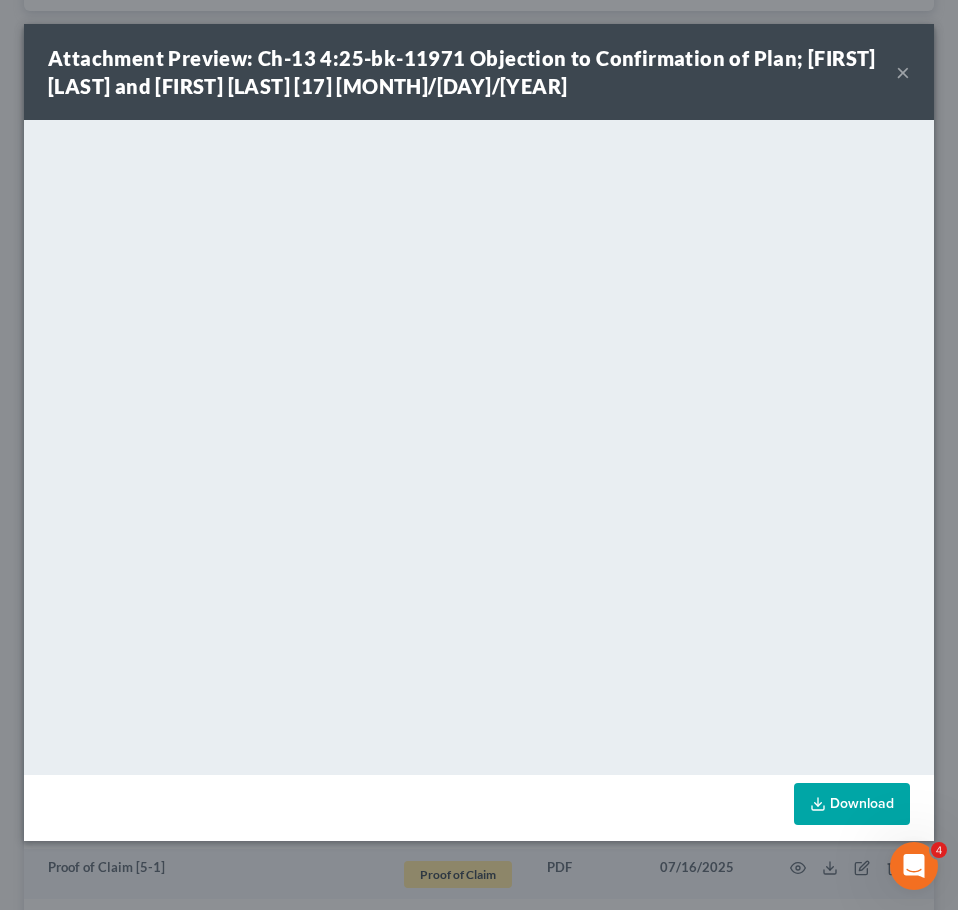 click on "×" at bounding box center [903, 72] 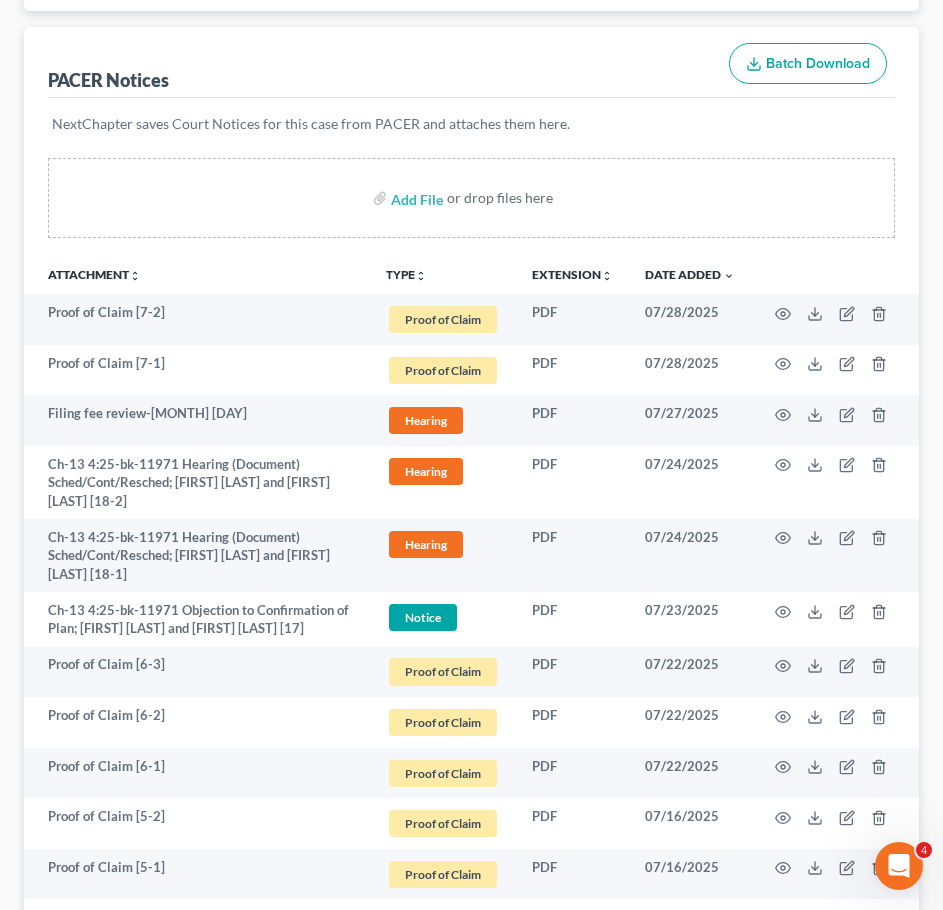 scroll, scrollTop: 0, scrollLeft: 0, axis: both 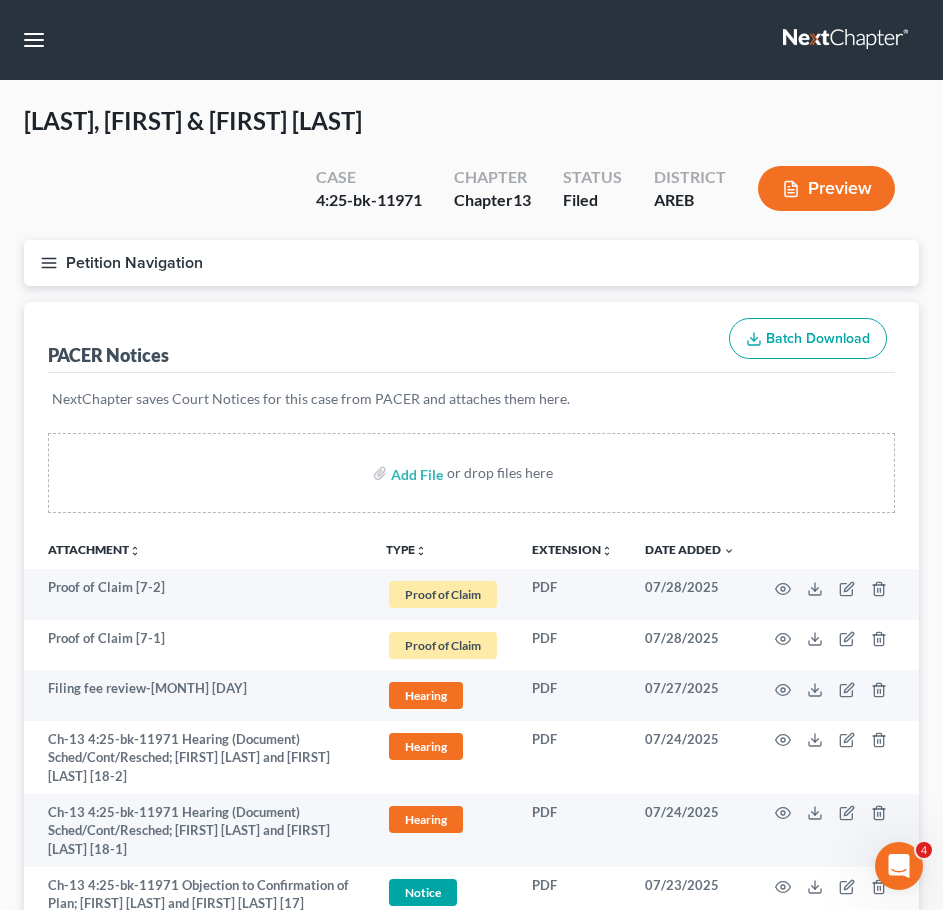 click 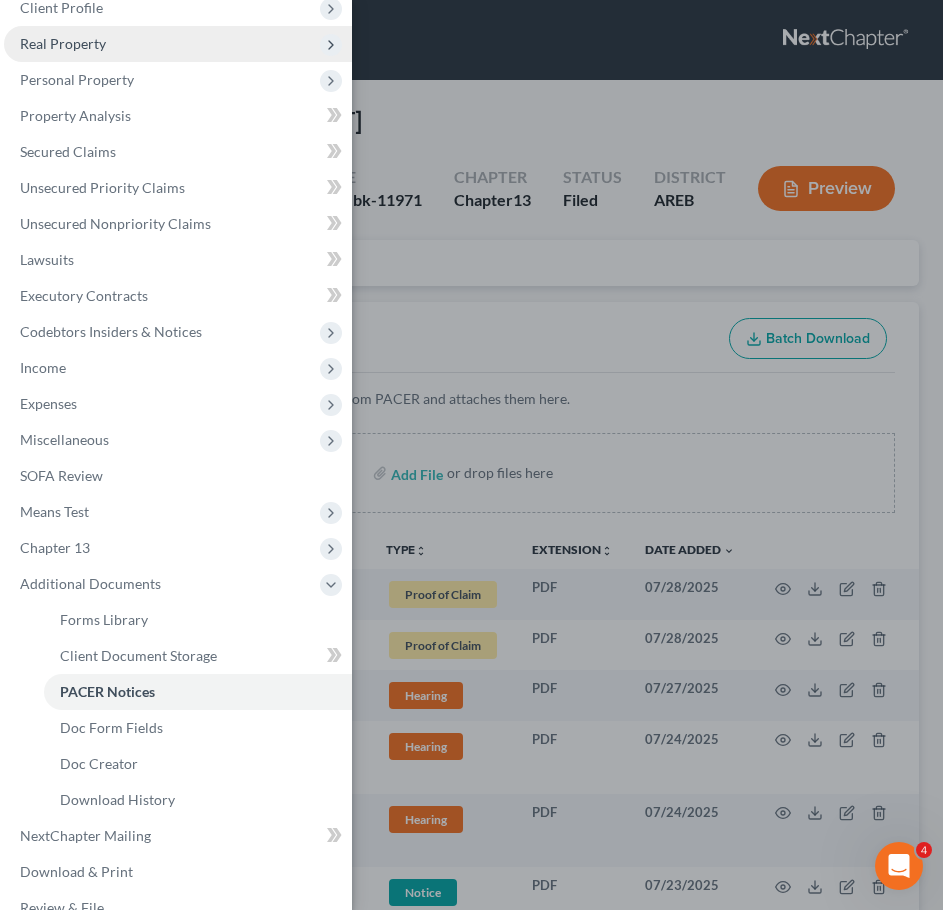 scroll, scrollTop: 0, scrollLeft: 0, axis: both 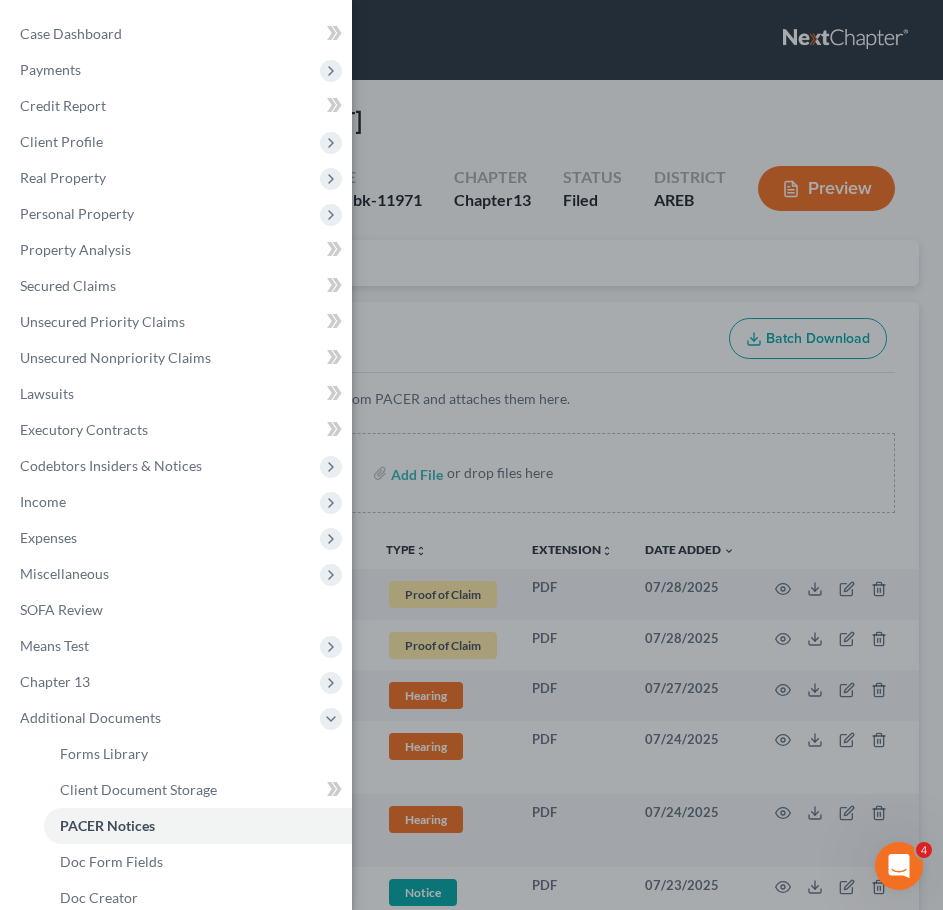 click on "Case Dashboard
Payments
Invoices
Payments
Payments
Credit Report
Client Profile" at bounding box center [471, 455] 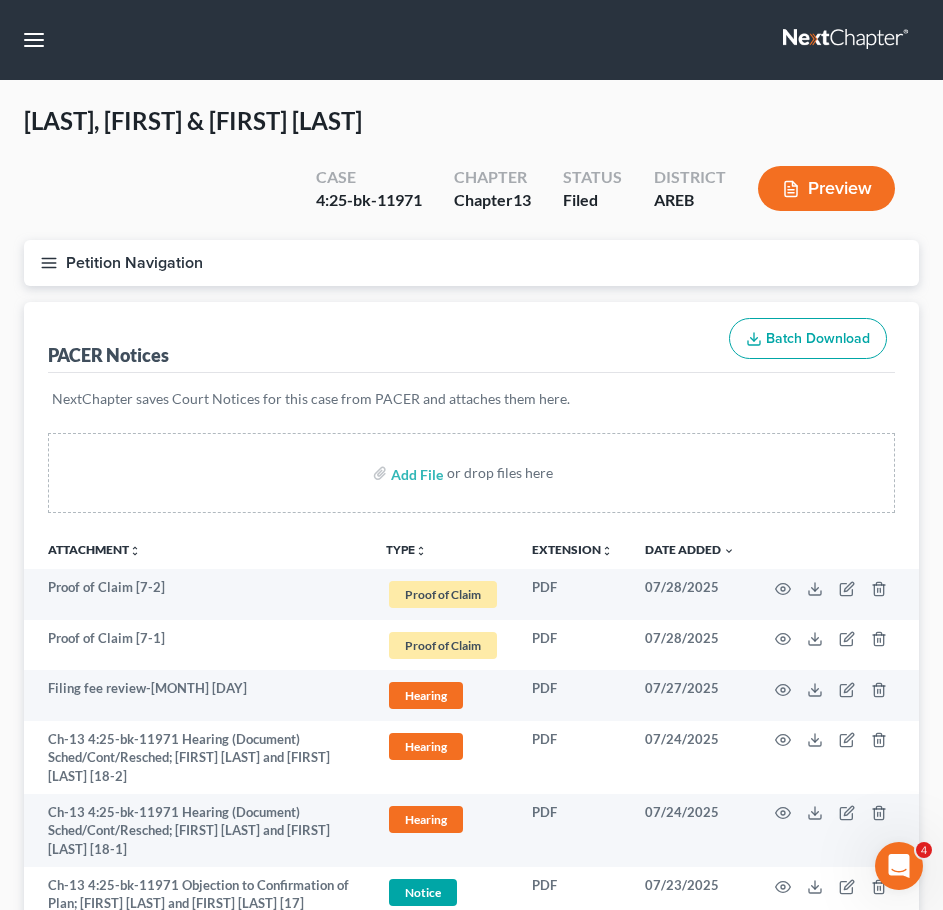 click on "Petition Navigation" at bounding box center [471, 263] 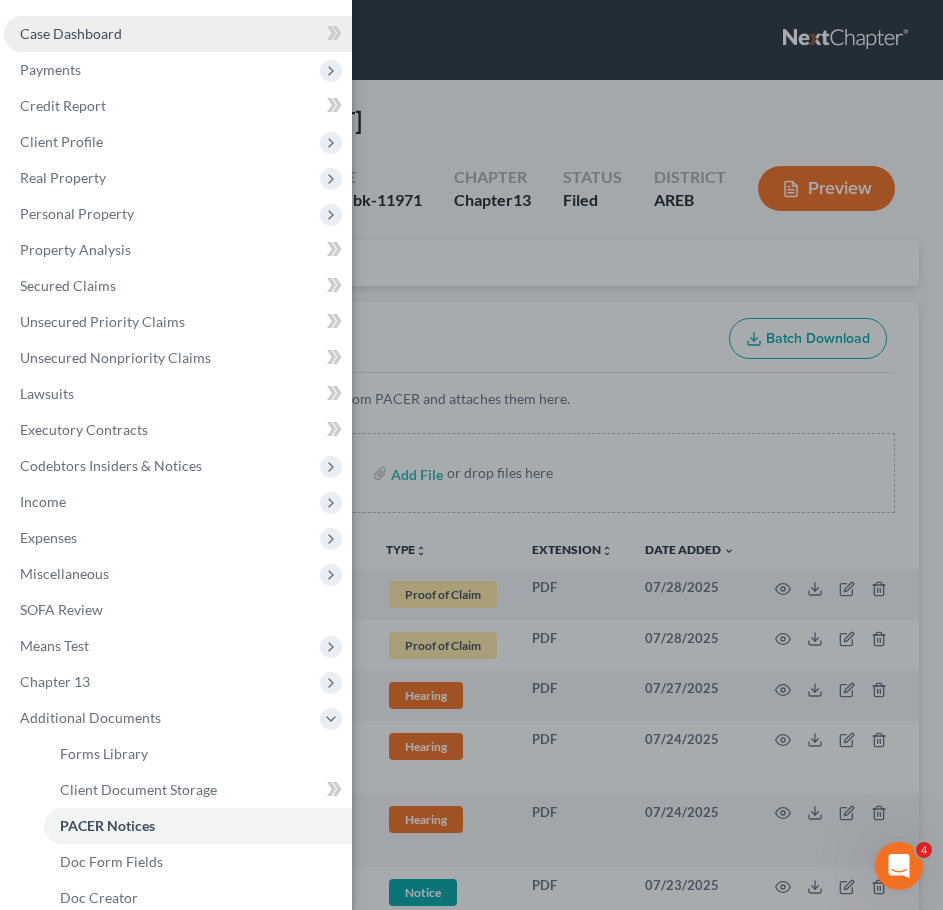 click on "Case Dashboard" at bounding box center [71, 33] 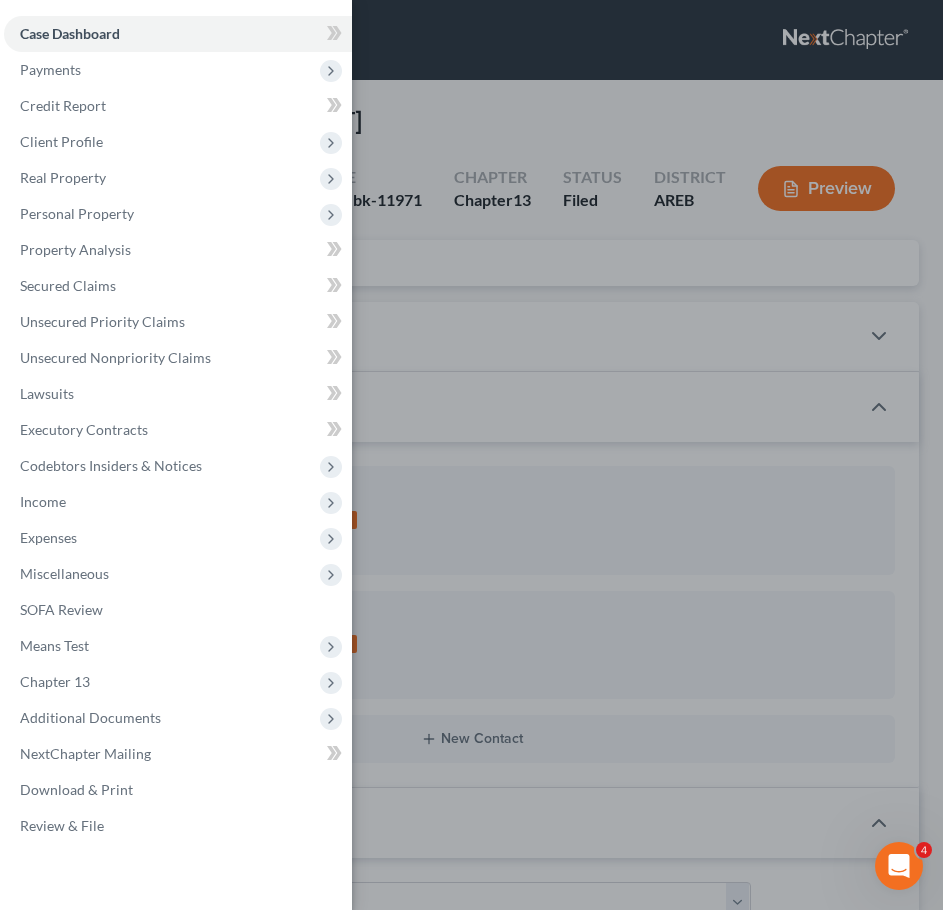 click on "Case Dashboard
Payments
Invoices
Payments
Payments
Credit Report
Client Profile" at bounding box center (471, 455) 